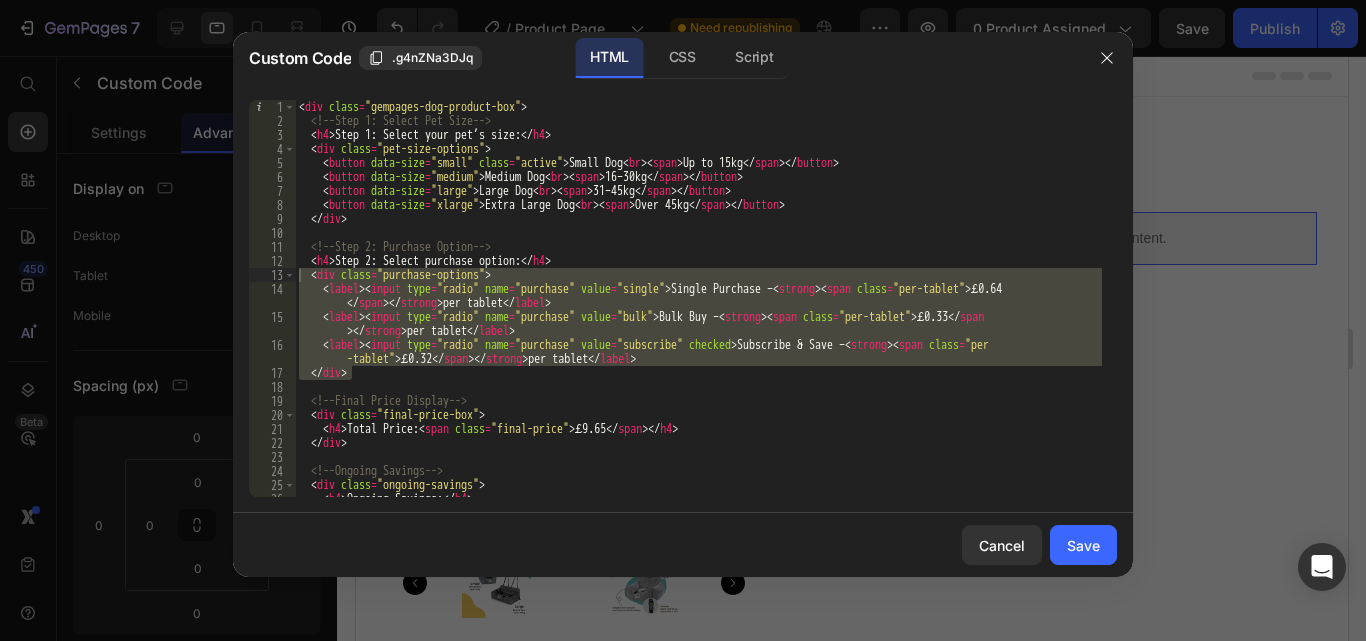 scroll, scrollTop: 0, scrollLeft: 0, axis: both 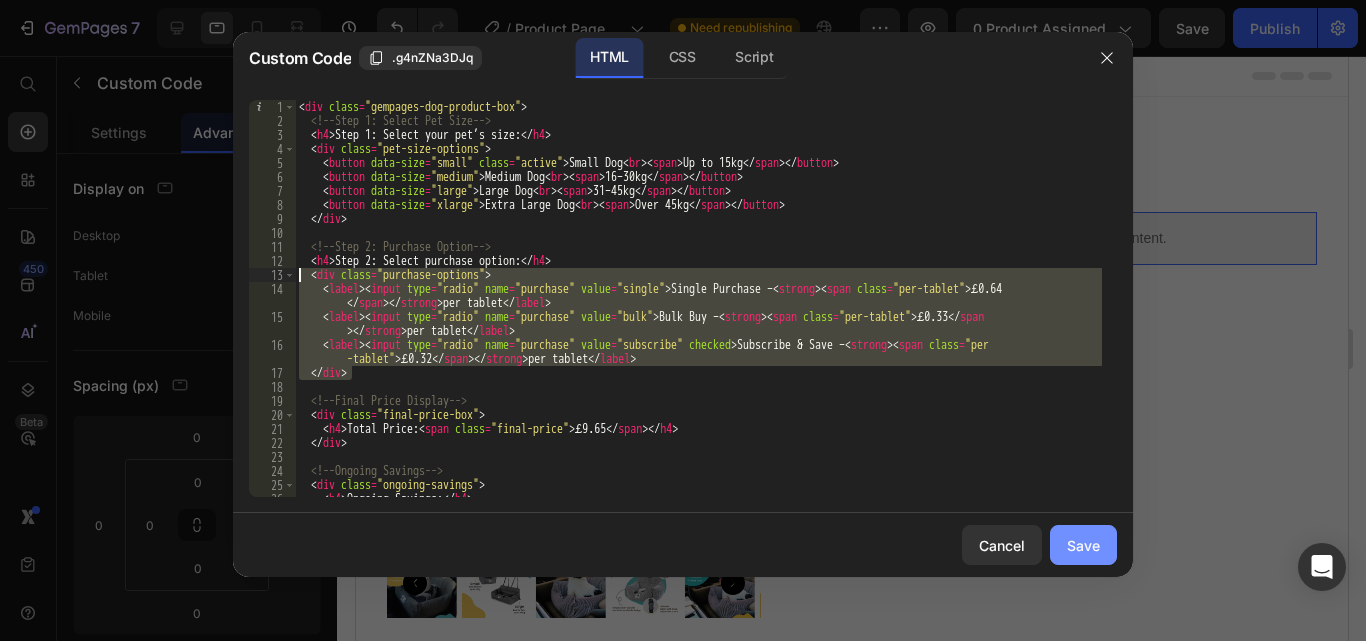 click on "Save" at bounding box center [1083, 545] 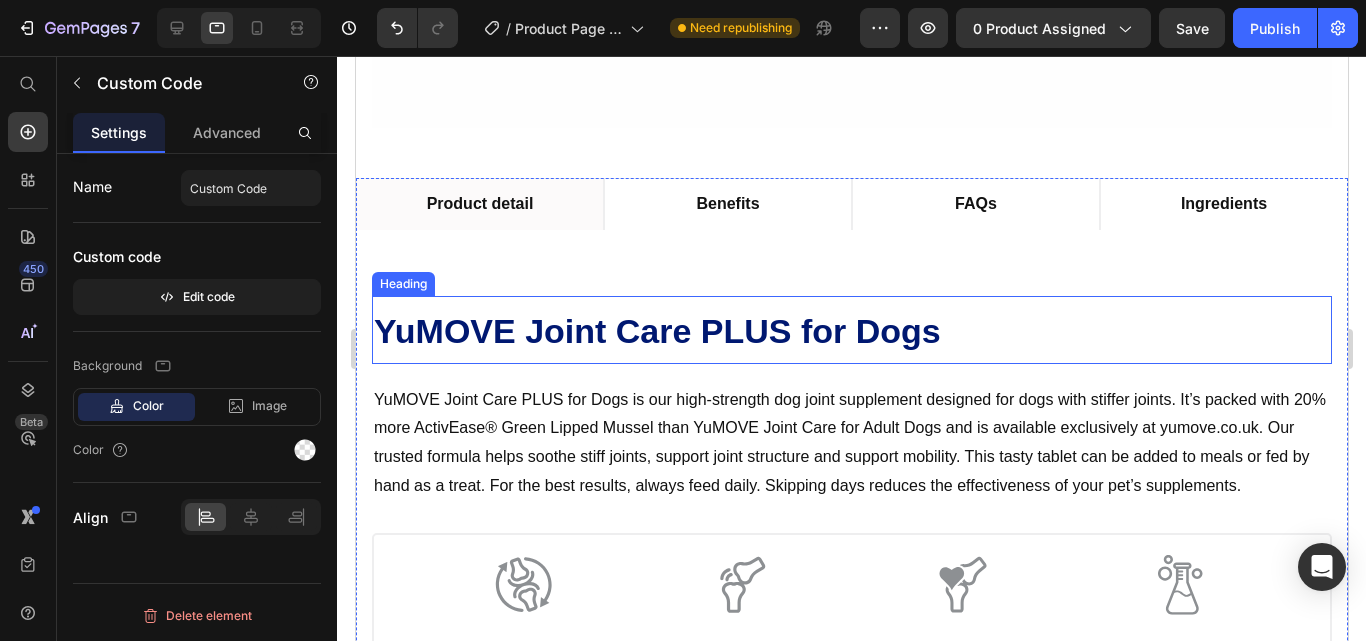 scroll, scrollTop: 700, scrollLeft: 0, axis: vertical 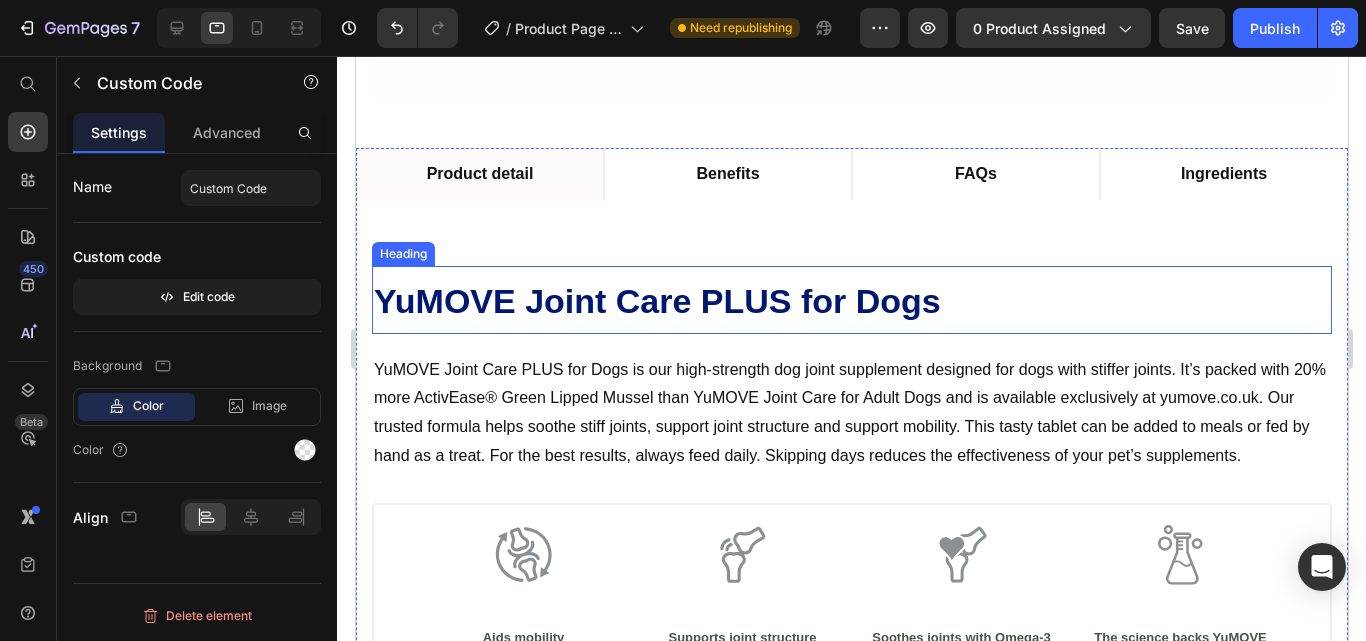 click on "YuMOVE Joint Care PLUS for Dogs" at bounding box center (656, 301) 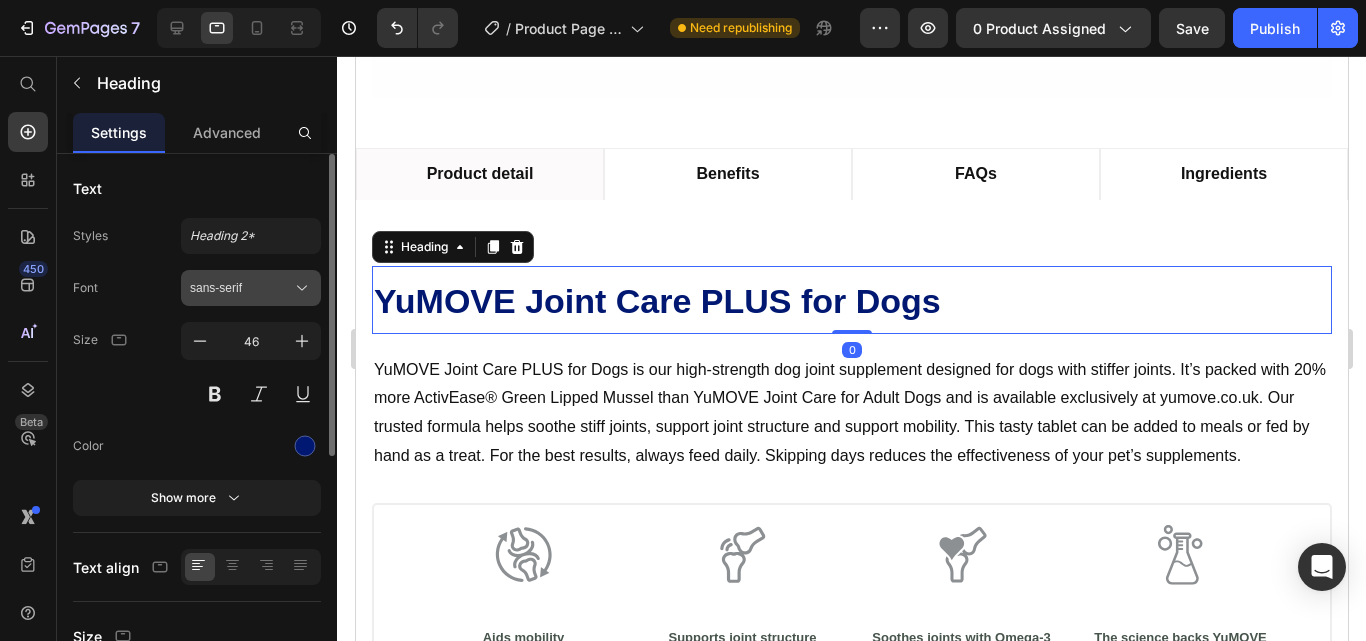 click on "sans-serif" at bounding box center (251, 288) 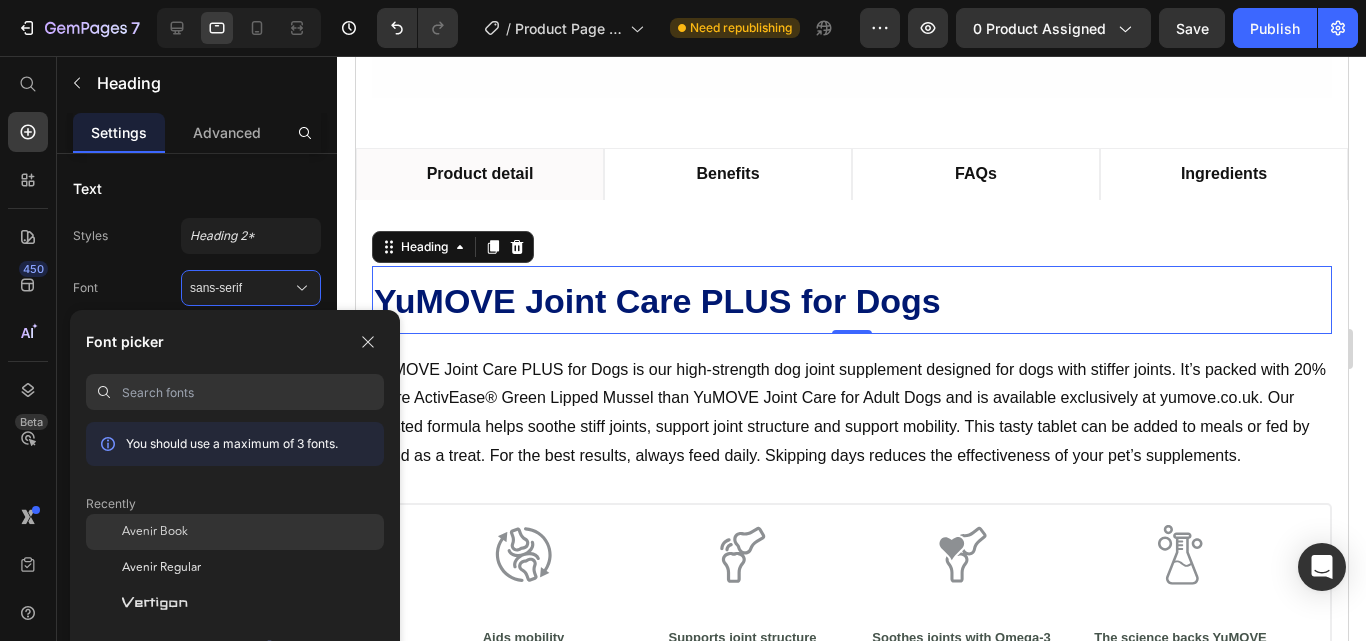 click on "Avenir Book" at bounding box center (155, 532) 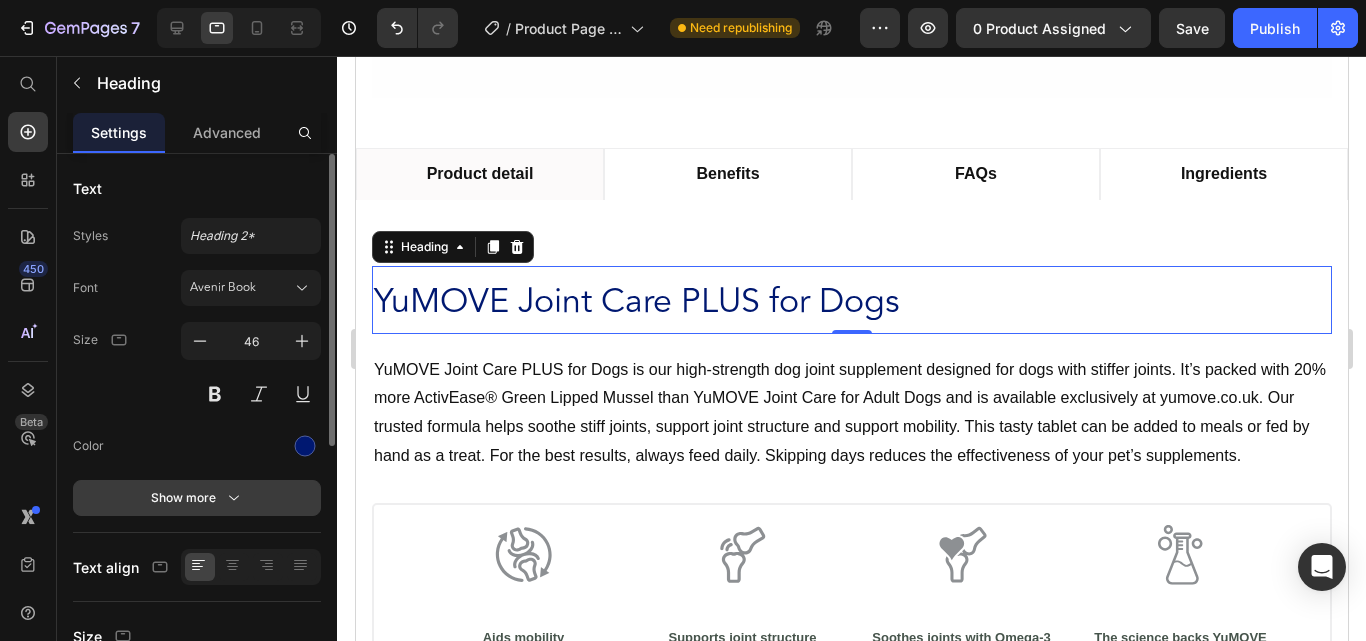click on "Show more" at bounding box center [197, 498] 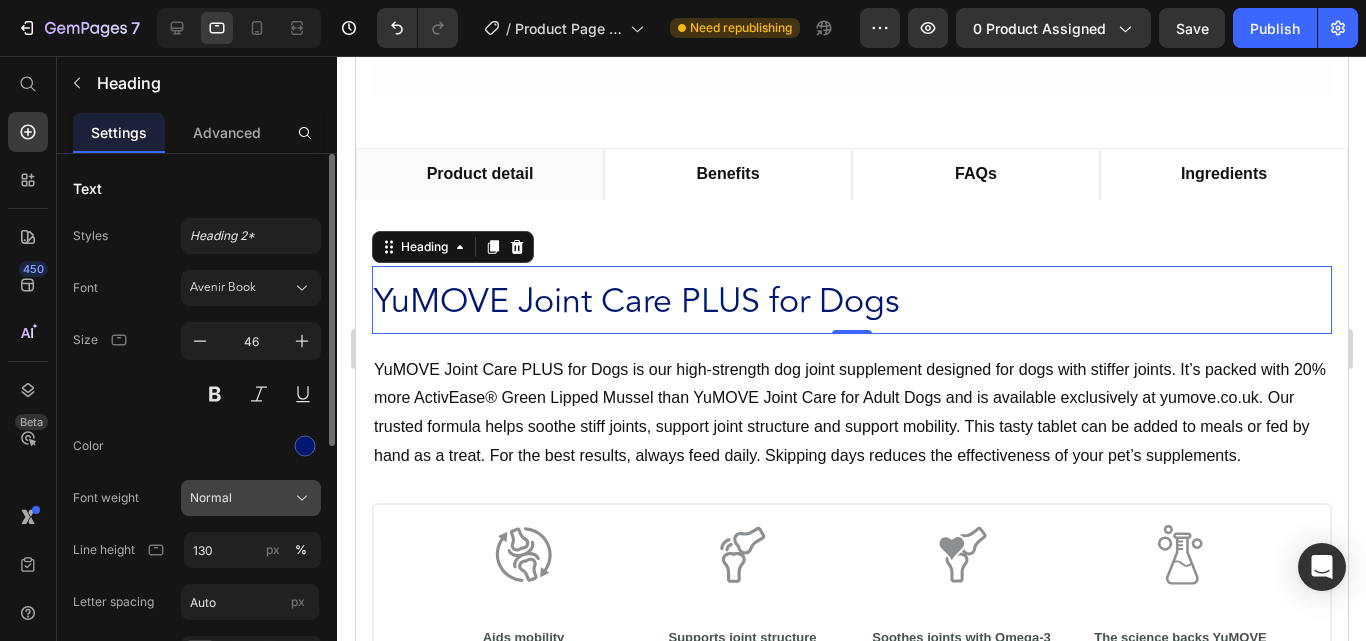 click on "Normal" at bounding box center [251, 498] 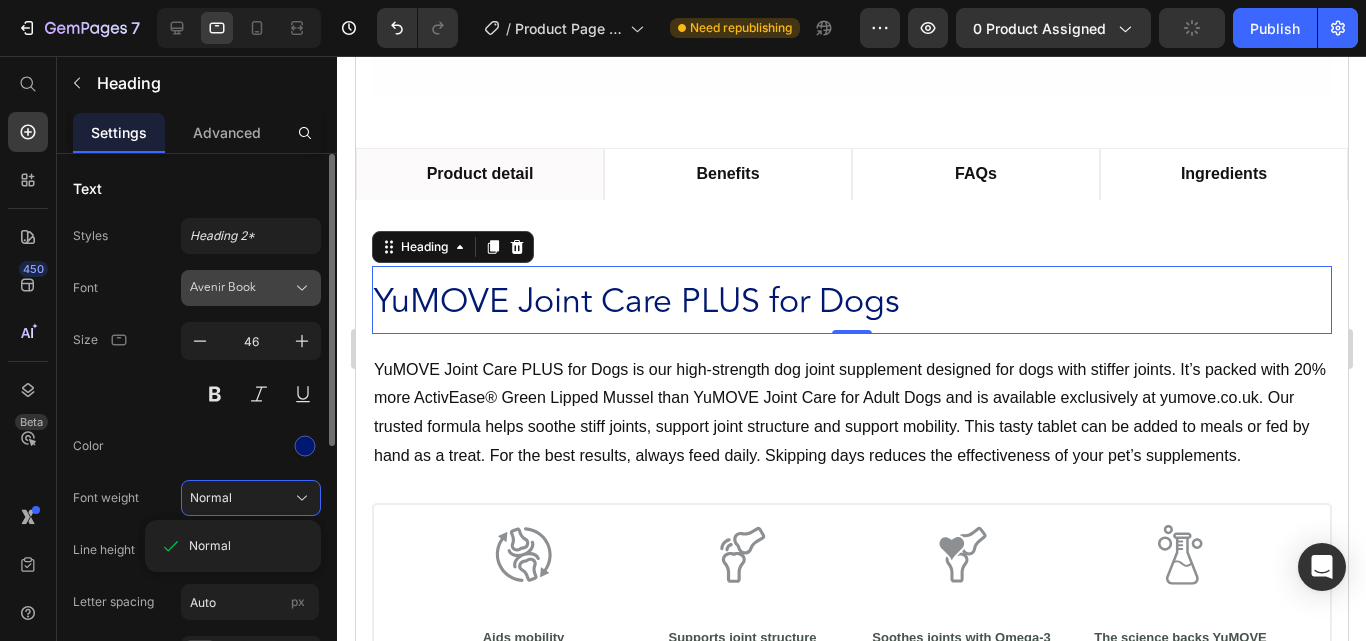 click on "Avenir Book" at bounding box center (251, 288) 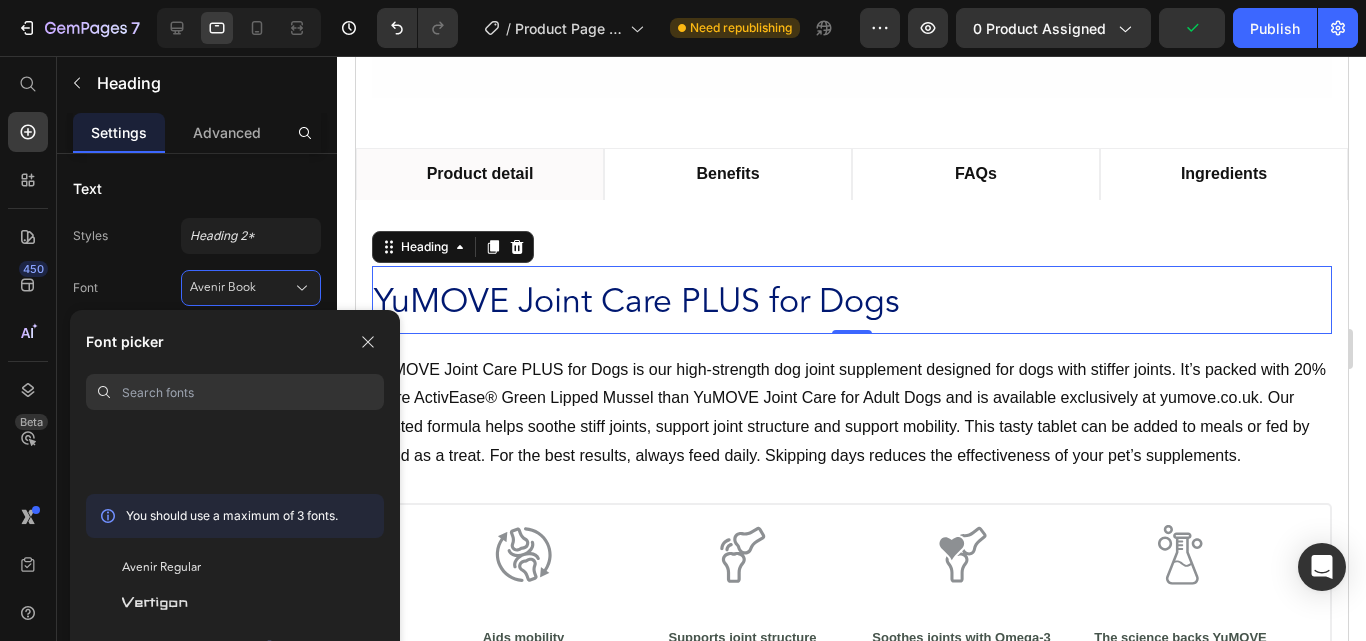 scroll, scrollTop: 400, scrollLeft: 0, axis: vertical 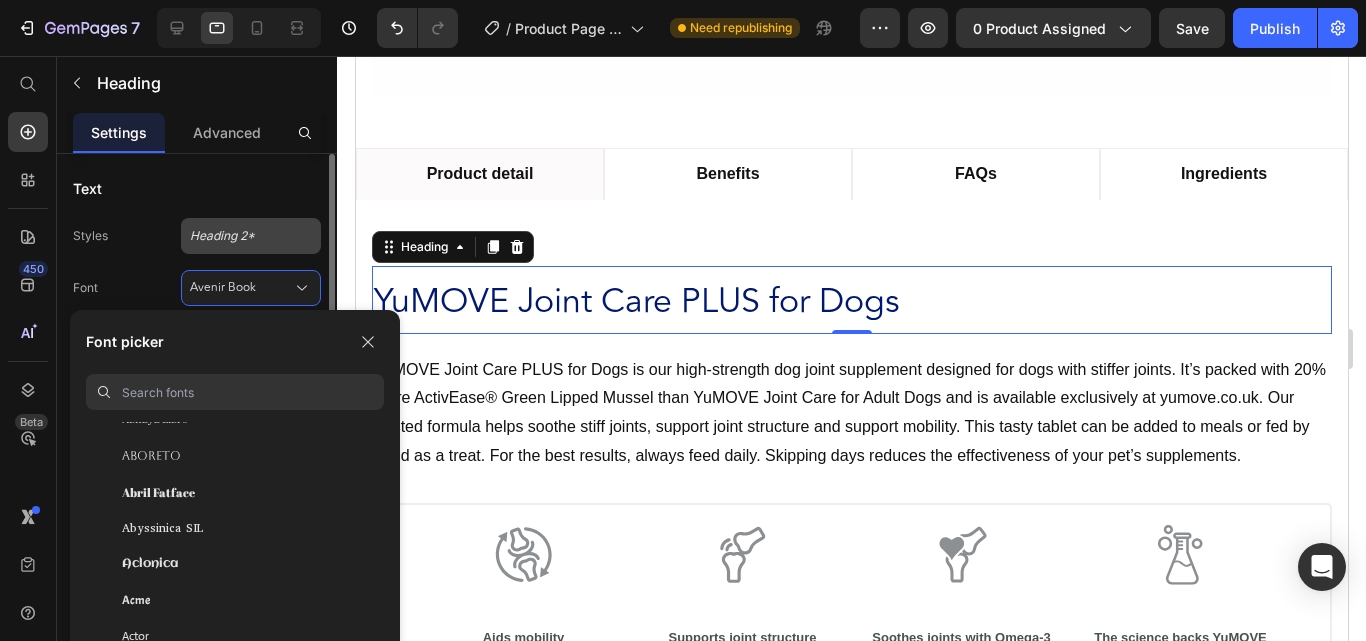 click on "Heading 2*" at bounding box center [251, 236] 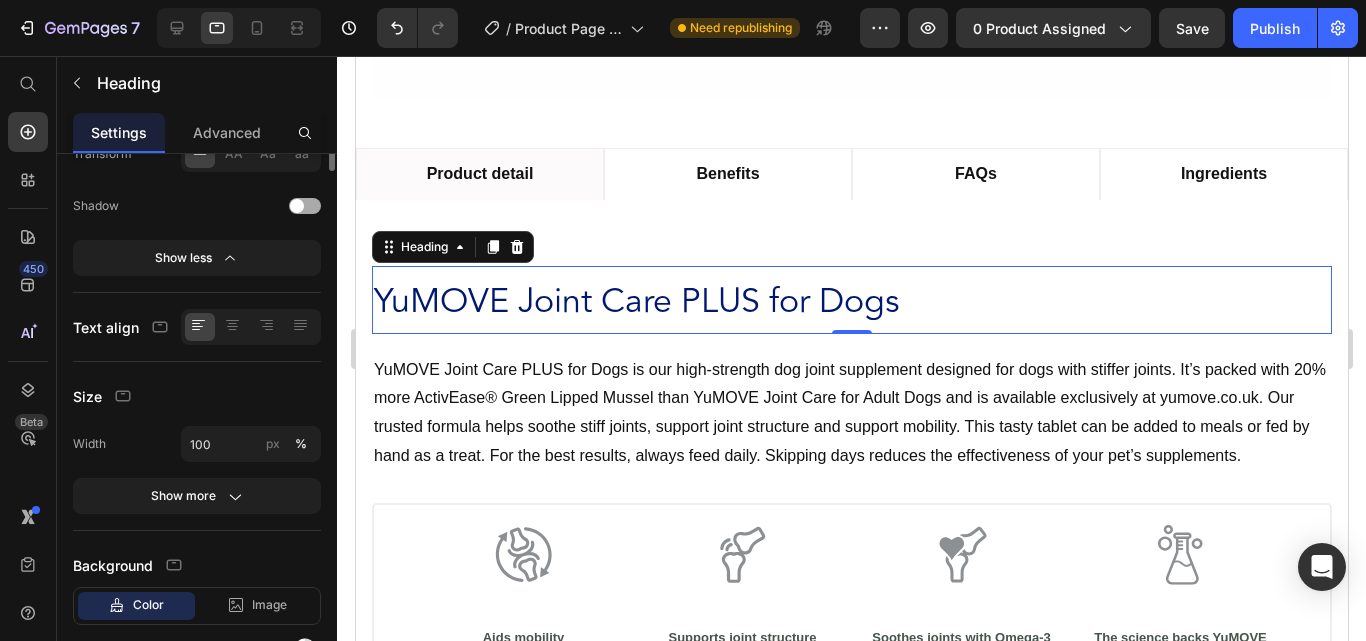 scroll, scrollTop: 200, scrollLeft: 0, axis: vertical 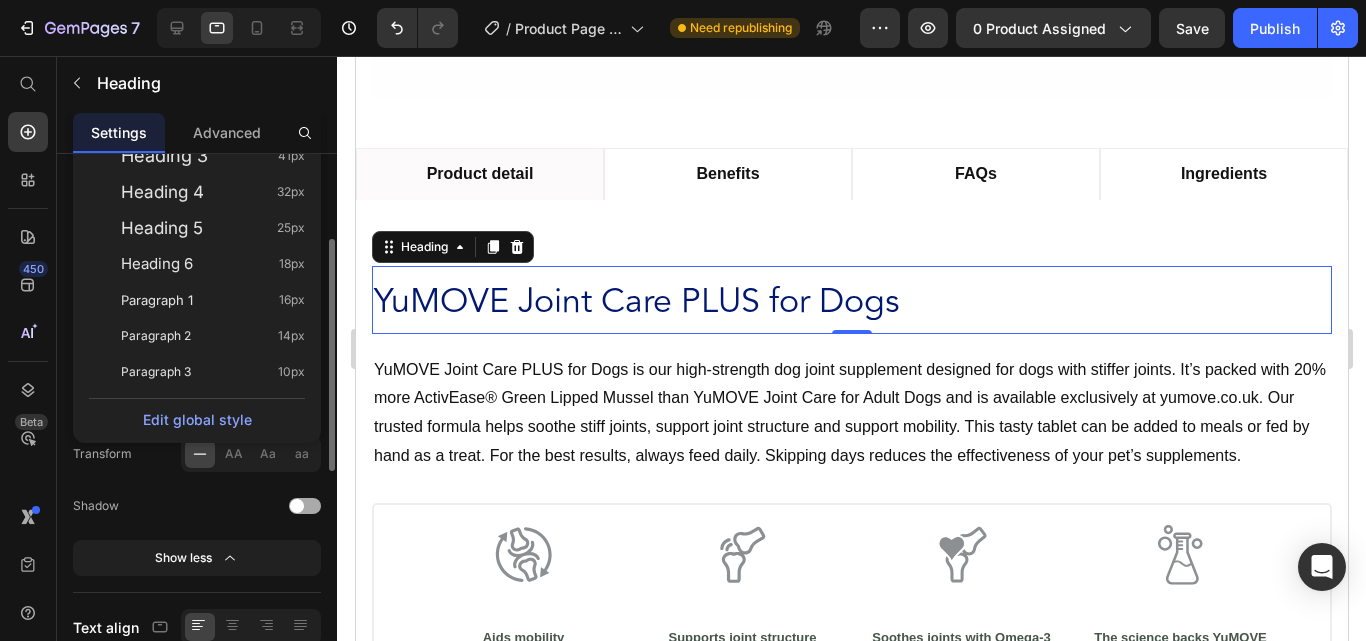 click on "Font Avenir Book Size 46 Color Font weight Normal Line height 130 px % Letter spacing Auto px Transform
AA Aa aa Shadow Show less" at bounding box center (197, 323) 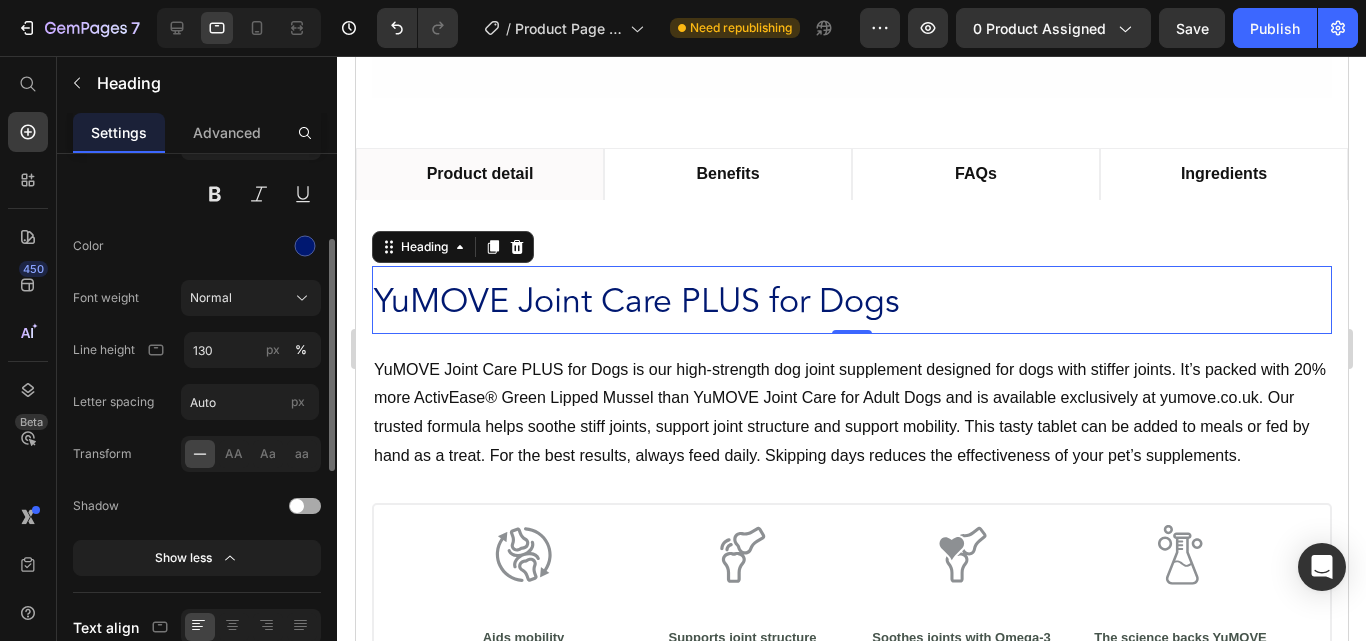 scroll, scrollTop: 100, scrollLeft: 0, axis: vertical 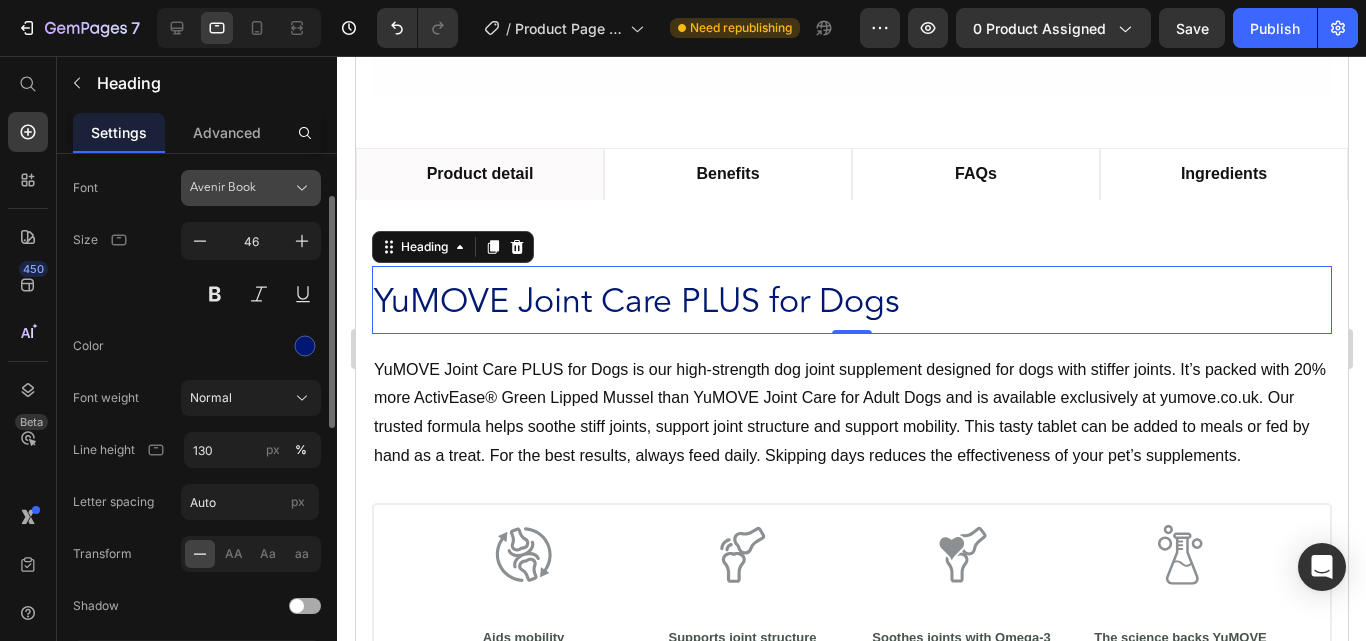 click on "Avenir Book" at bounding box center (241, 188) 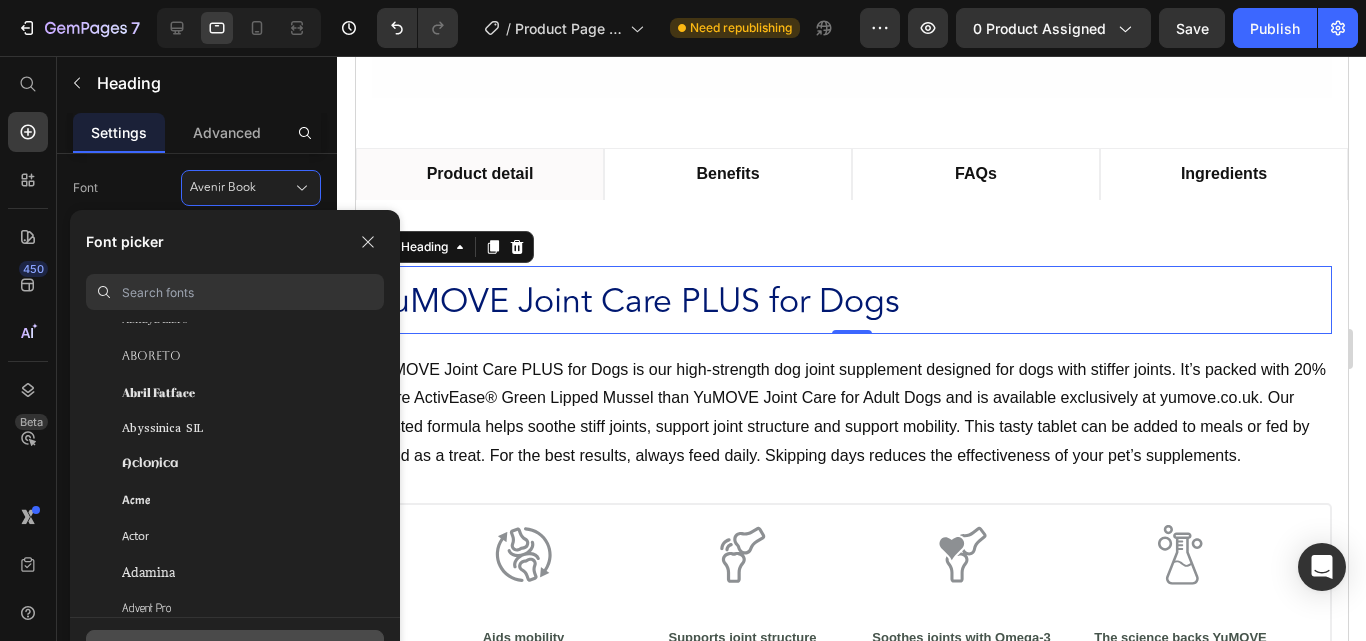 click 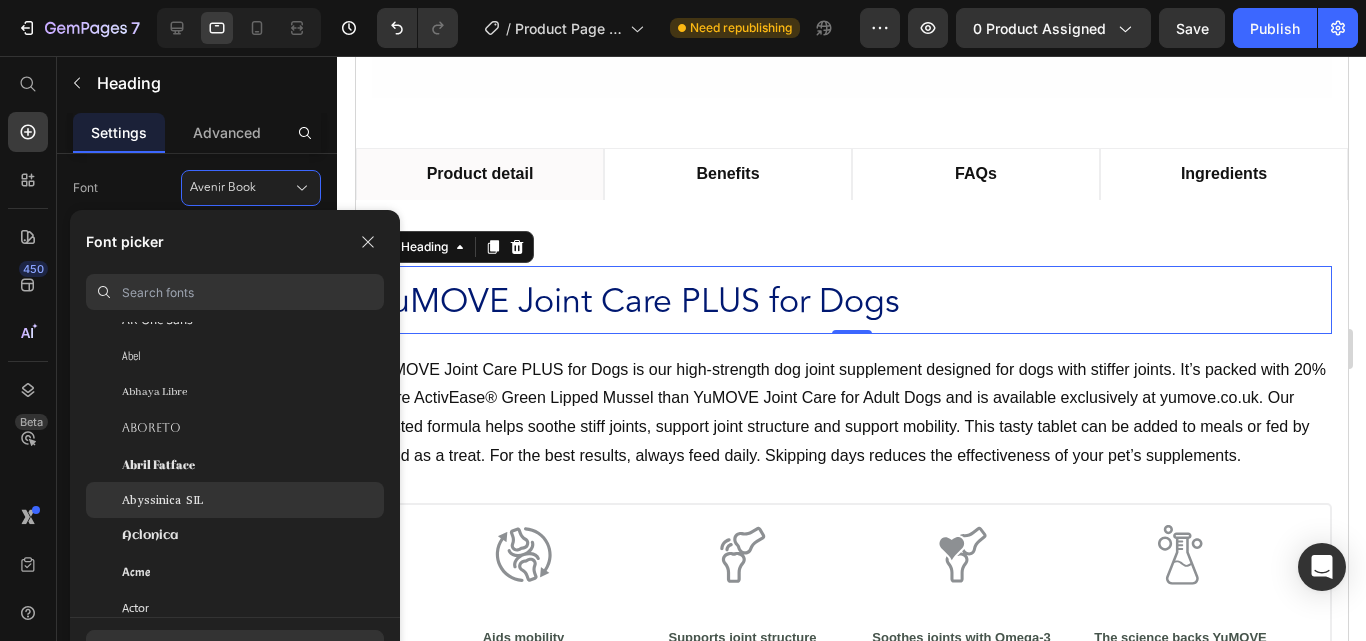 scroll, scrollTop: 0, scrollLeft: 0, axis: both 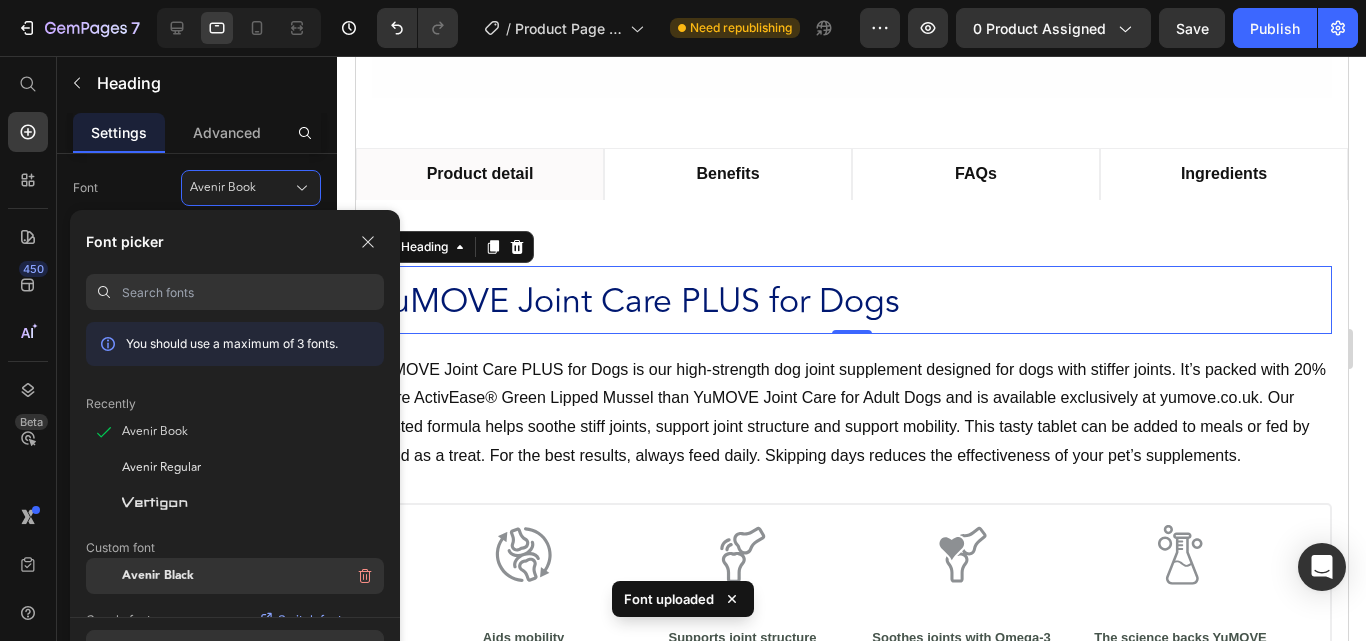 click on "Avenir Black" 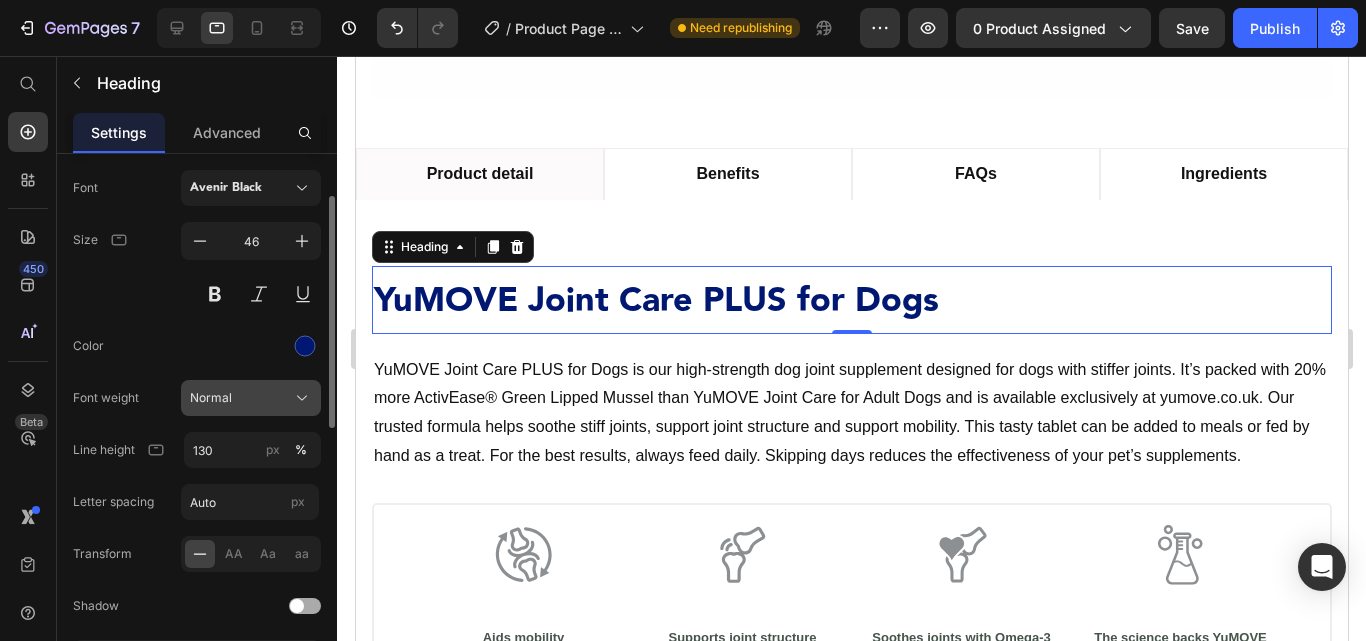 click on "Normal" 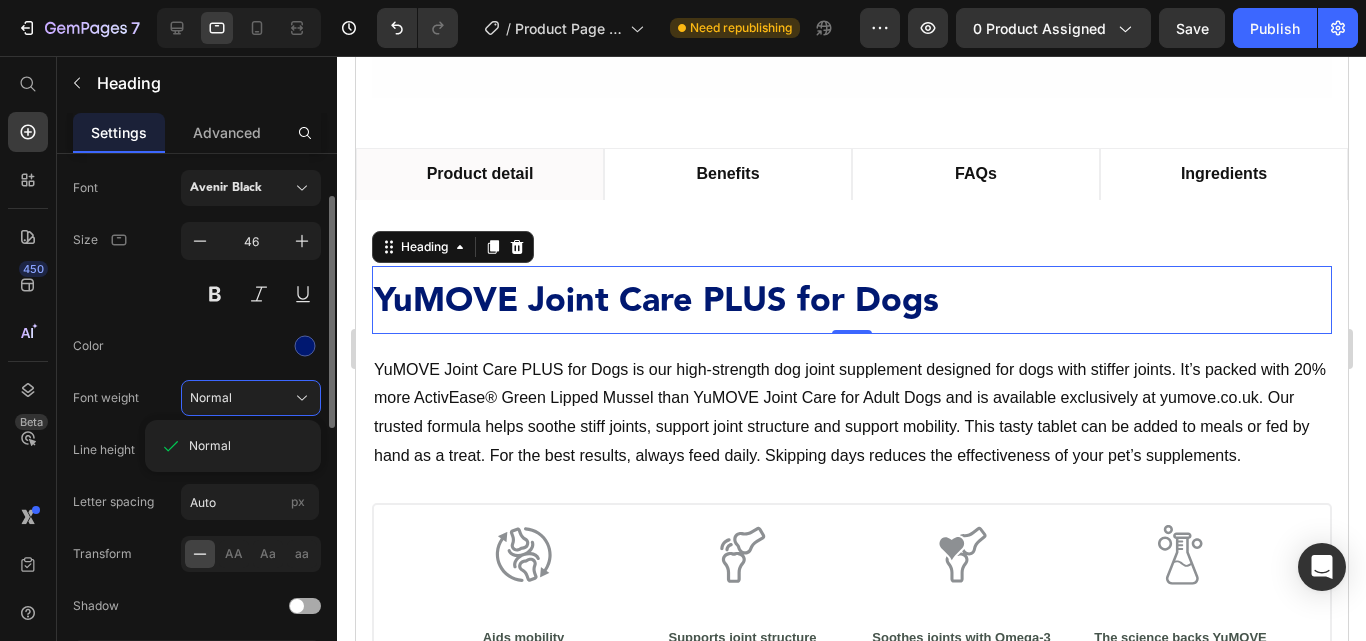 click on "Color" at bounding box center (197, 346) 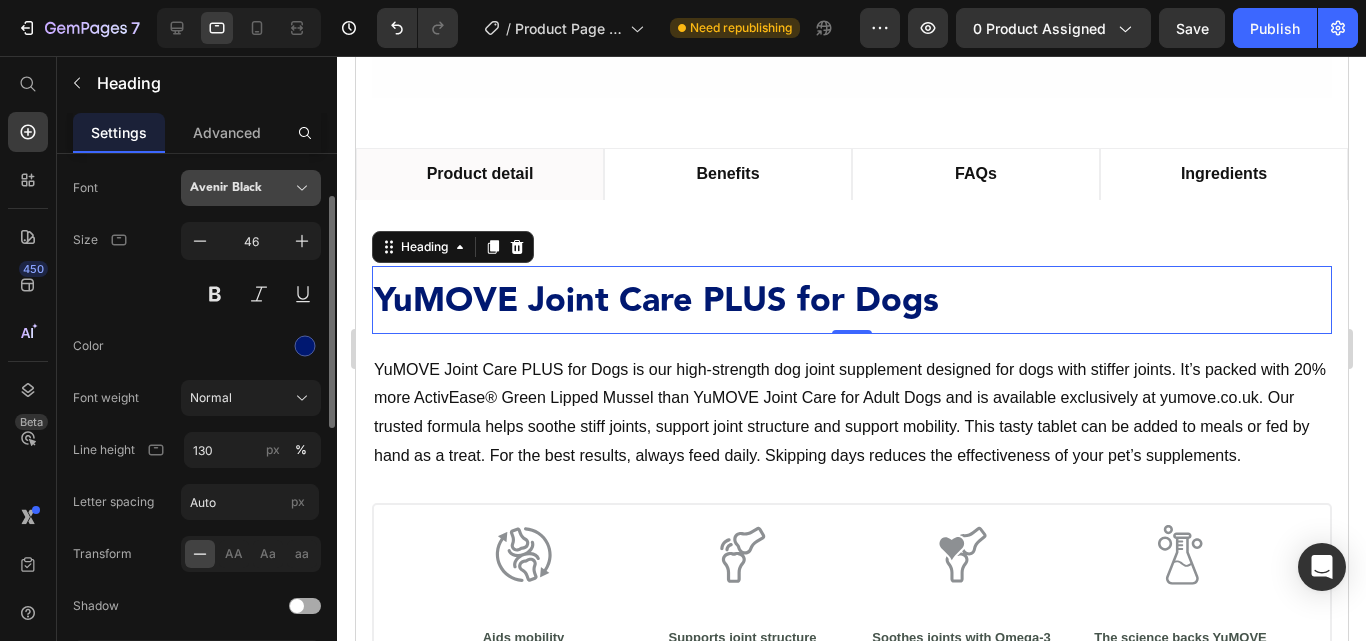 click on "Avenir Black" at bounding box center (251, 188) 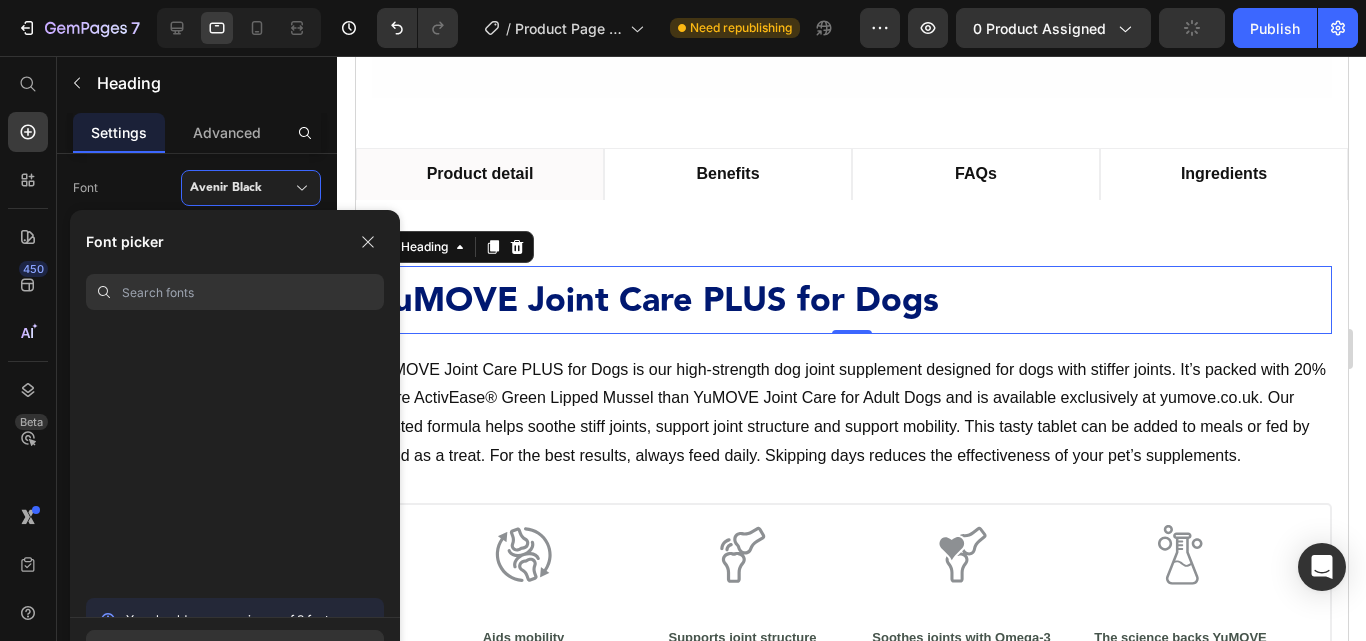 scroll, scrollTop: 900, scrollLeft: 0, axis: vertical 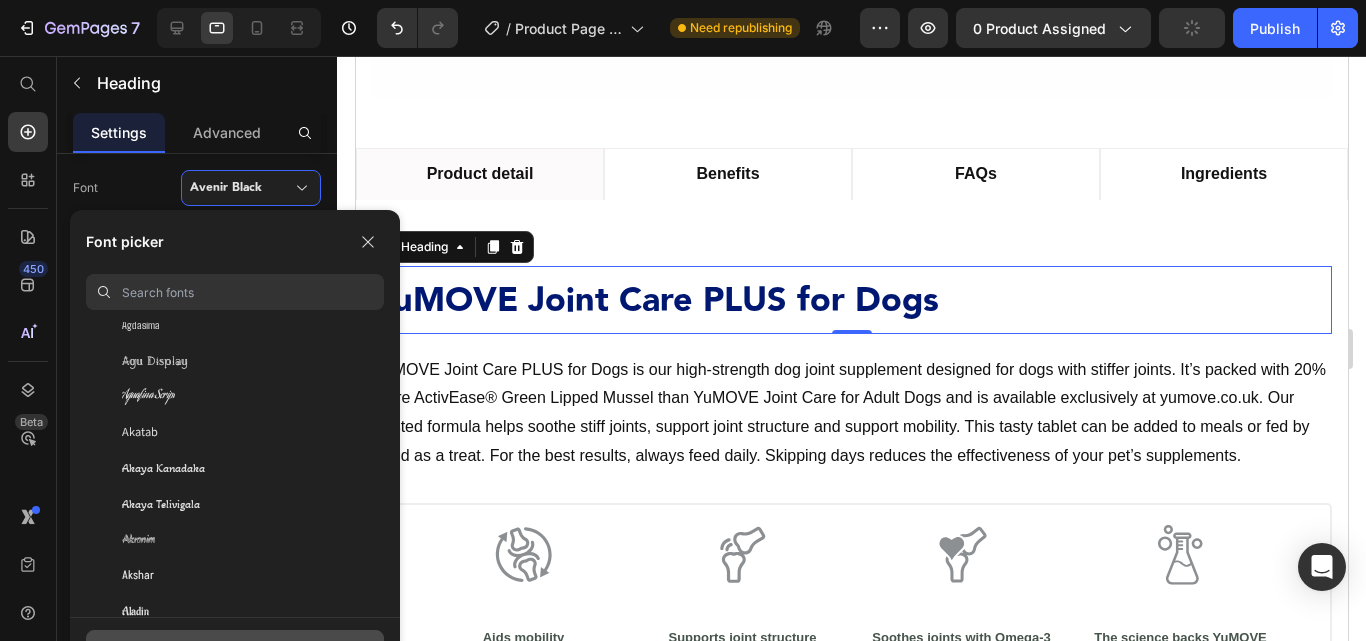 click 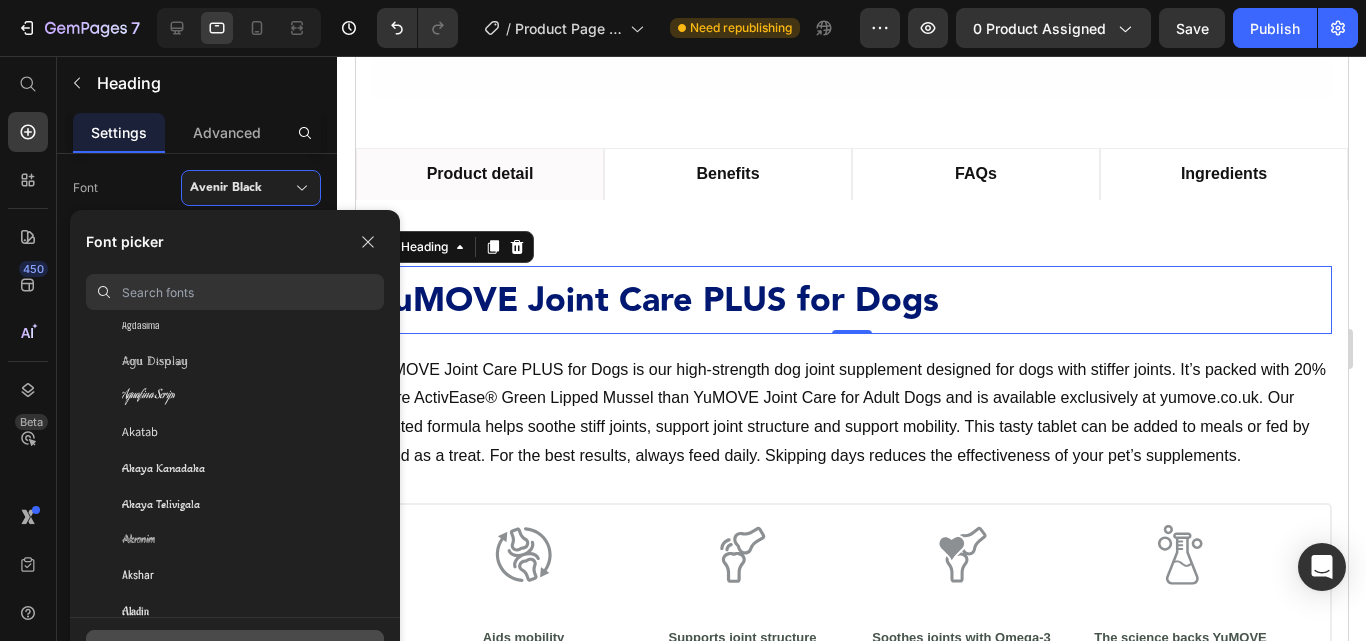 type on "C:\fakepath\Avenir Heavy.ttf" 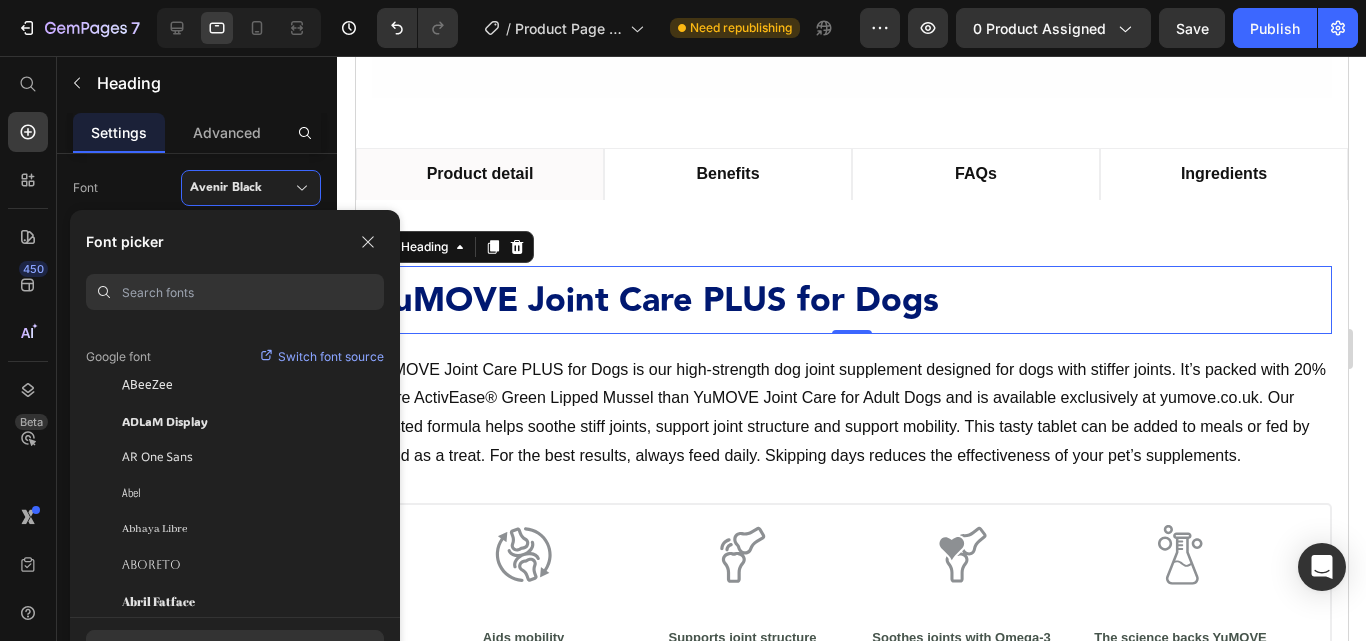 scroll, scrollTop: 0, scrollLeft: 0, axis: both 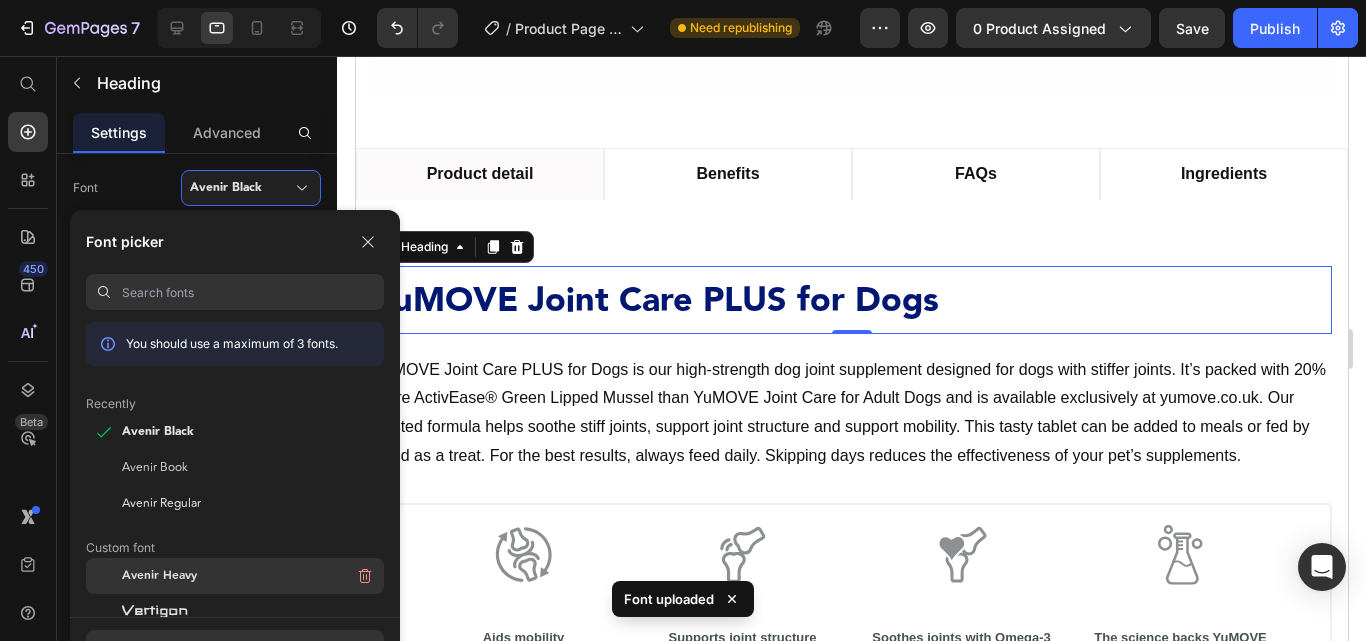 click on "Avenir Heavy" 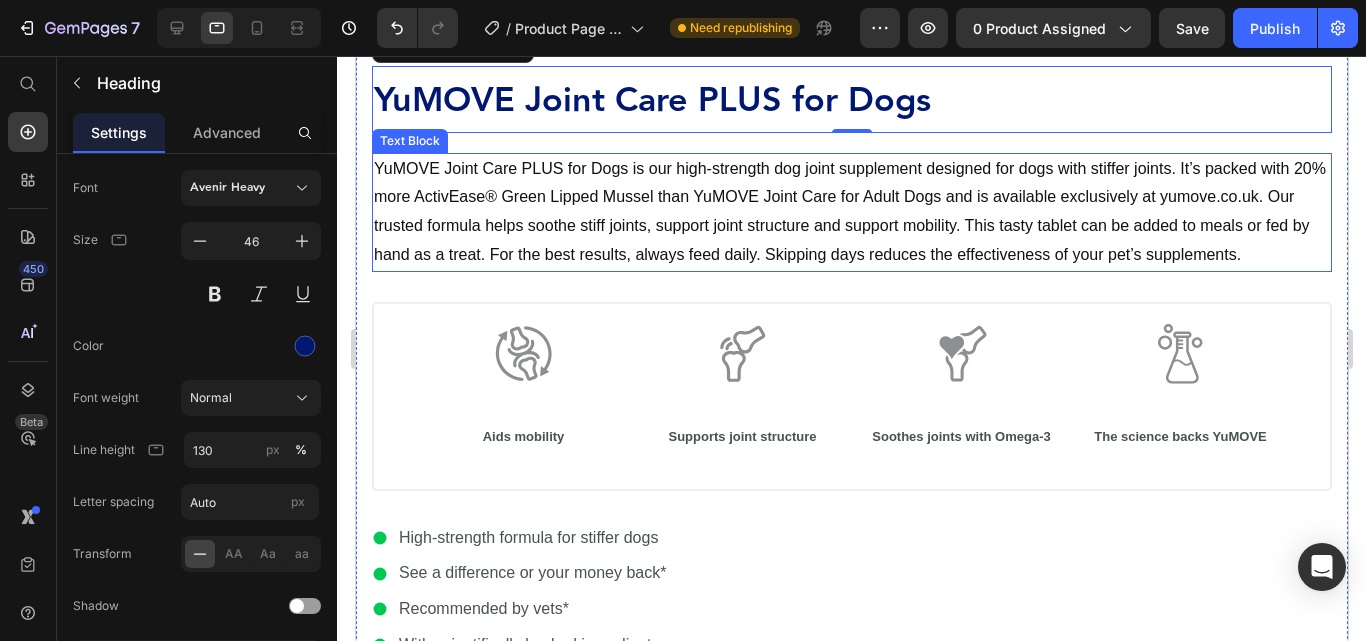 scroll, scrollTop: 700, scrollLeft: 0, axis: vertical 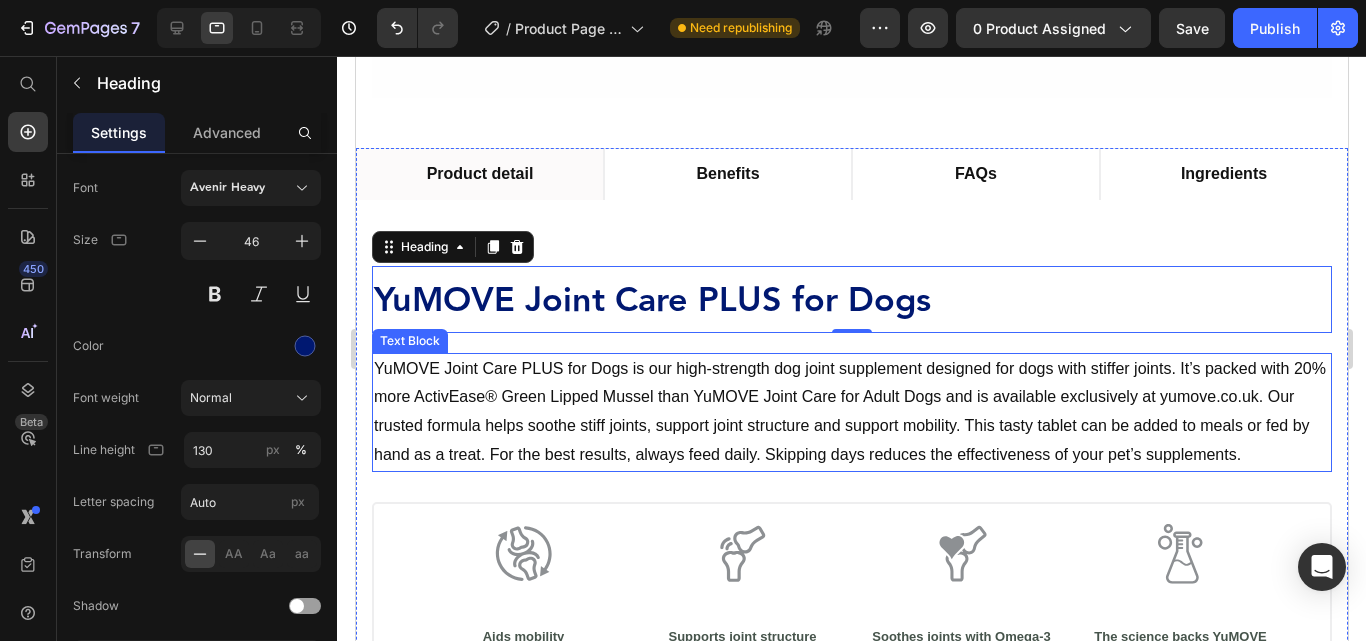 click on "YuMOVE Joint Care PLUS for Dogs is our high-strength dog joint supplement designed for dogs with stiffer joints. It’s packed with 20% more ActivEase® Green Lipped Mussel than YuMOVE Joint Care for Adult Dogs and is available exclusively at yumove.co.uk. Our trusted formula helps soothe stiff joints, support joint structure and support mobility. This tasty tablet can be added to meals or fed by hand as a treat. For the best results, always feed daily. Skipping days reduces the effectiveness of your pet’s supplements." at bounding box center [851, 412] 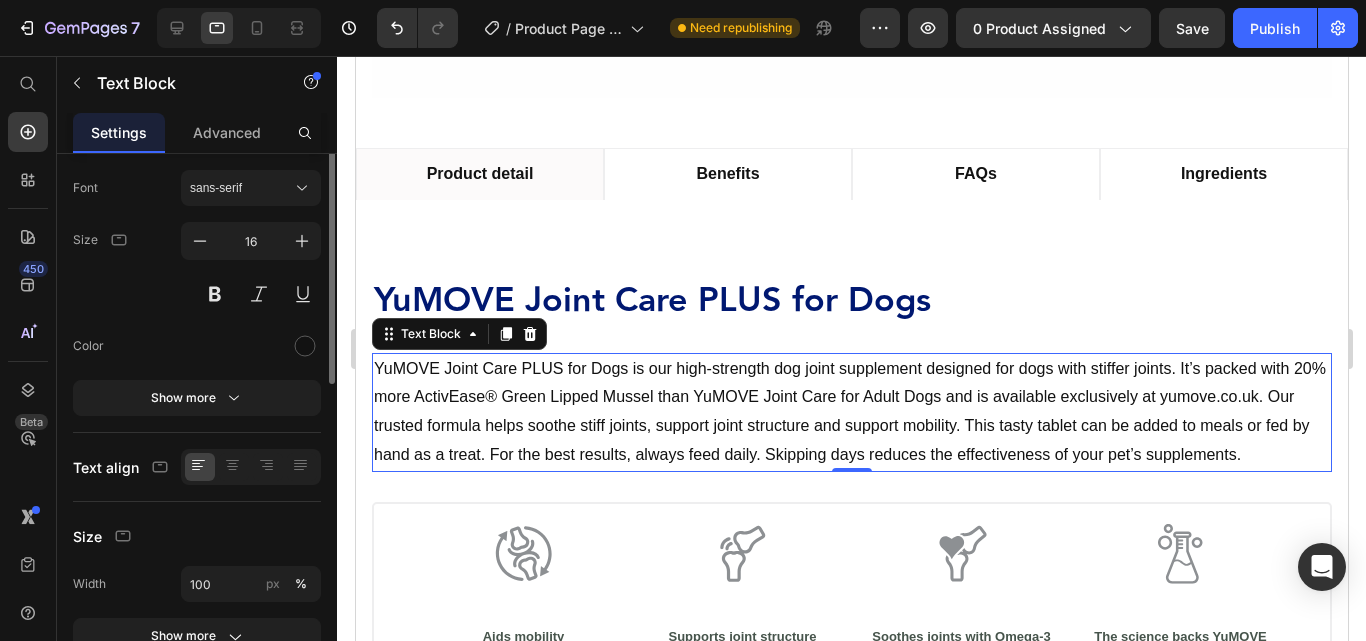 scroll, scrollTop: 0, scrollLeft: 0, axis: both 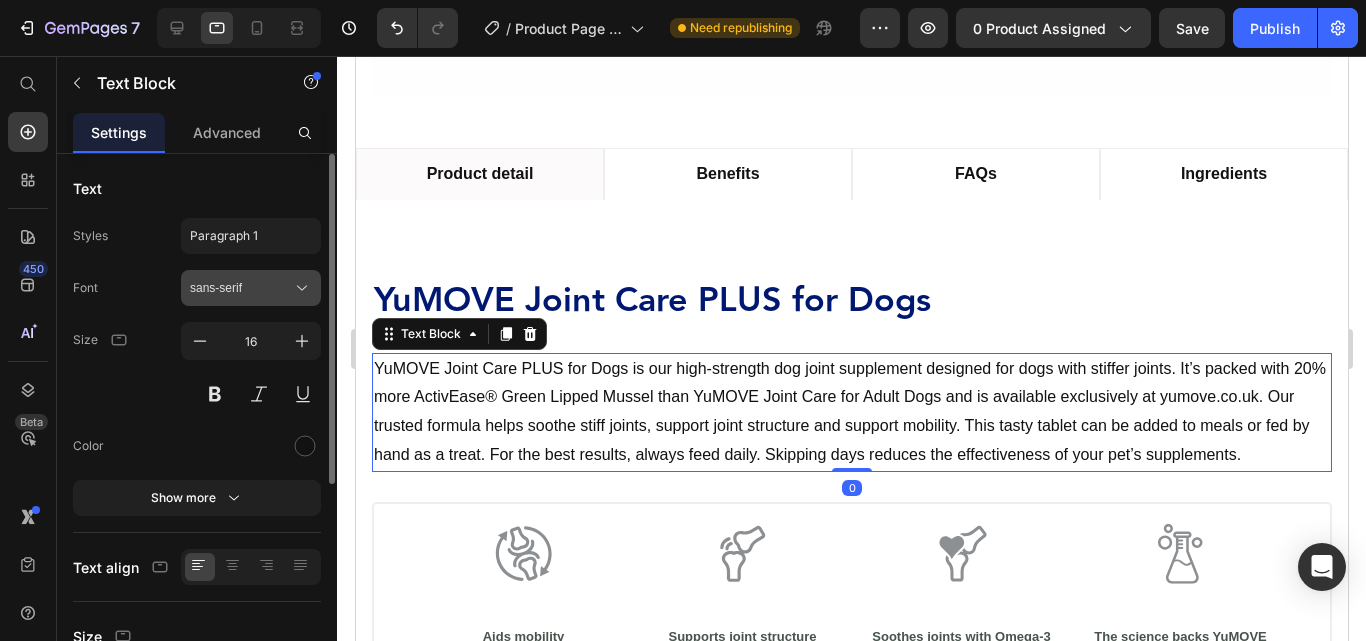 click on "sans-serif" at bounding box center (251, 288) 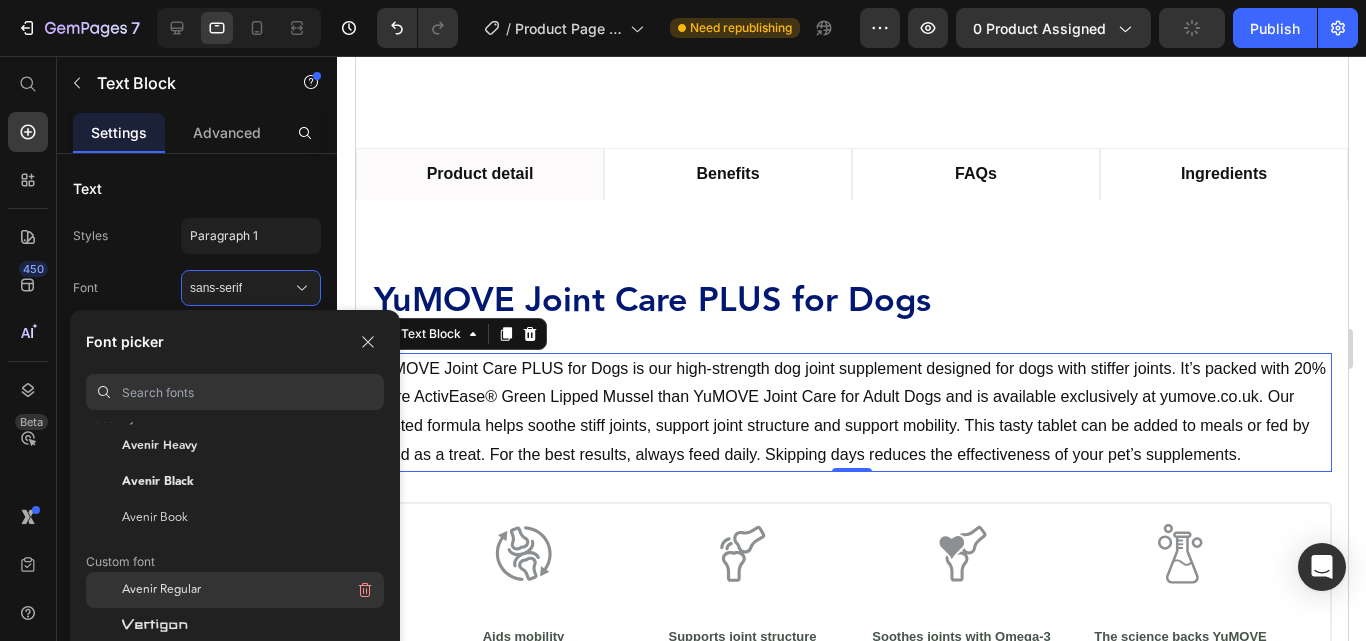 scroll, scrollTop: 100, scrollLeft: 0, axis: vertical 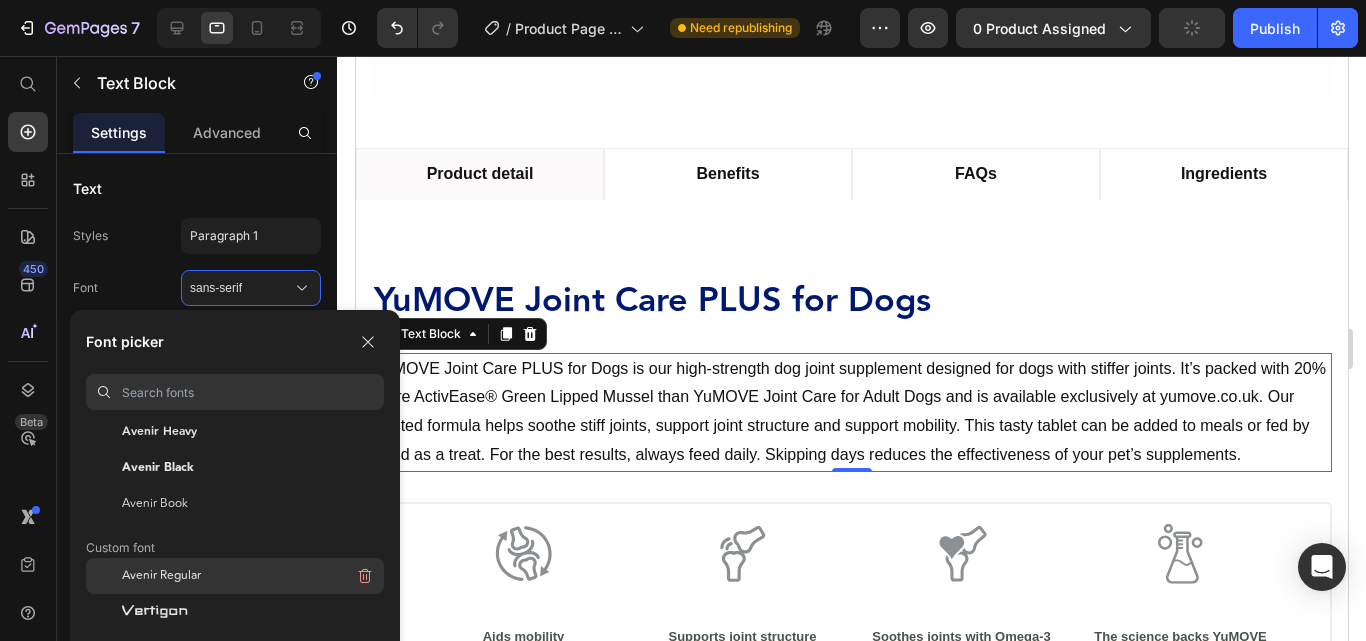 click on "Avenir Regular" 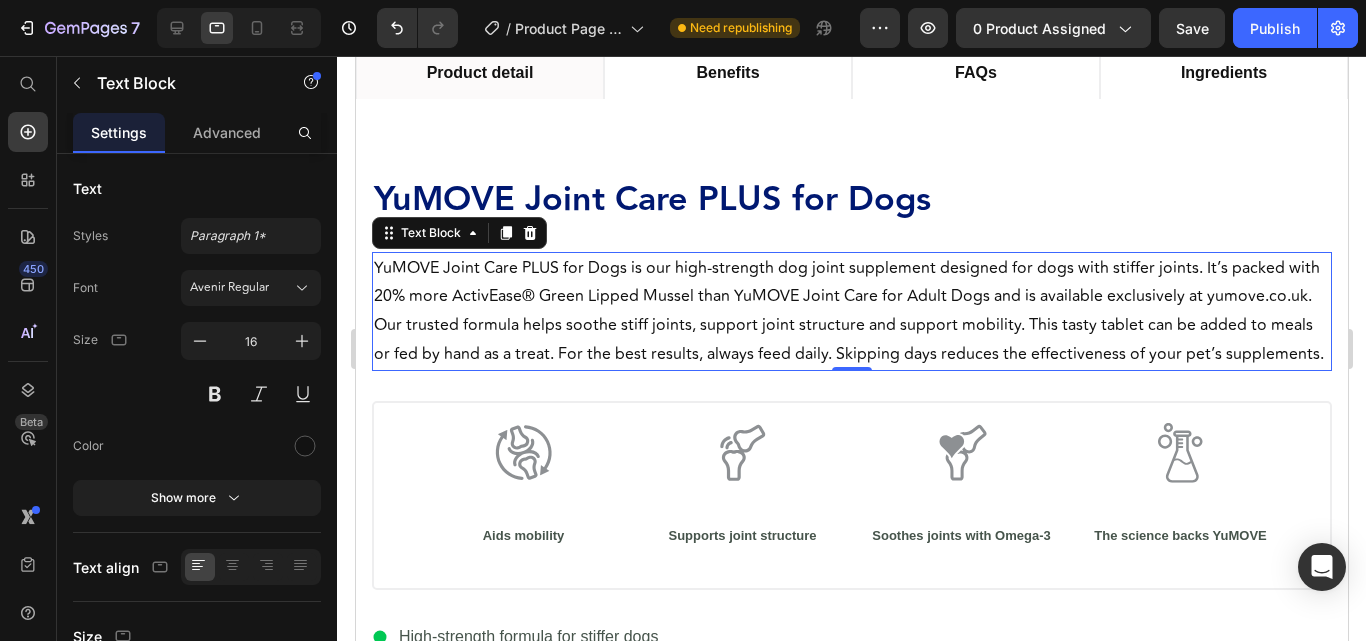 scroll, scrollTop: 900, scrollLeft: 0, axis: vertical 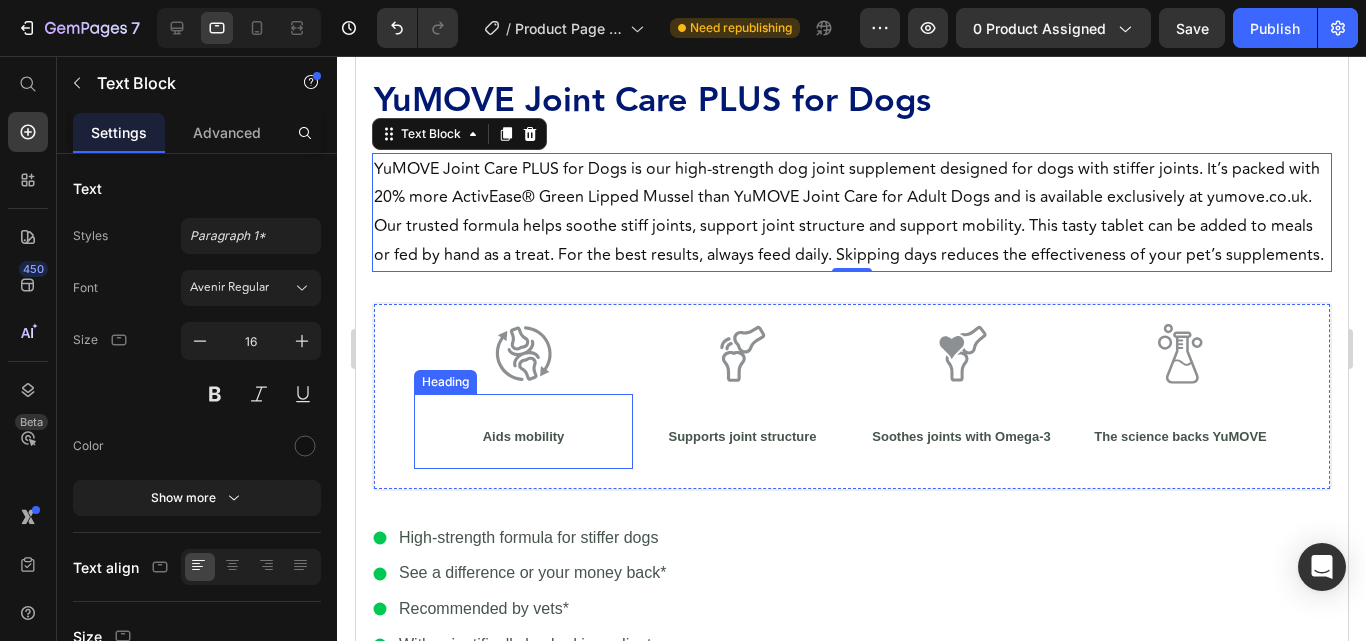 click on "Aids mobility" at bounding box center (523, 436) 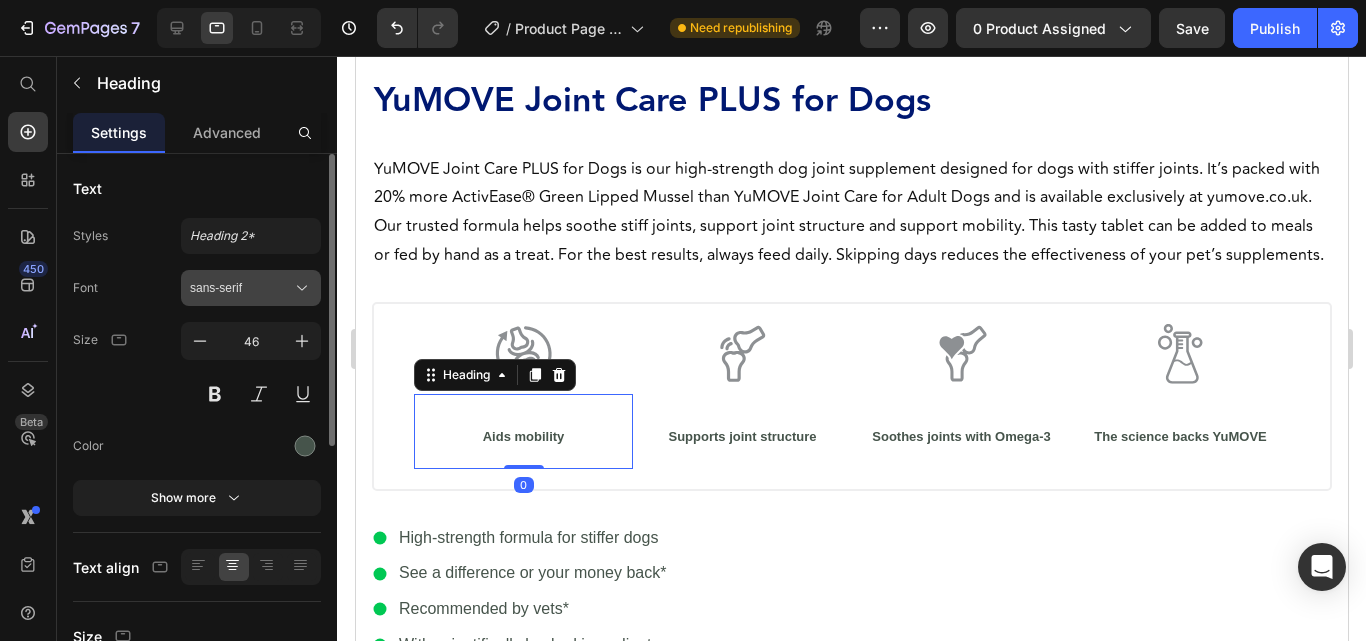 click on "sans-serif" at bounding box center [251, 288] 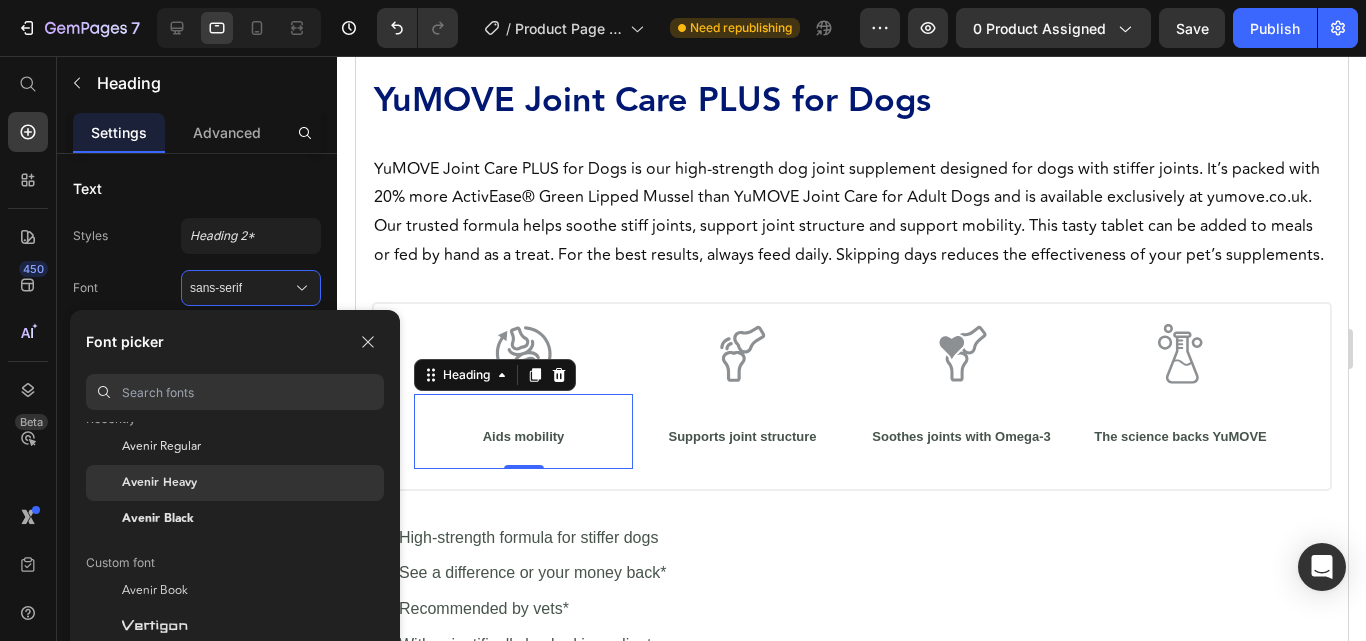 scroll, scrollTop: 100, scrollLeft: 0, axis: vertical 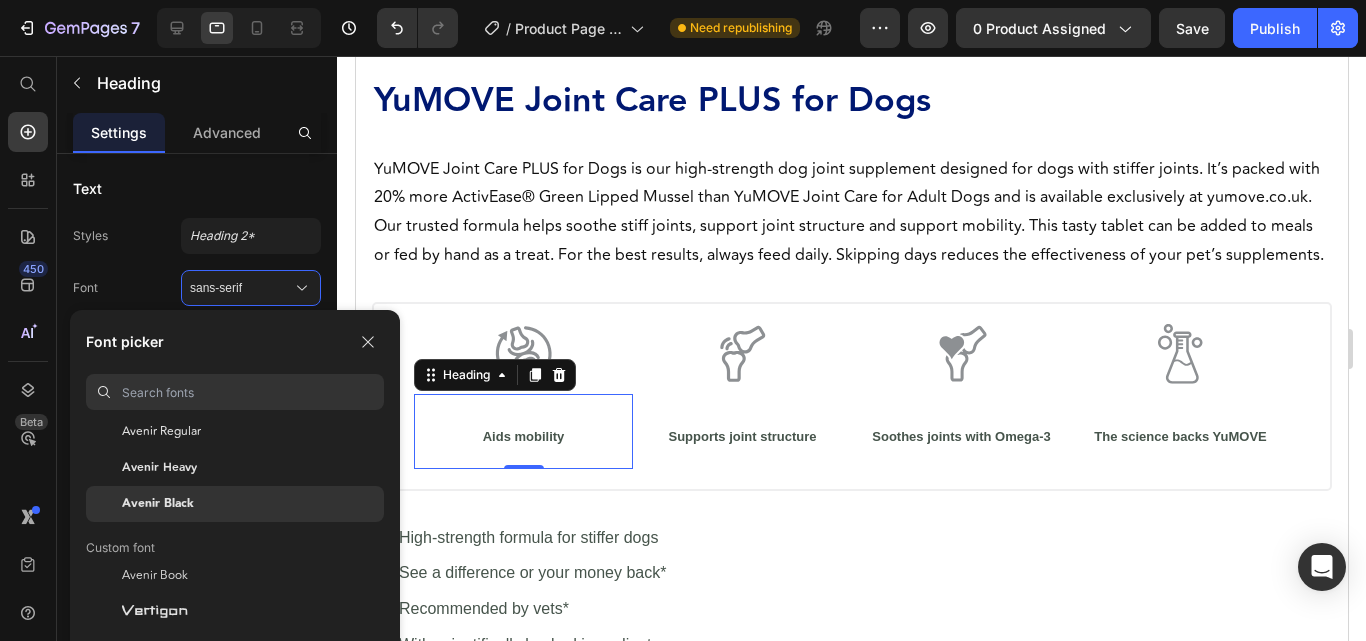 click on "Avenir Black" 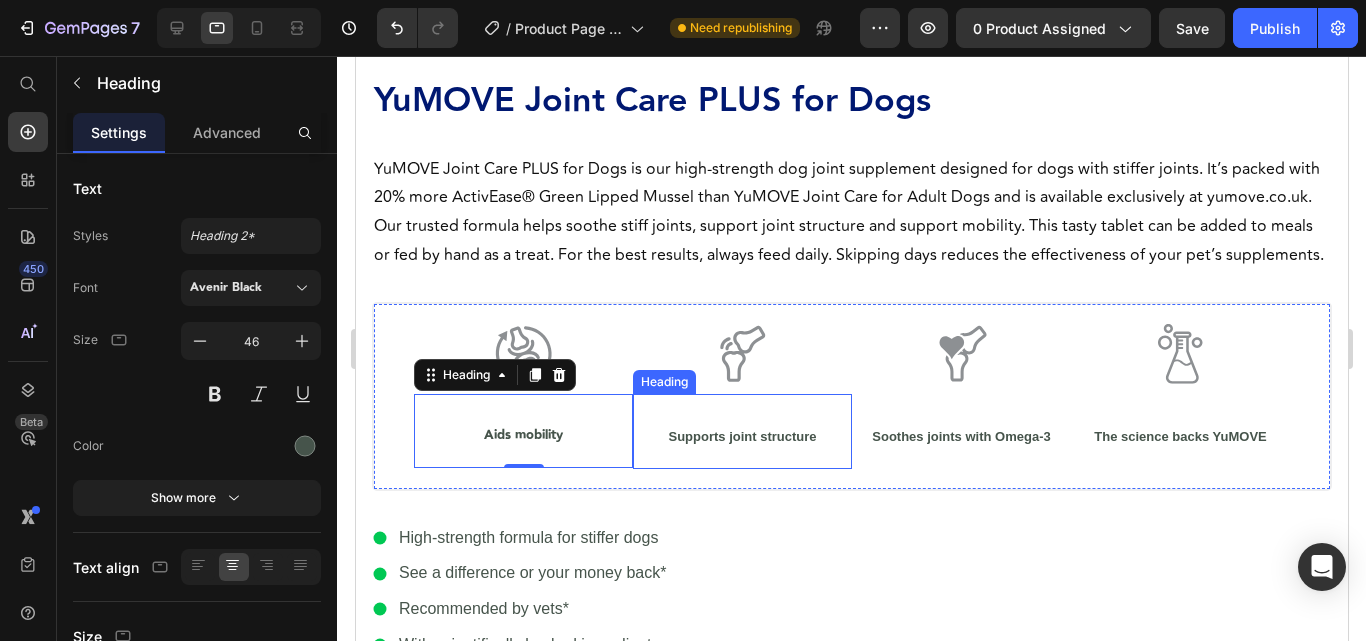 click on "Supports joint structure" at bounding box center (741, 431) 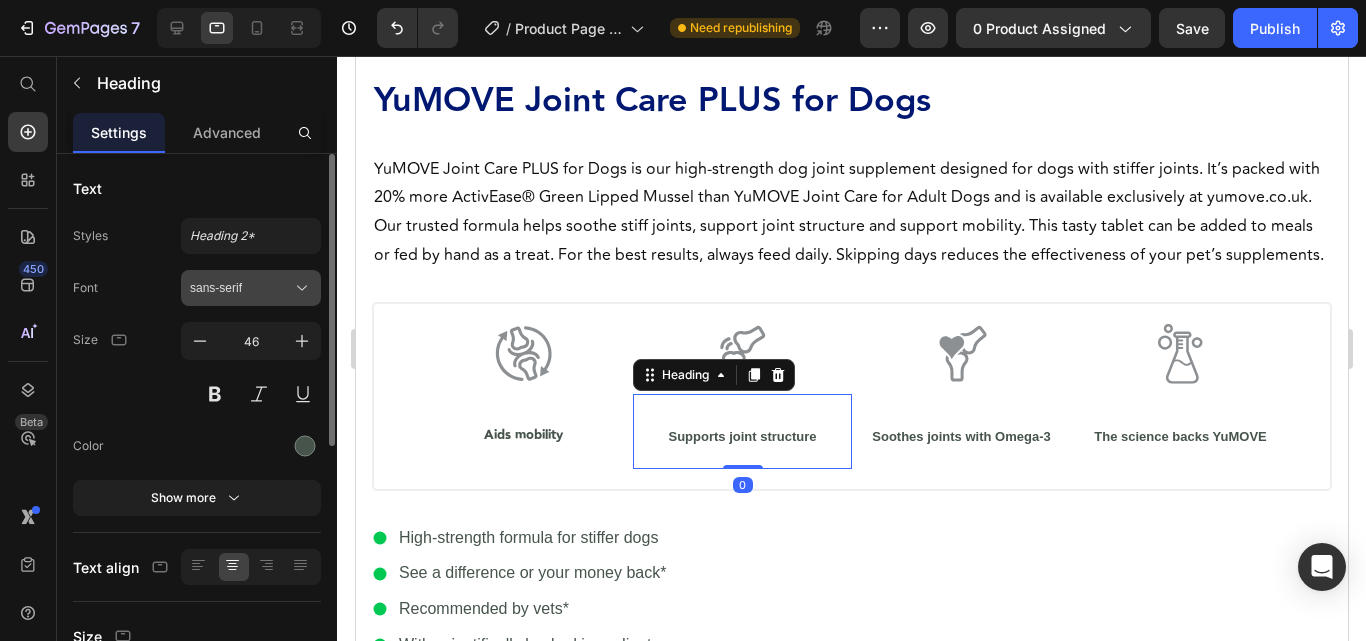 click on "sans-serif" at bounding box center [241, 288] 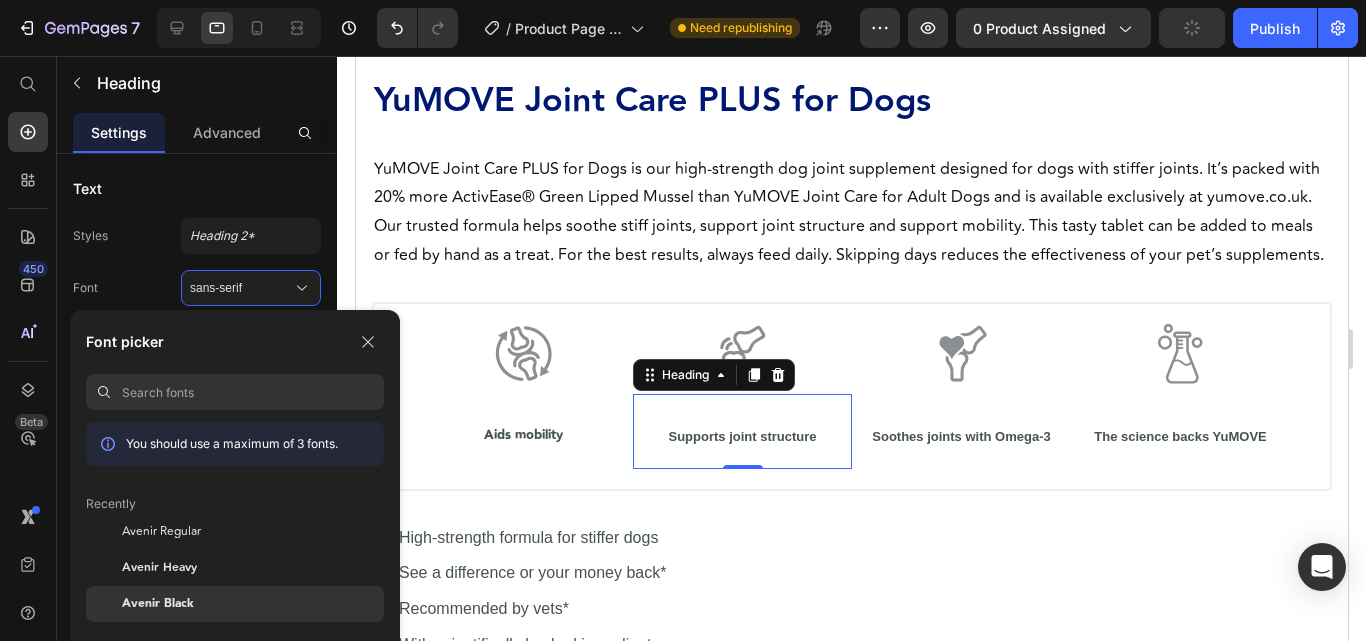 drag, startPoint x: 175, startPoint y: 595, endPoint x: 427, endPoint y: 422, distance: 305.66812 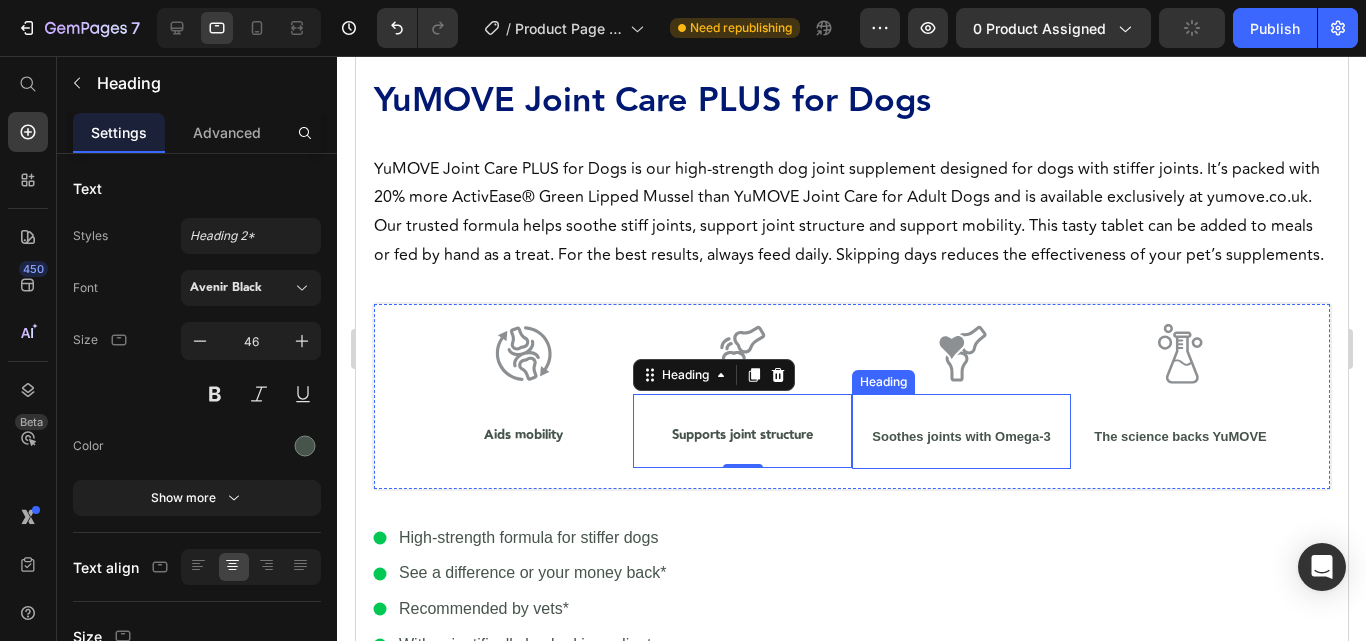 click on "Soothes joints with Omega-3" at bounding box center (960, 431) 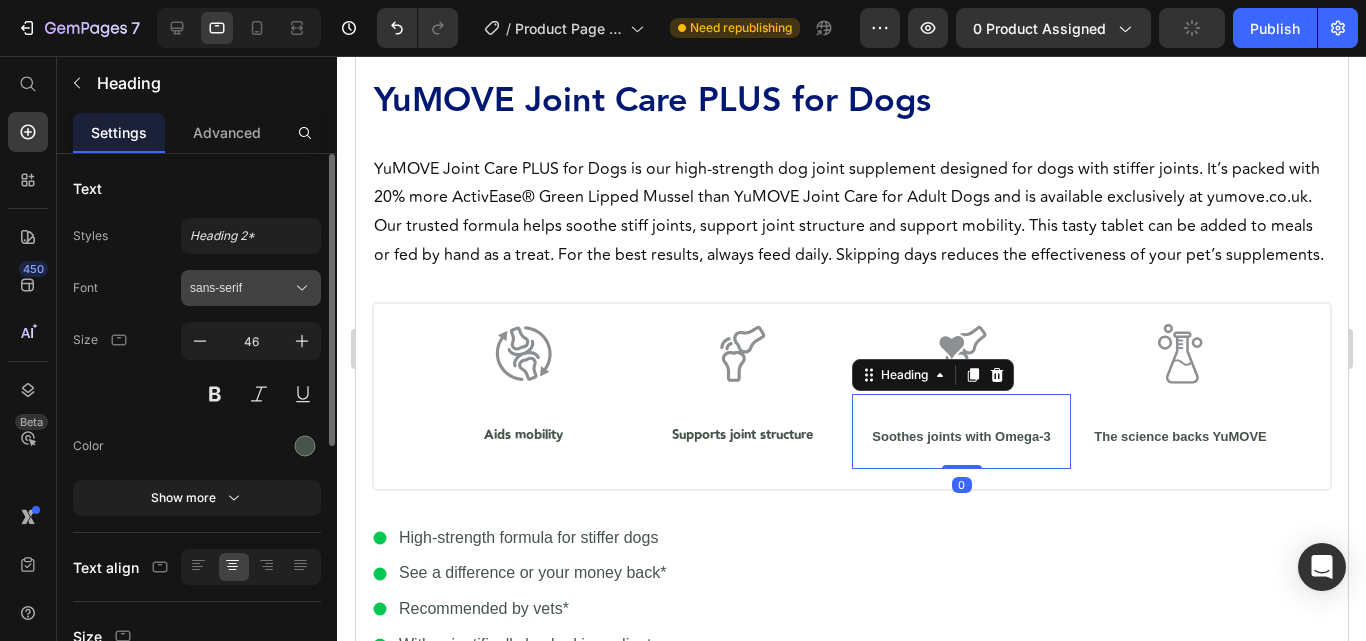 click on "sans-serif" at bounding box center [251, 288] 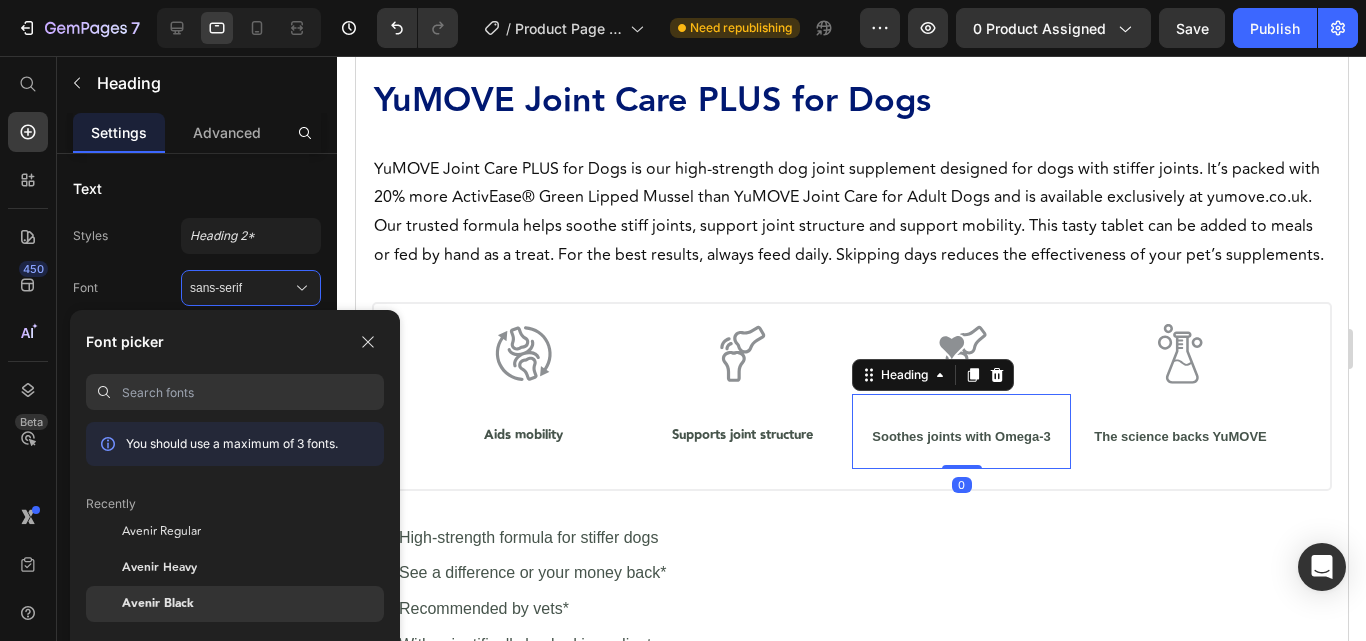 click on "Avenir Black" at bounding box center (158, 604) 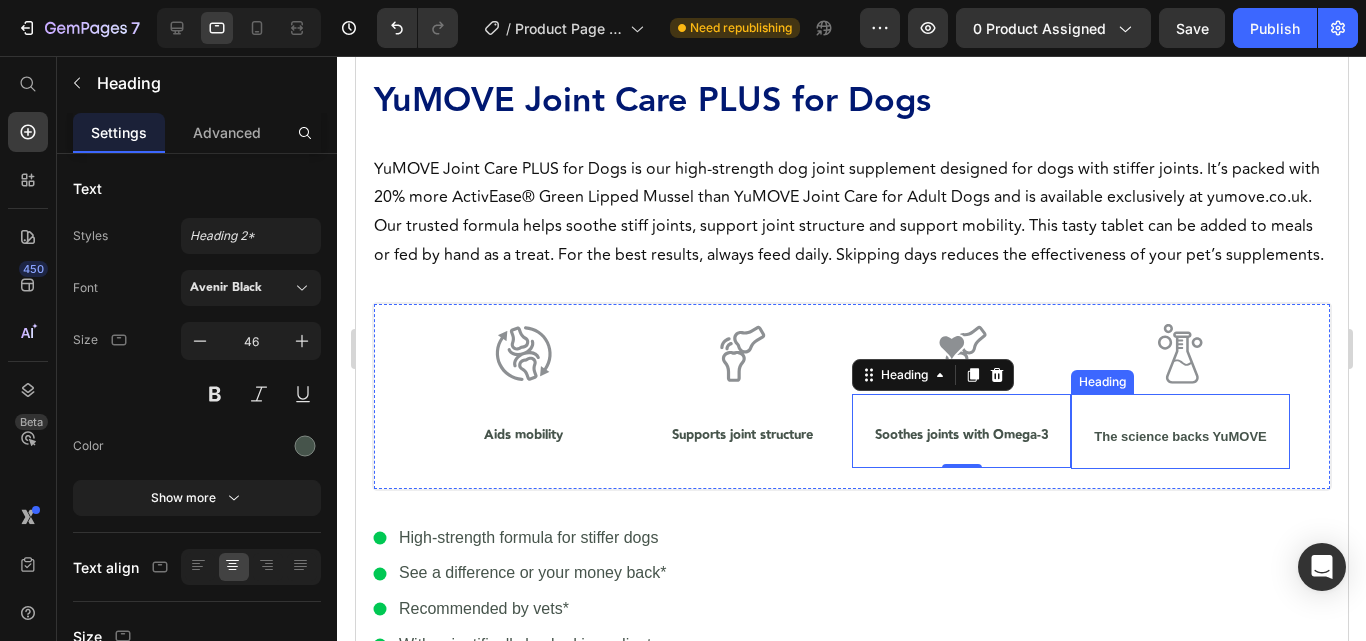 click on "The science backs YuMOVE" at bounding box center [1179, 436] 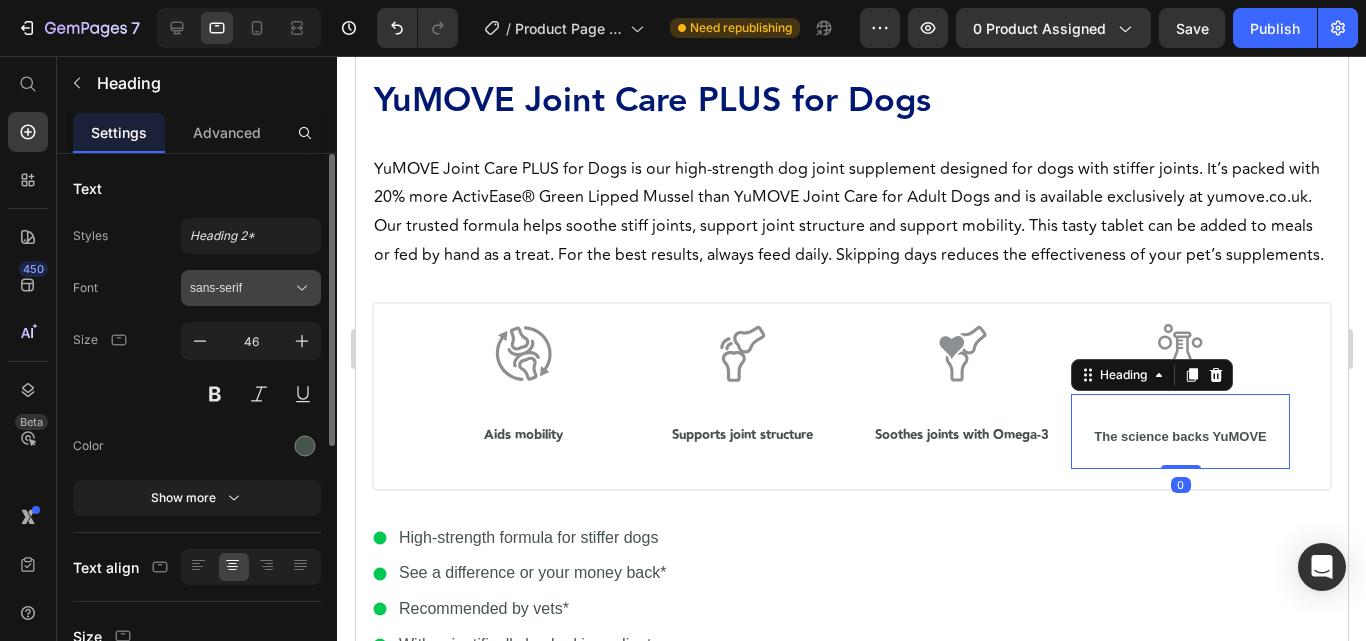 click on "sans-serif" at bounding box center (241, 288) 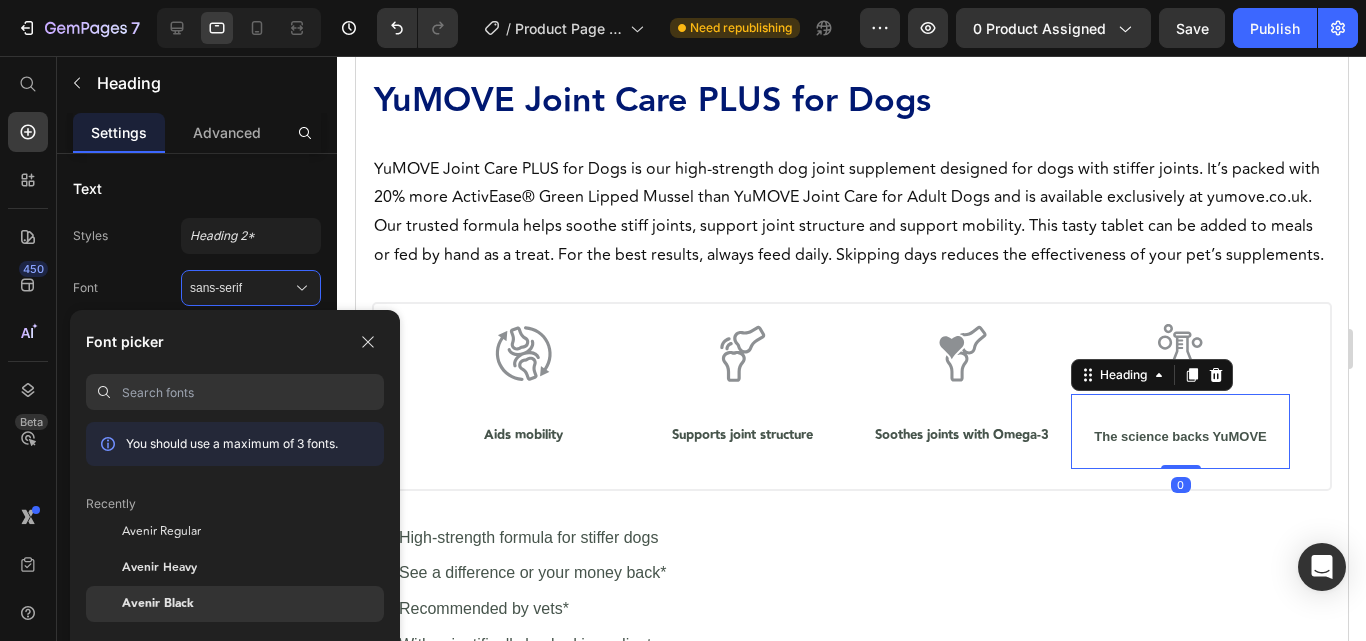 click on "Avenir Black" 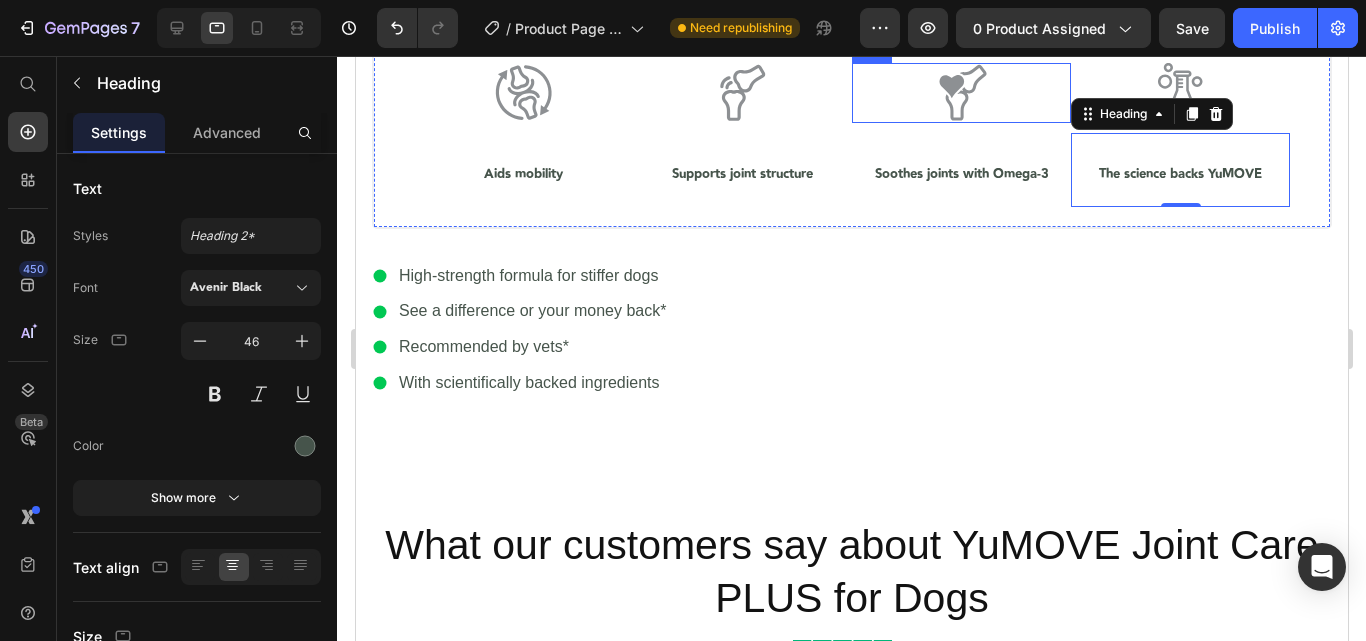 scroll, scrollTop: 1200, scrollLeft: 0, axis: vertical 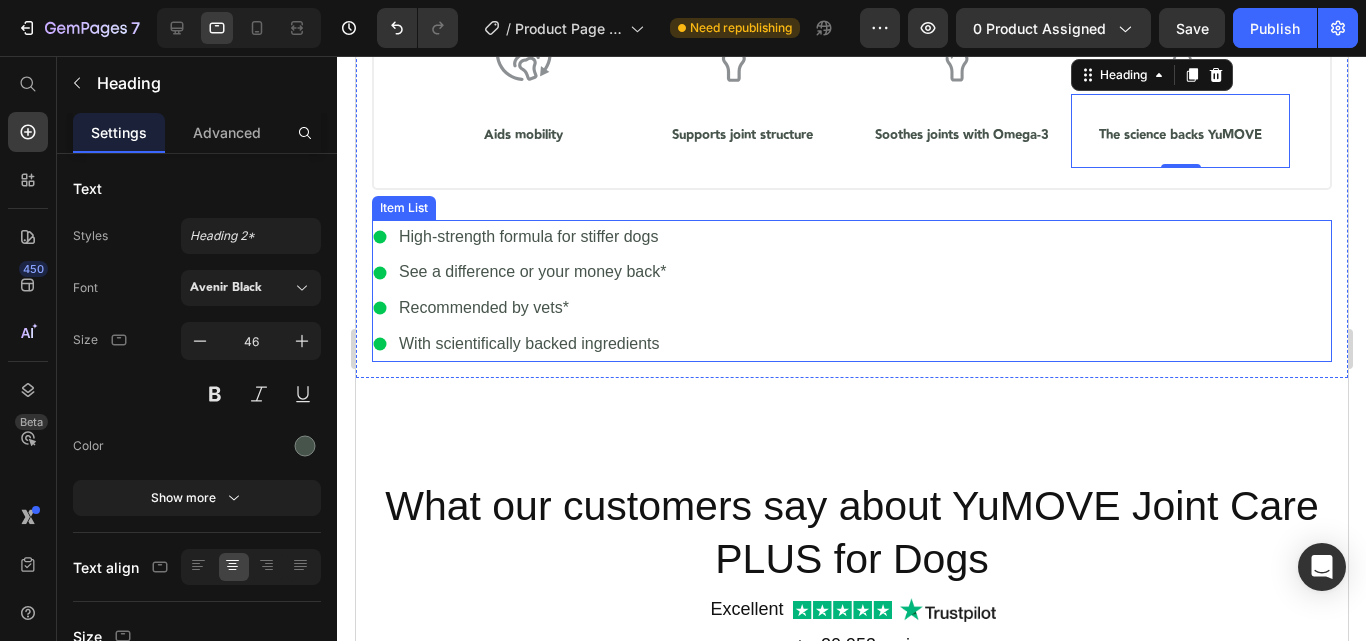 click on "High-strength formula for stiffer dogs" at bounding box center [527, 236] 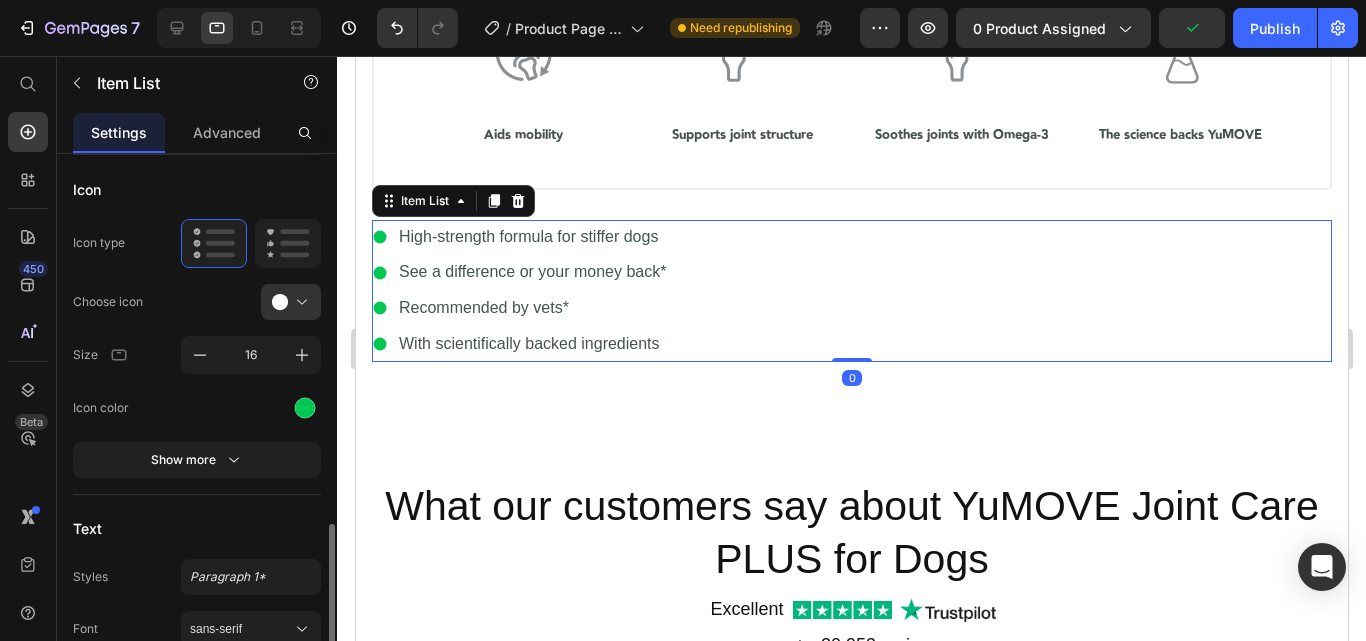 scroll, scrollTop: 500, scrollLeft: 0, axis: vertical 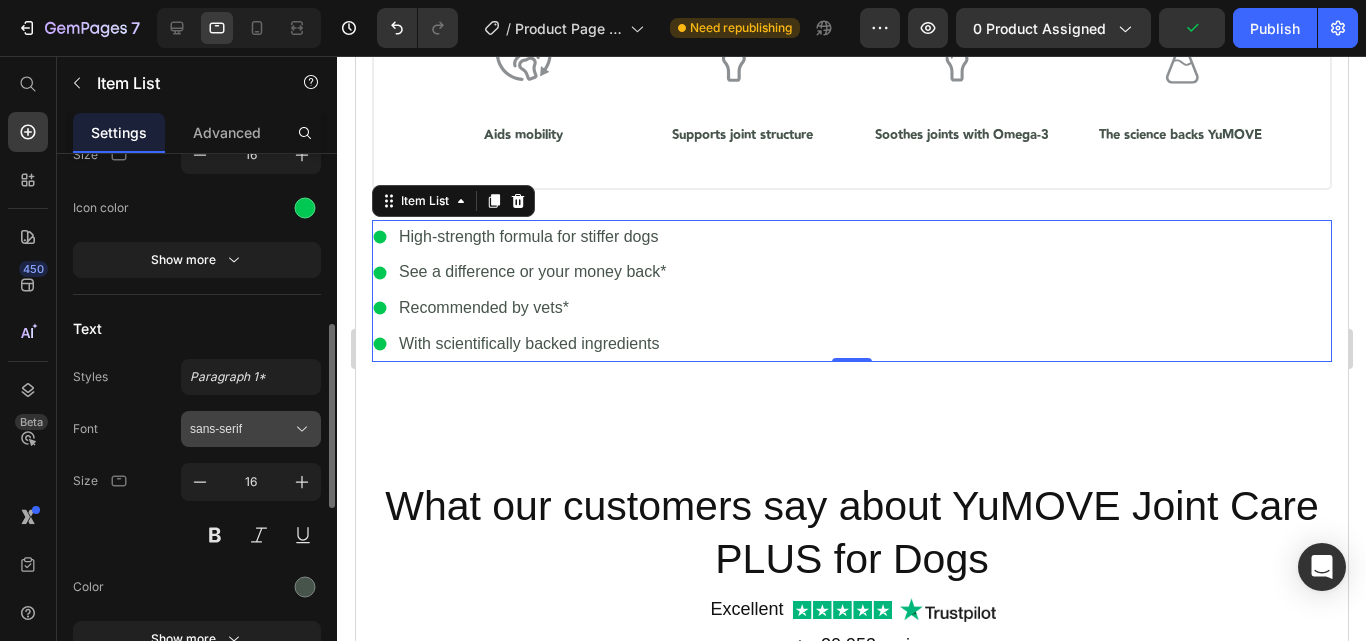 click on "sans-serif" at bounding box center (241, 429) 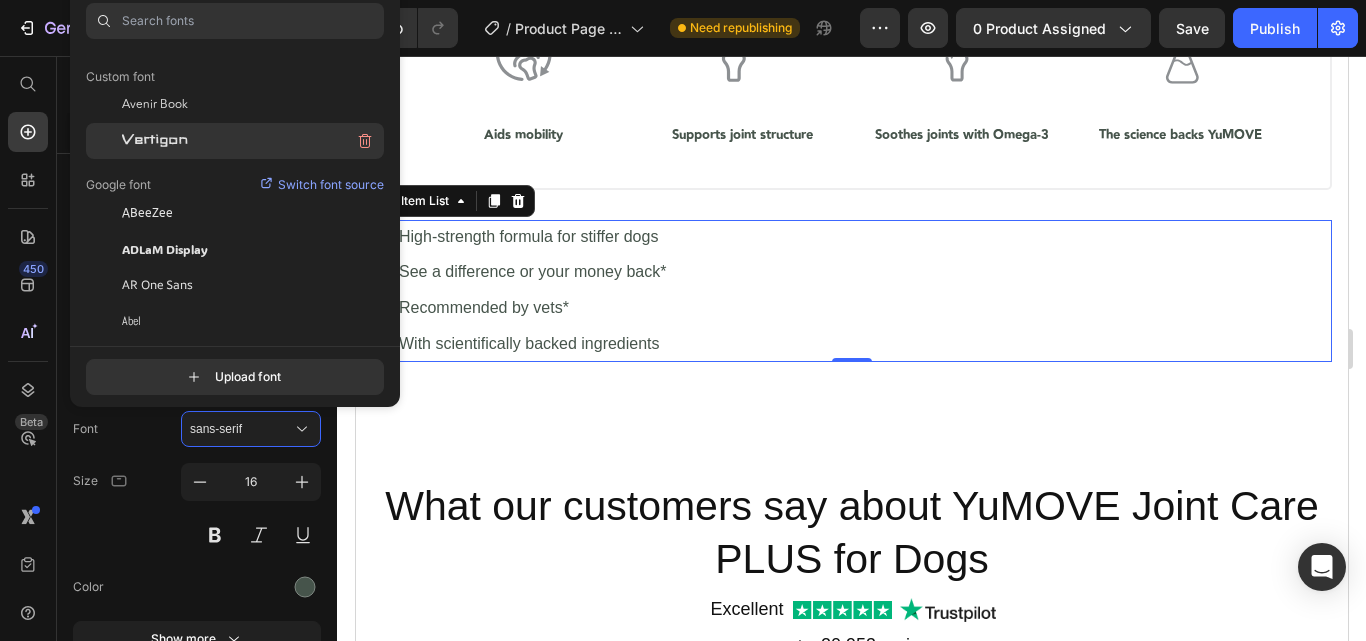 scroll, scrollTop: 100, scrollLeft: 0, axis: vertical 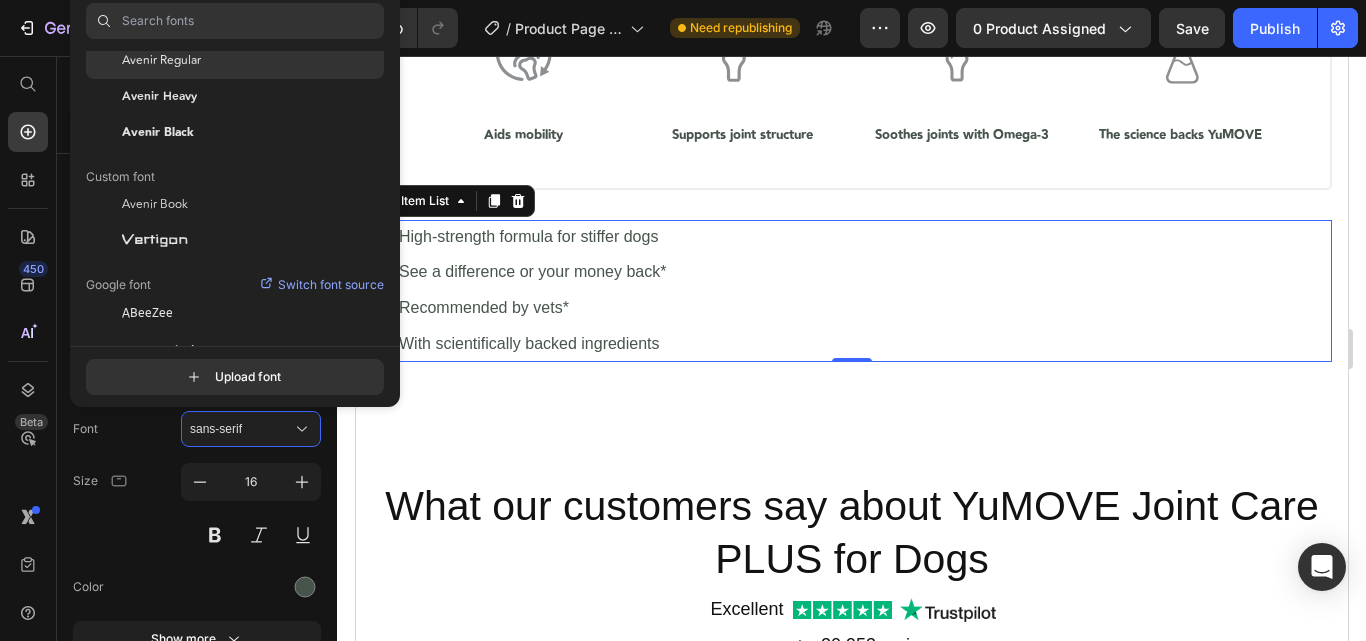 click on "Avenir Regular" 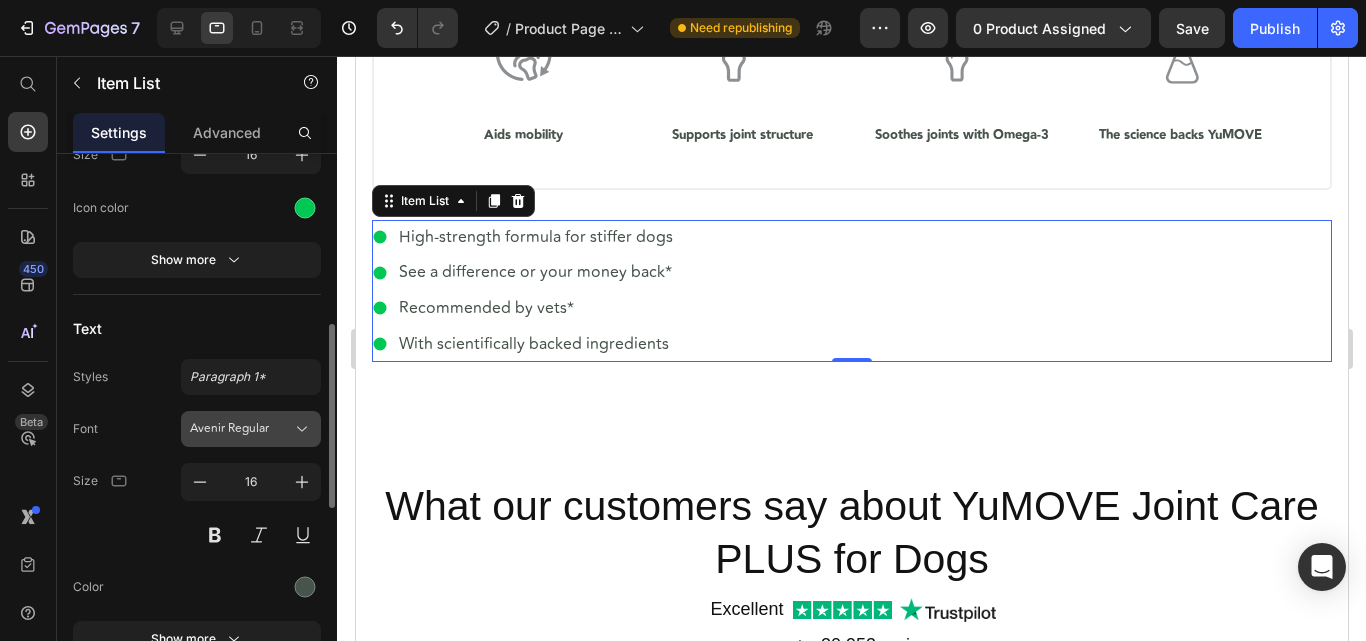 click on "Avenir Regular" at bounding box center [241, 429] 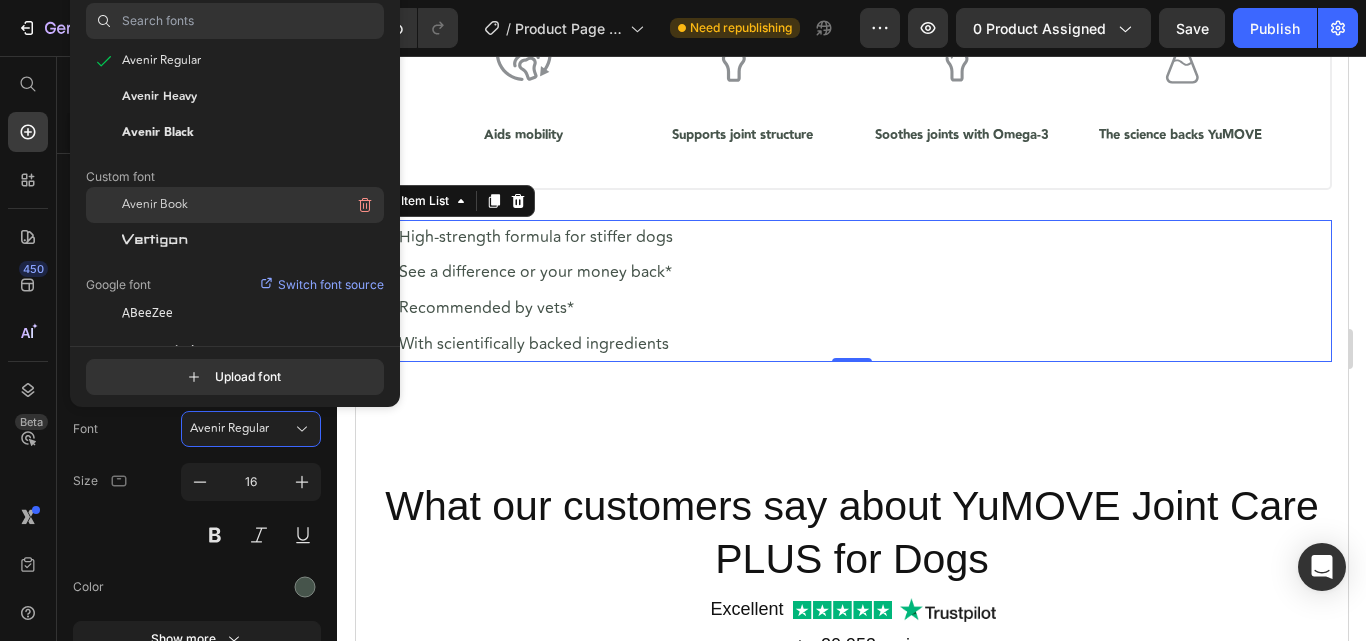 click on "Avenir Book" 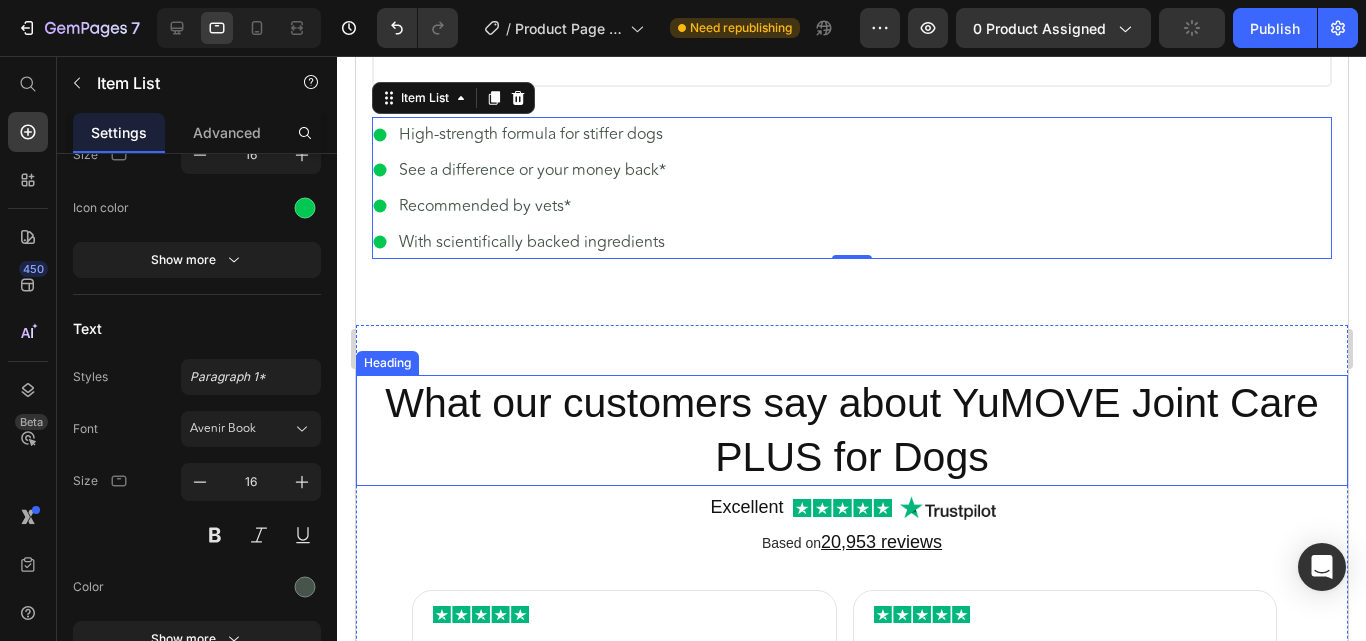 scroll, scrollTop: 1400, scrollLeft: 0, axis: vertical 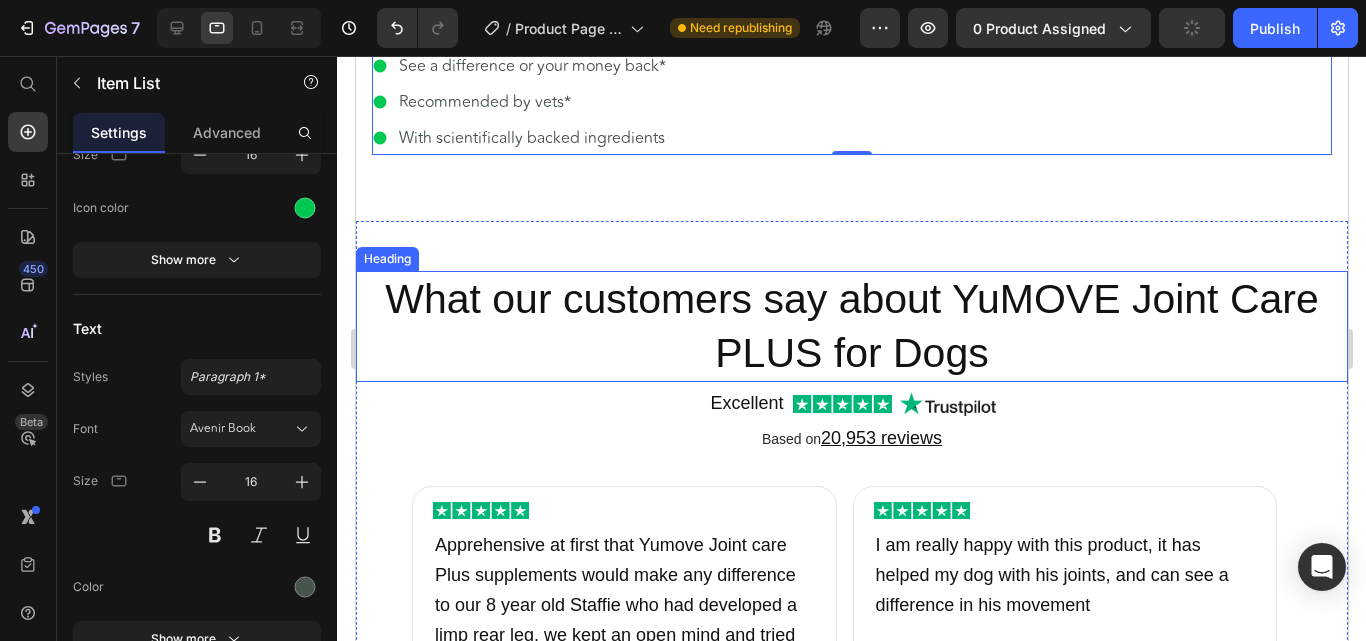 click on "What our customers say about YuMOVE Joint Care PLUS for Dogs" at bounding box center (851, 326) 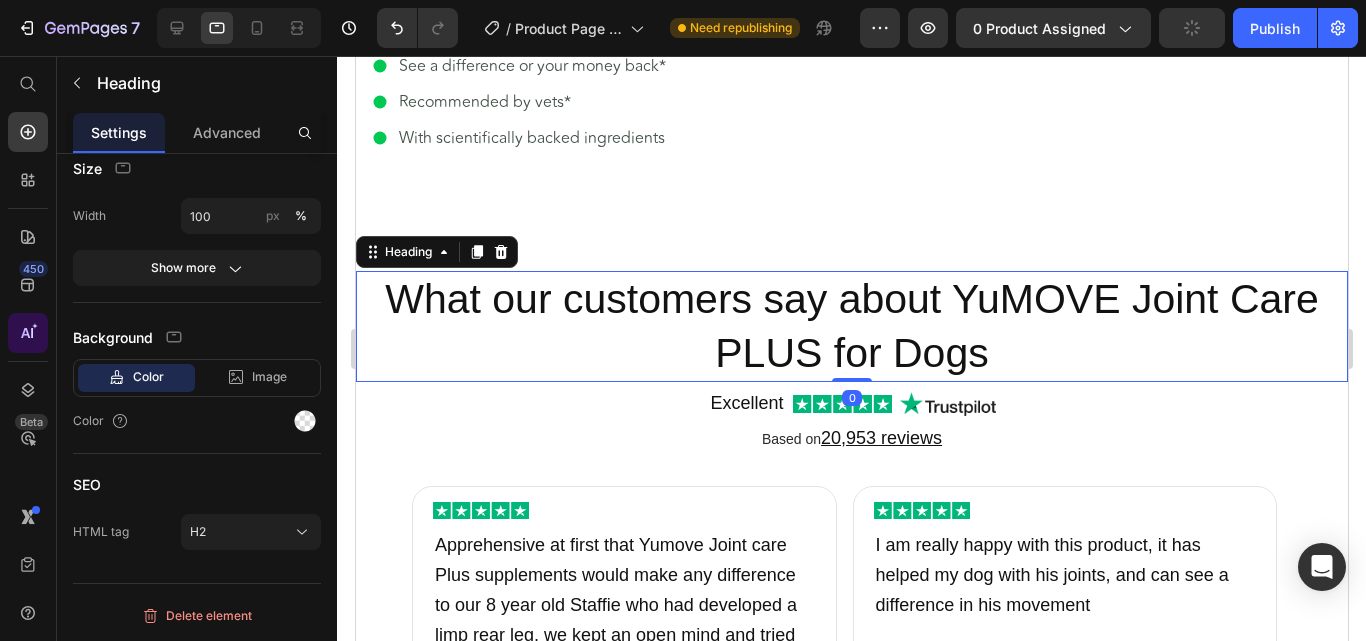 scroll, scrollTop: 0, scrollLeft: 0, axis: both 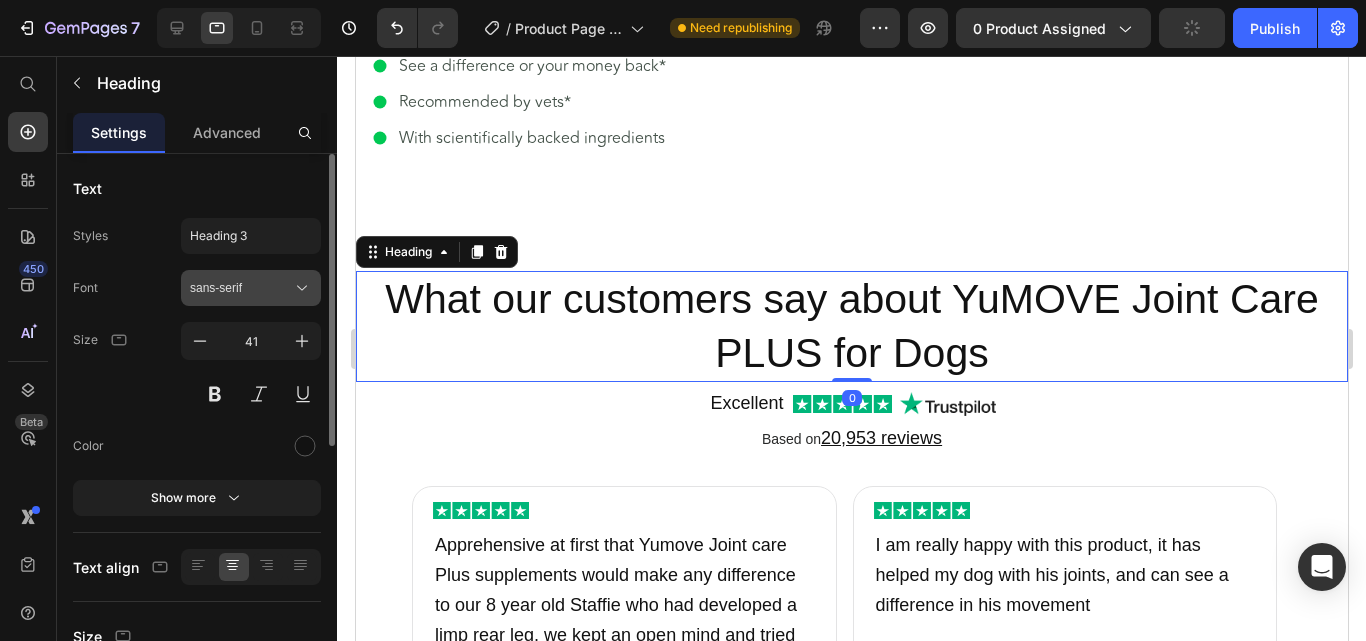 click on "sans-serif" at bounding box center (241, 288) 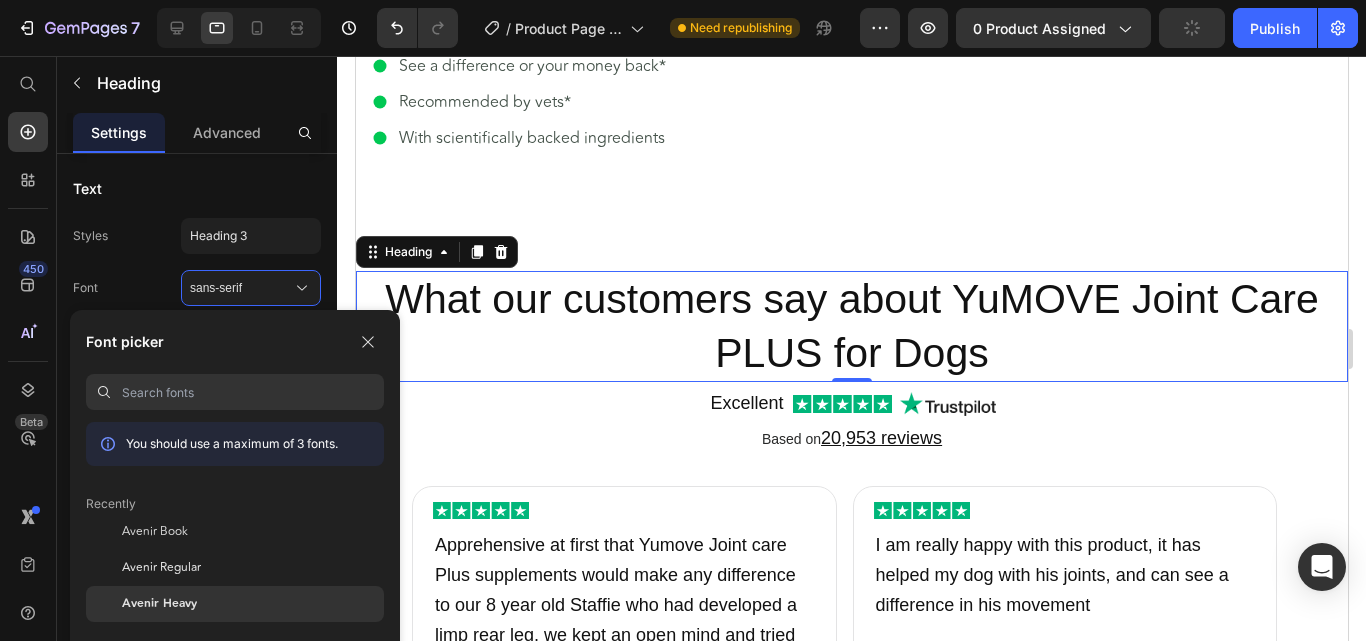 click on "Avenir Heavy" at bounding box center (159, 604) 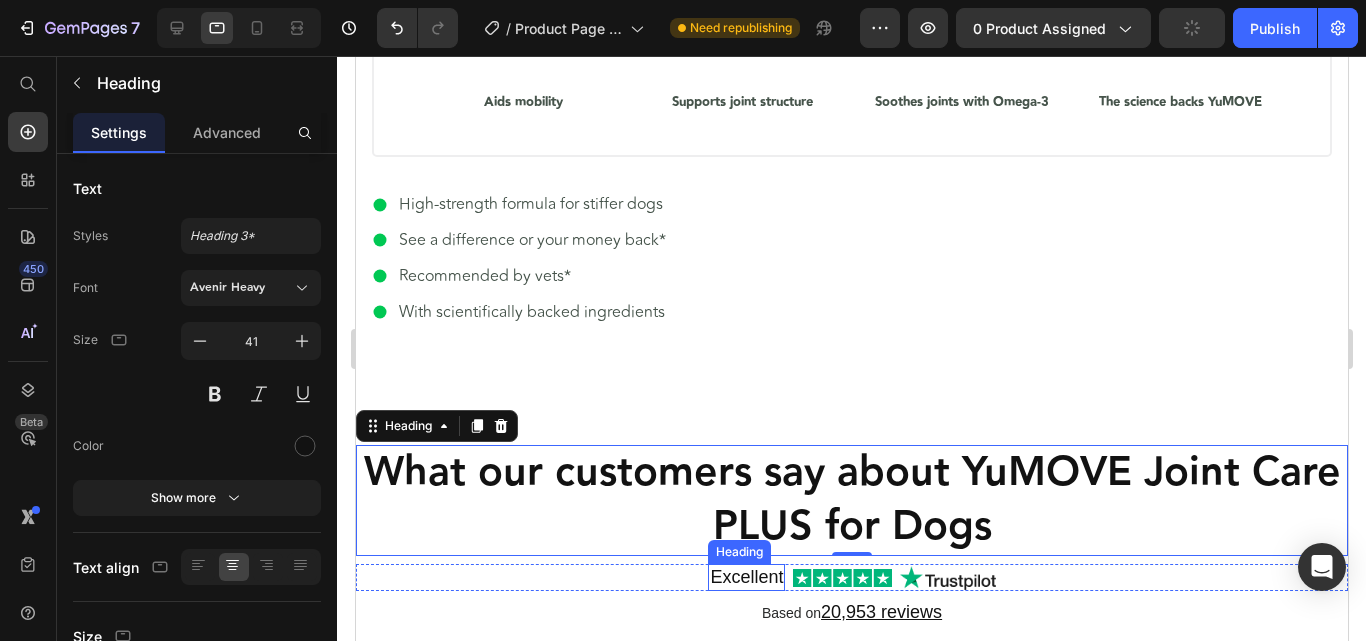 scroll, scrollTop: 1500, scrollLeft: 0, axis: vertical 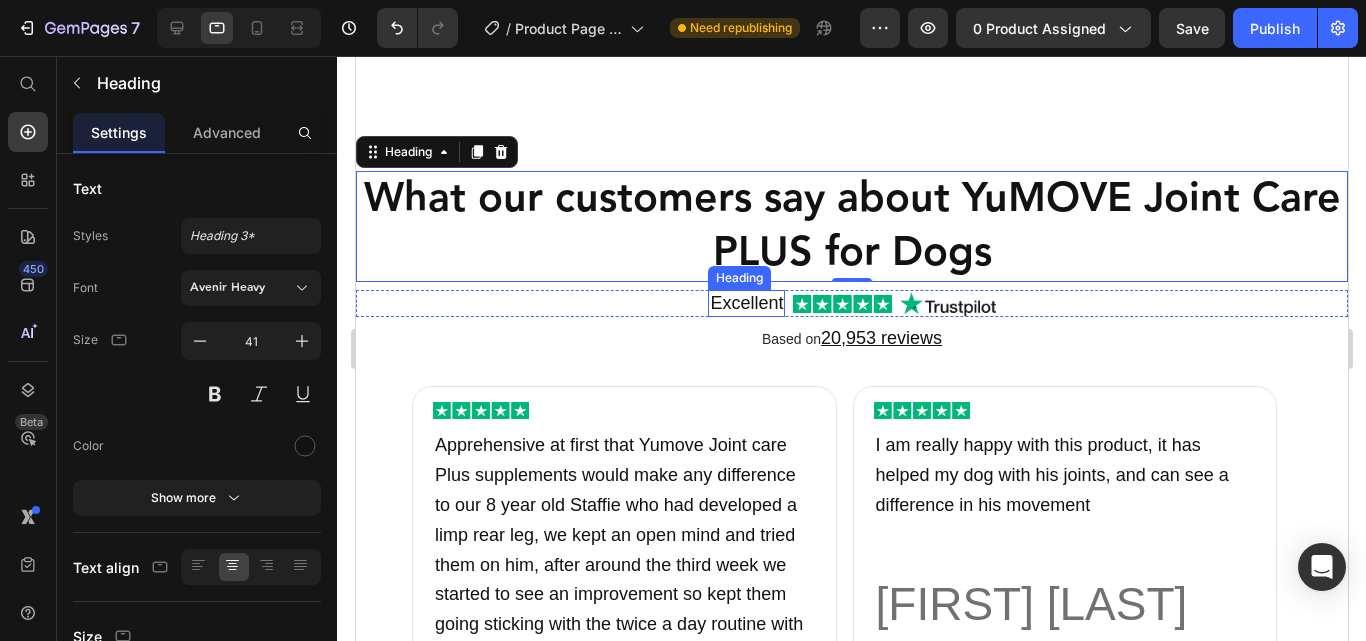 click on "Excellent" at bounding box center [745, 303] 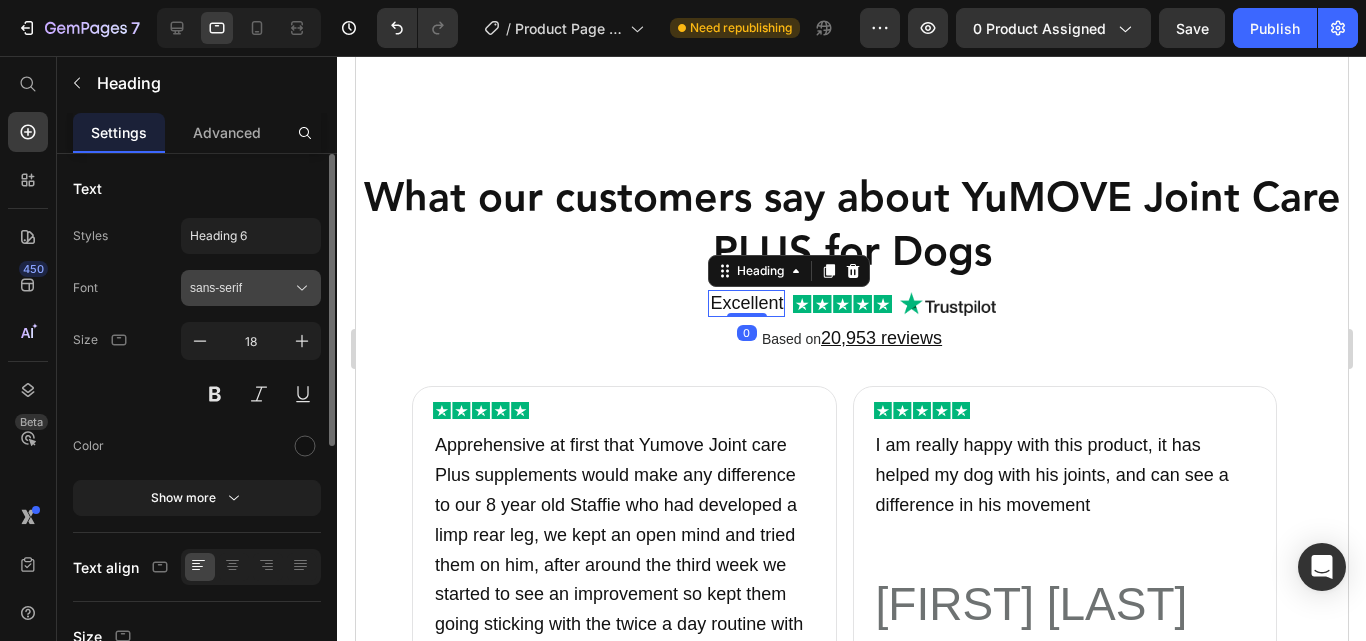 click on "sans-serif" at bounding box center (241, 288) 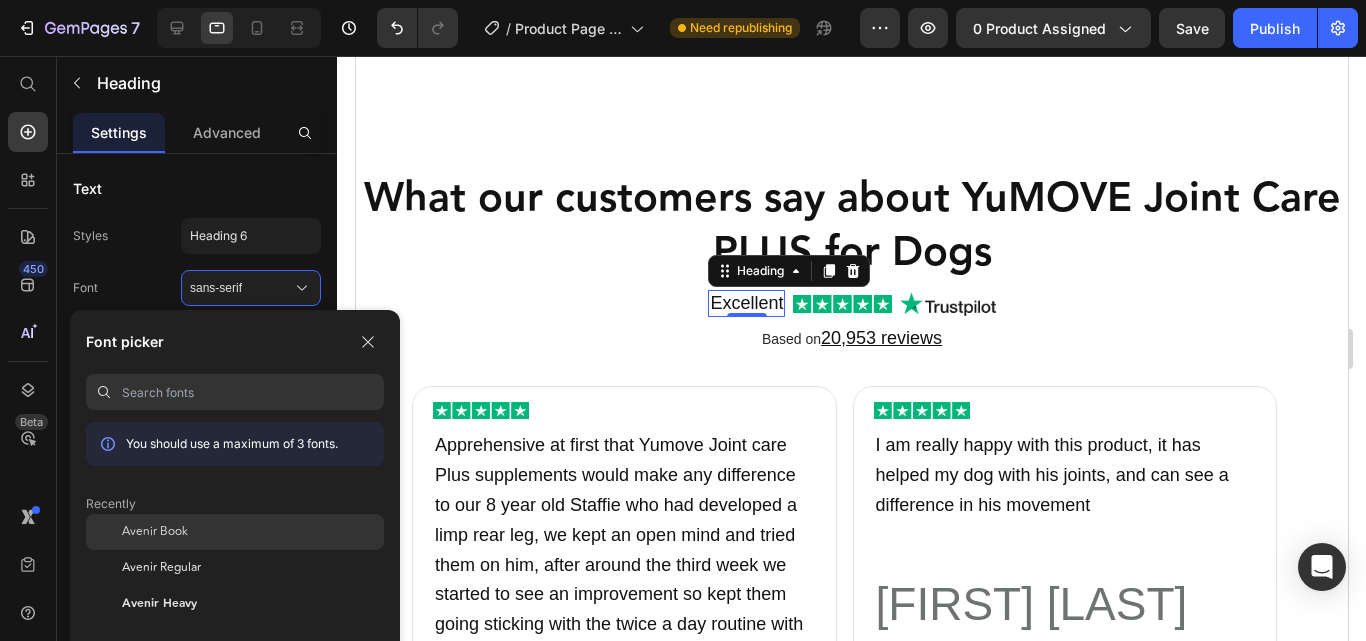 click on "Avenir Book" at bounding box center [155, 532] 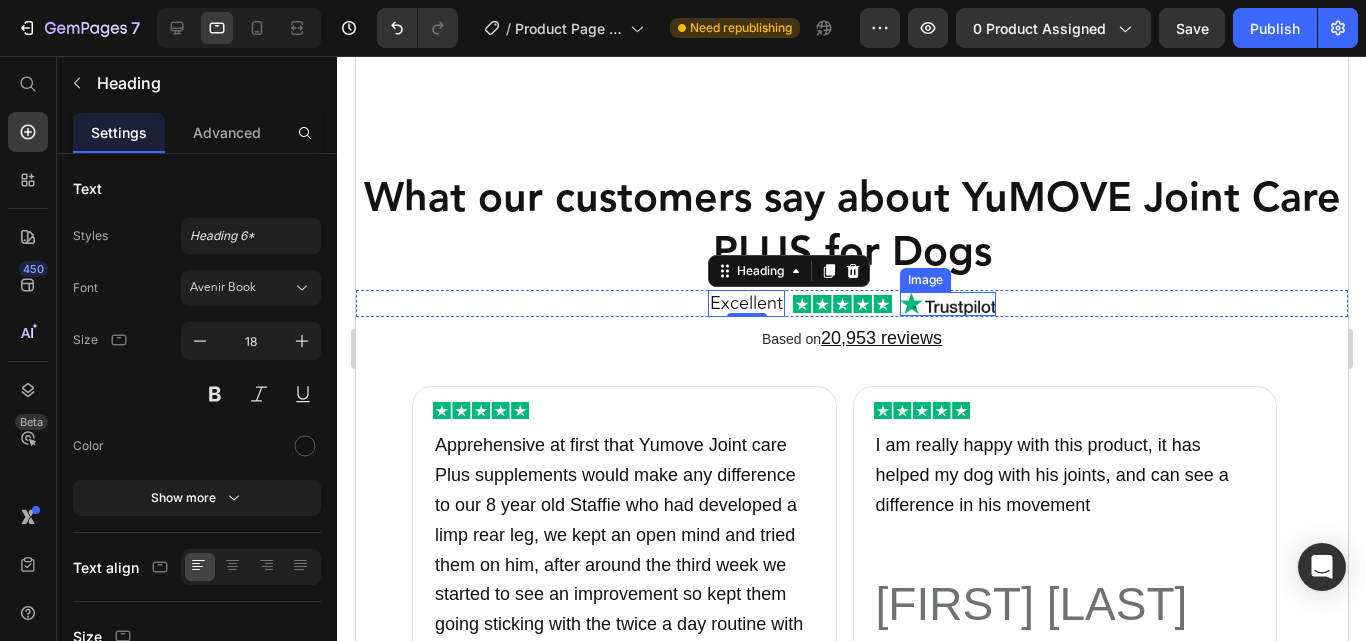 click at bounding box center (947, 304) 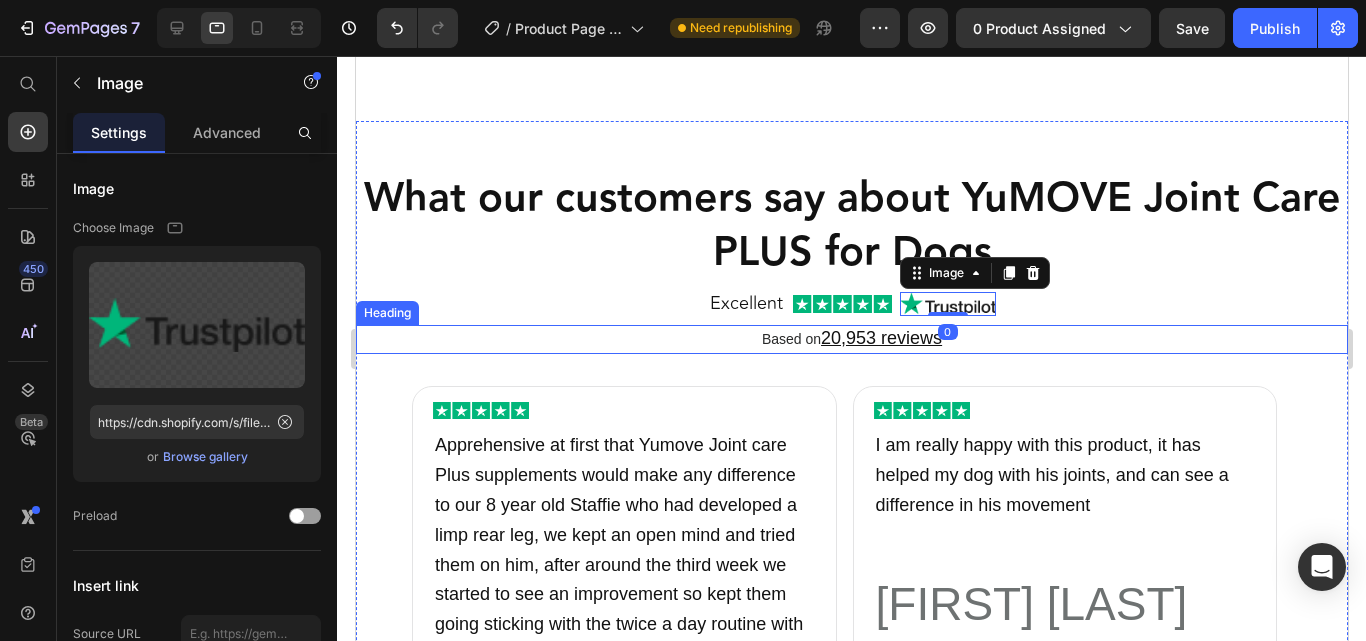 click on "Based on" at bounding box center [790, 339] 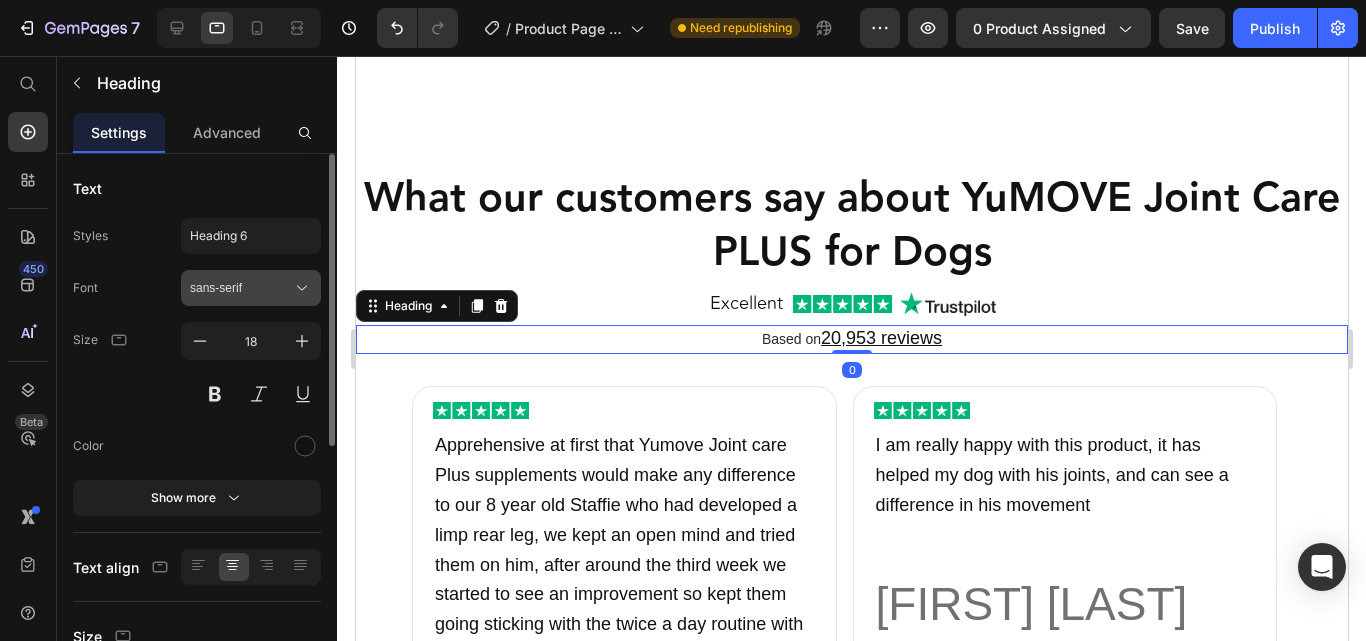 click on "sans-serif" at bounding box center [241, 288] 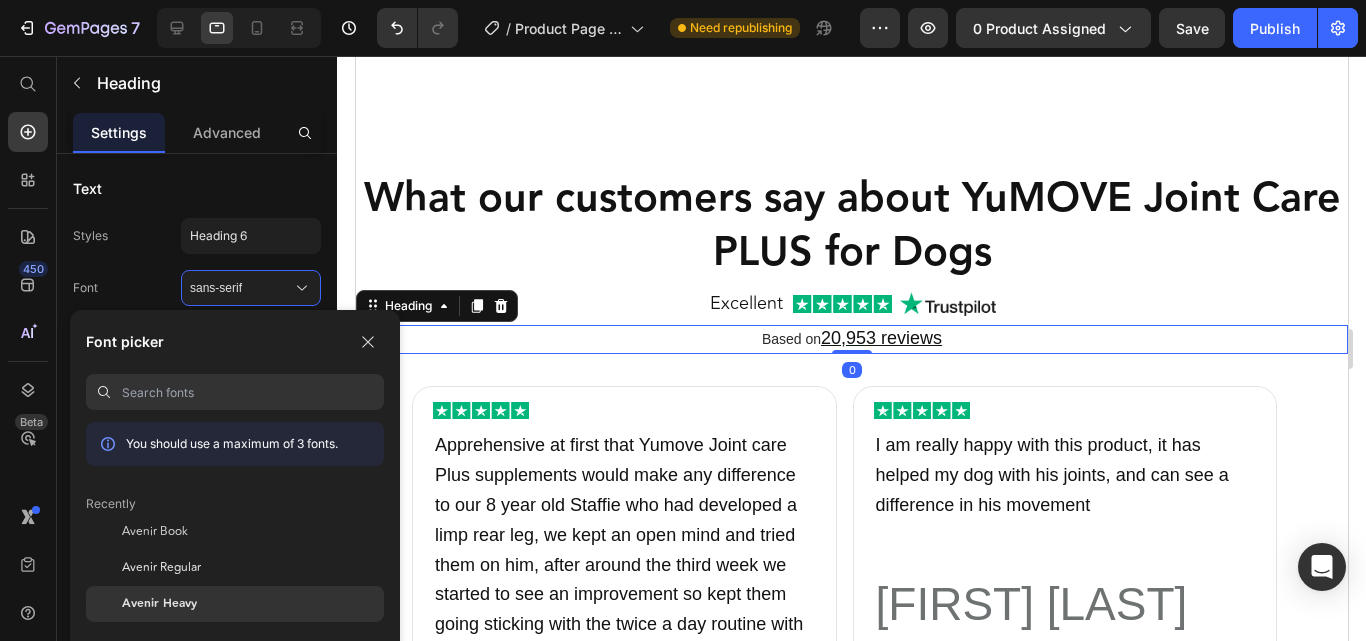 click on "Avenir Heavy" 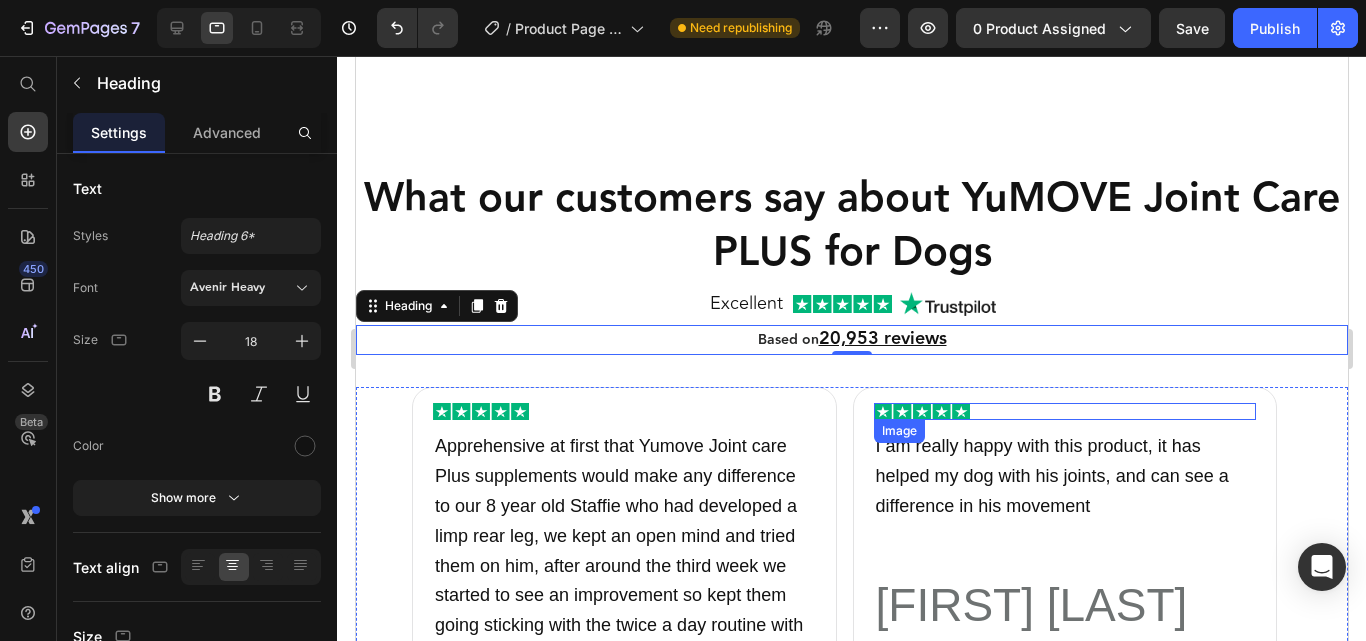 scroll, scrollTop: 1600, scrollLeft: 0, axis: vertical 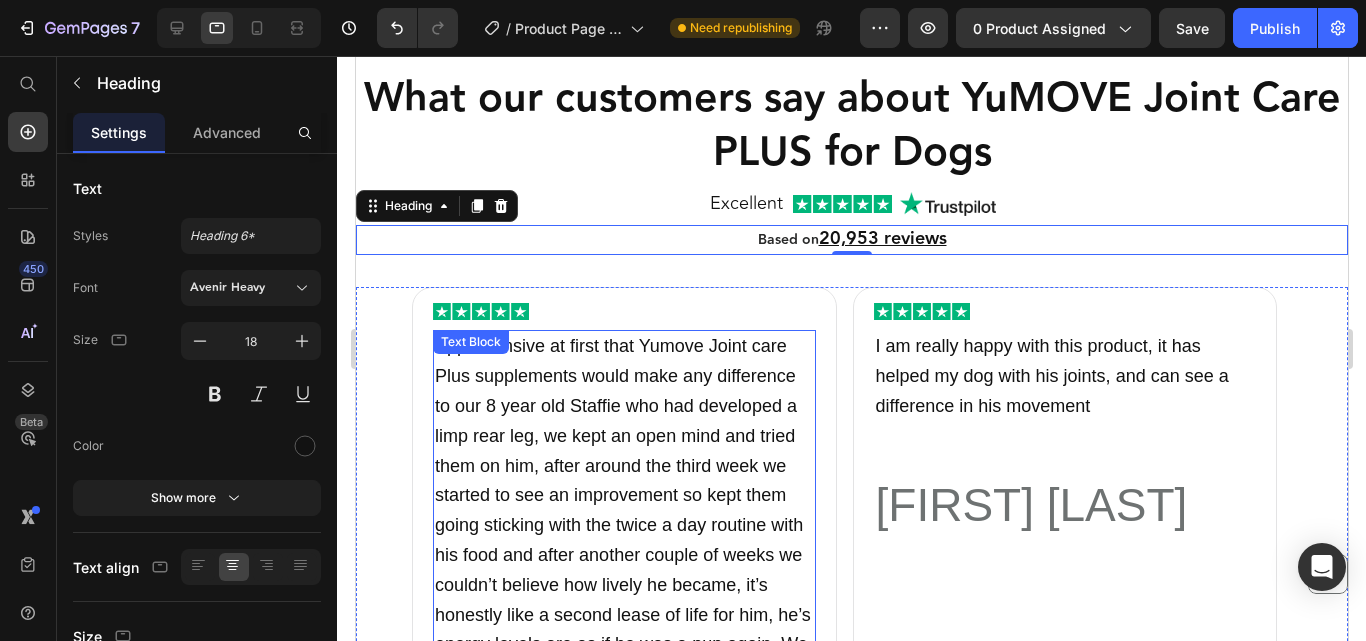 click on "Apprehensive at first that Yumove Joint care Plus supplements would make any difference to our 8 year old Staffie who had developed a limp rear leg, we kept an open mind and tried them on him, after around the third week we started to see an improvement so kept them going sticking with the twice a day routine with his food and after another couple of weeks we couldn’t believe how lively he became, it’s honestly like a second lease of life for him, he’s energy levels are as if he was a pup again. We couldn’t be more impressed by the results that we’ve seen." at bounding box center [622, 525] 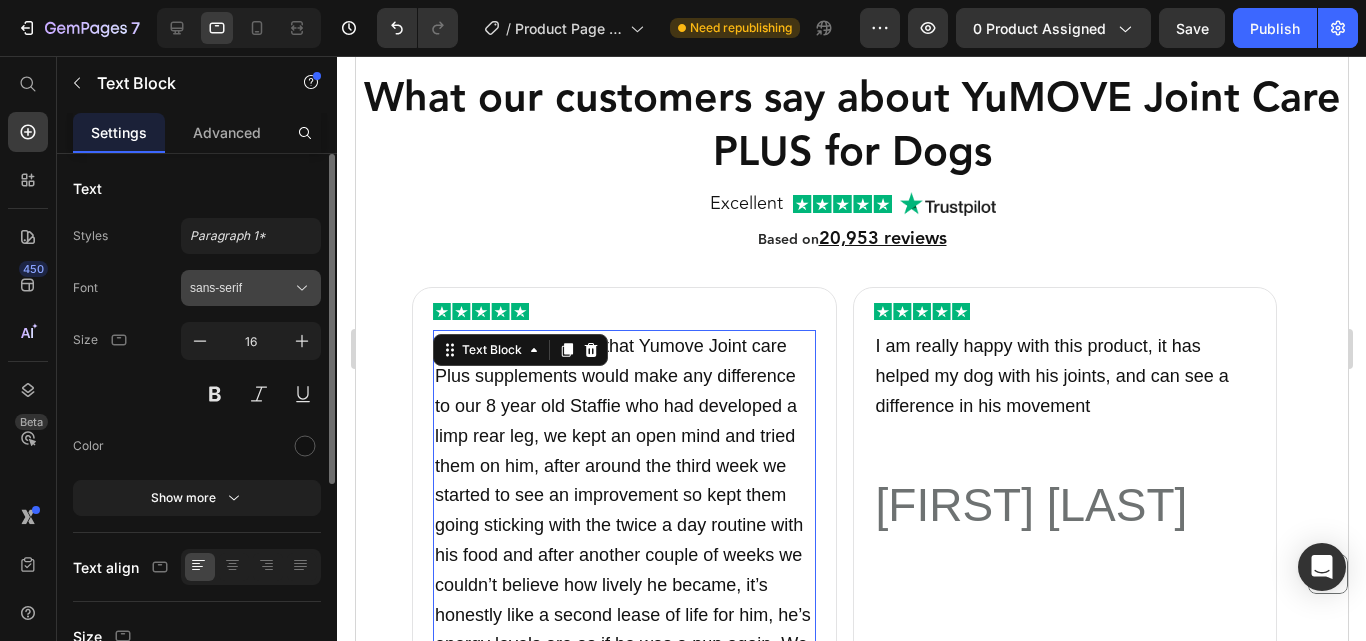 click on "sans-serif" at bounding box center (241, 288) 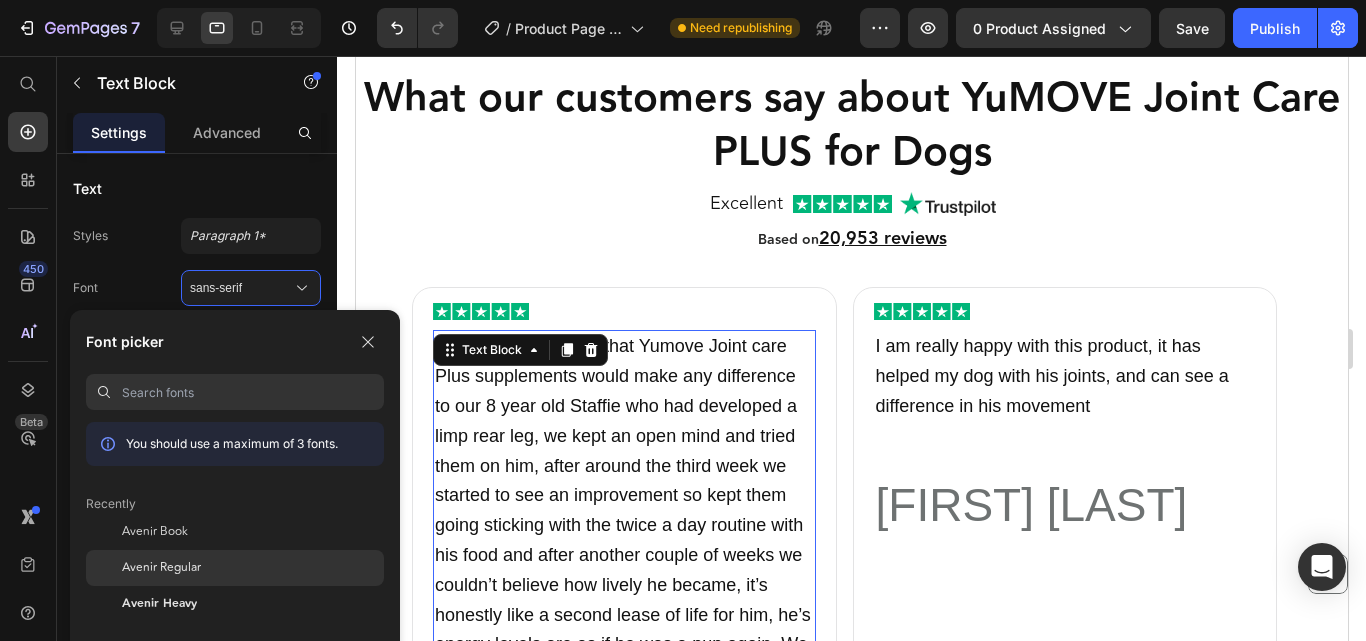click on "Avenir Regular" at bounding box center [161, 568] 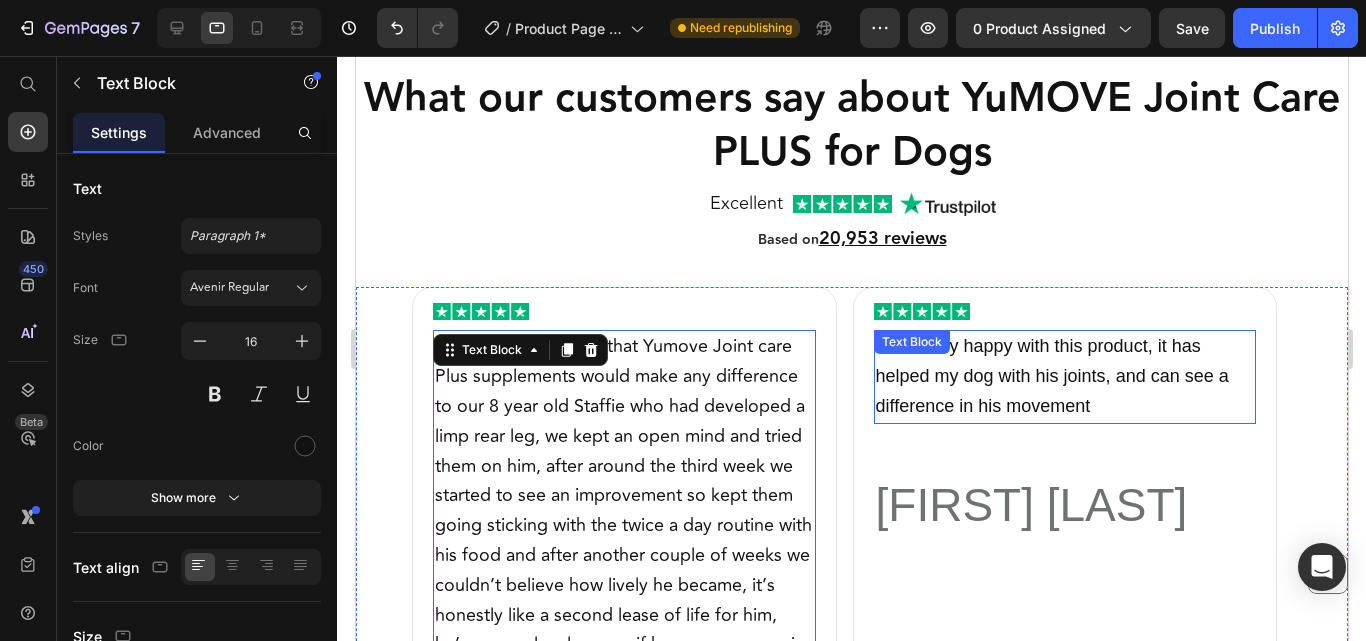 click on "I am really happy with this product, it has helped my dog with his joints, and can see a difference in his movement" at bounding box center [1064, 376] 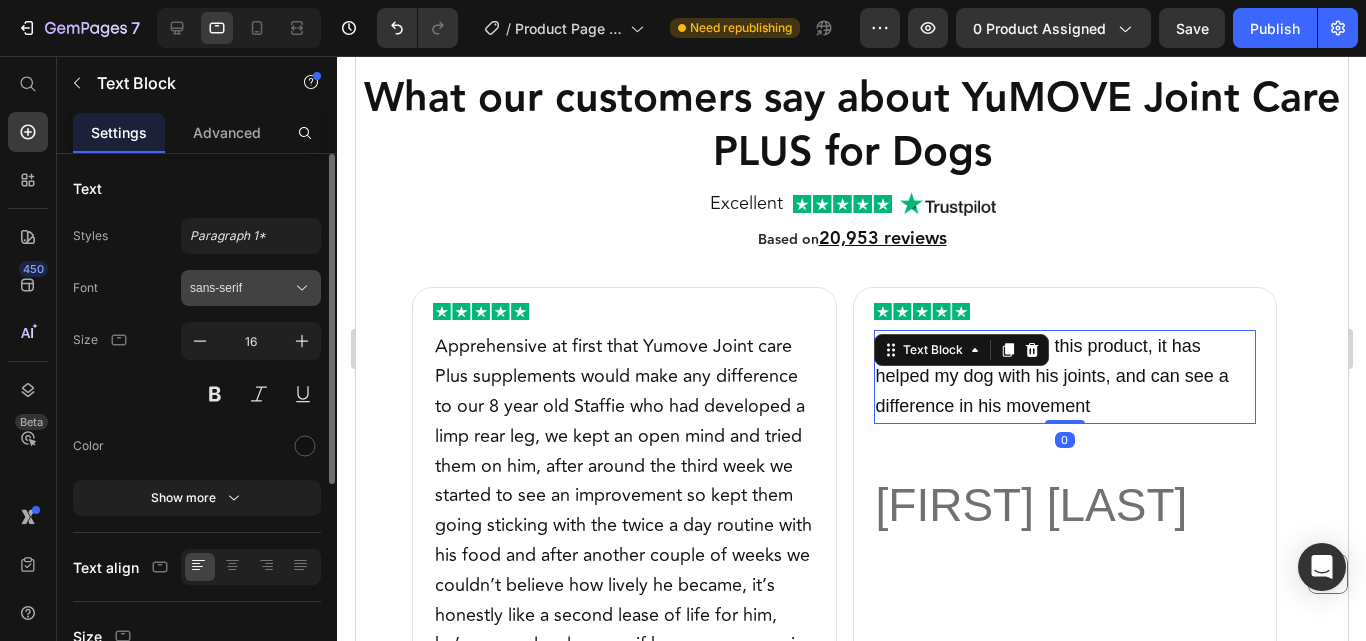 click on "sans-serif" at bounding box center (251, 288) 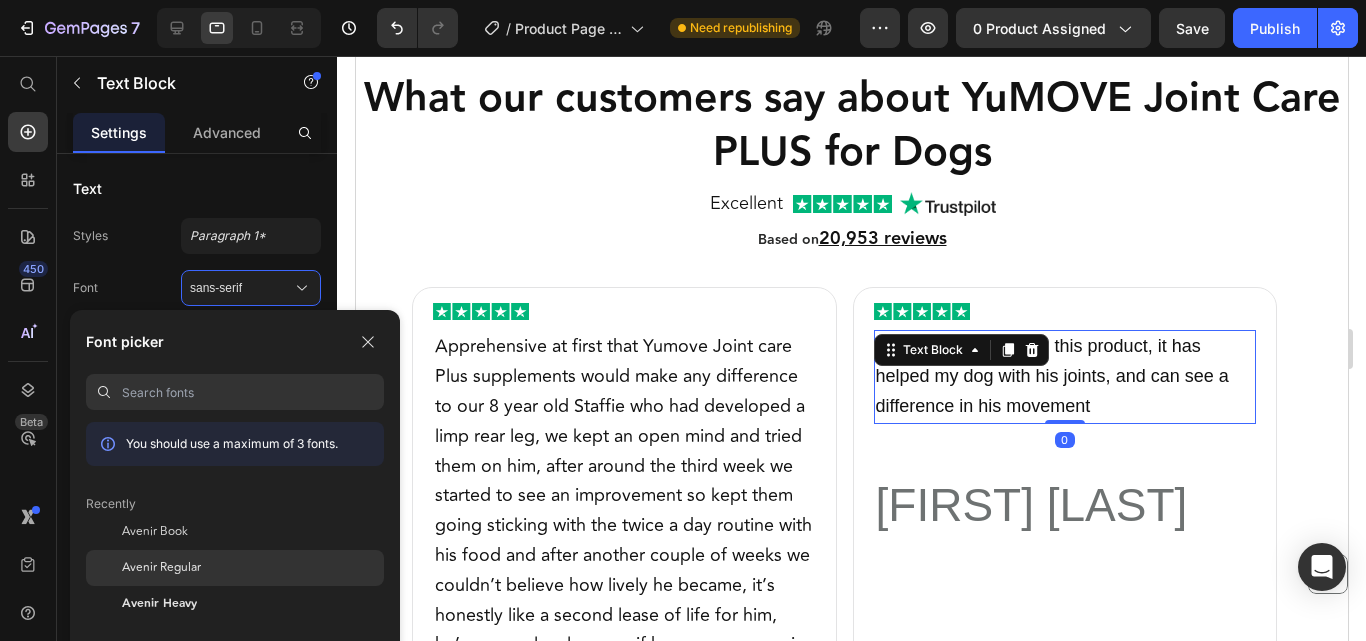 click on "Avenir Regular" at bounding box center [161, 568] 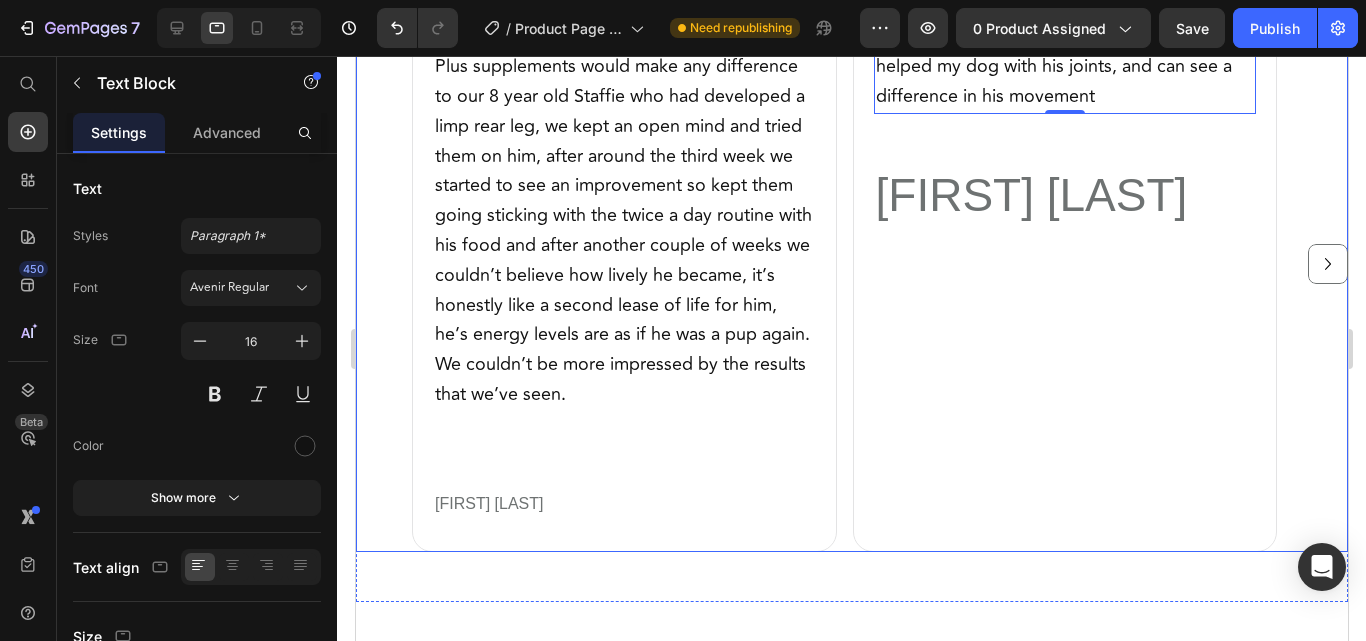 scroll, scrollTop: 1900, scrollLeft: 0, axis: vertical 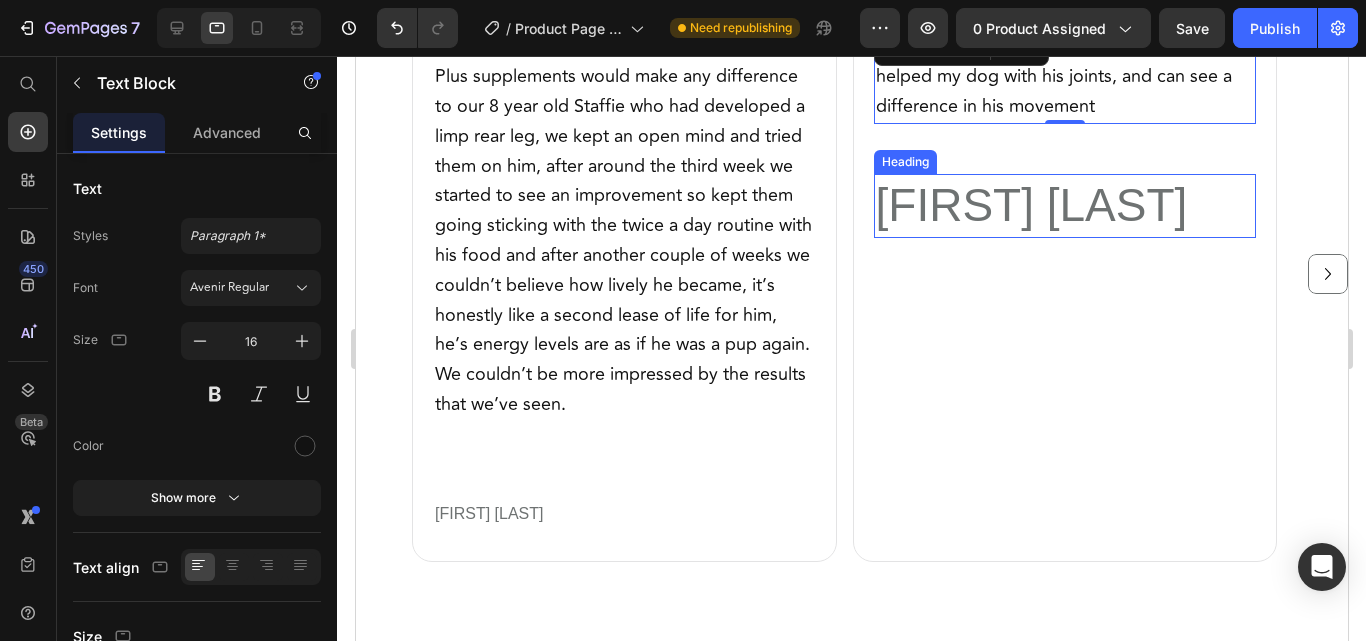 click on "[FIRST] [LAST]" at bounding box center [1031, 205] 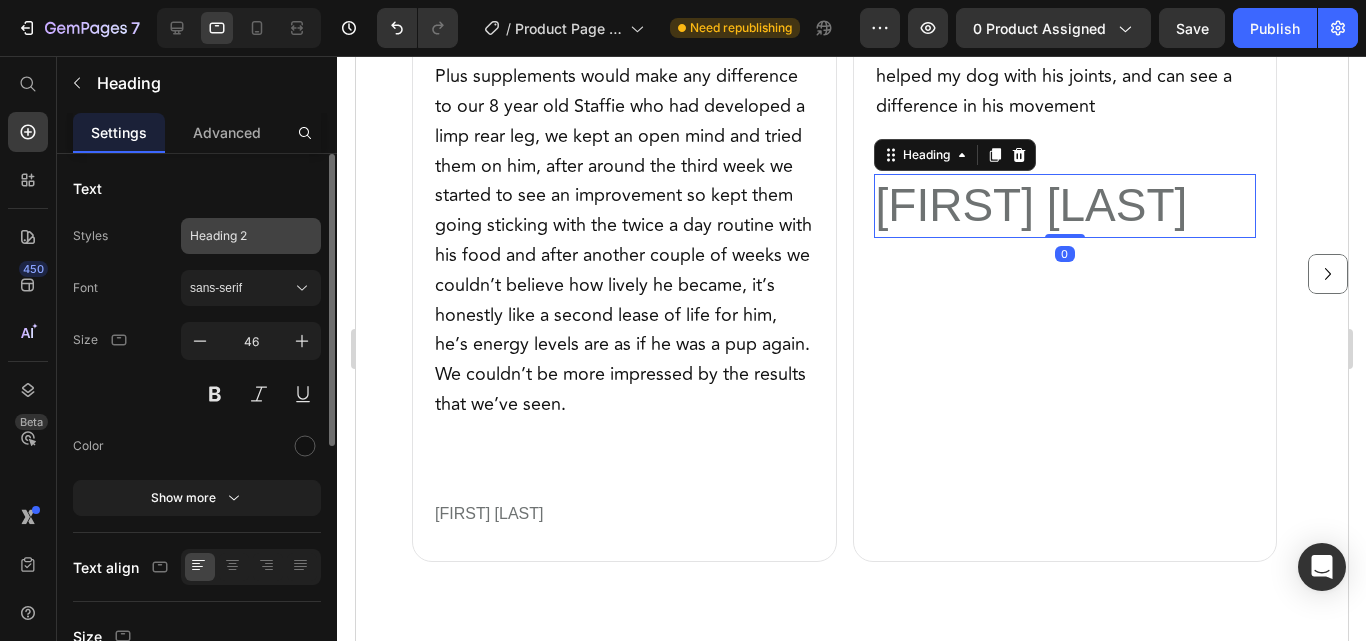click on "Heading 2" 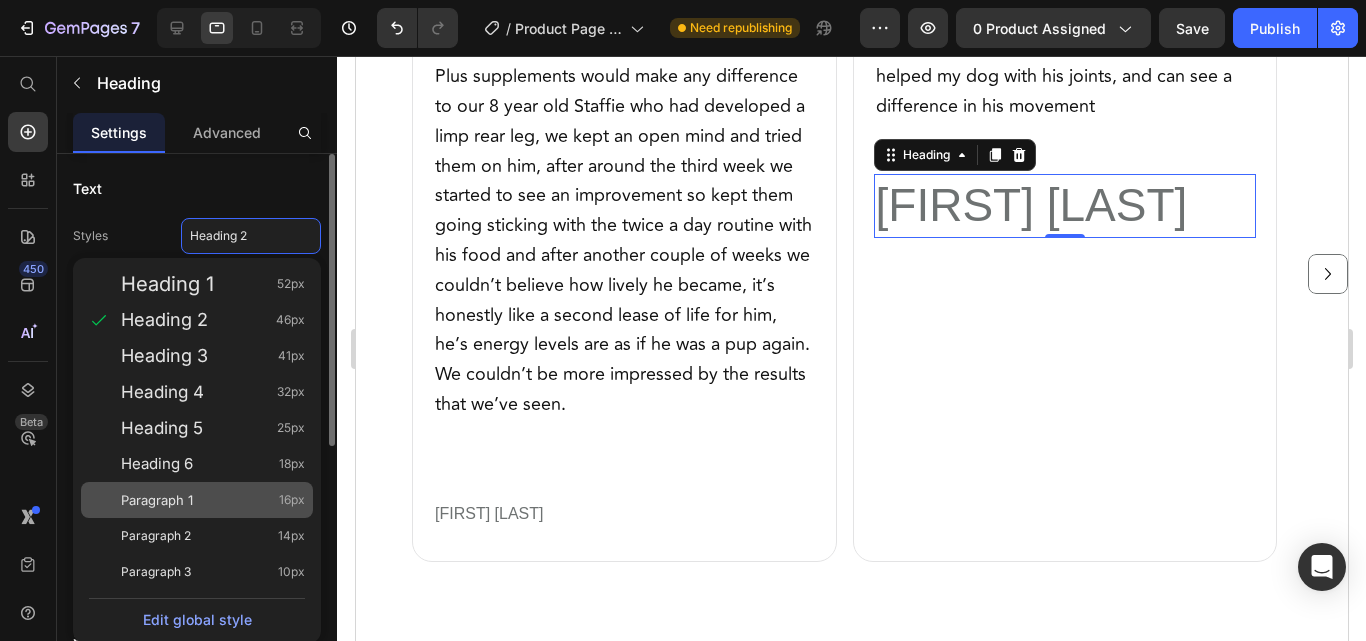 click on "Paragraph 1" at bounding box center [157, 500] 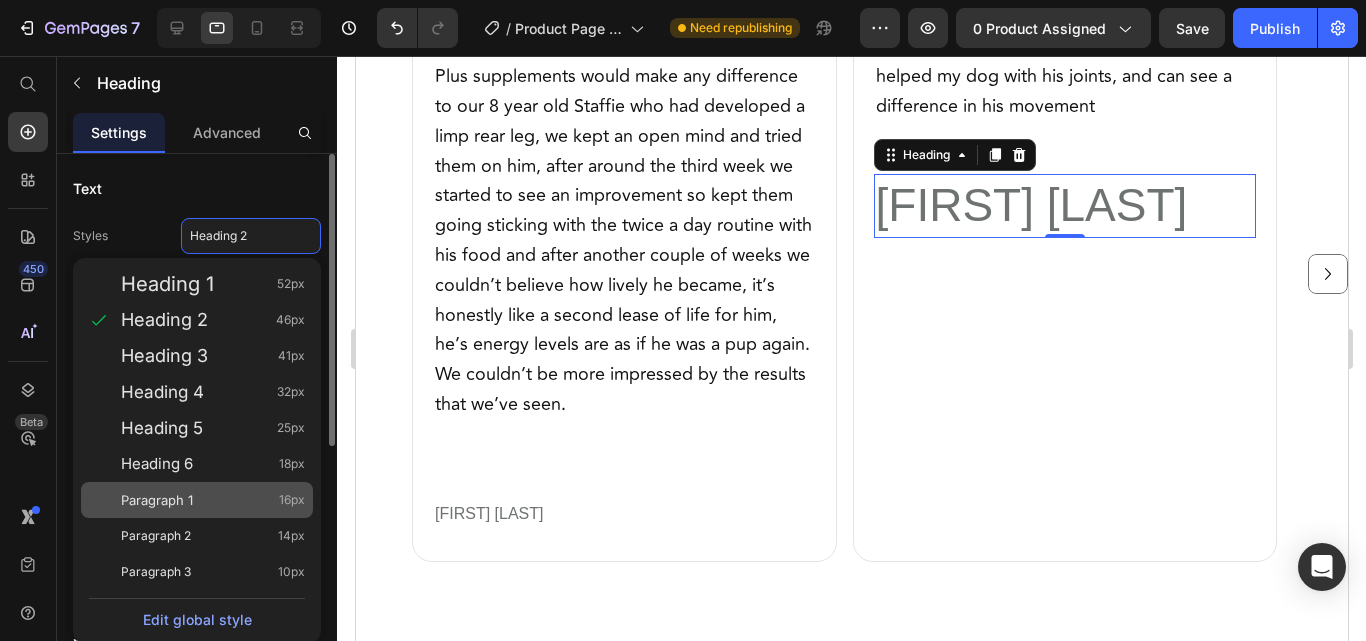type on "16" 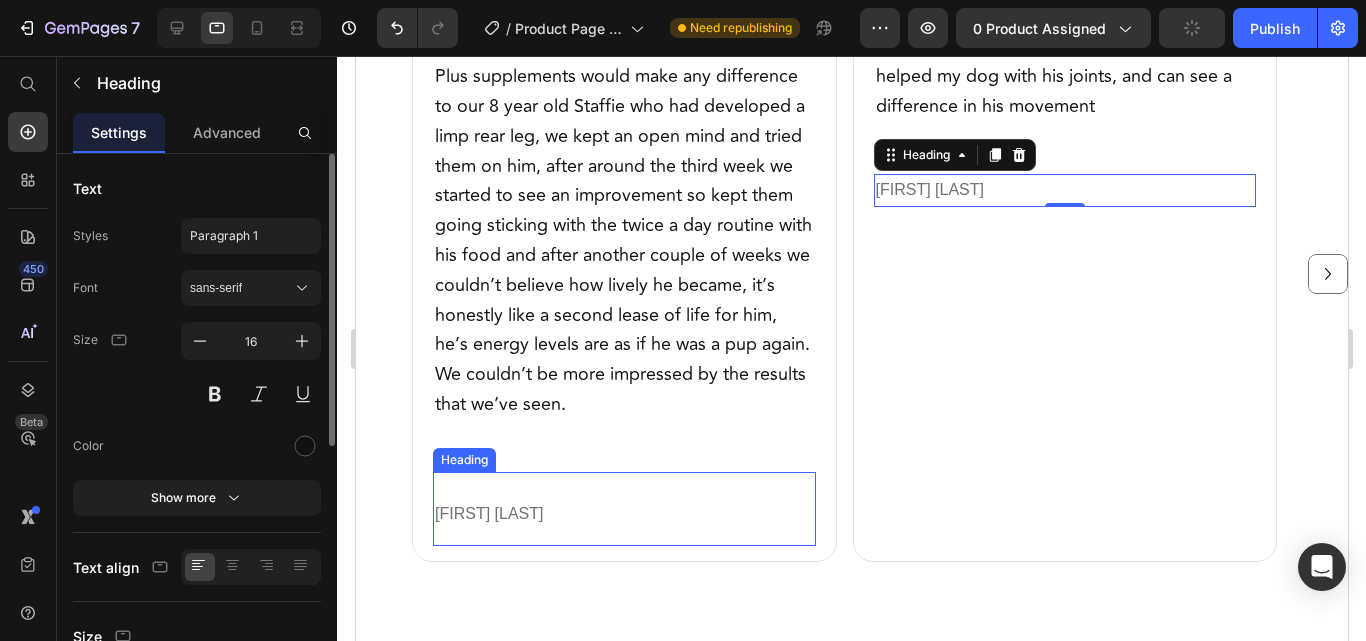 click on "[FIRST] [LAST]" at bounding box center [488, 513] 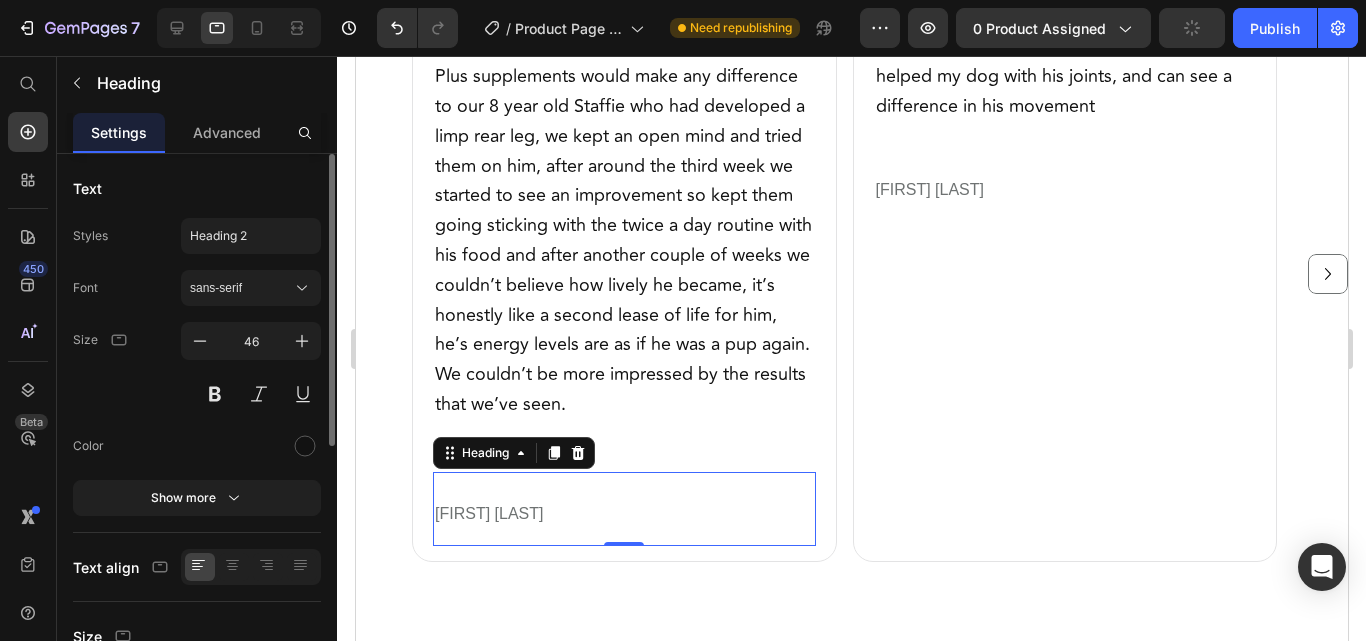click on "[FIRST] [LAST]" at bounding box center (488, 513) 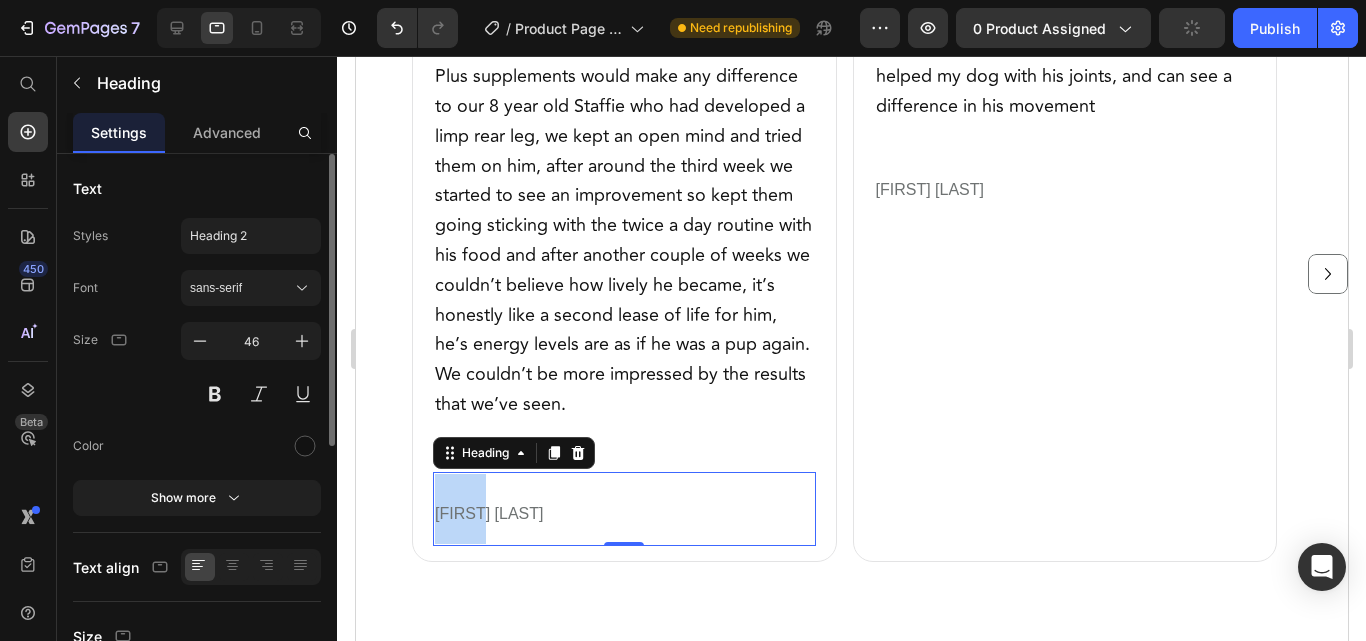 click on "[FIRST] [LAST]" at bounding box center (488, 513) 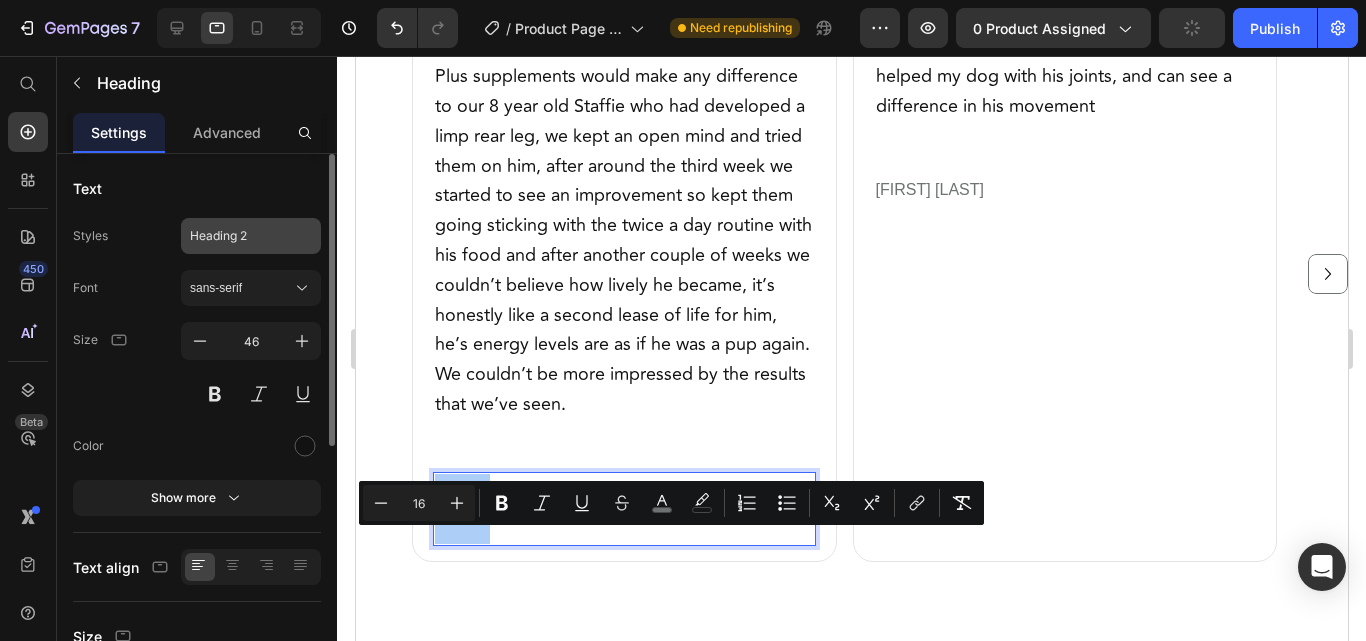 click on "Heading 2" 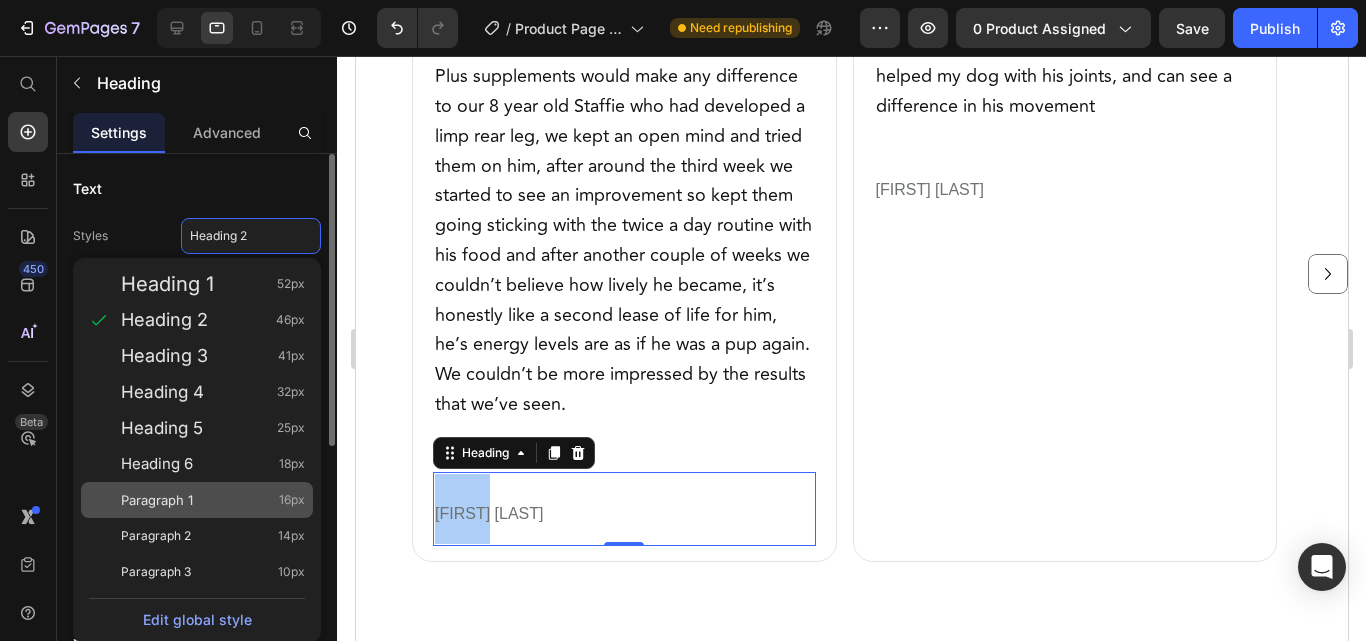 click on "Paragraph 1" at bounding box center (157, 500) 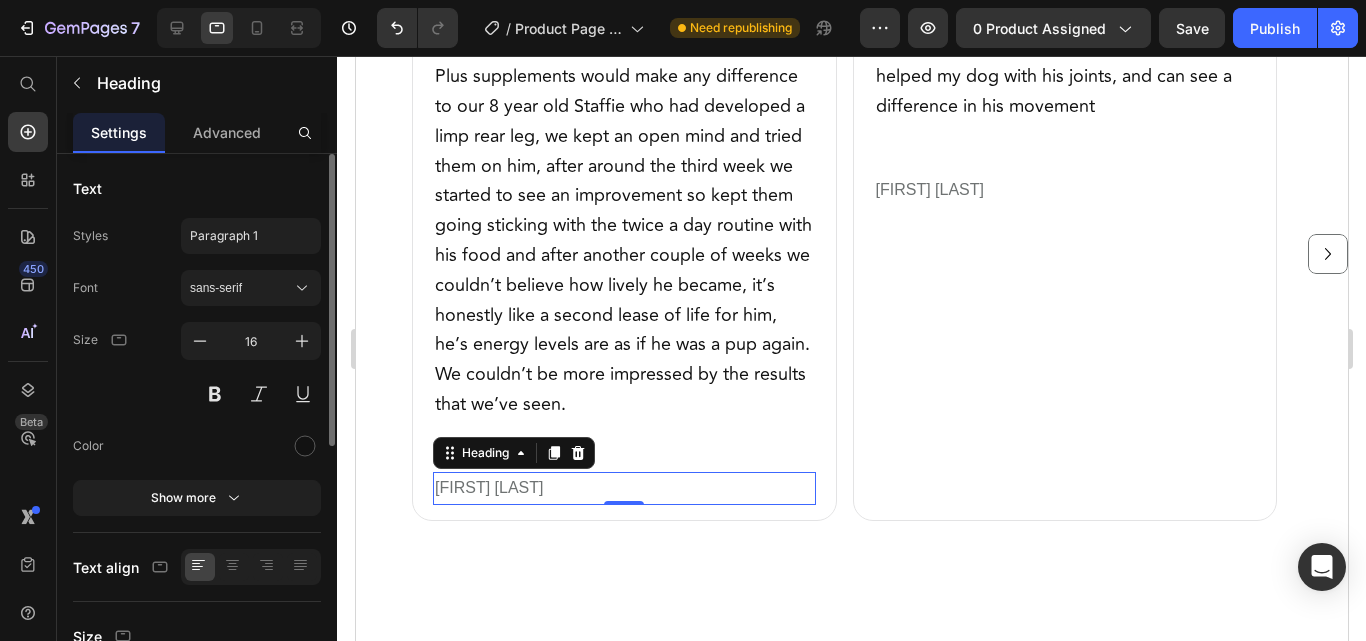 scroll, scrollTop: 1880, scrollLeft: 0, axis: vertical 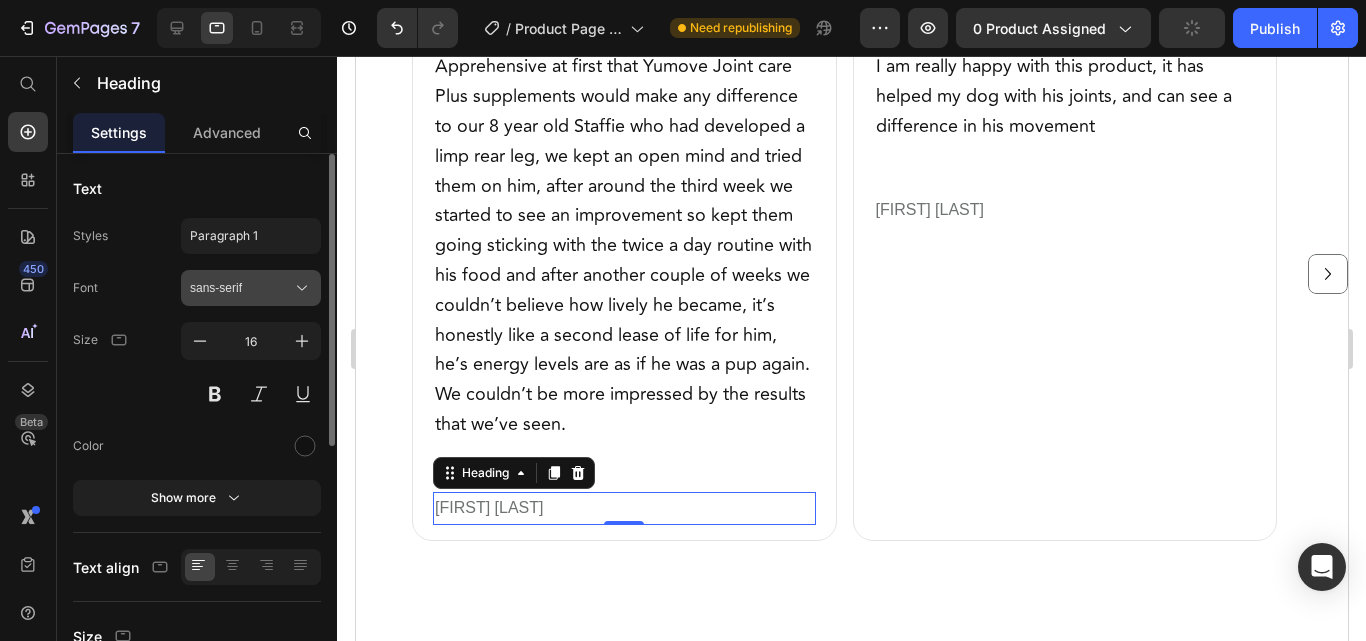 click on "sans-serif" at bounding box center (241, 288) 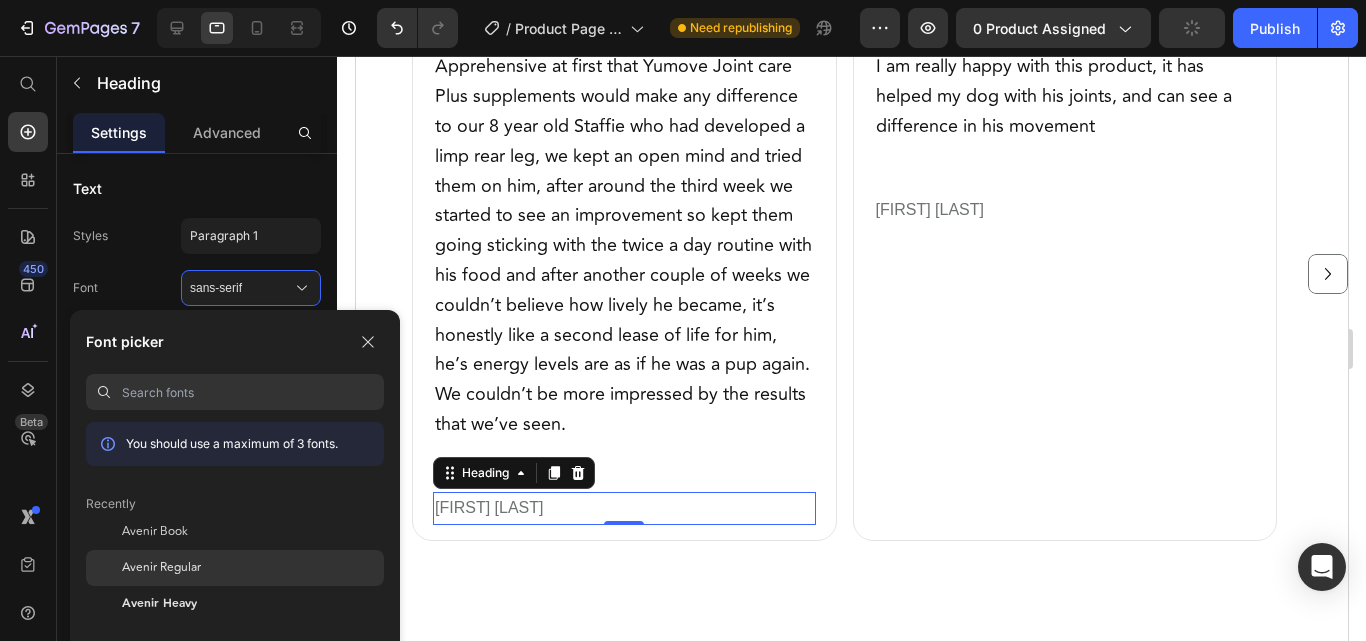 click on "Avenir Regular" at bounding box center [161, 568] 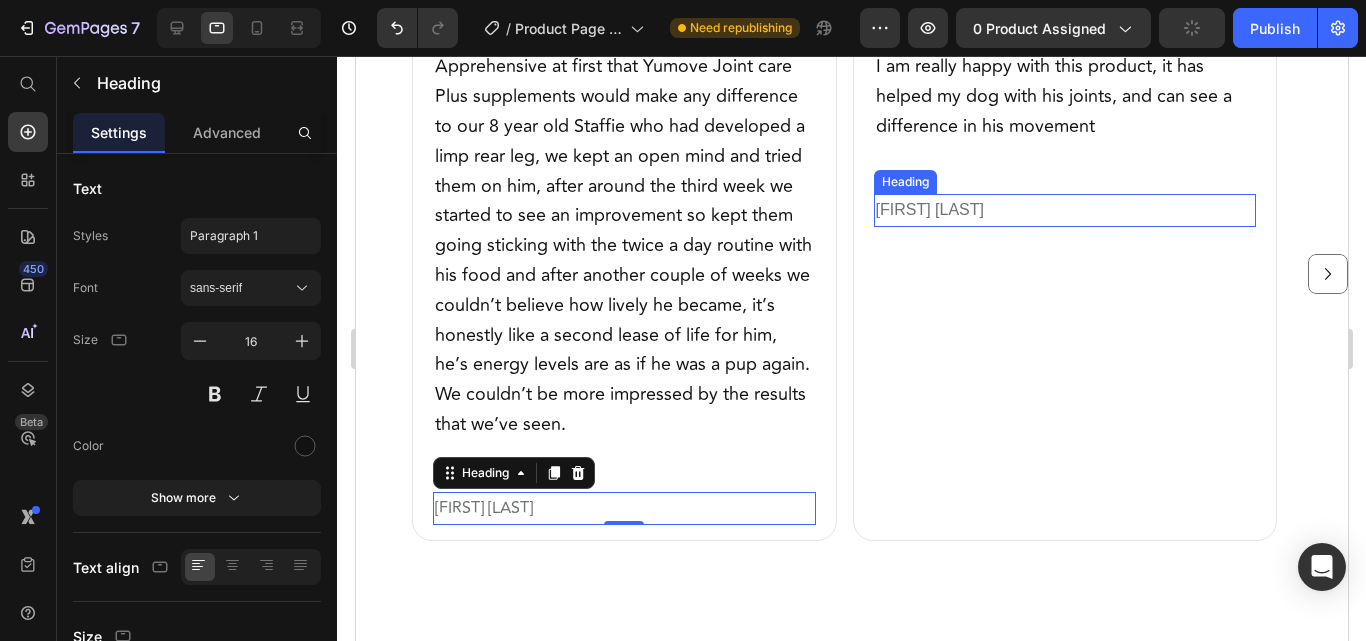 click on "[FIRST] [LAST]" at bounding box center (929, 209) 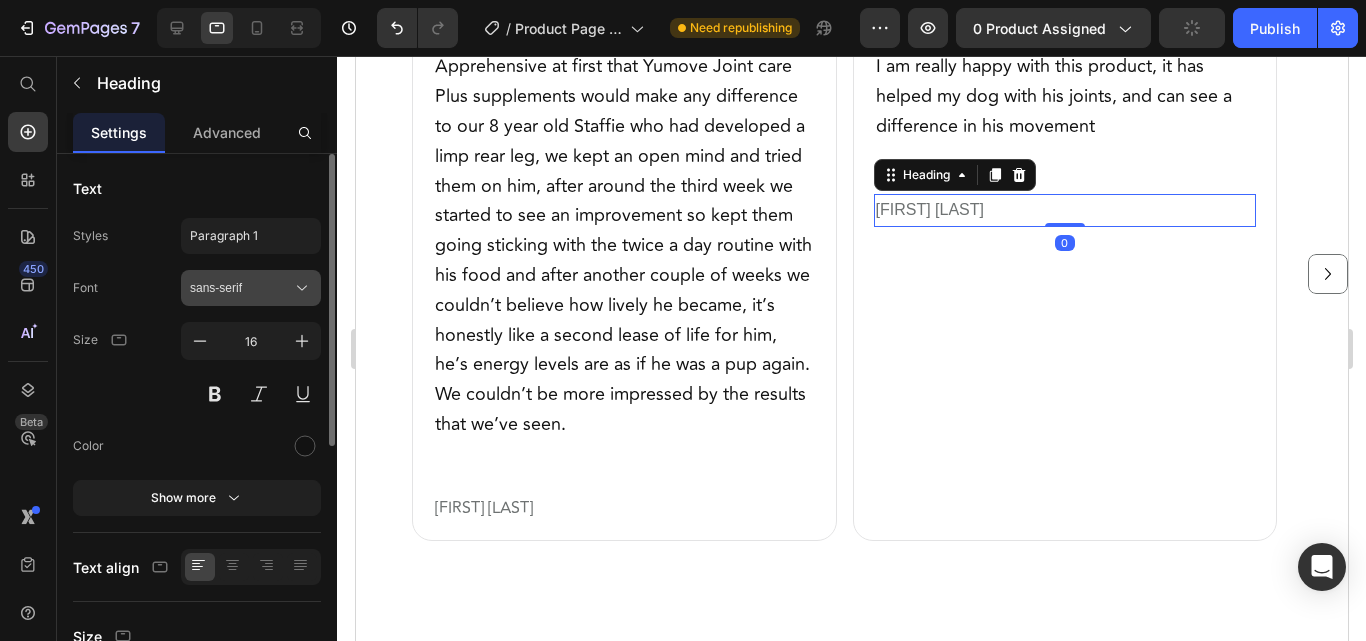 click on "sans-serif" at bounding box center [251, 288] 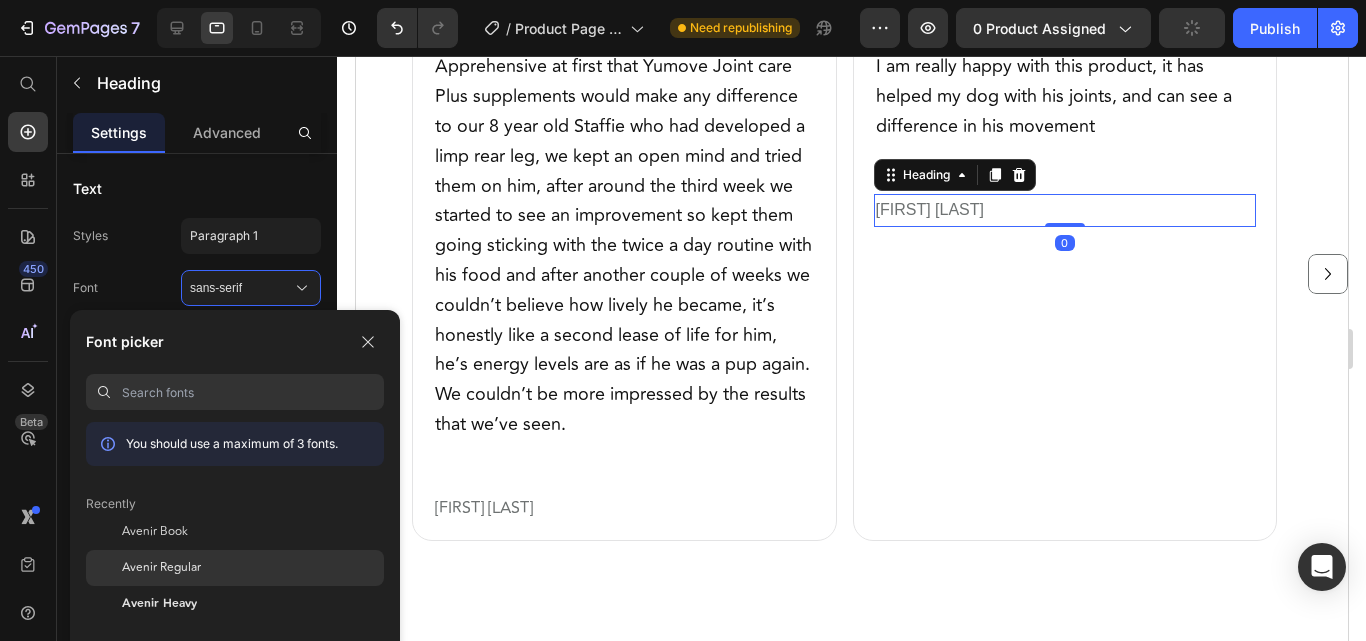 click on "Avenir Regular" 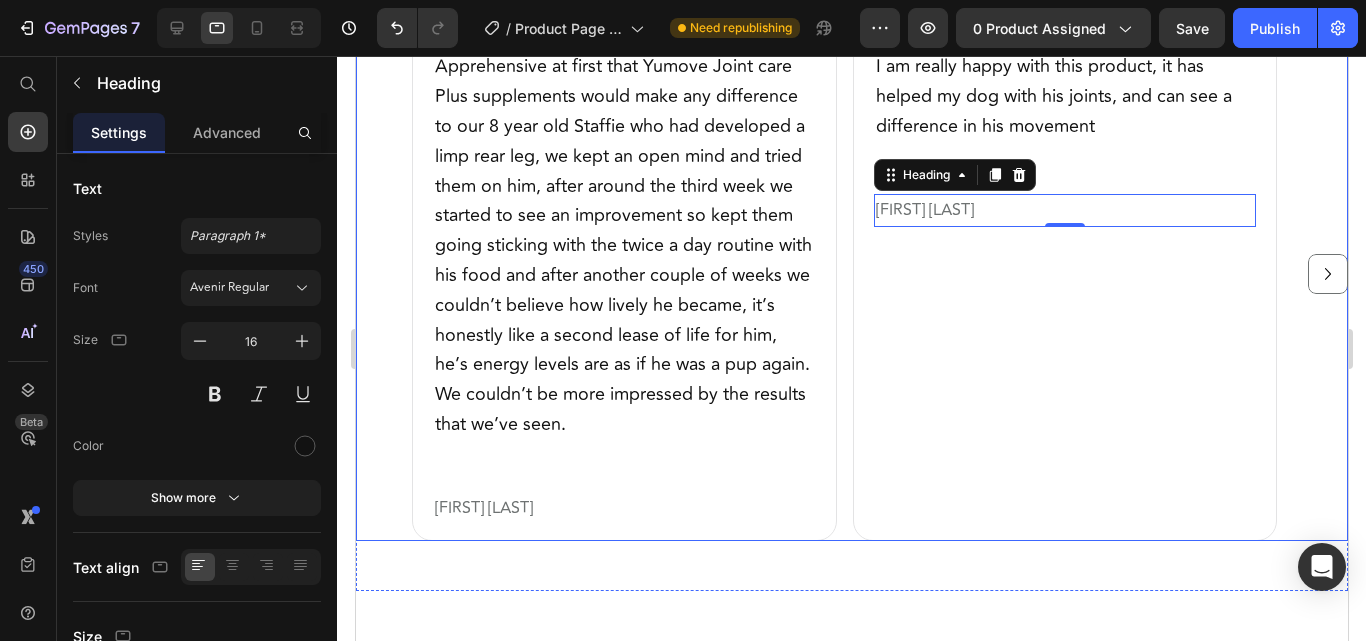 click 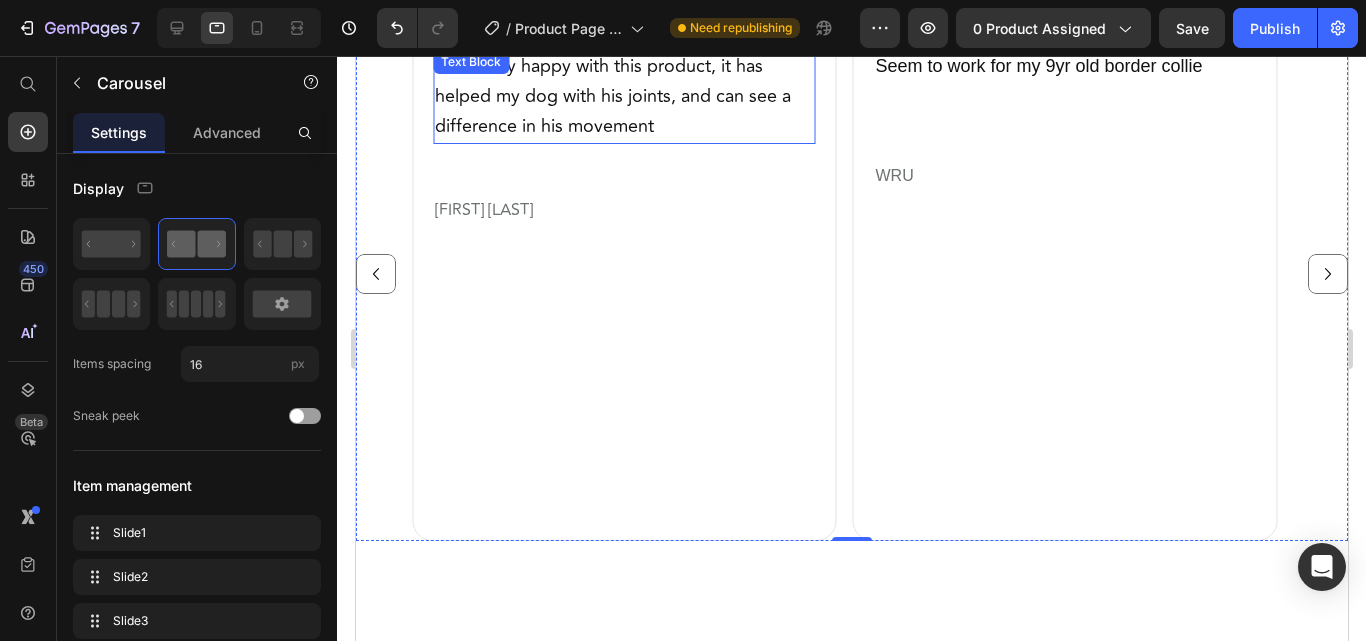 click on "I am really happy with this product, it has helped my dog with his joints, and can see a difference in his movement" at bounding box center (612, 96) 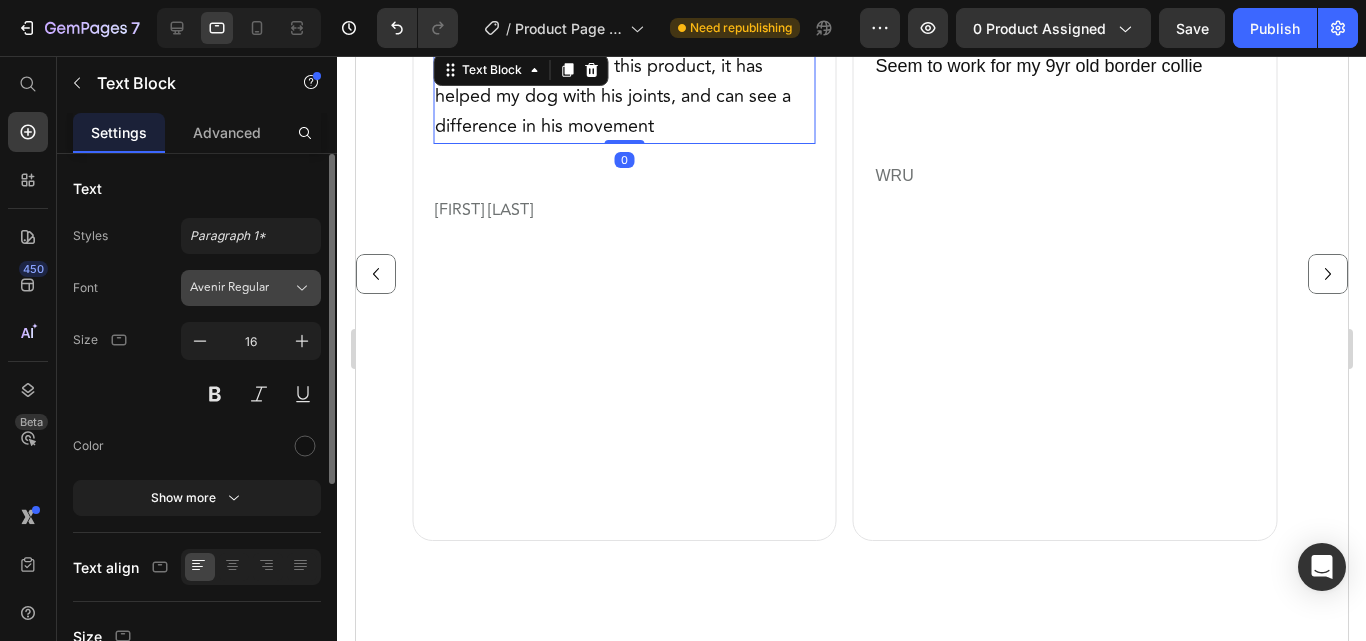 click on "Avenir Regular" at bounding box center (241, 288) 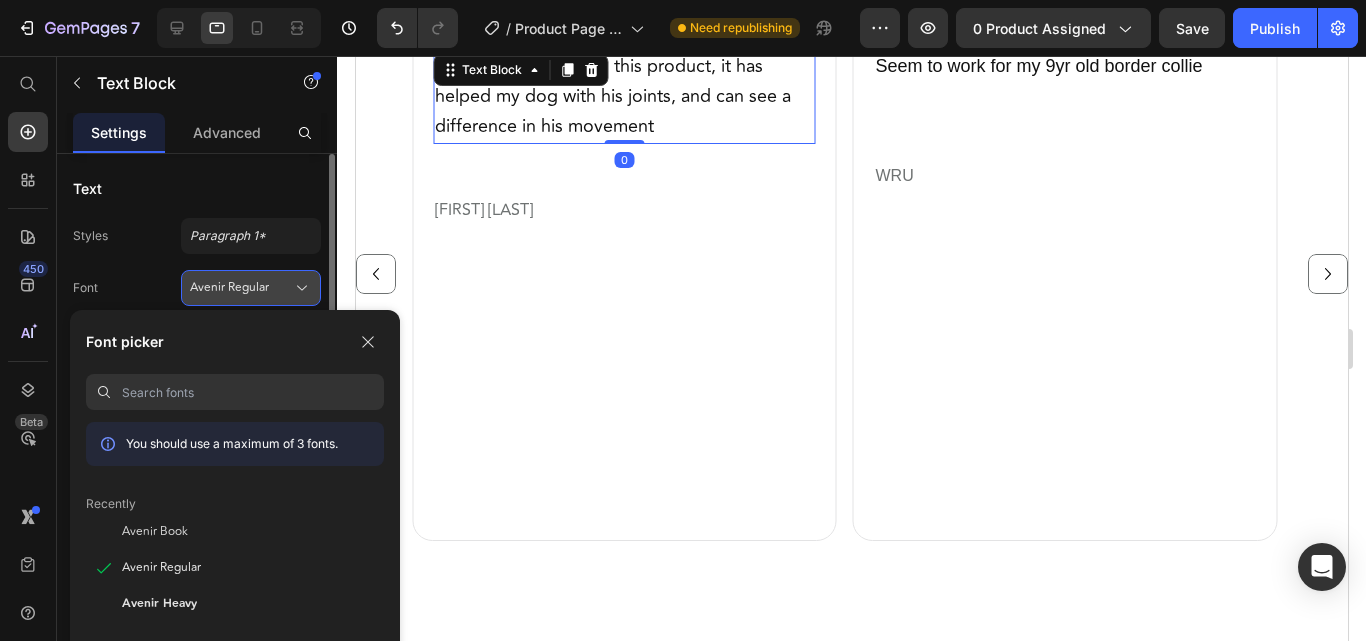 click on "Avenir Regular" at bounding box center (241, 288) 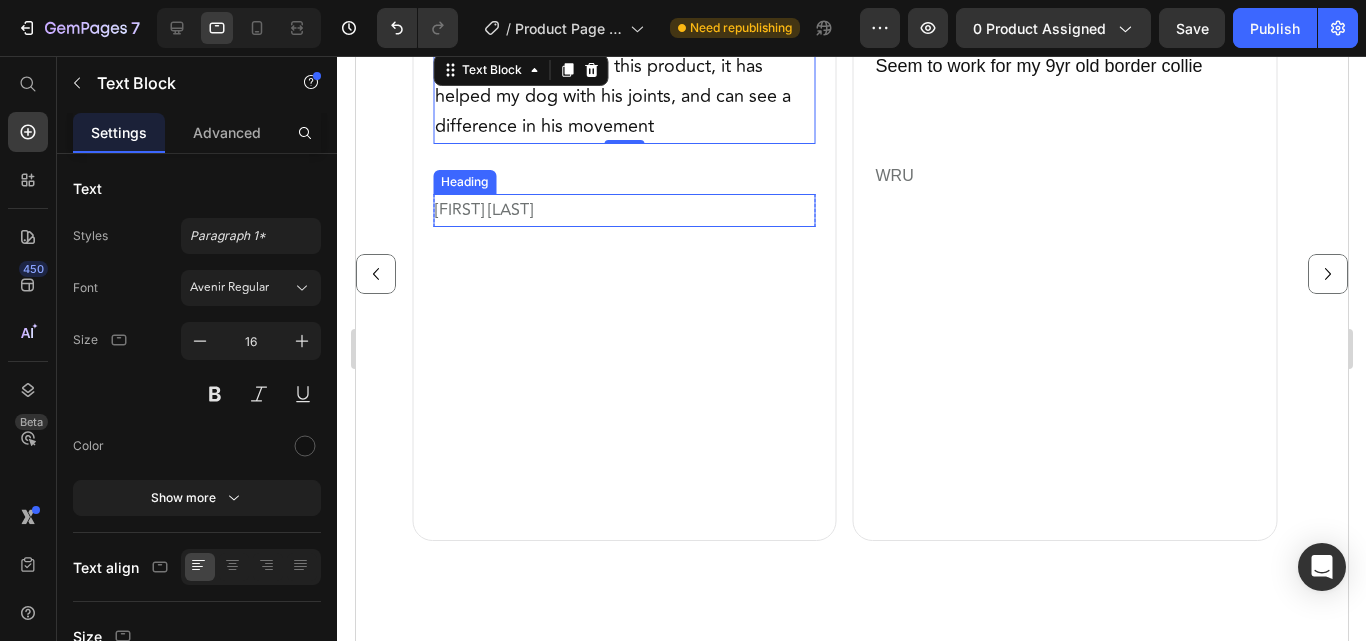 click on "[FIRST] [LAST]" at bounding box center (483, 210) 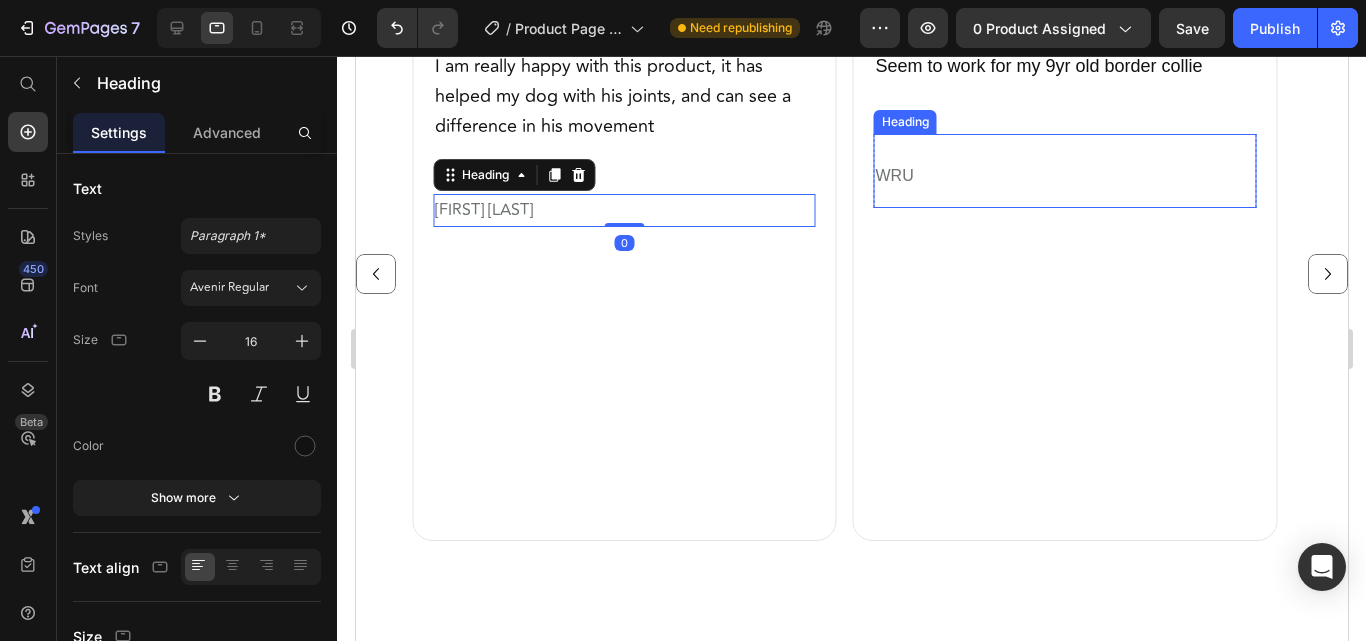 click on "WRU" at bounding box center [894, 175] 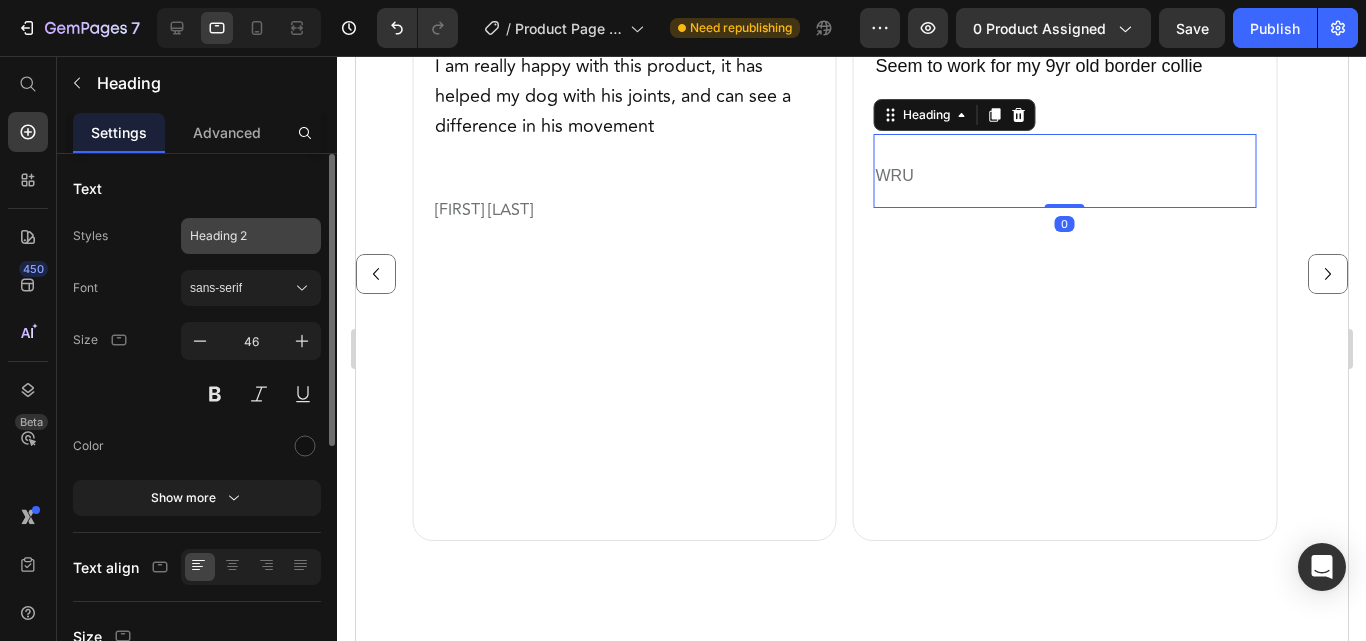 click on "Heading 2" 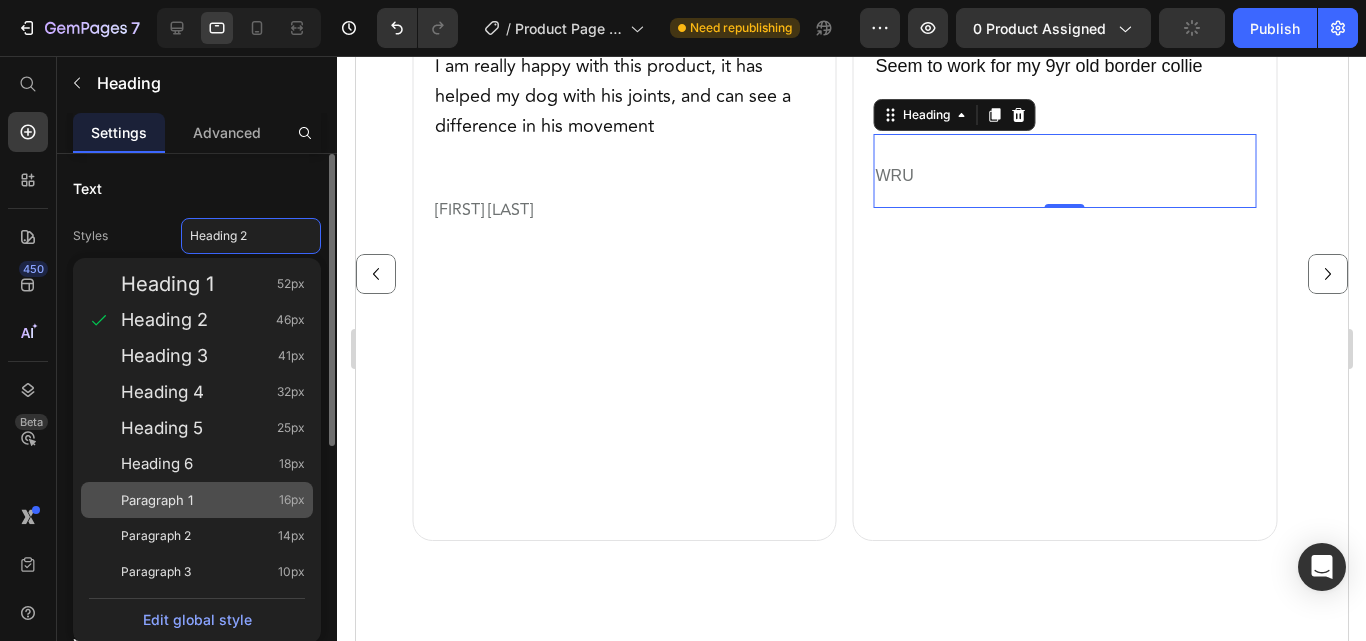 click on "Paragraph 1" at bounding box center [157, 500] 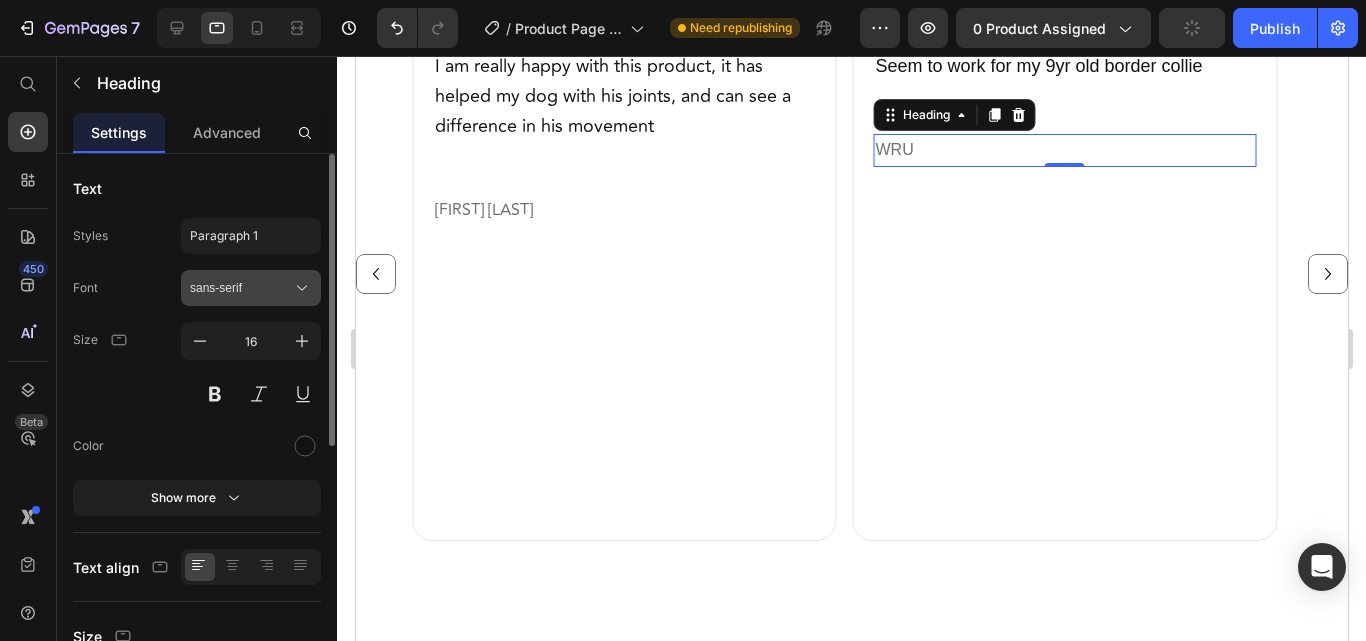 click on "sans-serif" at bounding box center [241, 288] 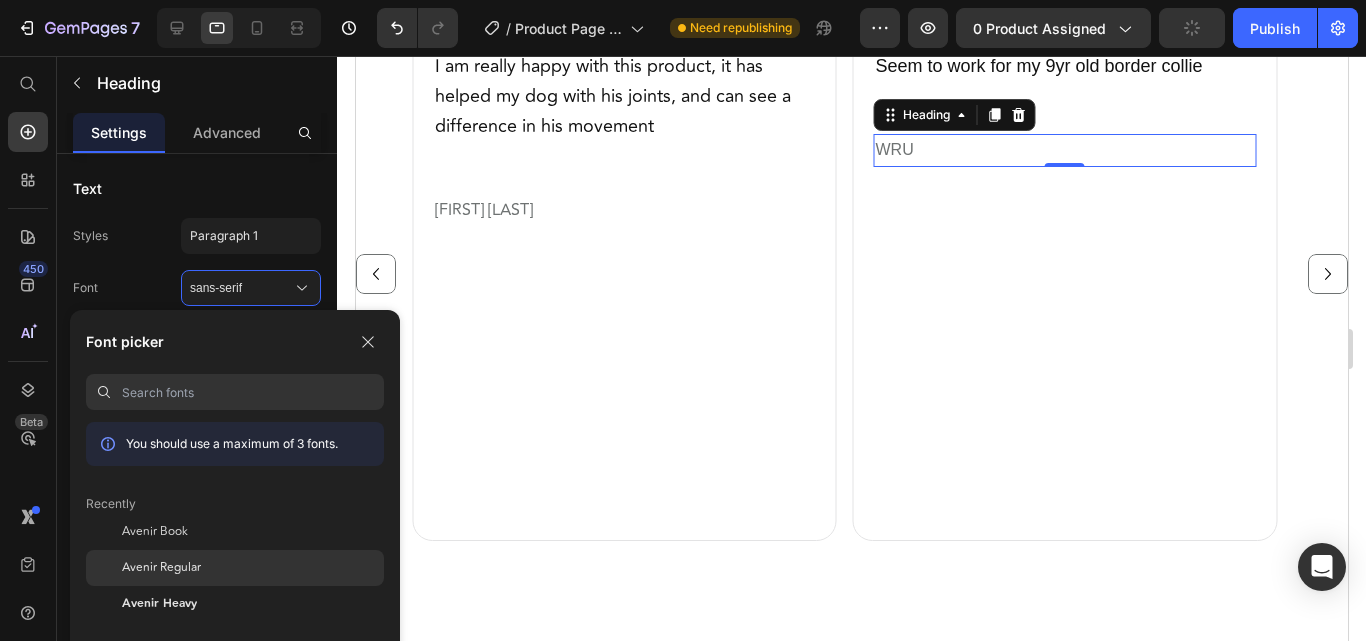 click on "Avenir Regular" at bounding box center [161, 568] 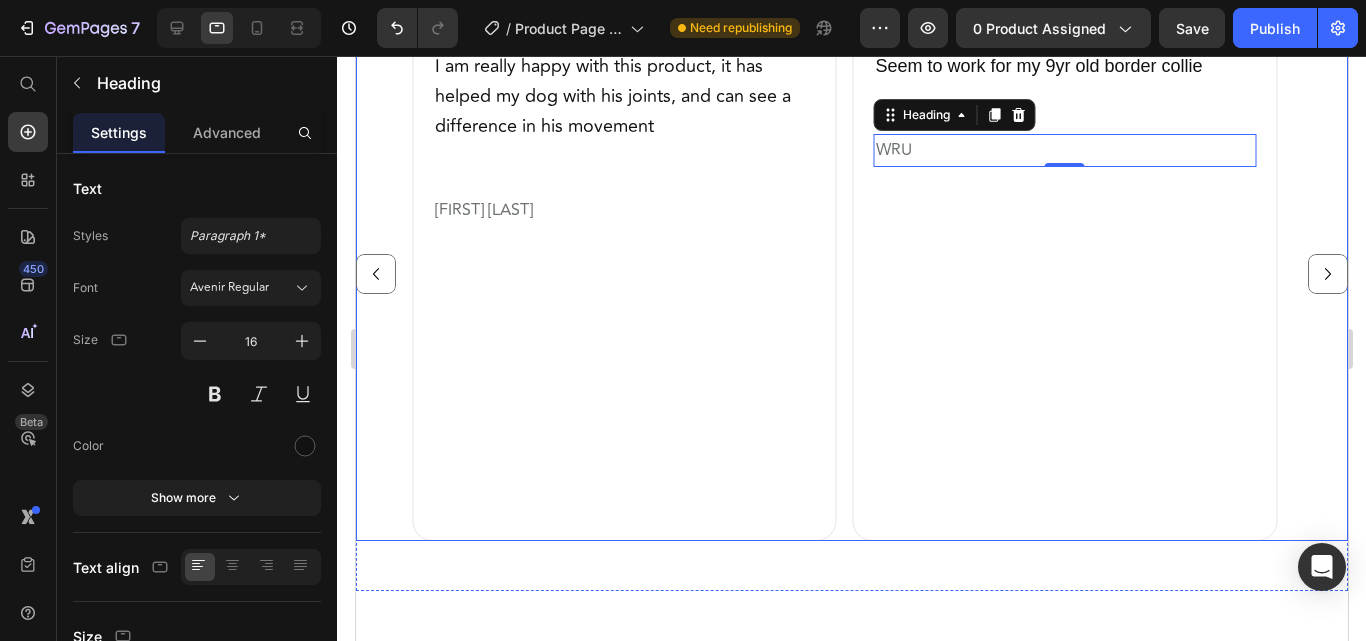 click 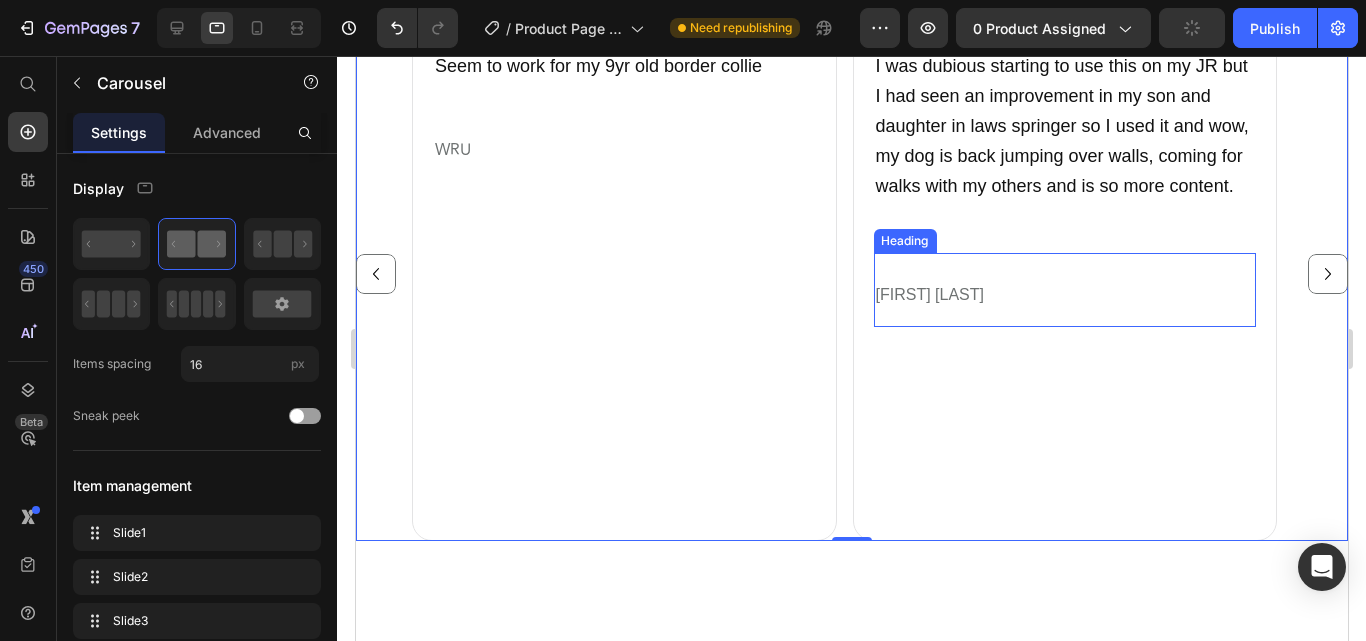 click on "[FIRST] [LAST]" at bounding box center [1063, 290] 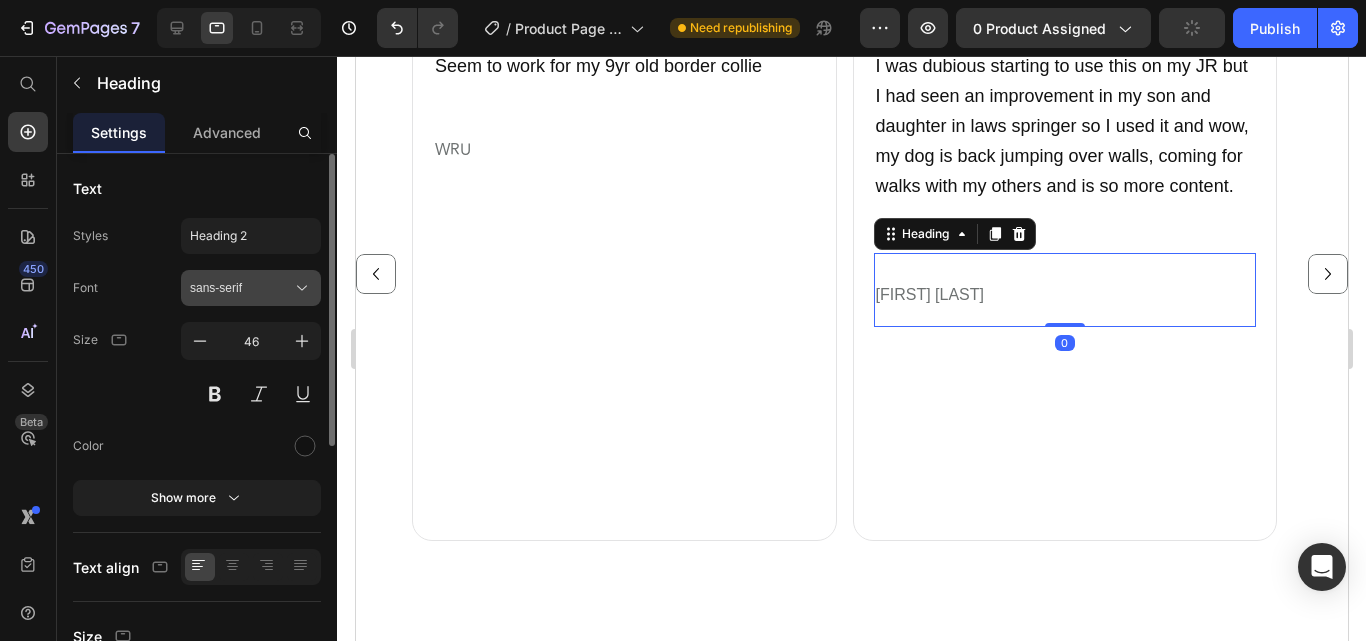 click on "sans-serif" at bounding box center [251, 288] 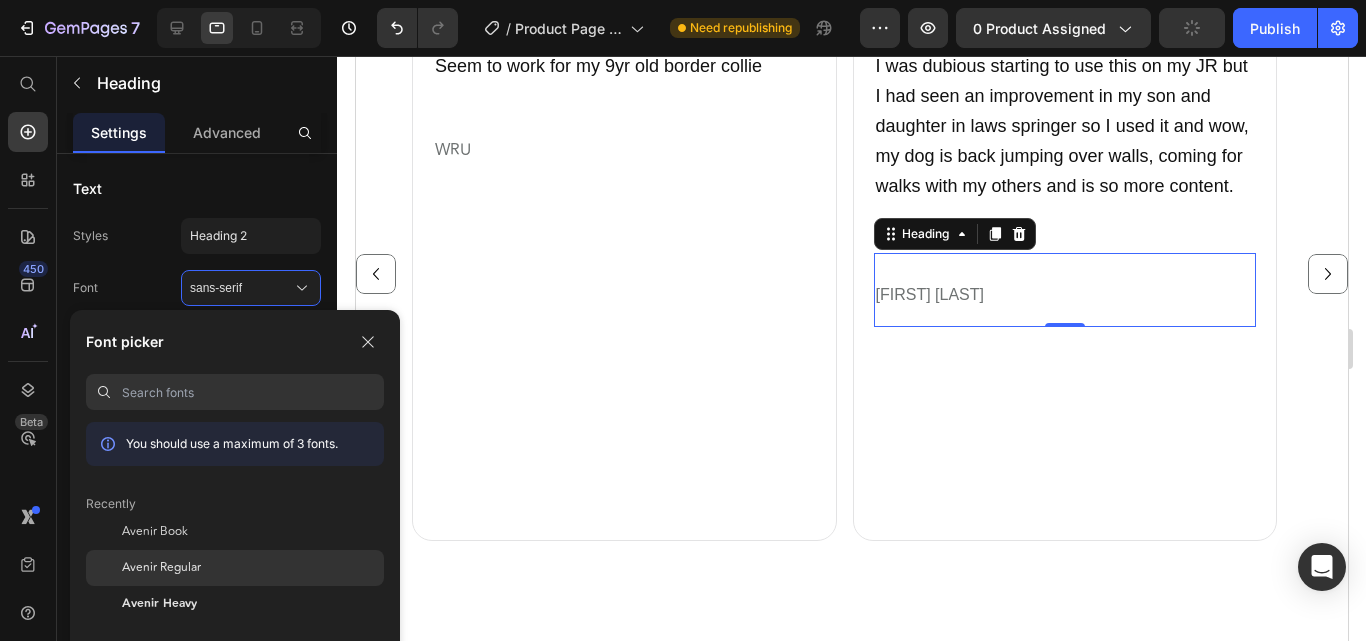 click on "Avenir Regular" at bounding box center (161, 568) 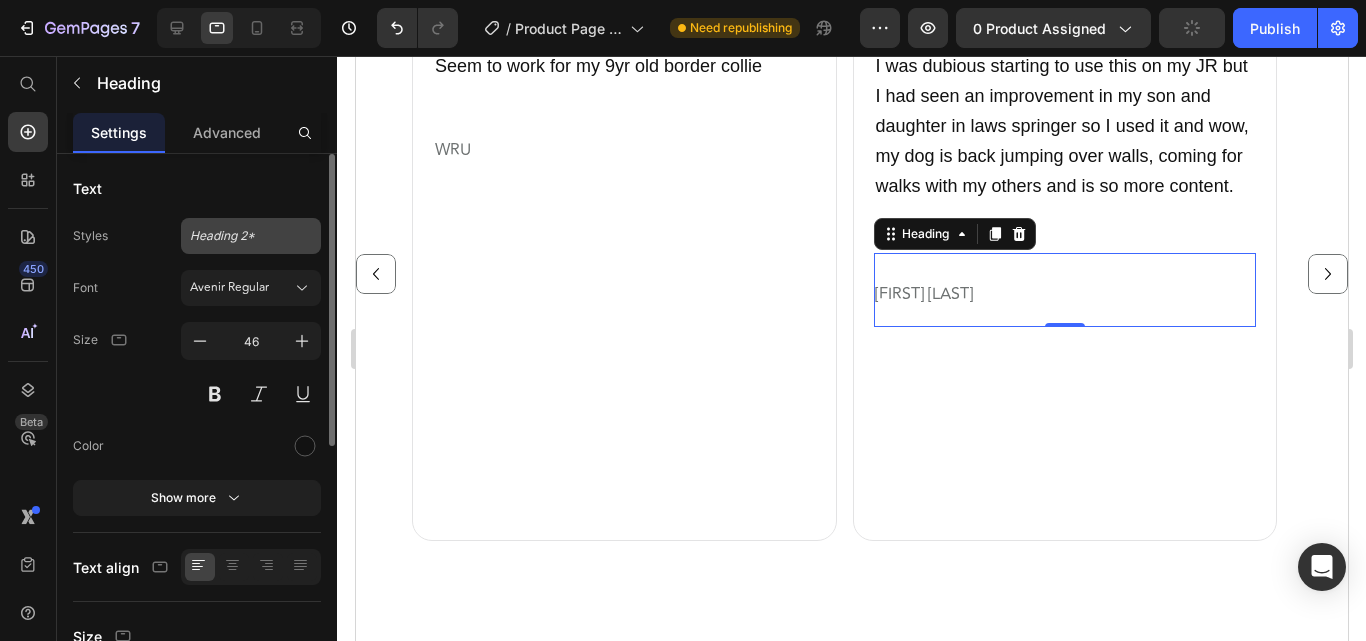 click on "Heading 2*" 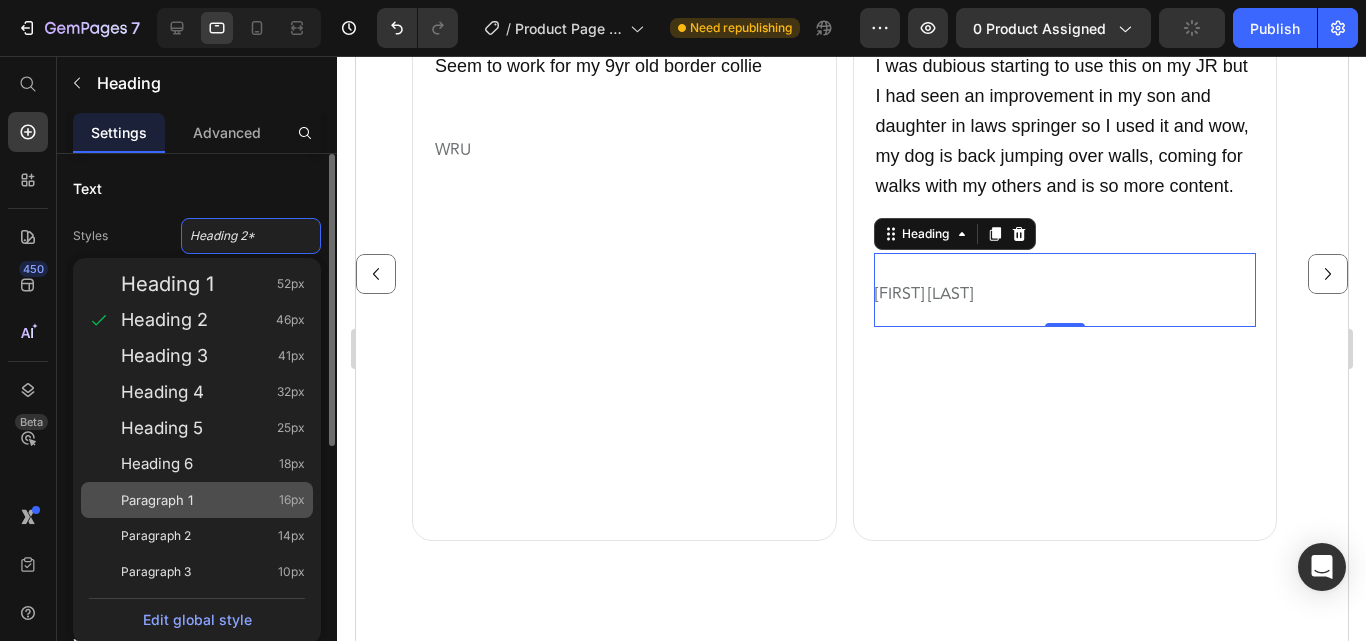 click on "Paragraph 1" at bounding box center [157, 500] 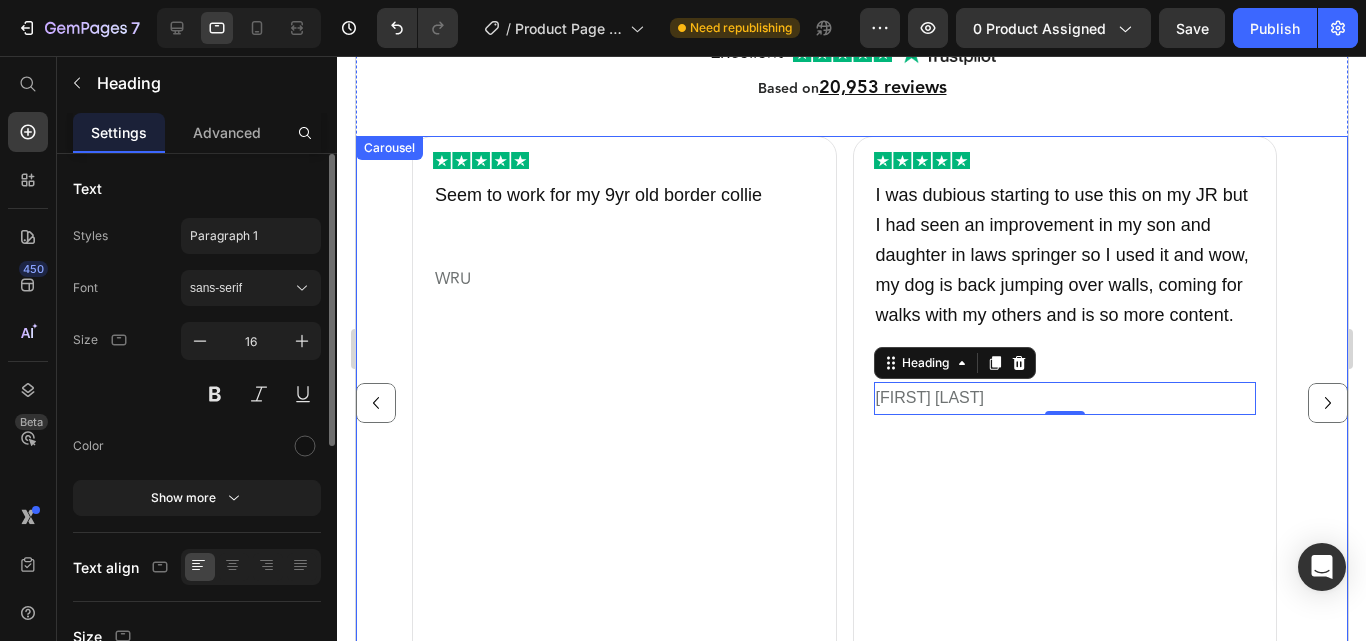 scroll, scrollTop: 1680, scrollLeft: 0, axis: vertical 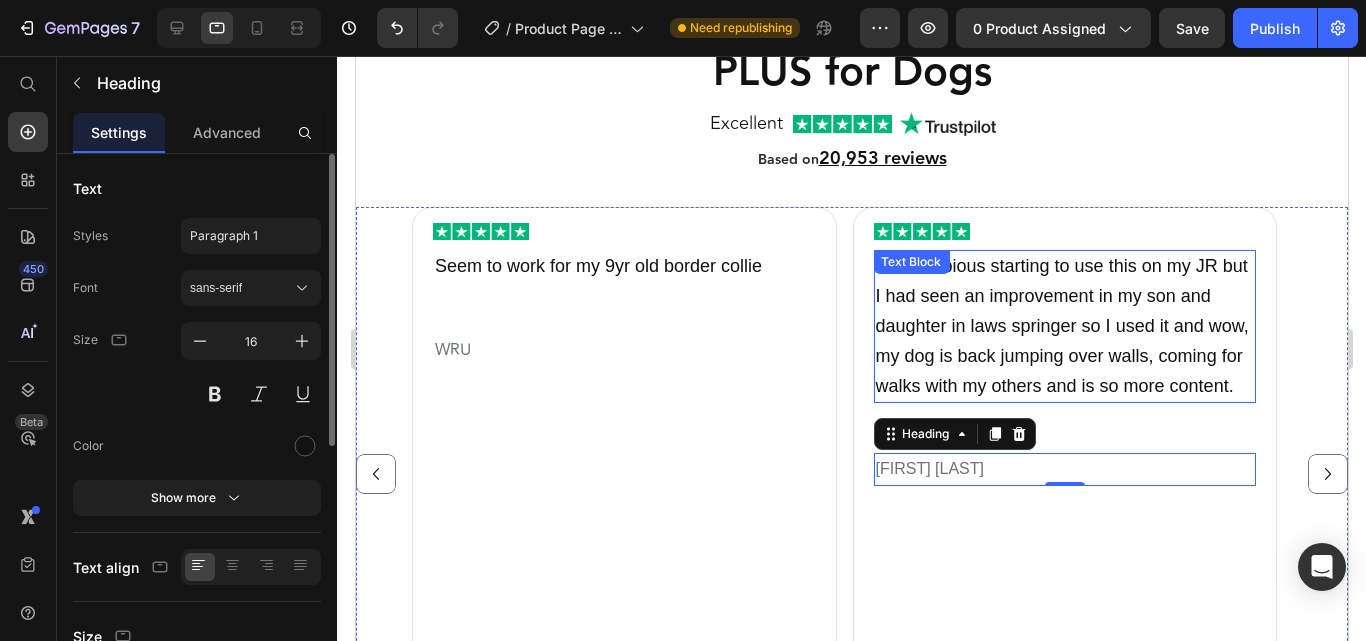 click on "I was dubious starting to use this on my JR but I had seen an improvement in my son and daughter in laws springer so I used it and wow, my dog is back jumping over walls, coming for walks with my others and is so more content." at bounding box center [1060, 325] 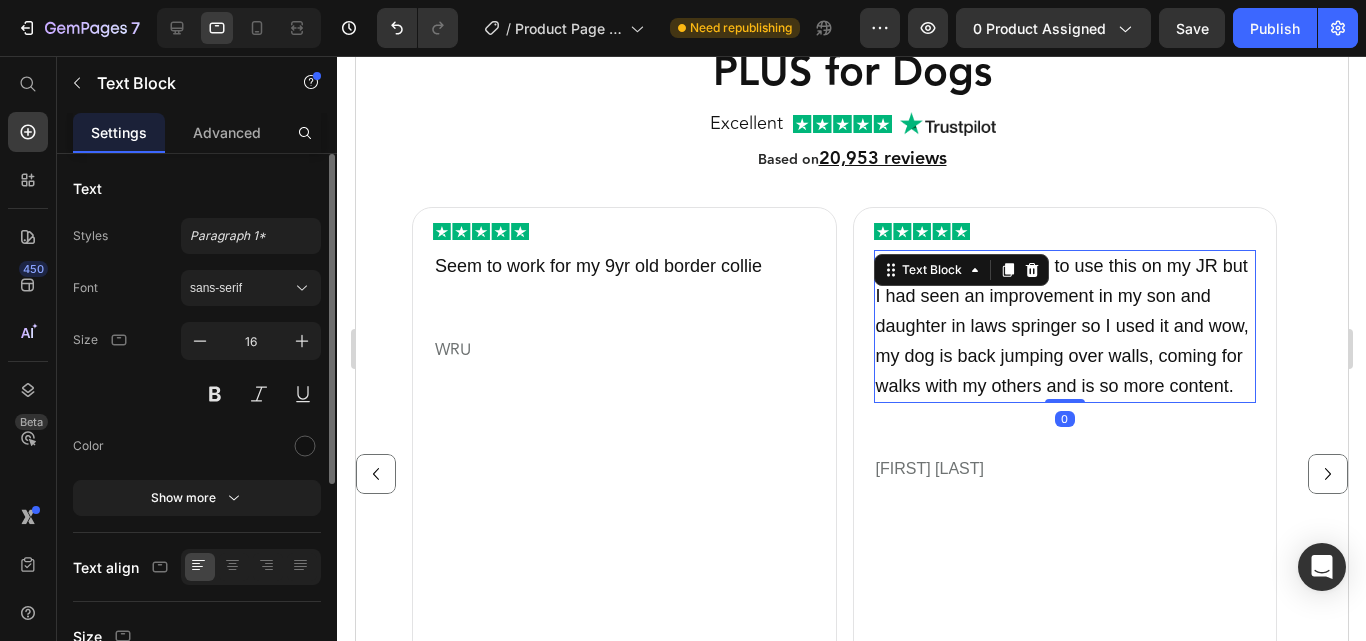 click on "sans-serif" at bounding box center (241, 288) 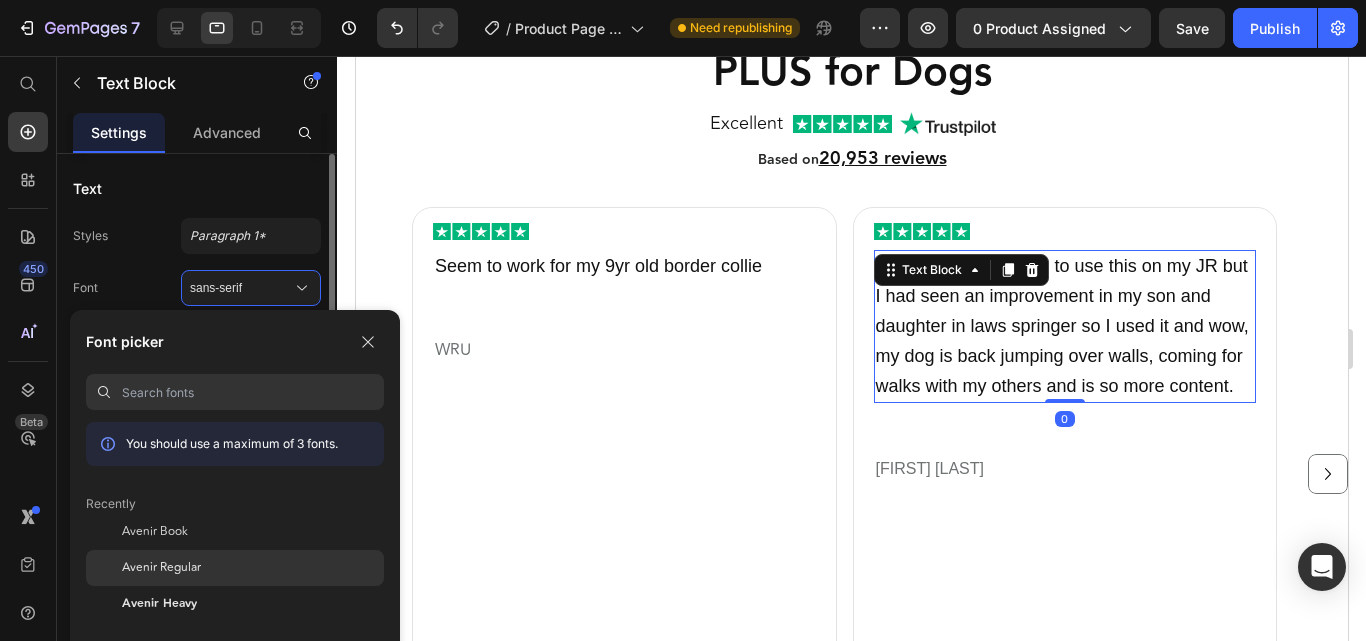 click on "Avenir Regular" at bounding box center [161, 568] 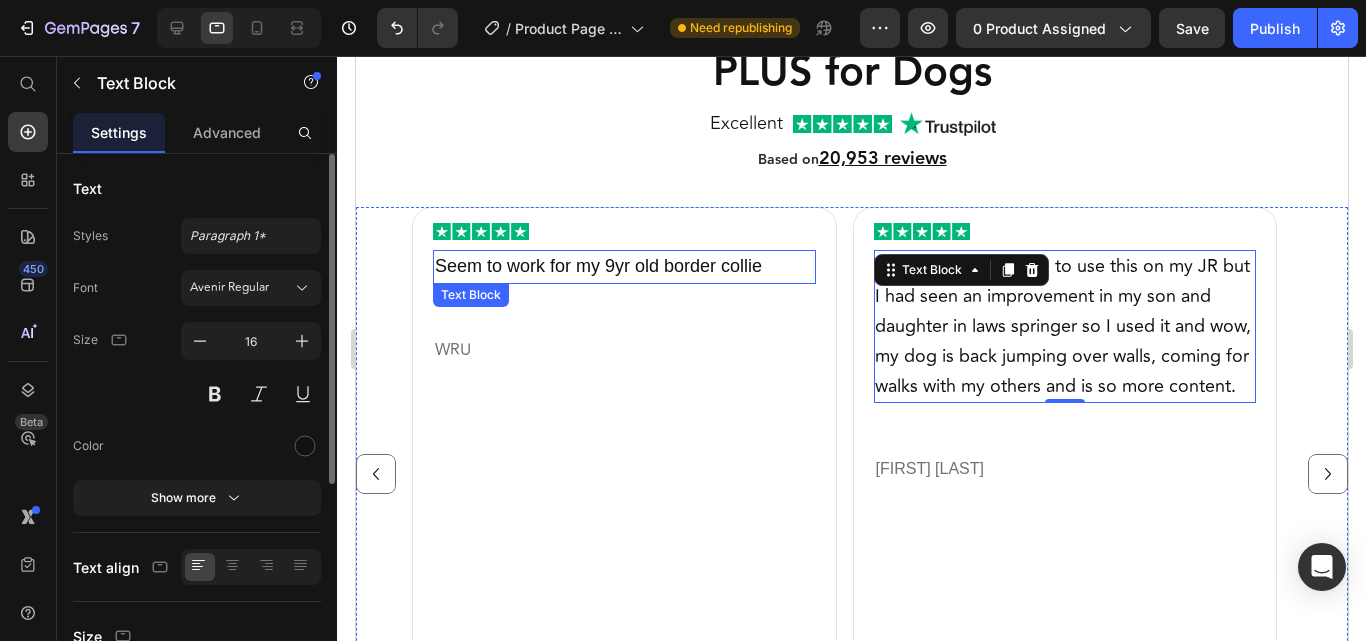 click on "Seem to work for my 9yr old border collie" at bounding box center (597, 266) 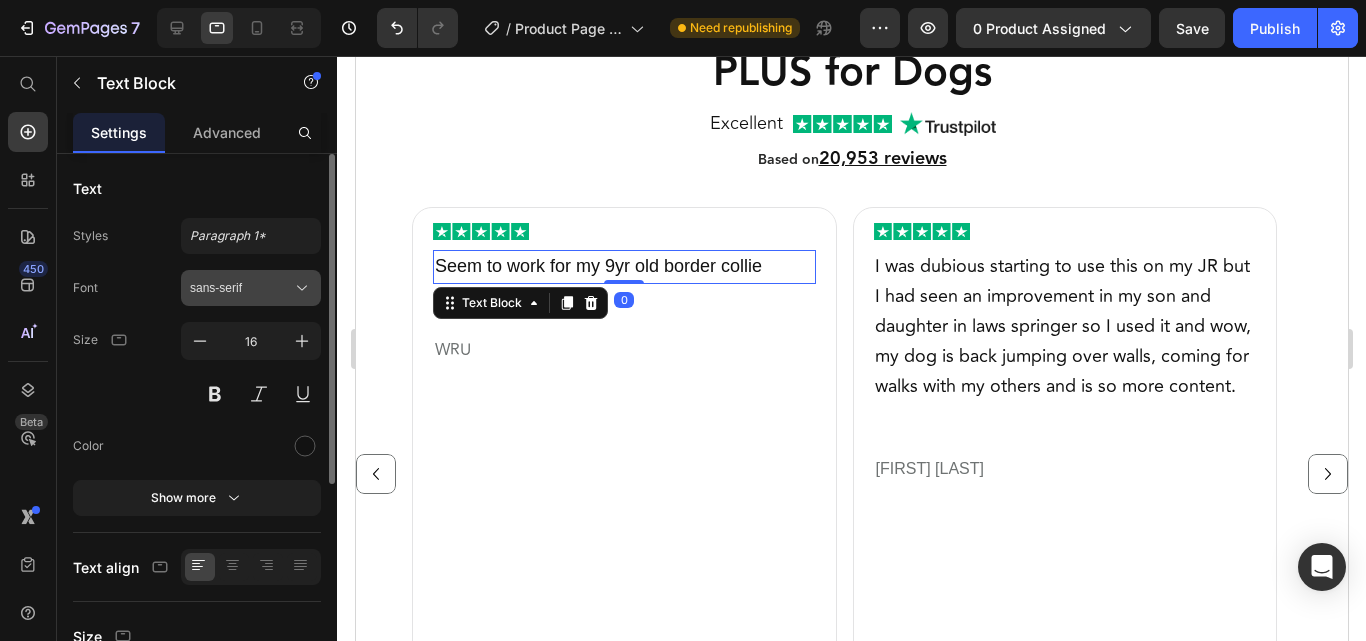 click on "sans-serif" at bounding box center (241, 288) 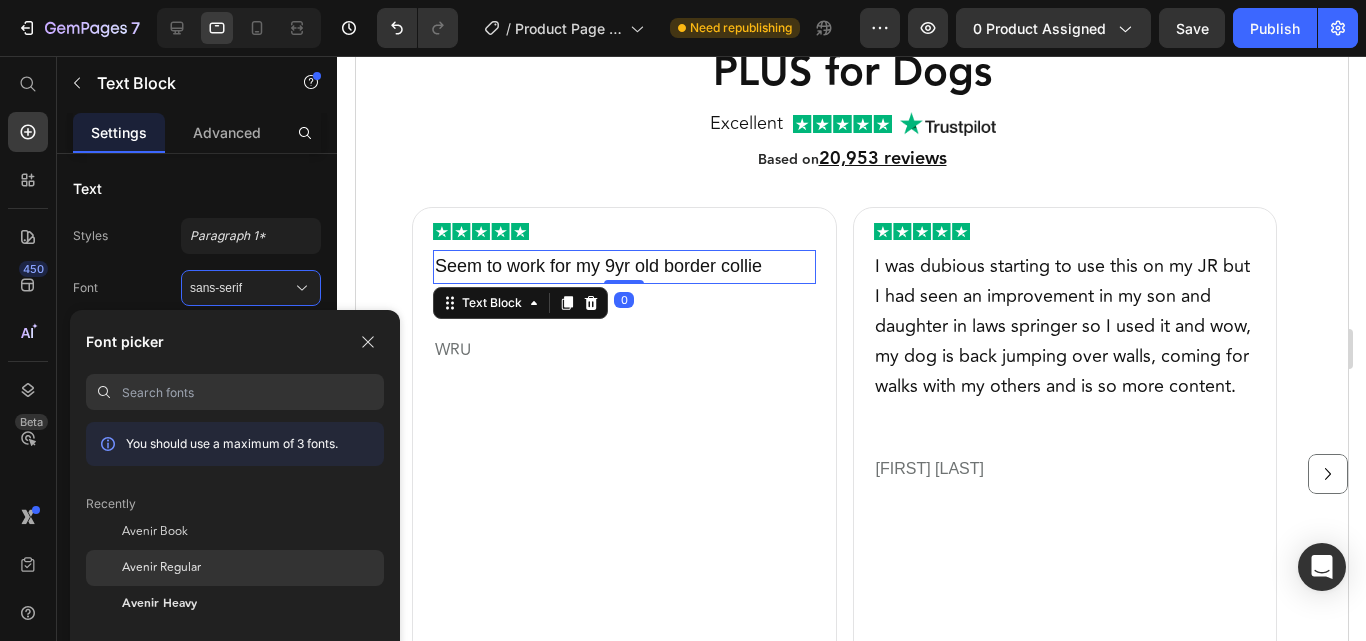 click on "Avenir Regular" at bounding box center [161, 568] 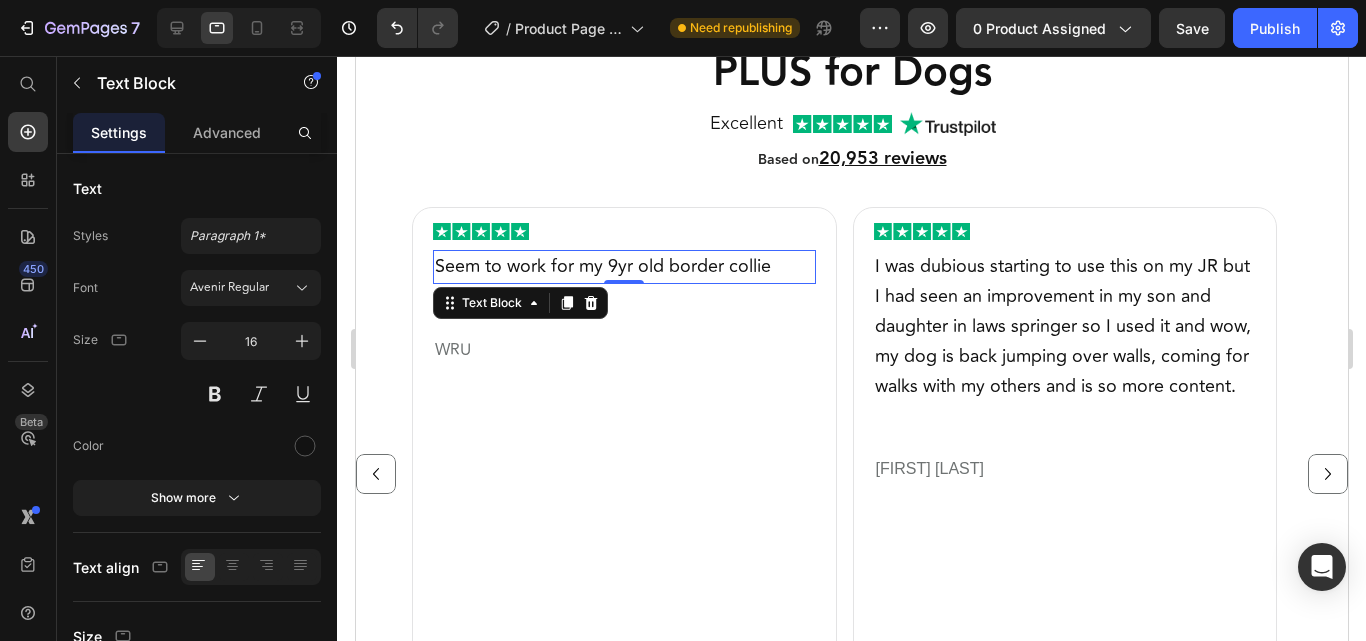 click on "Seem to work for my 9yr old border collie" at bounding box center [602, 266] 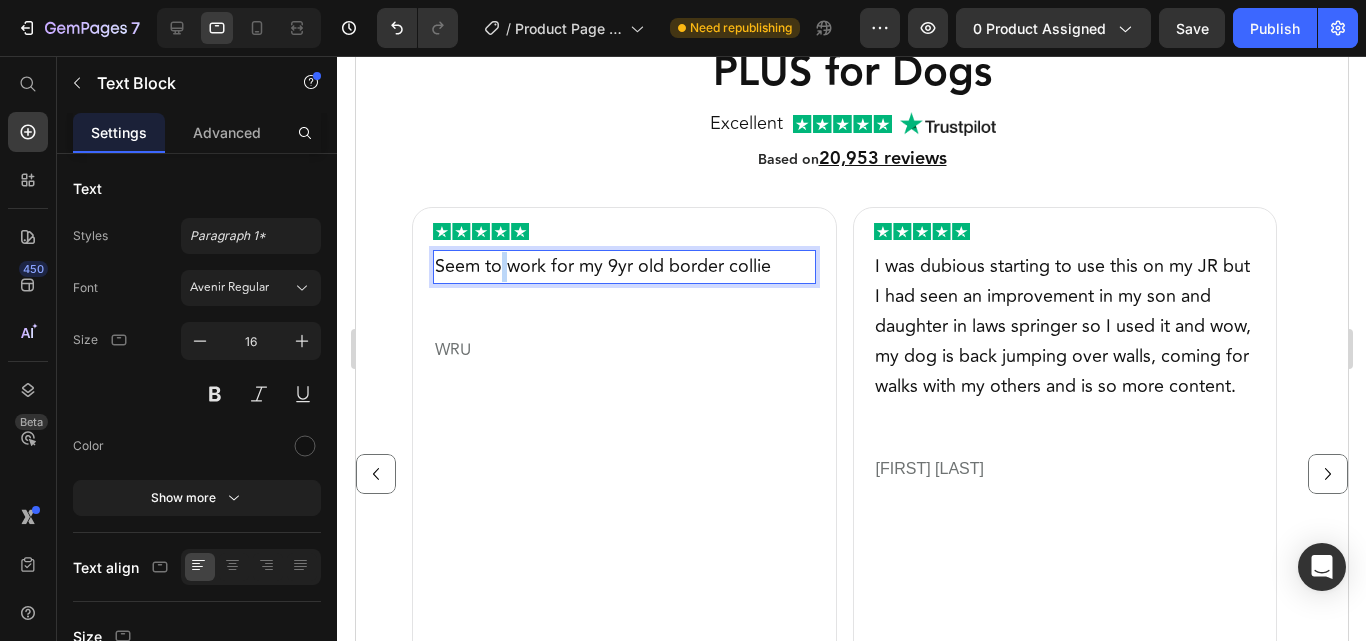 click on "Seem to work for my 9yr old border collie" at bounding box center [602, 266] 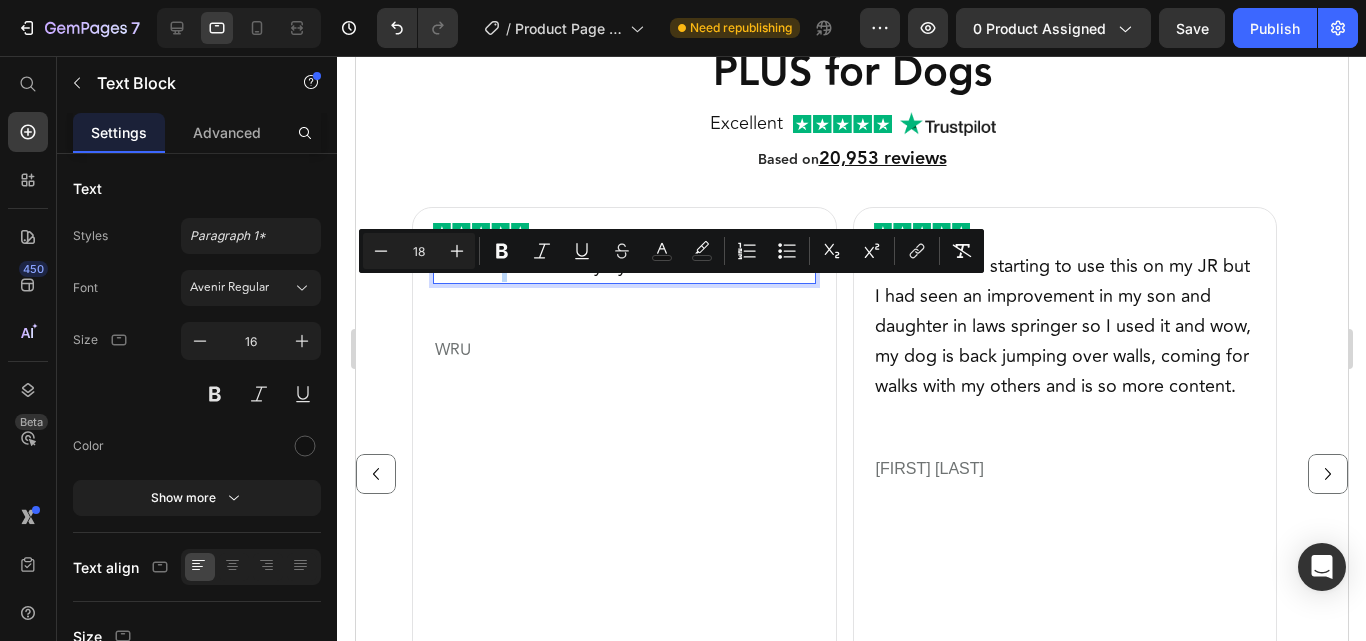 click on "Seem to work for my 9yr old border collie" at bounding box center (602, 266) 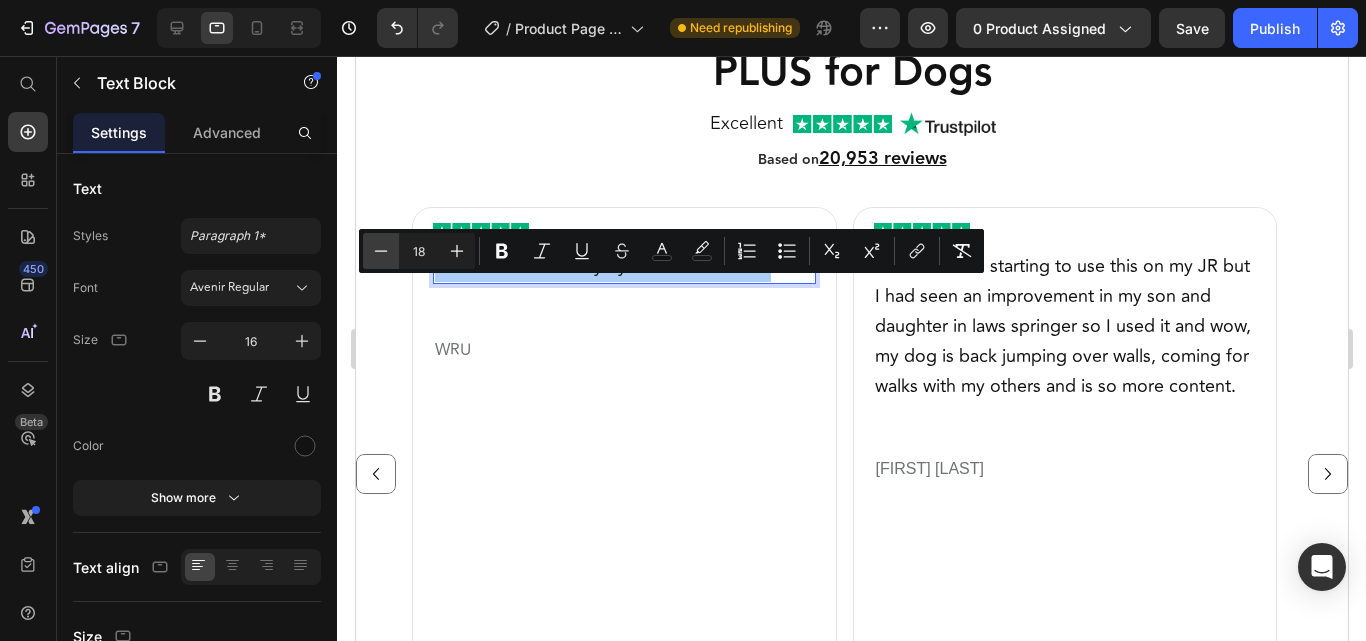 click 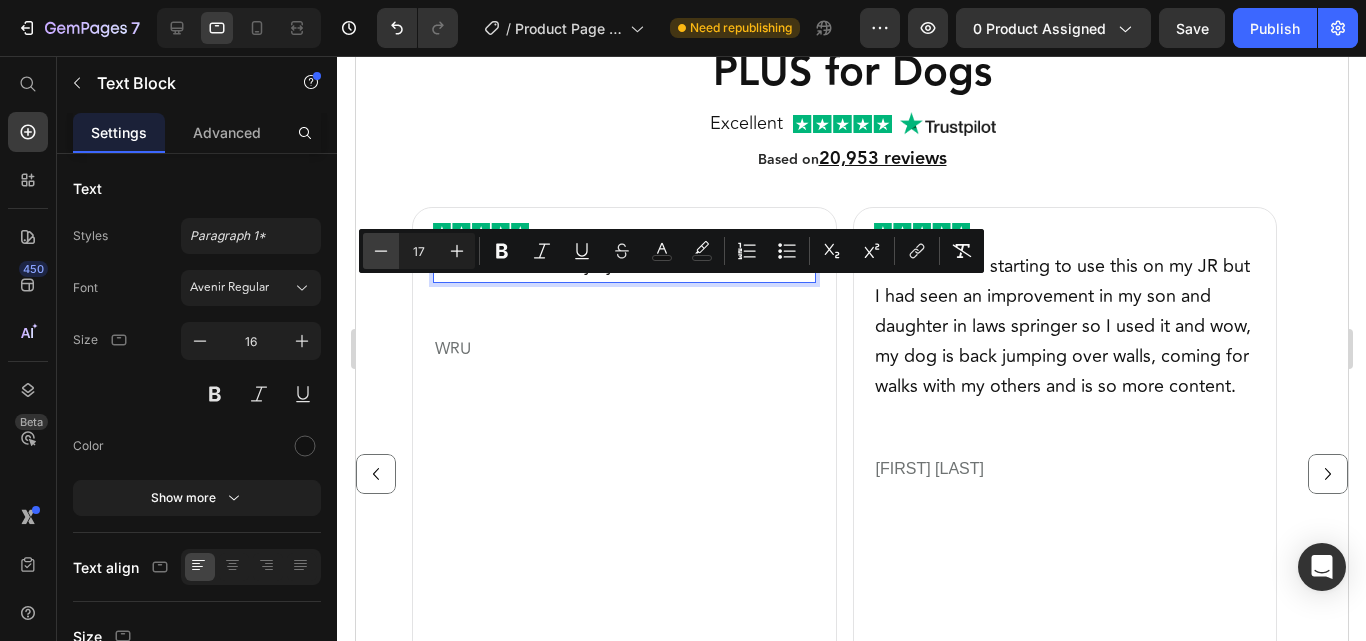 click 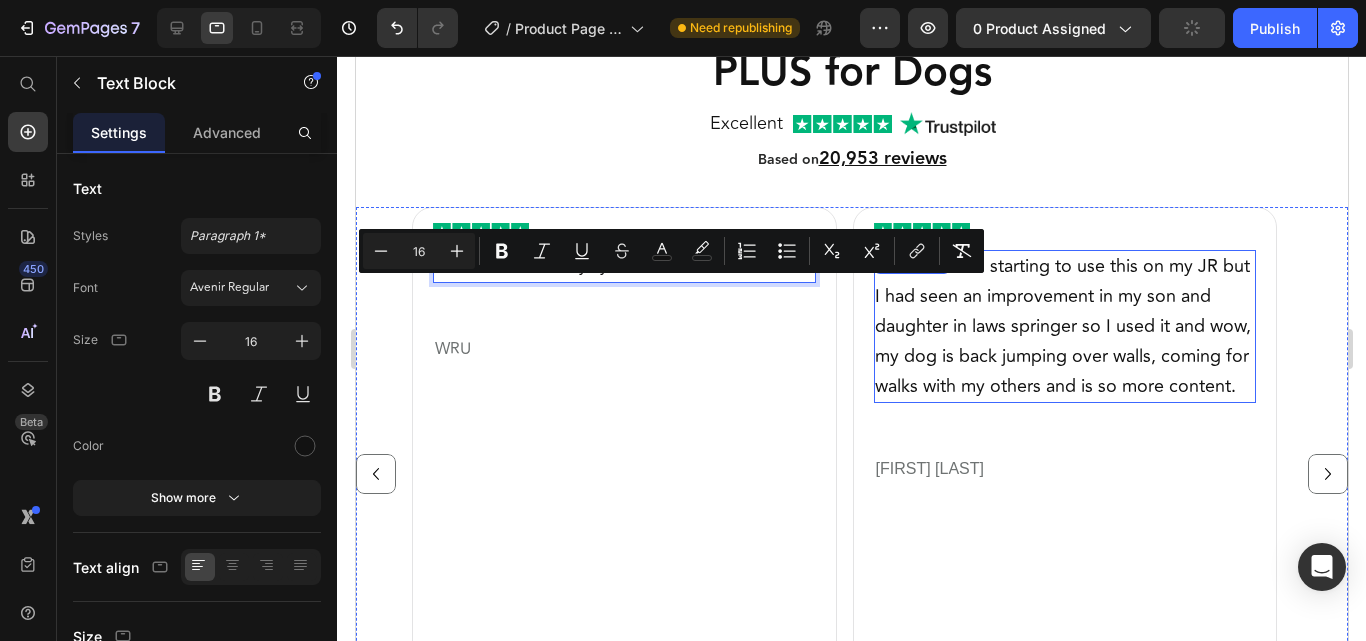 click on "I was dubious starting to use this on my JR but I had seen an improvement in my son and daughter in laws springer so I used it and wow, my dog is back jumping over walls, coming for walks with my others and is so more content." at bounding box center [1062, 325] 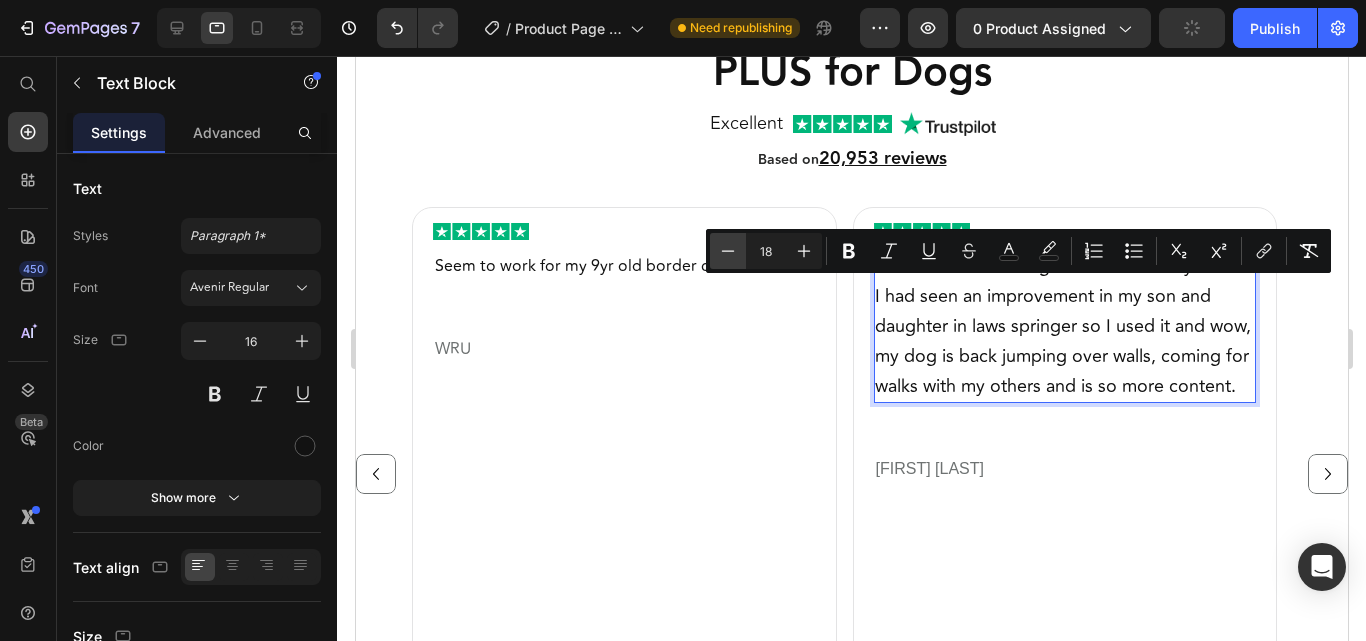 click 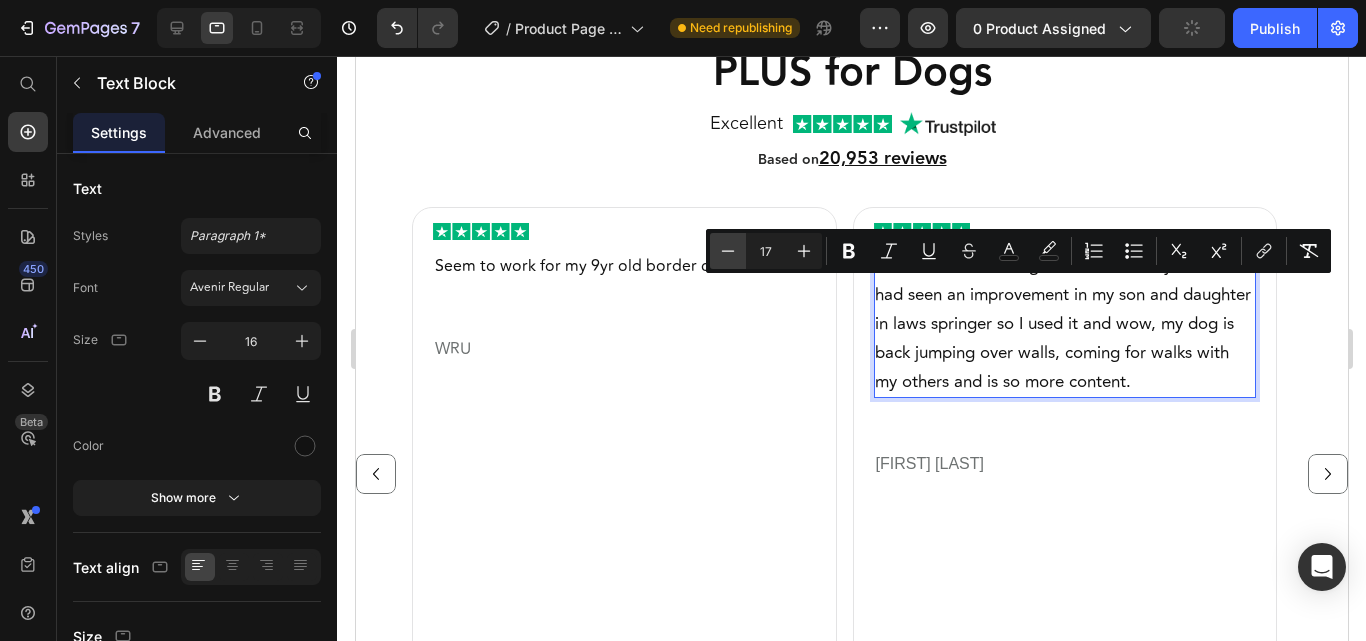 click 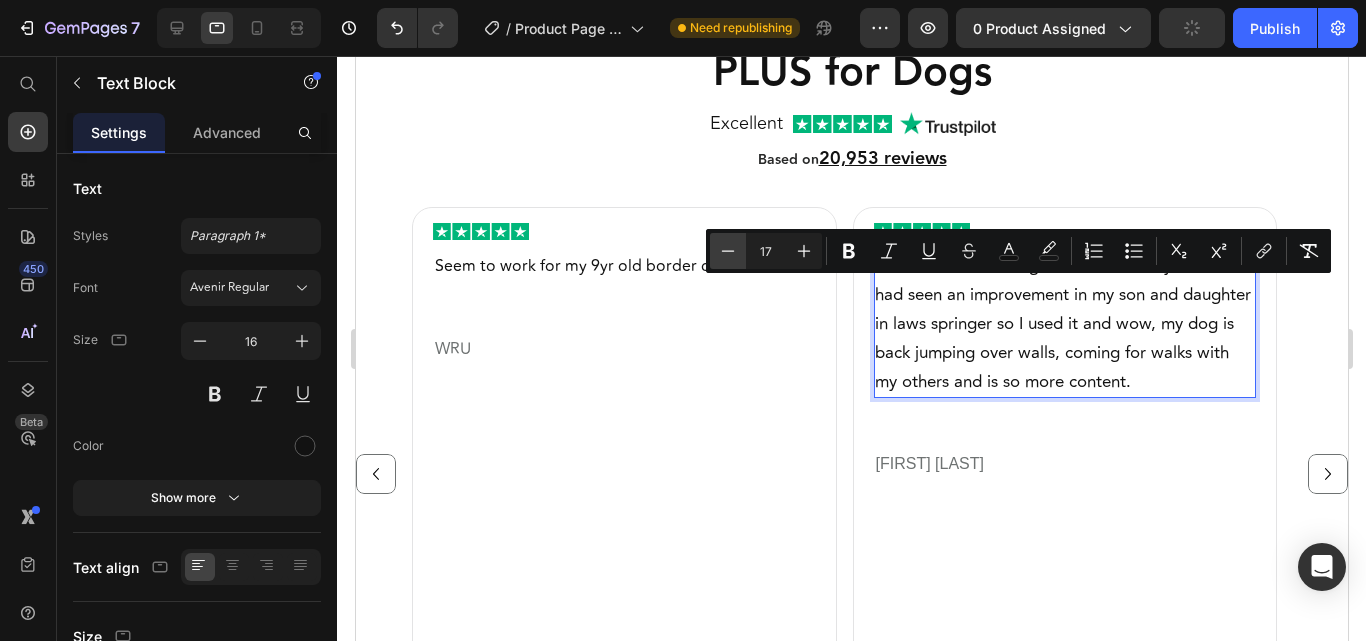 type on "16" 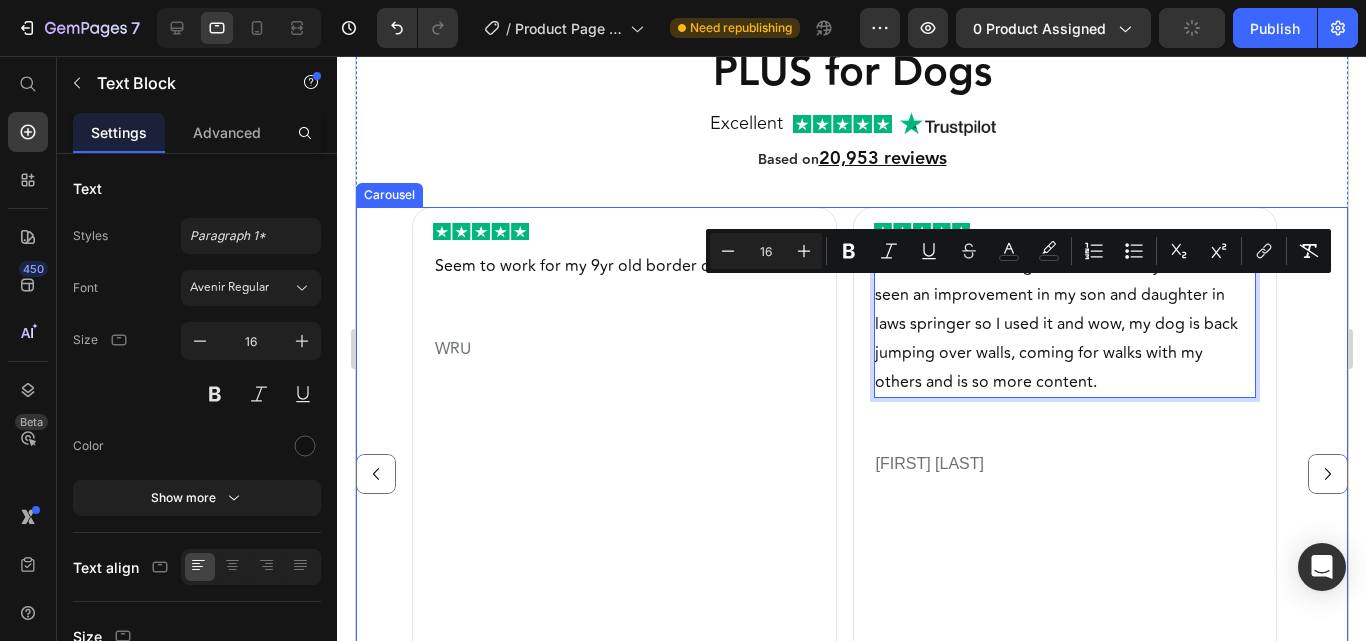 click on "Image I was dubious starting to use this on my JR but I had seen an improvement in my son and daughter in laws springer so I used it and wow, my dog is back jumping over walls, coming for walks with my others and is so more content. Text Block 0 [FIRST] [LAST] Heading Row" at bounding box center [1063, 474] 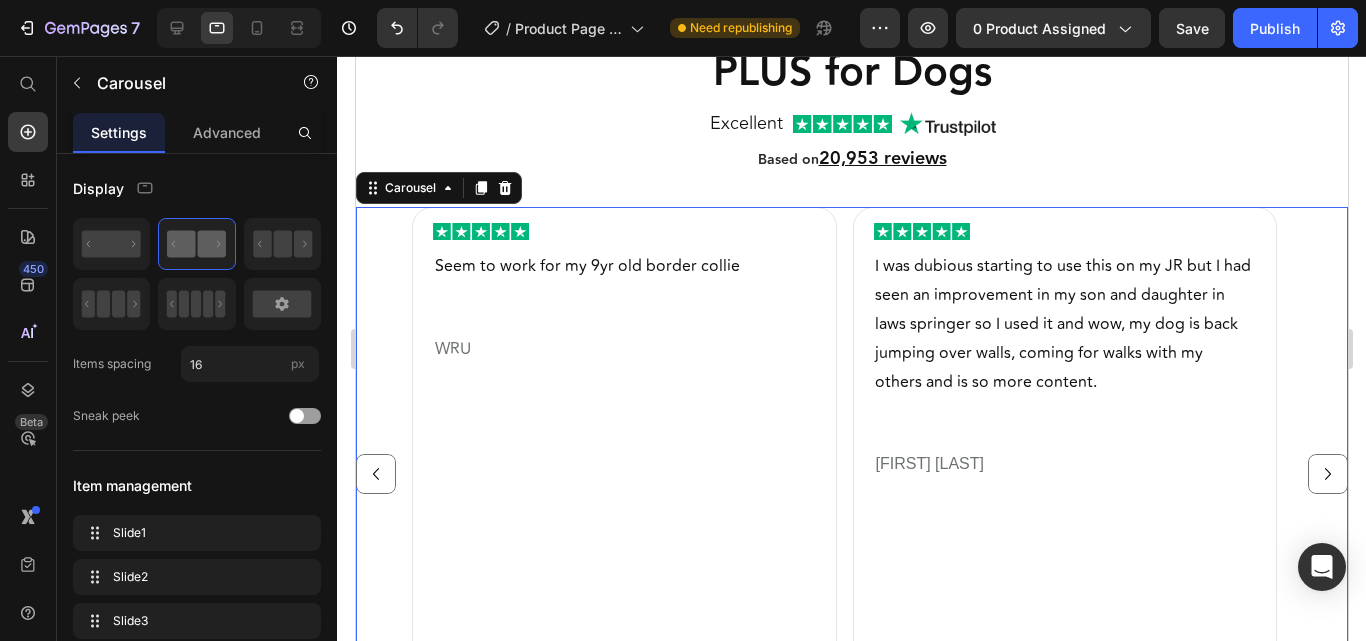 click 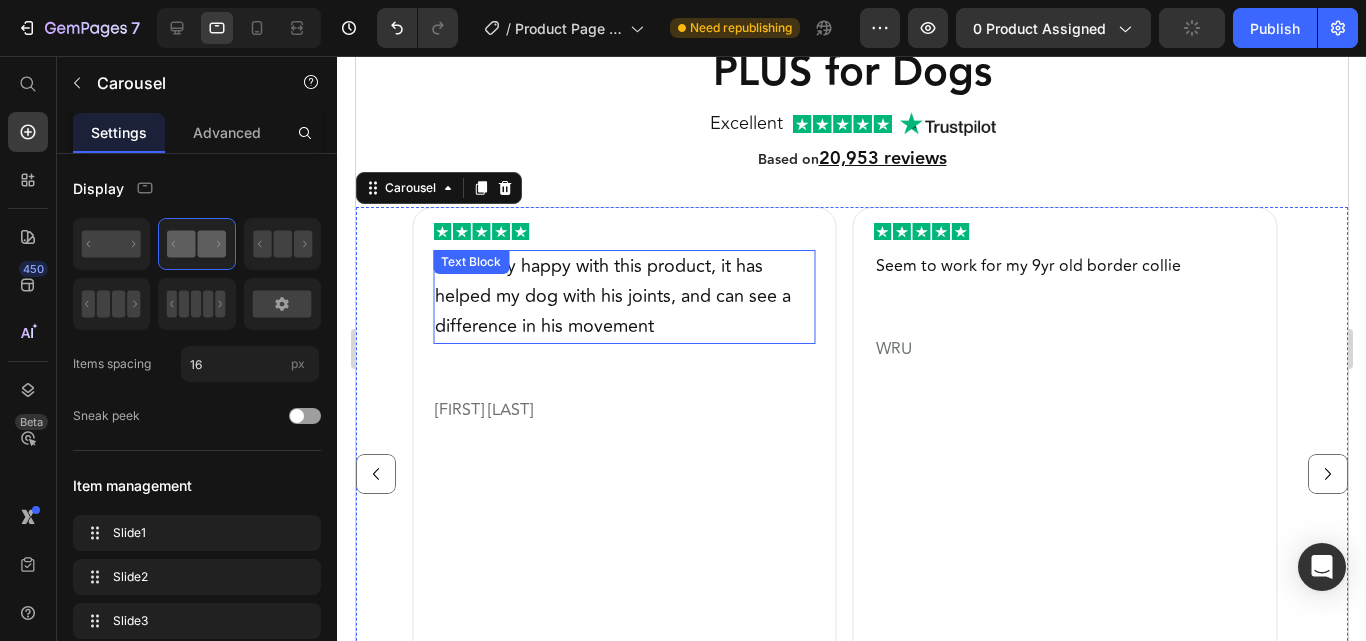 click on "I am really happy with this product, it has helped my dog with his joints, and can see a difference in his movement" at bounding box center [612, 296] 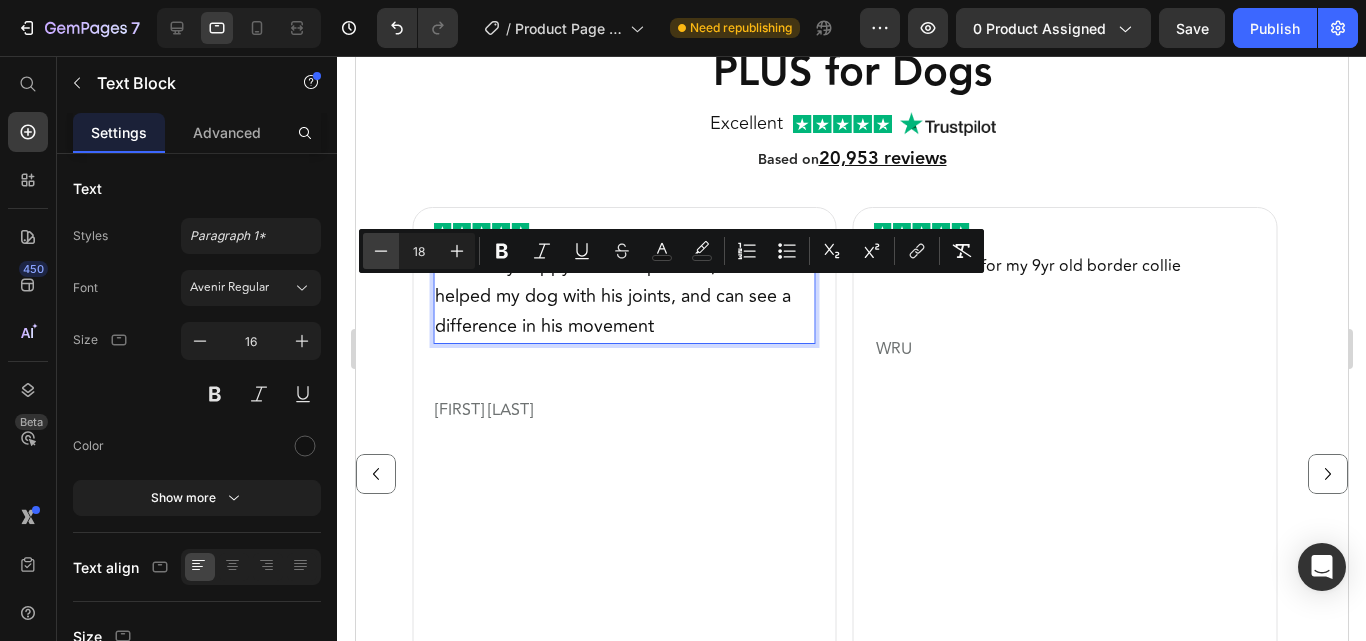 click 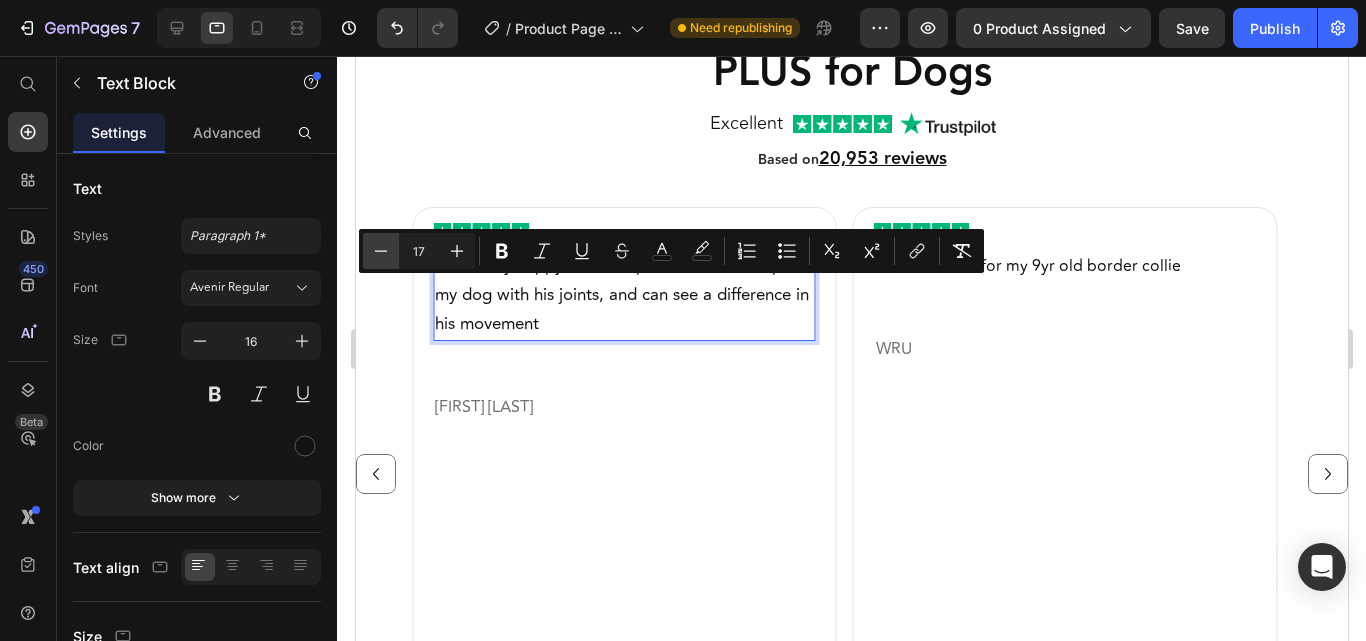 click 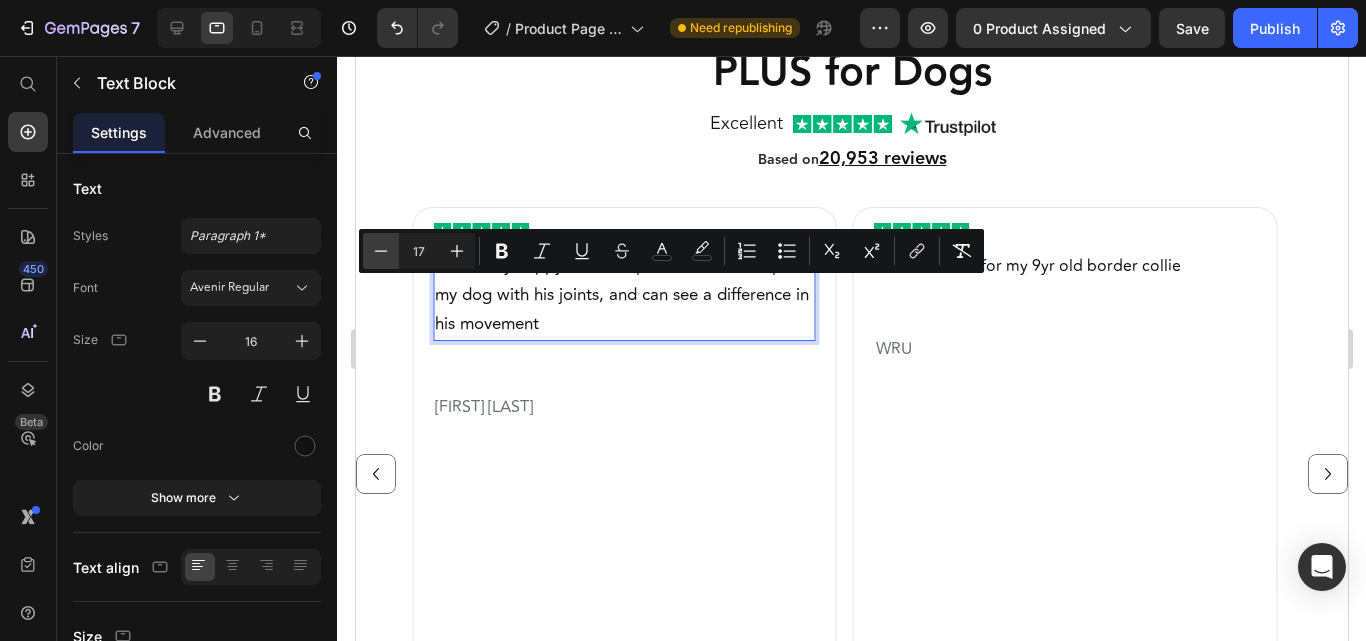 type on "16" 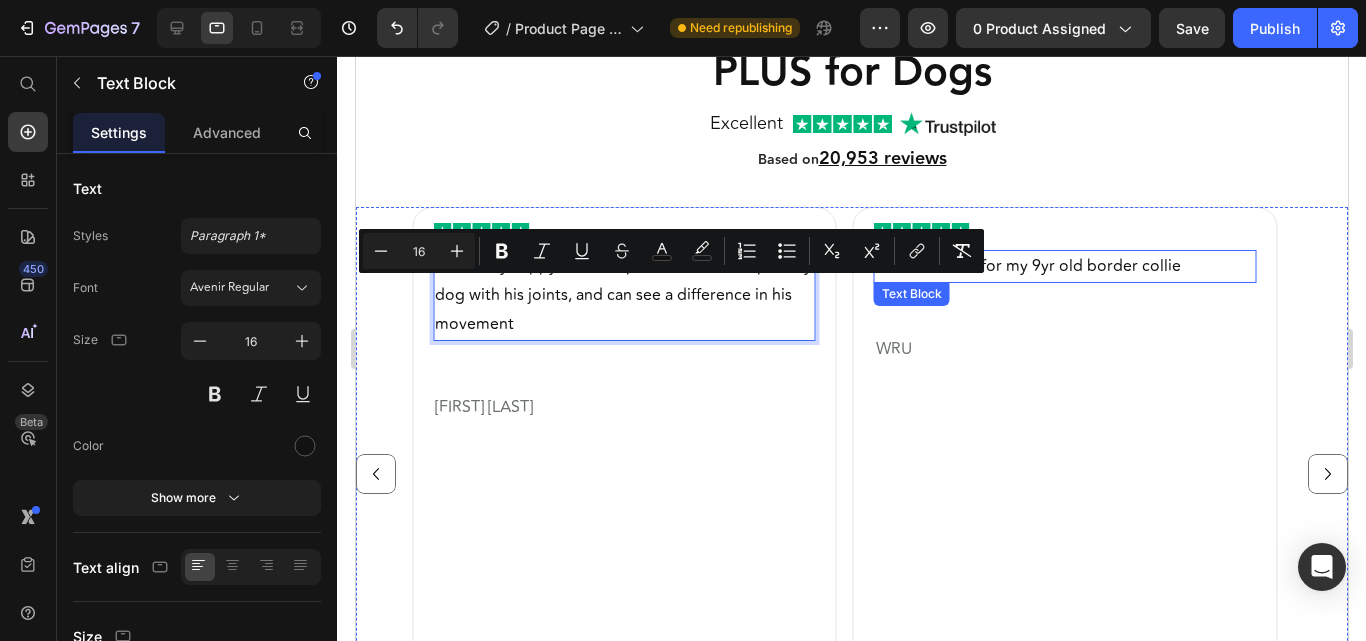 click on "Seem to work for my 9yr old border collie" at bounding box center (1027, 266) 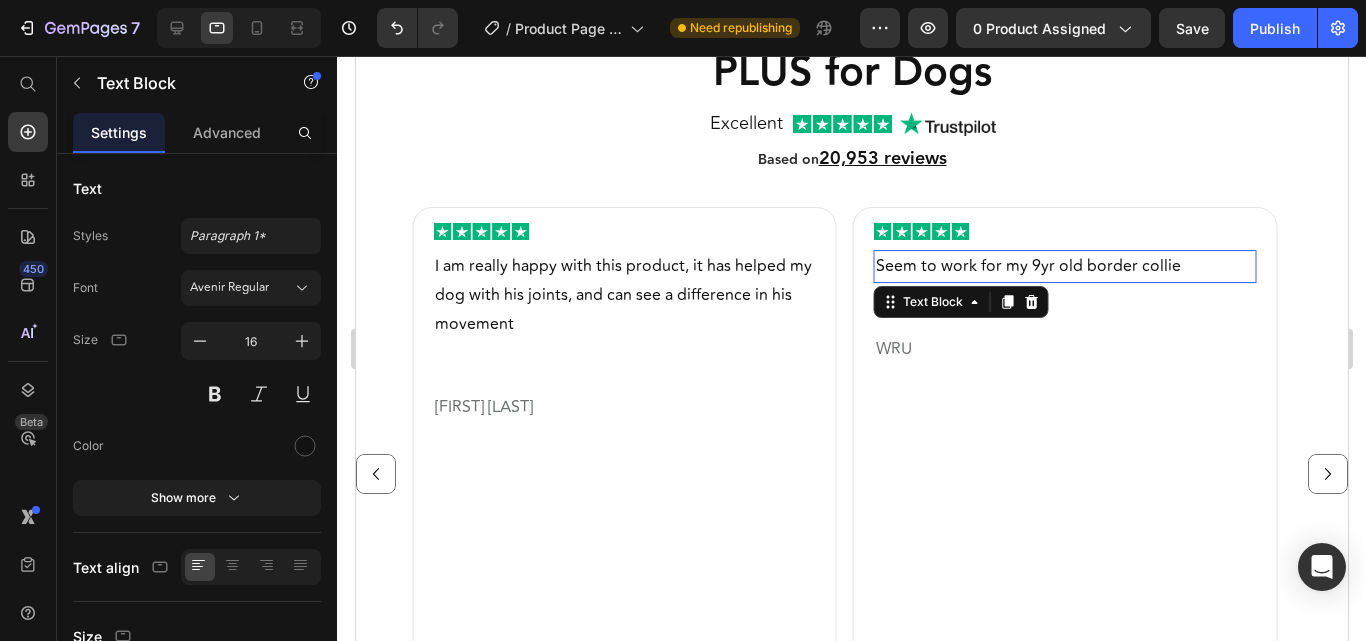 click on "Seem to work for my 9yr old border collie" at bounding box center (1027, 266) 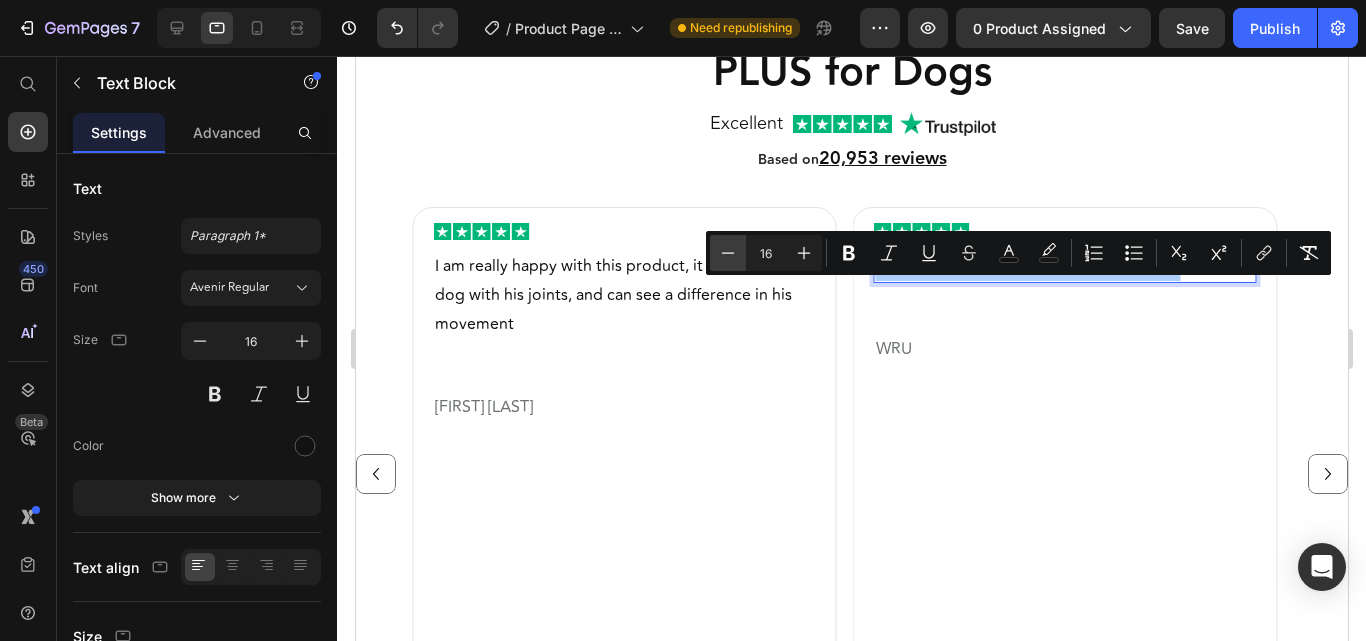 click 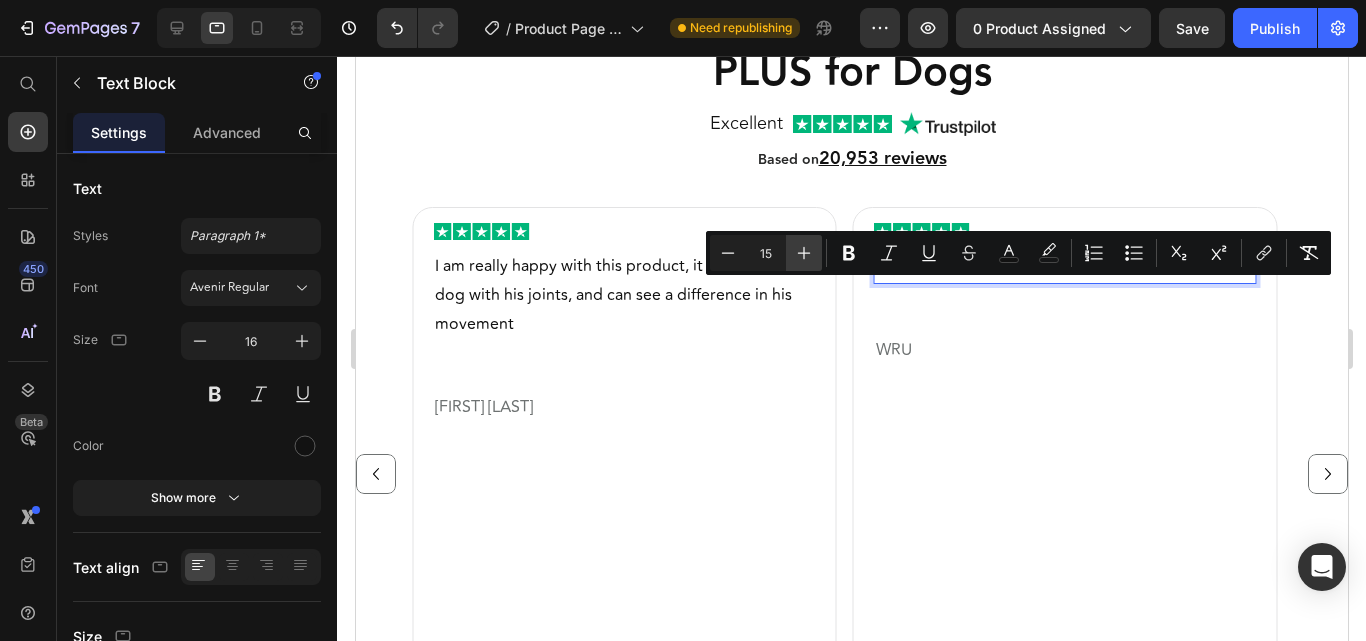 click 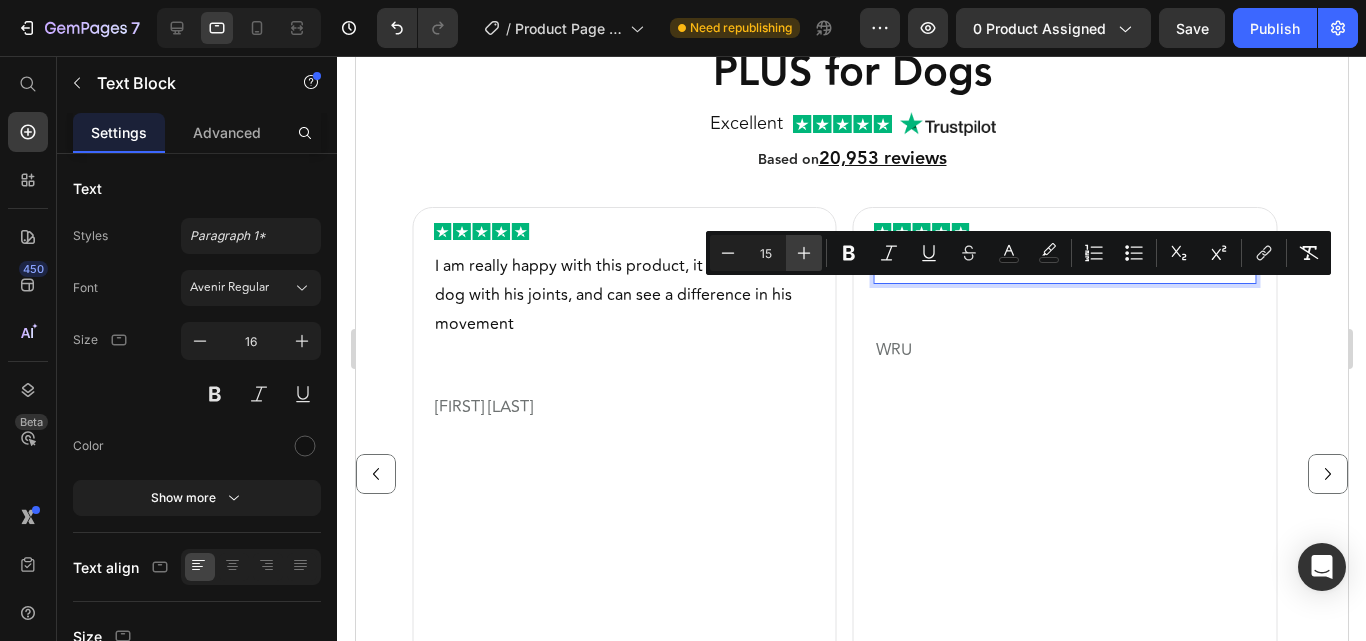 type on "16" 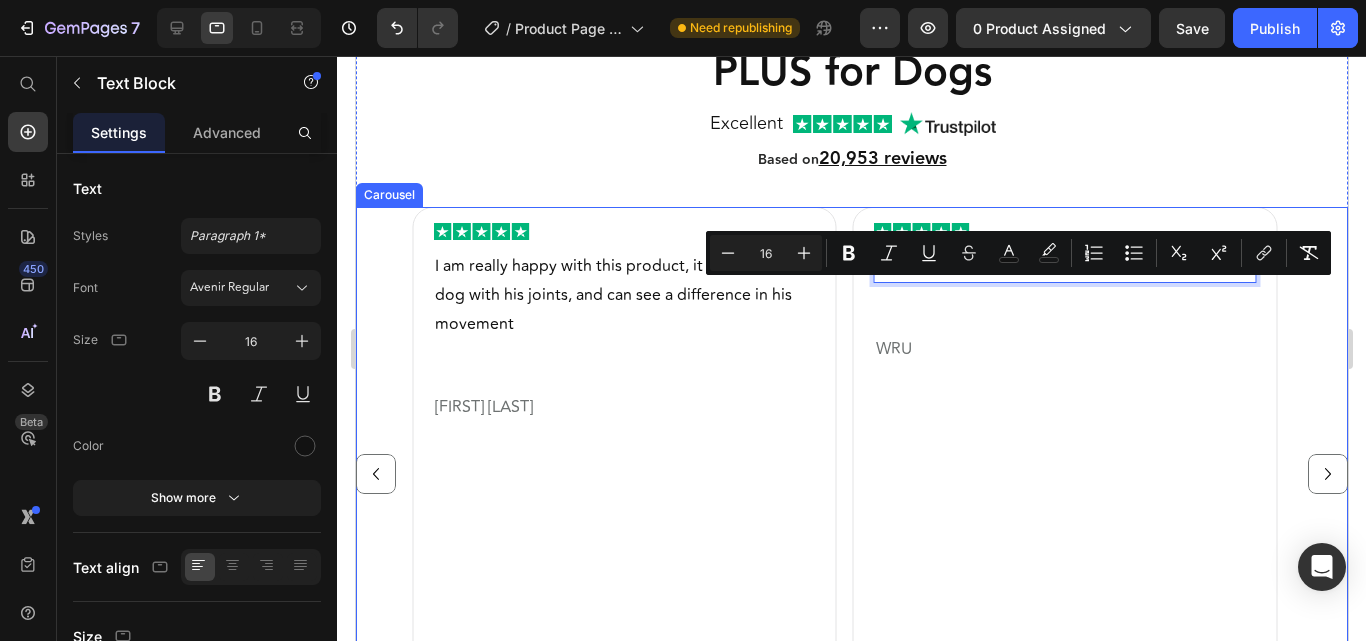 click 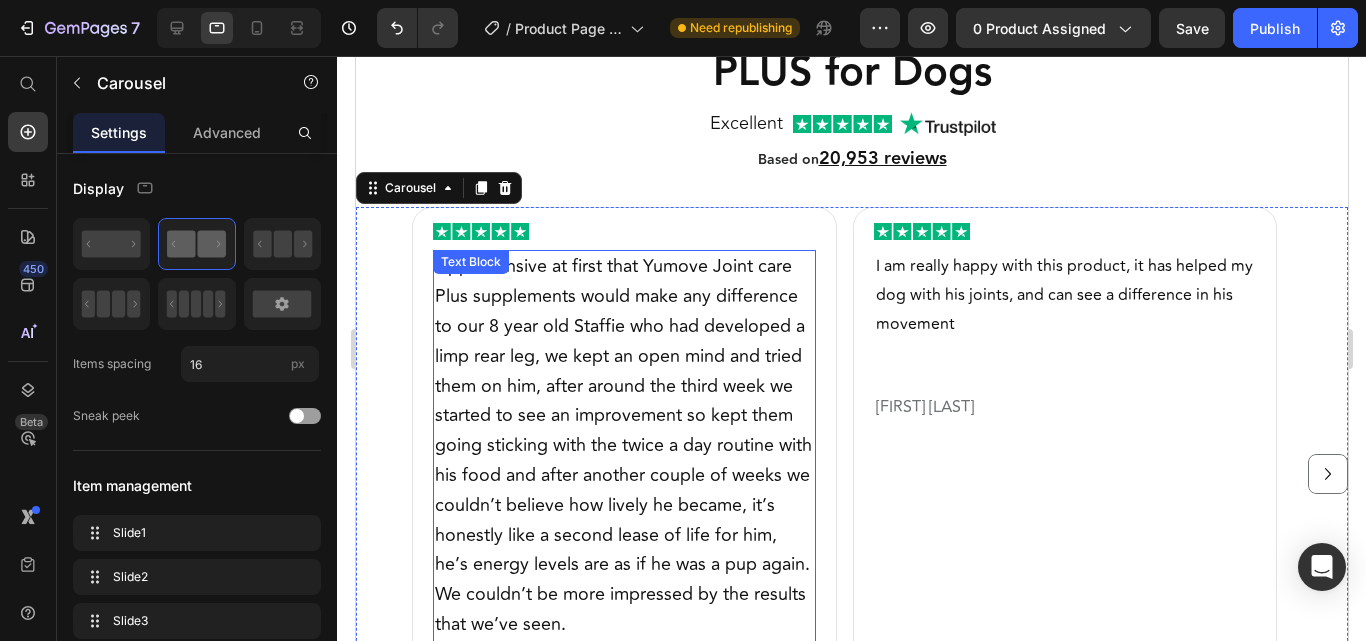 click on "Apprehensive at first that Yumove Joint care Plus supplements would make any difference to our 8 year old Staffie who had developed a limp rear leg, we kept an open mind and tried them on him, after around the third week we started to see an improvement so kept them going sticking with the twice a day routine with his food and after another couple of weeks we couldn’t believe how lively he became, it’s honestly like a second lease of life for him, he’s energy levels are as if he was a pup again. We couldn’t be more impressed by the results that we’ve seen." at bounding box center [622, 445] 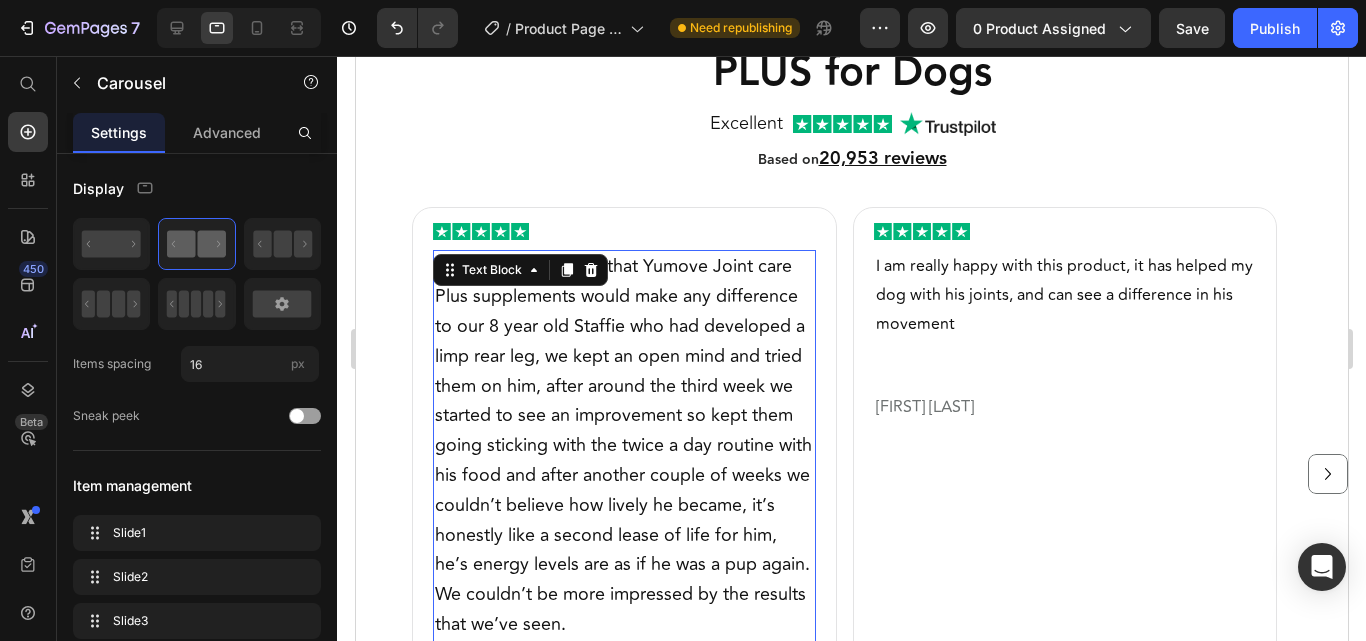click on "Apprehensive at first that Yumove Joint care Plus supplements would make any difference to our 8 year old Staffie who had developed a limp rear leg, we kept an open mind and tried them on him, after around the third week we started to see an improvement so kept them going sticking with the twice a day routine with his food and after another couple of weeks we couldn’t believe how lively he became, it’s honestly like a second lease of life for him, he’s energy levels are as if he was a pup again. We couldn’t be more impressed by the results that we’ve seen." at bounding box center (622, 445) 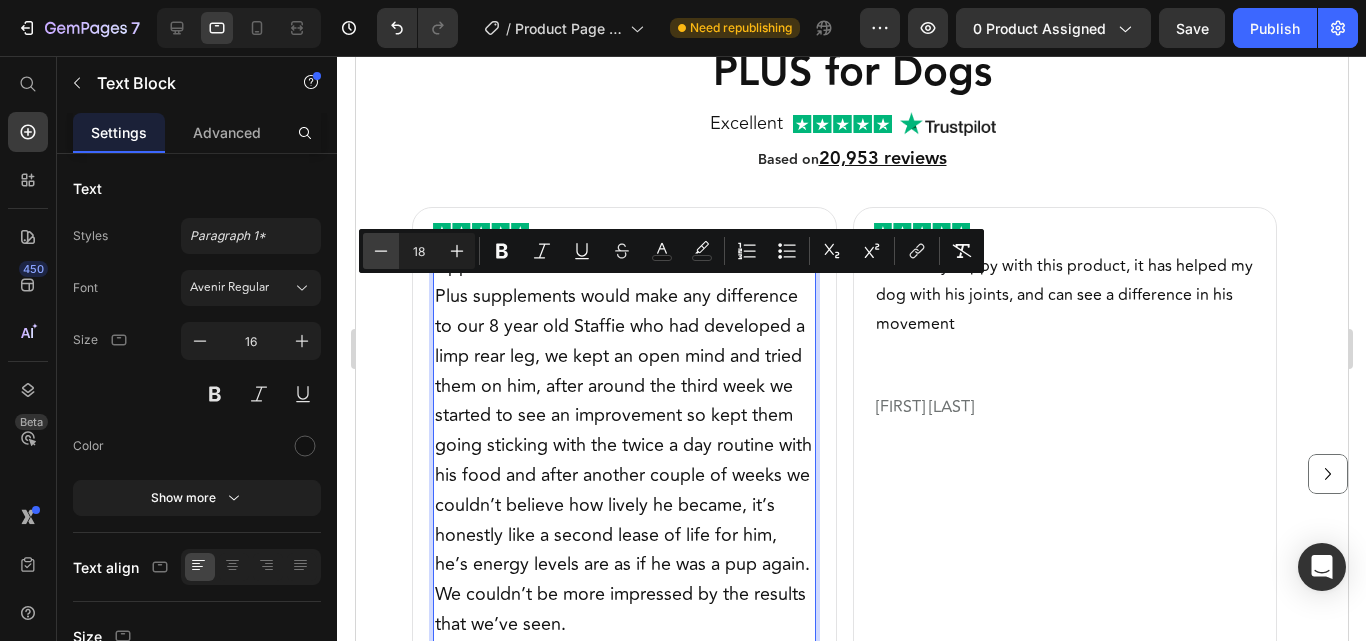 click 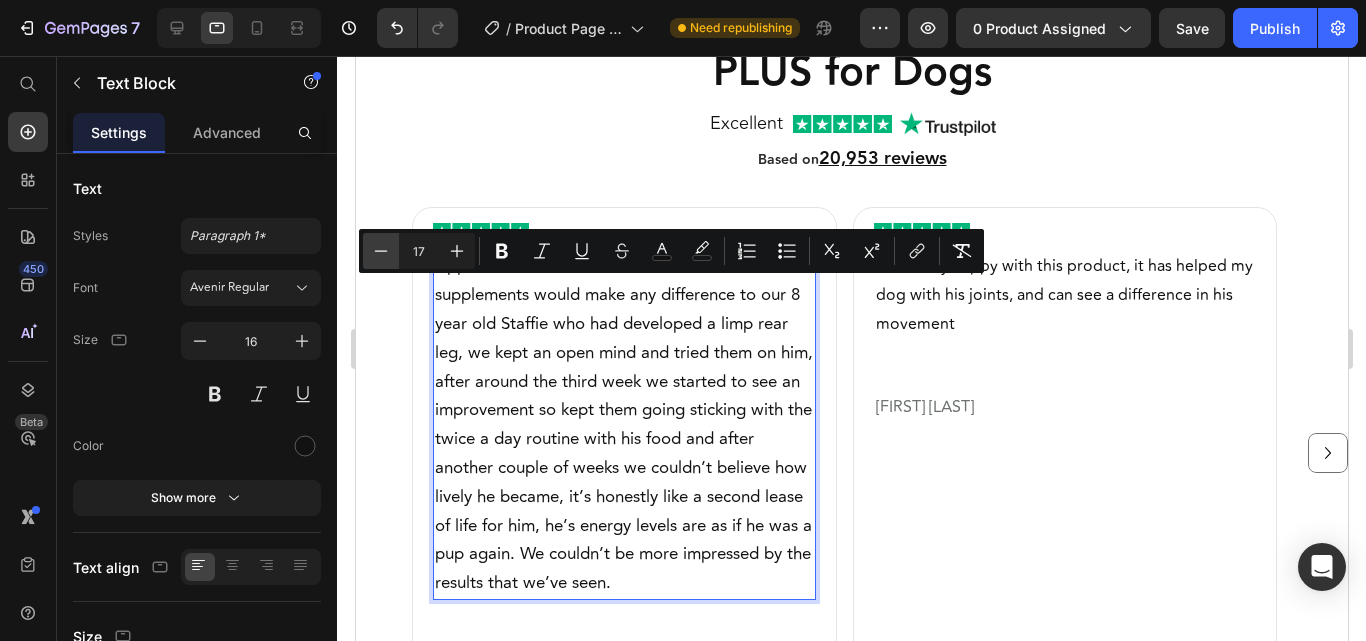 click 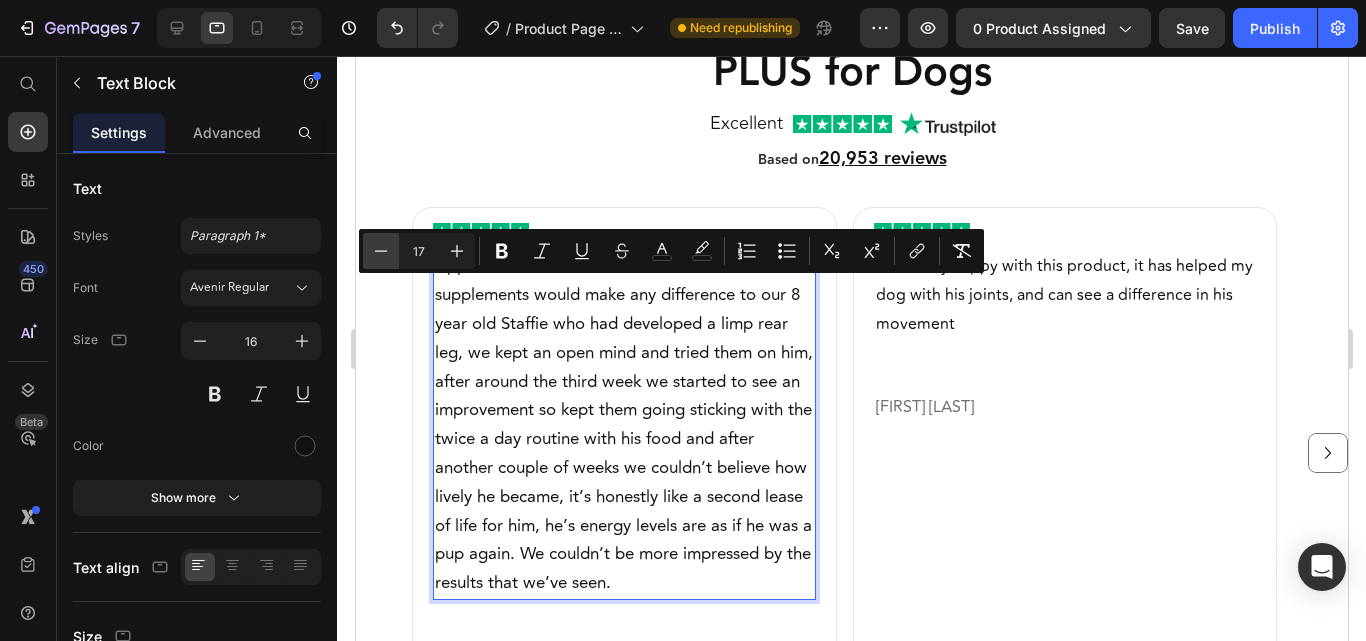 type on "16" 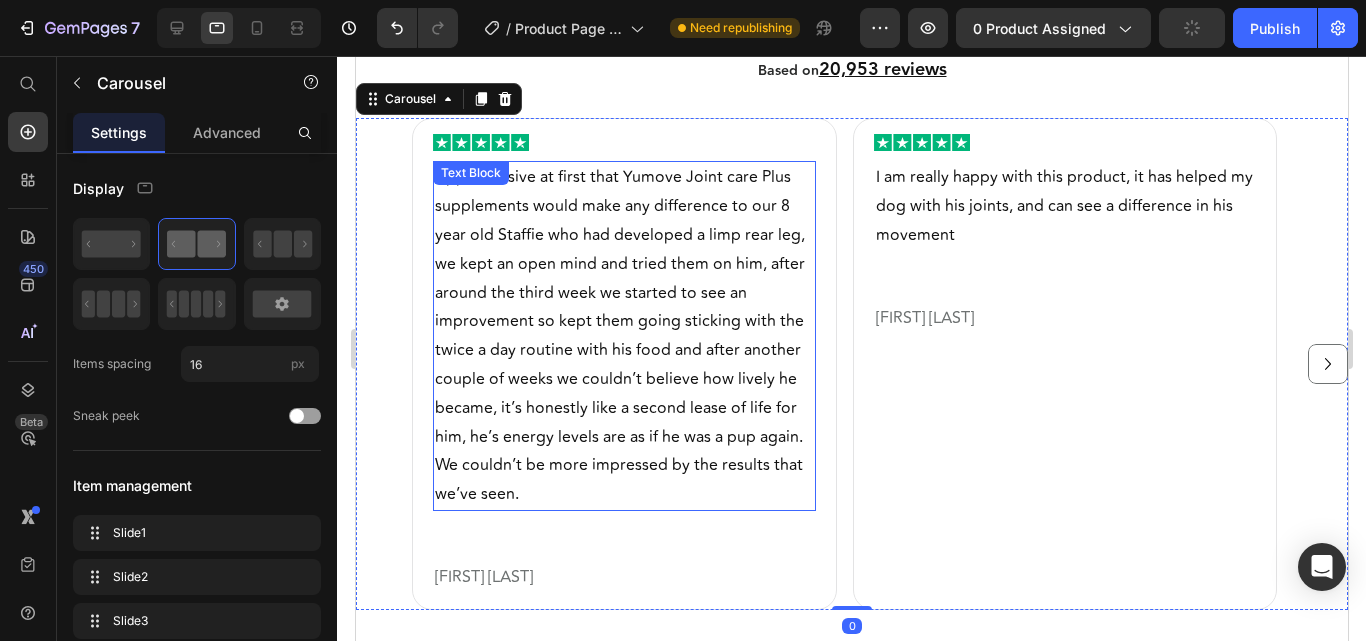 scroll, scrollTop: 1780, scrollLeft: 0, axis: vertical 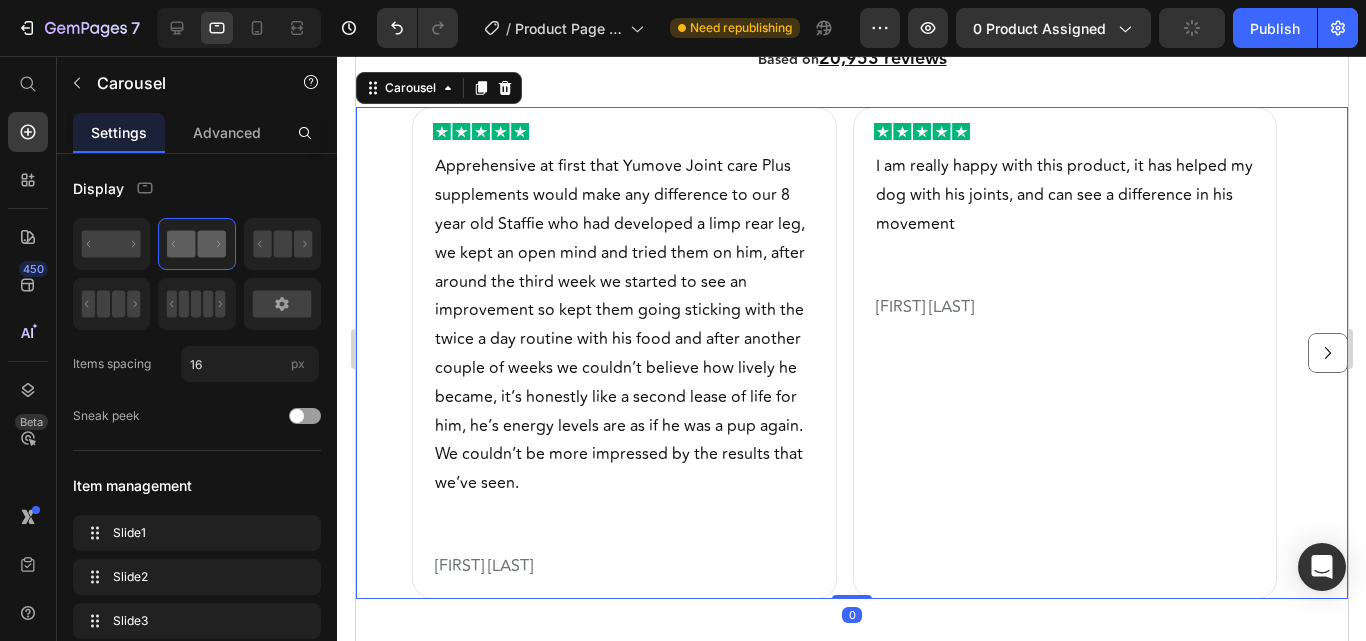 click at bounding box center [1327, 353] 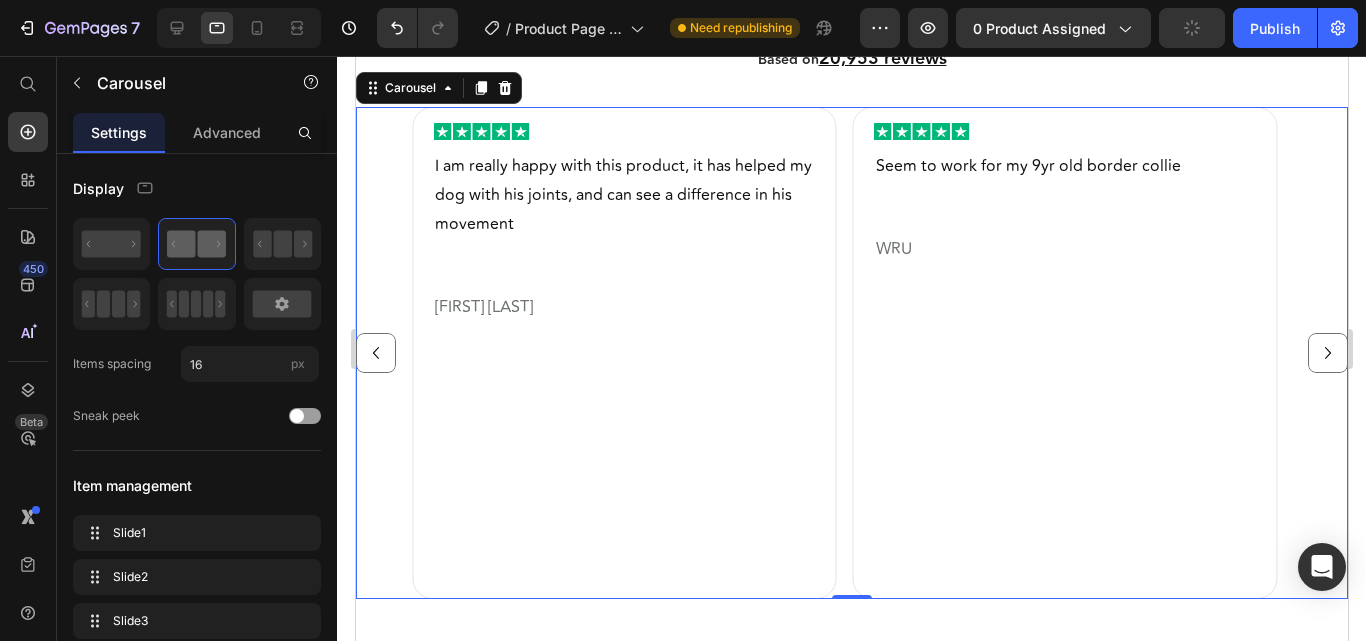 click 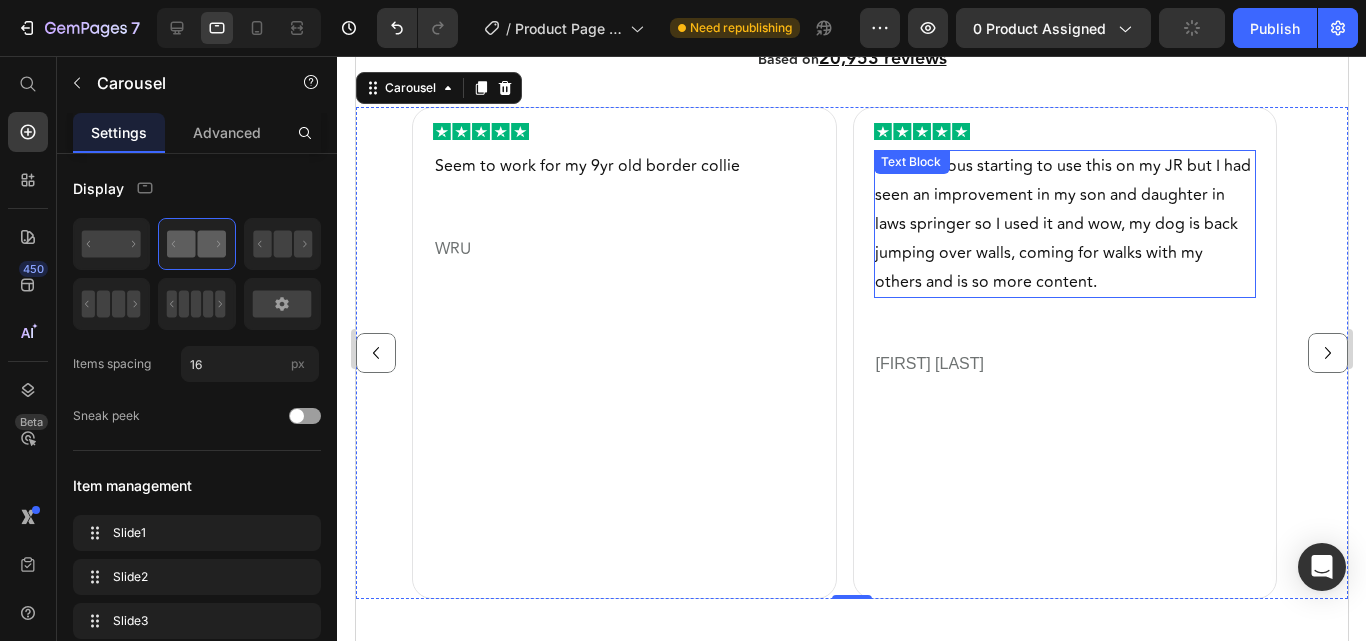 click on "I was dubious starting to use this on my JR but I had seen an improvement in my son and daughter in laws springer so I used it and wow, my dog is back jumping over walls, coming for walks with my others and is so more content." at bounding box center [1062, 223] 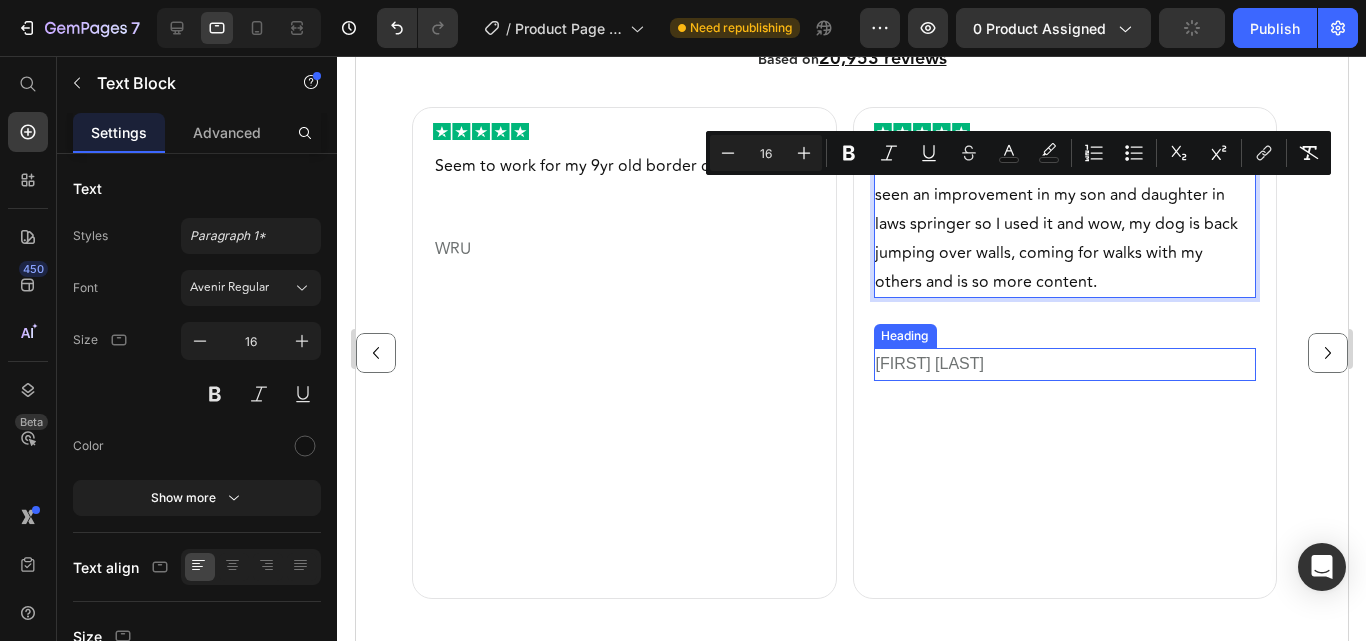 click on "[FIRST] [LAST]" at bounding box center [928, 363] 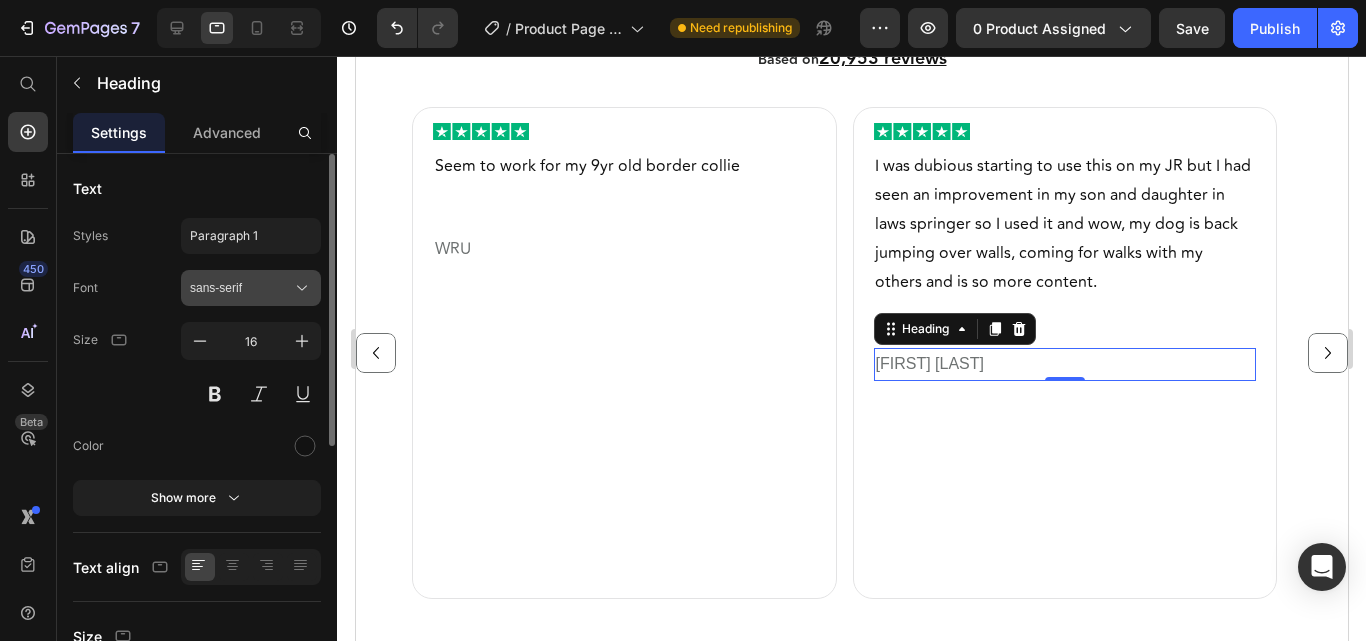 click on "sans-serif" at bounding box center (241, 288) 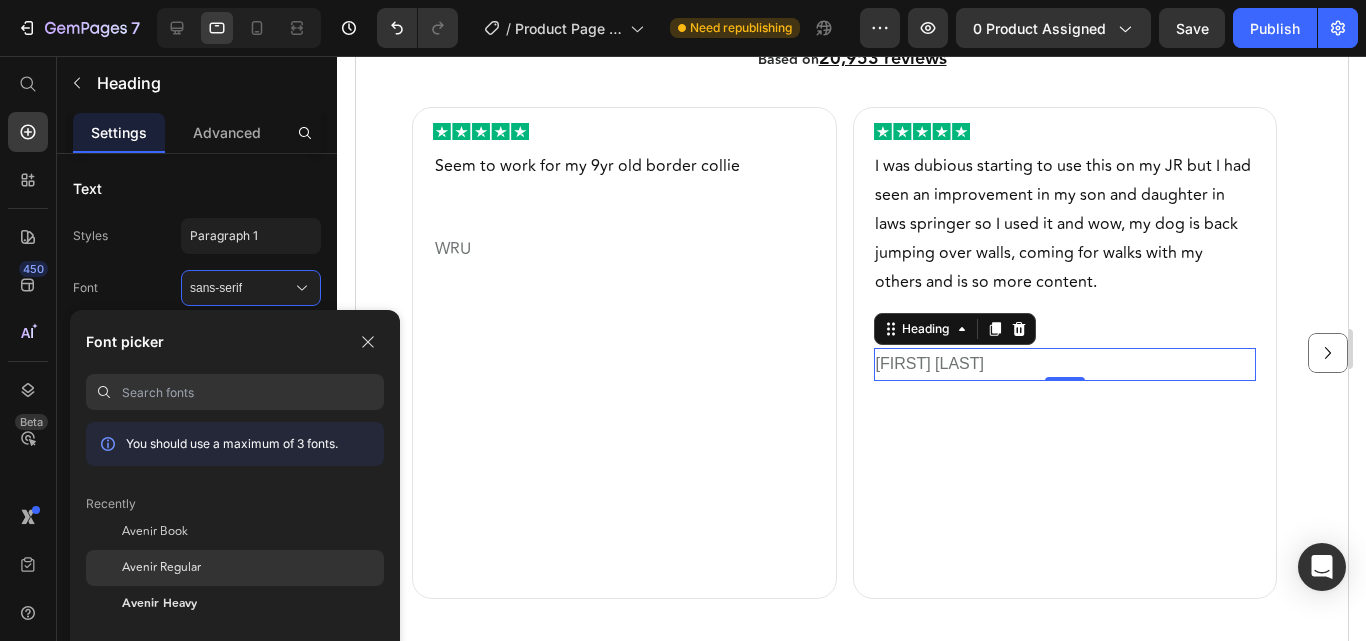 click on "Avenir Regular" at bounding box center (161, 568) 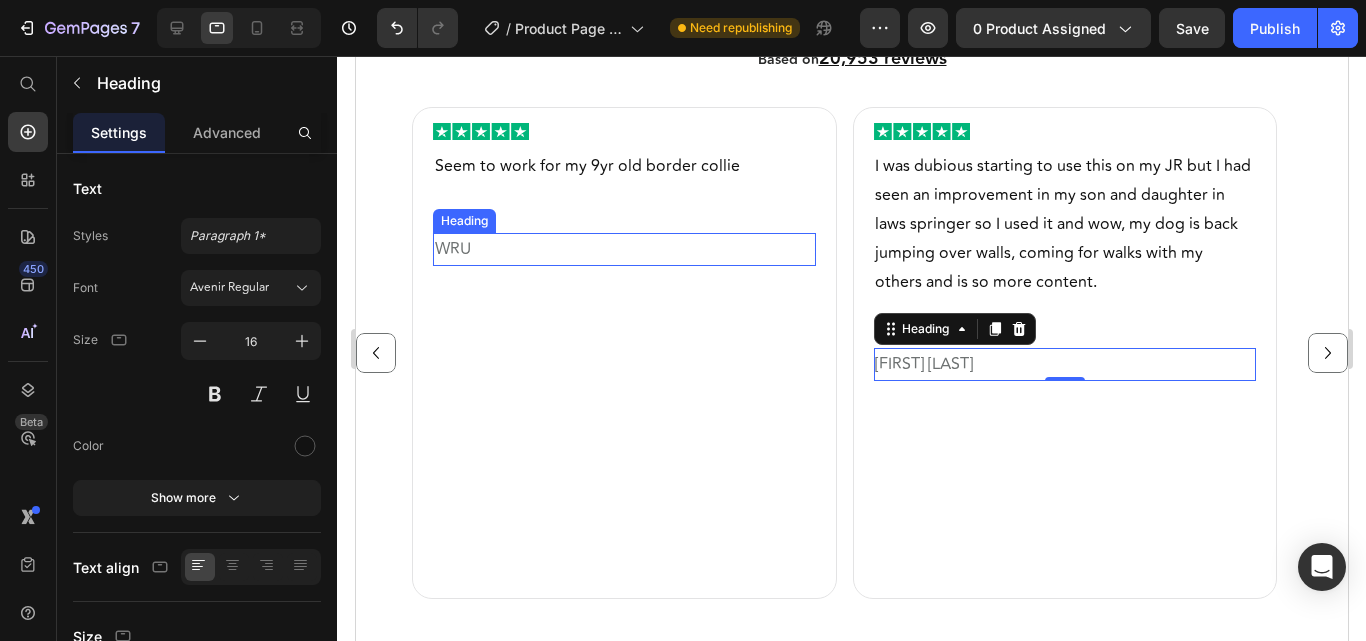 click on "WRU" at bounding box center (452, 249) 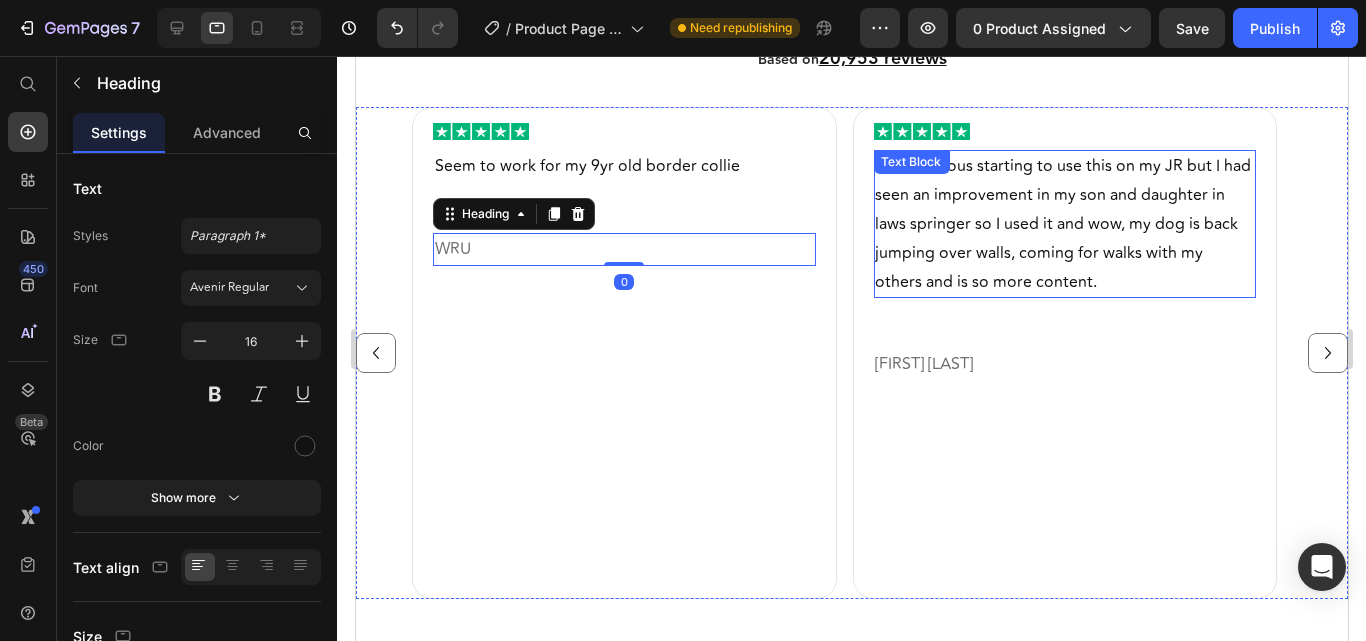 click on "I was dubious starting to use this on my JR but I had seen an improvement in my son and daughter in laws springer so I used it and wow, my dog is back jumping over walls, coming for walks with my others and is so more content." at bounding box center [1062, 223] 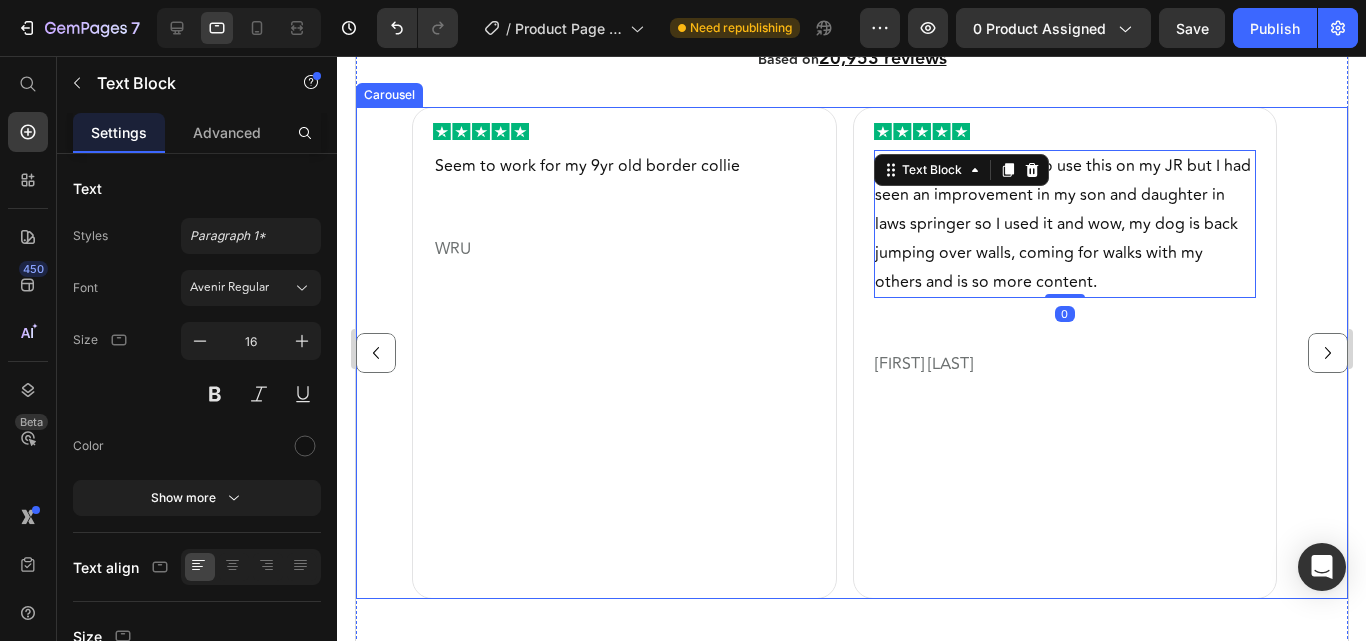 click 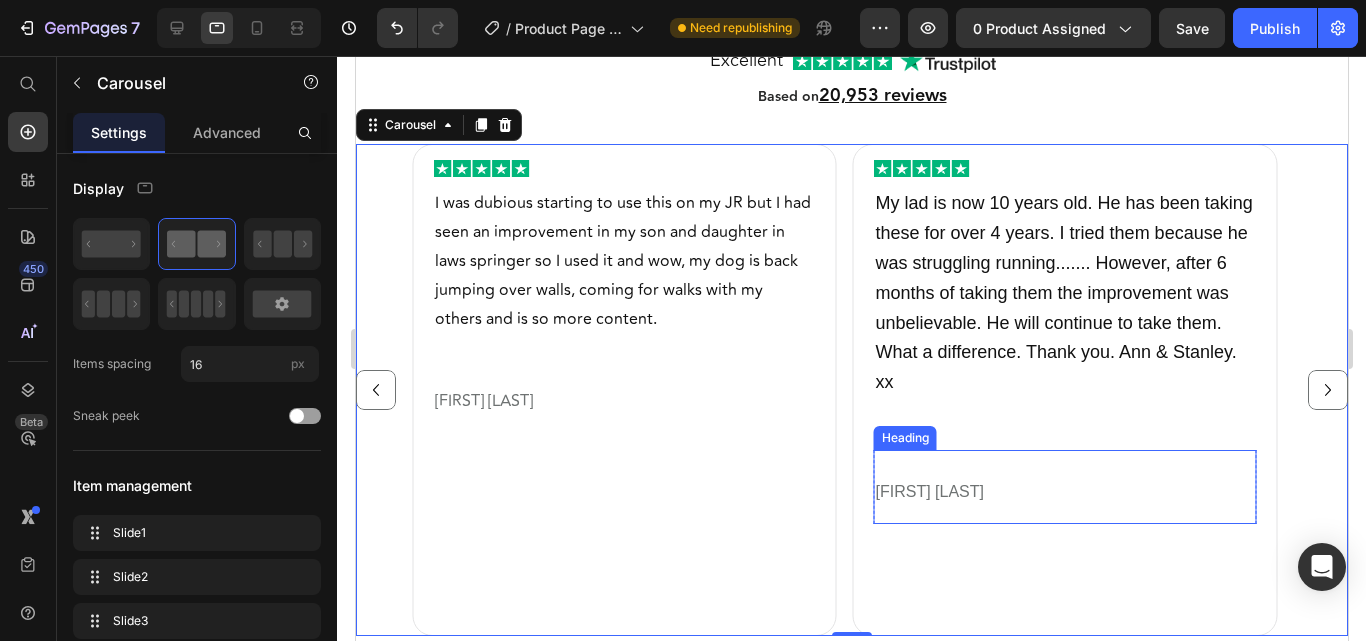 scroll, scrollTop: 1680, scrollLeft: 0, axis: vertical 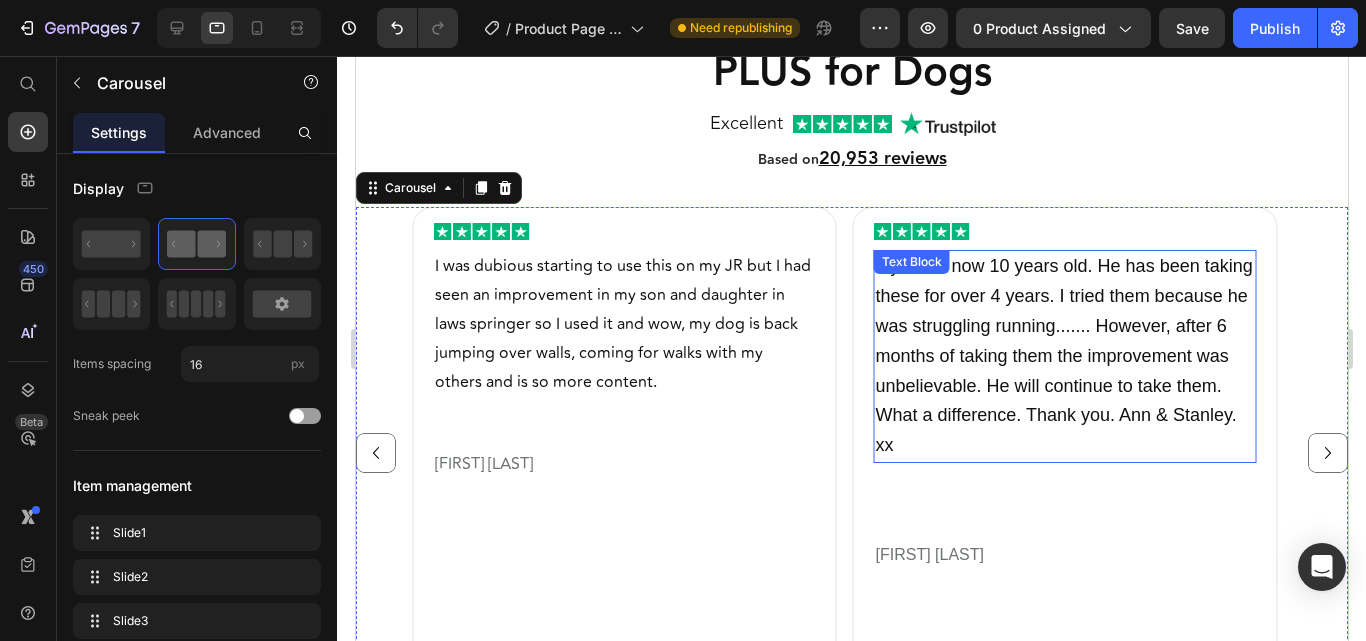 click on "My lad is now 10 years old. He has been taking these for over 4 years. I tried them because he was struggling running....... However, after 6 months of taking them the improvement was unbelievable. He will continue to take them. What a difference. Thank you. Ann & Stanley. xx" at bounding box center (1063, 355) 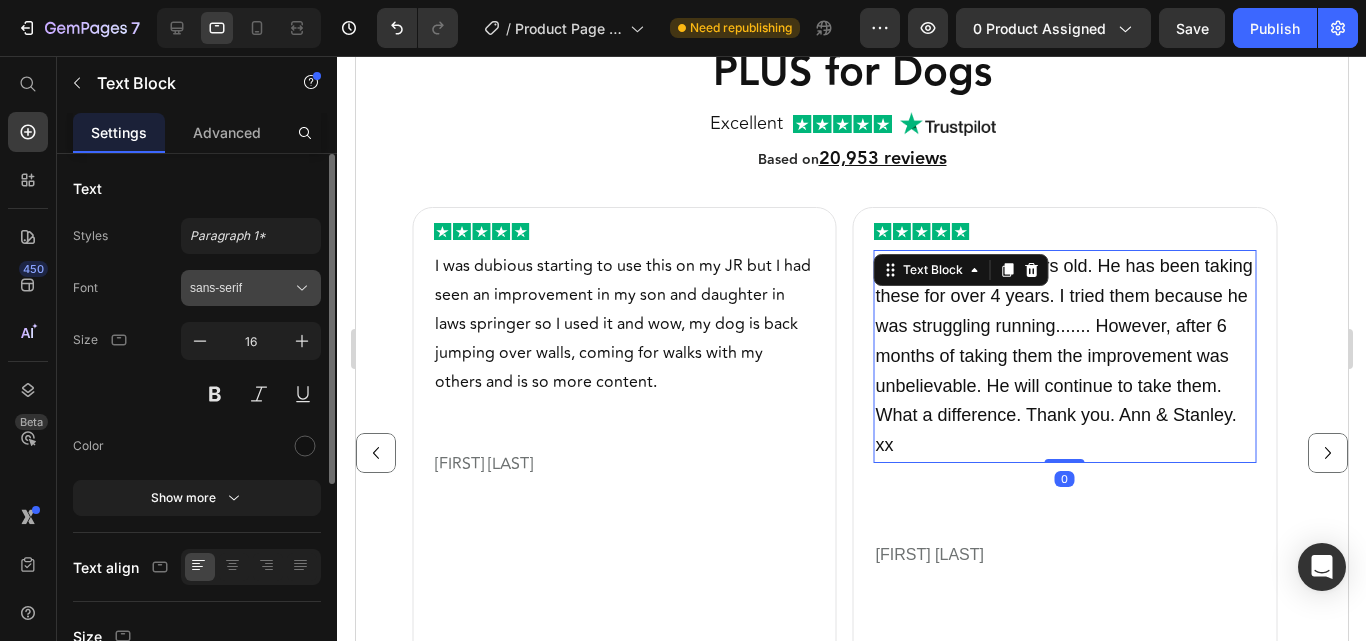 click on "sans-serif" at bounding box center (251, 288) 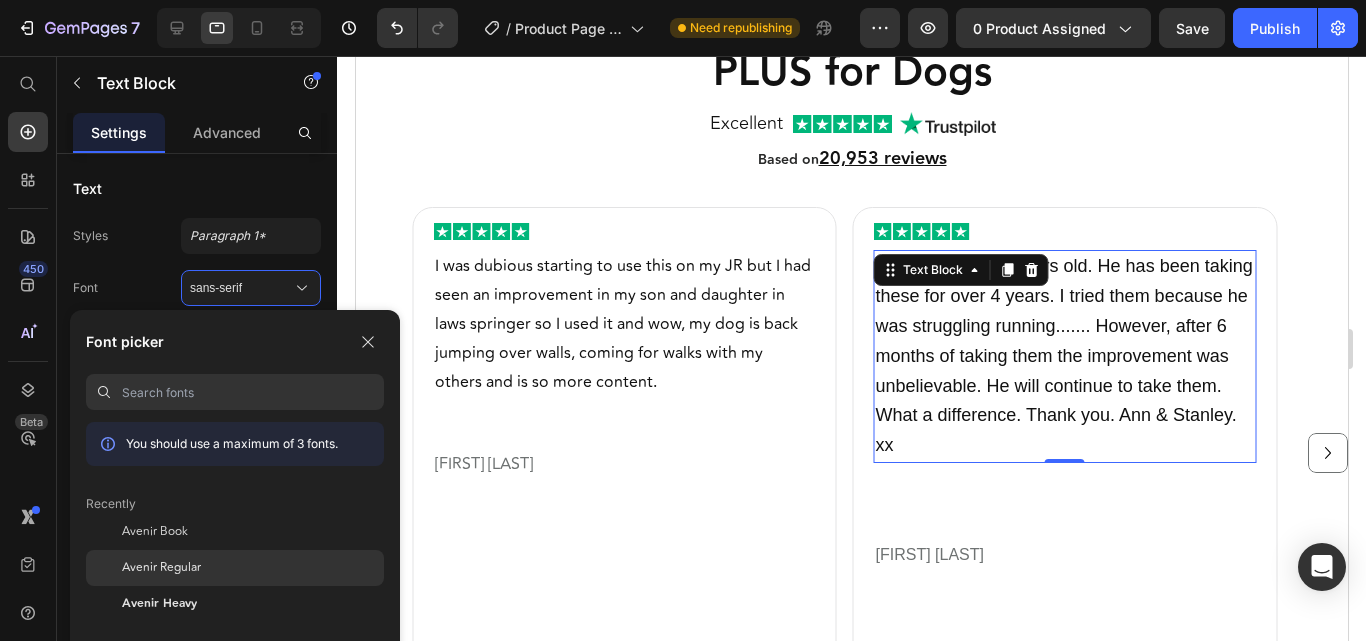 click on "Avenir Regular" 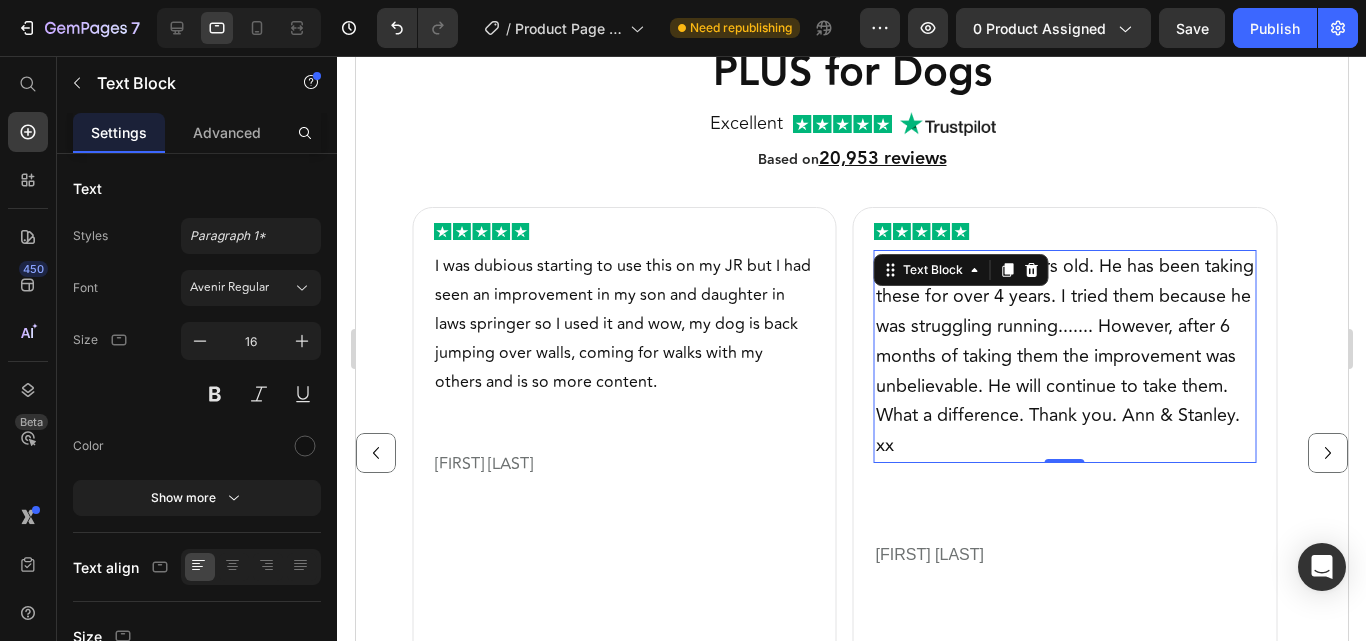 click on "My lad is now 10 years old. He has been taking these for over 4 years. I tried them because he was struggling running....... However, after 6 months of taking them the improvement was unbelievable. He will continue to take them. What a difference. Thank you. Ann & Stanley. xx" at bounding box center (1064, 355) 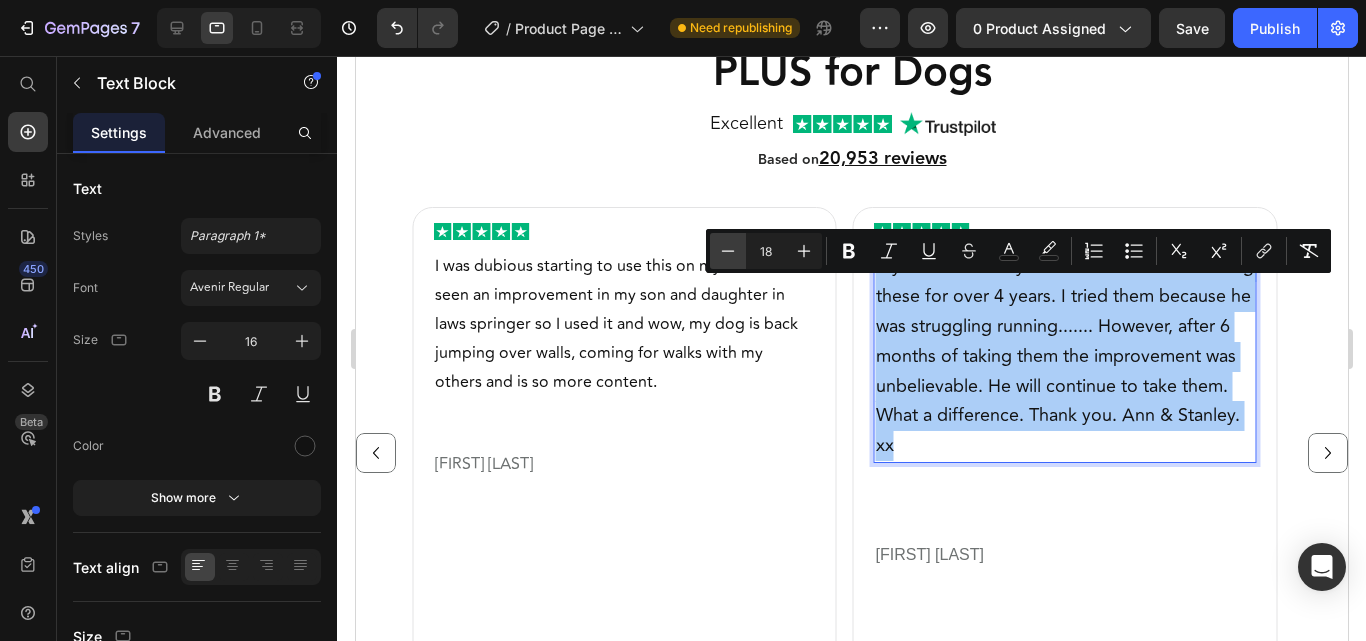 click 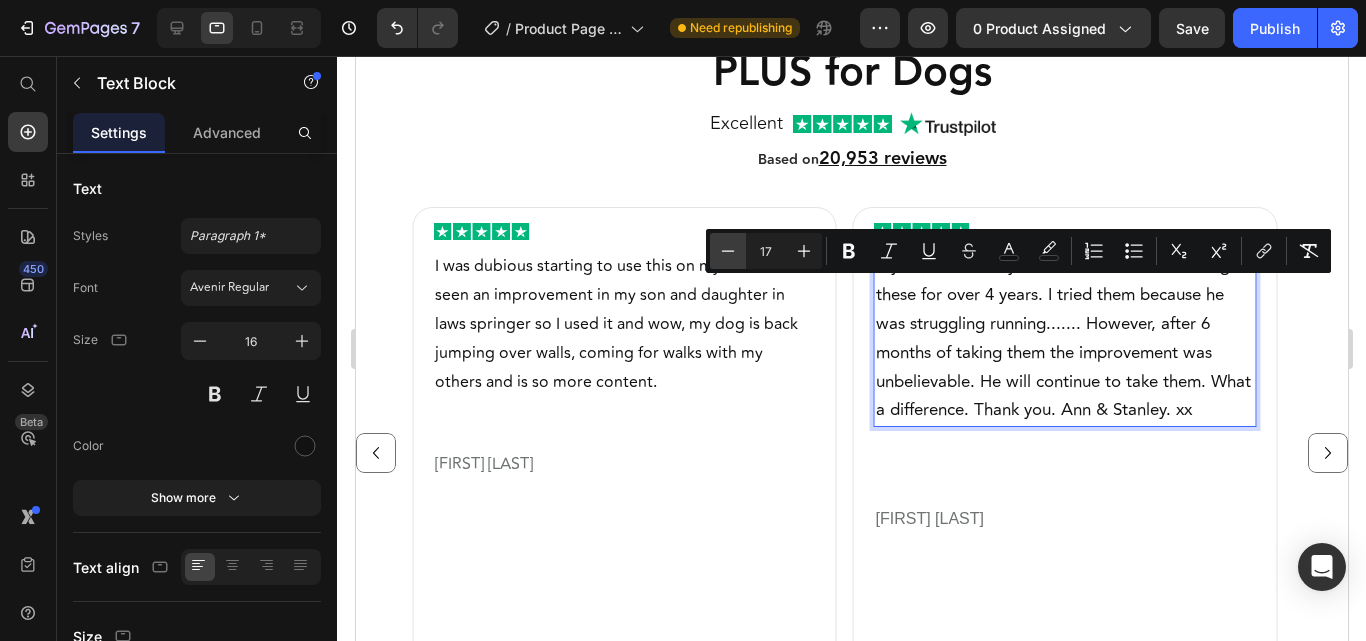 click 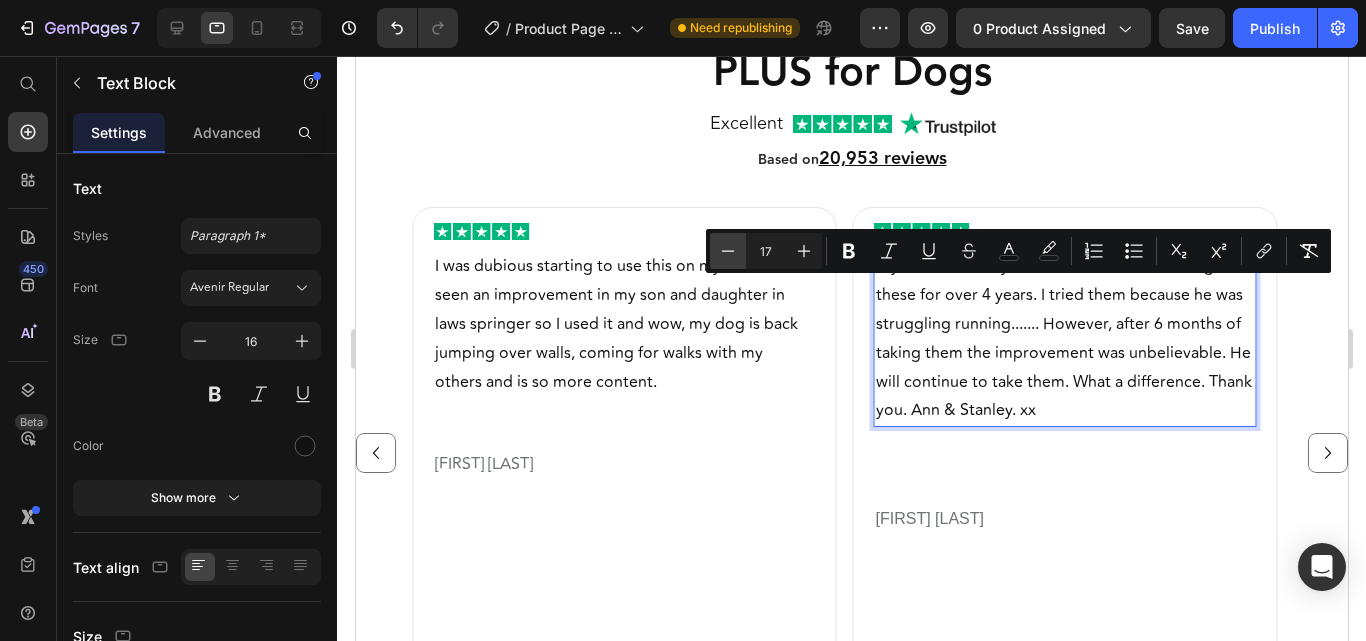 type on "16" 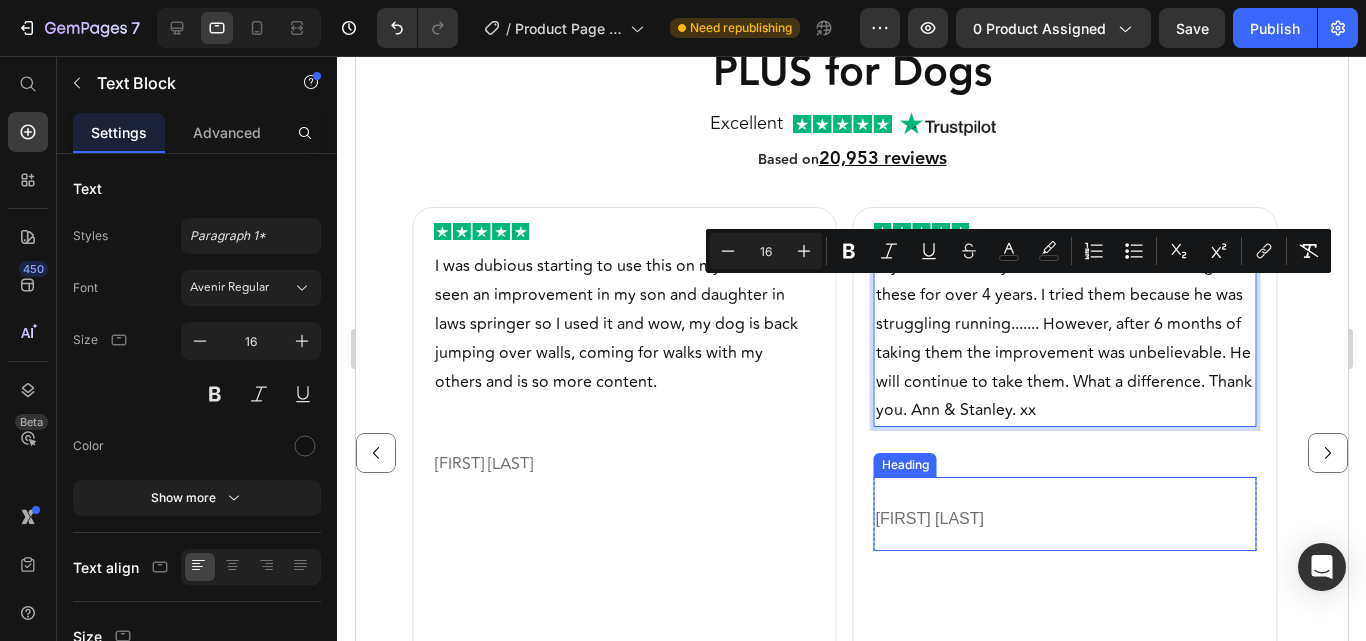 click on "[FIRST] [LAST]" at bounding box center [929, 518] 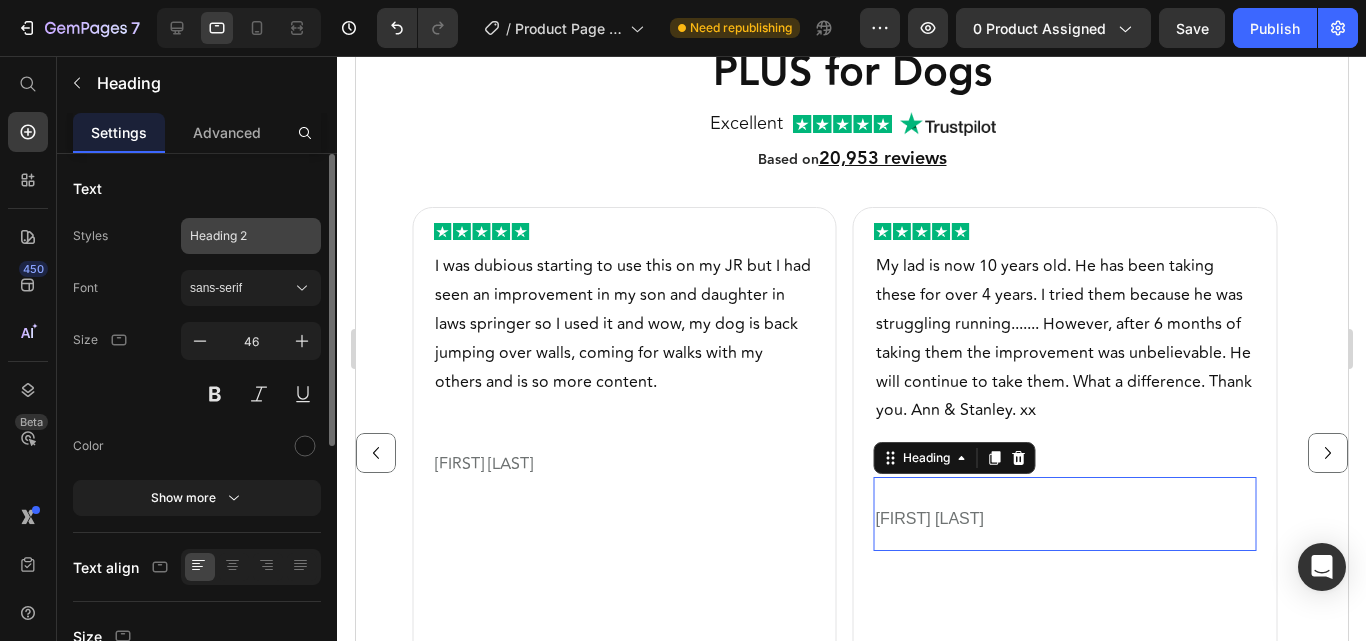 click on "Heading 2" 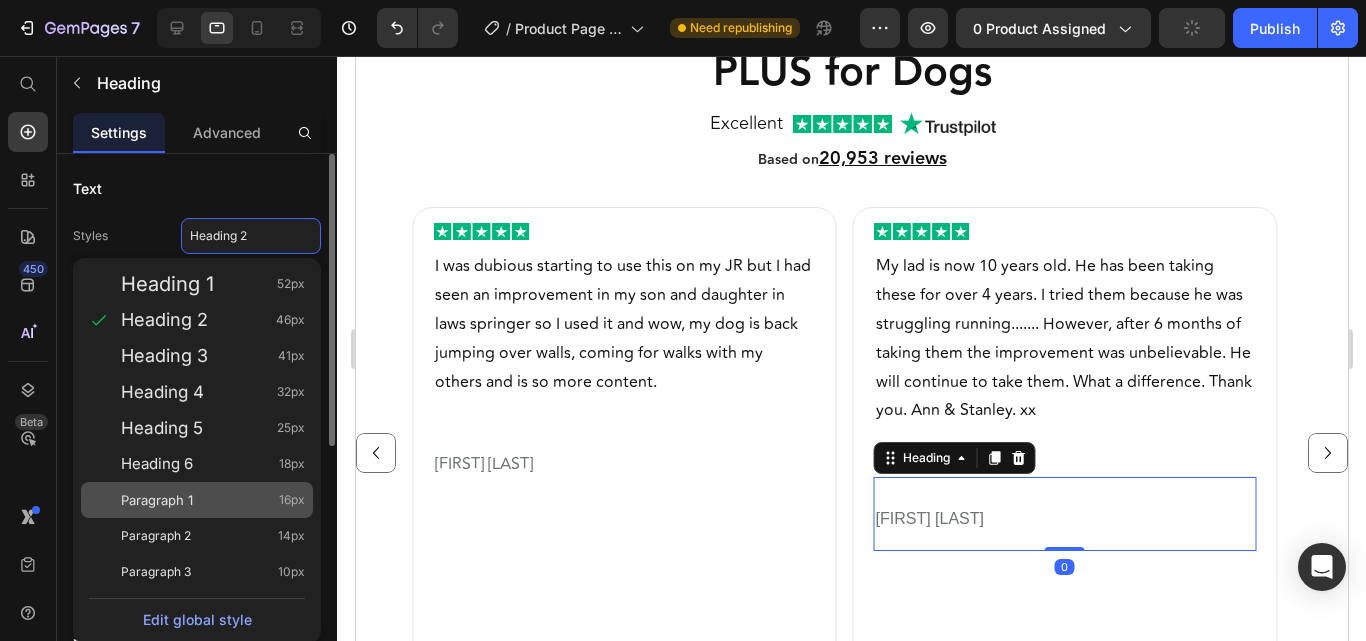click on "Paragraph 1 16px" at bounding box center (213, 500) 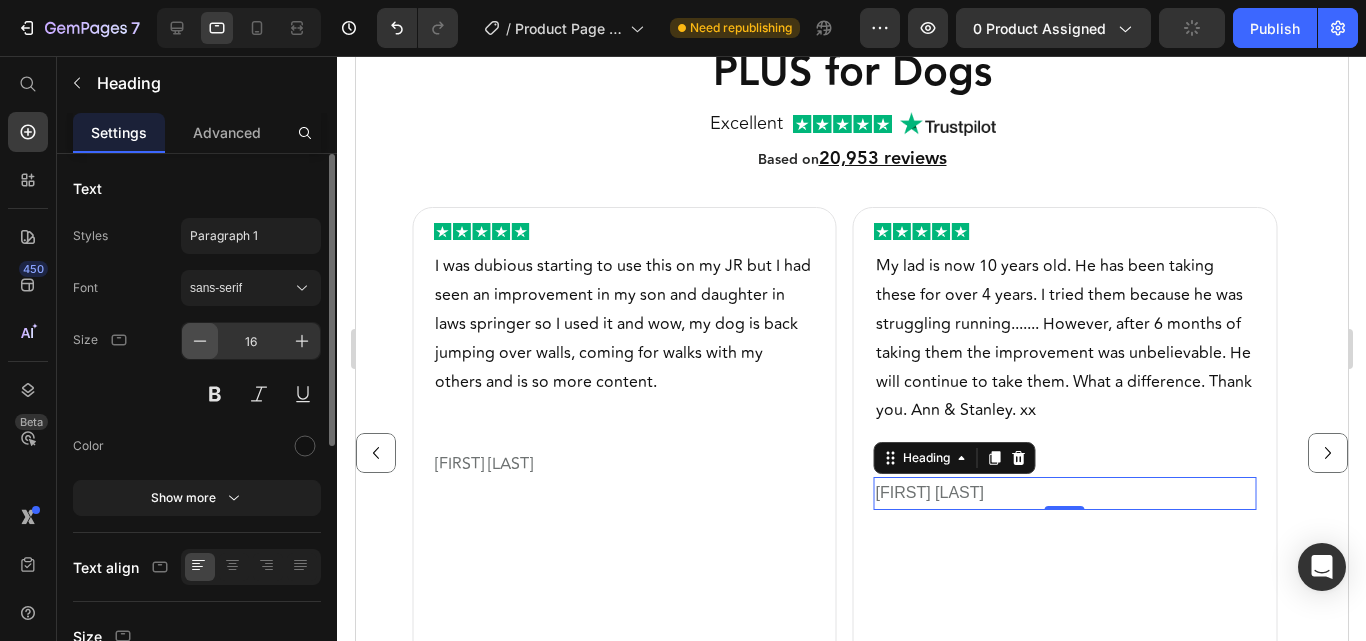 click 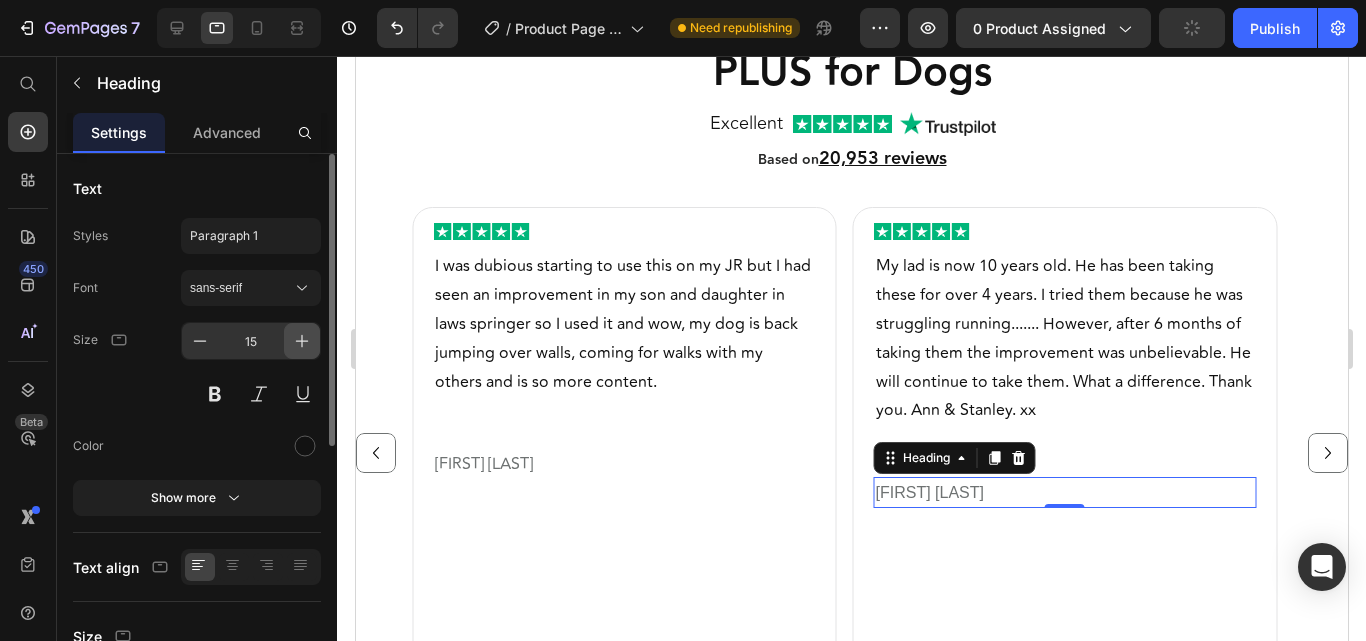 click 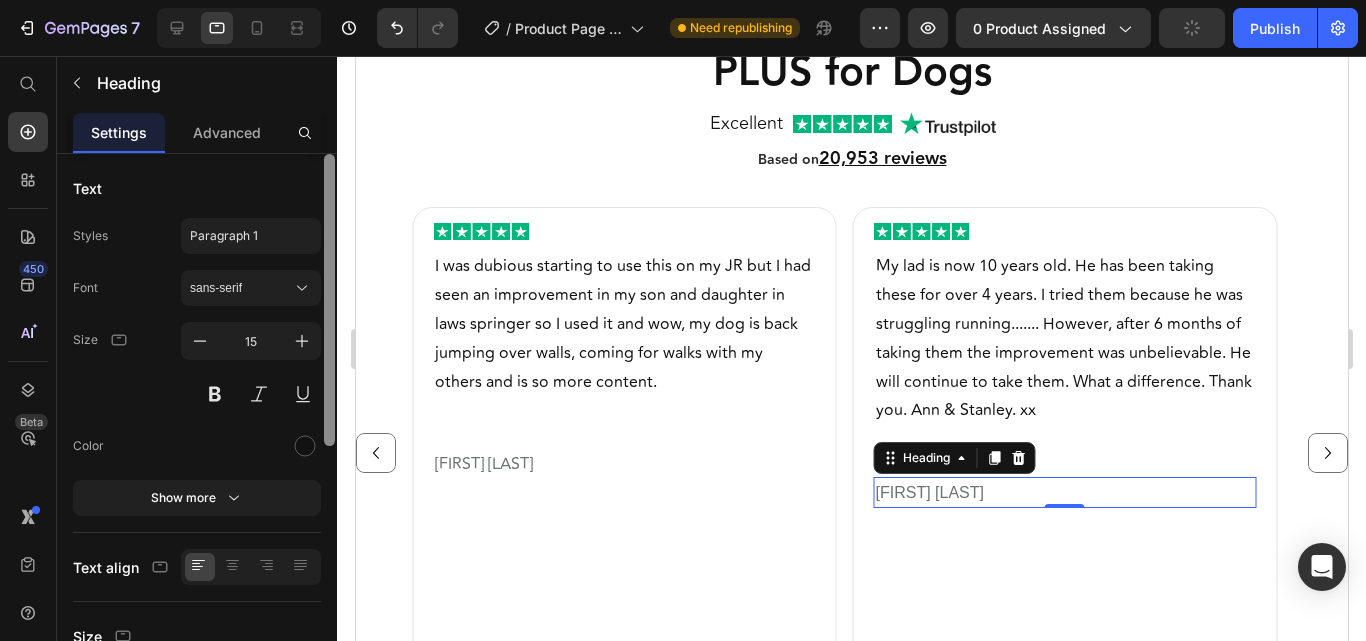 type on "16" 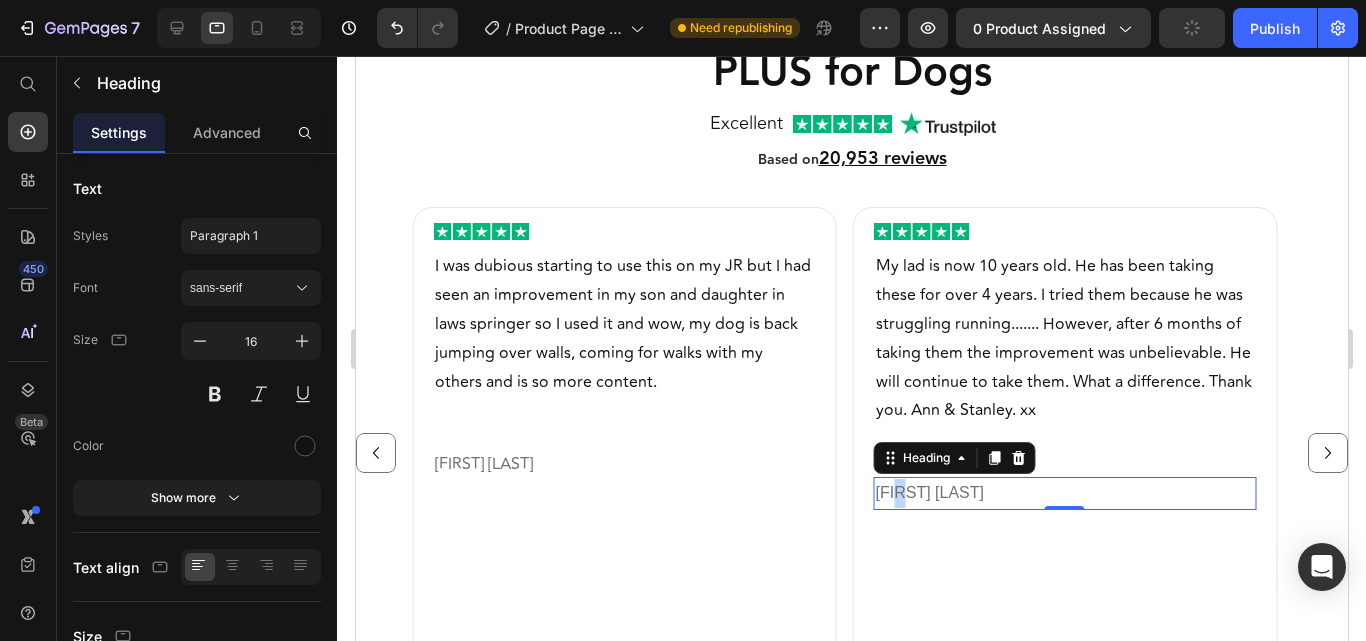click on "[FIRST] [LAST]" at bounding box center (929, 492) 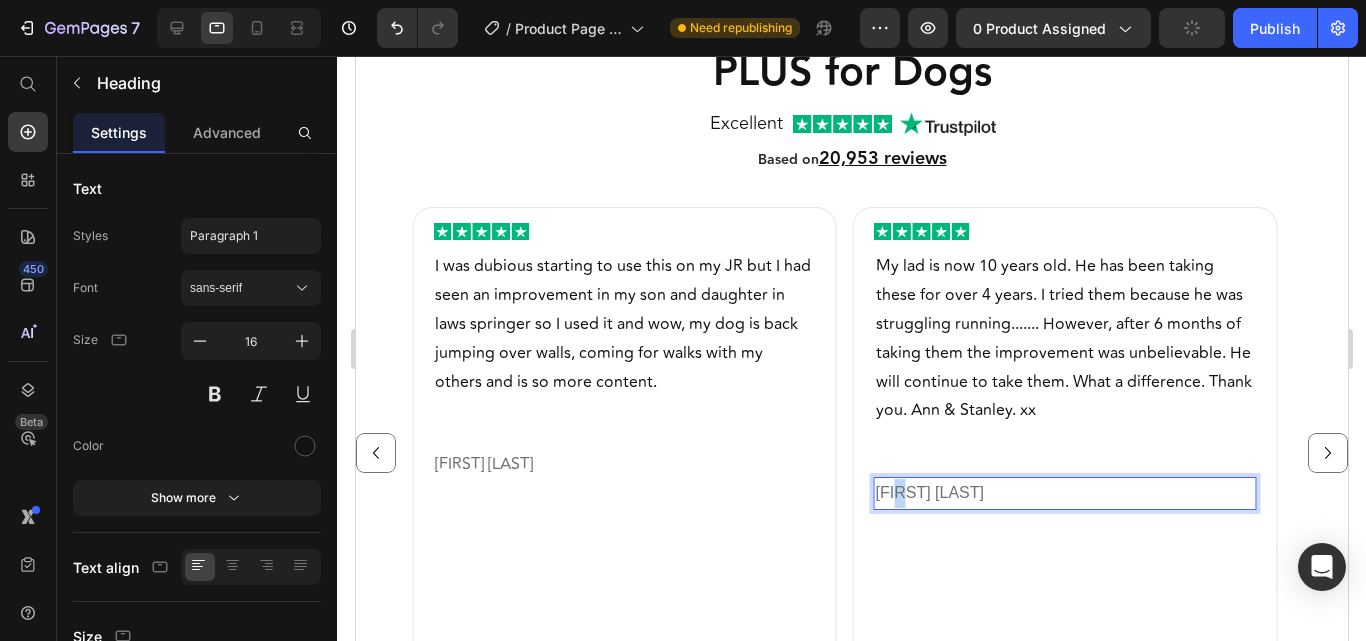 click on "[FIRST] [LAST]" at bounding box center [929, 492] 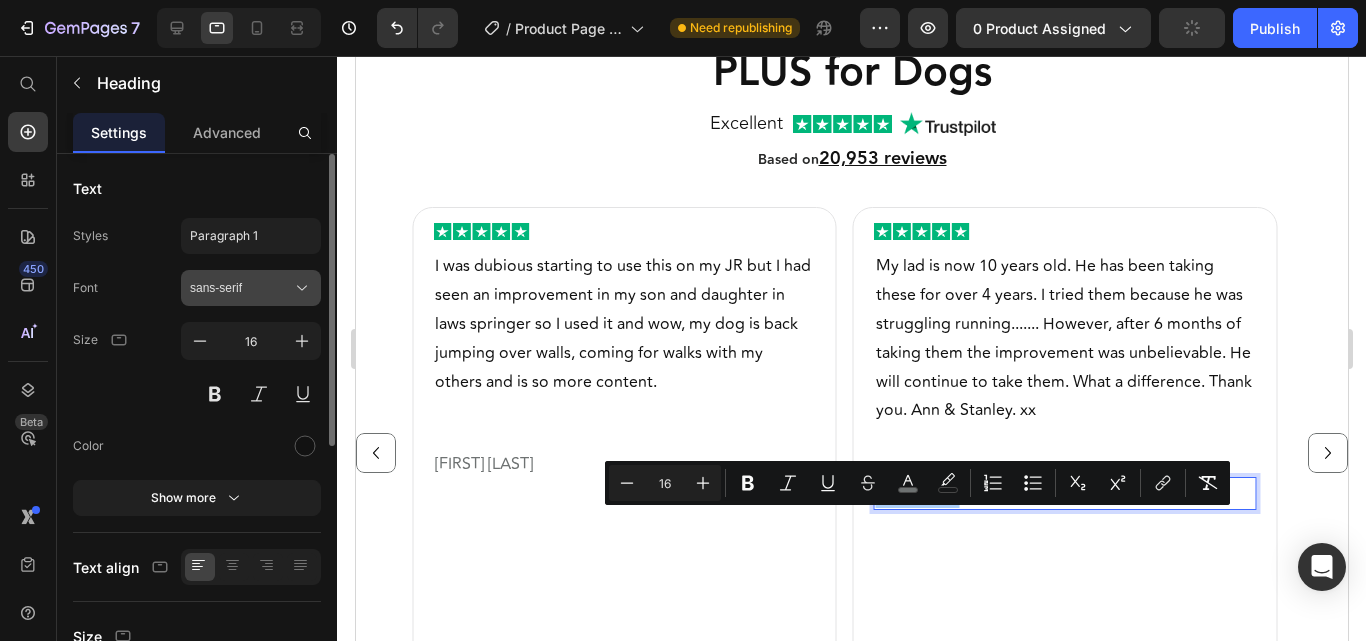 click on "sans-serif" at bounding box center [241, 288] 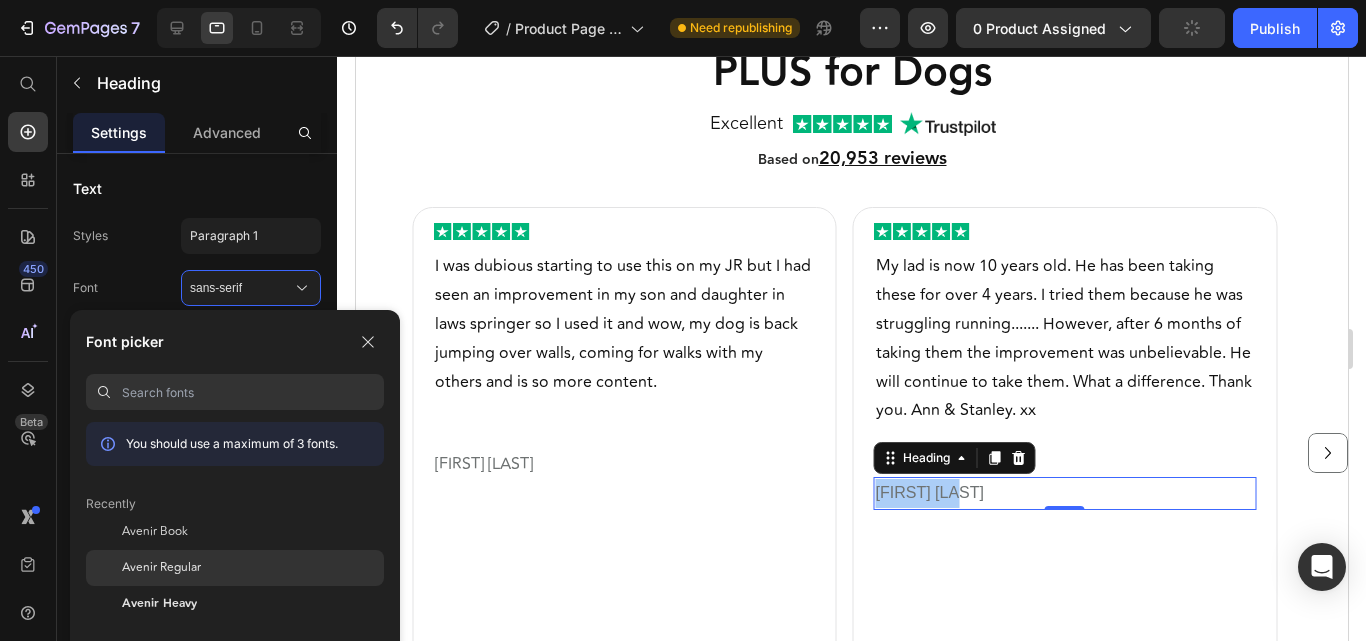 click on "Avenir Regular" at bounding box center [161, 568] 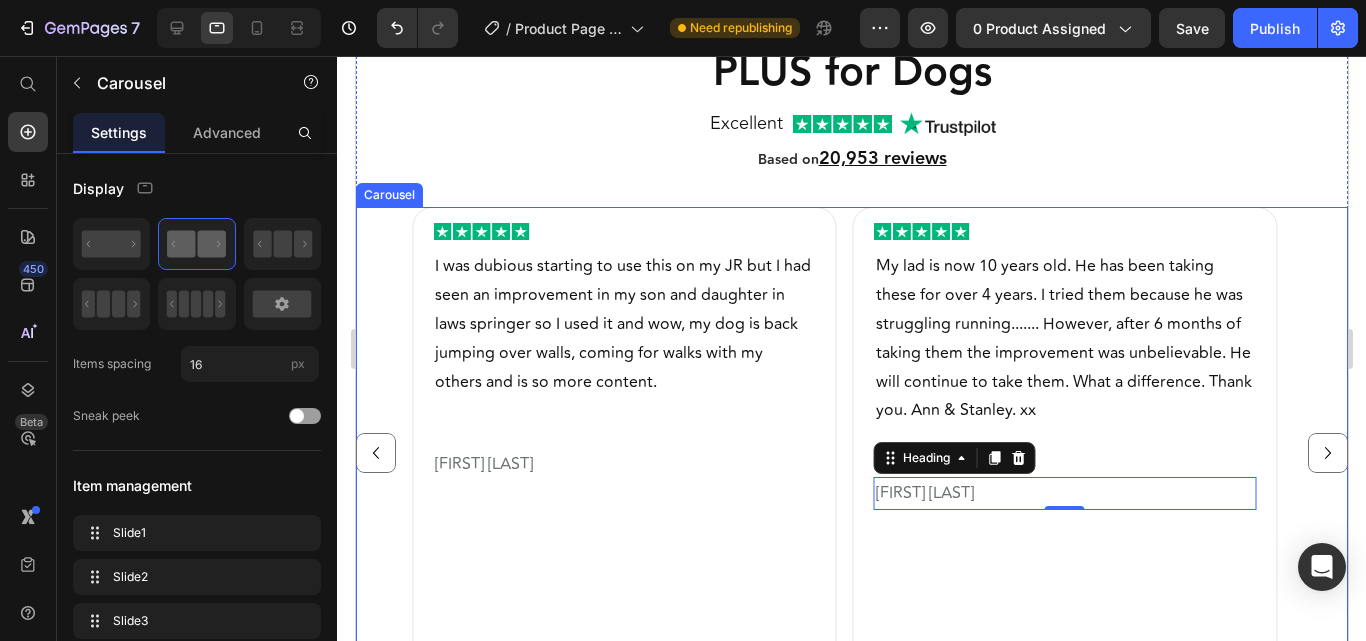 click 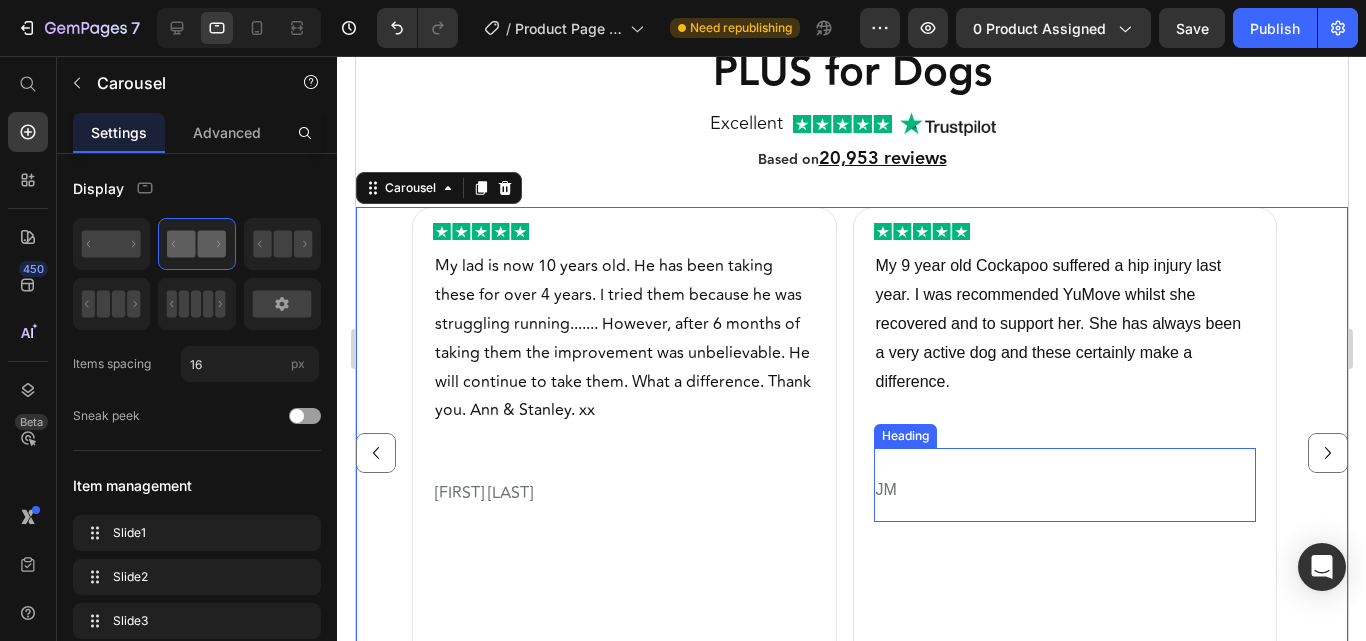 click on "JM" at bounding box center (885, 489) 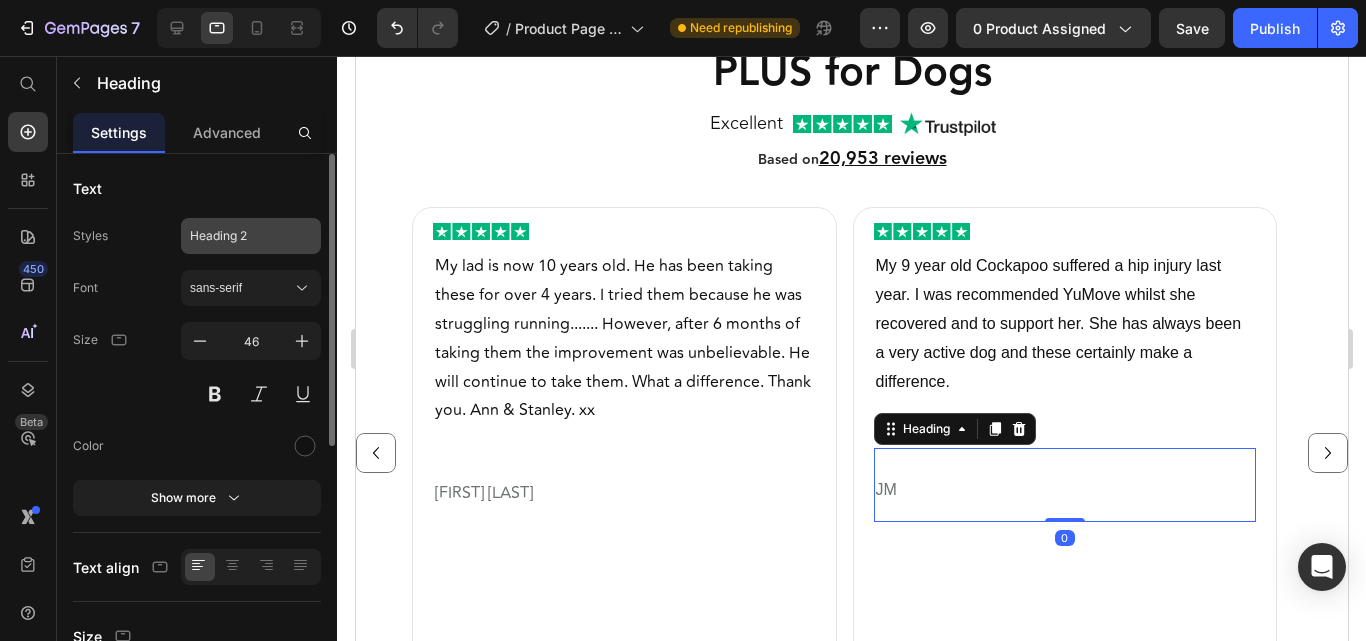 click on "Heading 2" at bounding box center (251, 236) 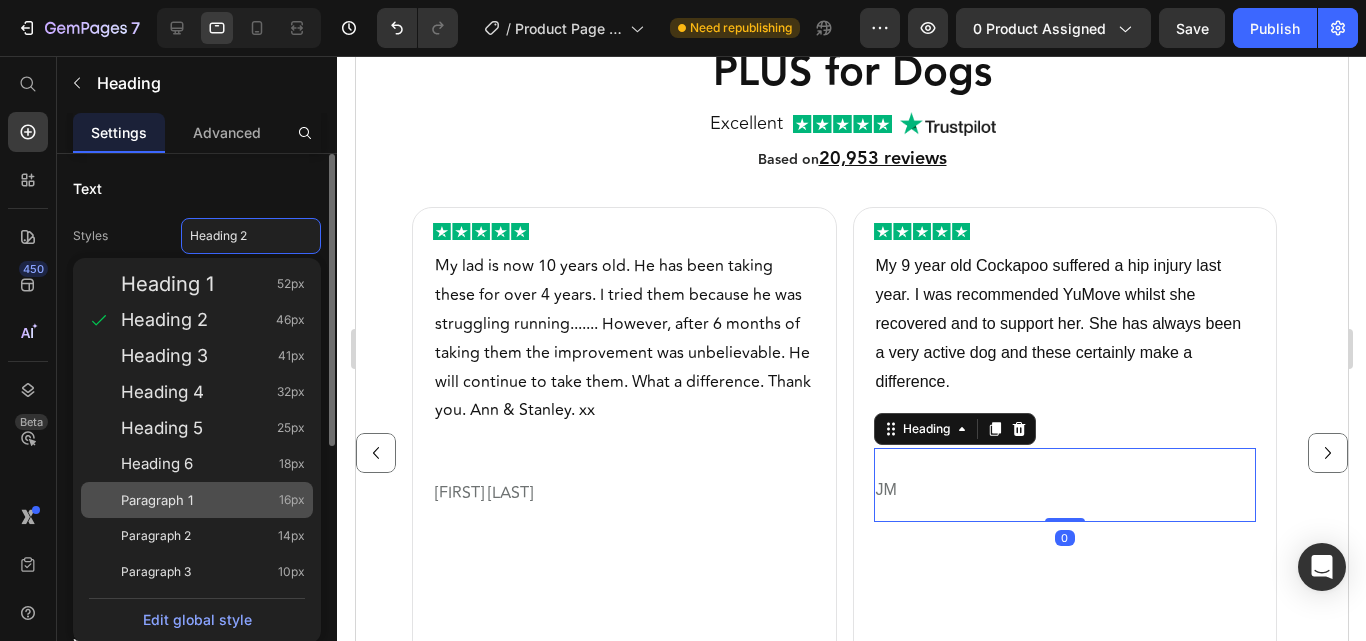 click on "Paragraph 1" at bounding box center (157, 500) 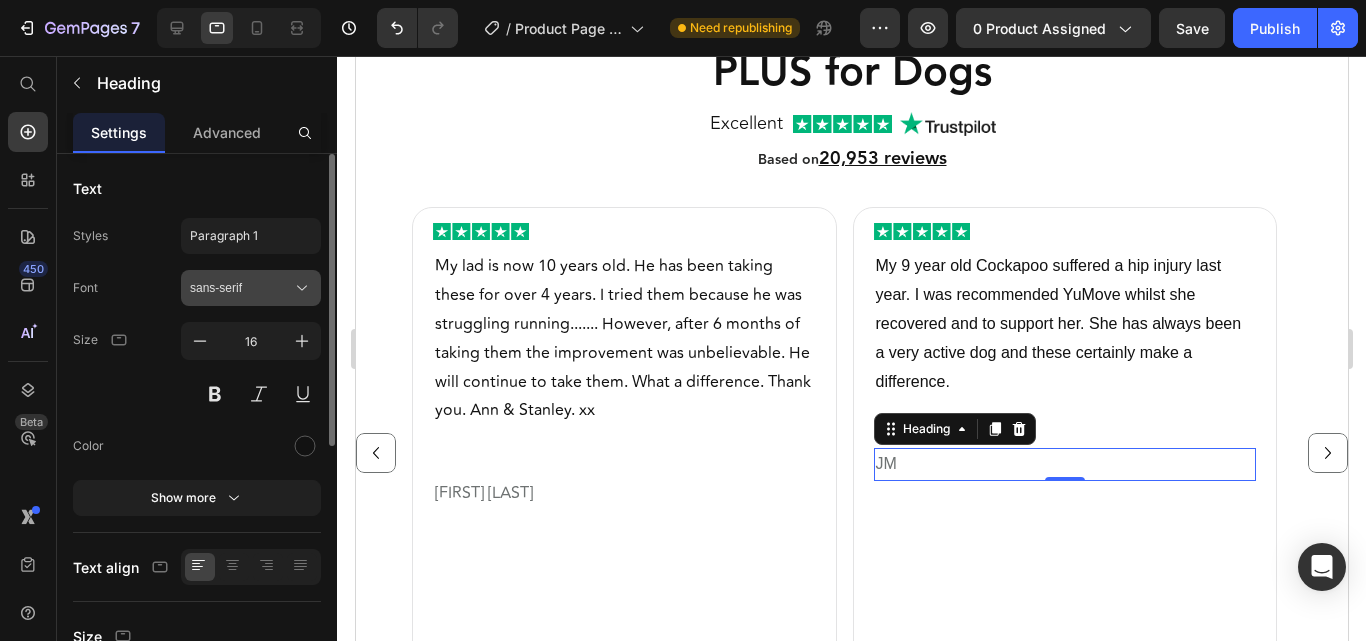click on "sans-serif" at bounding box center (241, 288) 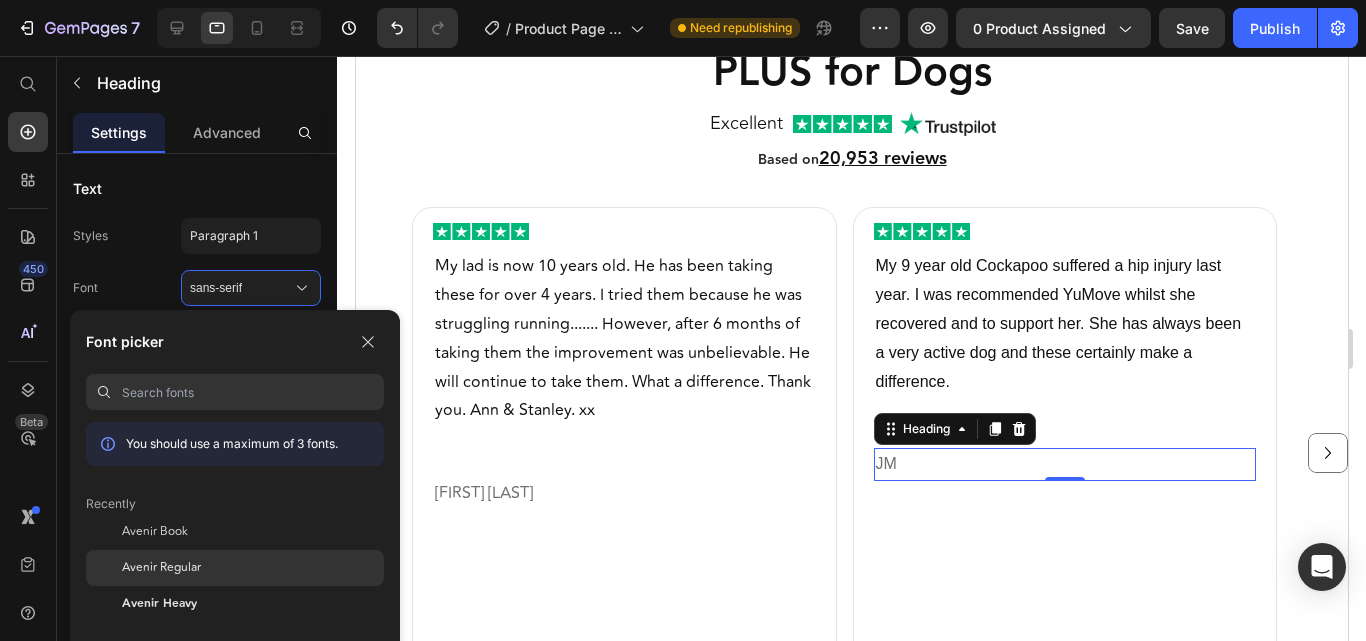 click on "Avenir Regular" 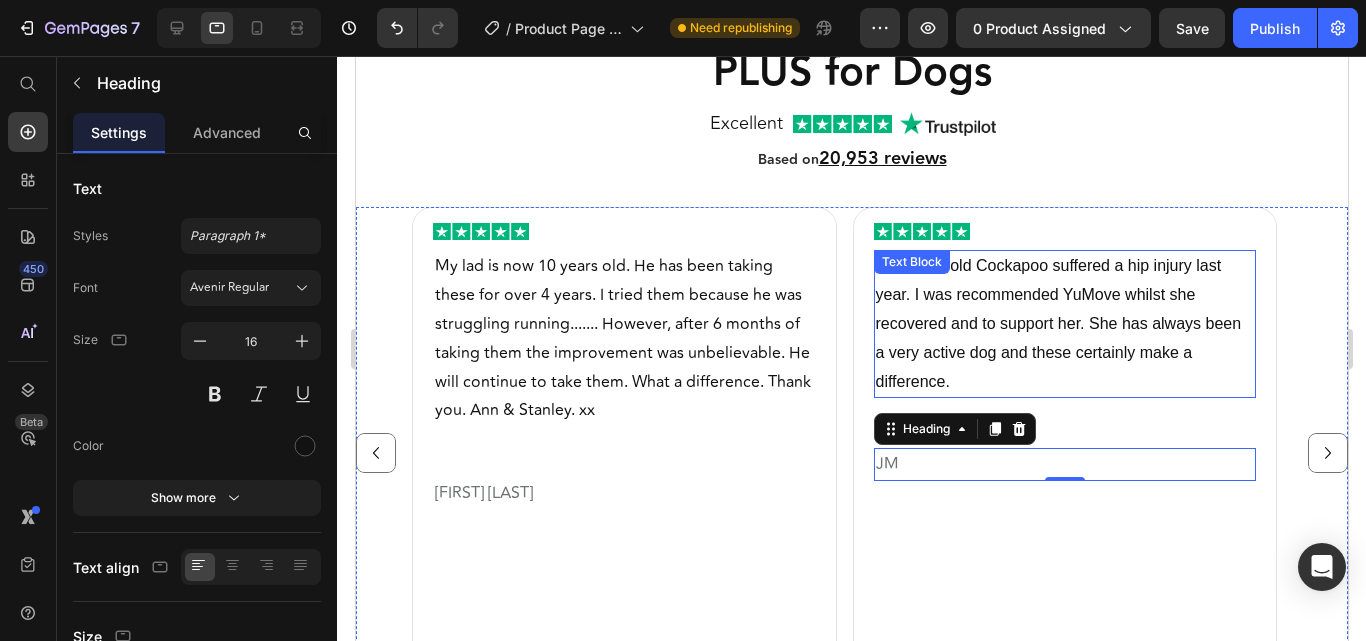 click on "Image My 9 year old Cockapoo suffered a hip injury last year. I was recommended YuMove whilst she recovered and to support her. She has always been a very active dog and these certainly make a difference. Text Block JM Heading 0 Row" at bounding box center (1064, 453) 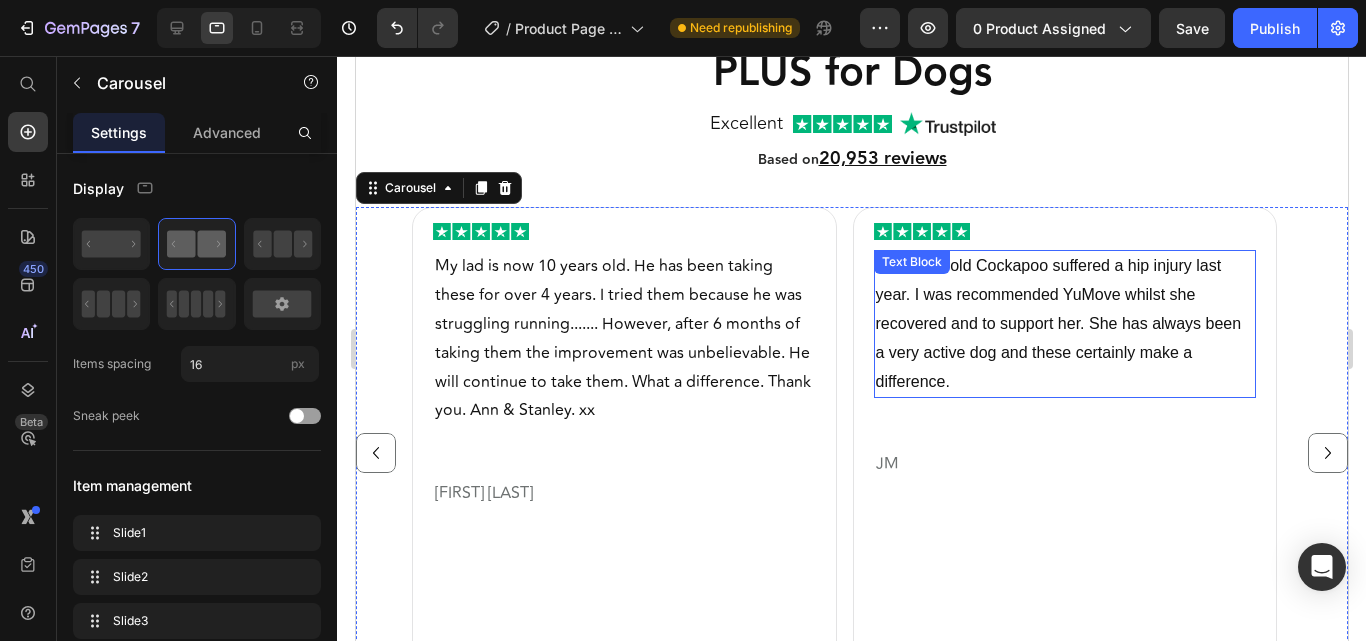 click on "My 9 year old Cockapoo suffered a hip injury last year. I was recommended YuMove whilst she recovered and to support her. She has always been a very active dog and these certainly make a difference. Text Block" at bounding box center (1064, 324) 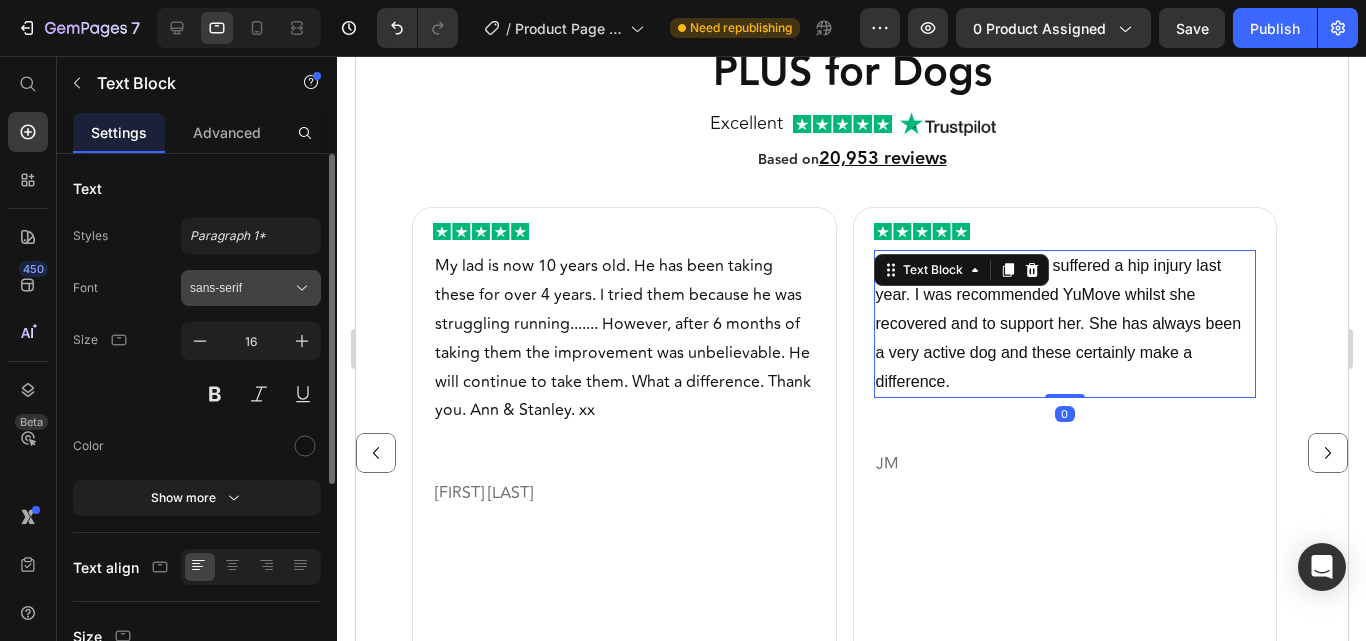 click on "sans-serif" at bounding box center (241, 288) 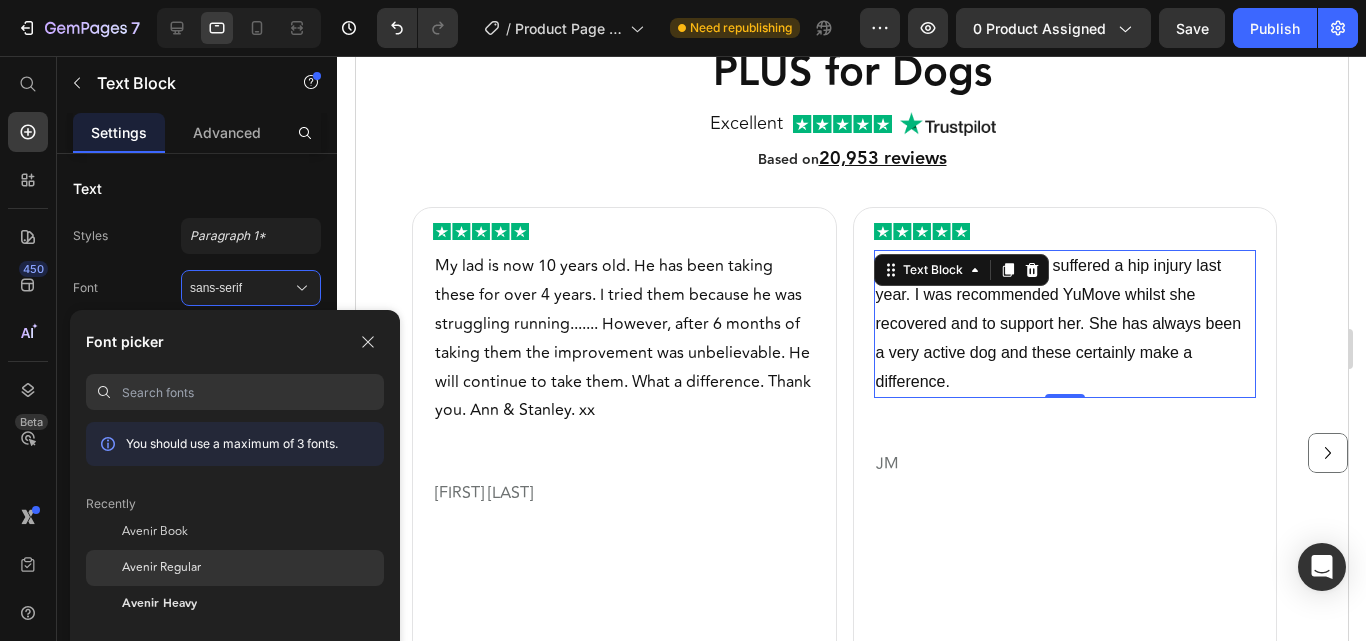 click on "Avenir Regular" 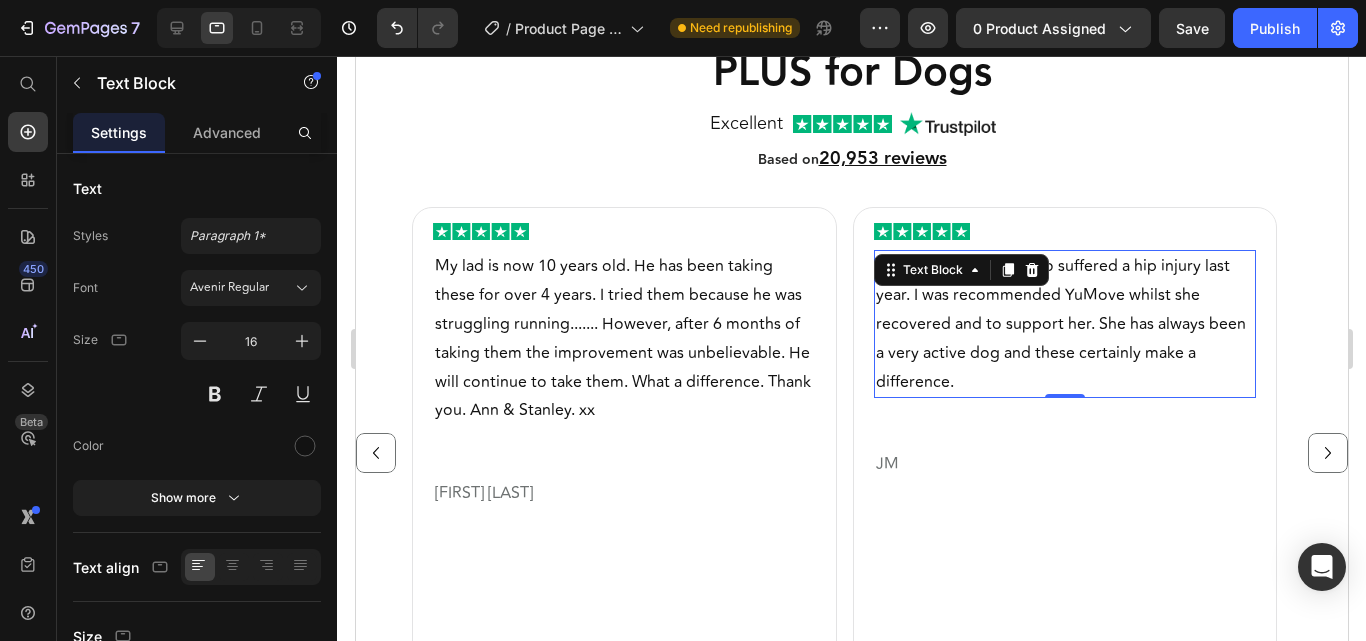 click on "My 9 year old Cockapoo suffered a hip injury last year. I was recommended YuMove whilst she recovered and to support her. She has always been a very active dog and these certainly make a difference." at bounding box center (1060, 323) 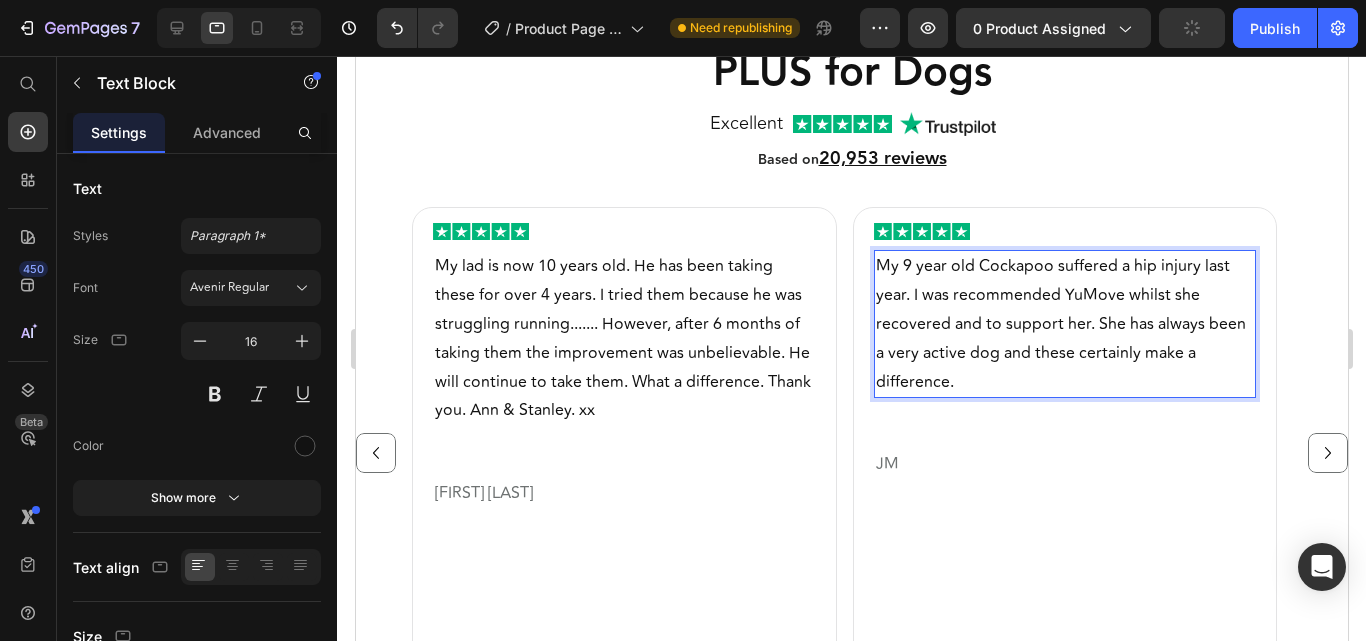 click on "My 9 year old Cockapoo suffered a hip injury last year. I was recommended YuMove whilst she recovered and to support her. She has always been a very active dog and these certainly make a difference." at bounding box center (1060, 323) 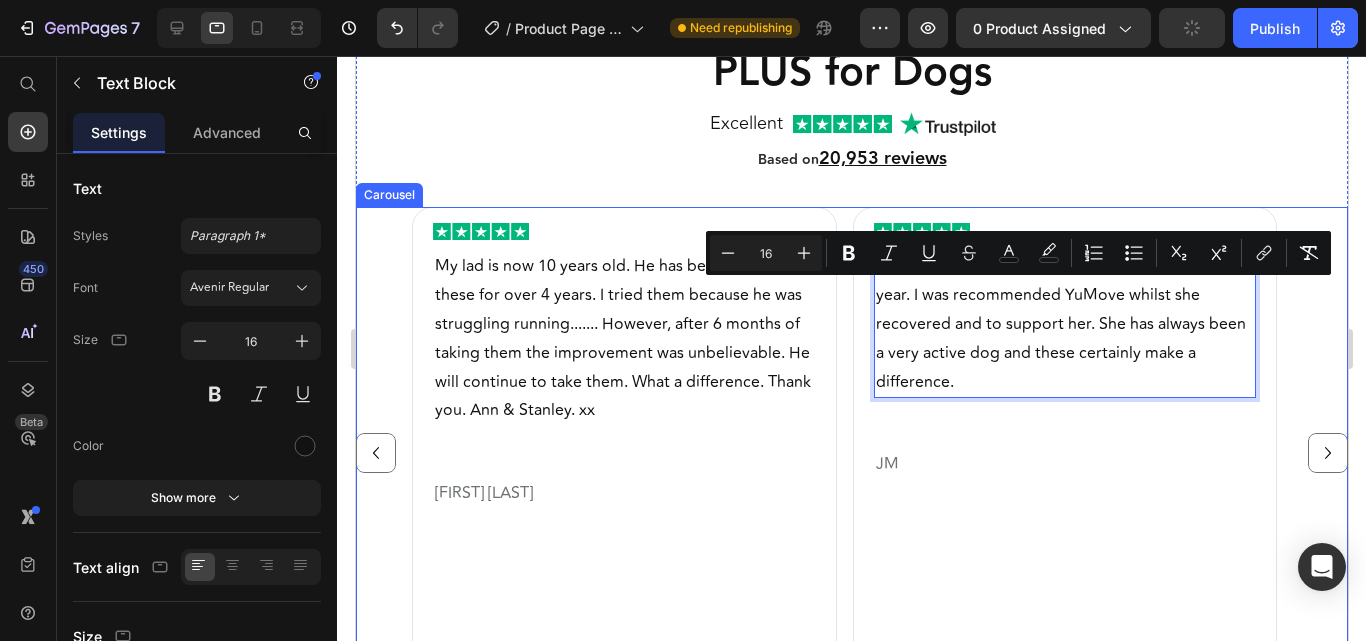 click 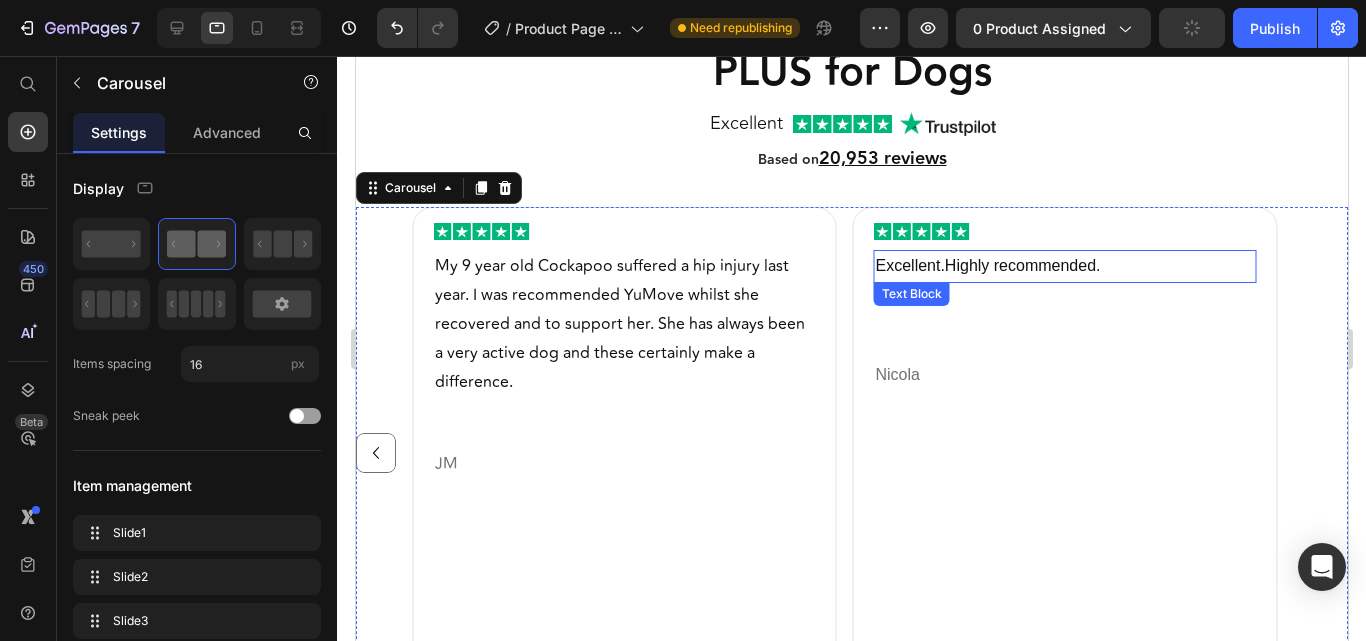 click on "Excellent.Highly recommended." at bounding box center [987, 265] 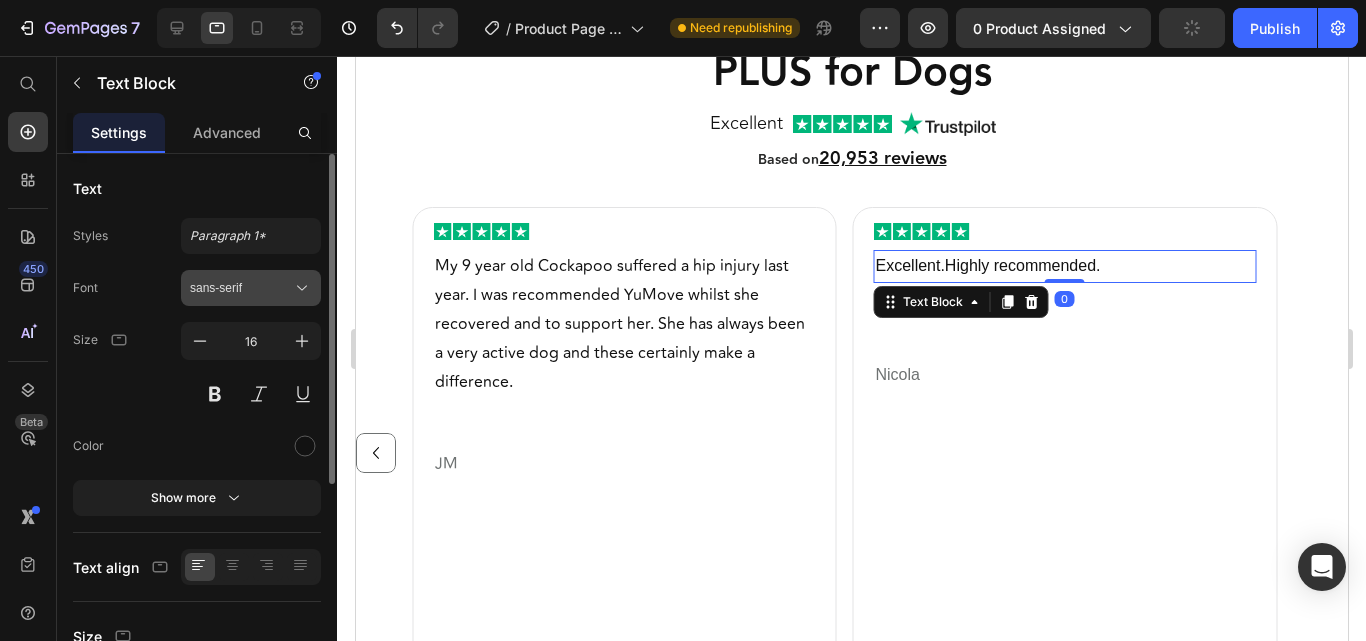 click on "sans-serif" at bounding box center [241, 288] 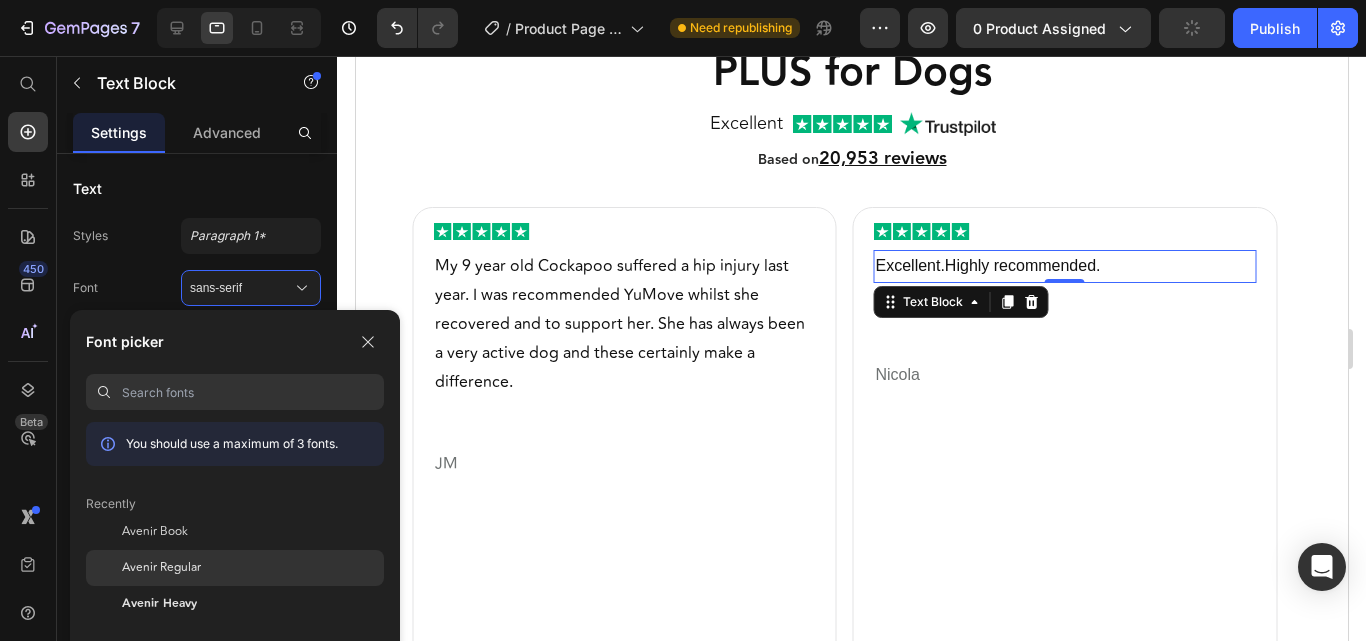 drag, startPoint x: 163, startPoint y: 562, endPoint x: 155, endPoint y: 388, distance: 174.1838 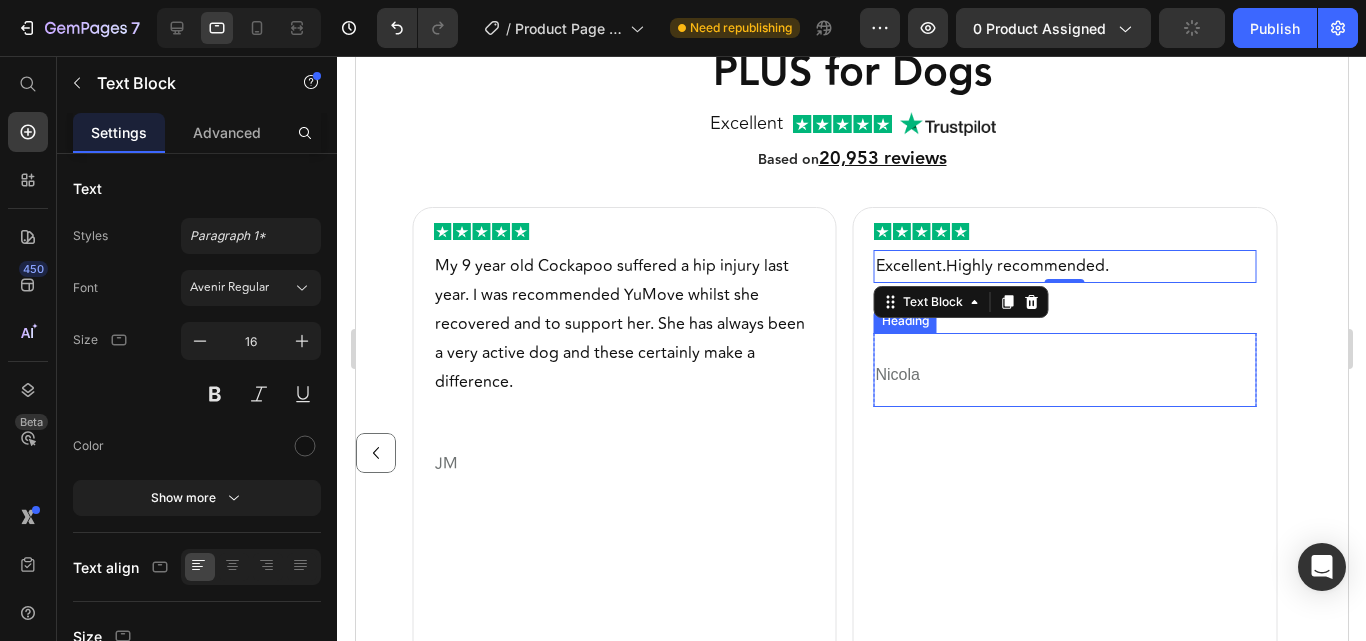 click on "Nicola" at bounding box center [897, 374] 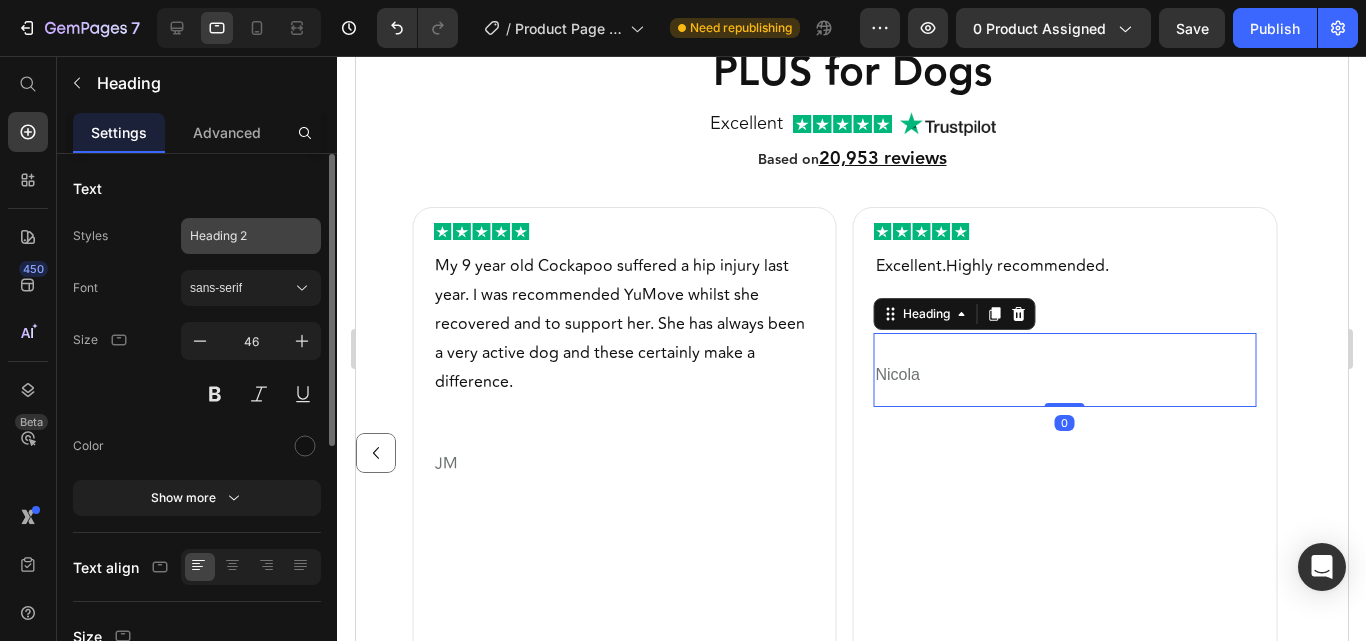 click on "Heading 2" at bounding box center [251, 236] 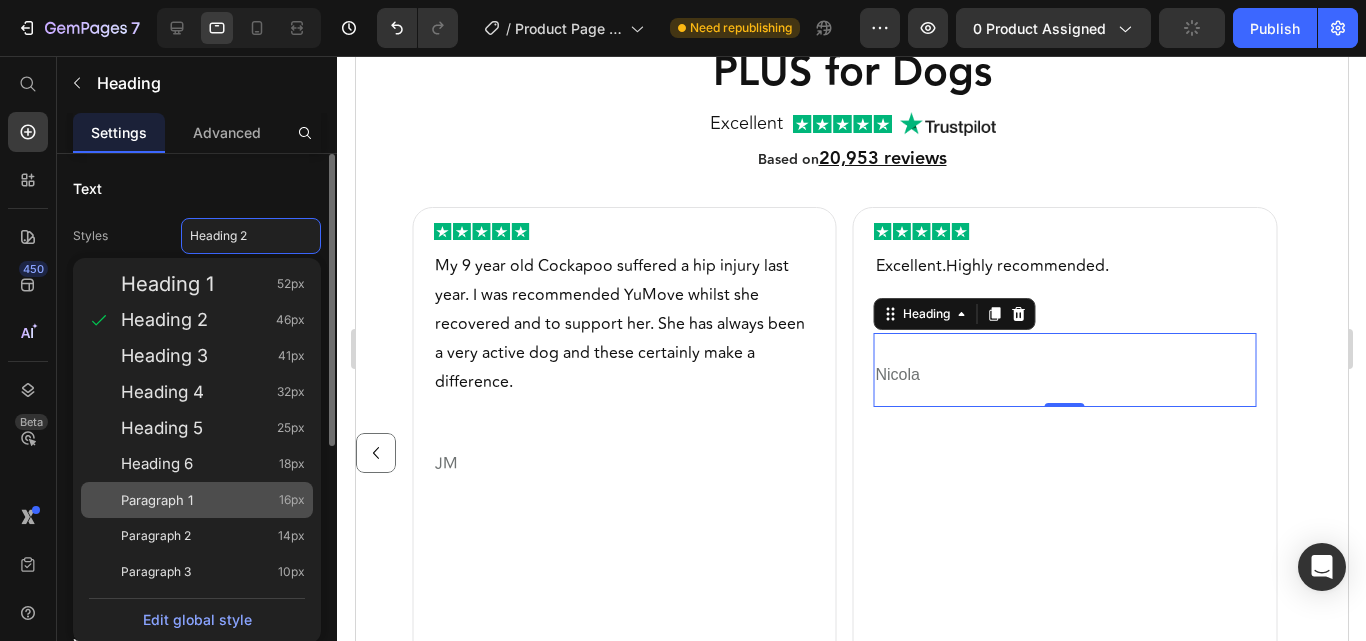 click on "Paragraph 1" at bounding box center (157, 500) 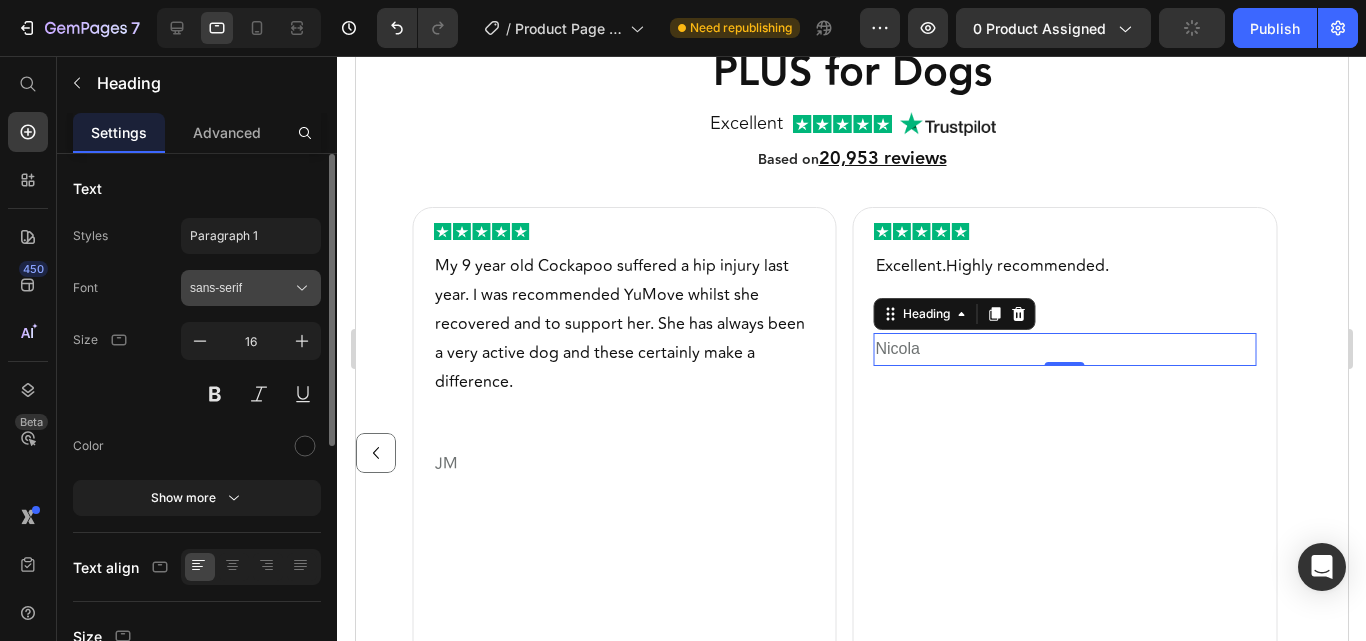 click on "sans-serif" at bounding box center (251, 288) 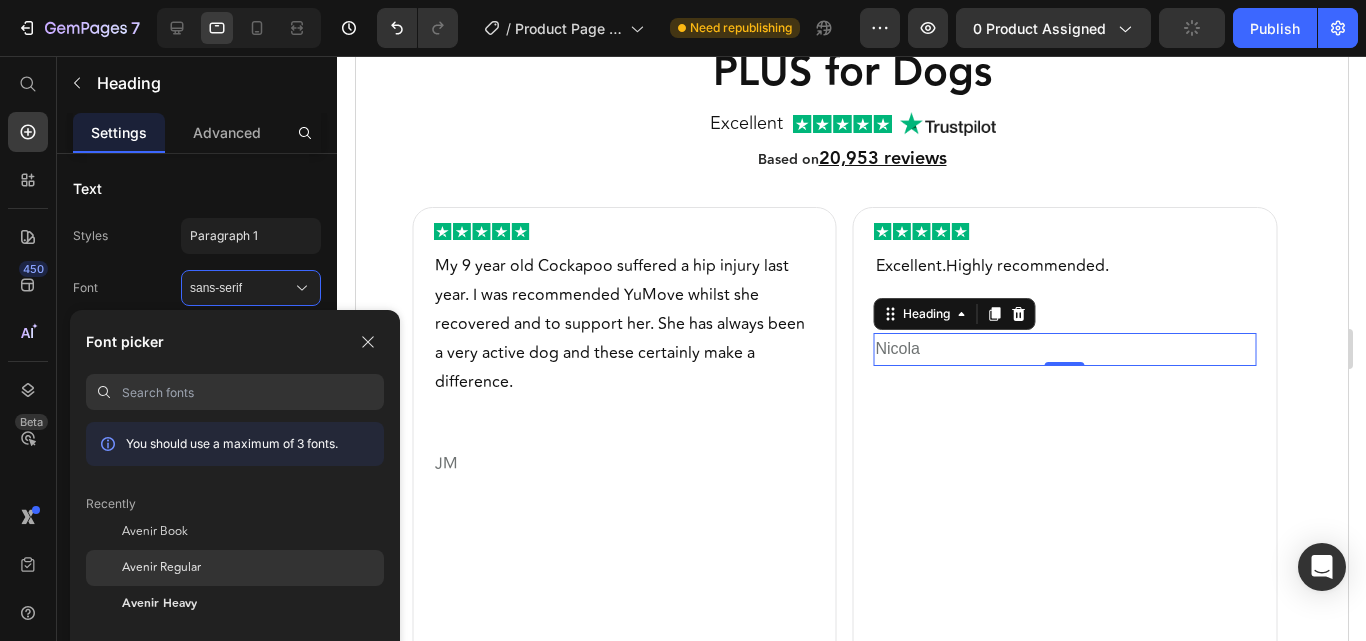click on "Avenir Regular" at bounding box center [161, 568] 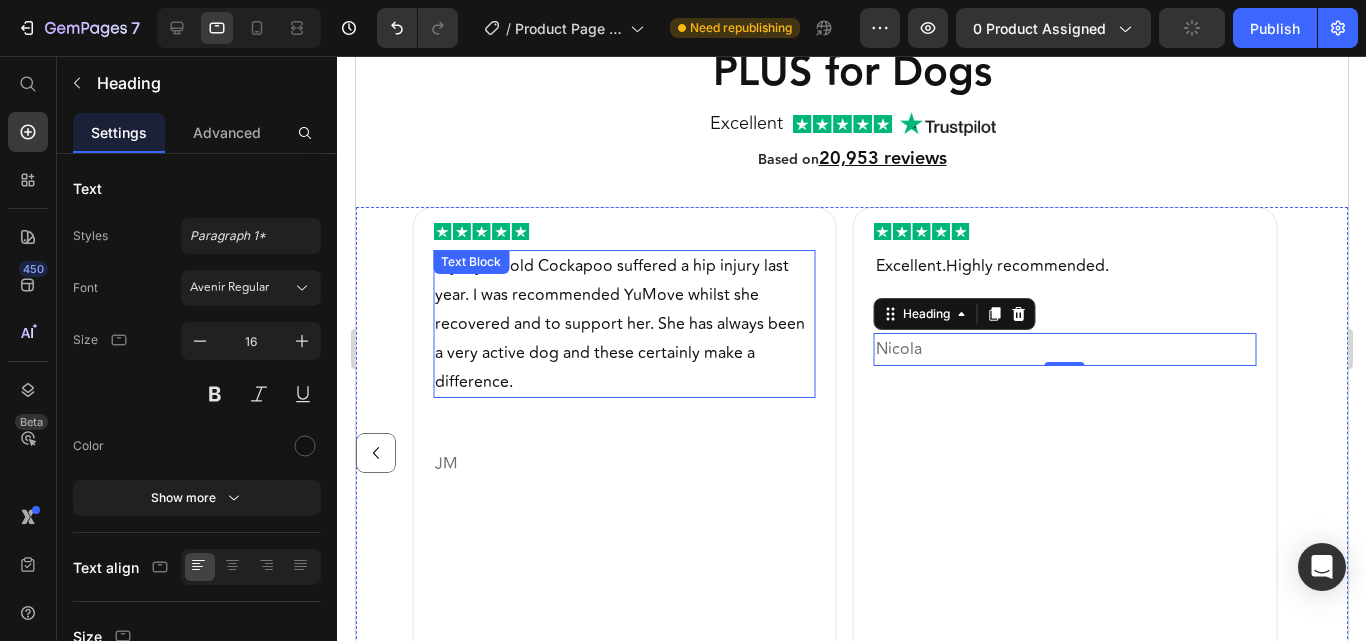 click on "My 9 year old Cockapoo suffered a hip injury last year. I was recommended YuMove whilst she recovered and to support her. She has always been a very active dog and these certainly make a difference." at bounding box center [619, 323] 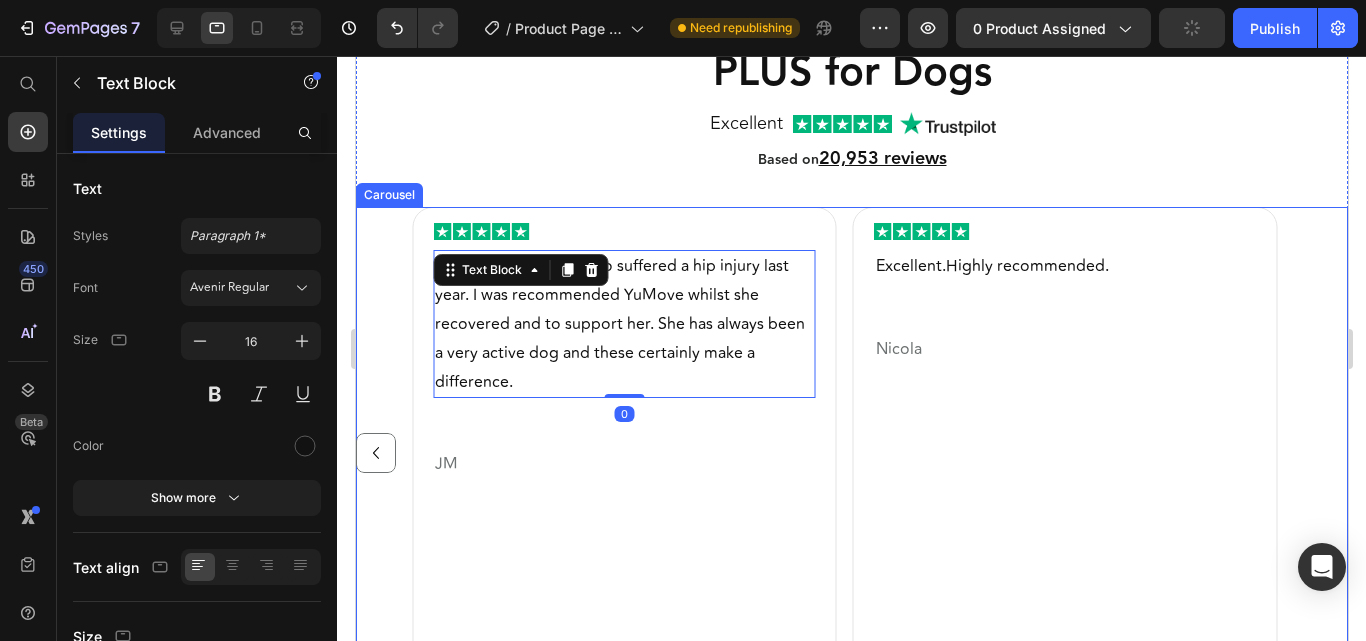 click on "JM" at bounding box center [445, 464] 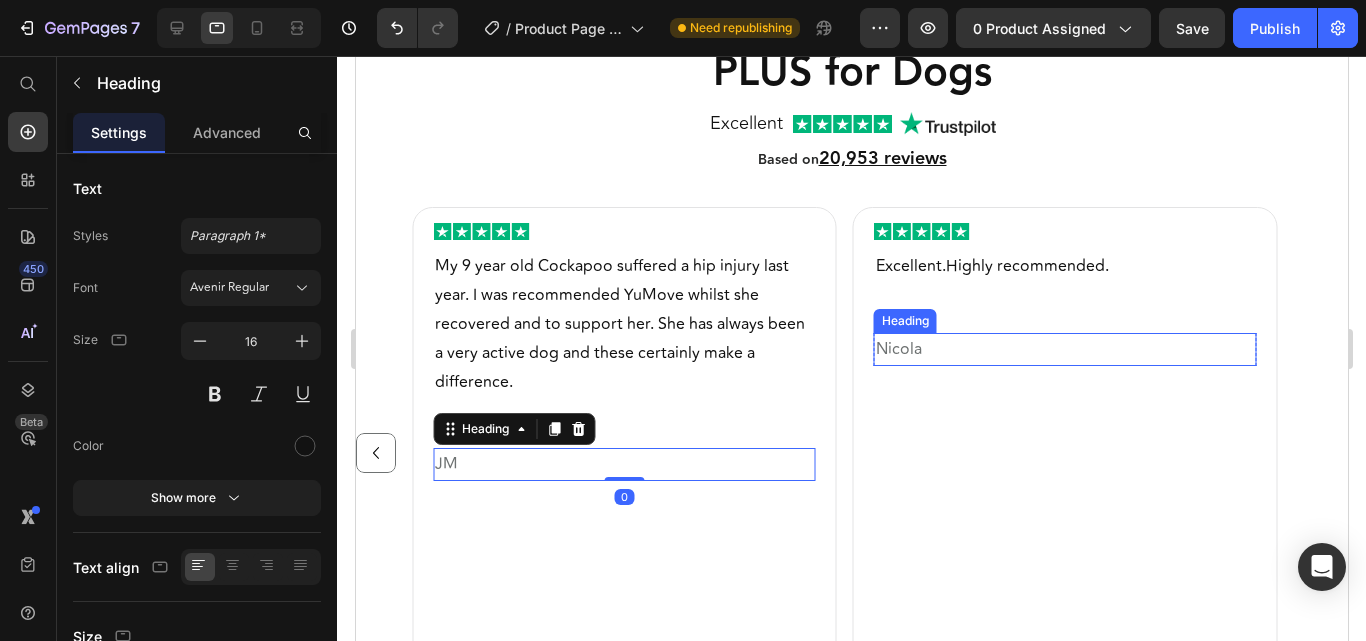 click on "Nicola" at bounding box center (898, 349) 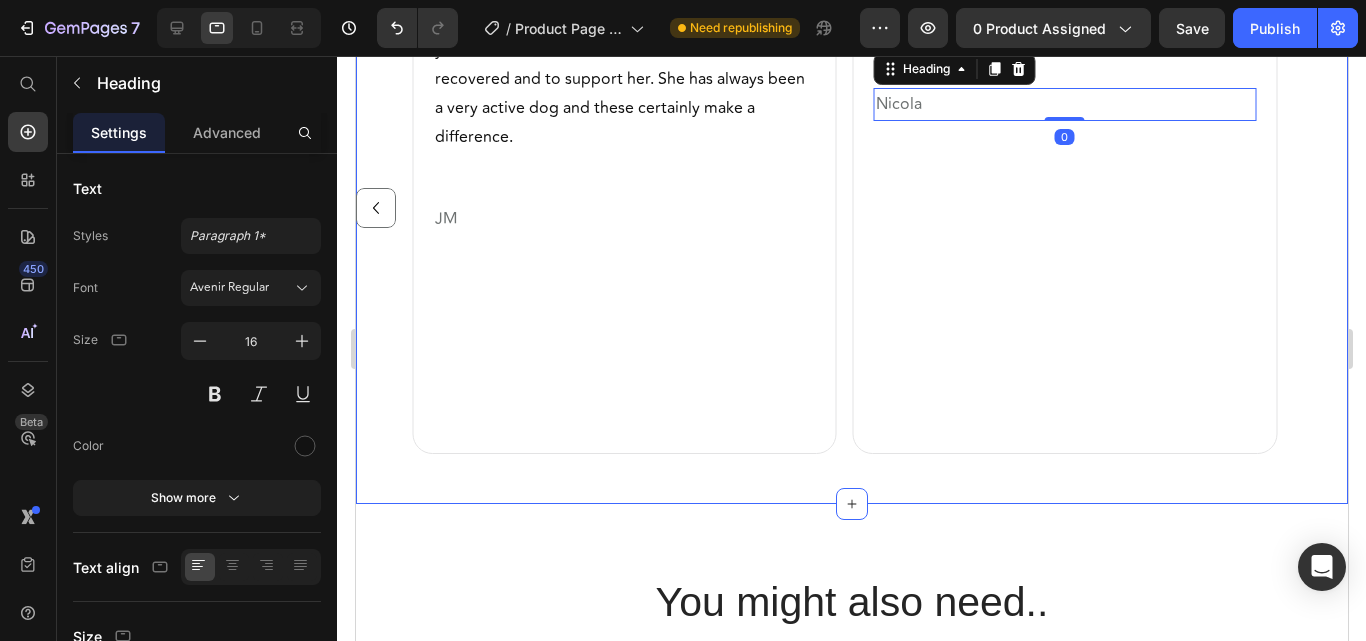 scroll, scrollTop: 1980, scrollLeft: 0, axis: vertical 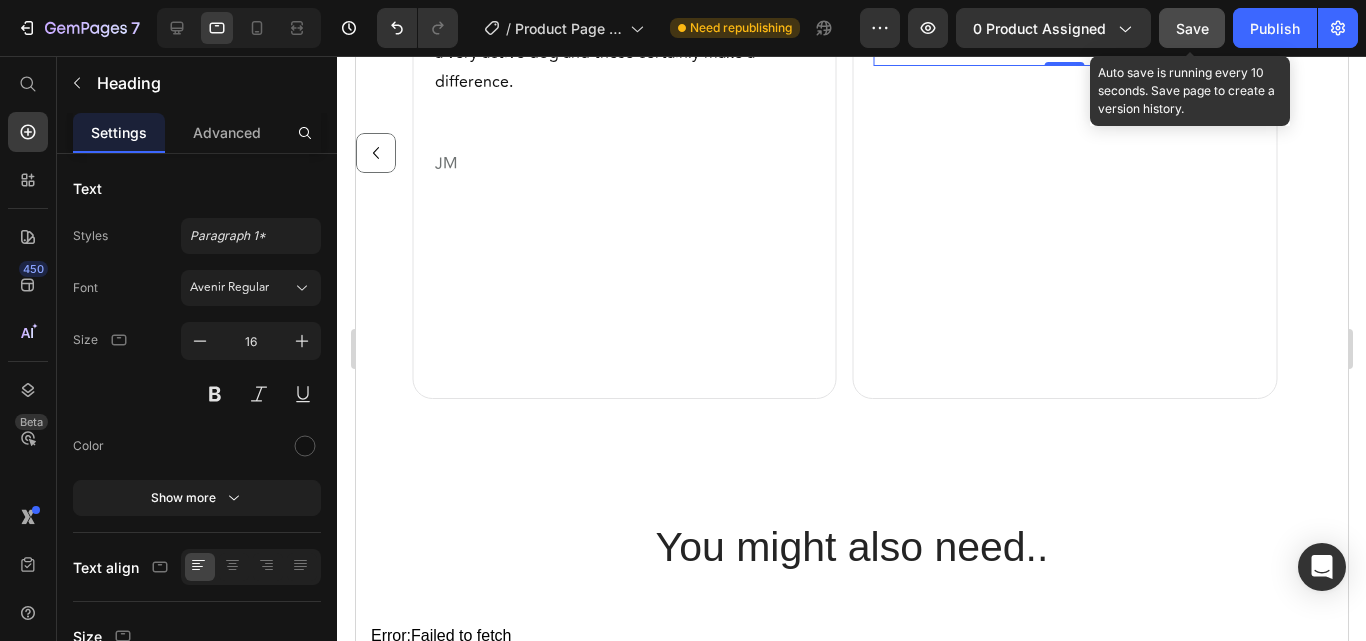 click on "Save" at bounding box center [1192, 28] 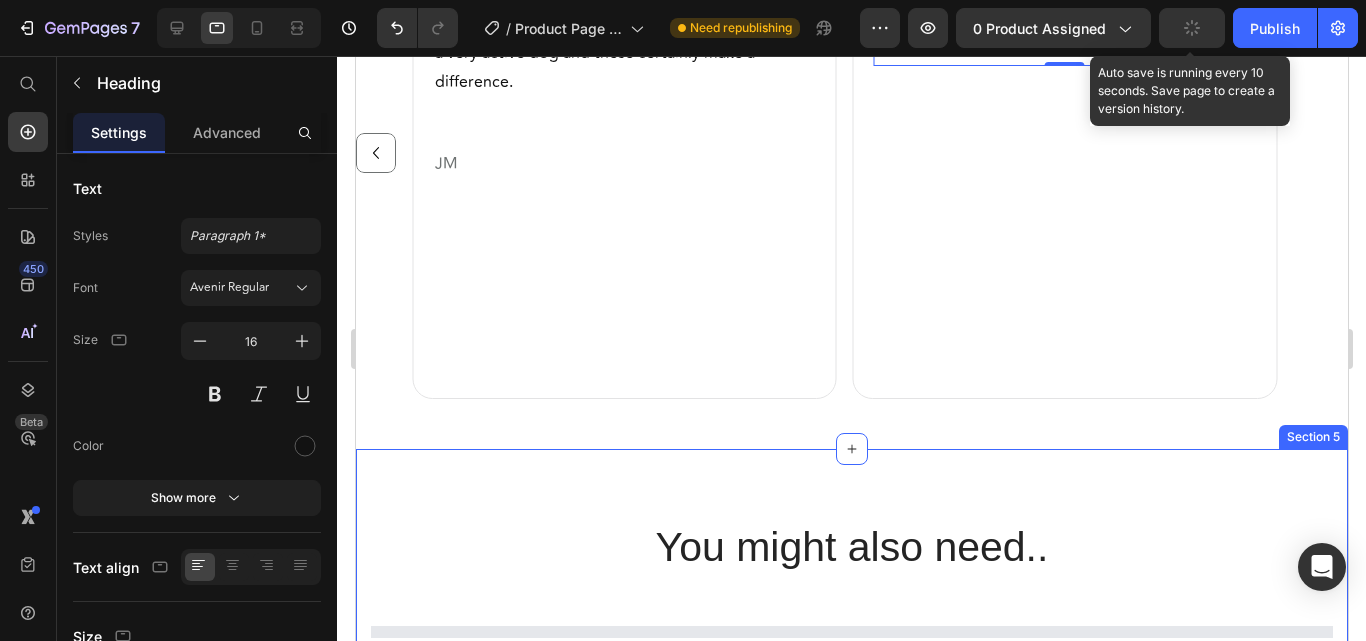 click on "You might also need.. Heading Row Product List Row Section 5" at bounding box center (851, 579) 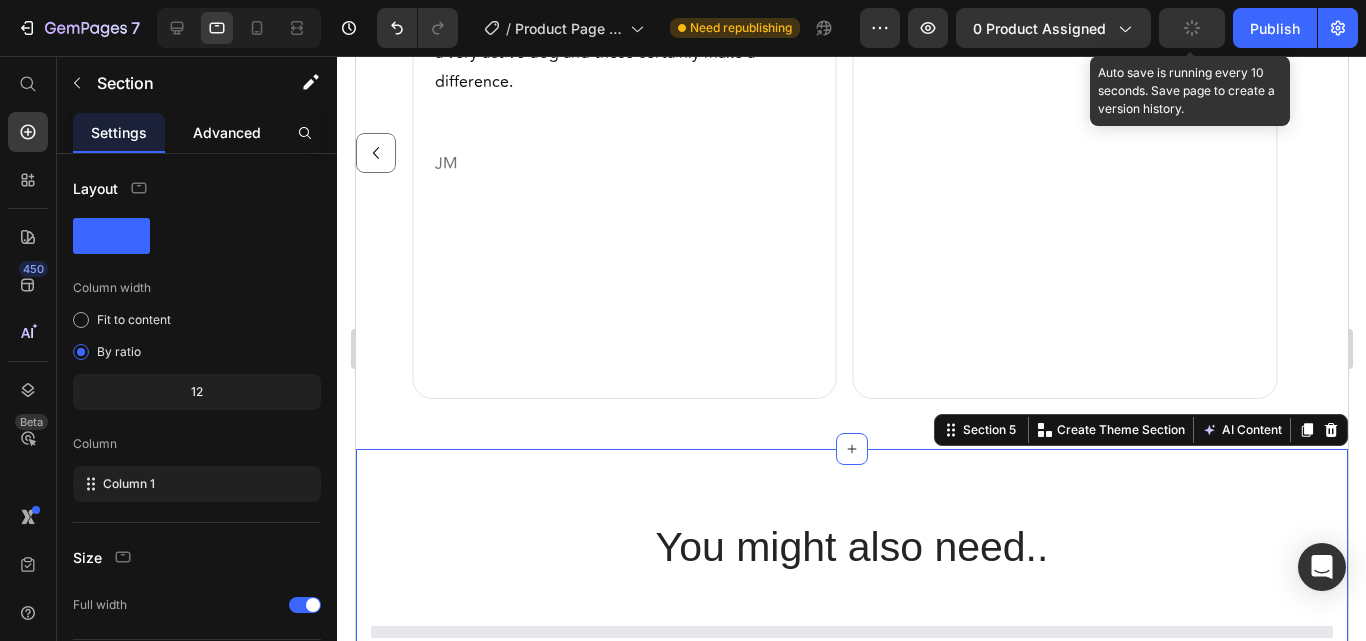 click on "Advanced" 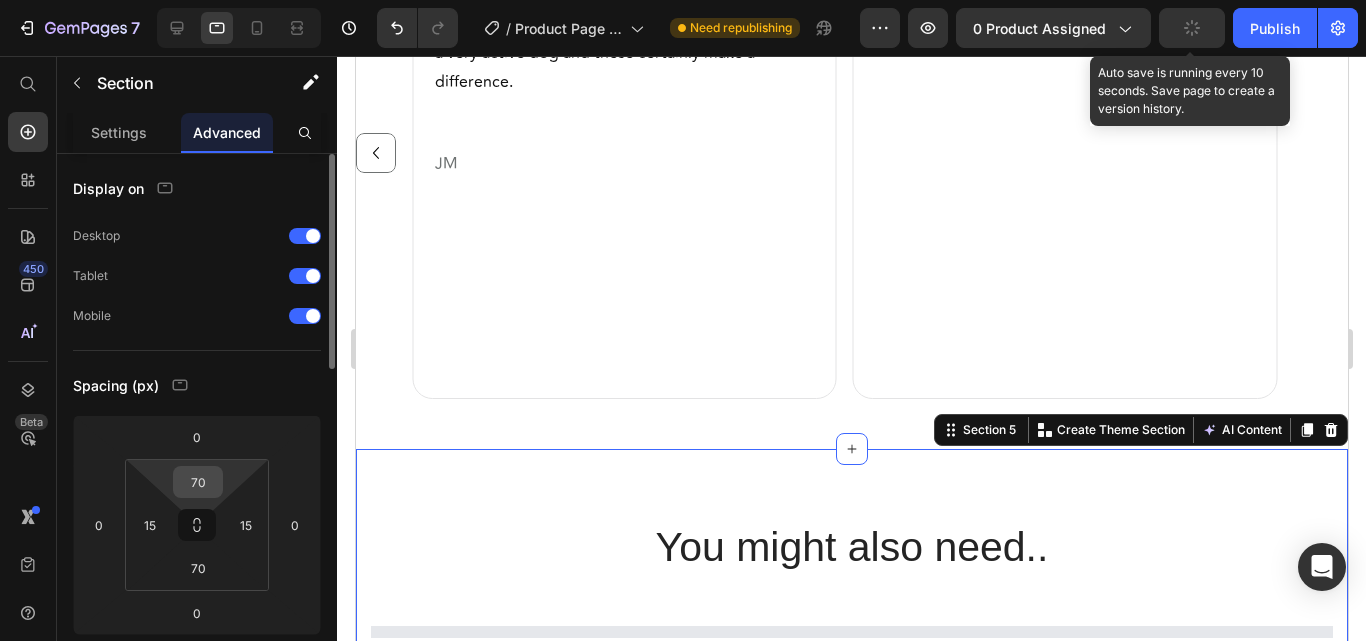 click on "70" at bounding box center (198, 482) 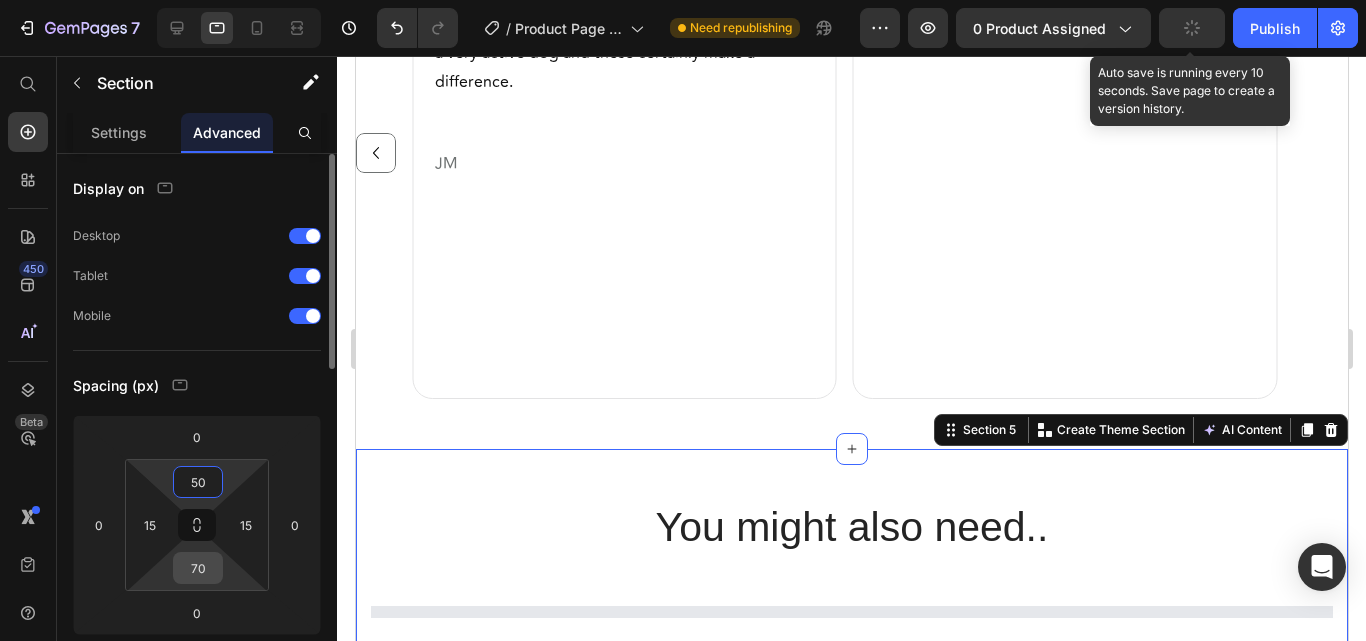 type on "50" 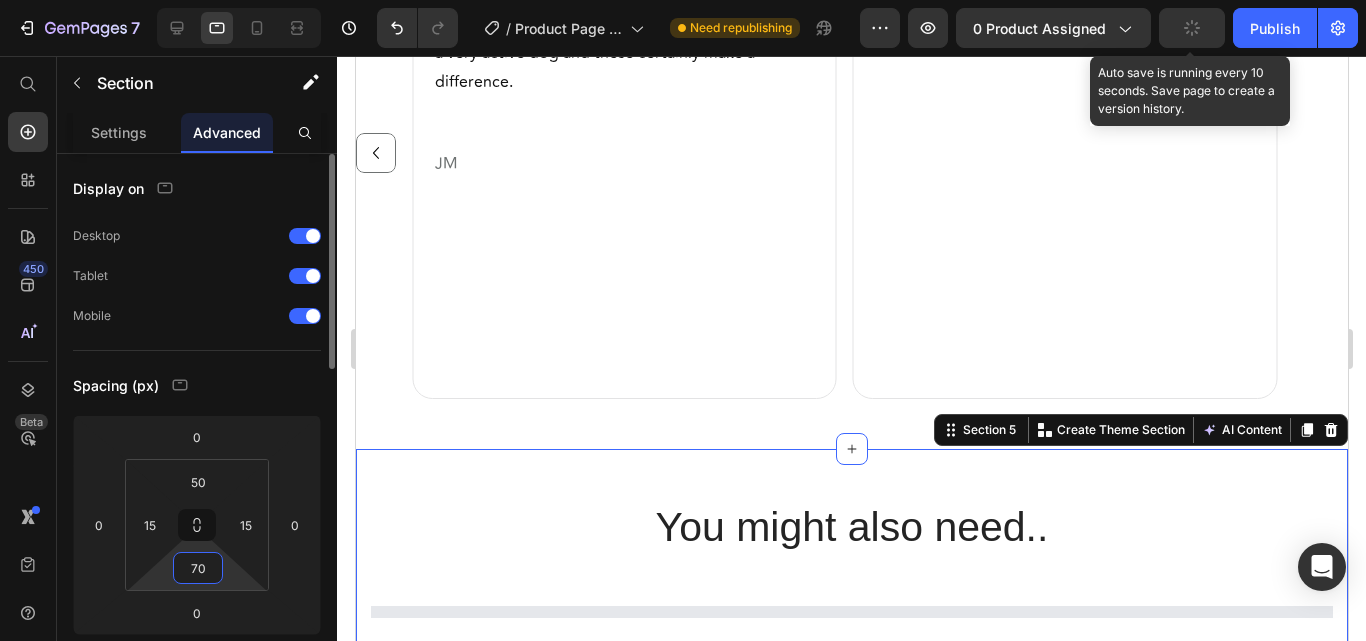 click on "70" at bounding box center [198, 568] 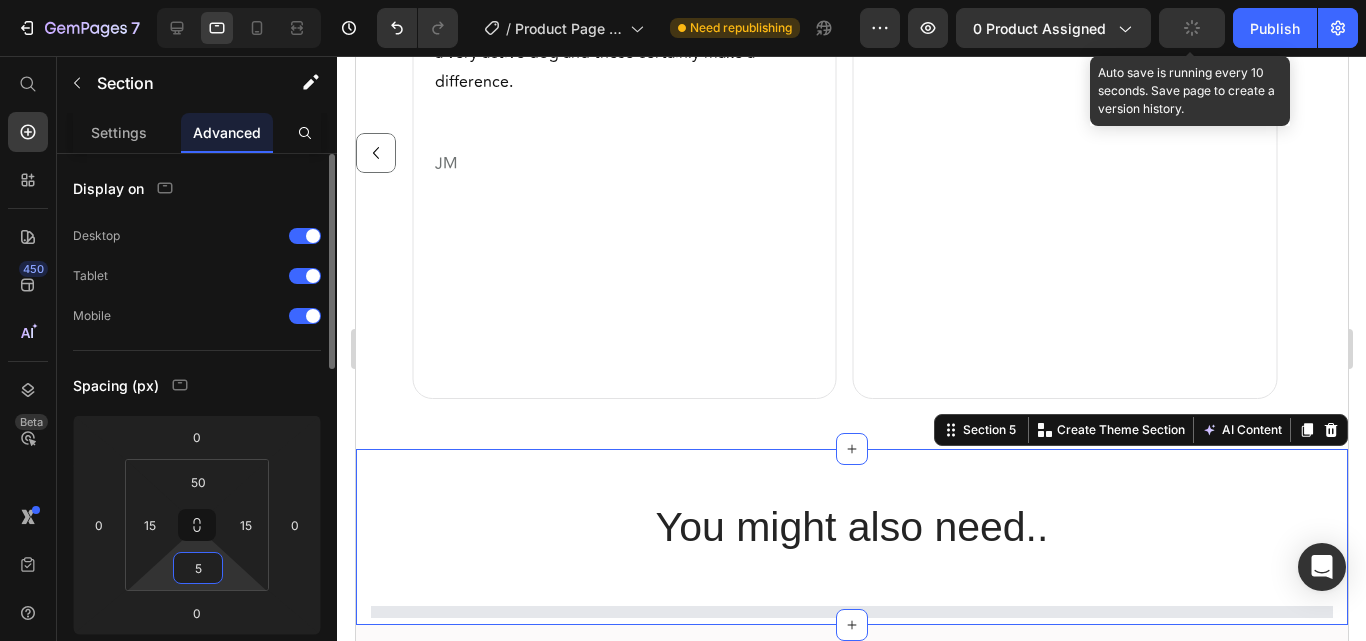 type on "50" 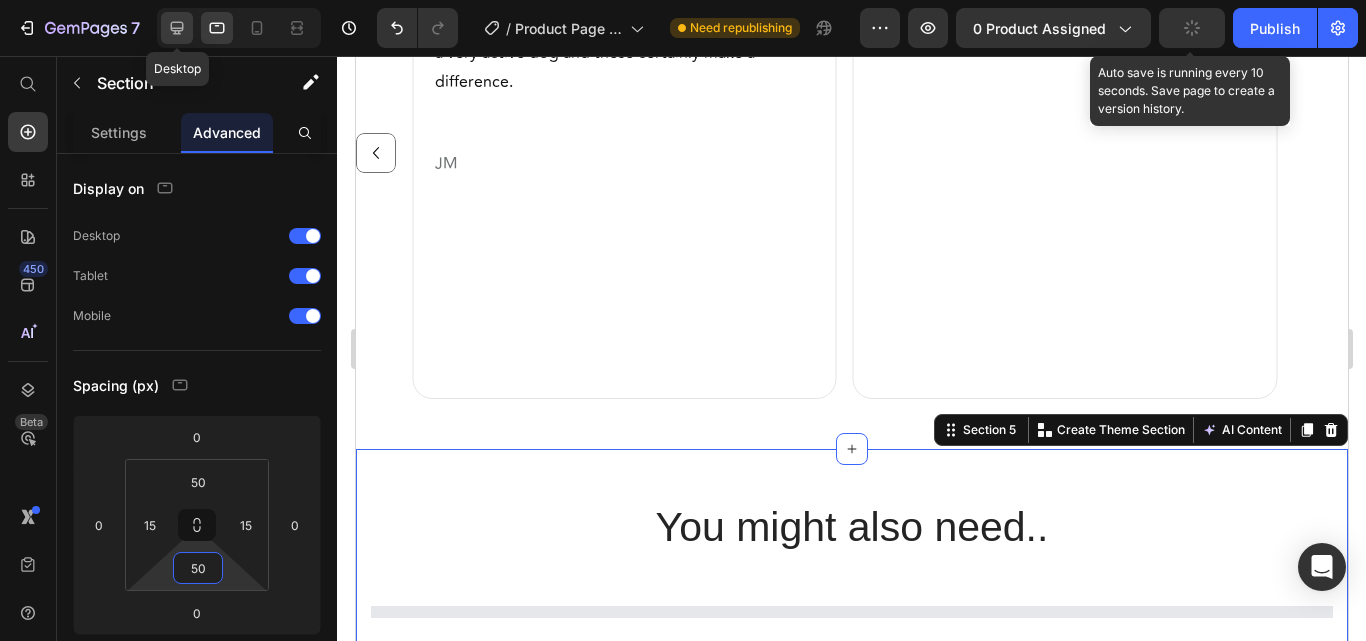 click 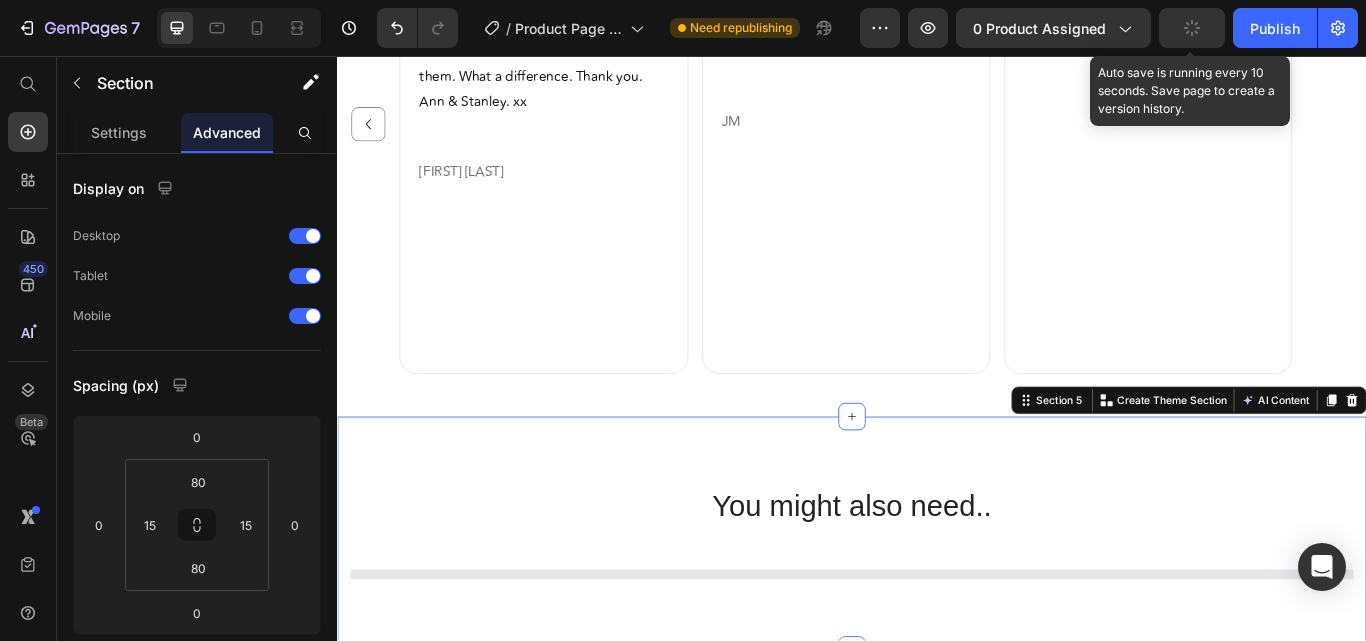 scroll, scrollTop: 2098, scrollLeft: 0, axis: vertical 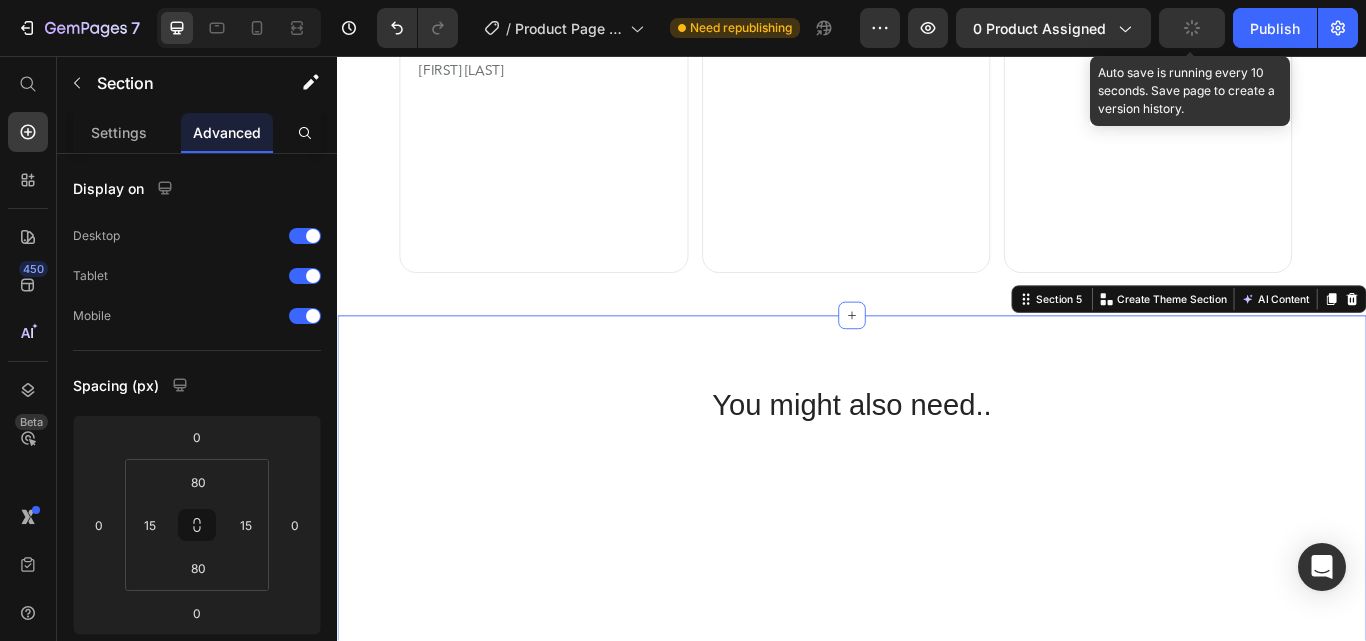 click on "Apprehensive at first that Yumove Joint care Plus supplements would make any difference to our 8 year old Staffie who had developed a limp rear leg, we kept an open mind and tried them on him, after around the third week we started to see an improvement so kept them going sticking with the twice a day routine with his food and after another couple of weeks we couldn’t believe how lively he became, it’s honestly like a second lease of life for him, he’s energy levels are as if he was a pup again. We couldn’t be more impressed by the results that we’ve seen. Text Block ⁠⁠⁠⁠⁠⁠⁠ [FIRST] [LAST] Heading Row Image I am really happy with this product, it has helped my dog with his joints, and can see a difference in his movement Text Block [FIRST] [LAST] Heading Row Image Text Block WRU Heading Row Image Row" at bounding box center [937, -56] 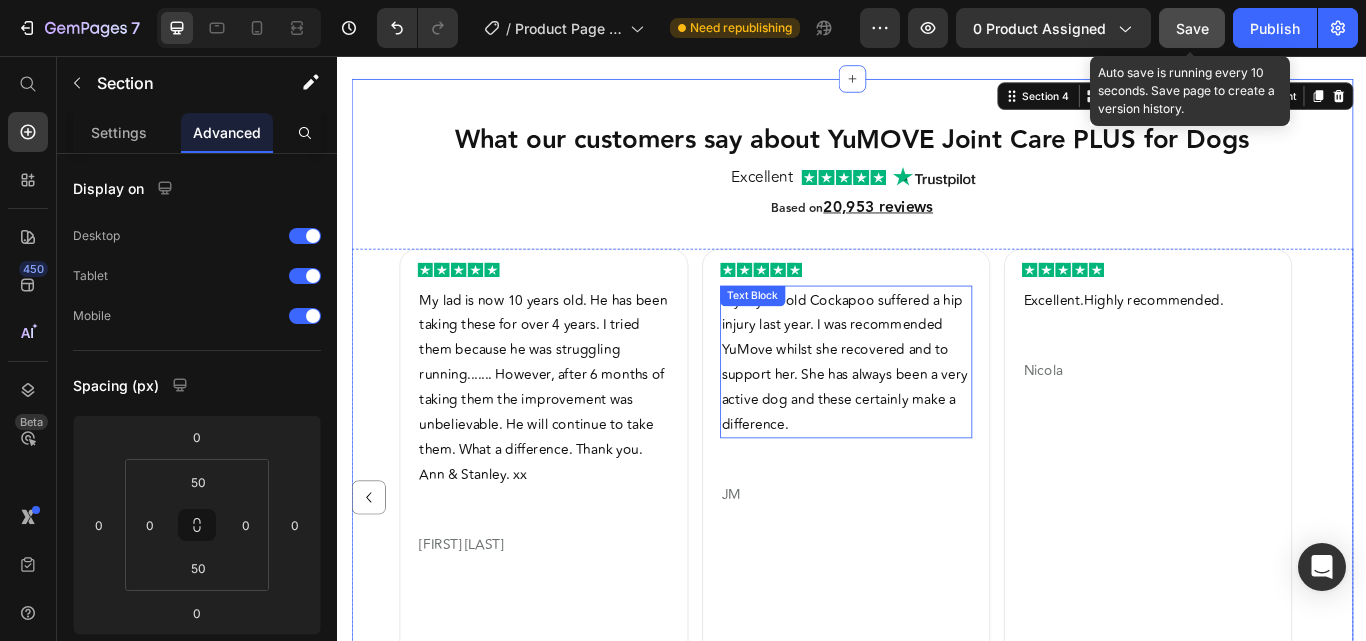 scroll, scrollTop: 1537, scrollLeft: 0, axis: vertical 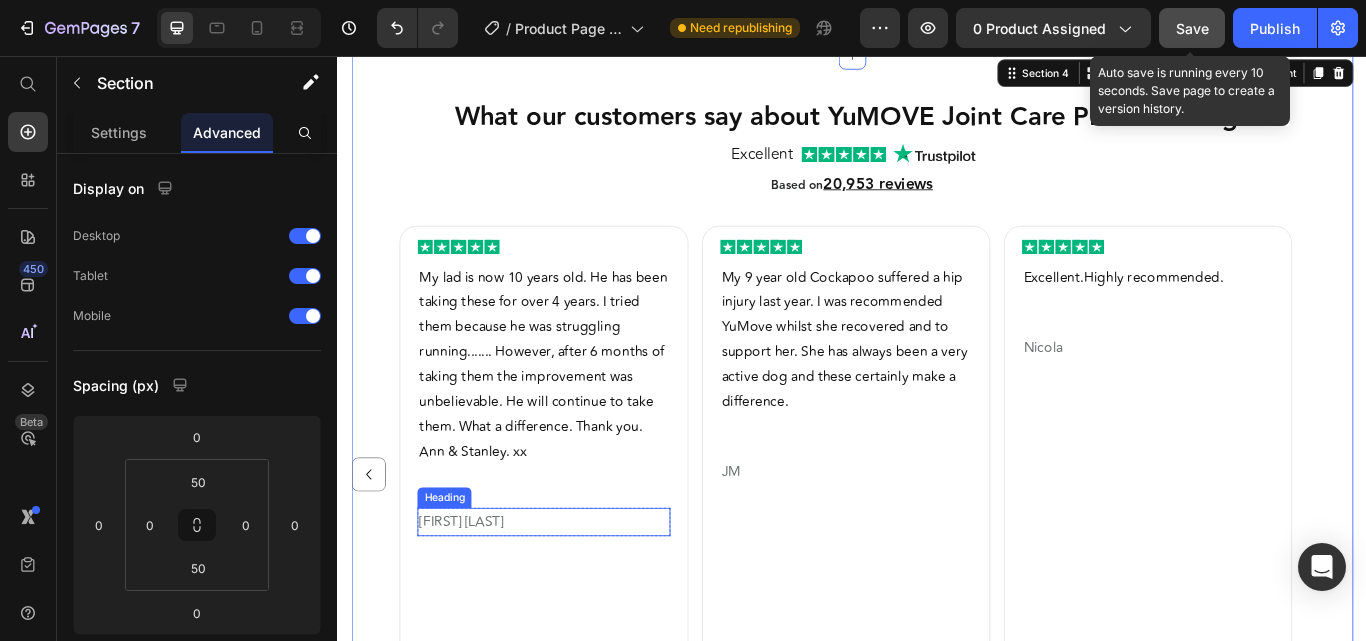 click on "[FIRST] [LAST]" at bounding box center (481, 599) 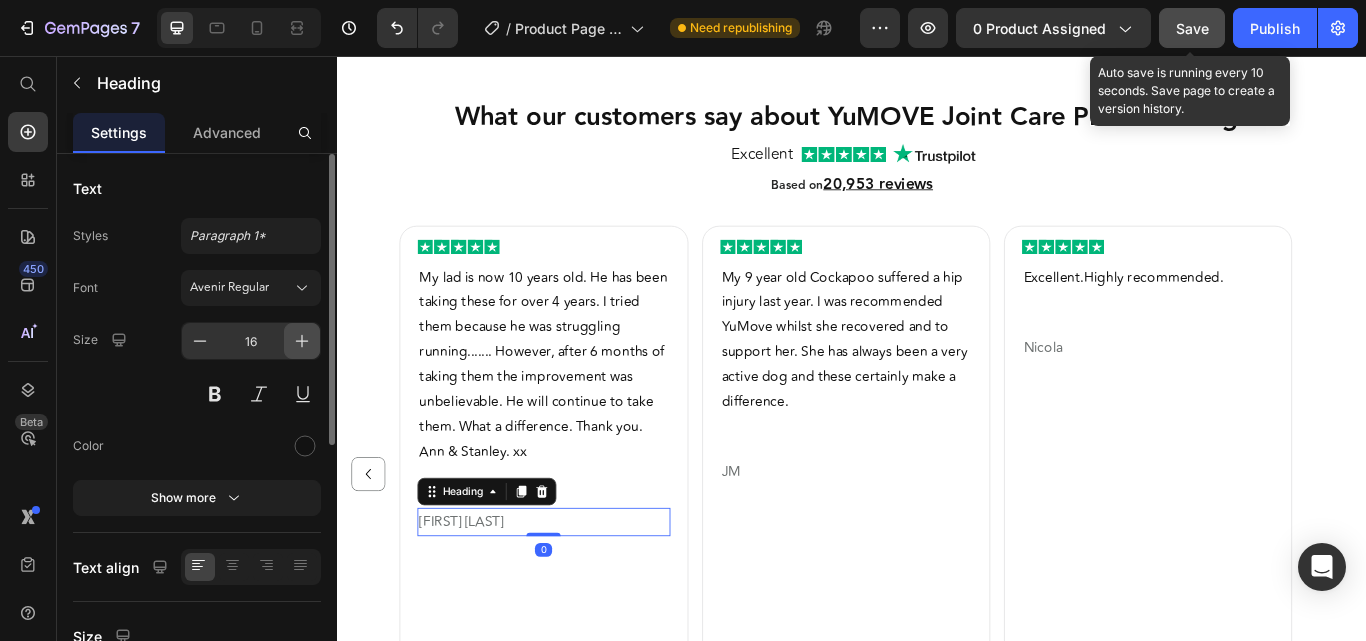 click at bounding box center (302, 341) 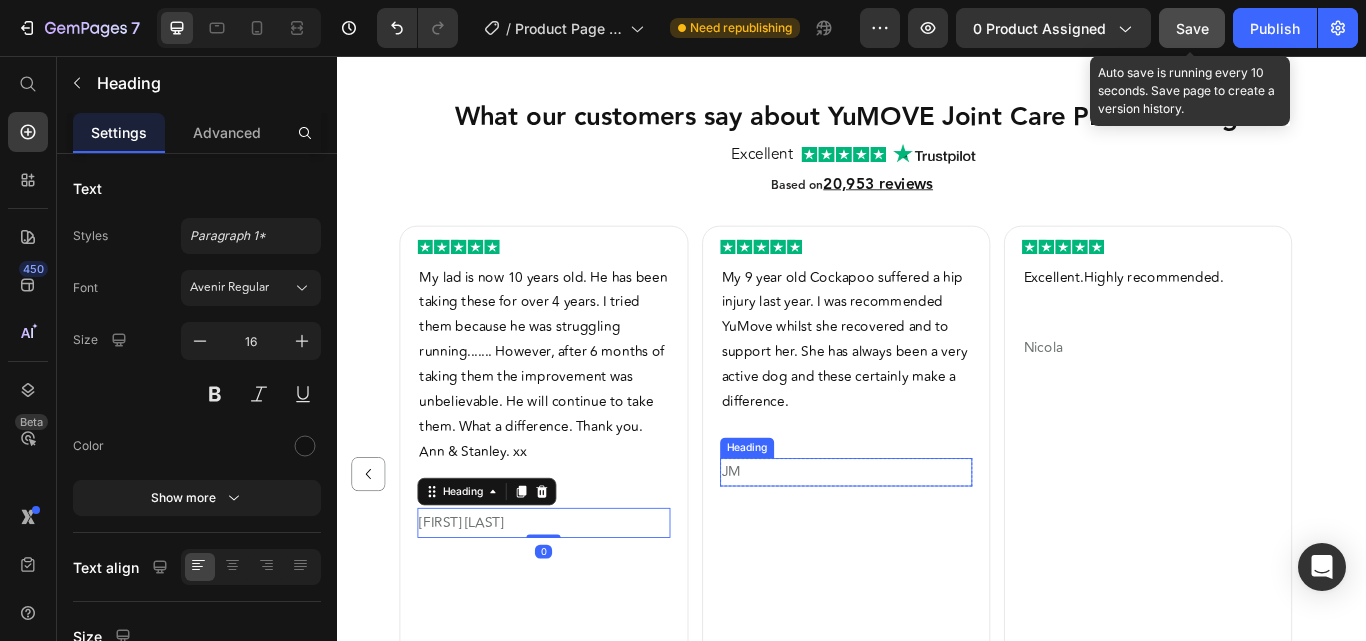 type on "17" 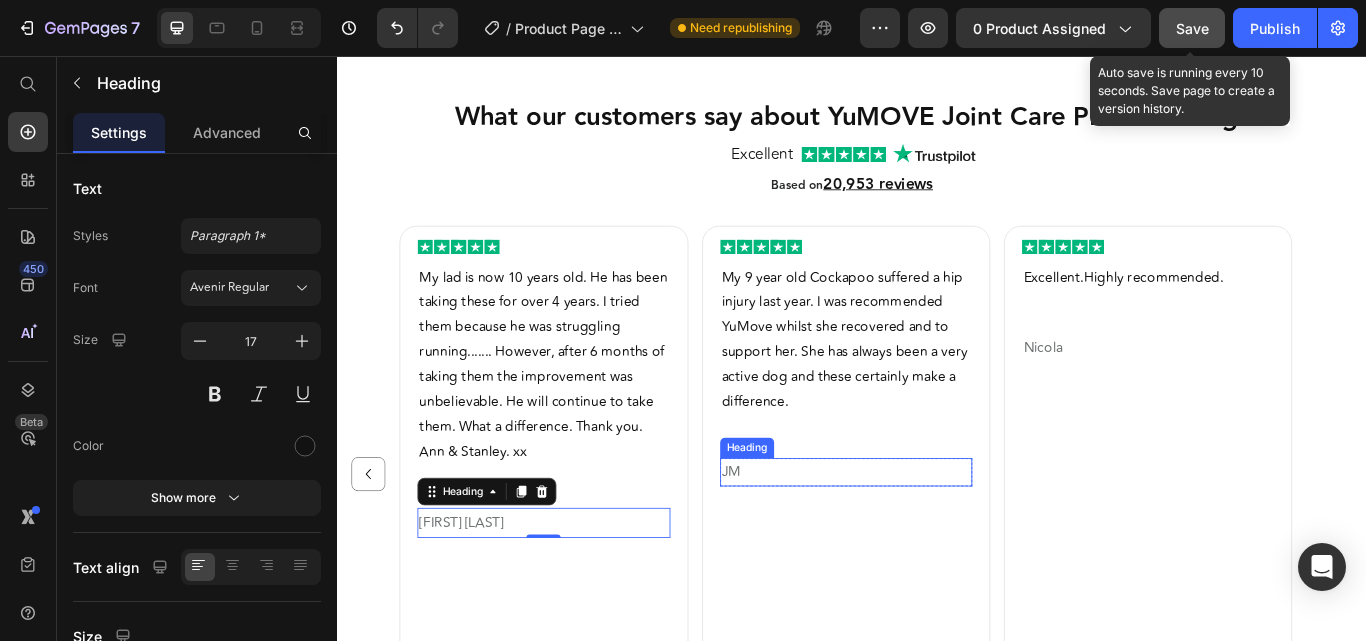 scroll, scrollTop: 1037, scrollLeft: 0, axis: vertical 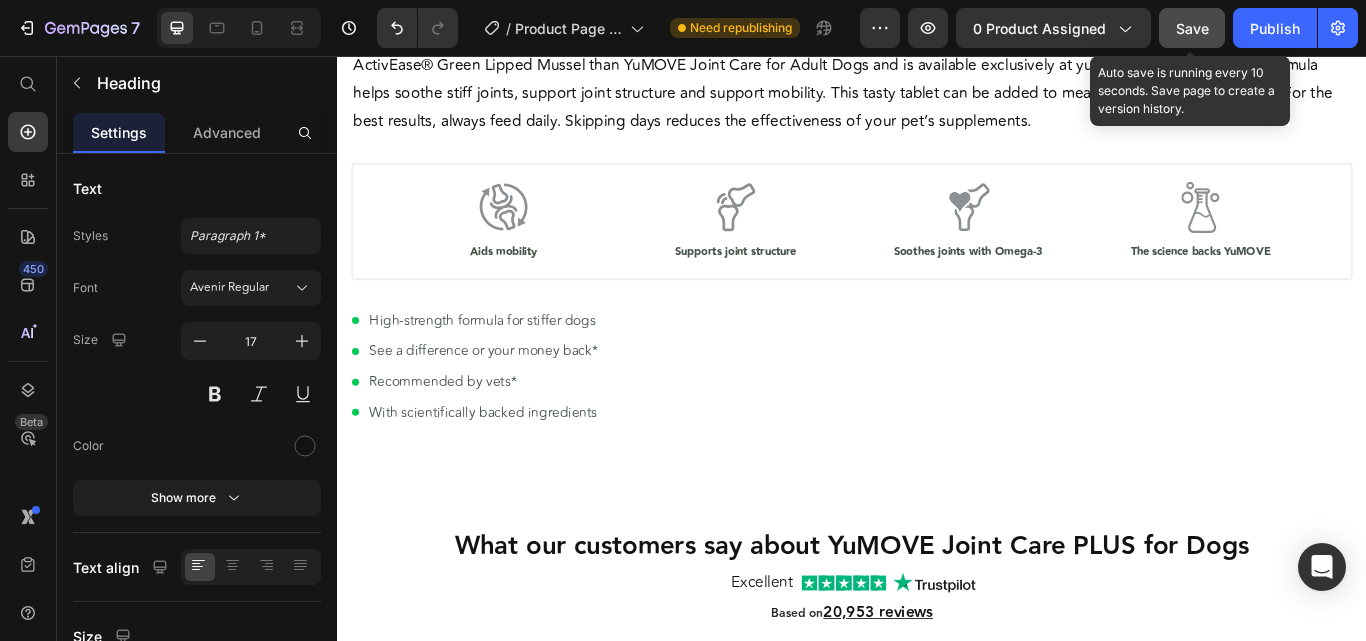 click on "What our customers say about YuMOVE Joint Care PLUS for Dogs" at bounding box center [937, 627] 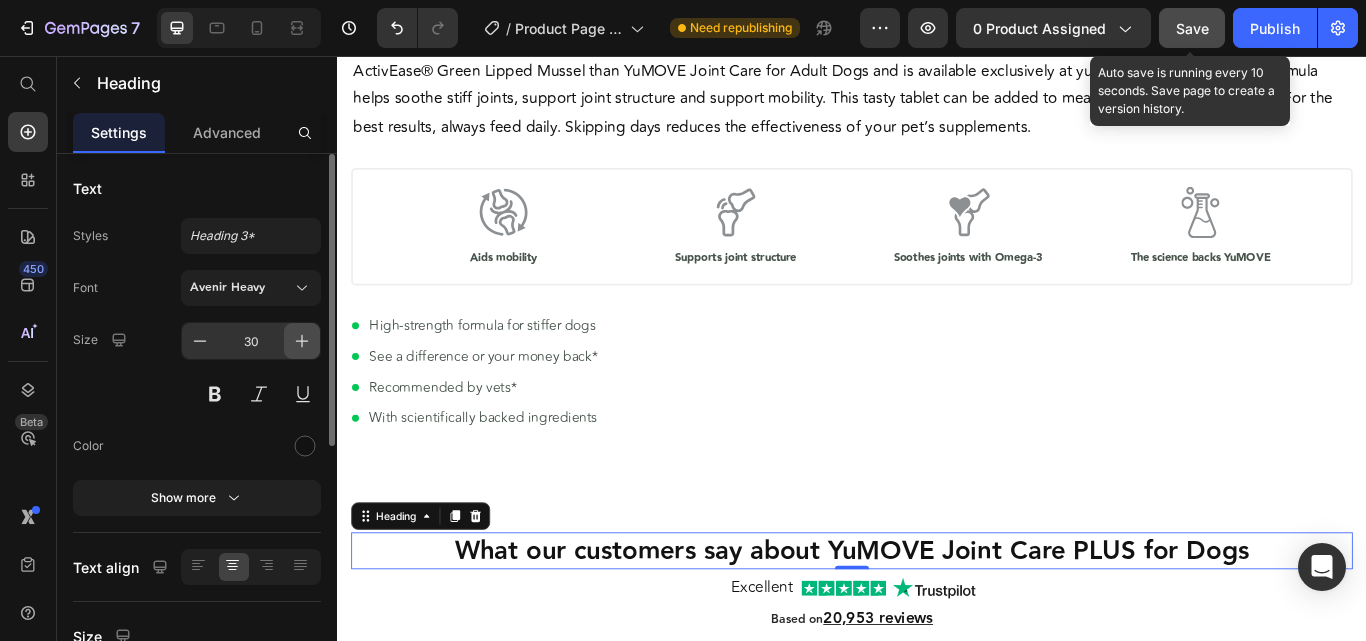 click 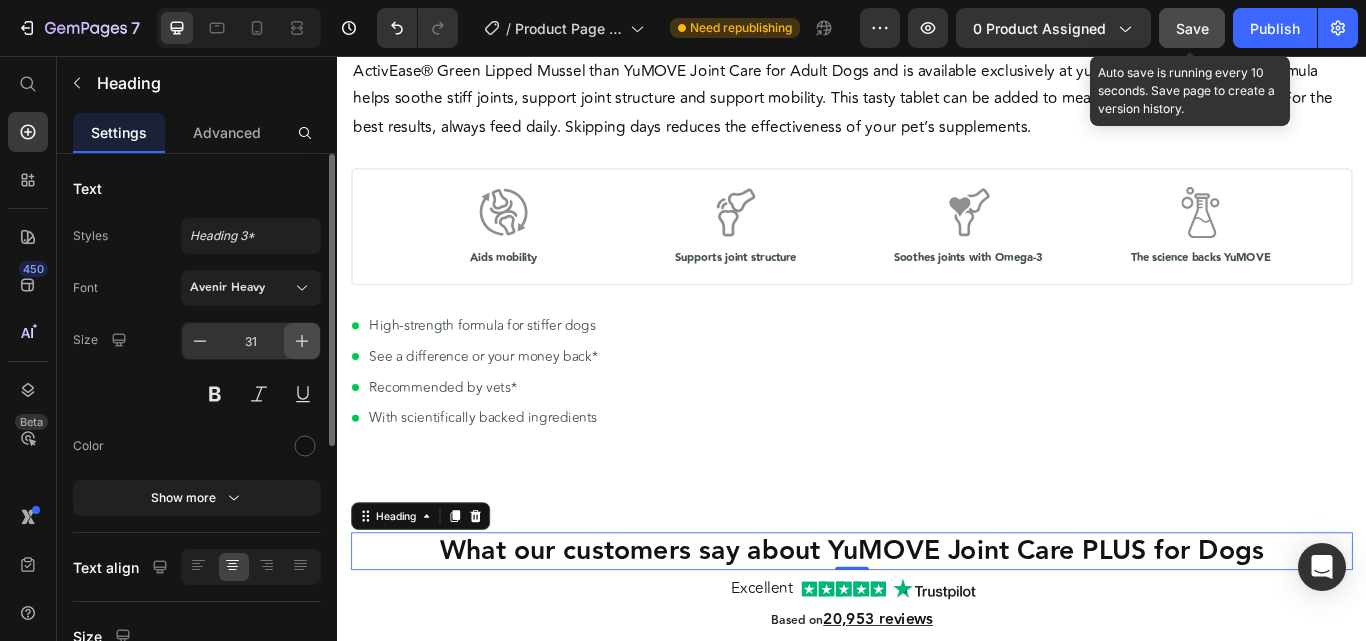 click 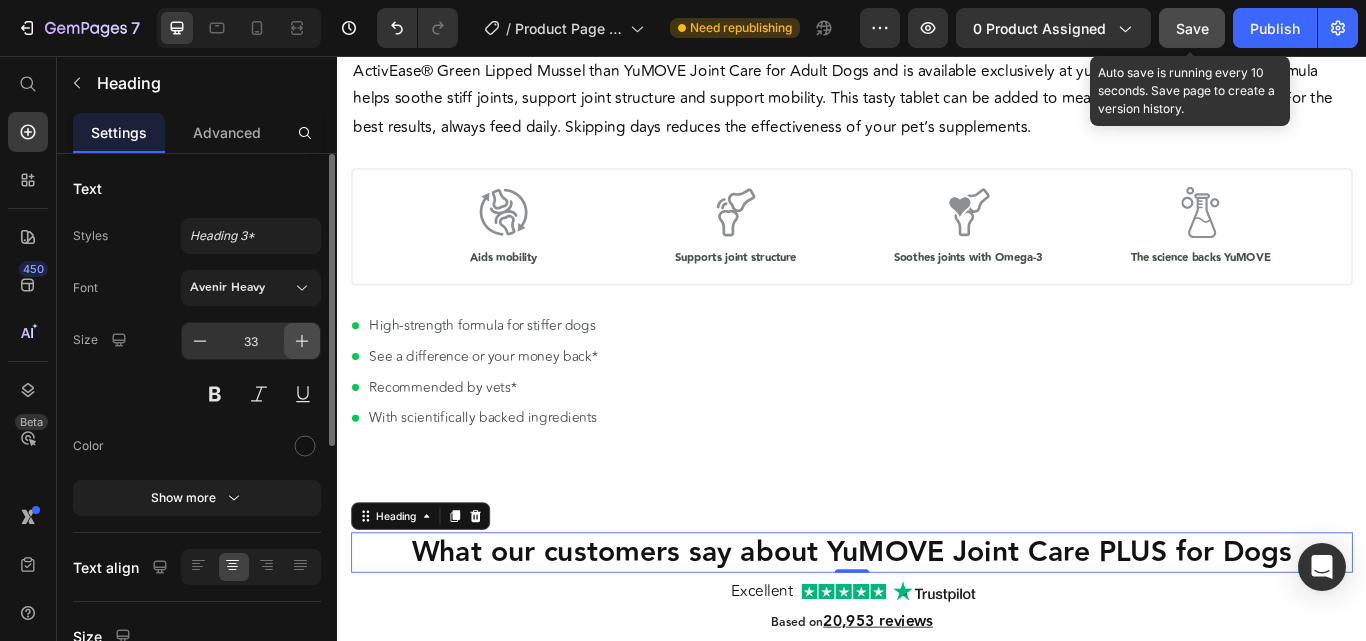 click 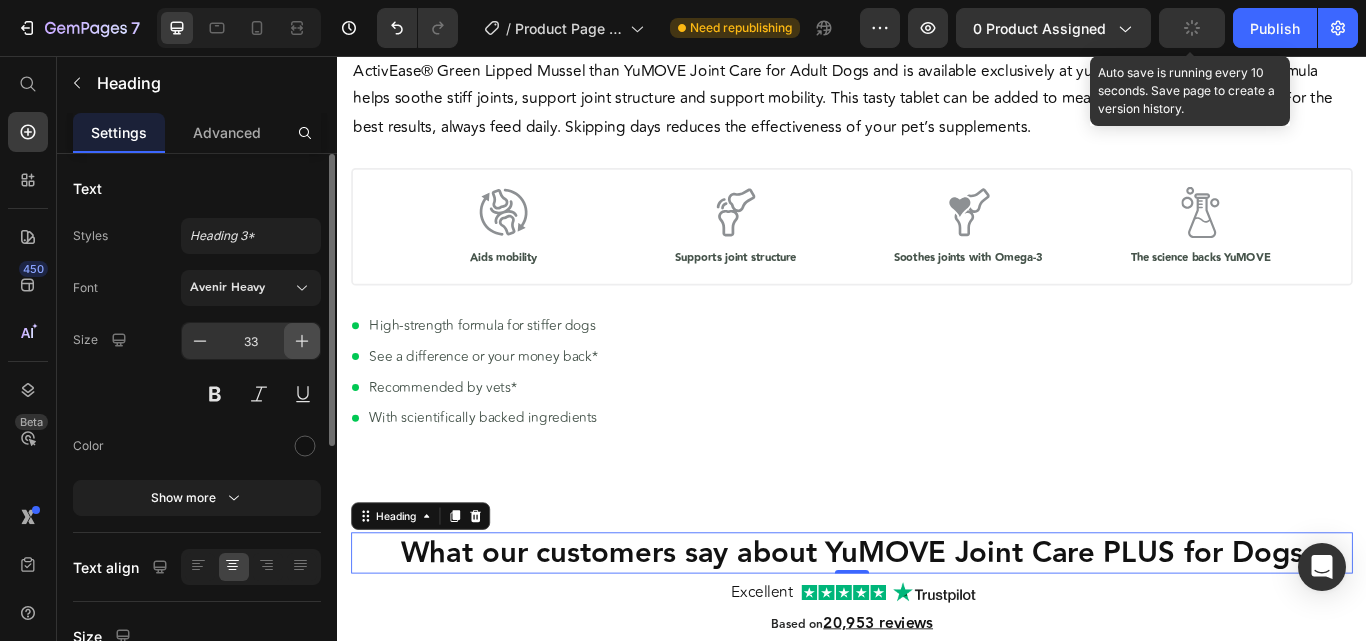 type on "34" 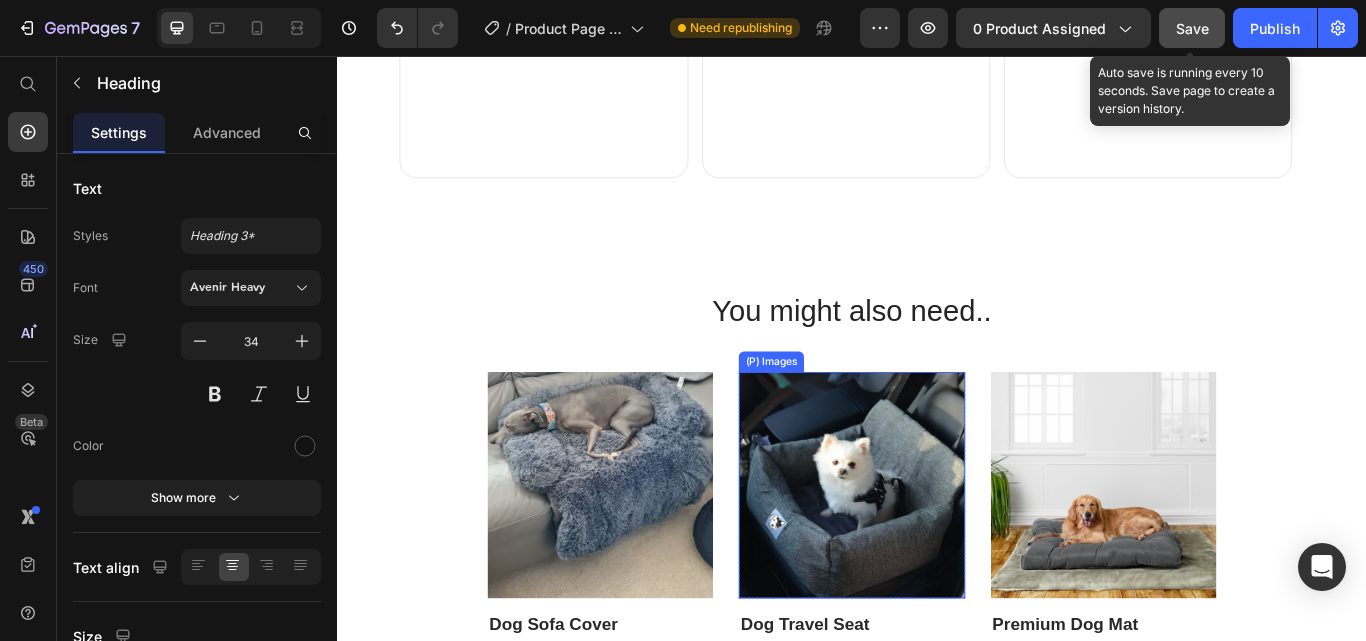 scroll, scrollTop: 2237, scrollLeft: 0, axis: vertical 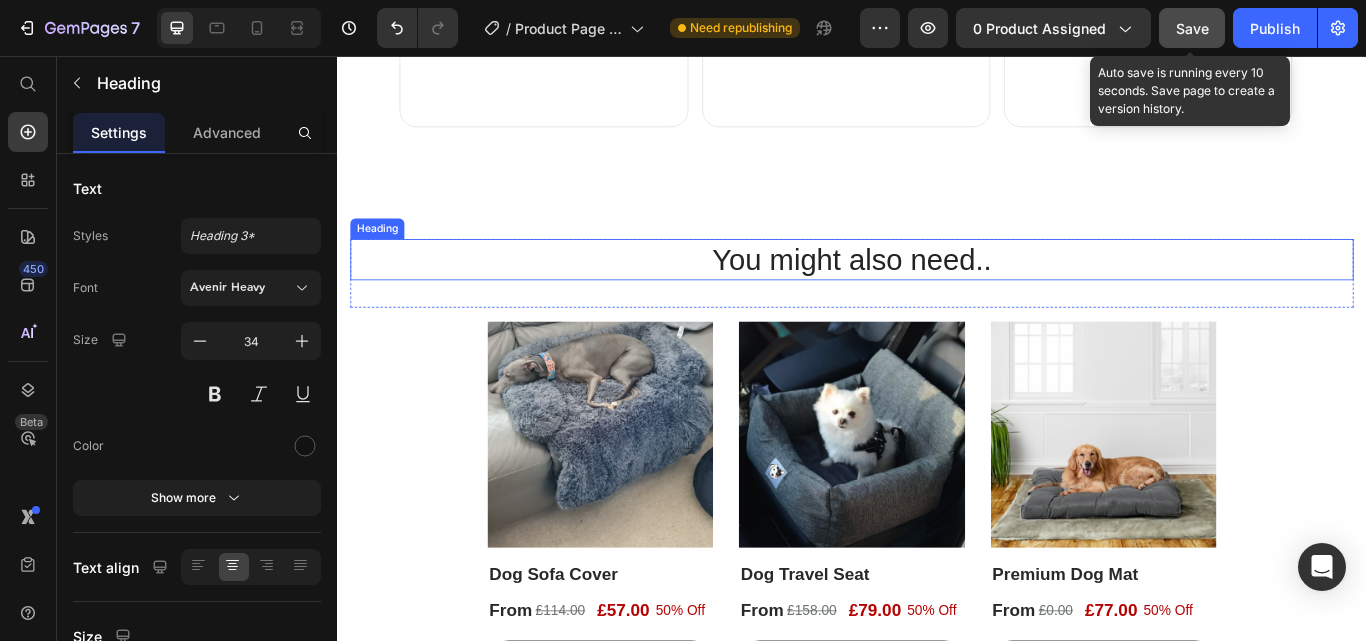 click on "You might also need.." at bounding box center [937, 294] 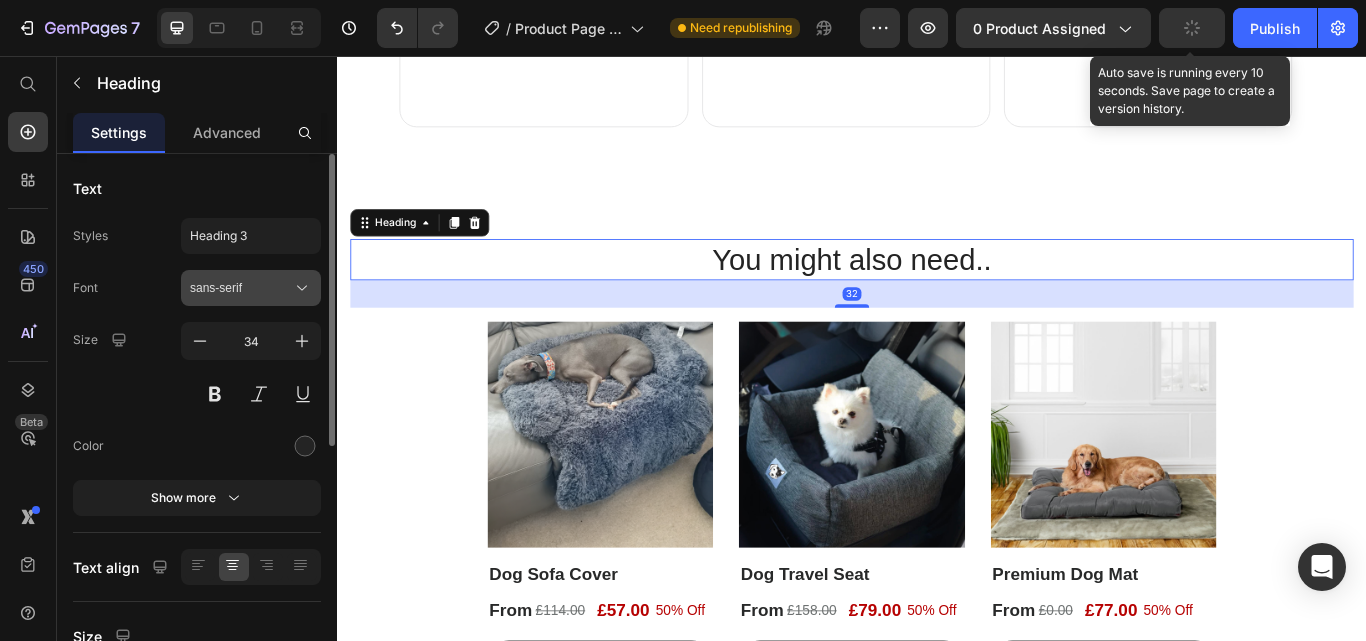 click on "sans-serif" at bounding box center (241, 288) 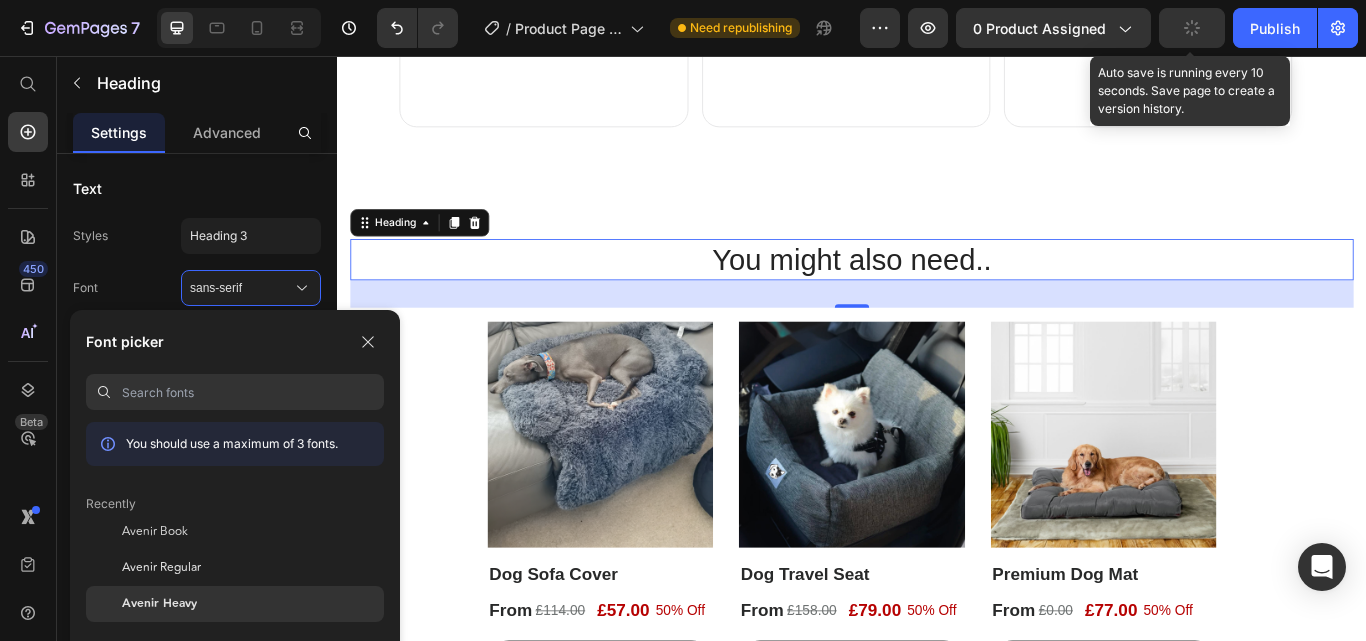 click on "Avenir Heavy" at bounding box center [159, 604] 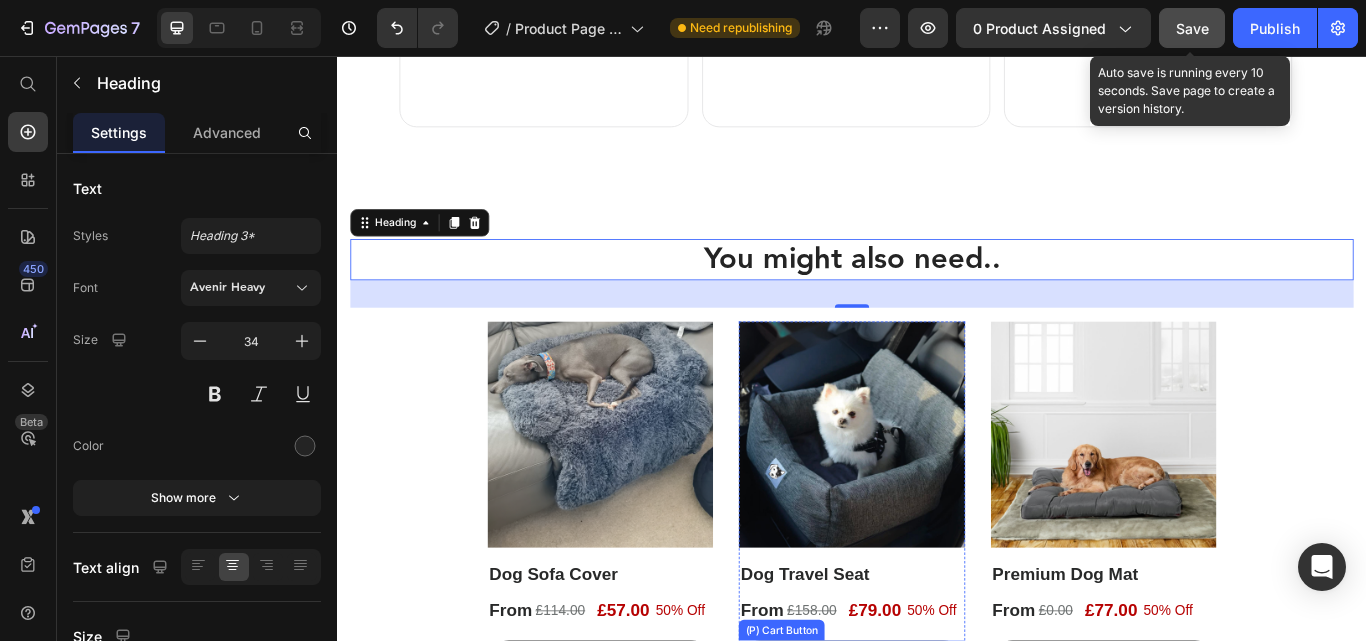 scroll, scrollTop: 2537, scrollLeft: 0, axis: vertical 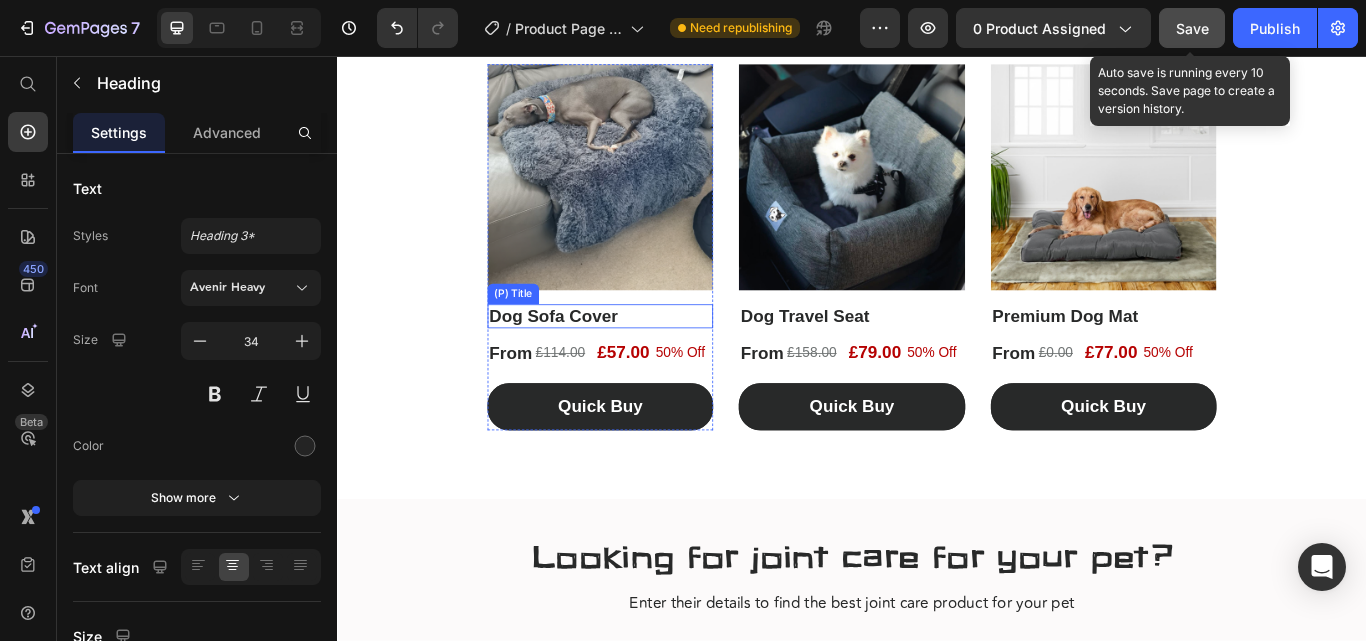 click on "Dog Sofa Cover" at bounding box center [643, 360] 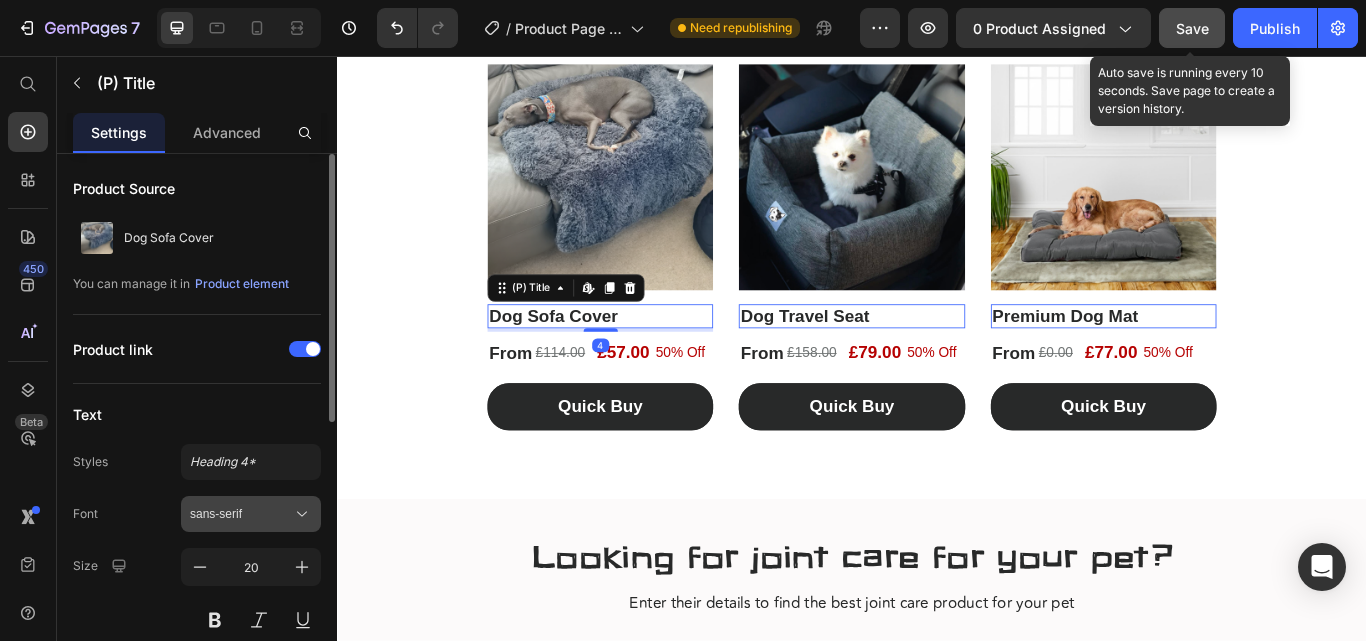 click on "sans-serif" at bounding box center (241, 514) 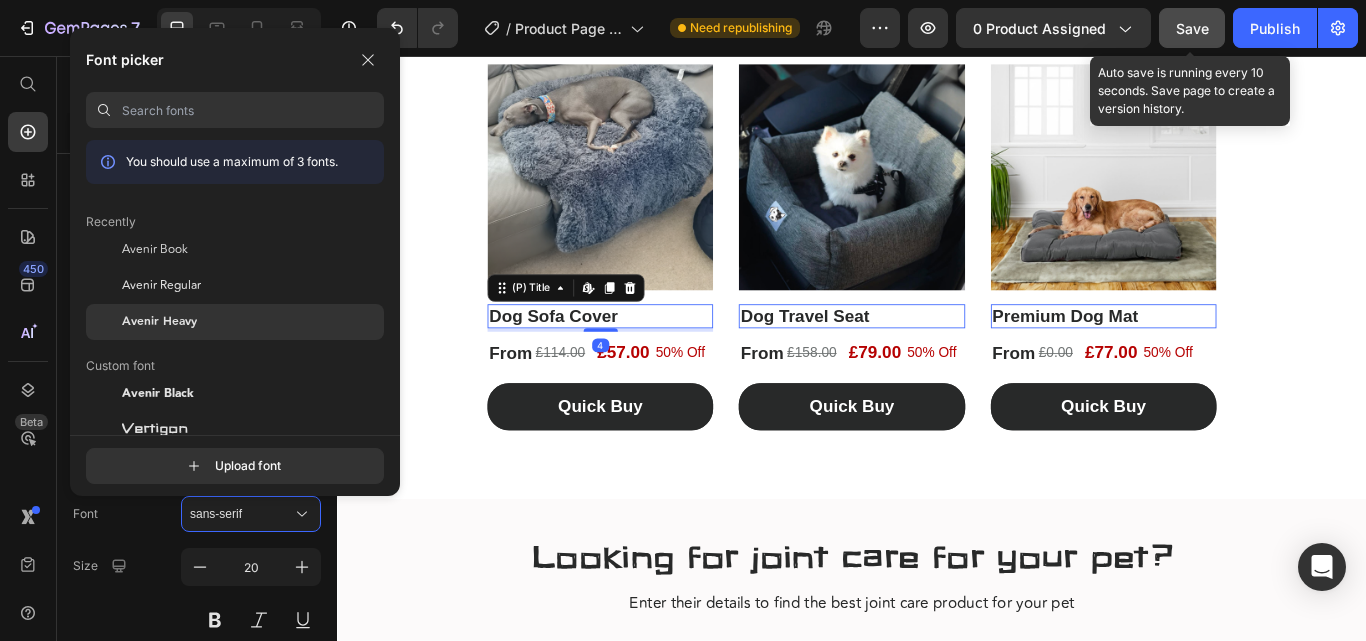 click on "Avenir Heavy" at bounding box center (159, 322) 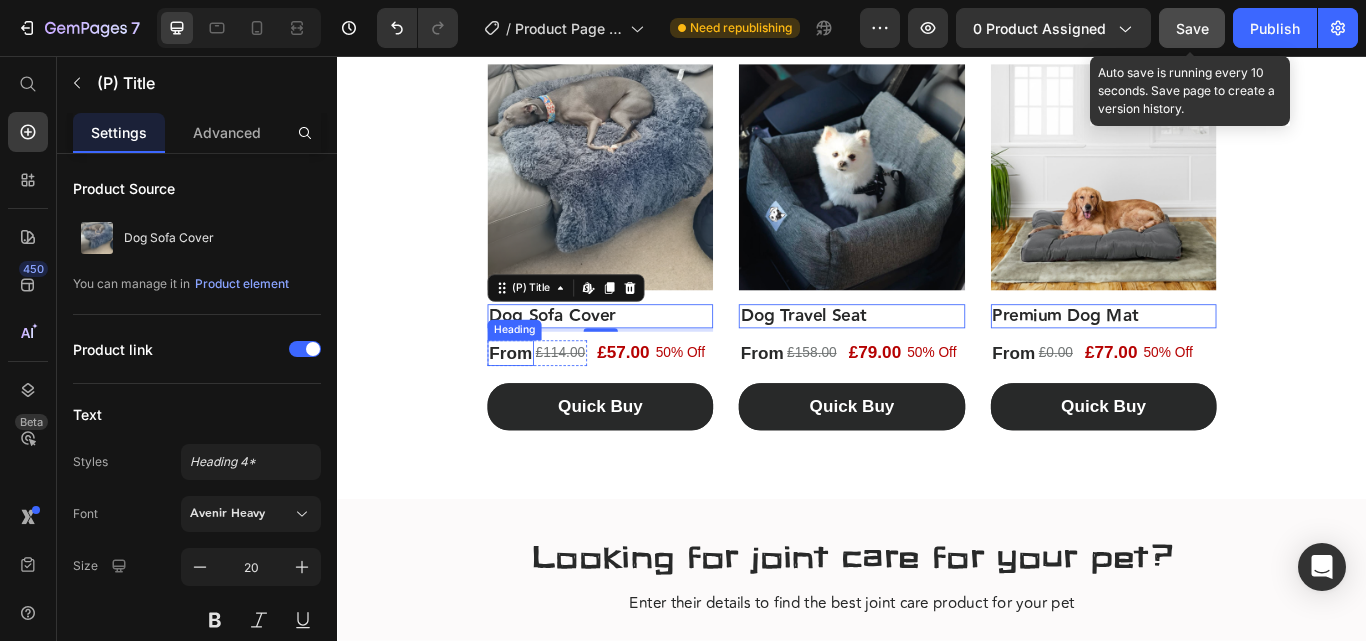 click on "From" at bounding box center (539, 403) 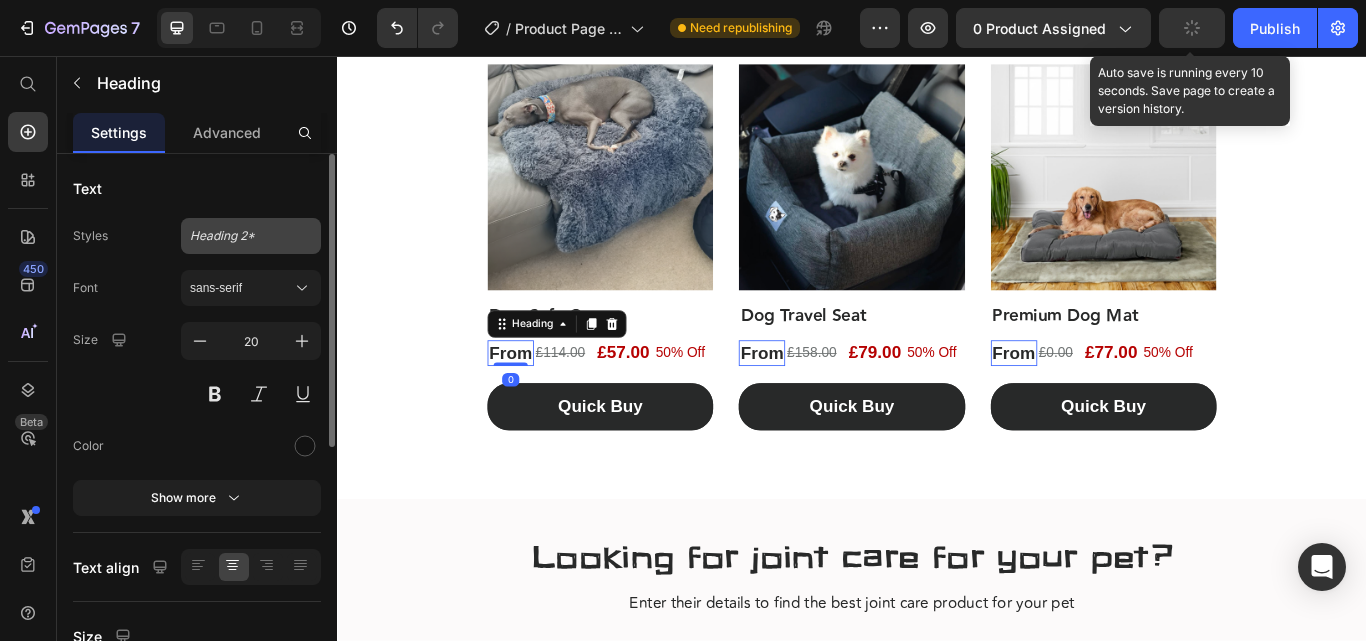 click on "Heading 2*" 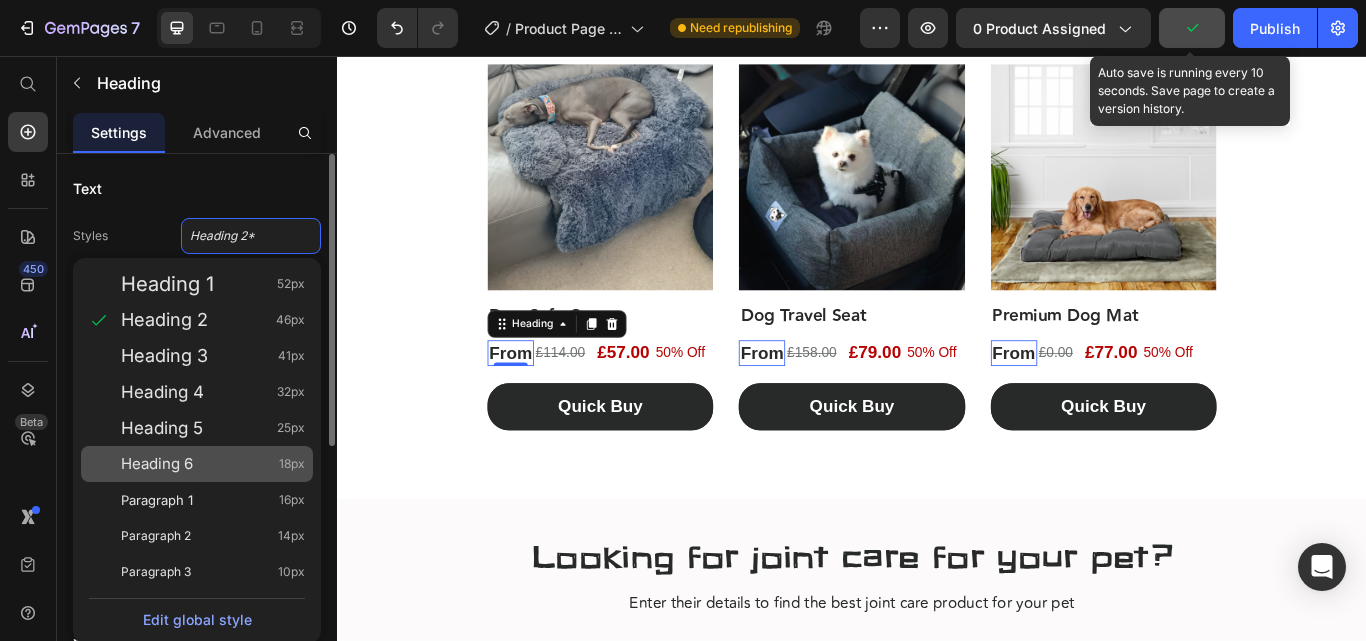 click on "Heading 6 18px" at bounding box center (213, 464) 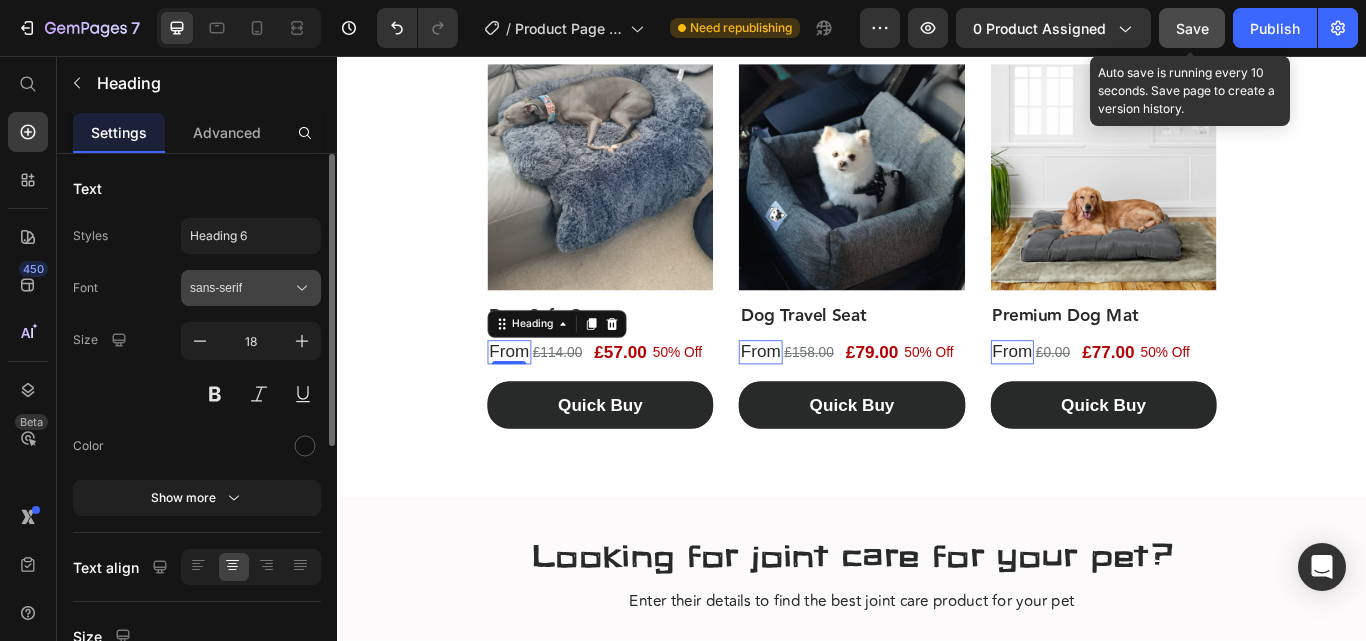click on "sans-serif" at bounding box center [241, 288] 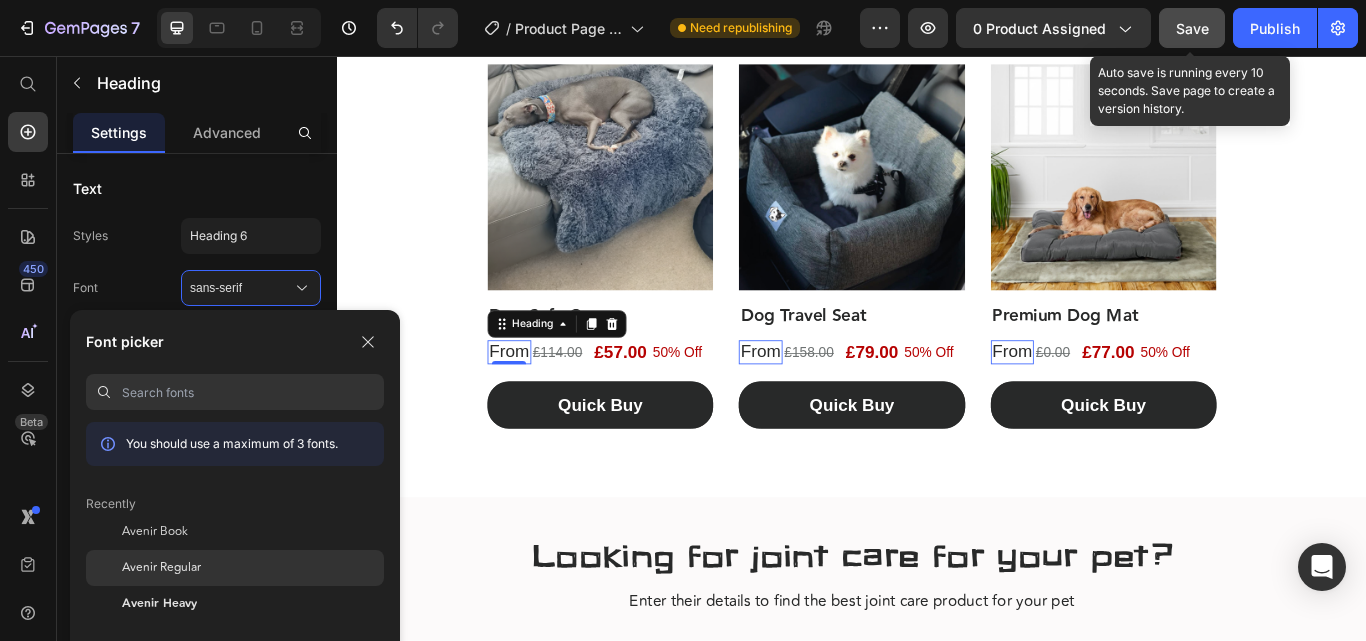 click on "Avenir Regular" at bounding box center (161, 568) 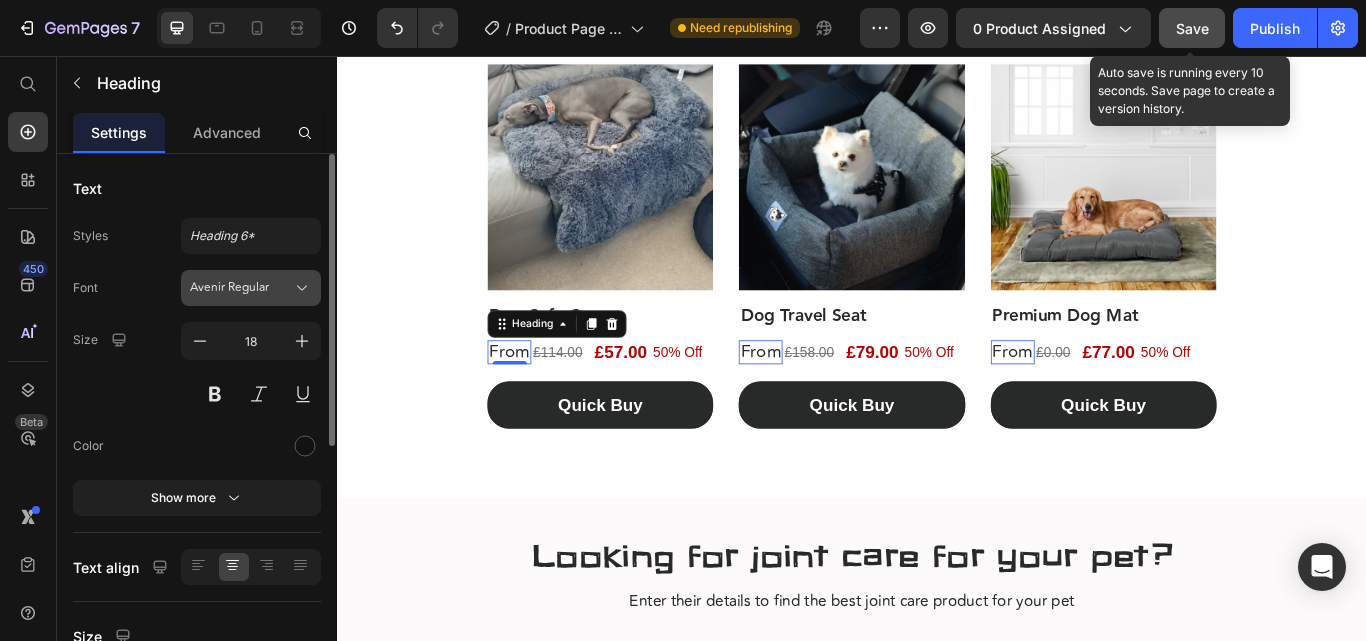 click on "Avenir Regular" at bounding box center [241, 288] 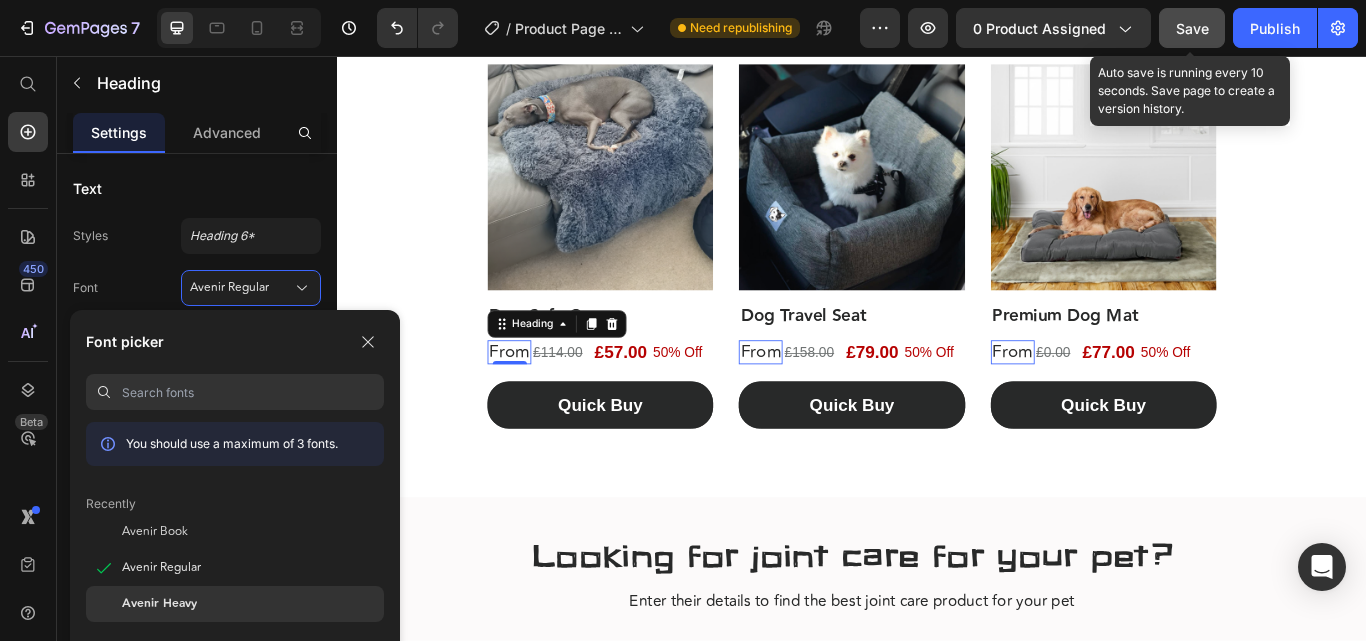 click on "Avenir Heavy" at bounding box center [159, 604] 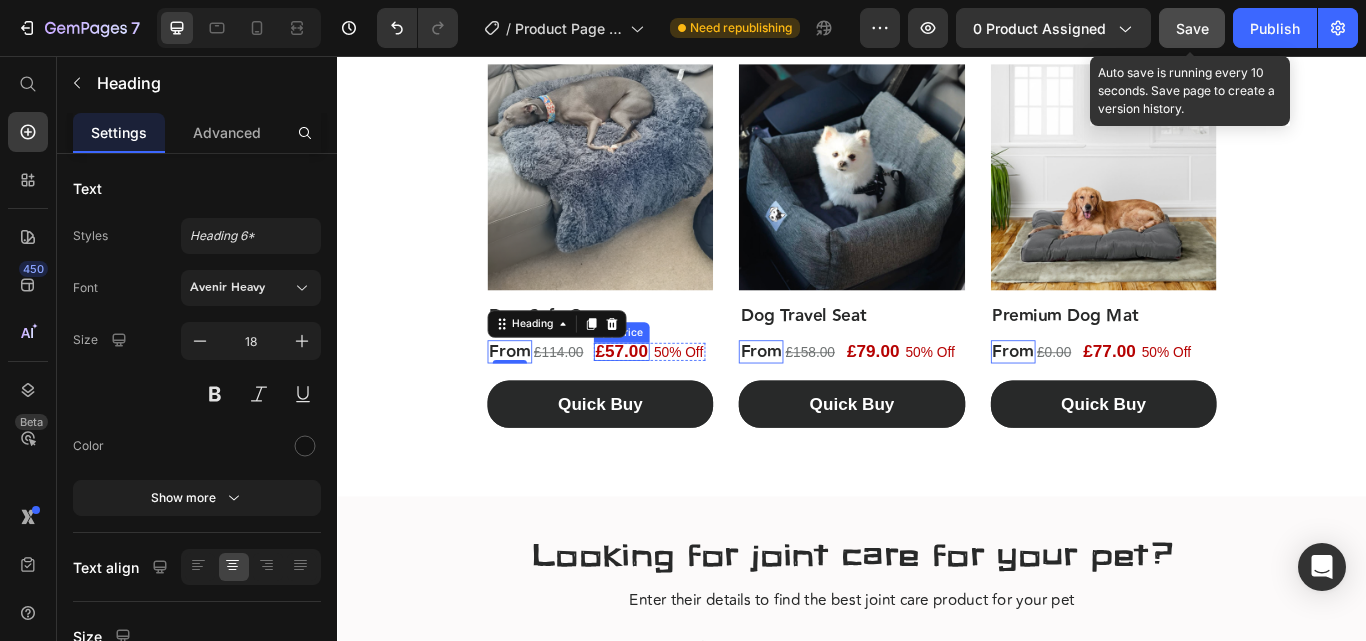 click on "£57.00" at bounding box center [668, 401] 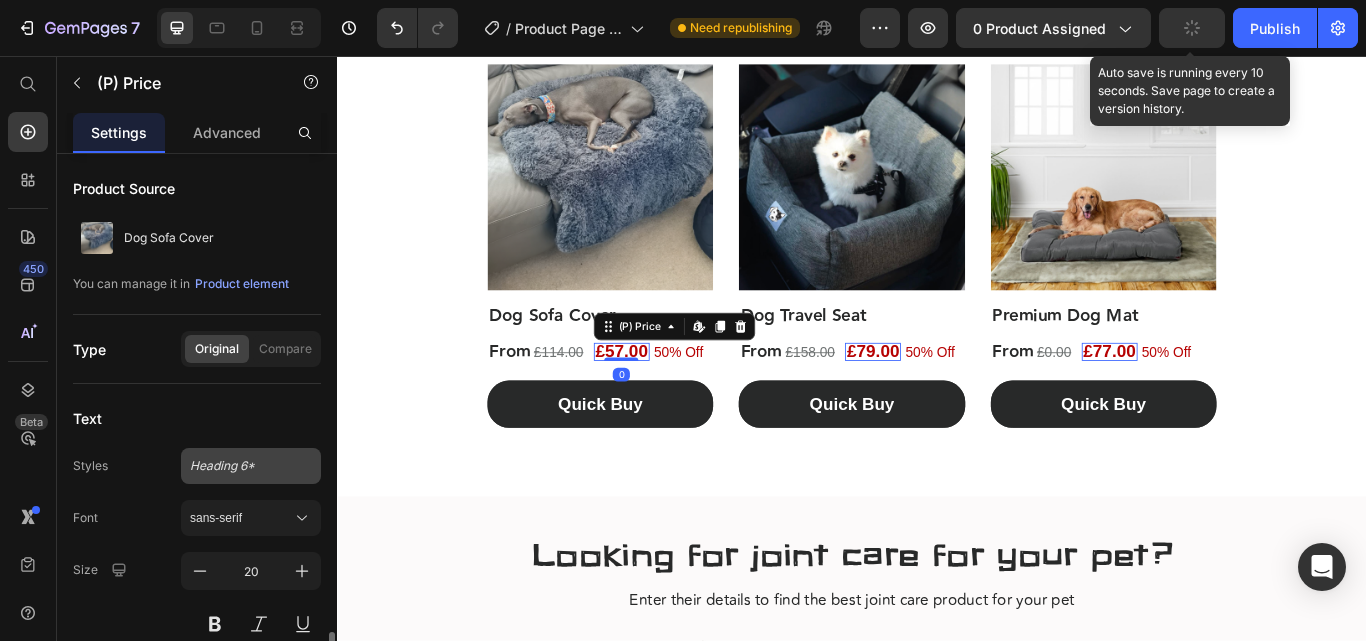 scroll, scrollTop: 300, scrollLeft: 0, axis: vertical 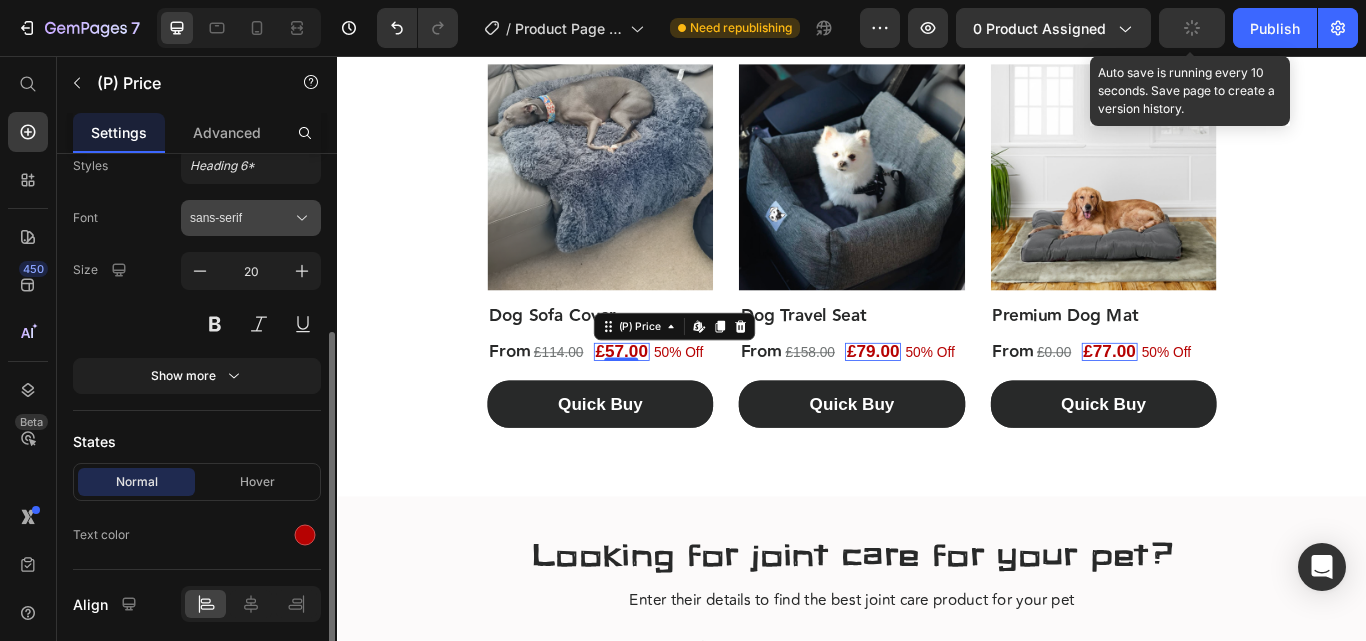 click on "sans-serif" at bounding box center [251, 218] 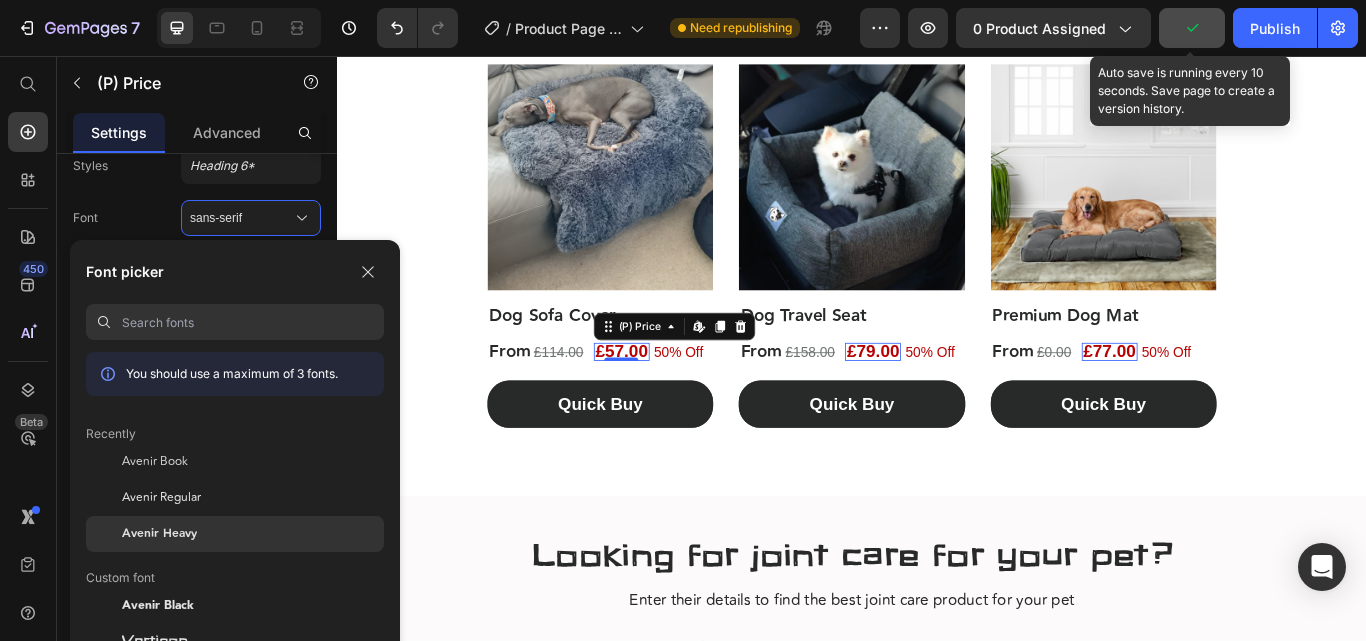 click on "Avenir Heavy" at bounding box center (159, 534) 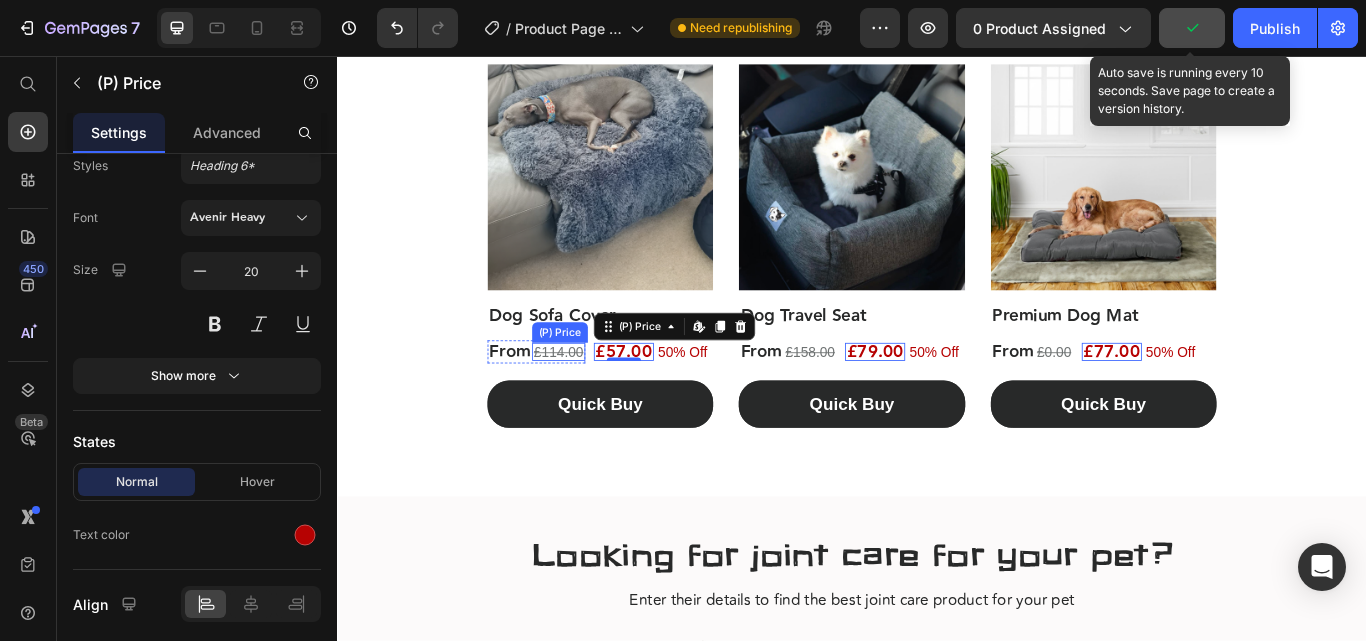 click on "£114.00" at bounding box center [595, 401] 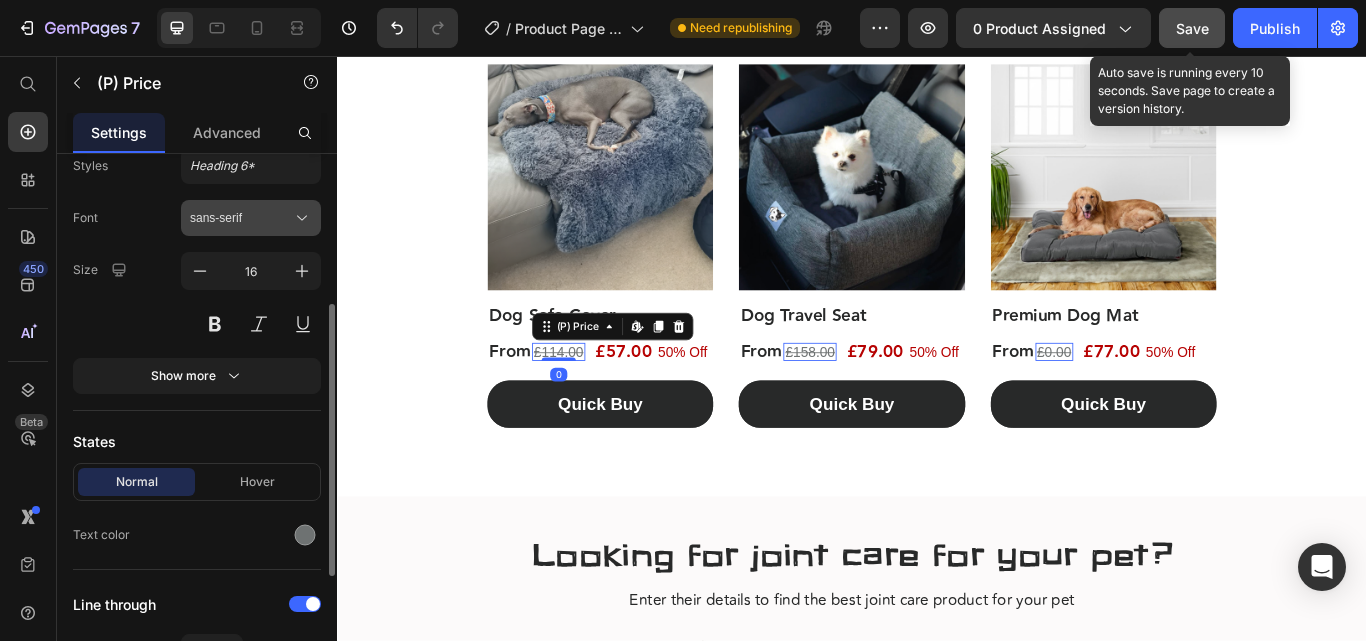 click on "sans-serif" at bounding box center [241, 218] 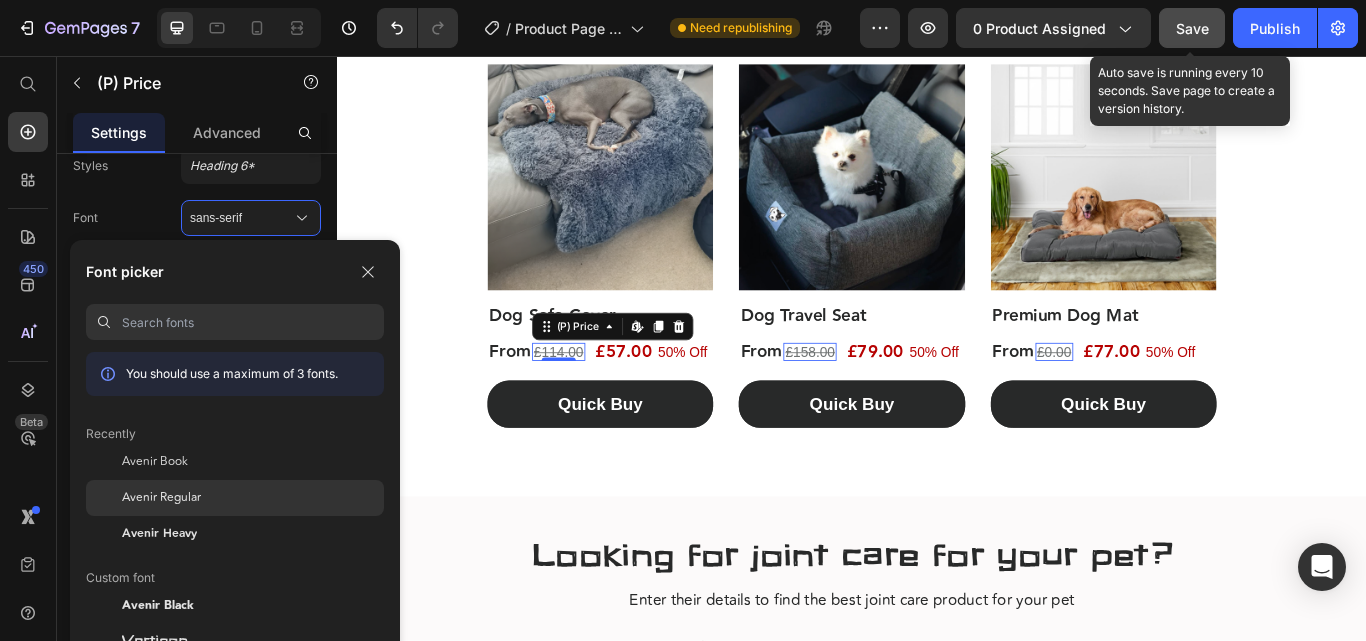 click on "Avenir Regular" at bounding box center (161, 498) 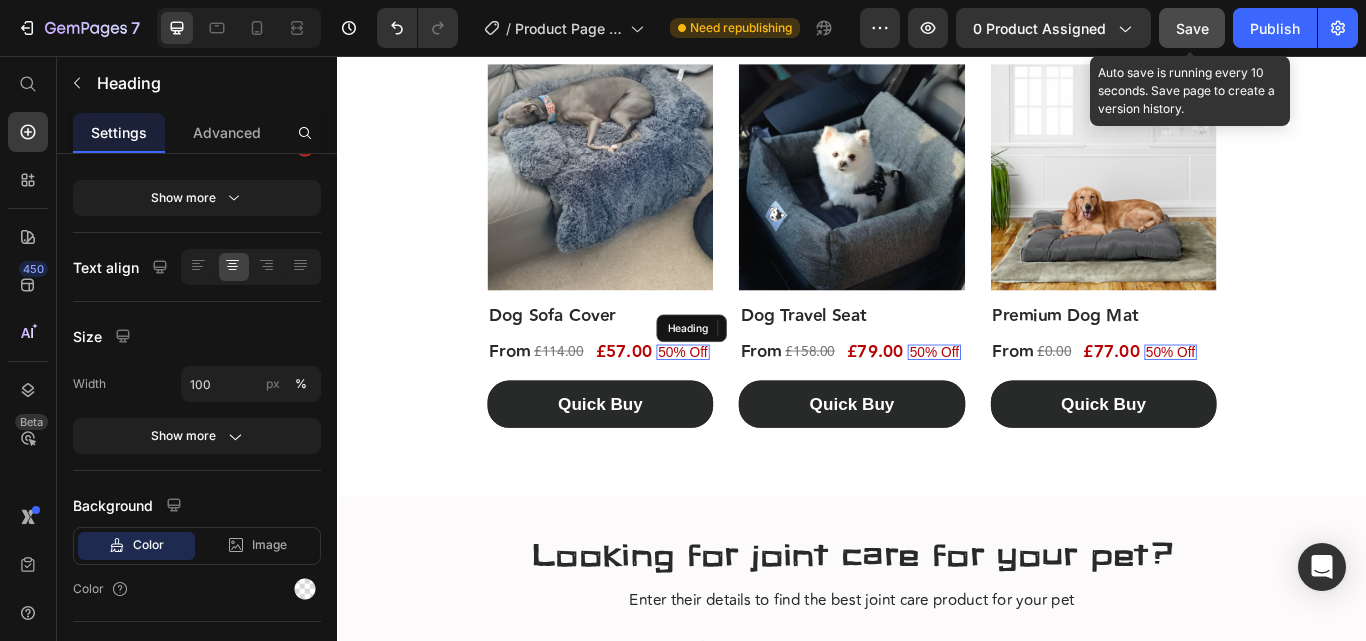 click on "50% Off" at bounding box center (740, 401) 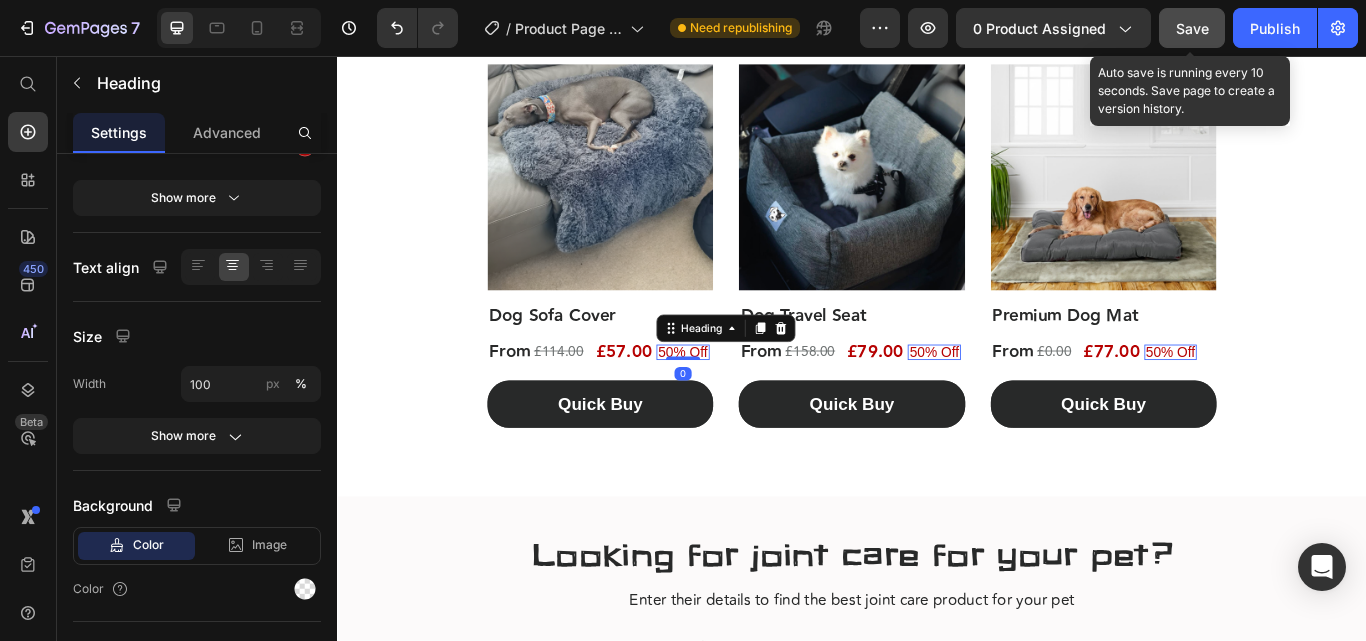 scroll, scrollTop: 0, scrollLeft: 0, axis: both 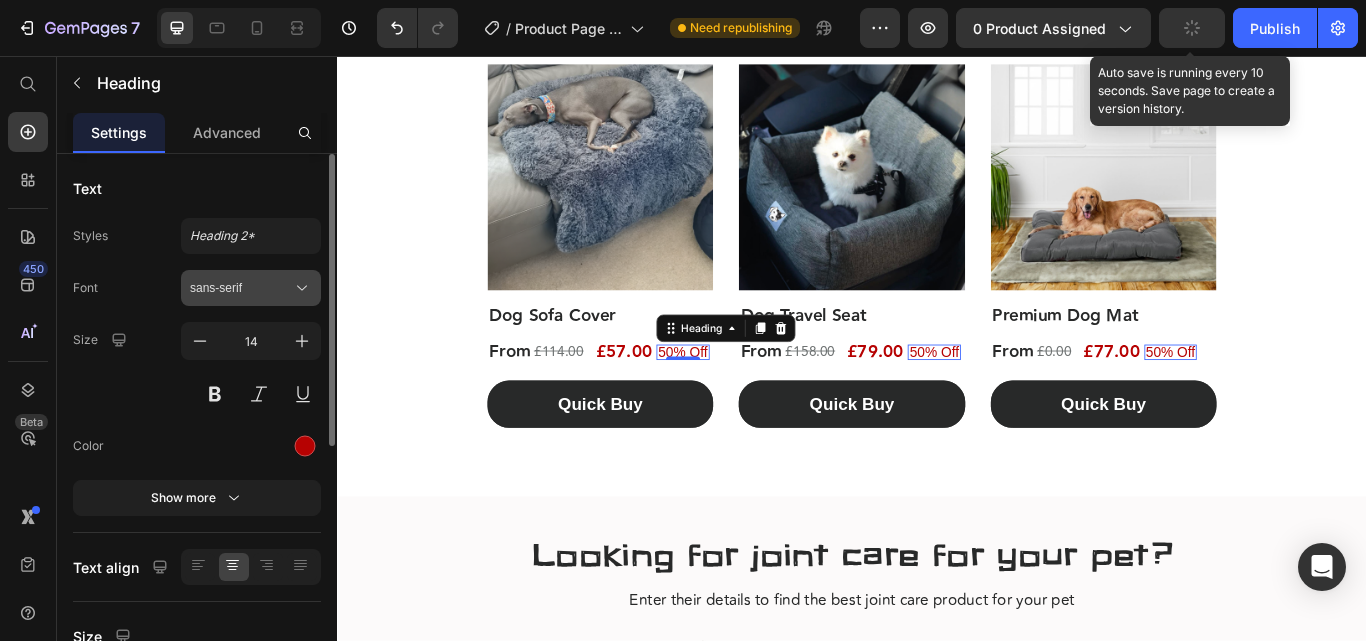 click on "sans-serif" at bounding box center [241, 288] 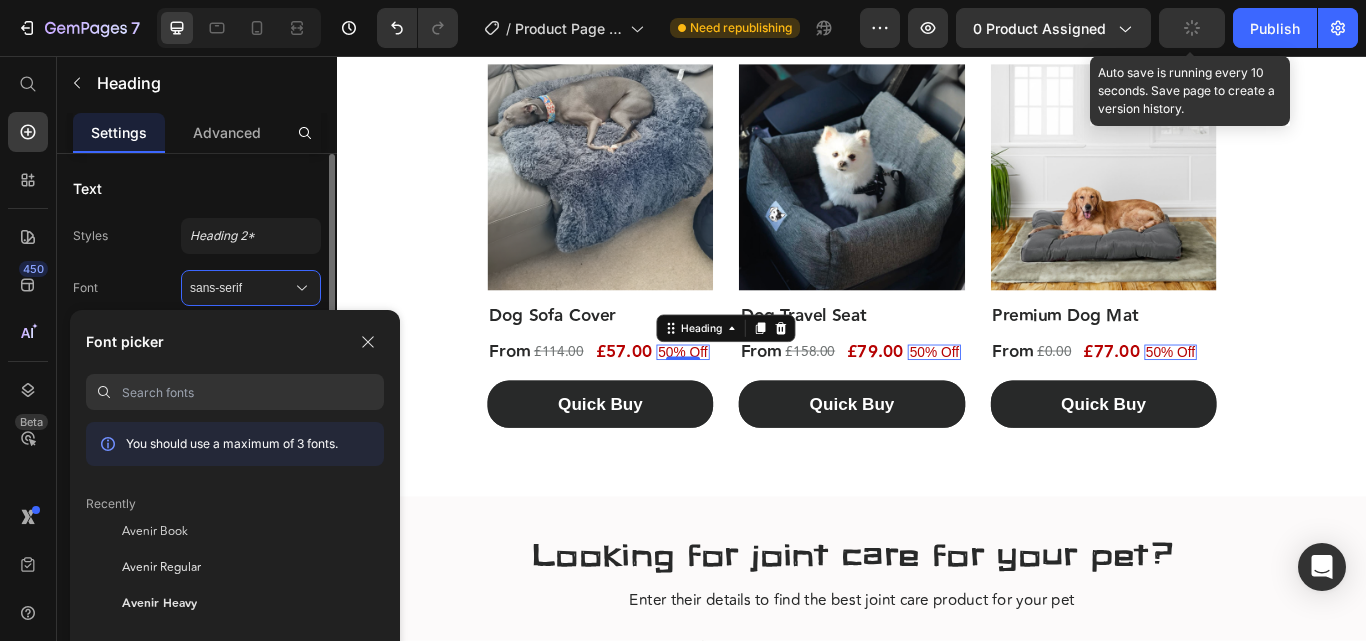 click on "Avenir Regular" at bounding box center (161, 568) 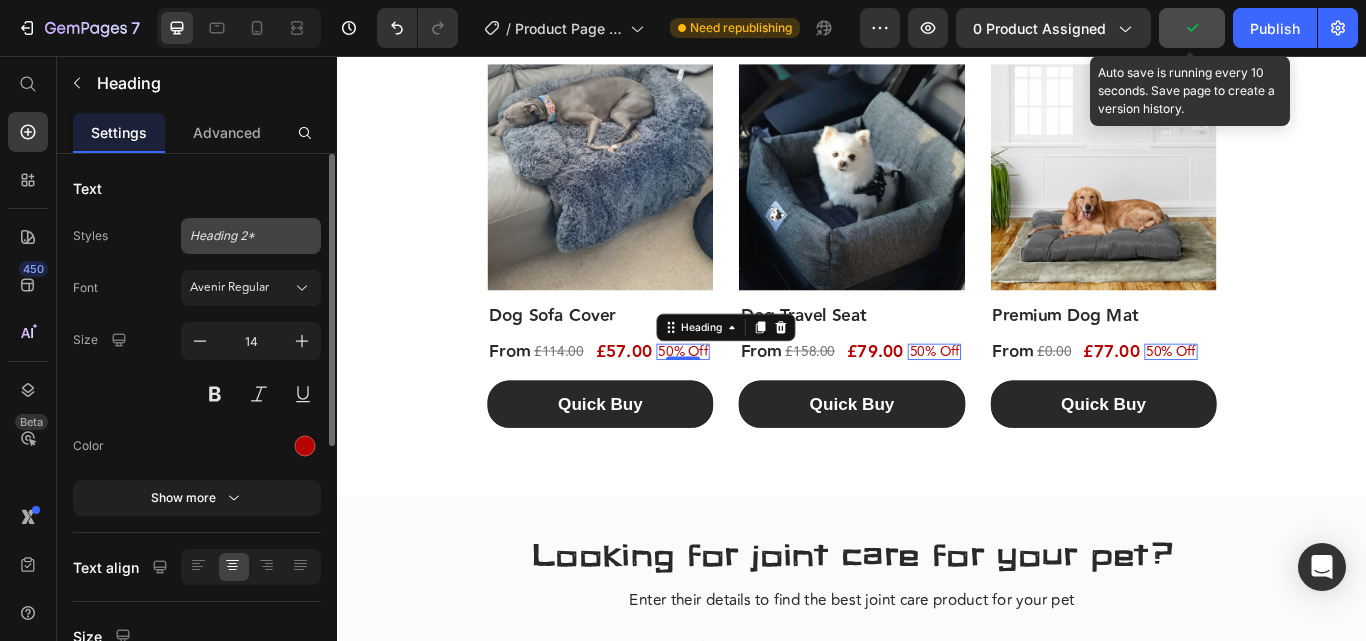 click on "Heading 2*" 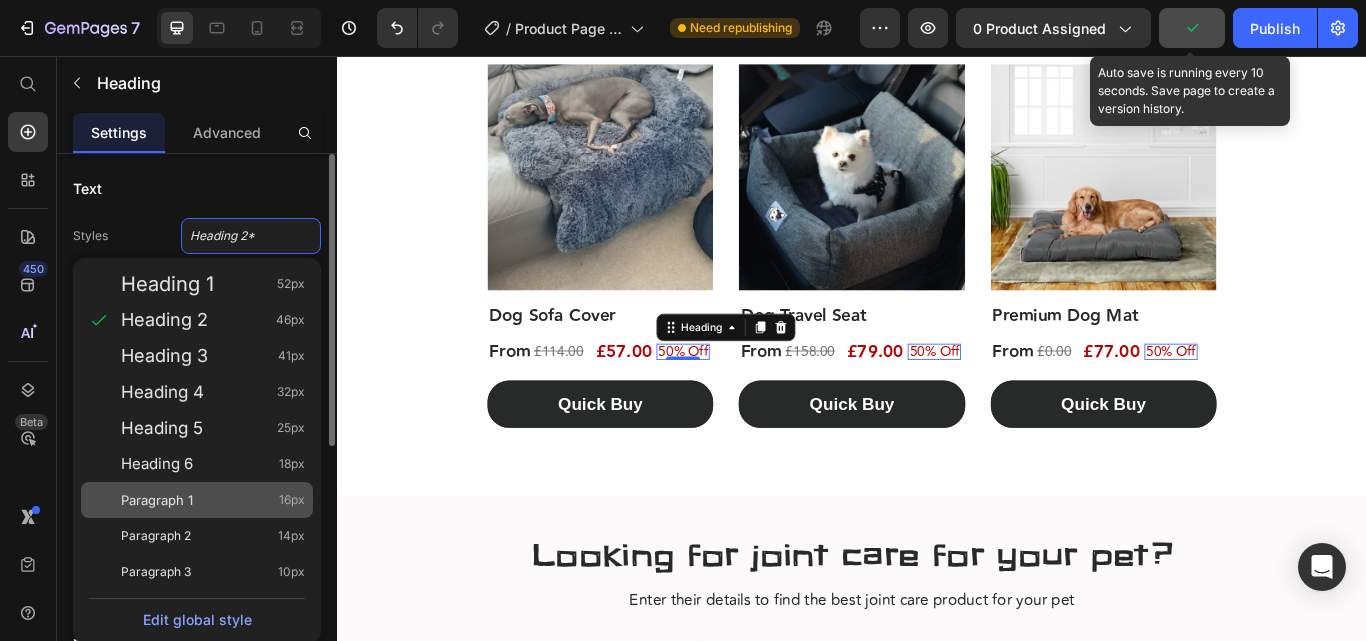 click on "Paragraph 1" at bounding box center [157, 500] 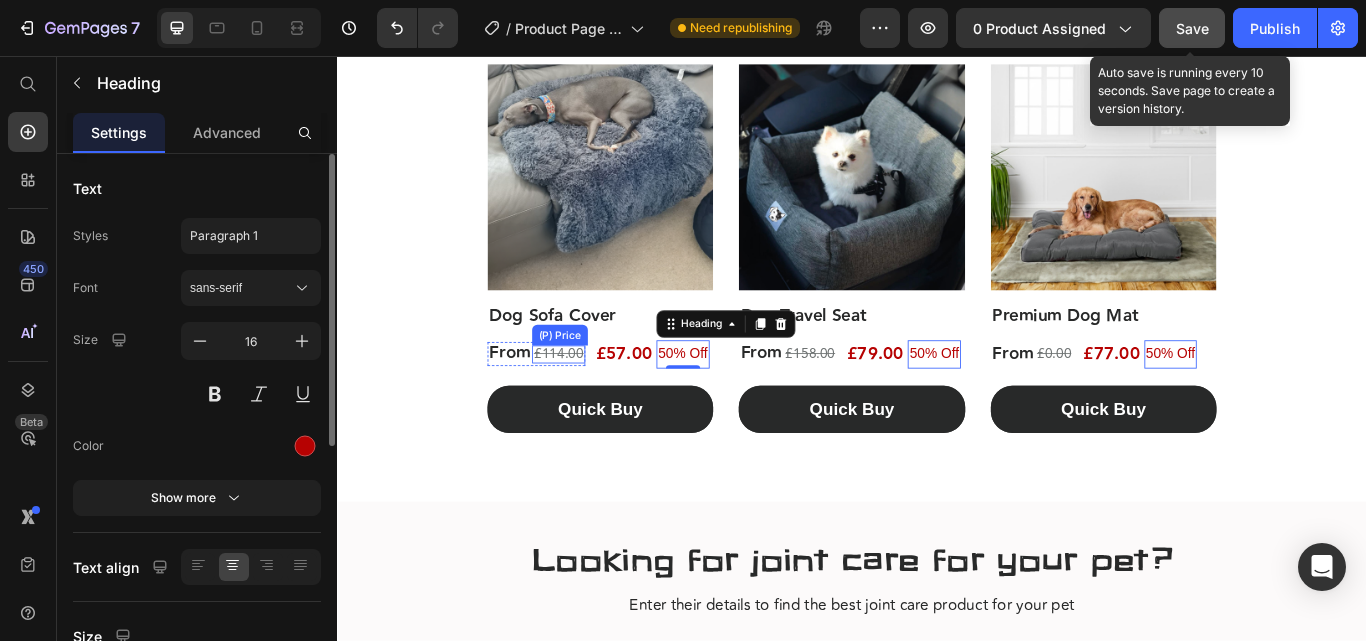 click on "£114.00" at bounding box center (595, 404) 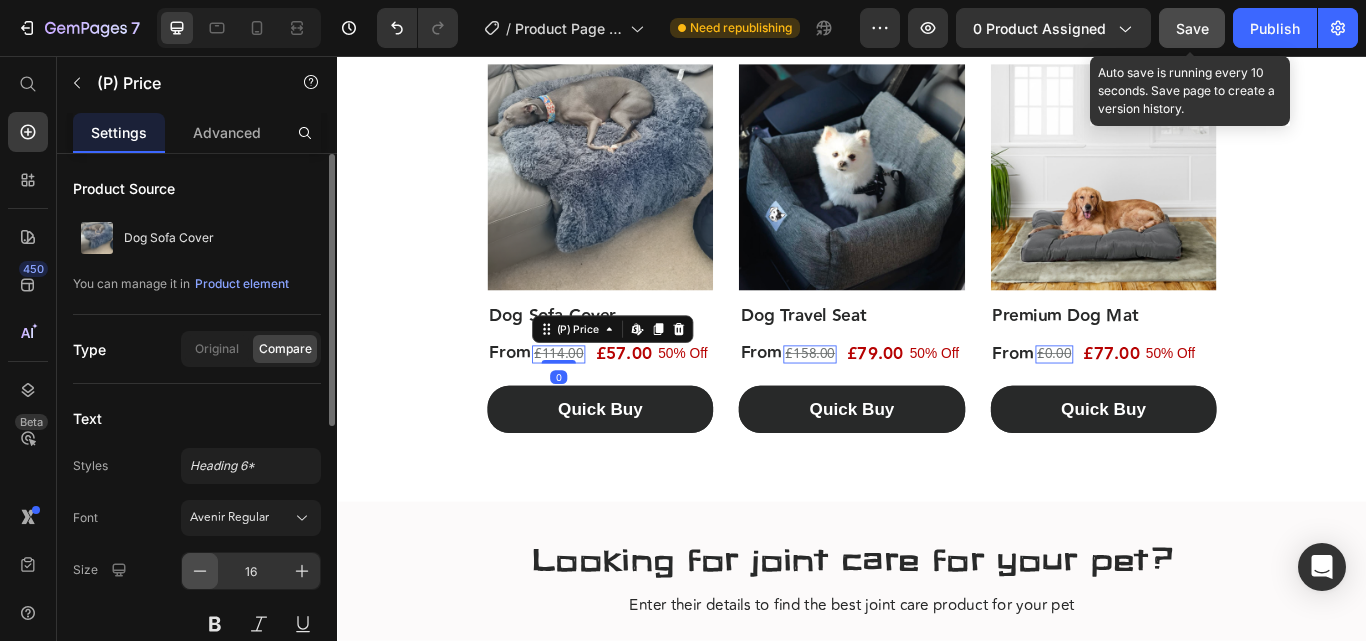click 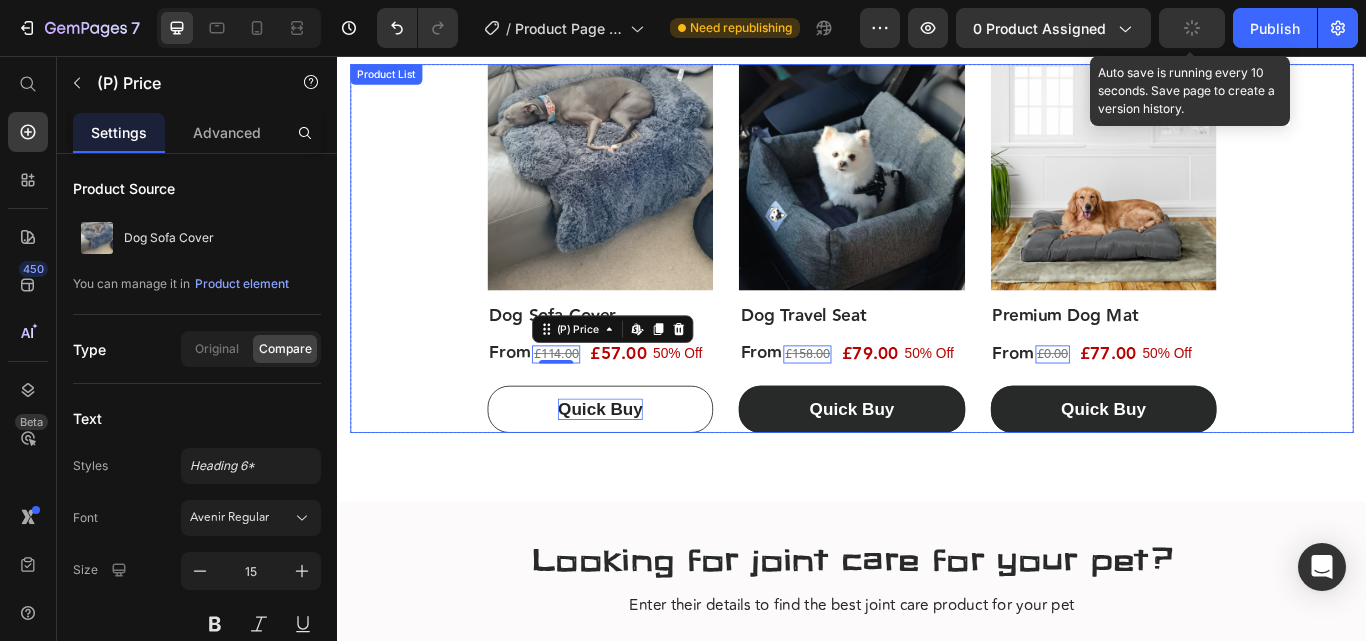 click on "quick buy" at bounding box center (643, 468) 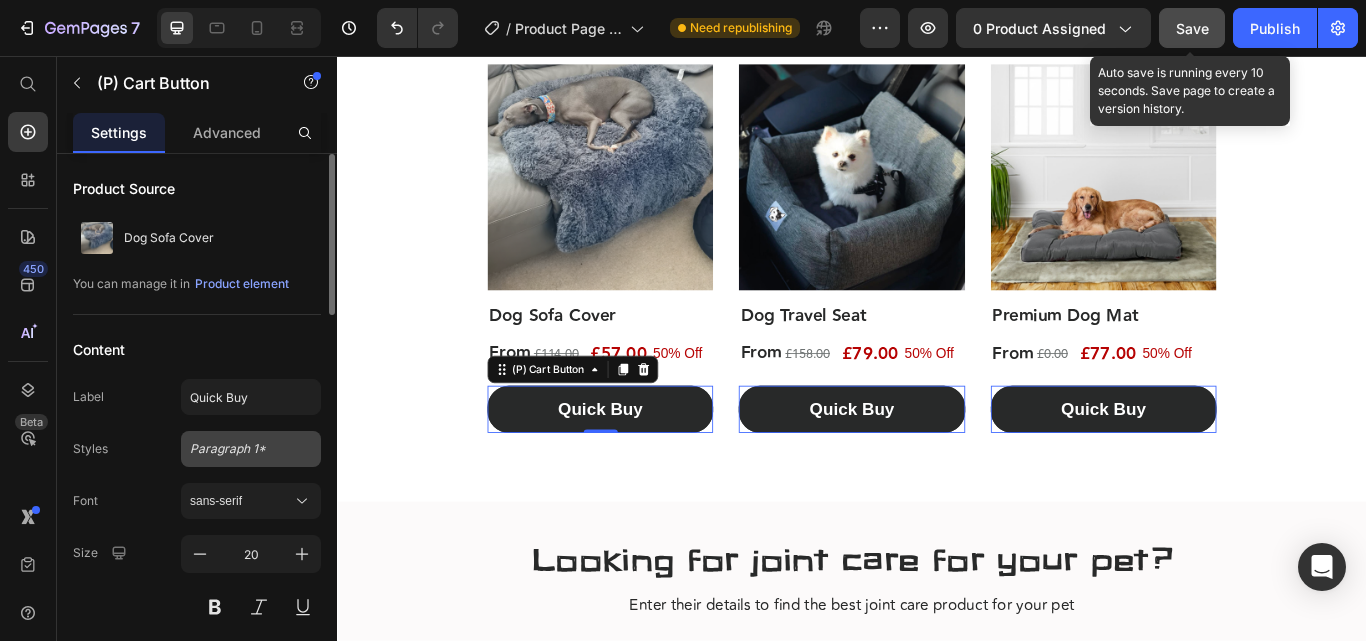click on "Paragraph 1*" 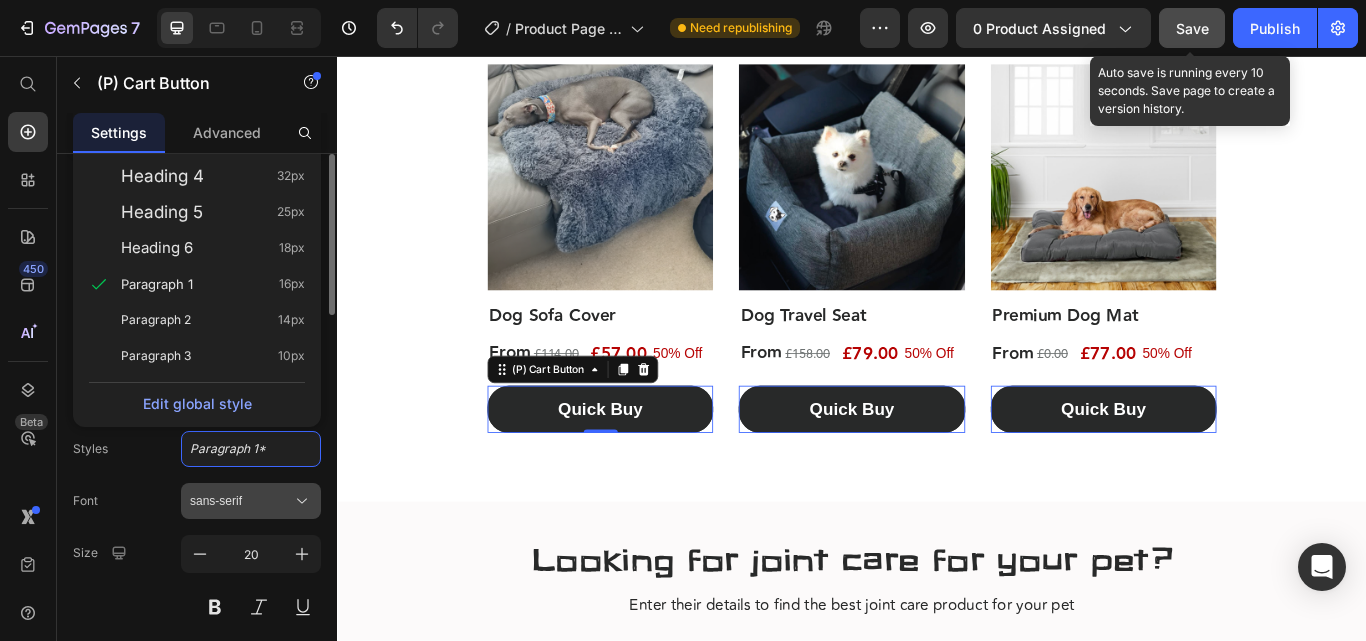 click on "sans-serif" at bounding box center [241, 501] 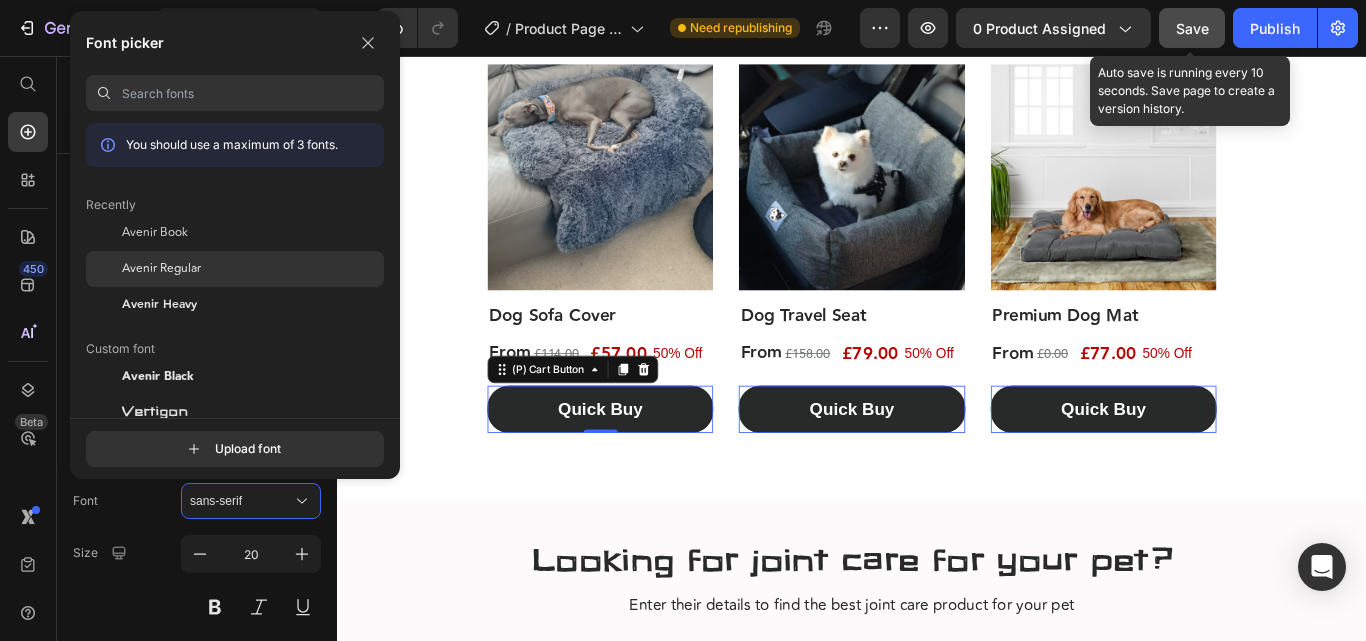 click on "Avenir Regular" at bounding box center [161, 269] 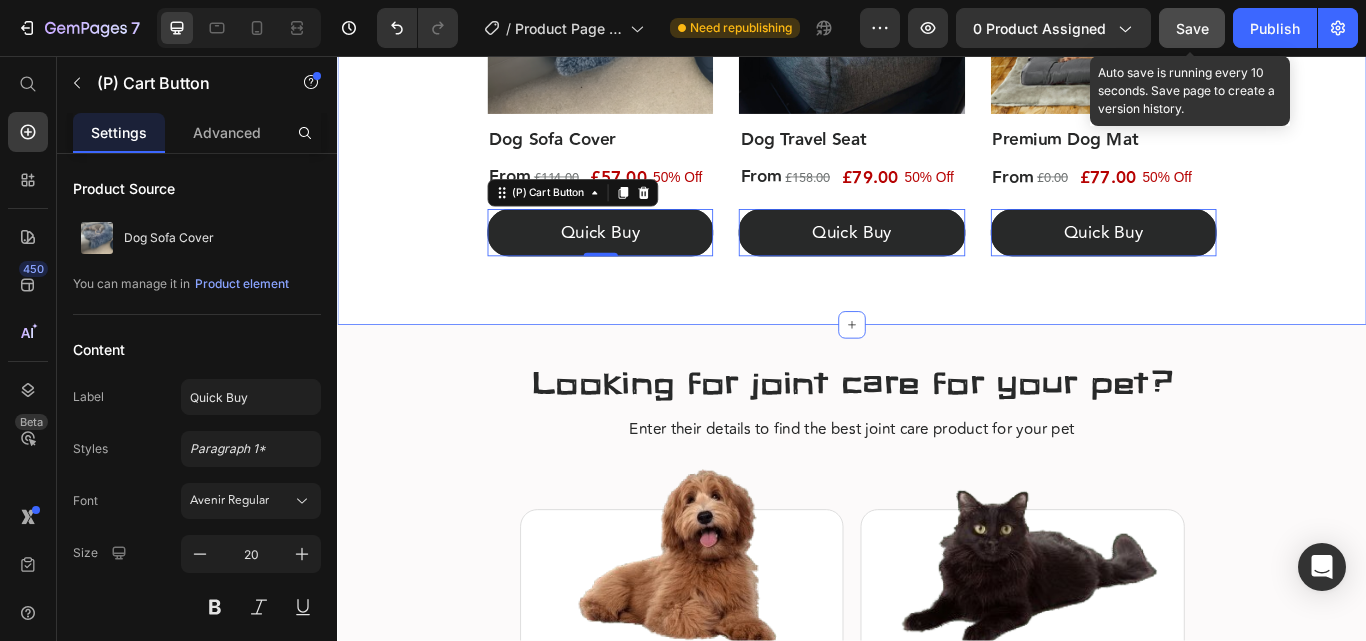 scroll, scrollTop: 2837, scrollLeft: 0, axis: vertical 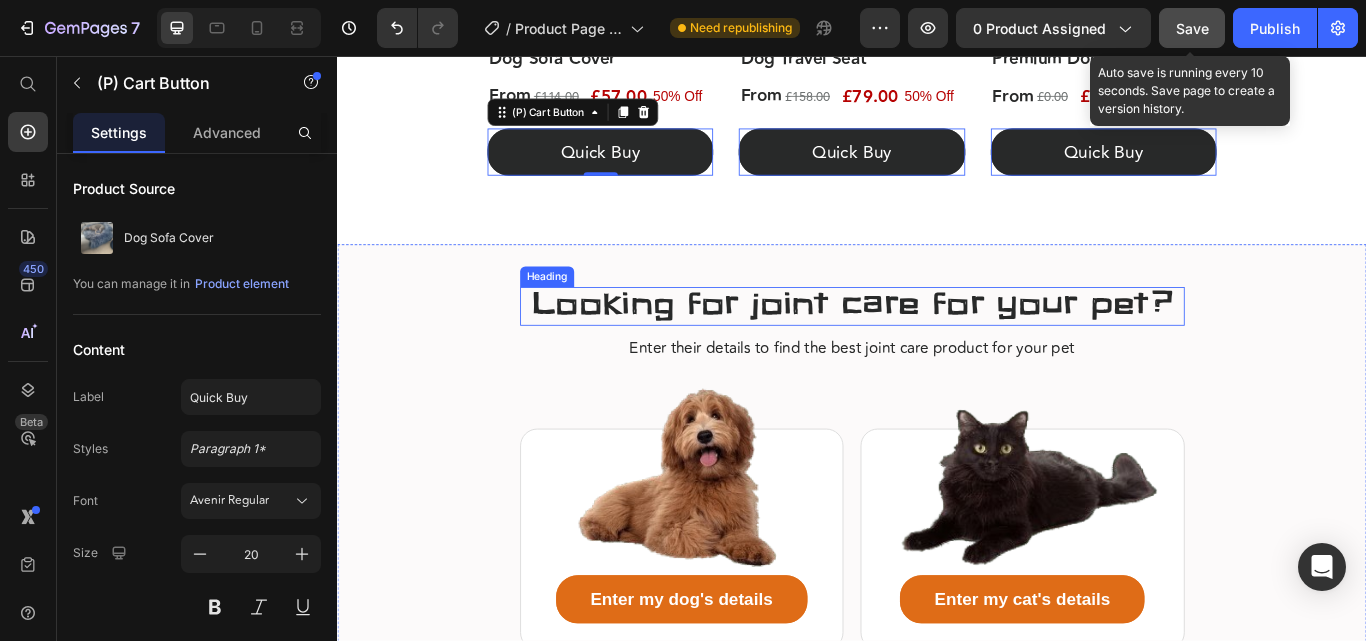 click on "Looking for joint care for your pet?" at bounding box center (937, 347) 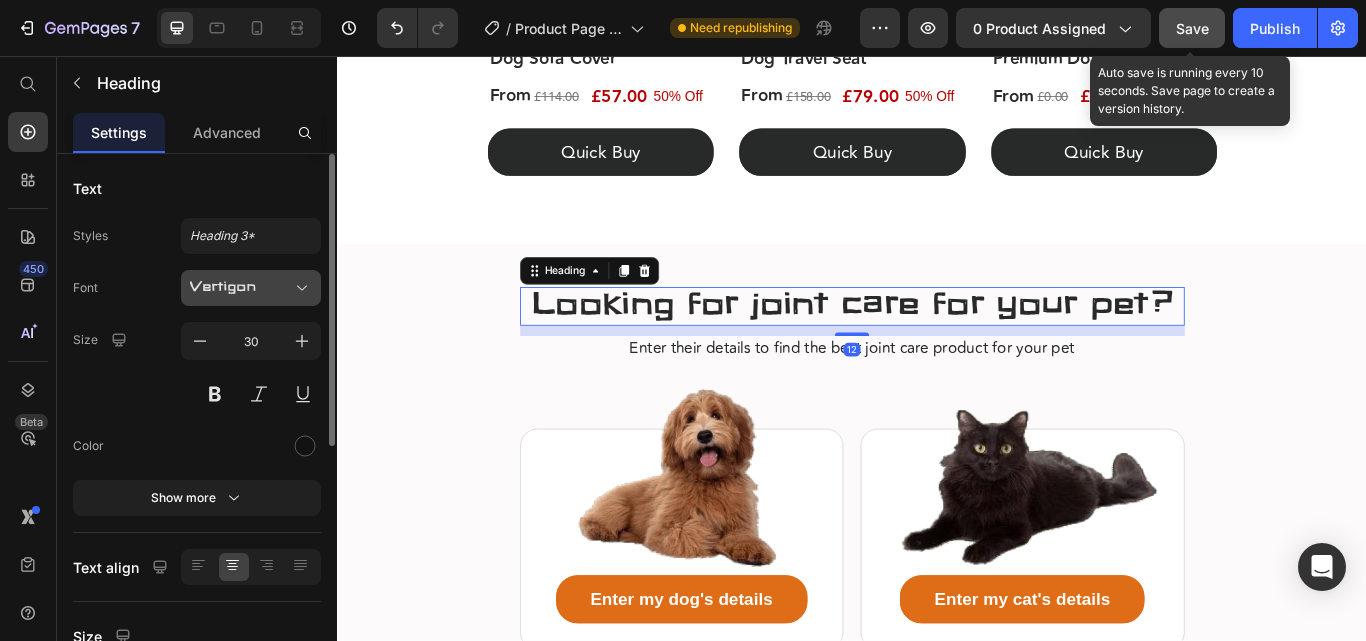click on "Vertigon" at bounding box center [241, 288] 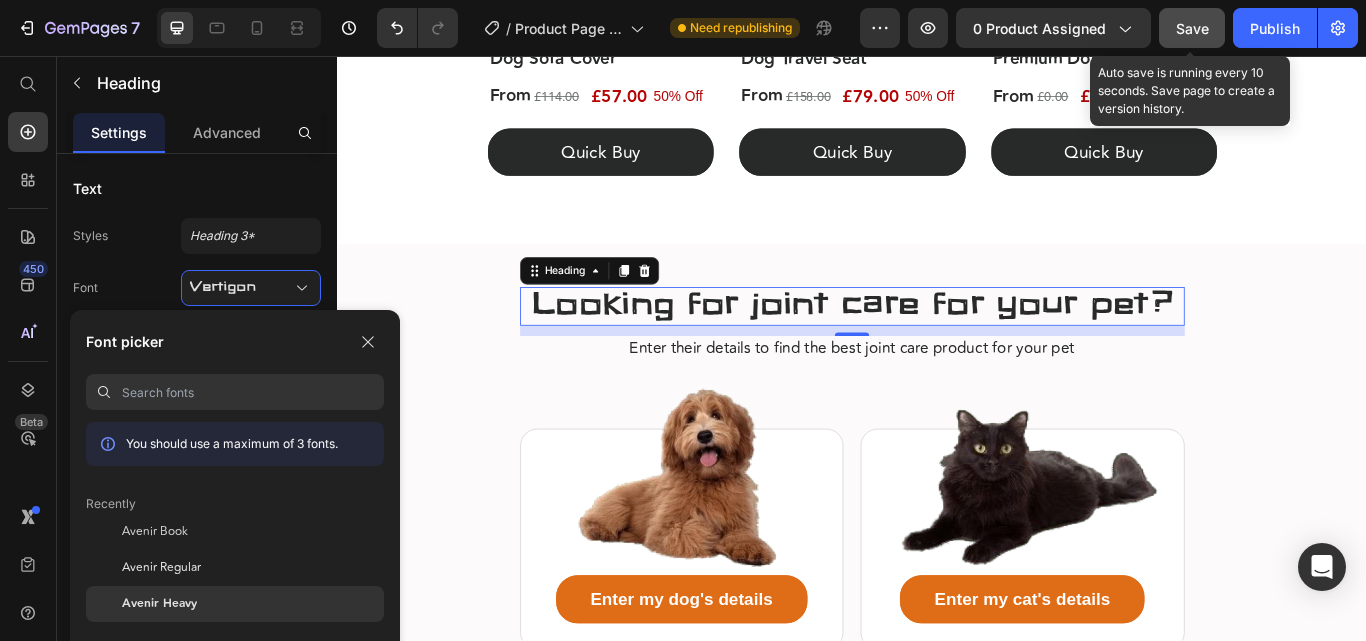 click on "Avenir Heavy" at bounding box center [159, 604] 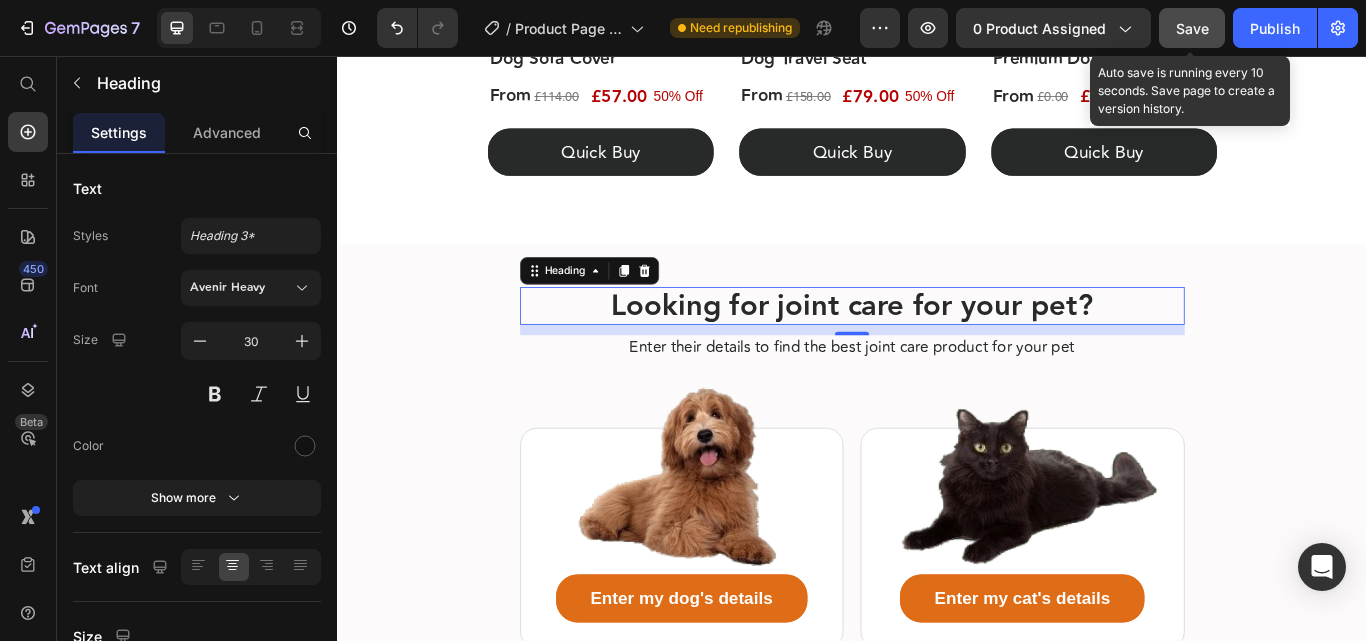 click on "12" at bounding box center (937, 376) 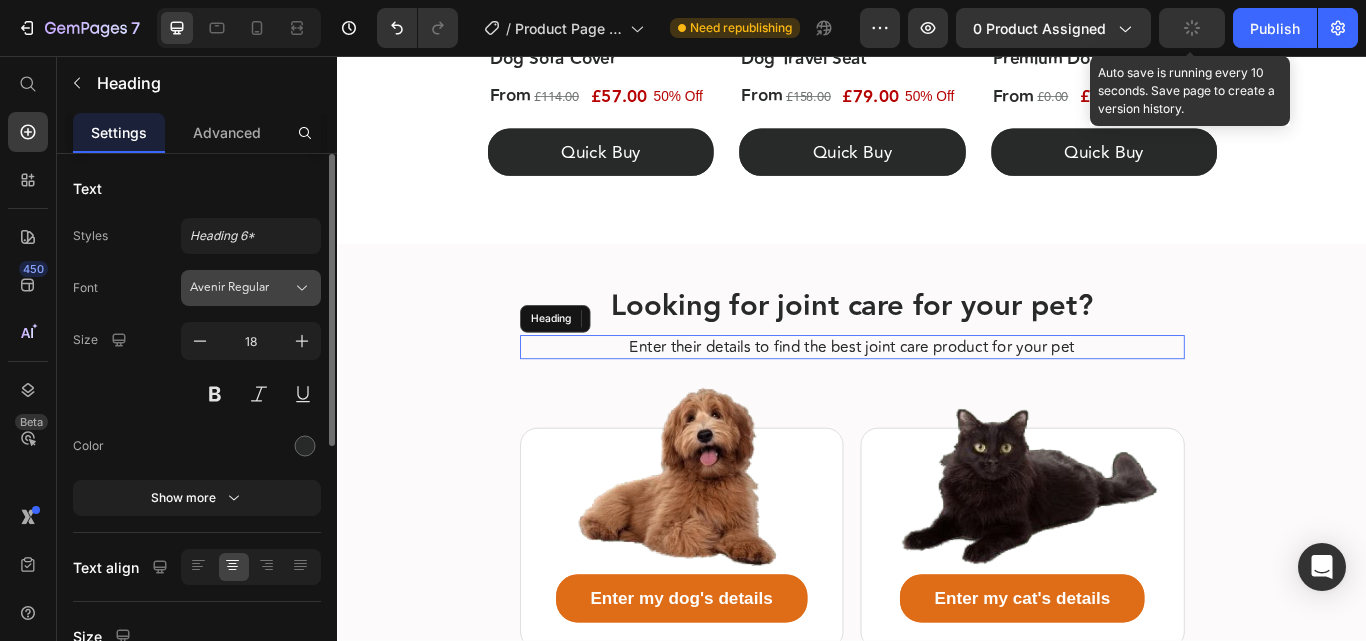 click on "Avenir Regular" at bounding box center (241, 288) 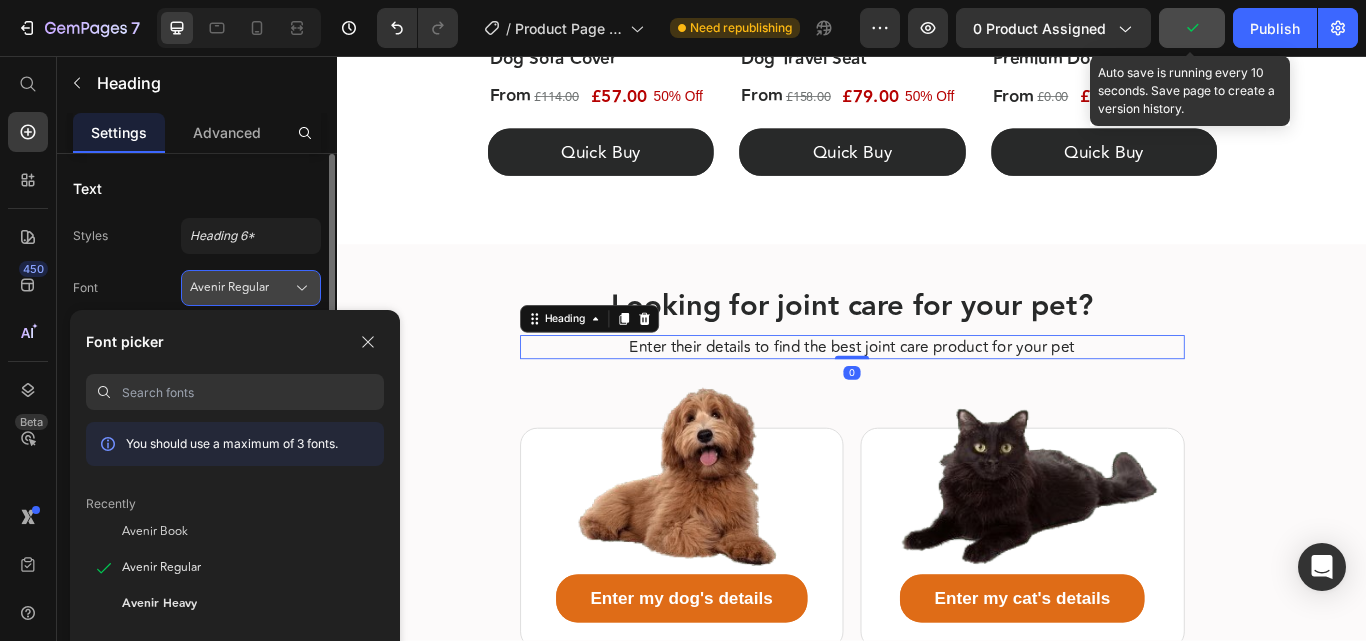 click on "Avenir Regular" at bounding box center (241, 288) 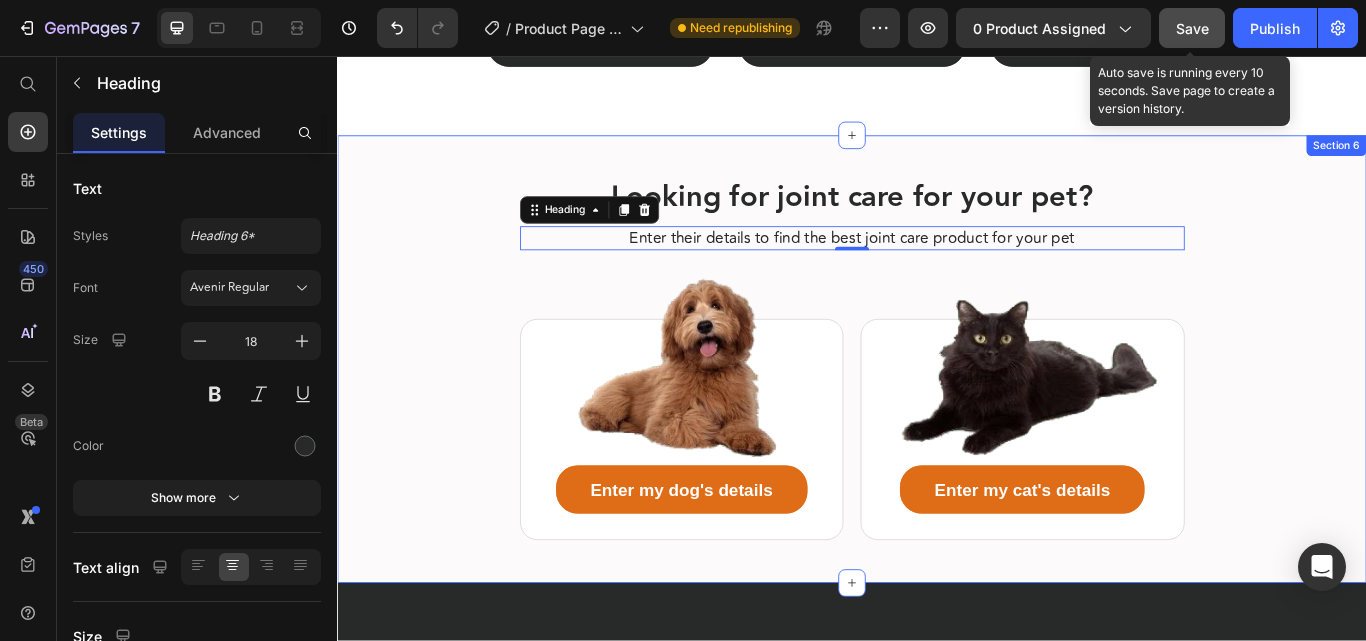 scroll, scrollTop: 3037, scrollLeft: 0, axis: vertical 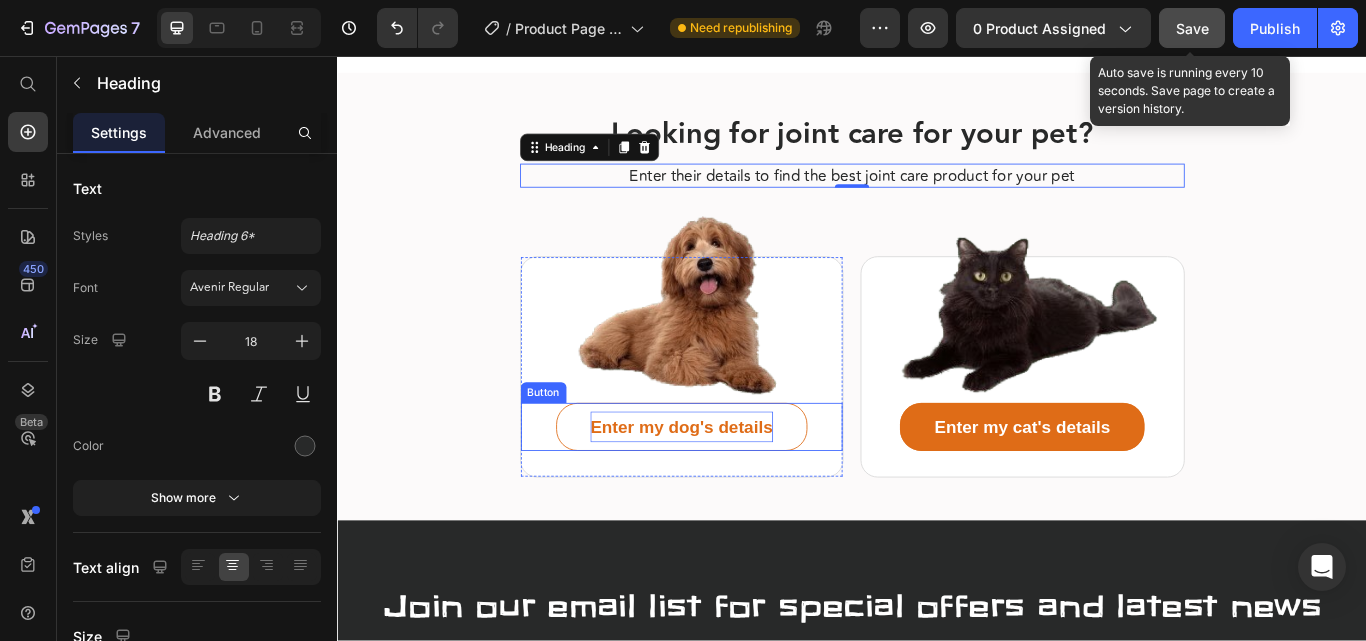 click on "Enter   my dog's details" at bounding box center [738, 489] 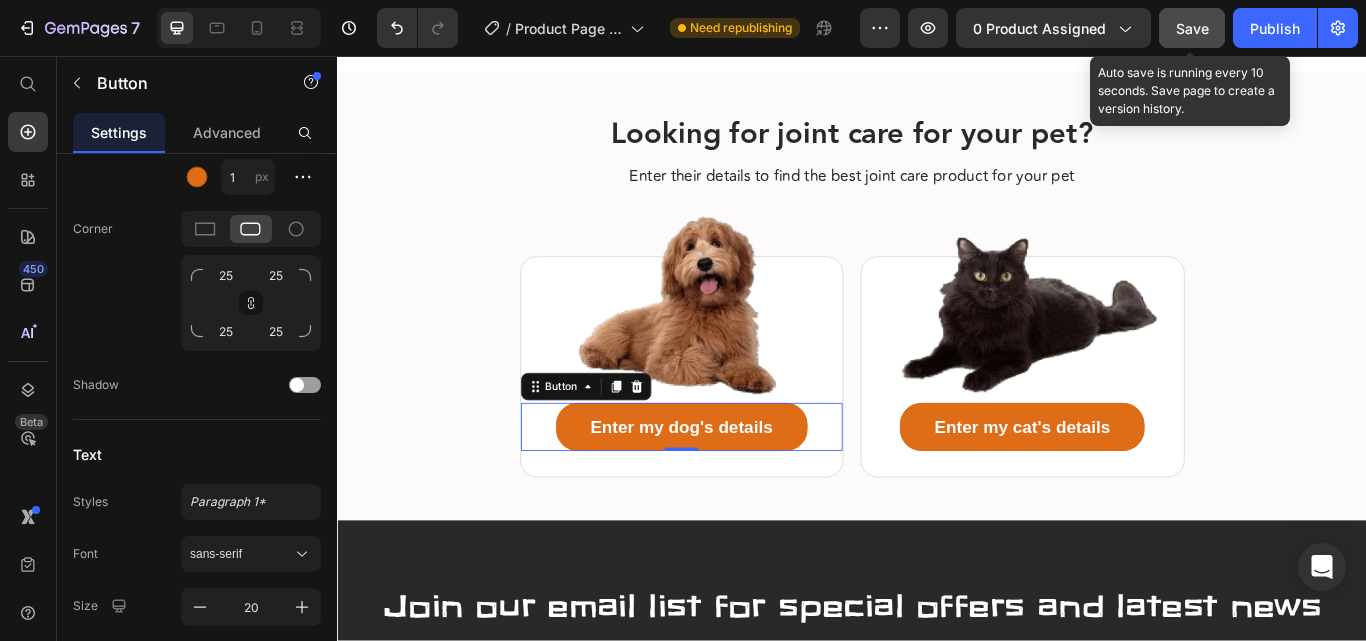 scroll, scrollTop: 900, scrollLeft: 0, axis: vertical 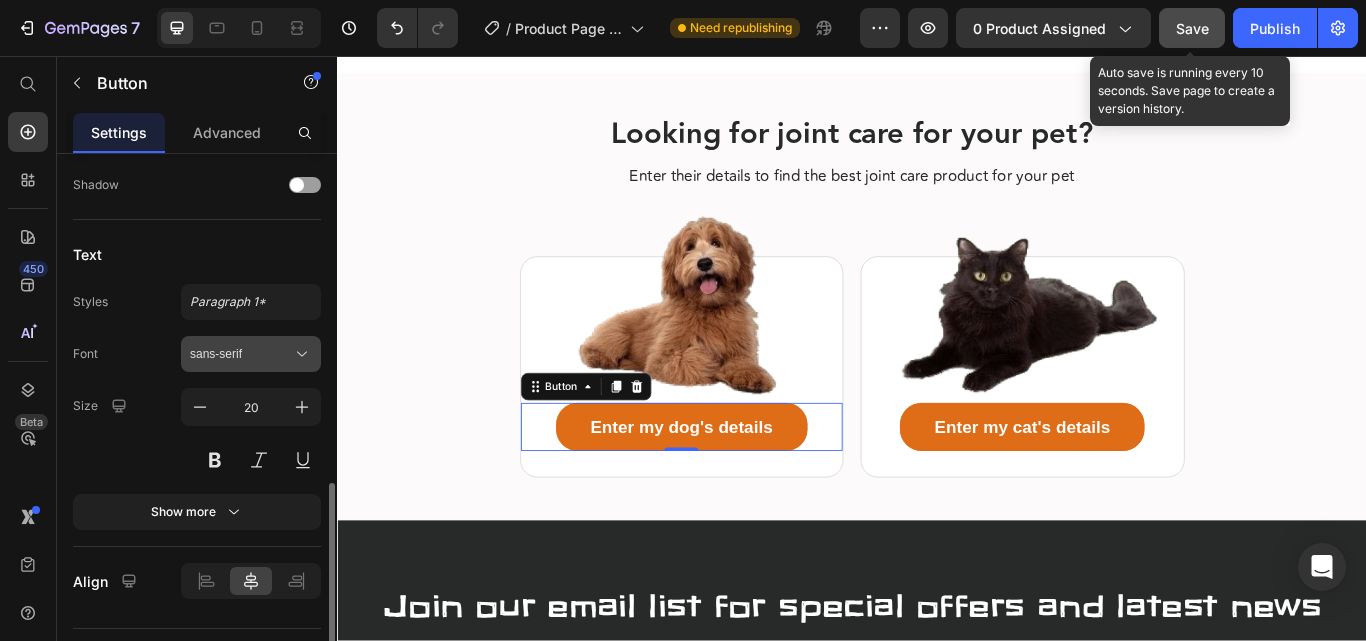 click on "sans-serif" at bounding box center [251, 354] 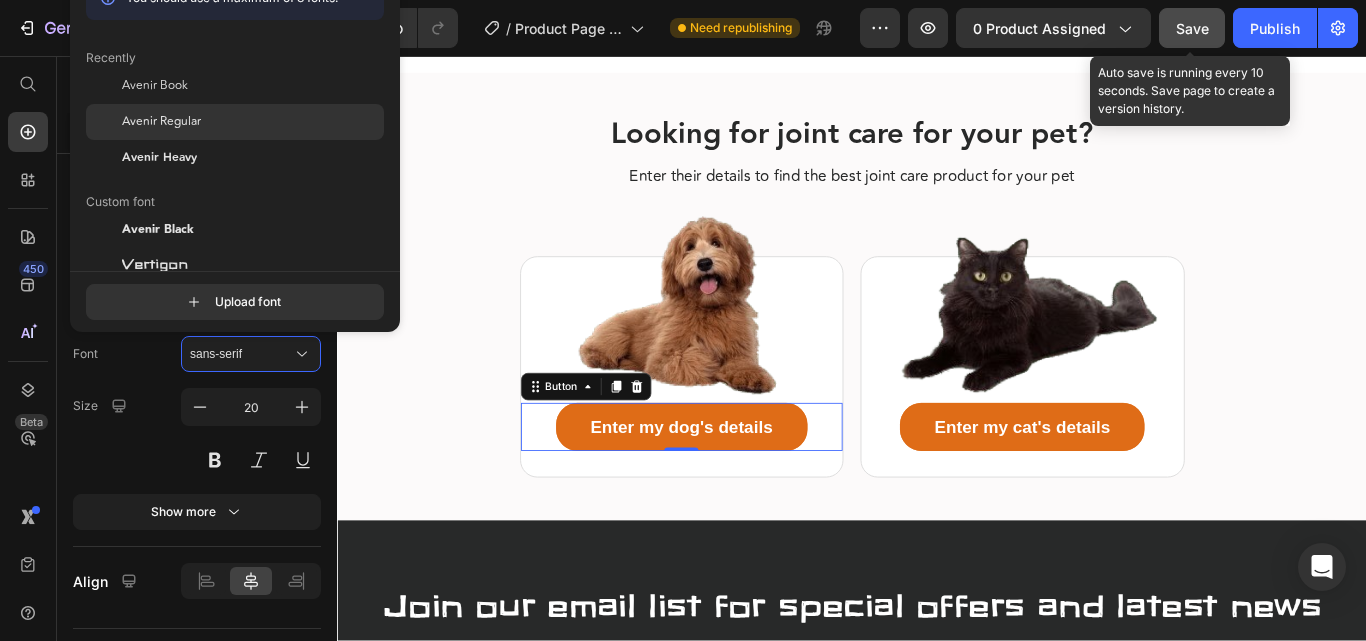 click on "Avenir Regular" at bounding box center [161, 122] 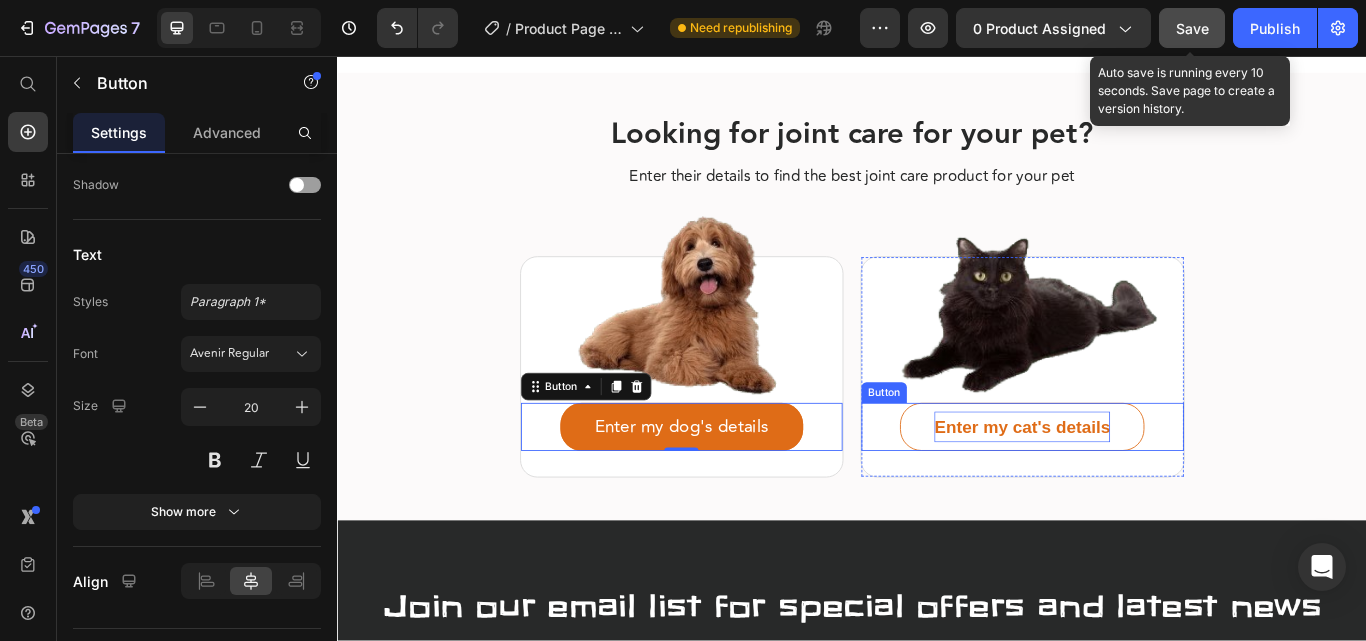 click on "Enter my cat's details" at bounding box center [1135, 489] 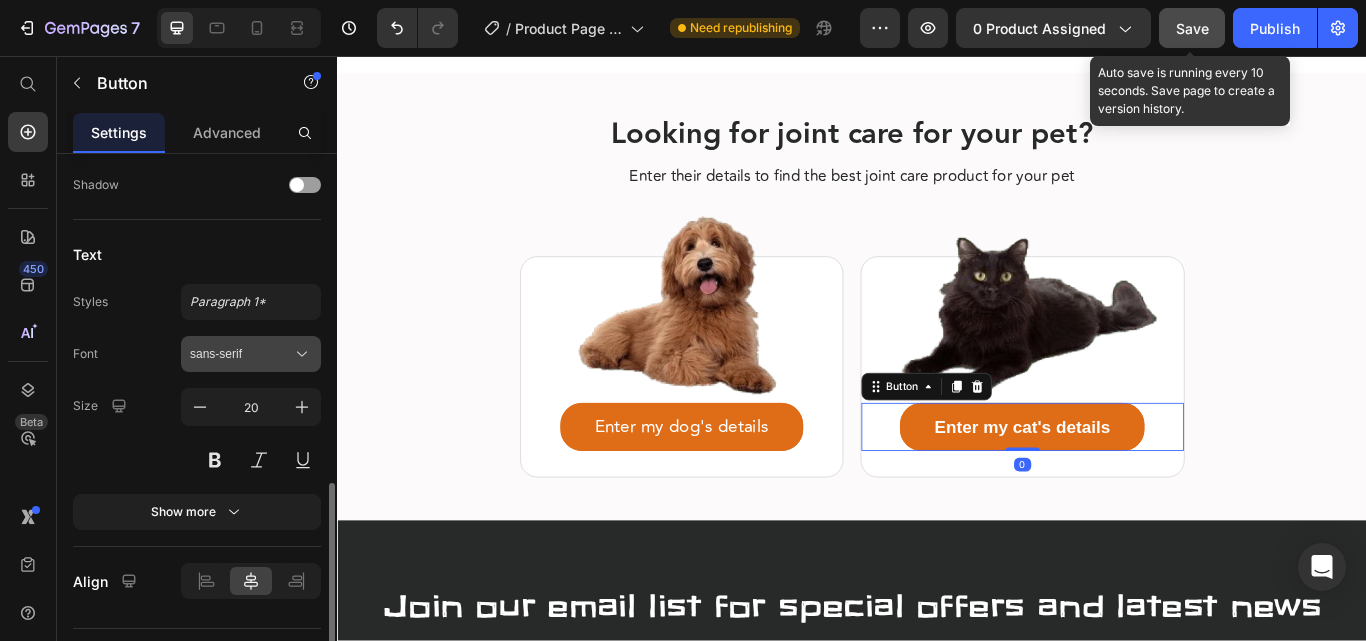 click on "sans-serif" at bounding box center (241, 354) 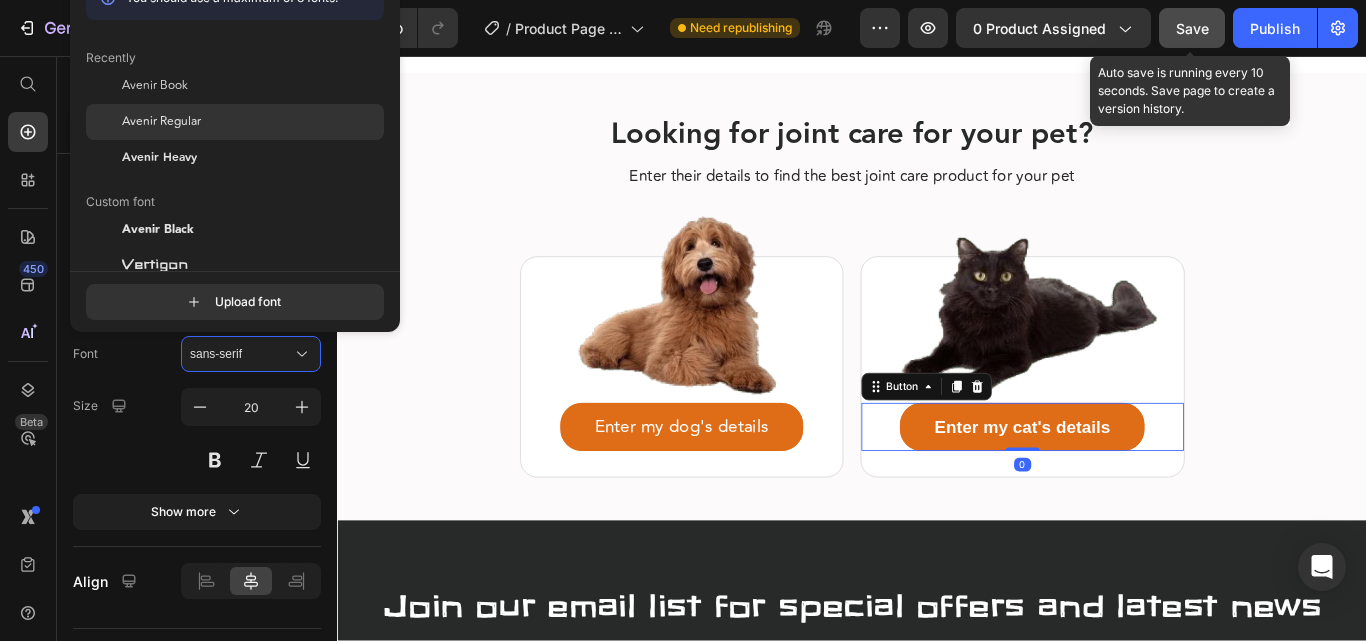 click on "Avenir Regular" at bounding box center (161, 122) 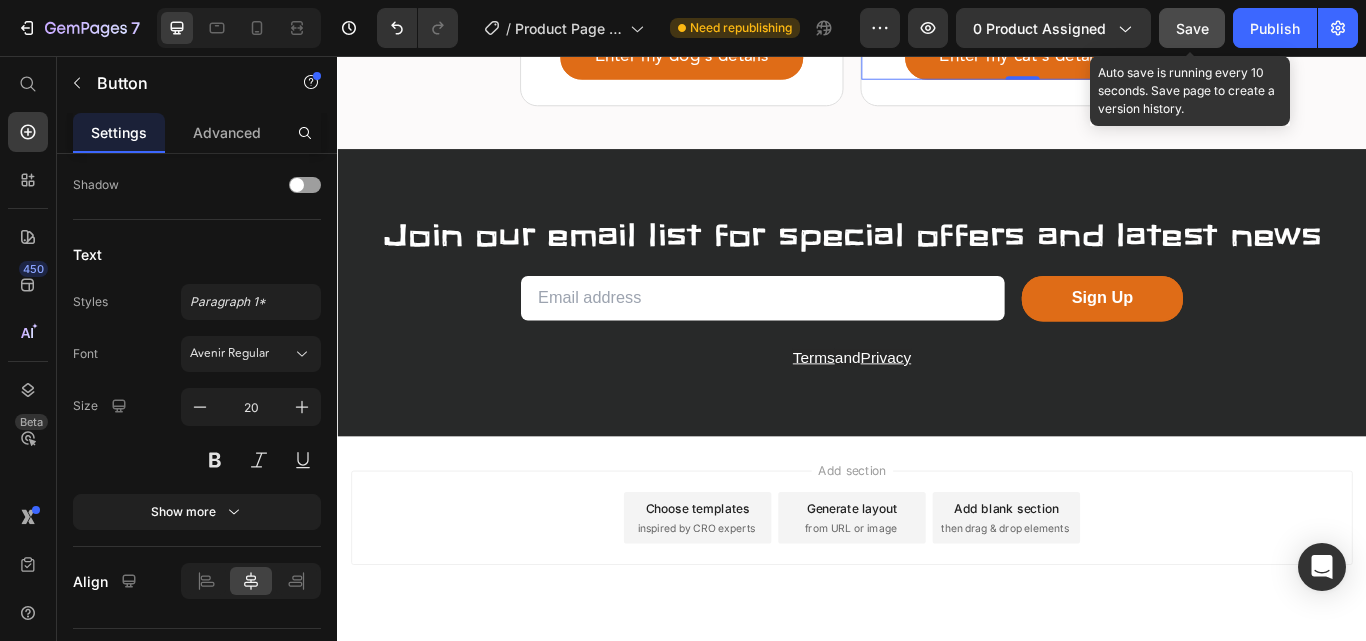 scroll, scrollTop: 3520, scrollLeft: 0, axis: vertical 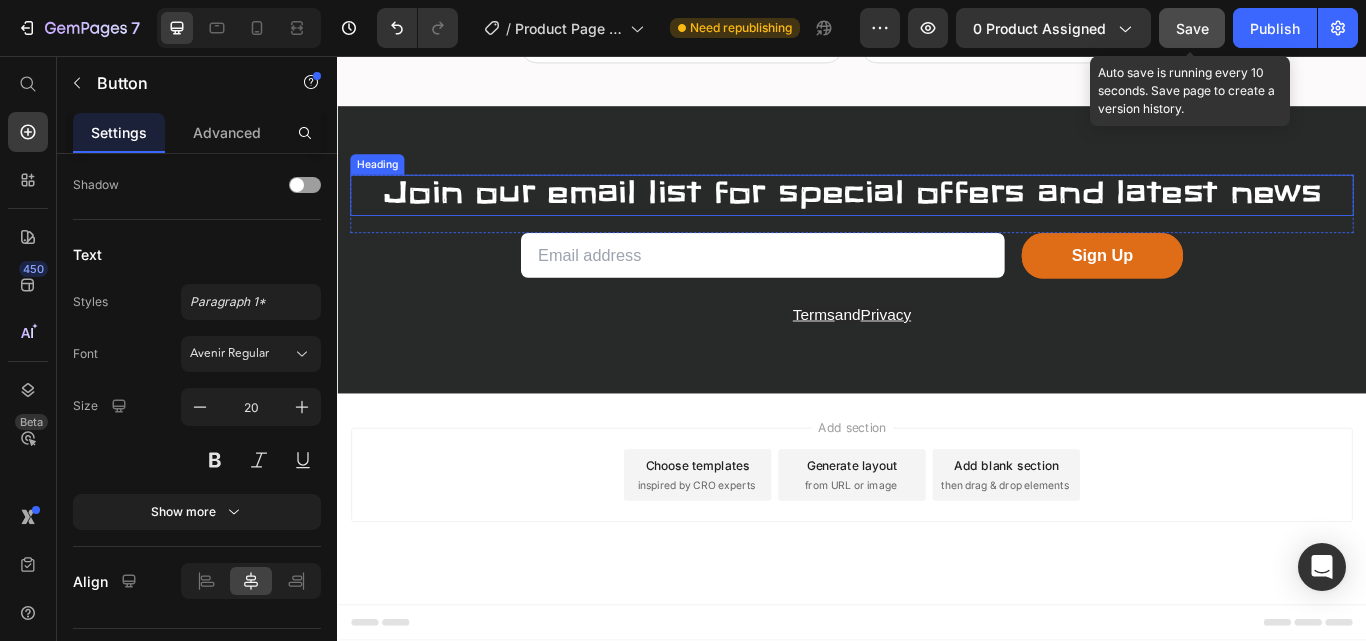 click on "Join our email list for special offers and latest news" at bounding box center (937, 219) 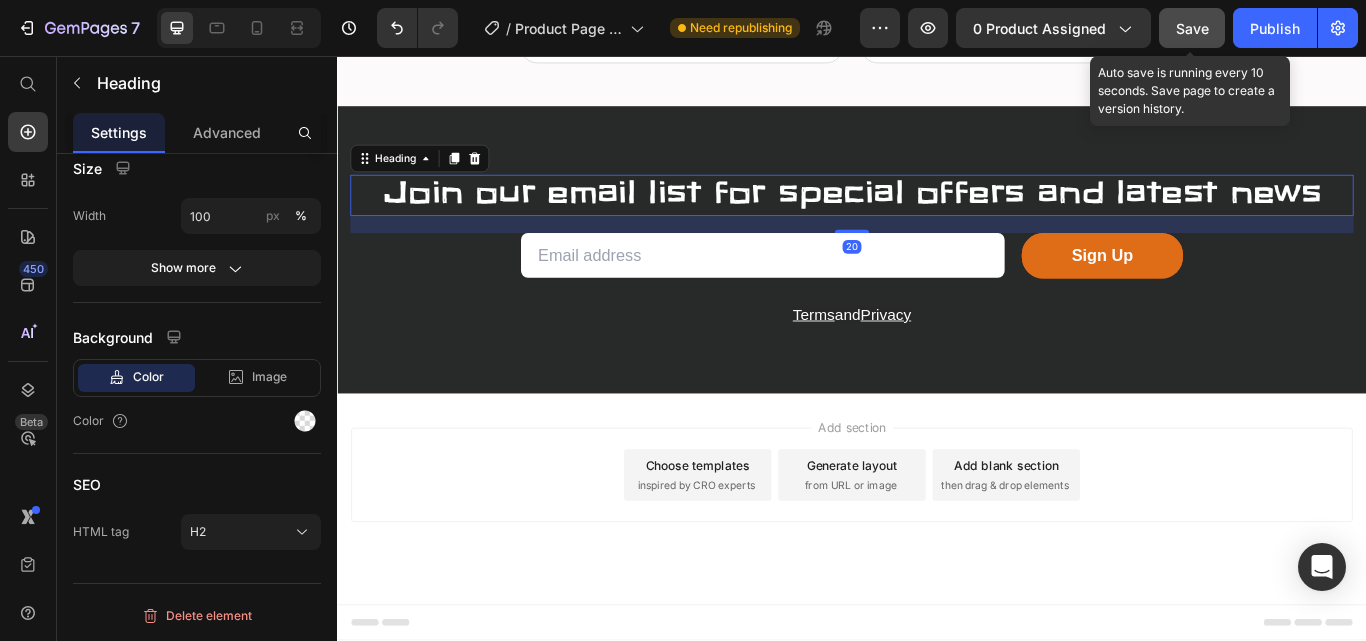scroll, scrollTop: 0, scrollLeft: 0, axis: both 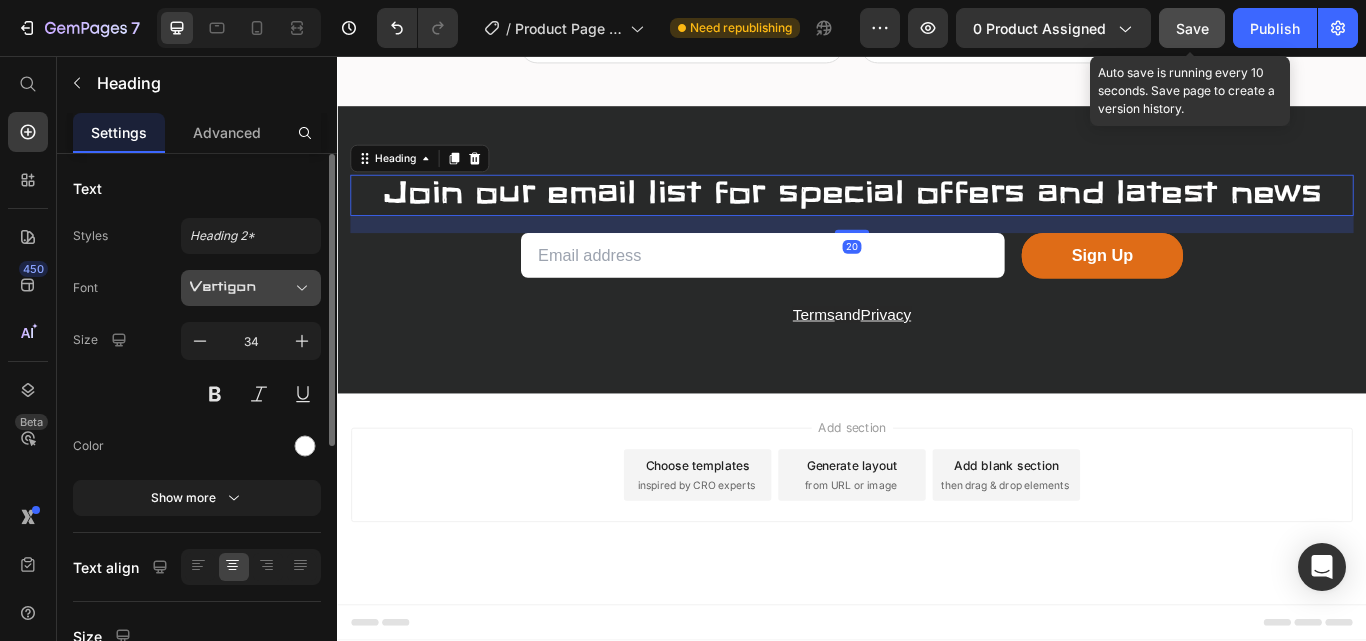 click on "Vertigon" at bounding box center [241, 288] 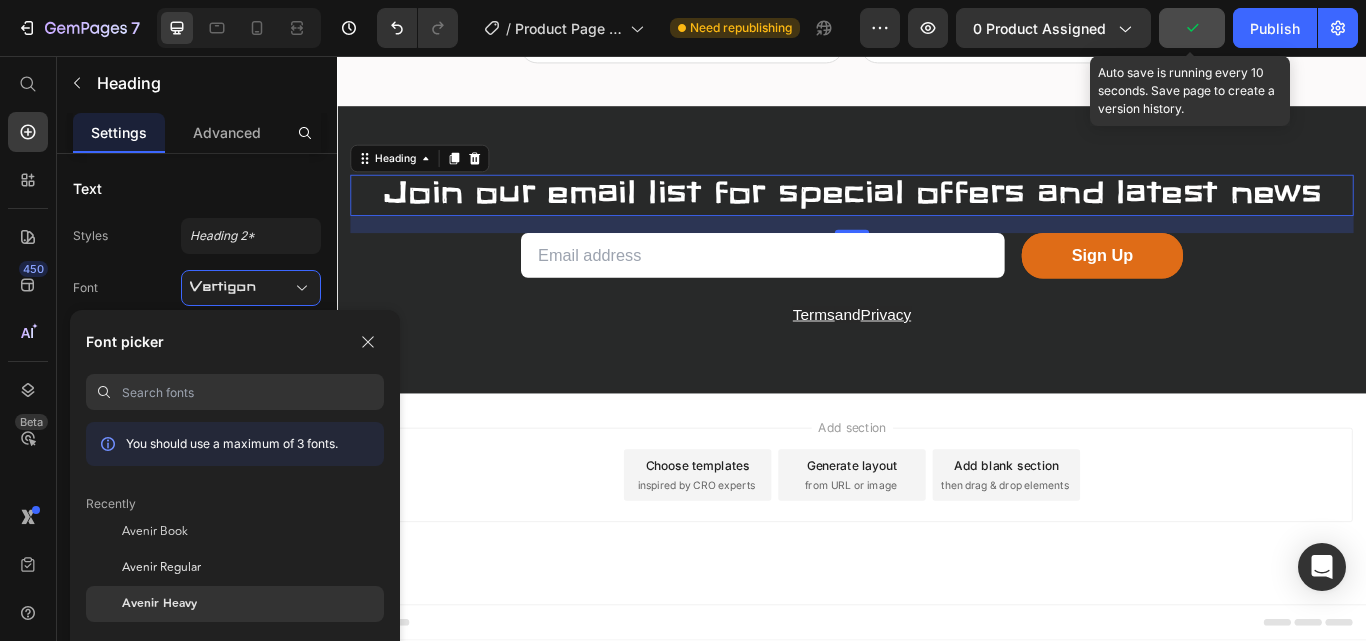 click on "Avenir Heavy" at bounding box center (159, 604) 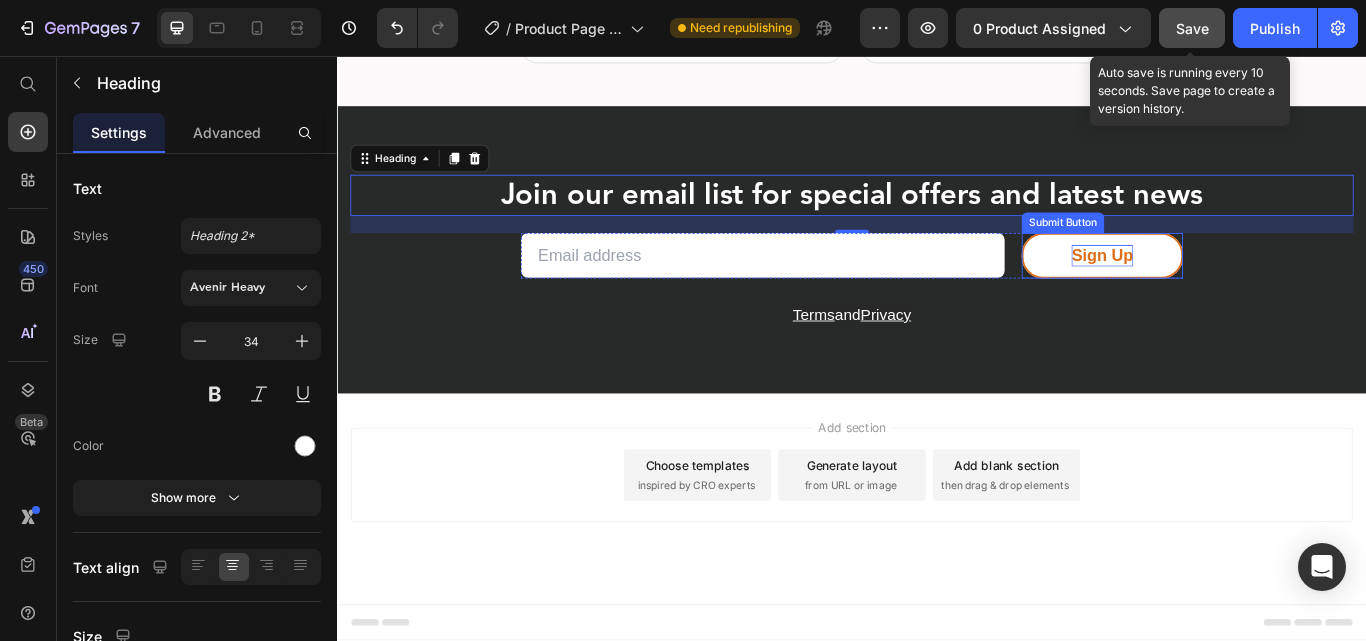 click on "Sign Up" at bounding box center (1229, 289) 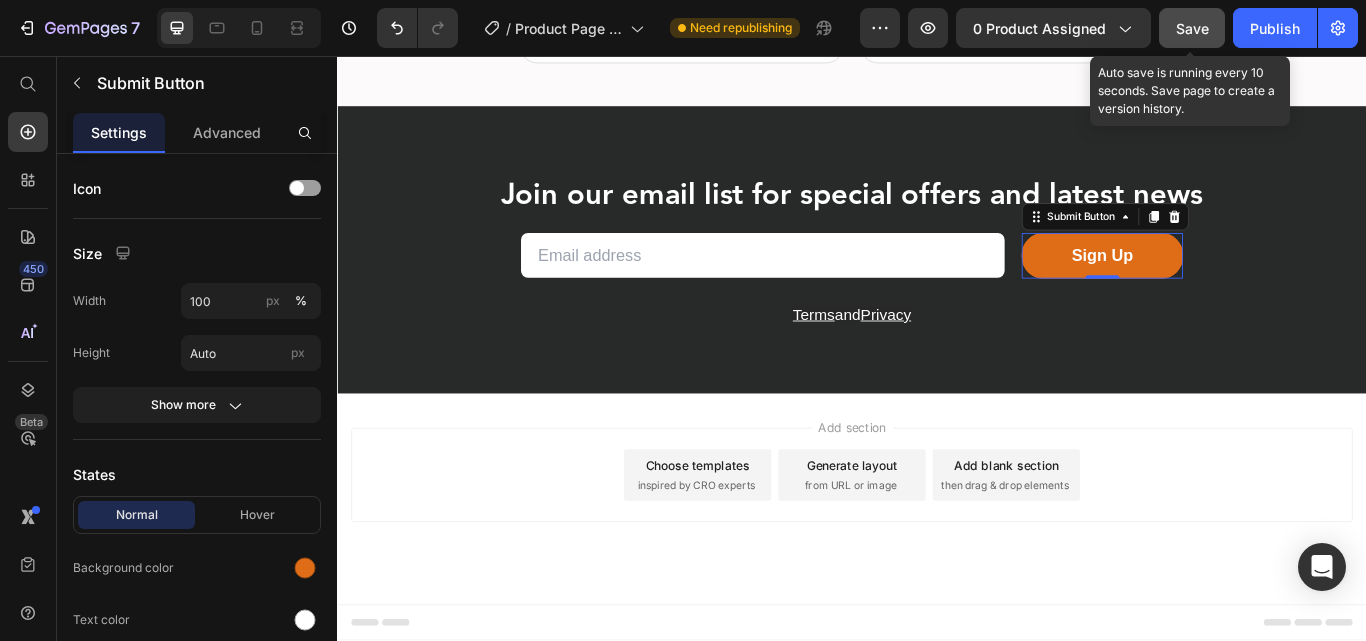 scroll, scrollTop: 700, scrollLeft: 0, axis: vertical 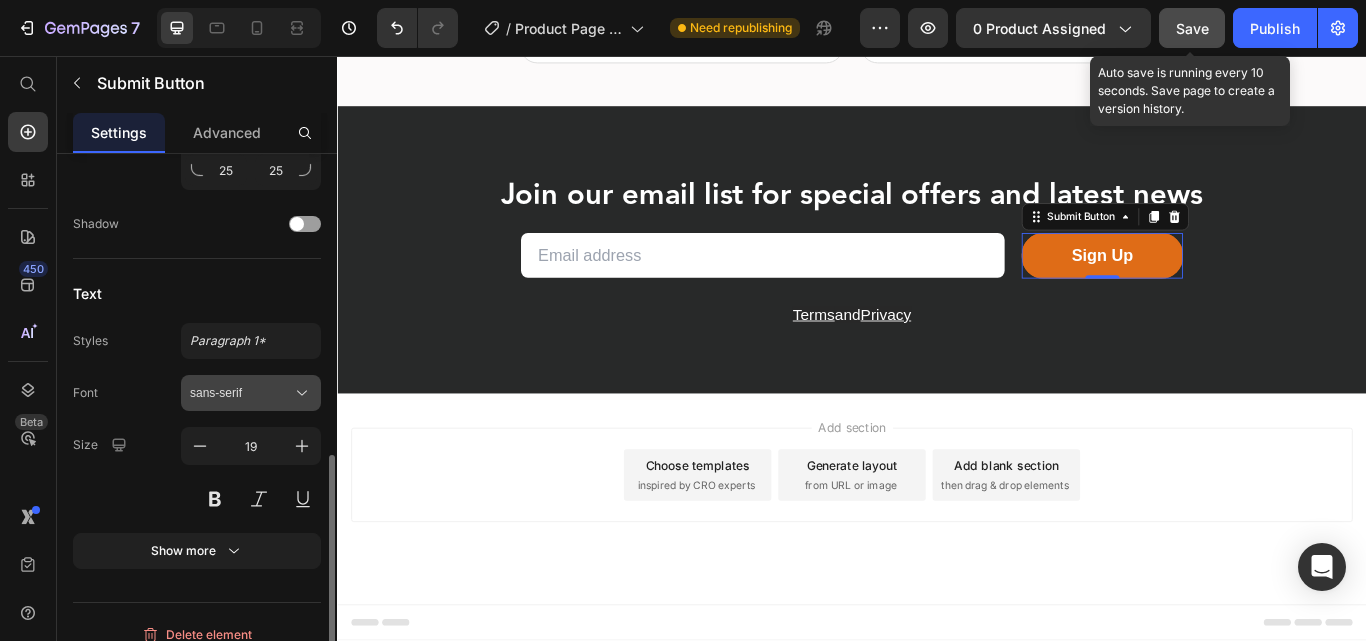 click on "sans-serif" at bounding box center [241, 393] 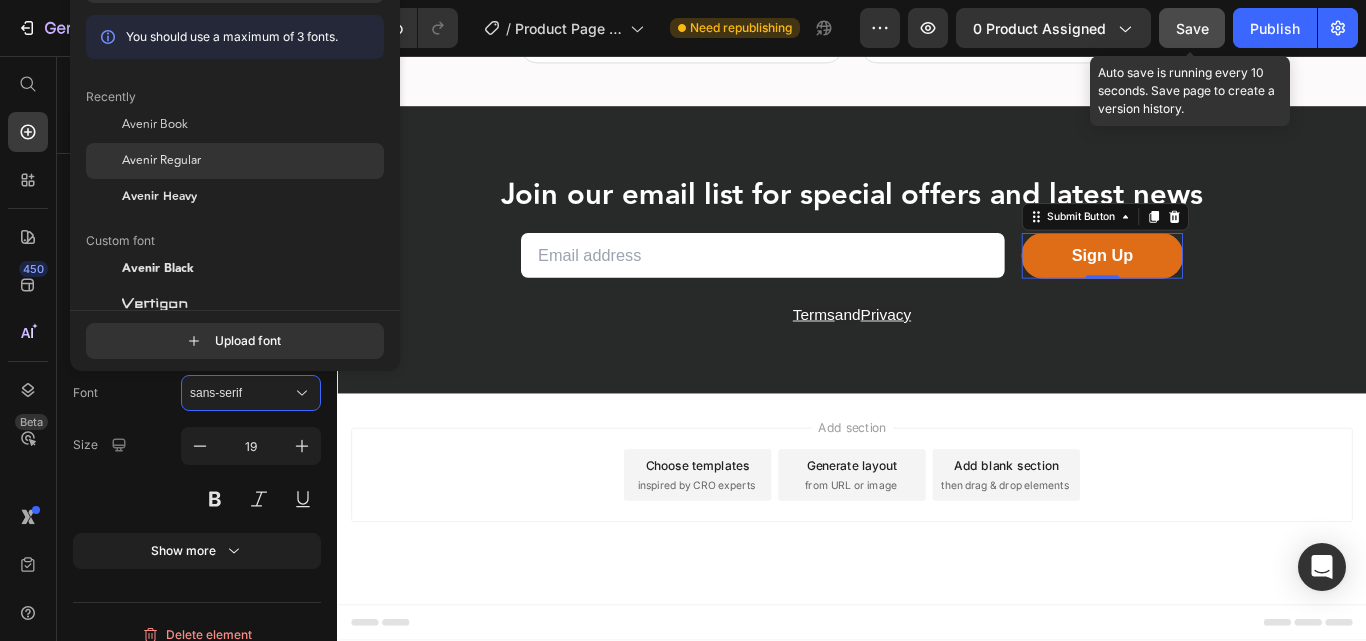 click on "Avenir Regular" at bounding box center (161, 161) 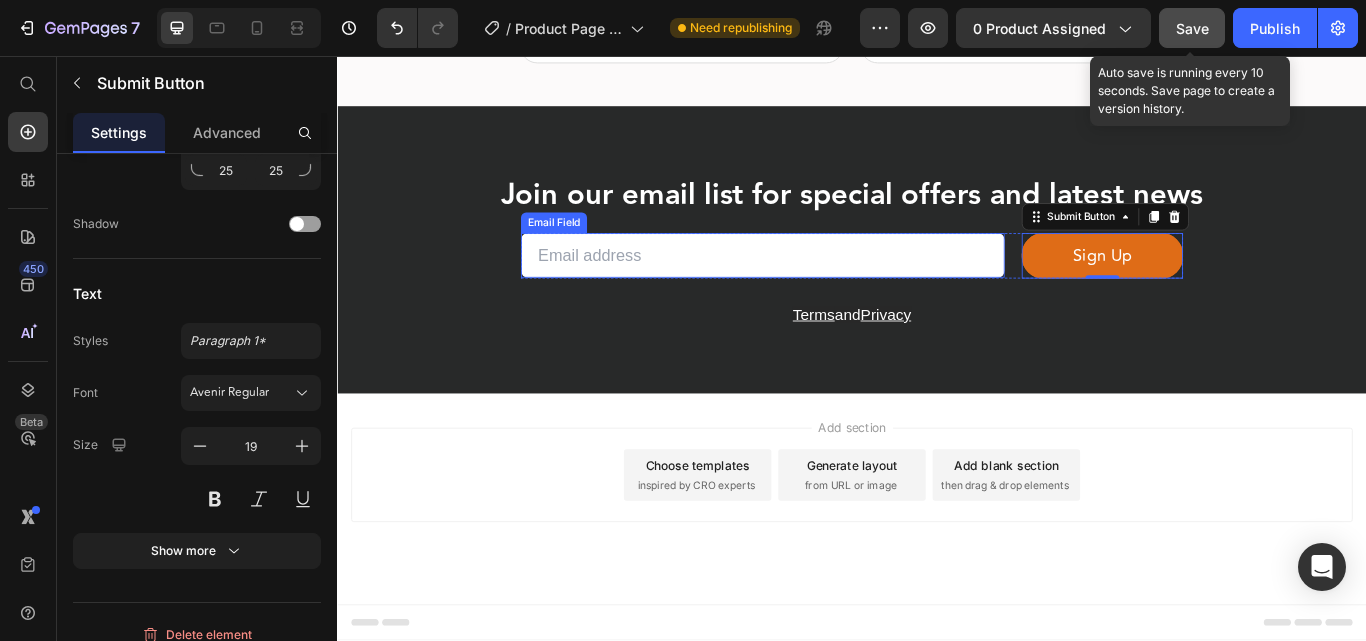 click at bounding box center [833, 289] 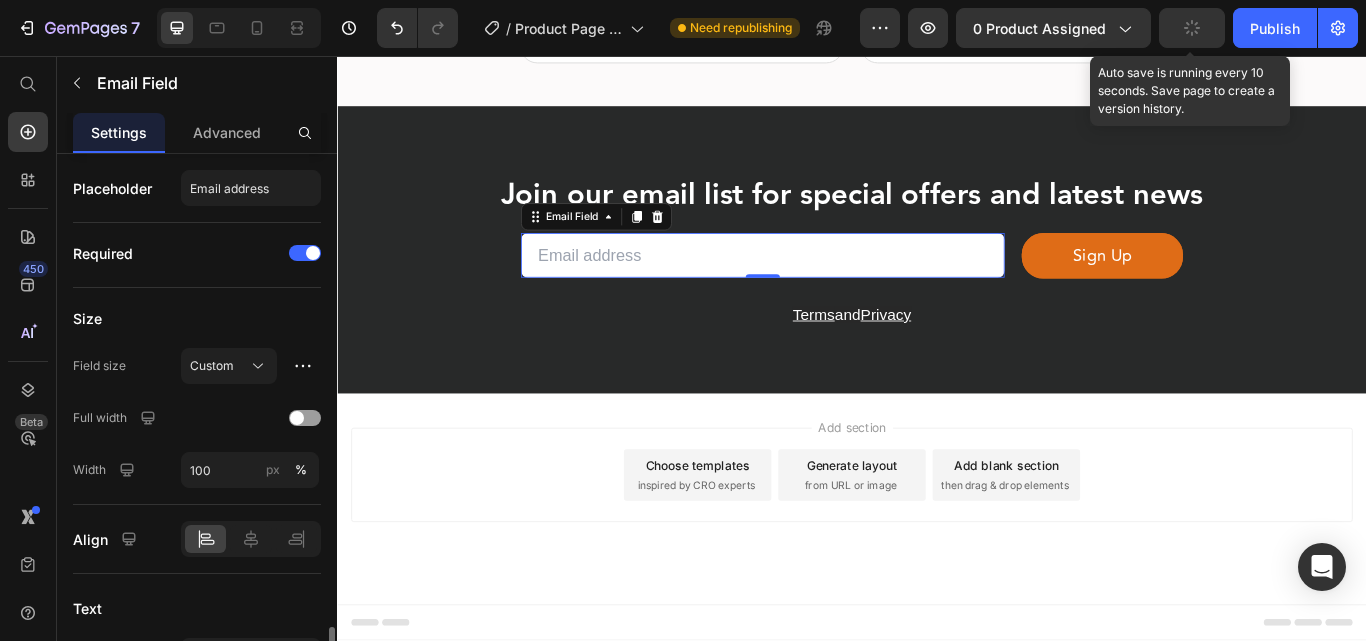 scroll, scrollTop: 300, scrollLeft: 0, axis: vertical 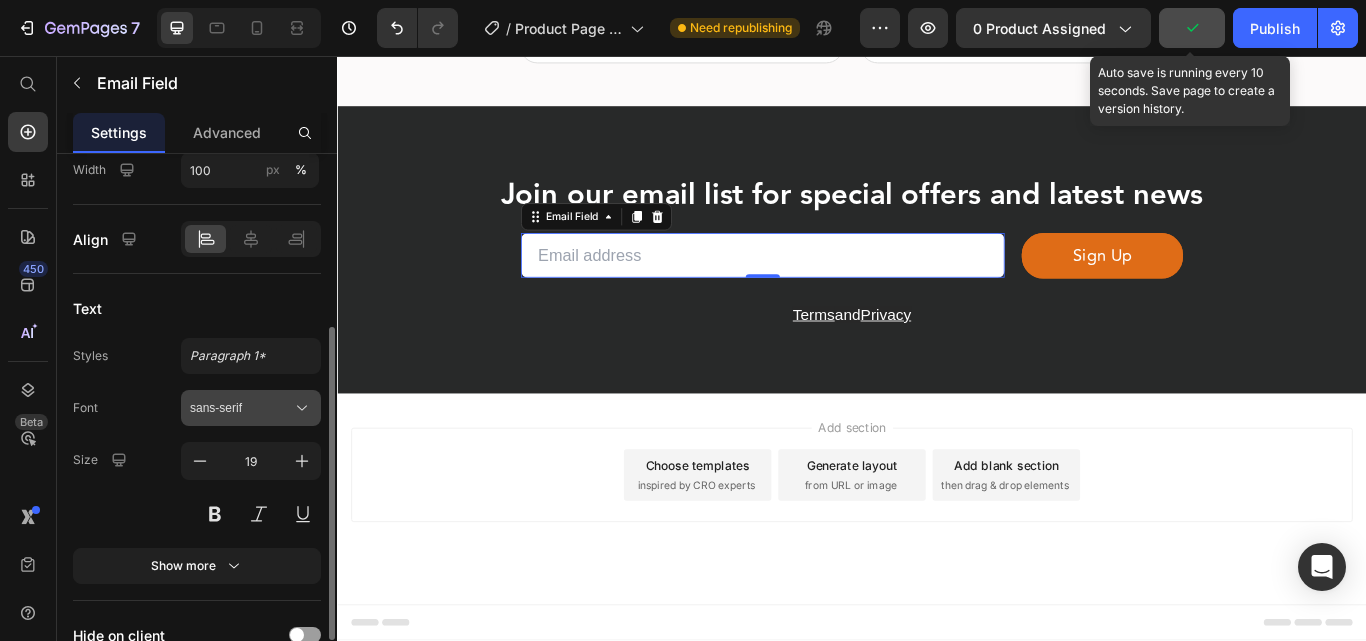 click on "sans-serif" at bounding box center [241, 408] 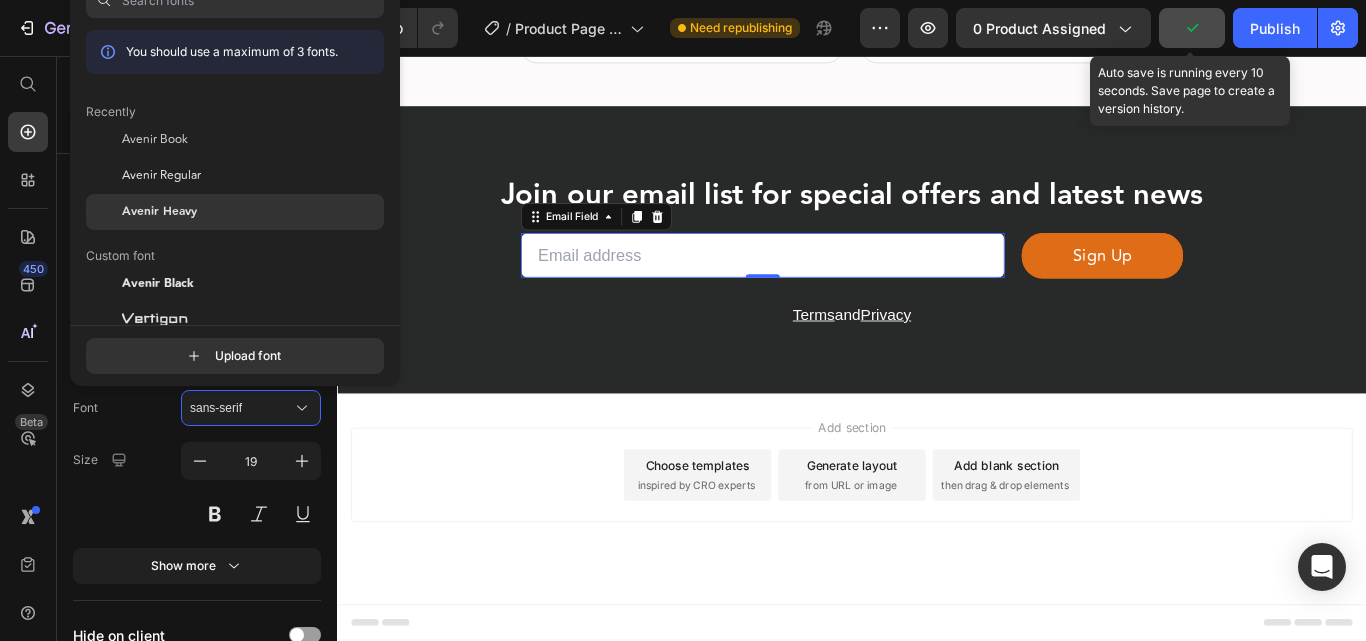 click on "Avenir Heavy" at bounding box center [159, 212] 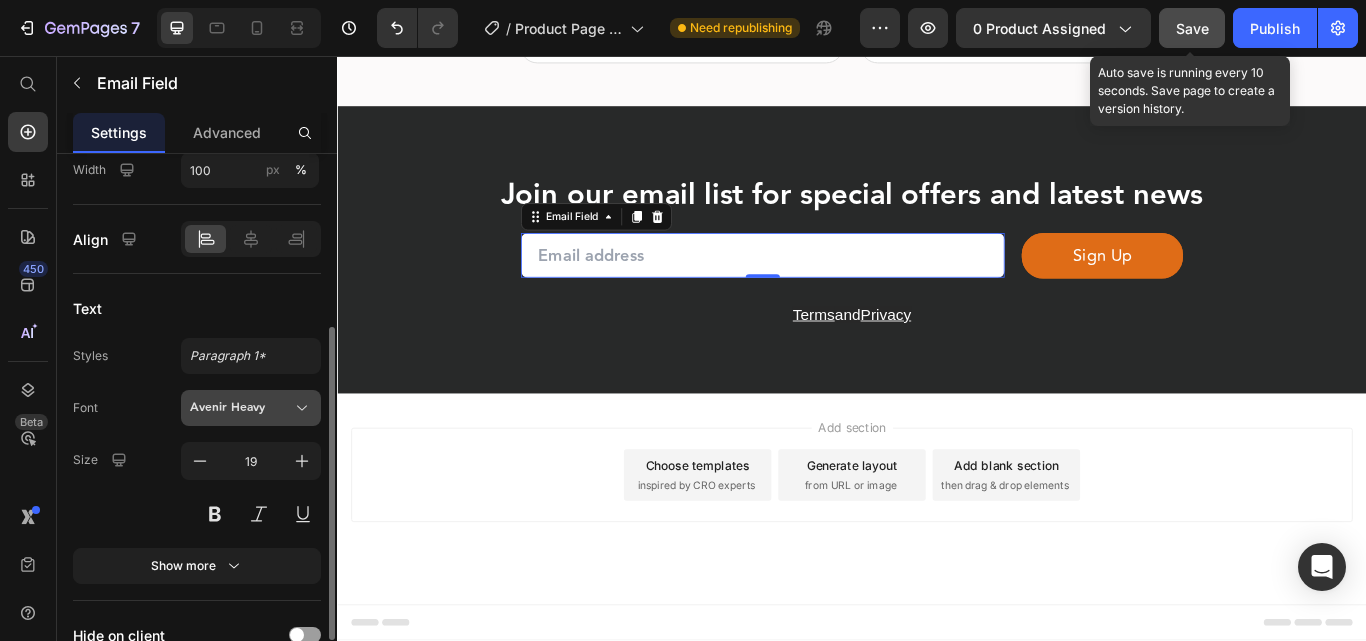 click on "Avenir Heavy" at bounding box center (241, 408) 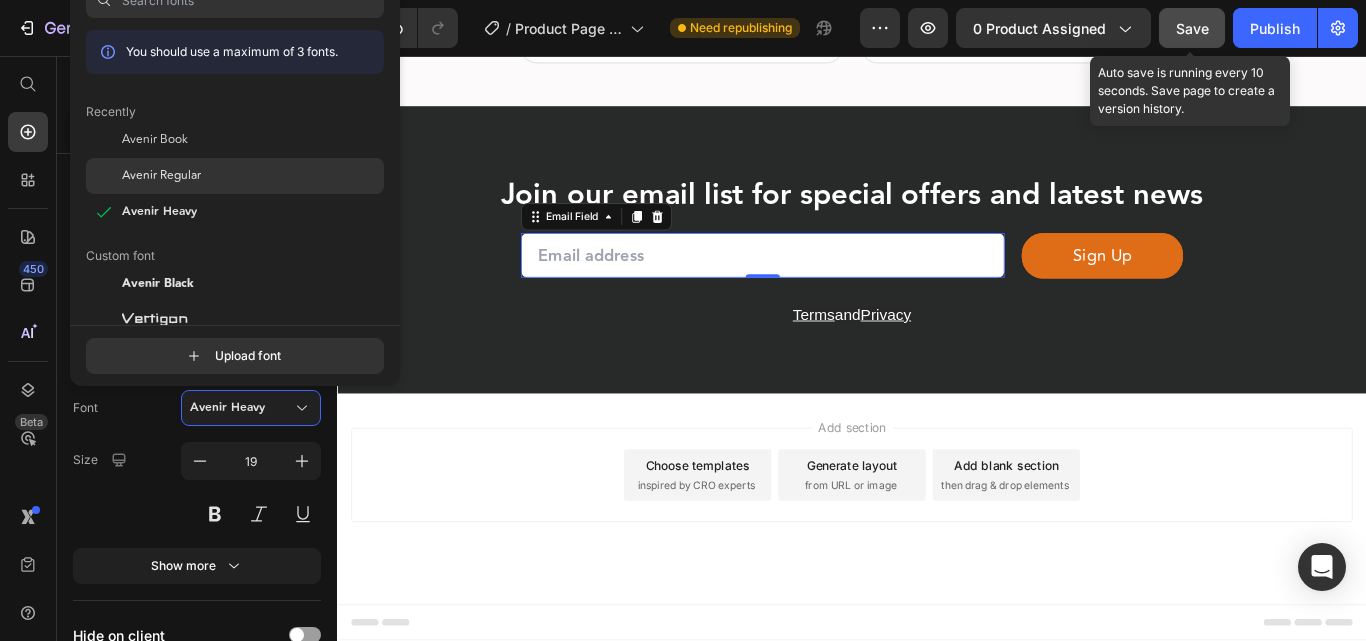 click on "Avenir Regular" at bounding box center (161, 176) 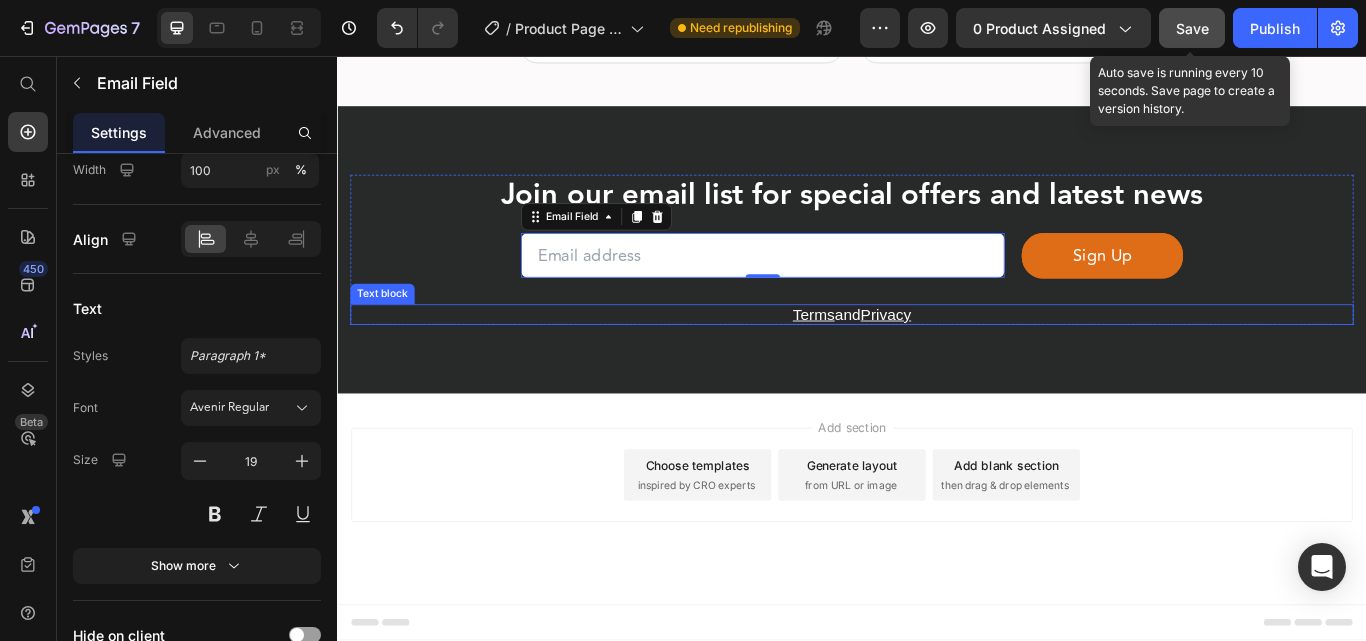 drag, startPoint x: 899, startPoint y: 353, endPoint x: 384, endPoint y: 354, distance: 515.001 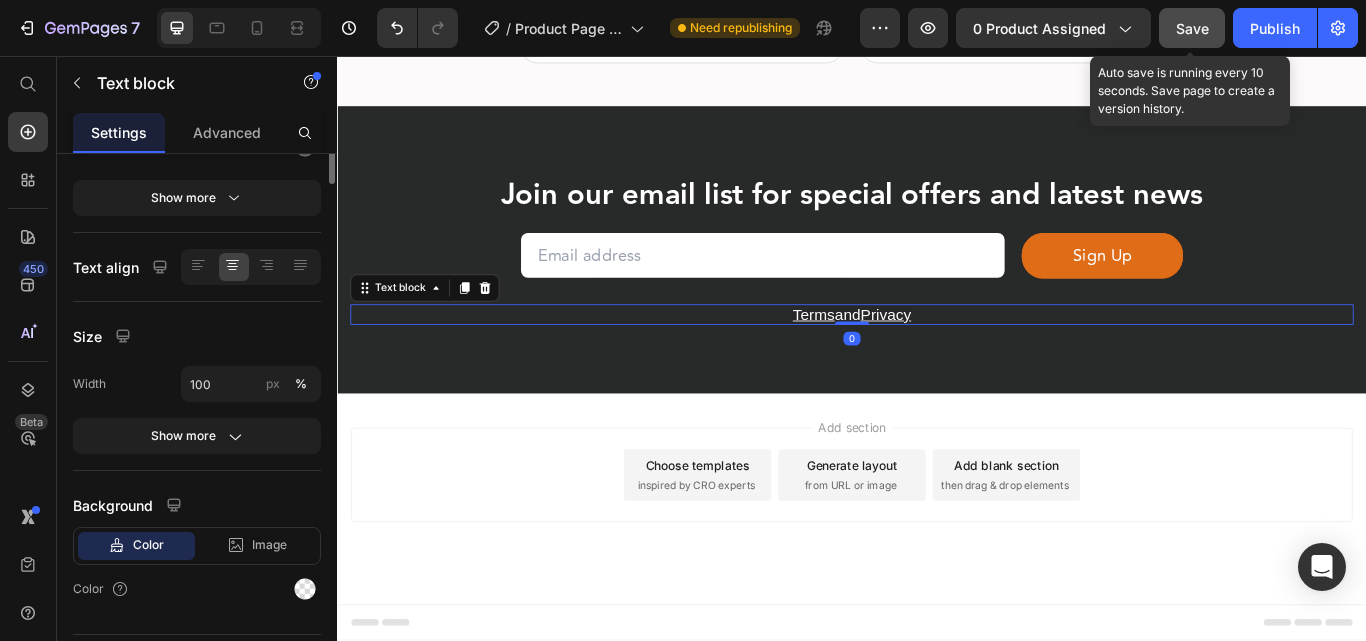 scroll, scrollTop: 0, scrollLeft: 0, axis: both 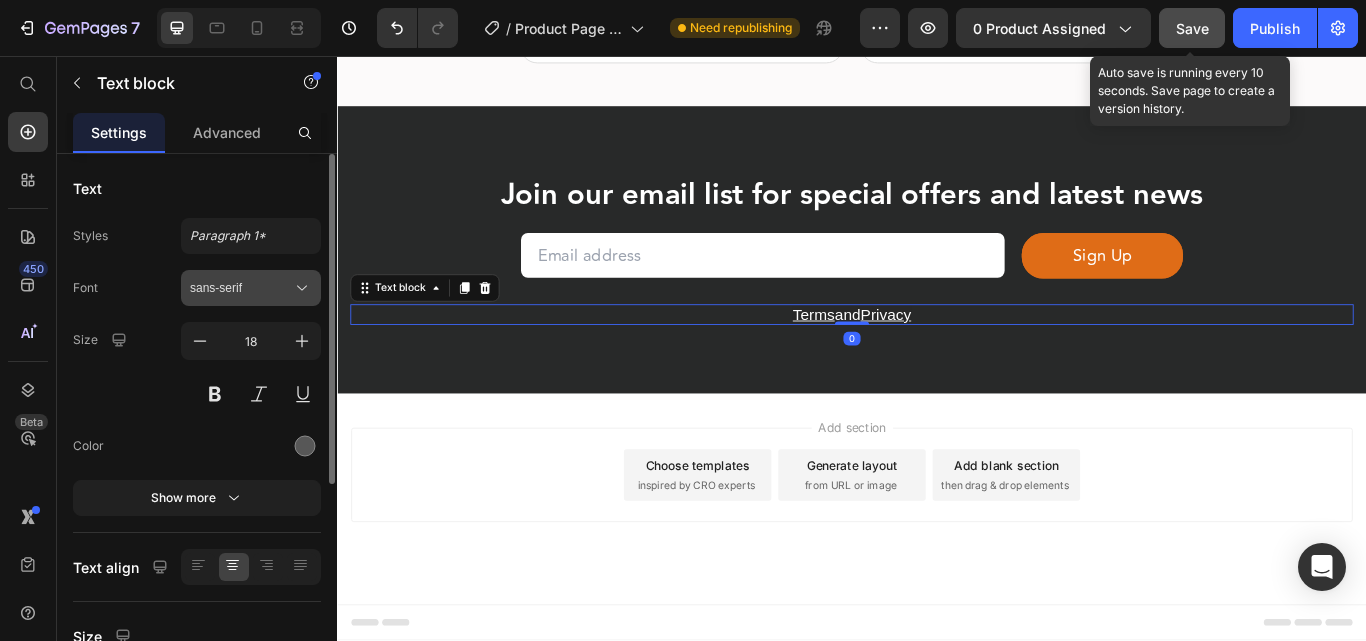 click on "sans-serif" at bounding box center (251, 288) 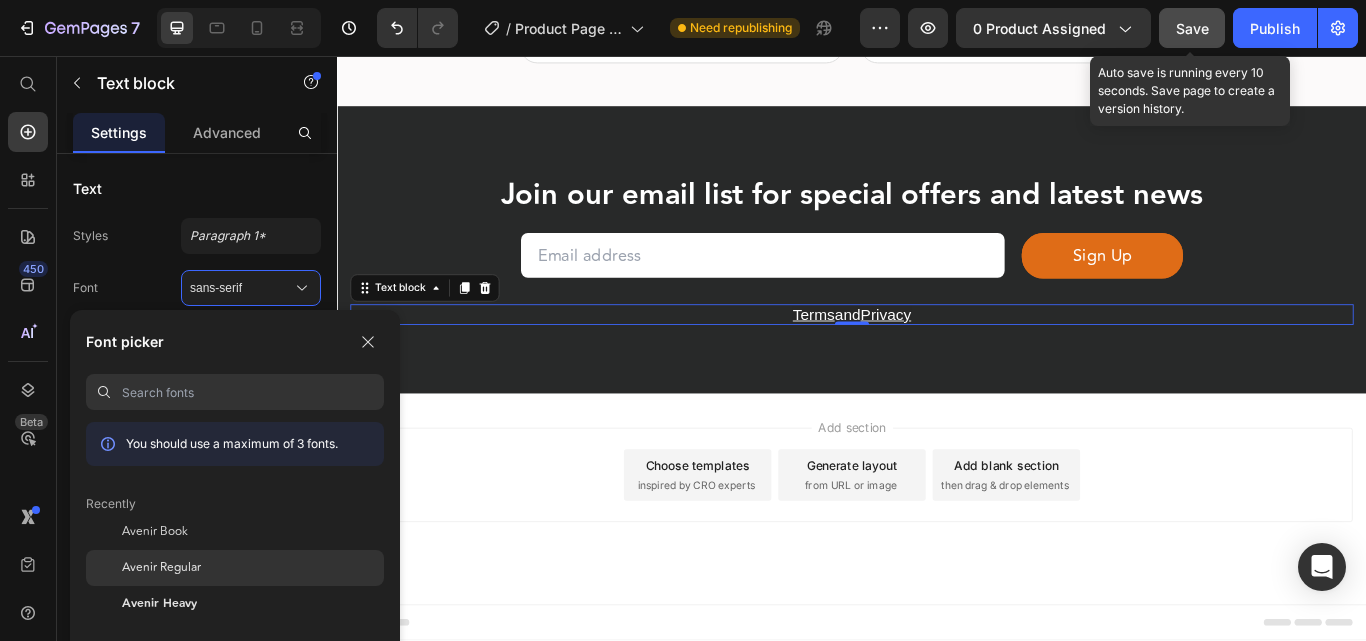 click on "Avenir Regular" at bounding box center (161, 568) 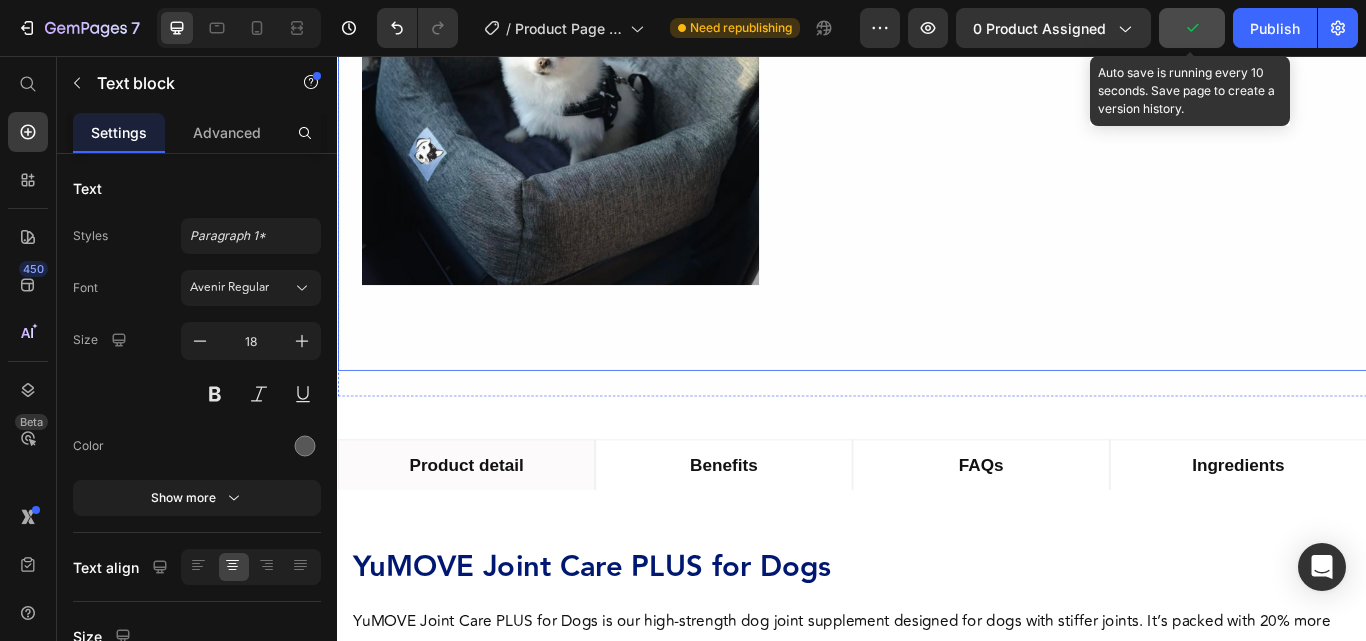 scroll, scrollTop: 362, scrollLeft: 0, axis: vertical 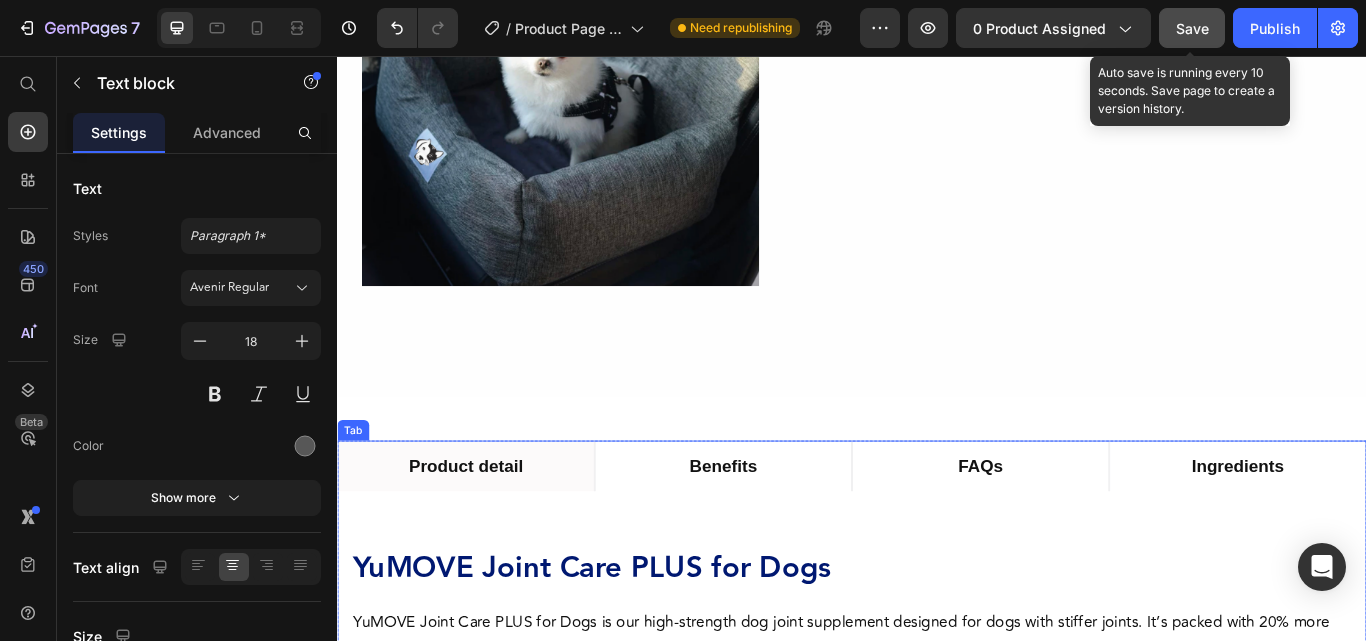 click on "Tab" at bounding box center (355, 493) 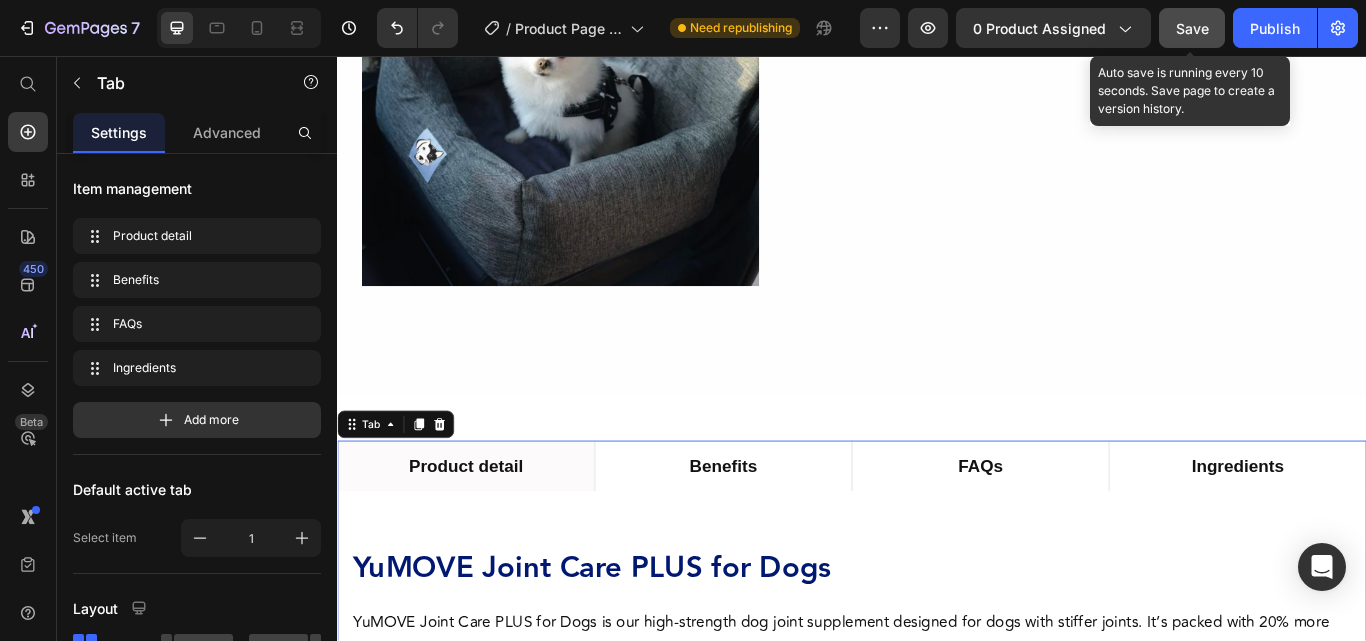 scroll, scrollTop: 600, scrollLeft: 0, axis: vertical 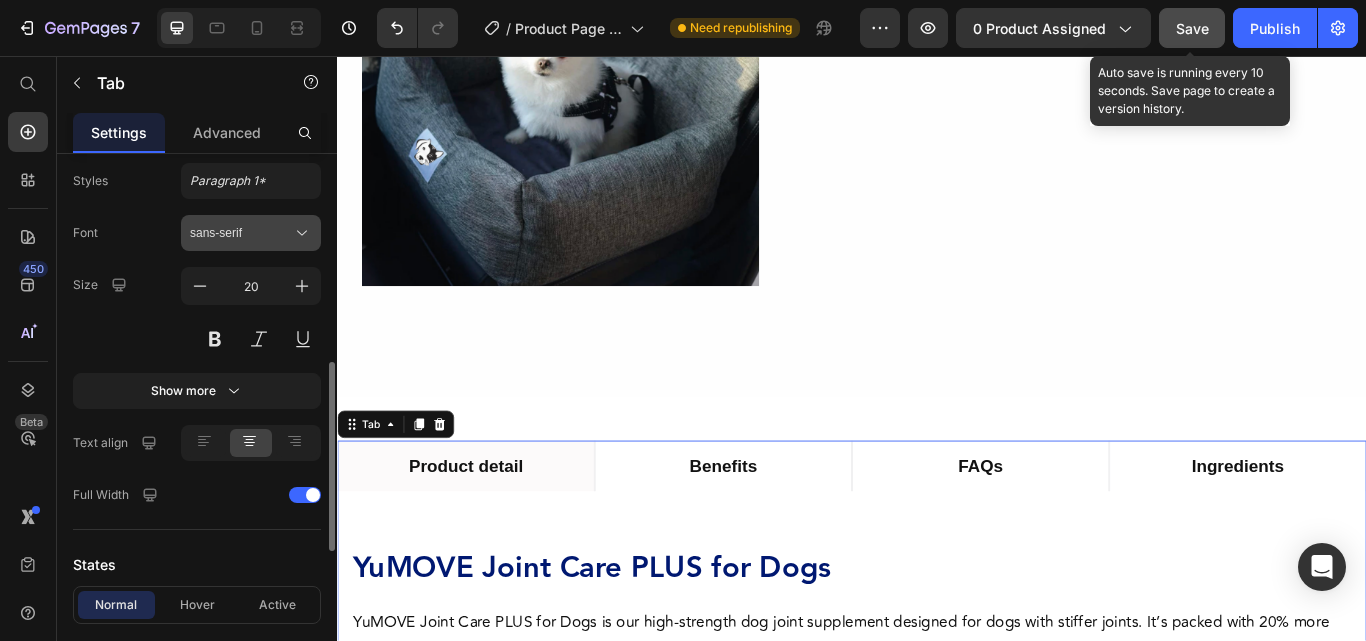 click on "sans-serif" at bounding box center [241, 233] 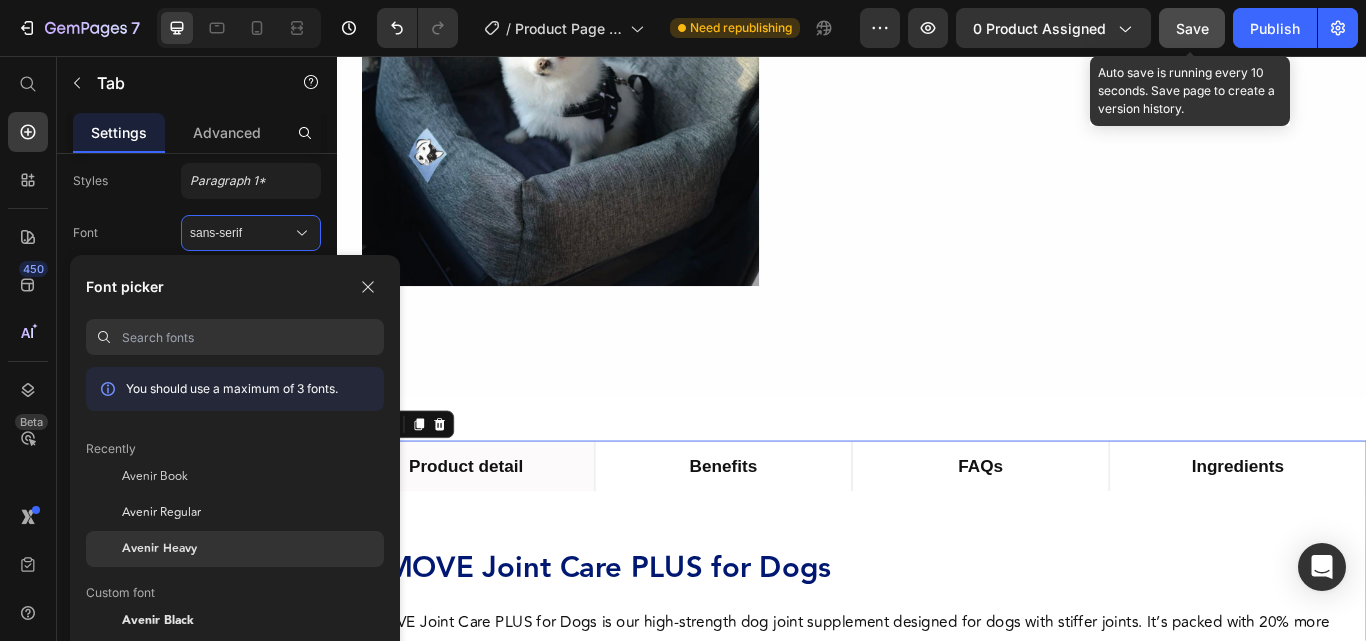 click on "Avenir Heavy" at bounding box center (159, 549) 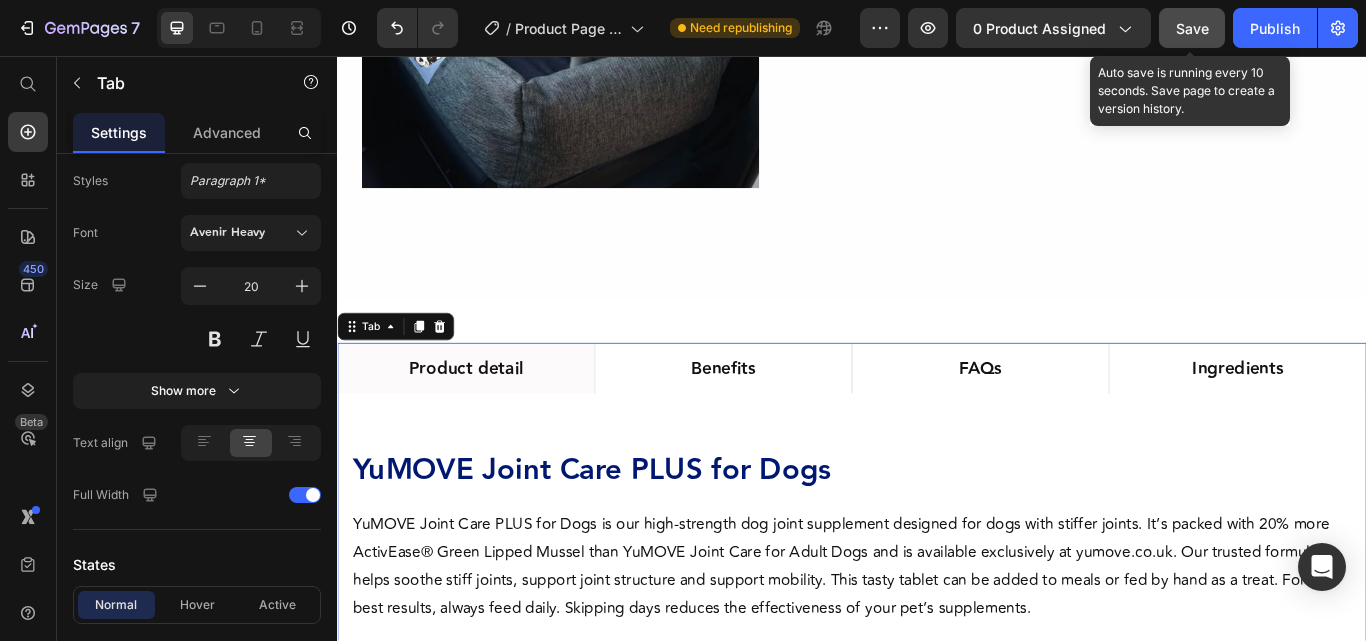 scroll, scrollTop: 562, scrollLeft: 0, axis: vertical 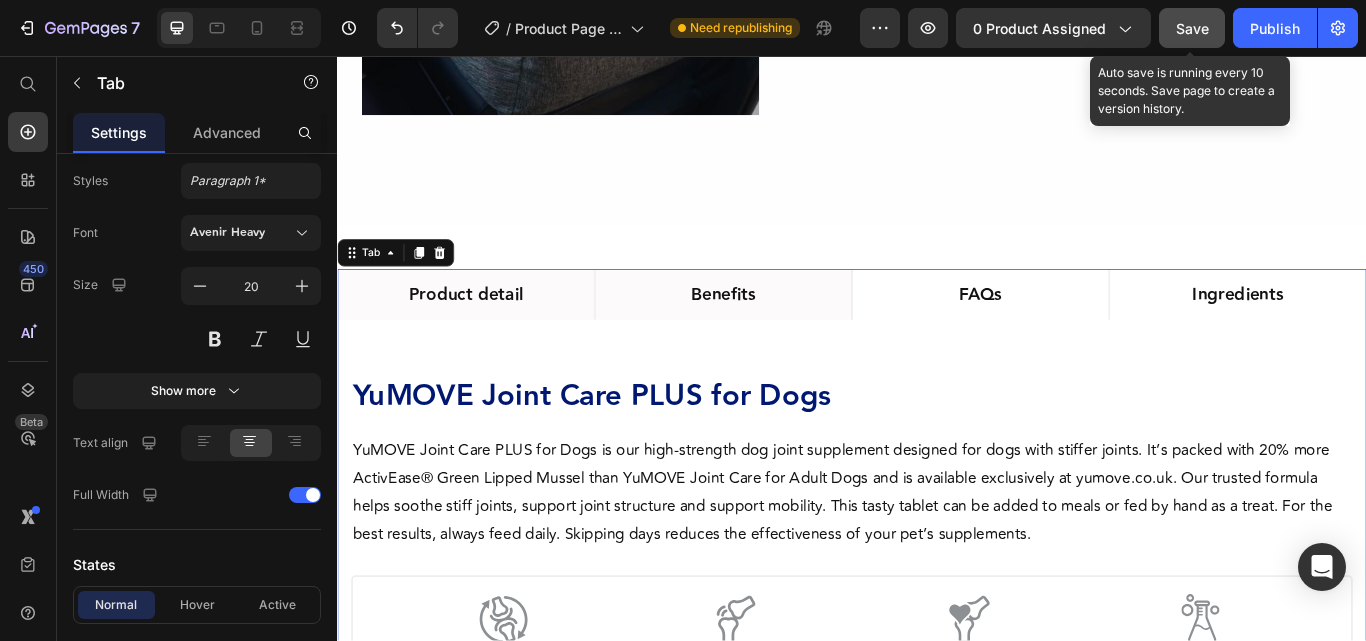 click on "Benefits" at bounding box center (787, 335) 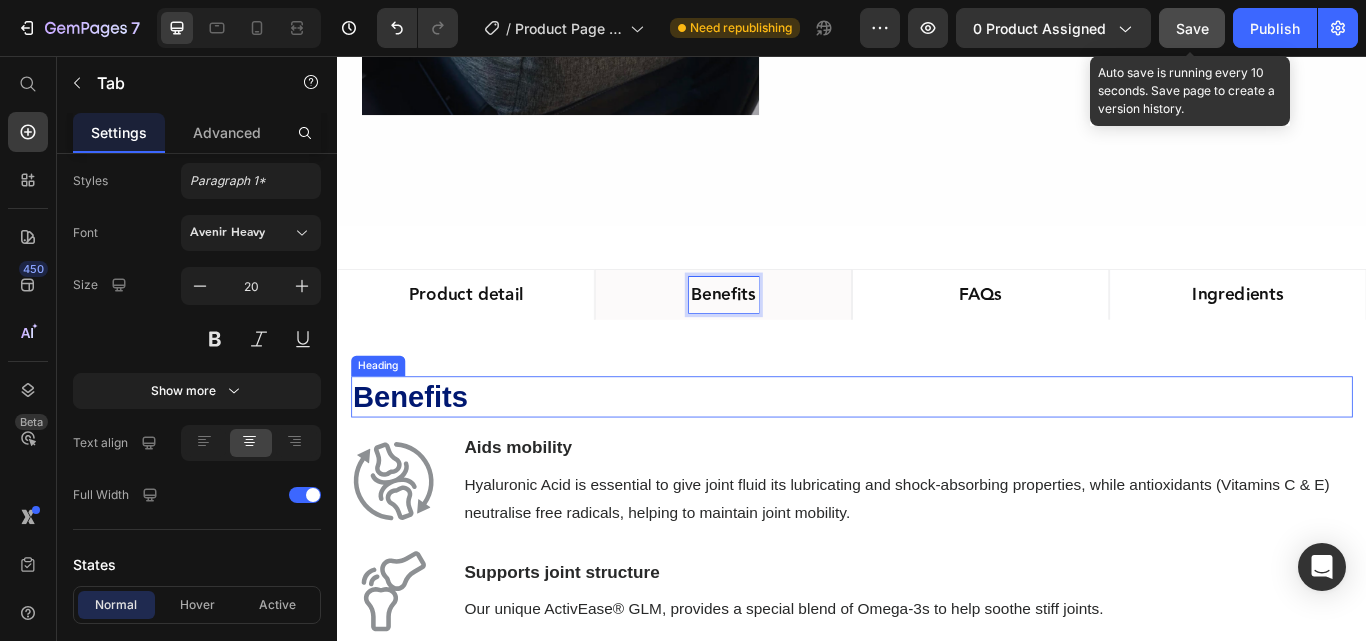 click on "Benefits" at bounding box center [937, 454] 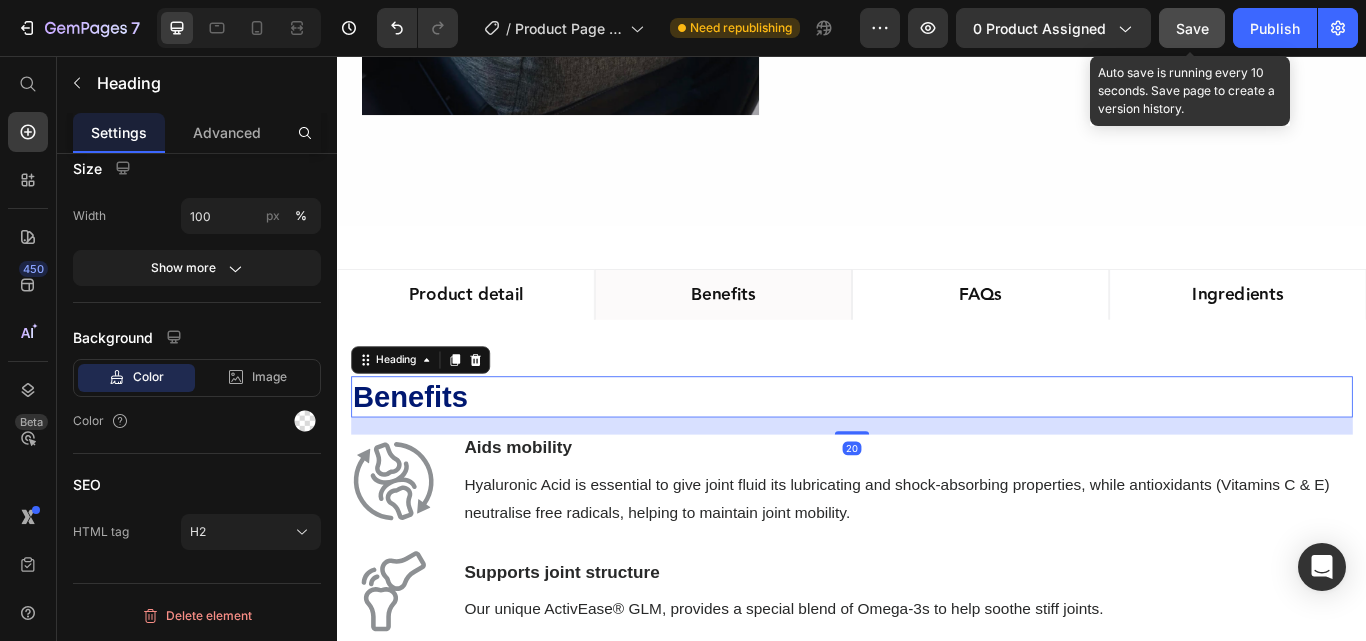 scroll, scrollTop: 0, scrollLeft: 0, axis: both 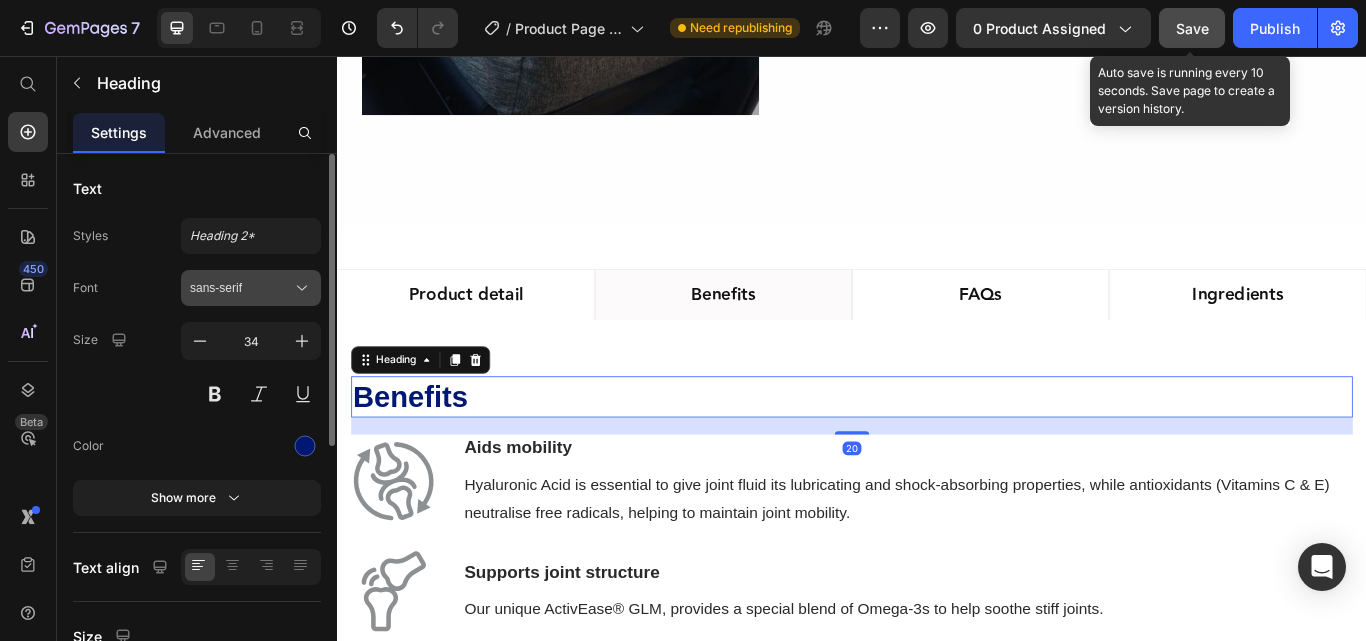 click on "sans-serif" at bounding box center [241, 288] 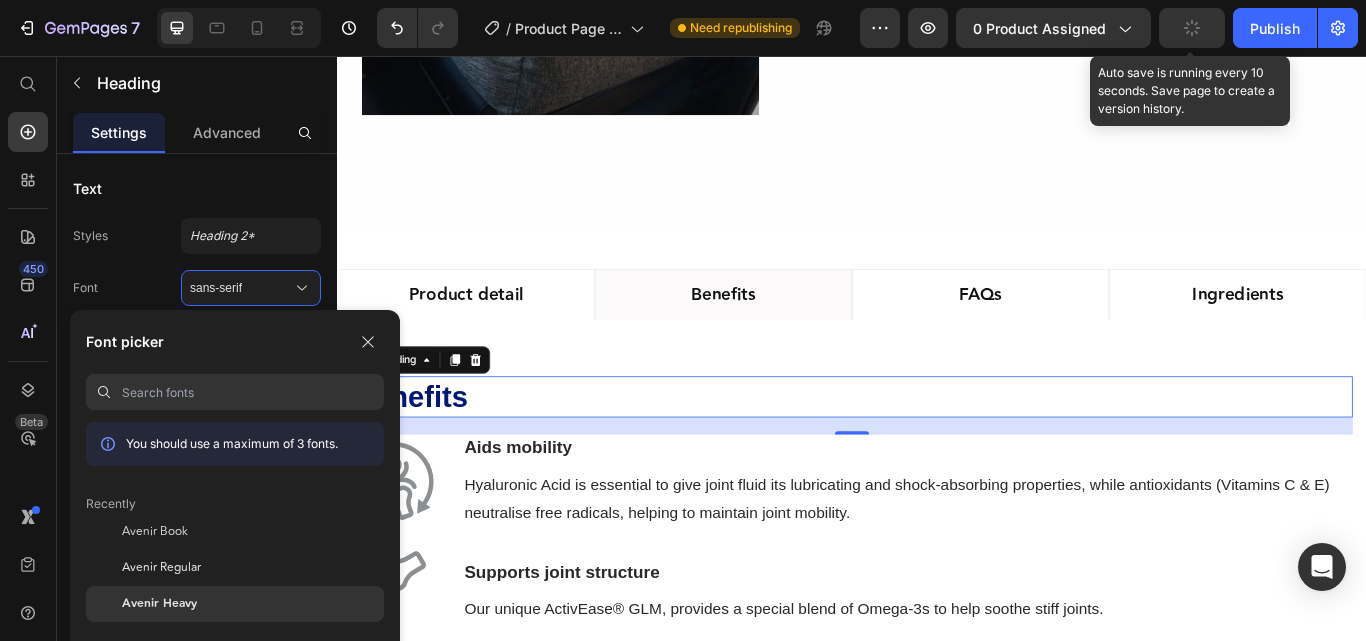 click on "Avenir Heavy" at bounding box center (159, 604) 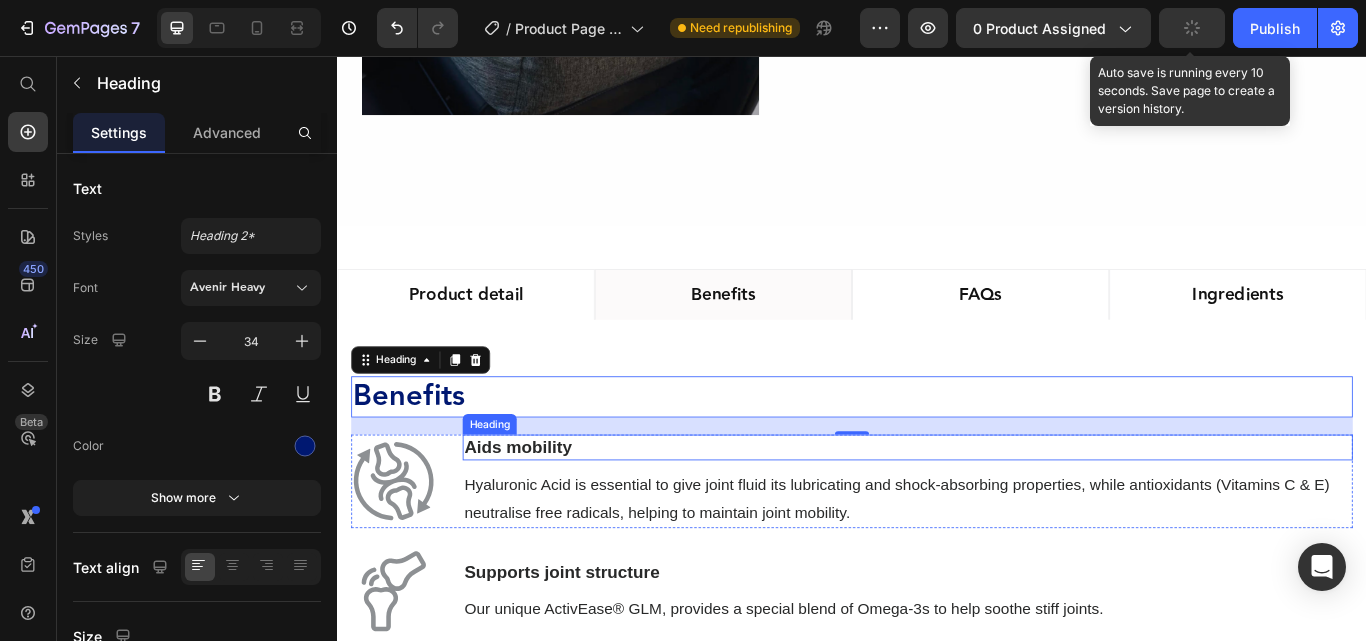 click on "Aids mobility" at bounding box center [548, 513] 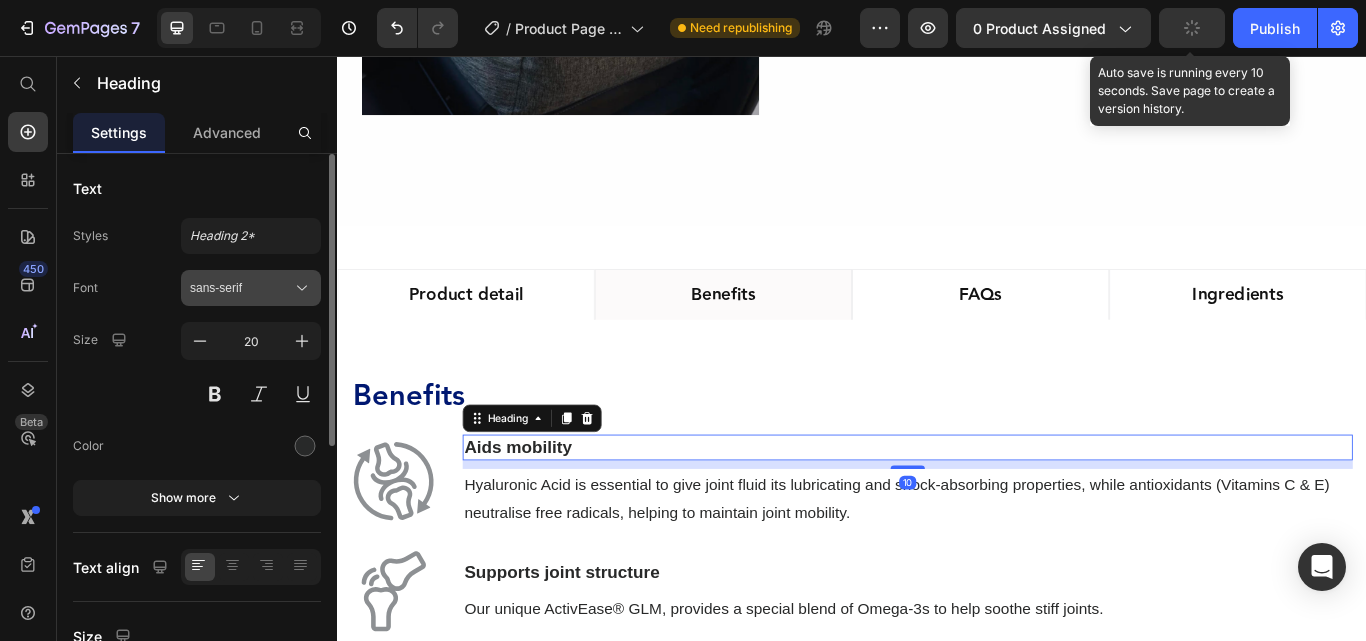 click on "sans-serif" at bounding box center [251, 288] 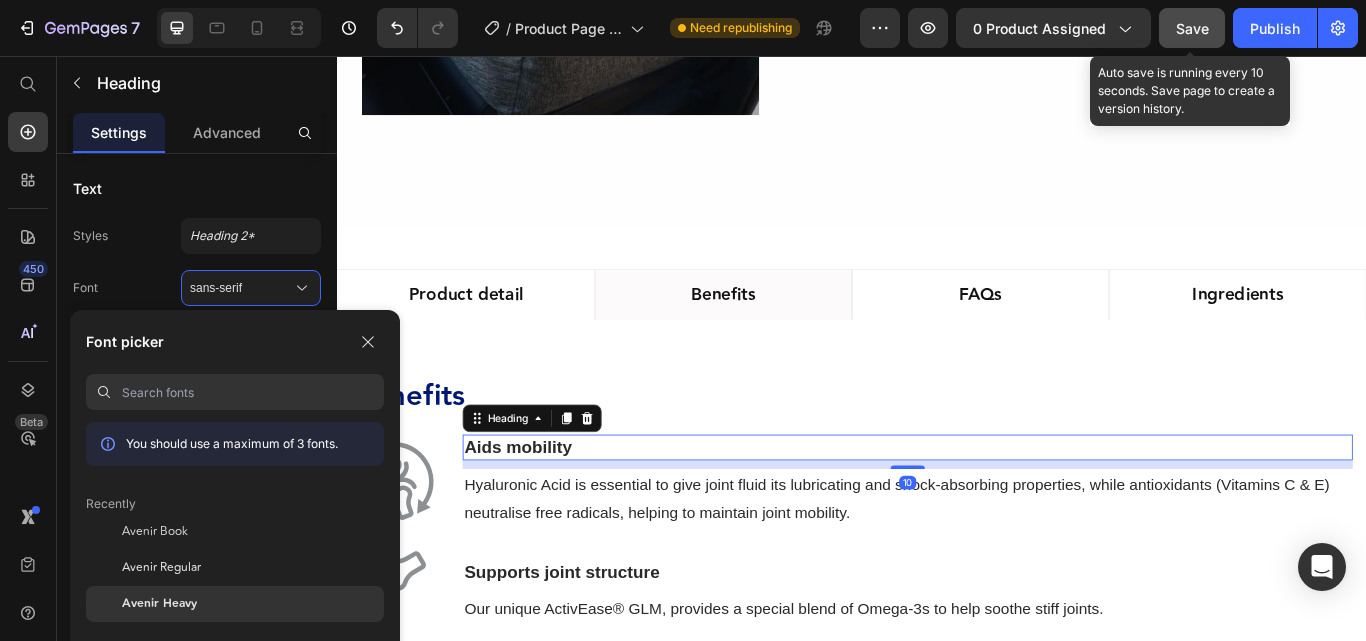click on "Avenir Heavy" at bounding box center [159, 604] 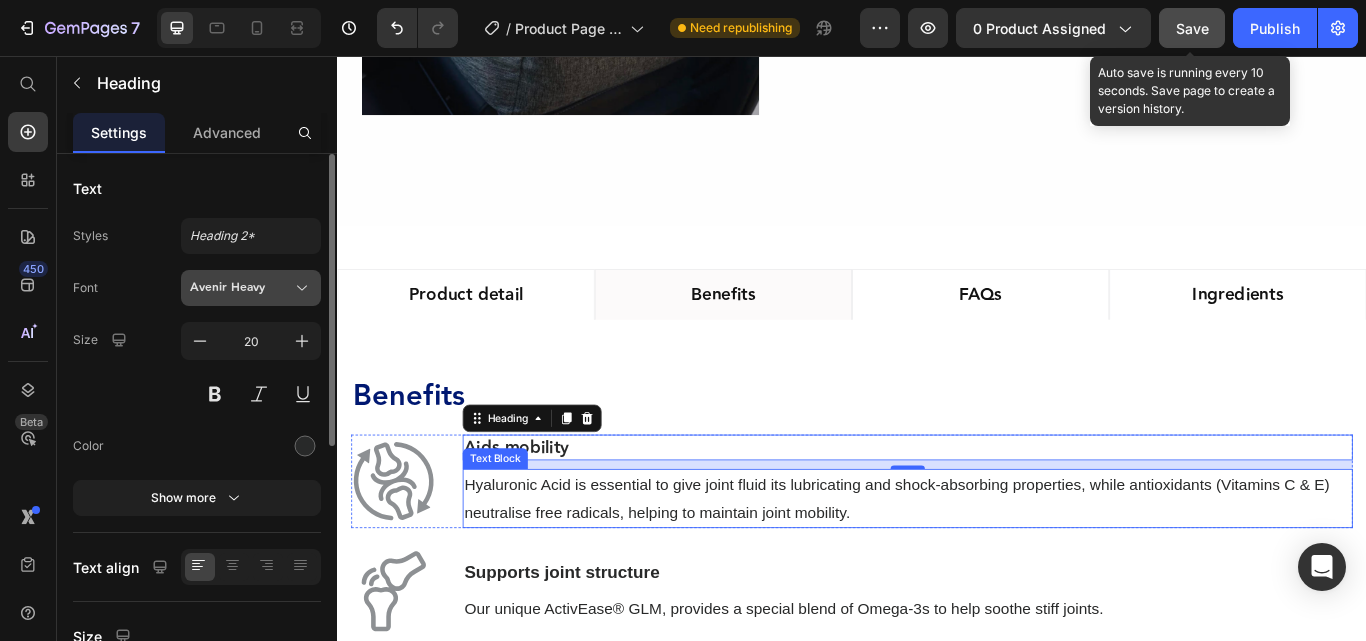click on "Avenir Heavy" at bounding box center [241, 288] 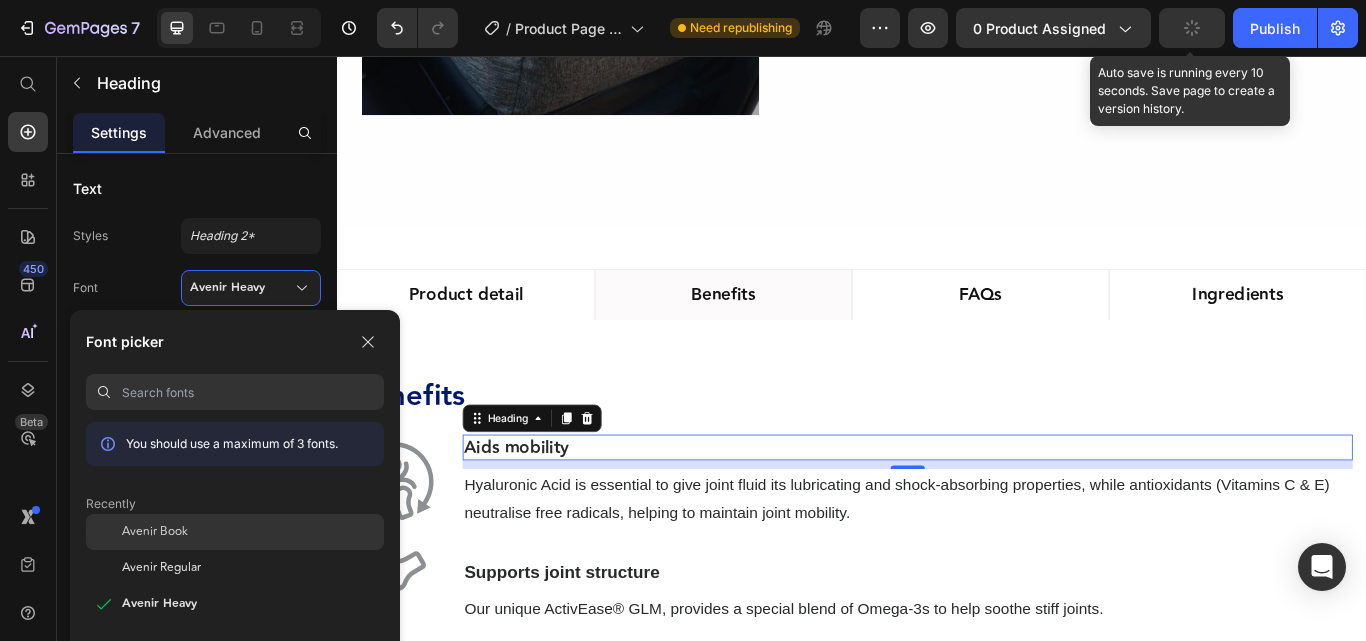 click on "Avenir Book" at bounding box center [155, 532] 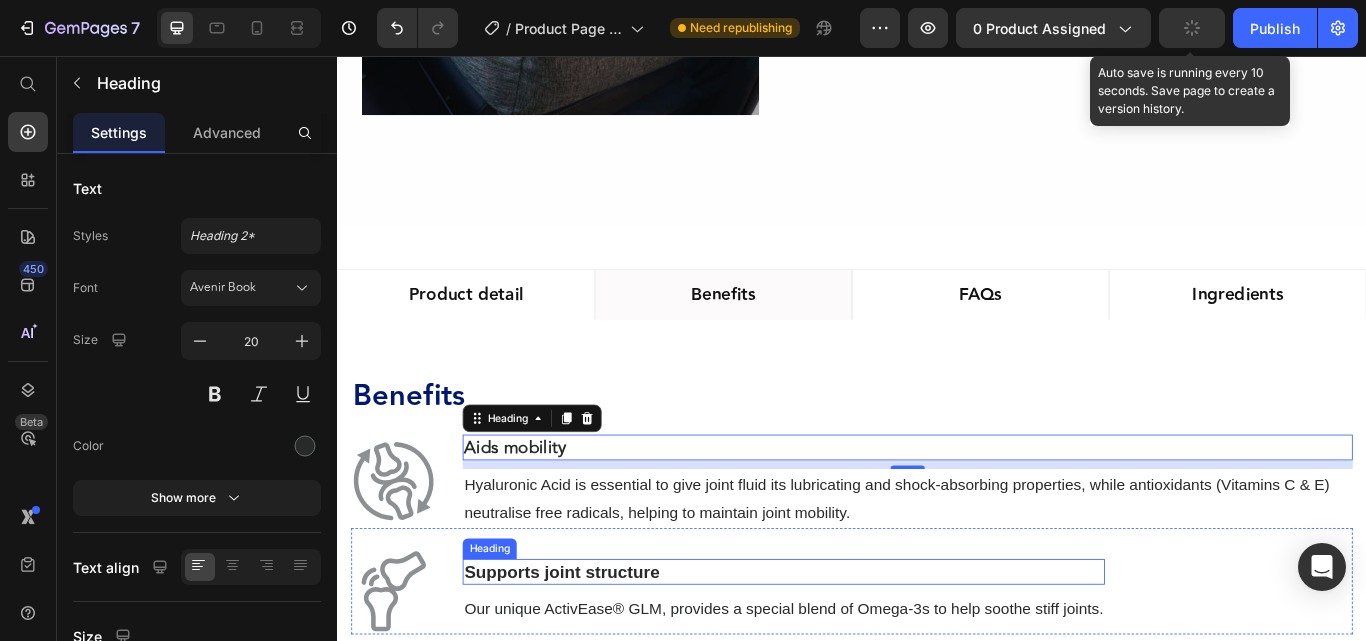 click on "Supports joint structure" at bounding box center [599, 658] 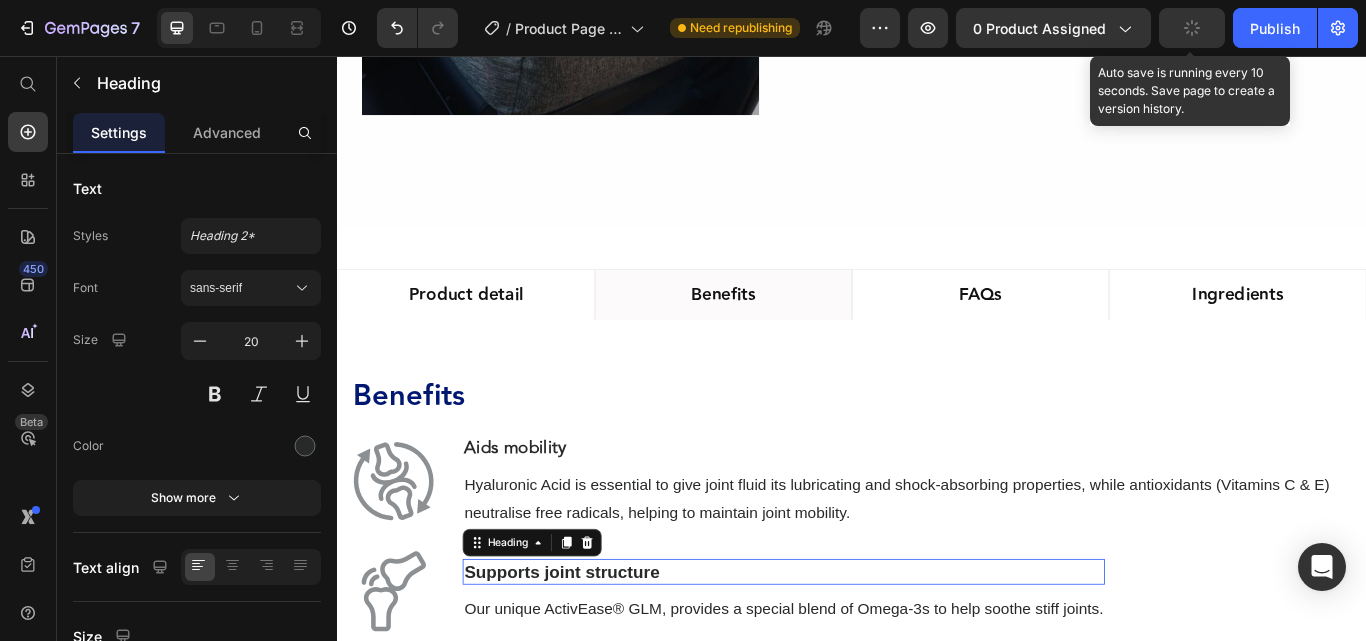 click on "sans-serif" at bounding box center [241, 288] 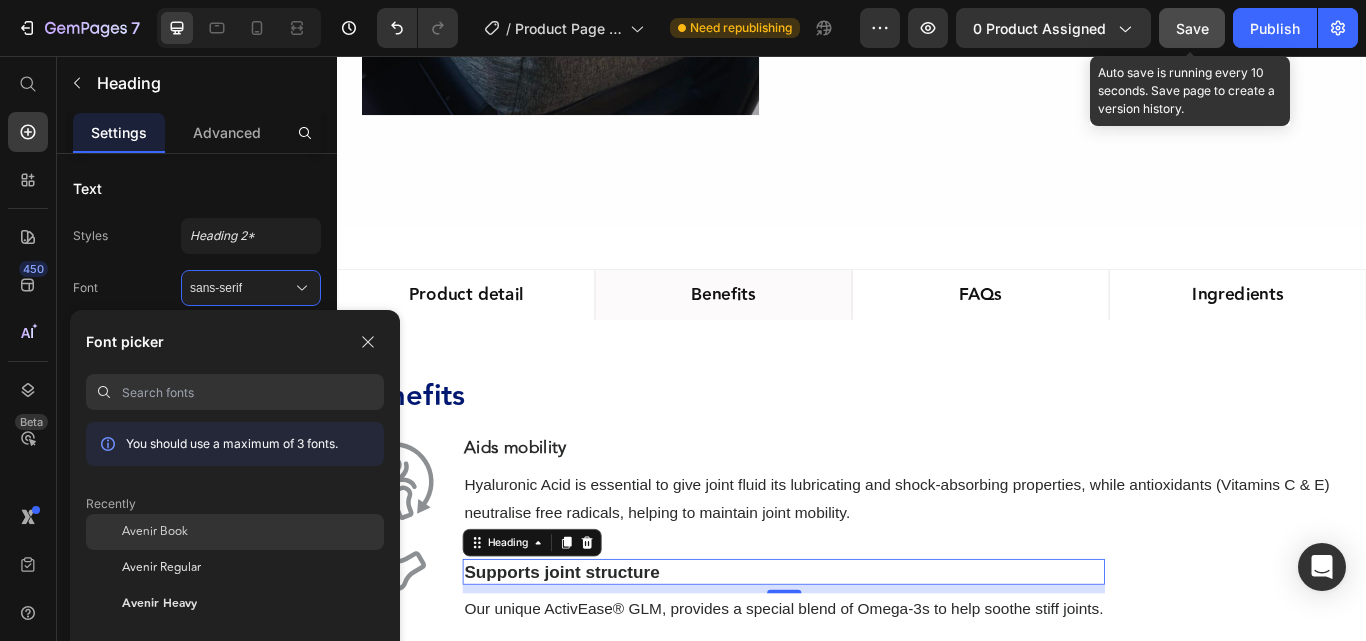 click on "Avenir Book" at bounding box center (155, 532) 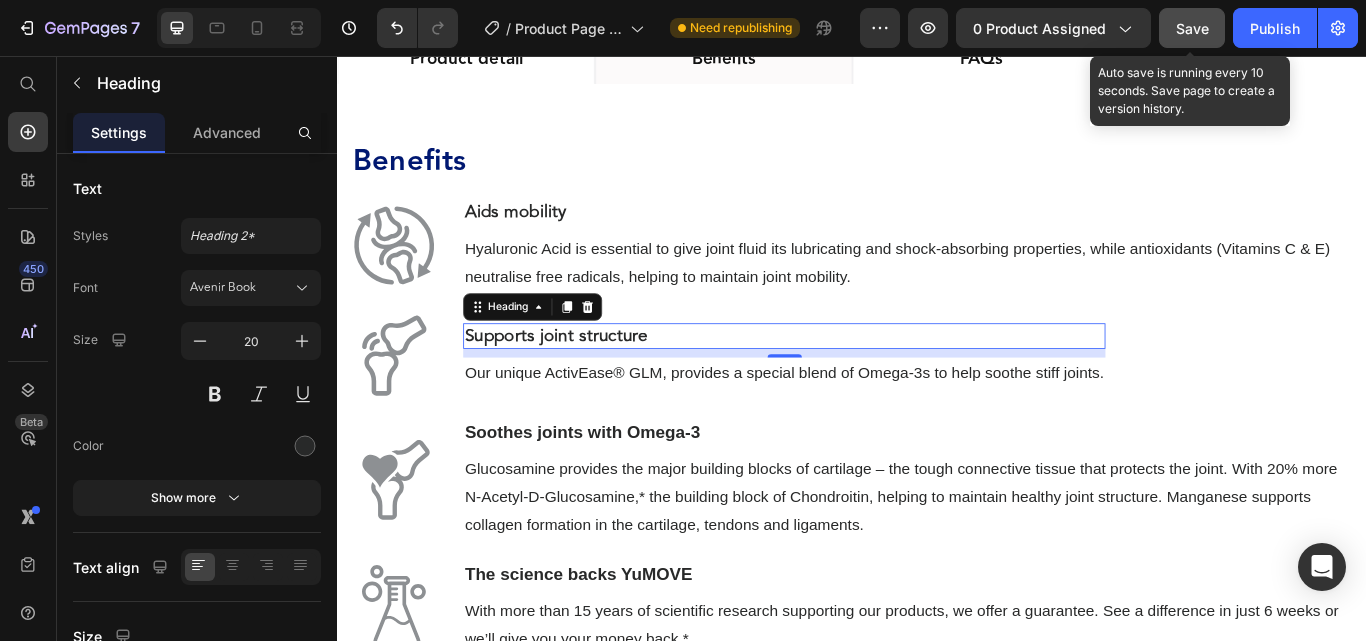 scroll, scrollTop: 862, scrollLeft: 0, axis: vertical 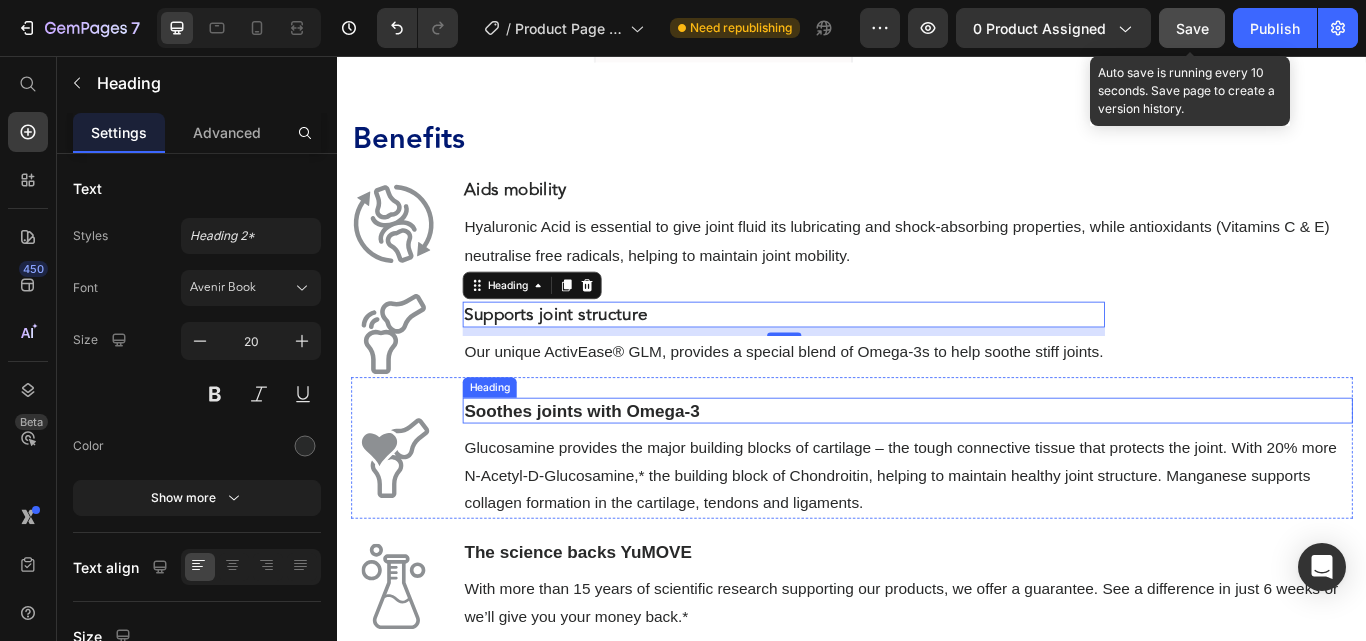 click on "Soothes joints with Omega-3" at bounding box center [622, 470] 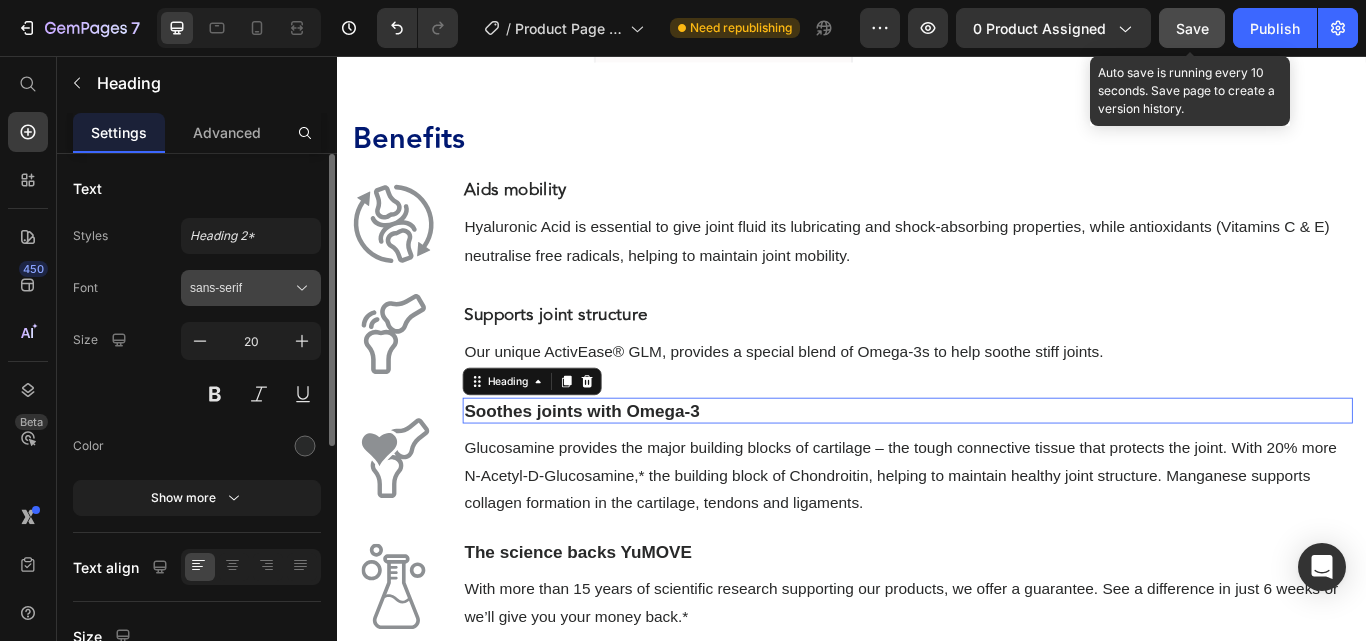 click on "sans-serif" at bounding box center [241, 288] 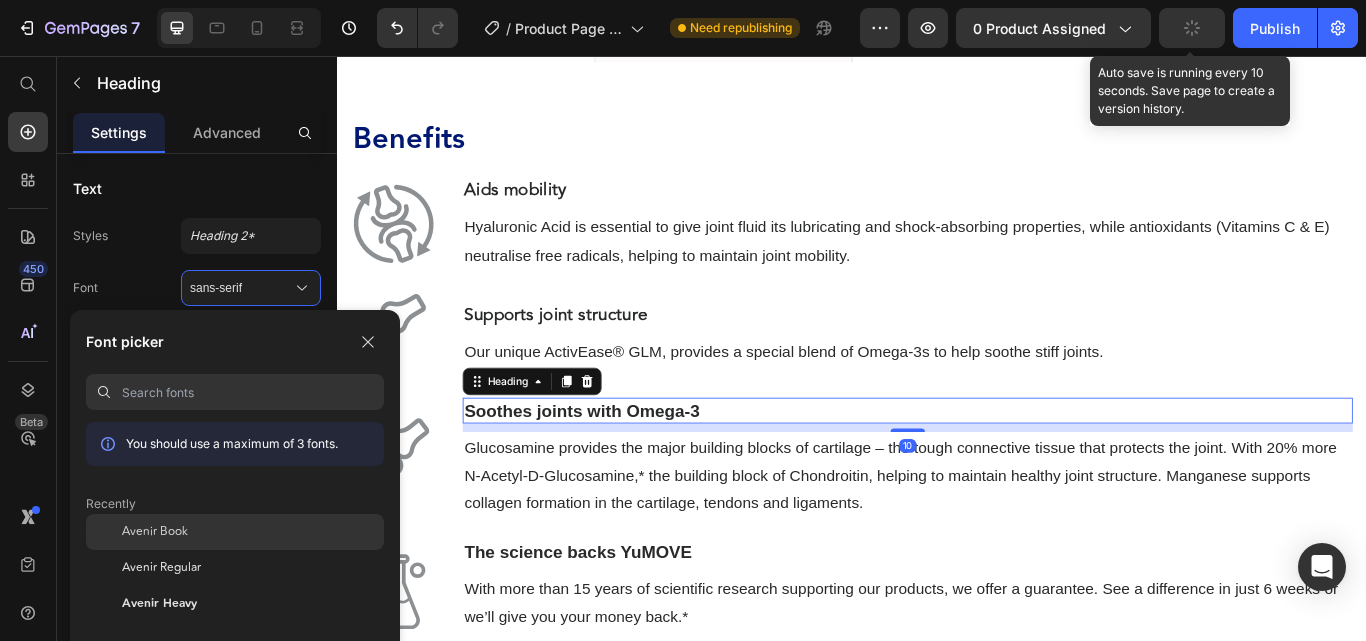 drag, startPoint x: 163, startPoint y: 538, endPoint x: 340, endPoint y: 545, distance: 177.13837 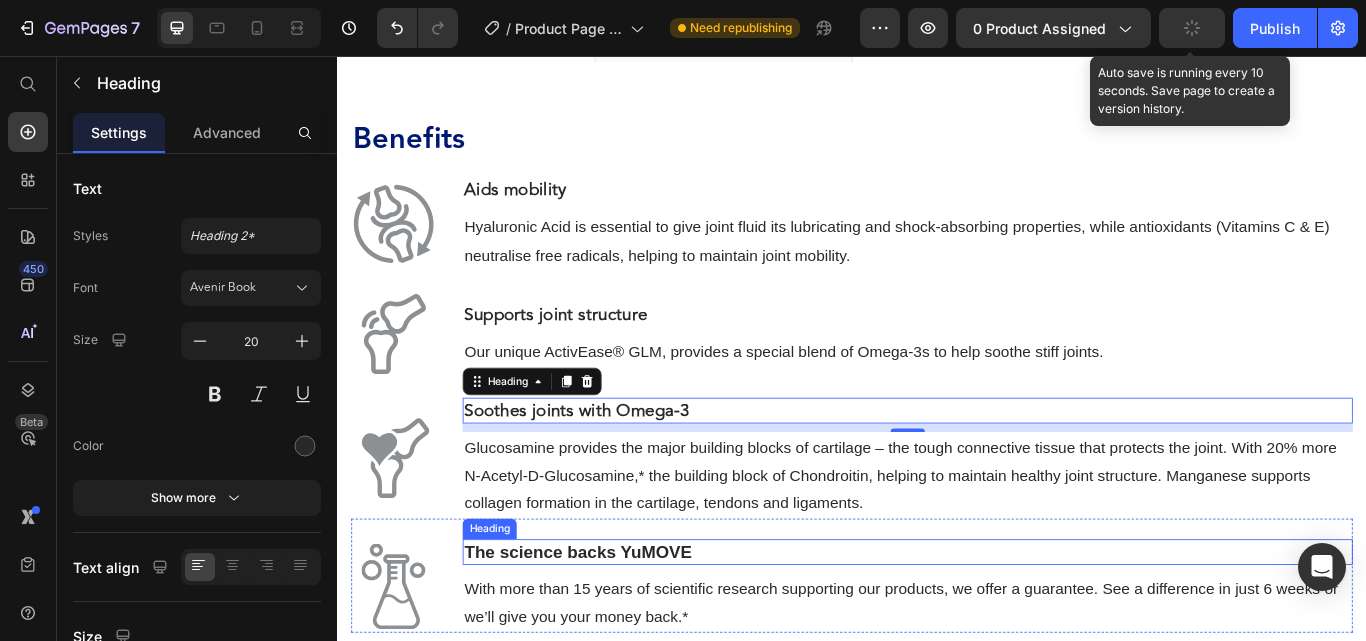 click on "The science backs YuMOVE" at bounding box center [617, 635] 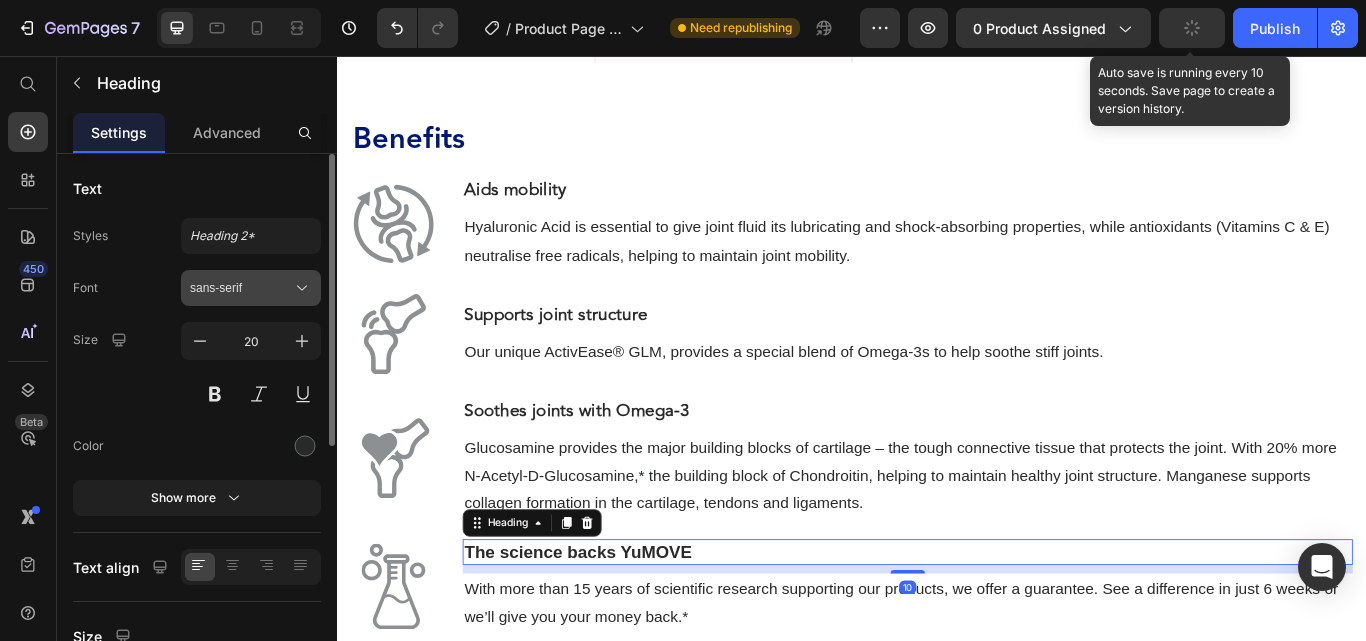 click on "sans-serif" at bounding box center (241, 288) 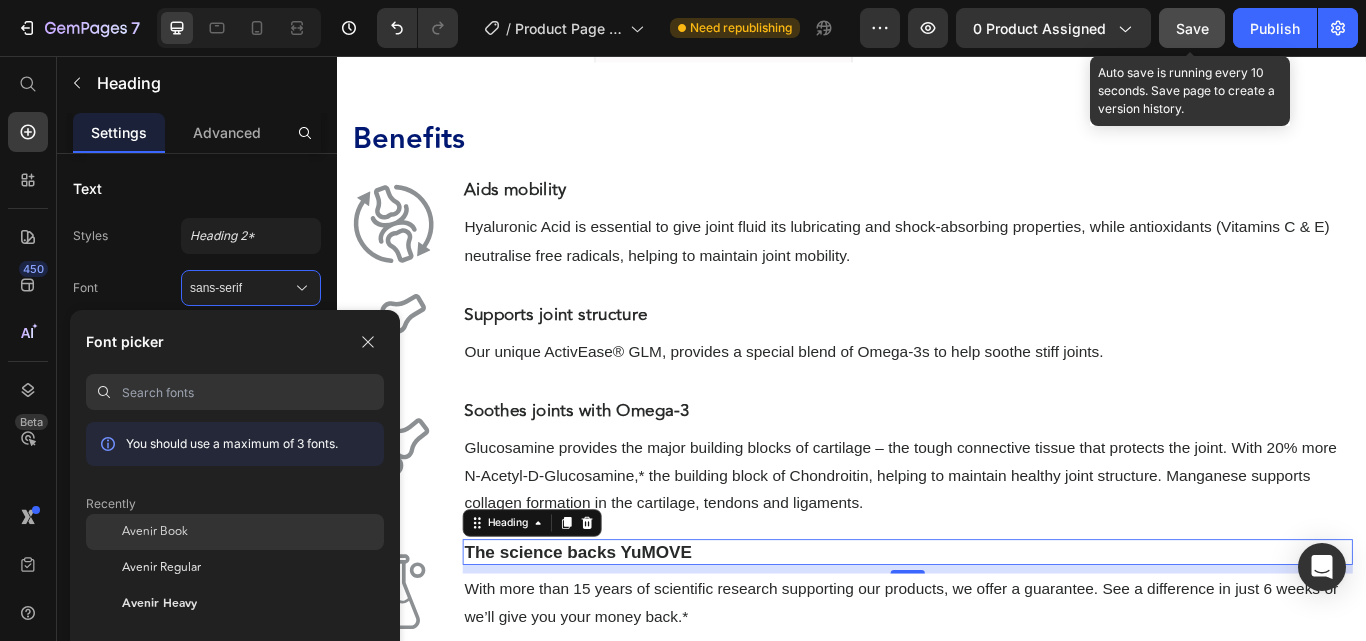 click on "Avenir Book" at bounding box center (155, 532) 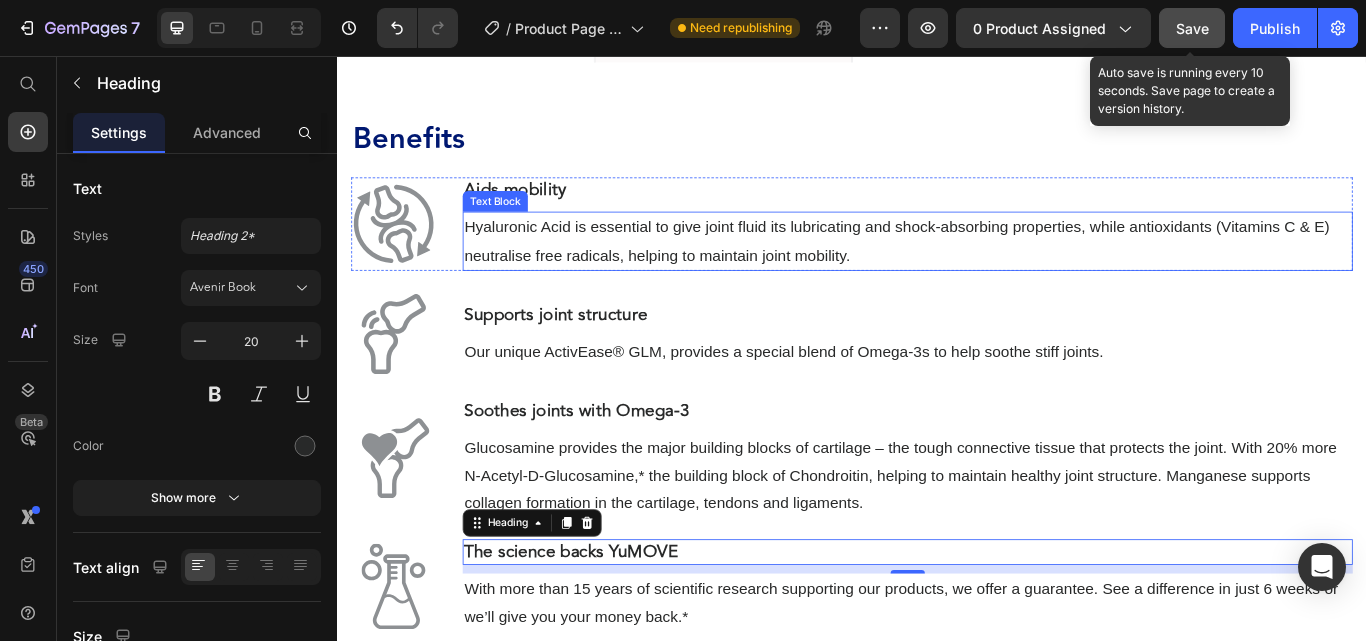 click on "Hyaluronic Acid is essential to give joint fluid its lubricating and shock-absorbing properties, while antioxidants (Vitamins C & E) neutralise free radicals, helping to maintain joint mobility." at bounding box center [1002, 272] 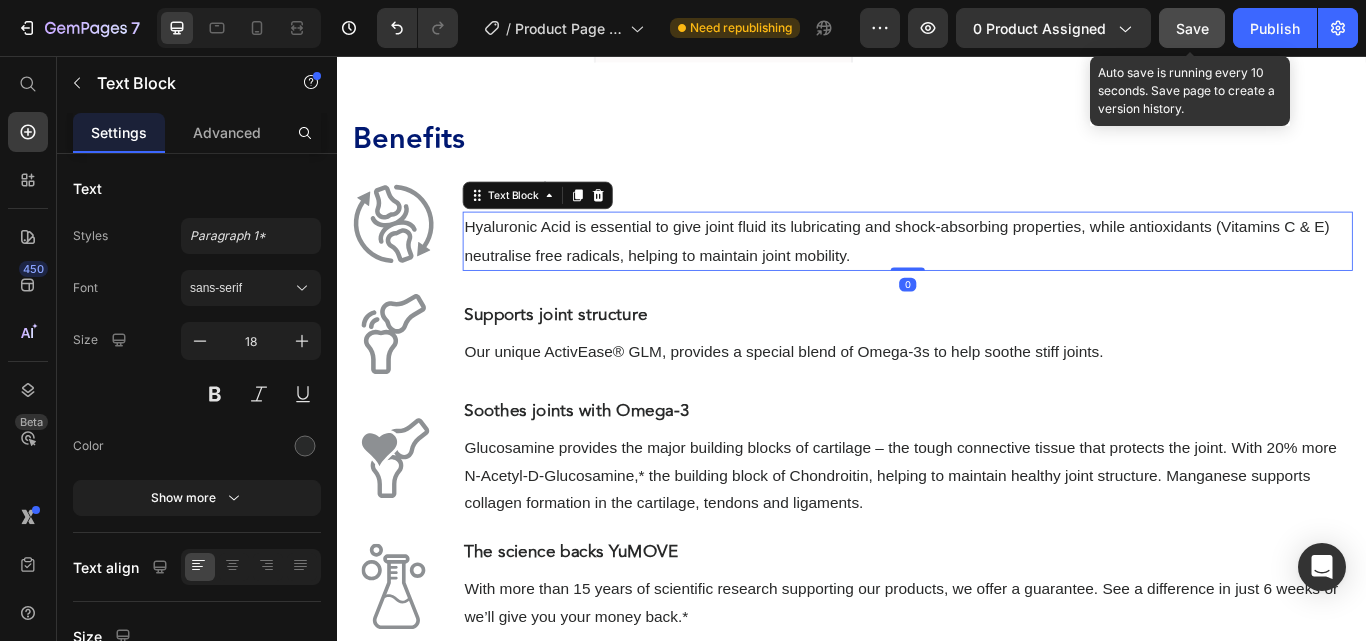 click on "sans-serif" at bounding box center [241, 288] 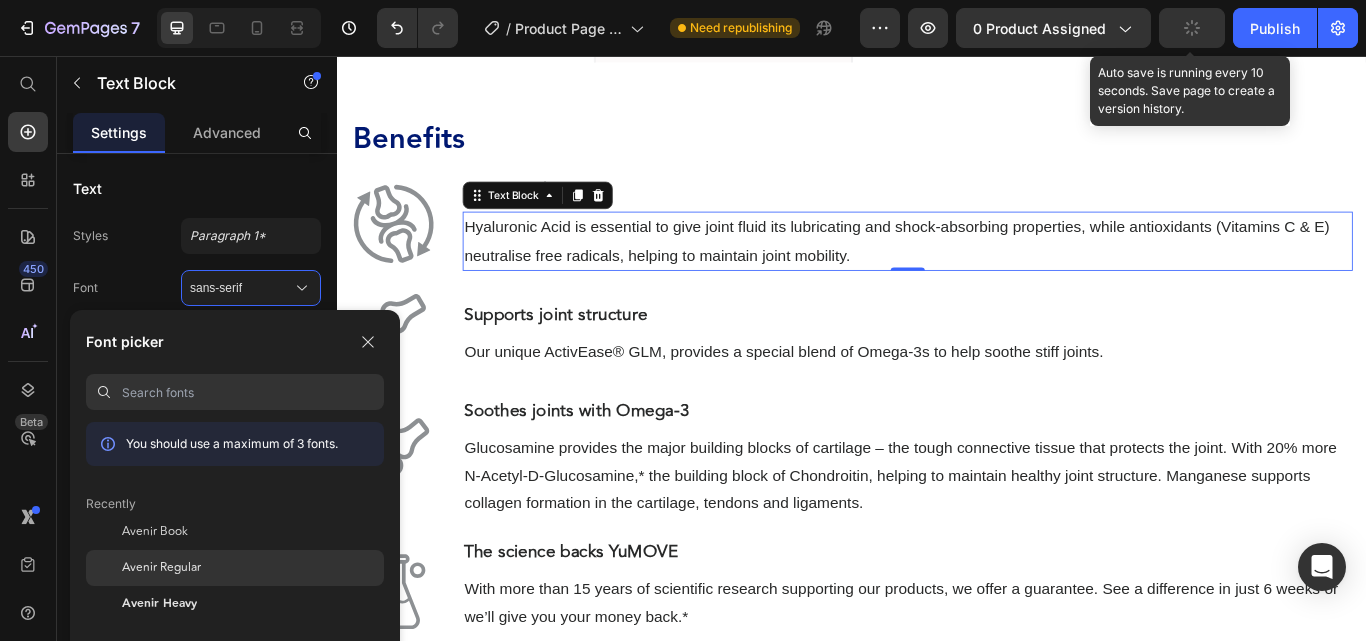 drag, startPoint x: 192, startPoint y: 554, endPoint x: 264, endPoint y: 370, distance: 197.58542 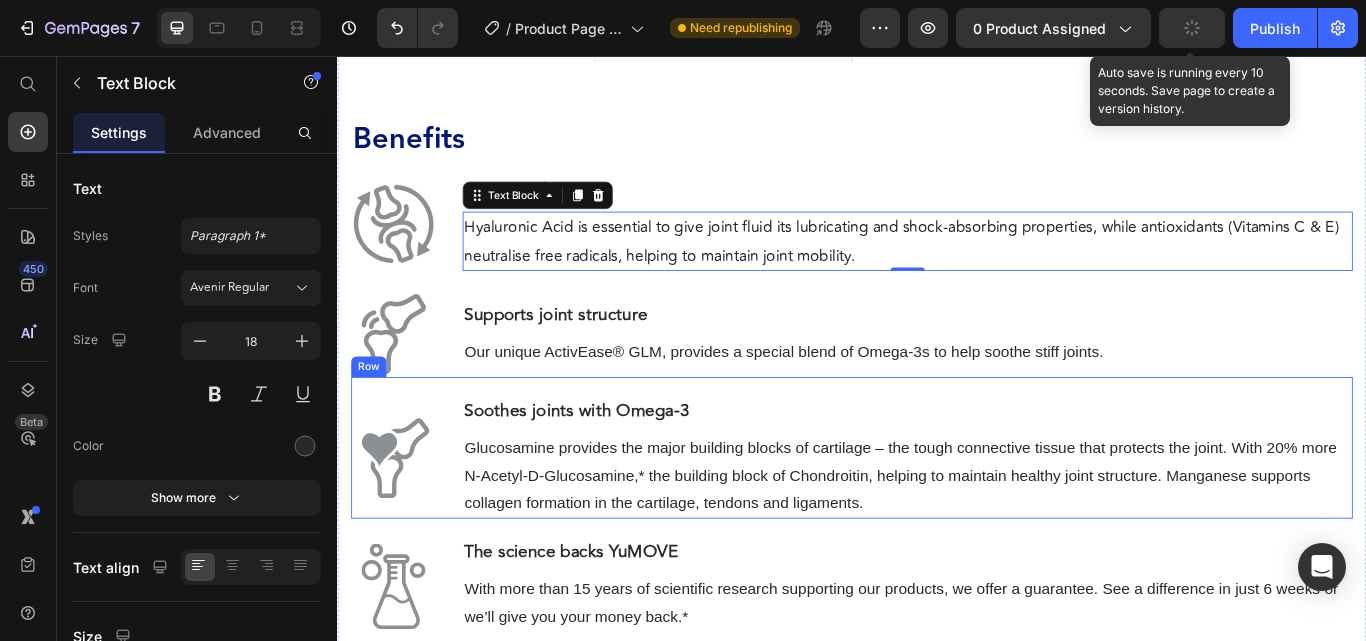 click on "Our unique ActivEase® GLM, provides a special blend of Omega-3s to help soothe stiff joints." at bounding box center (857, 401) 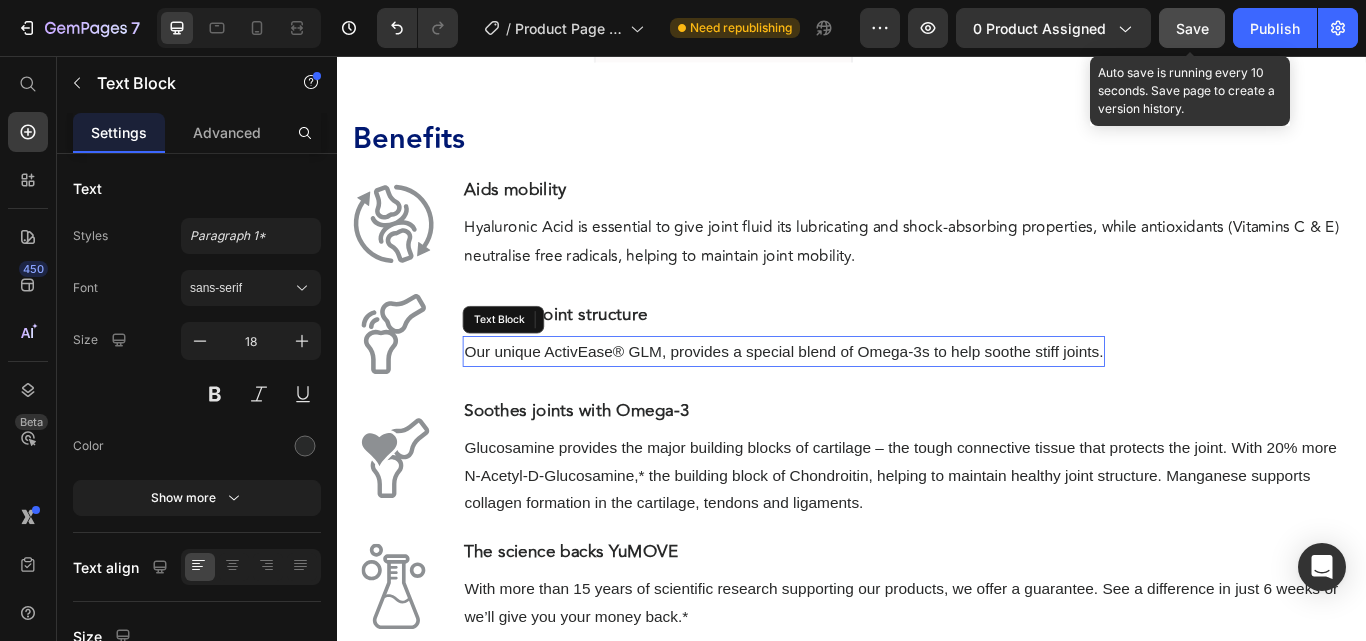 click on "Our unique ActivEase® GLM, provides a special blend of Omega-3s to help soothe stiff joints." at bounding box center [857, 401] 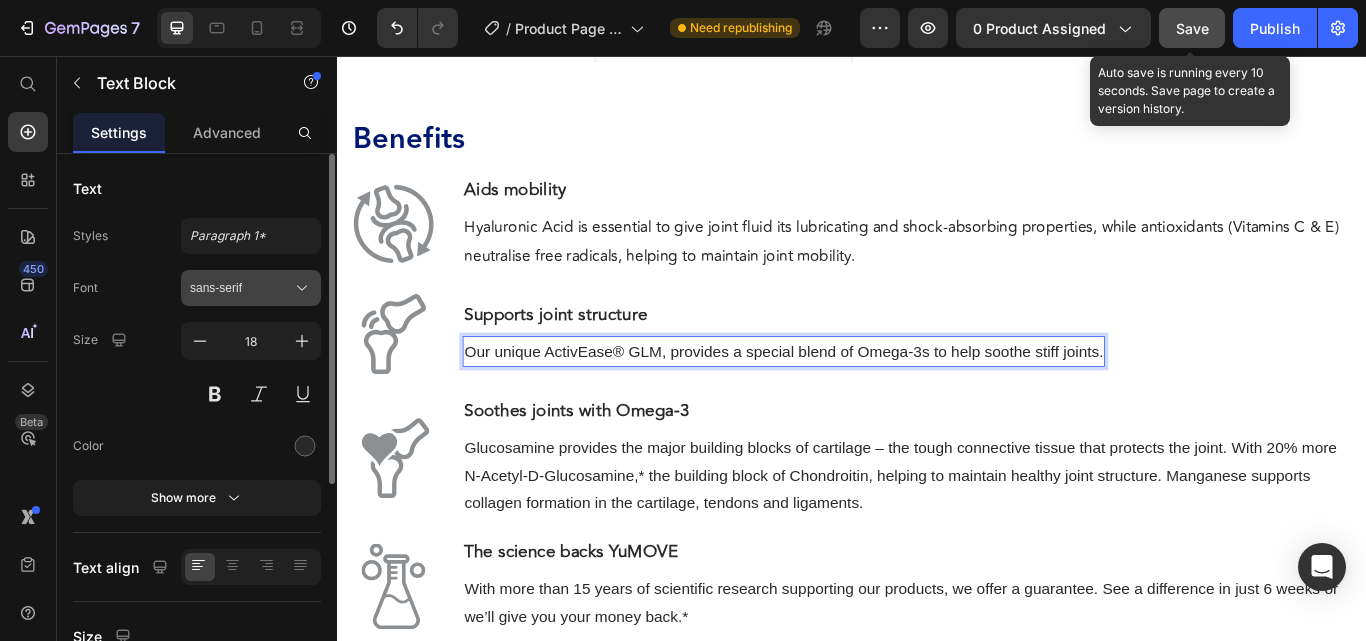 click on "sans-serif" at bounding box center (241, 288) 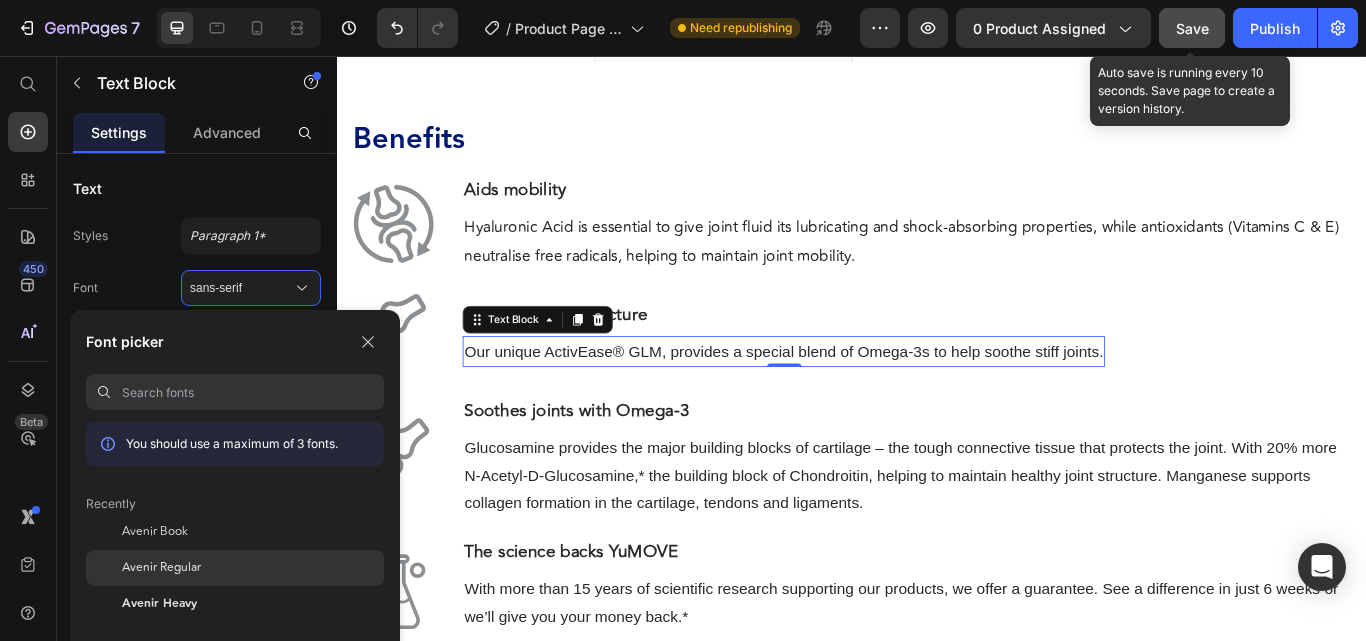 click on "Avenir Regular" 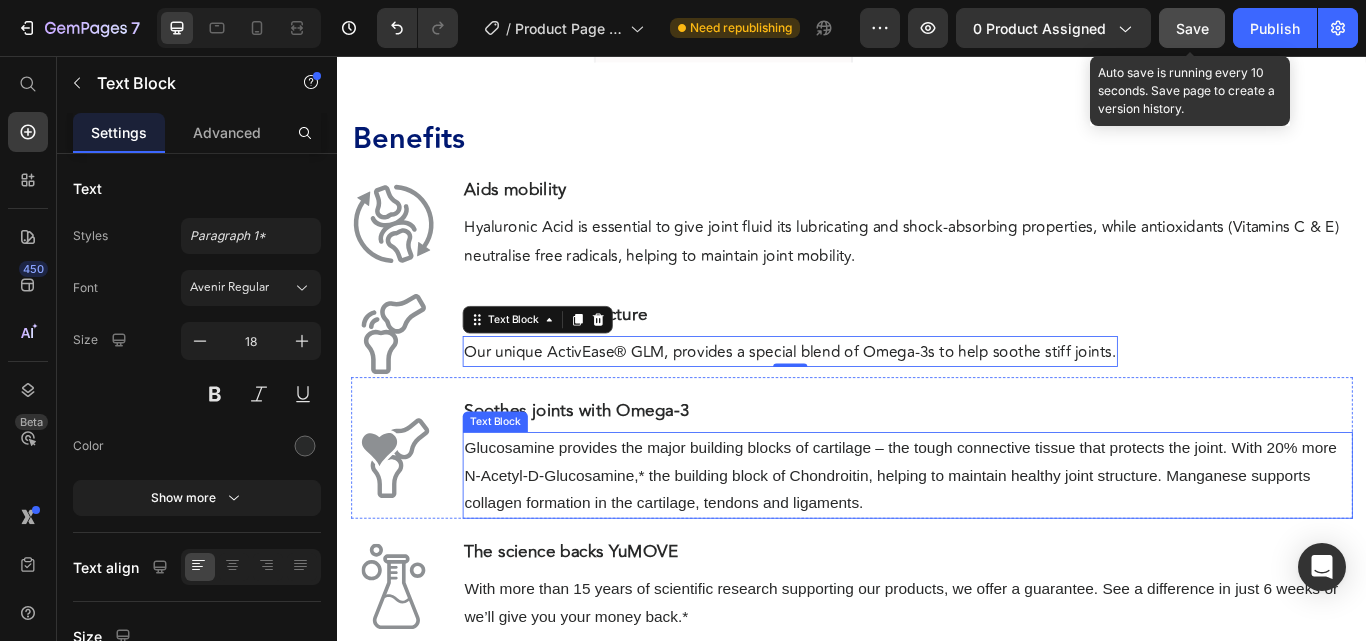 click on "Glucosamine provides the major building blocks of cartilage – the tough connective tissue that protects the joint. With 20% more N-Acetyl-D-Glucosamine,* the building block of Chondroitin, helping to maintain healthy joint structure. Manganese supports collagen formation in the cartilage, tendons and ligaments." at bounding box center [1002, 545] 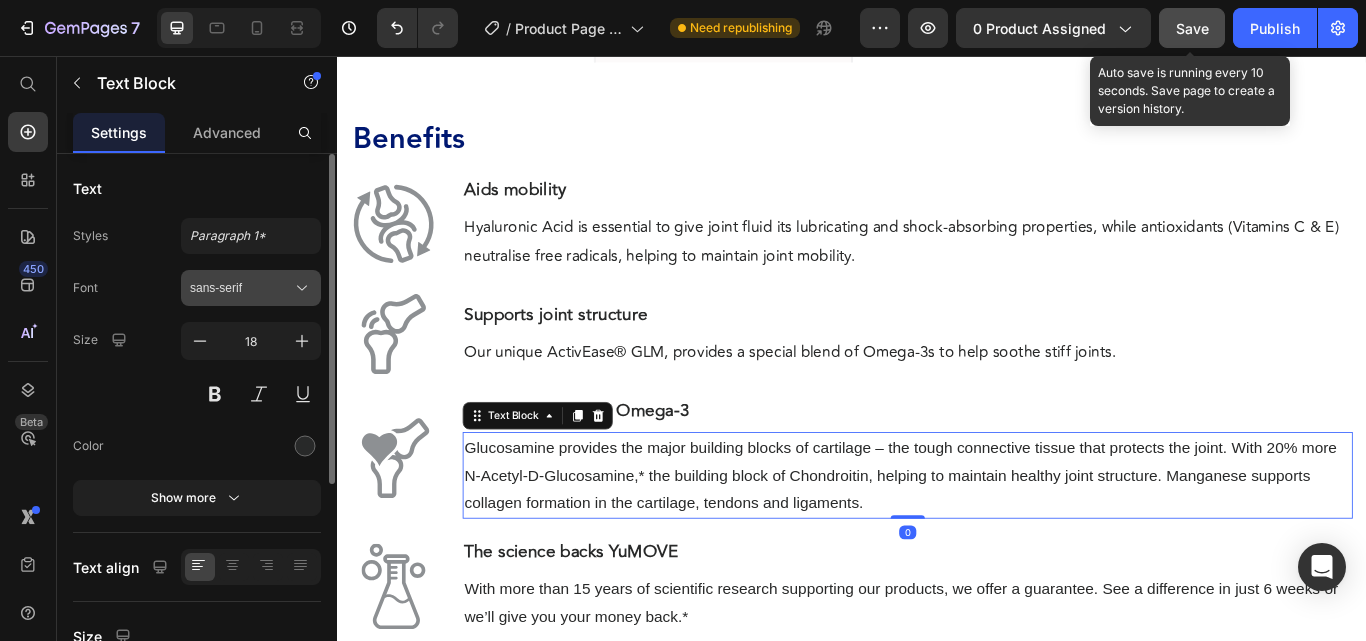click on "sans-serif" at bounding box center (241, 288) 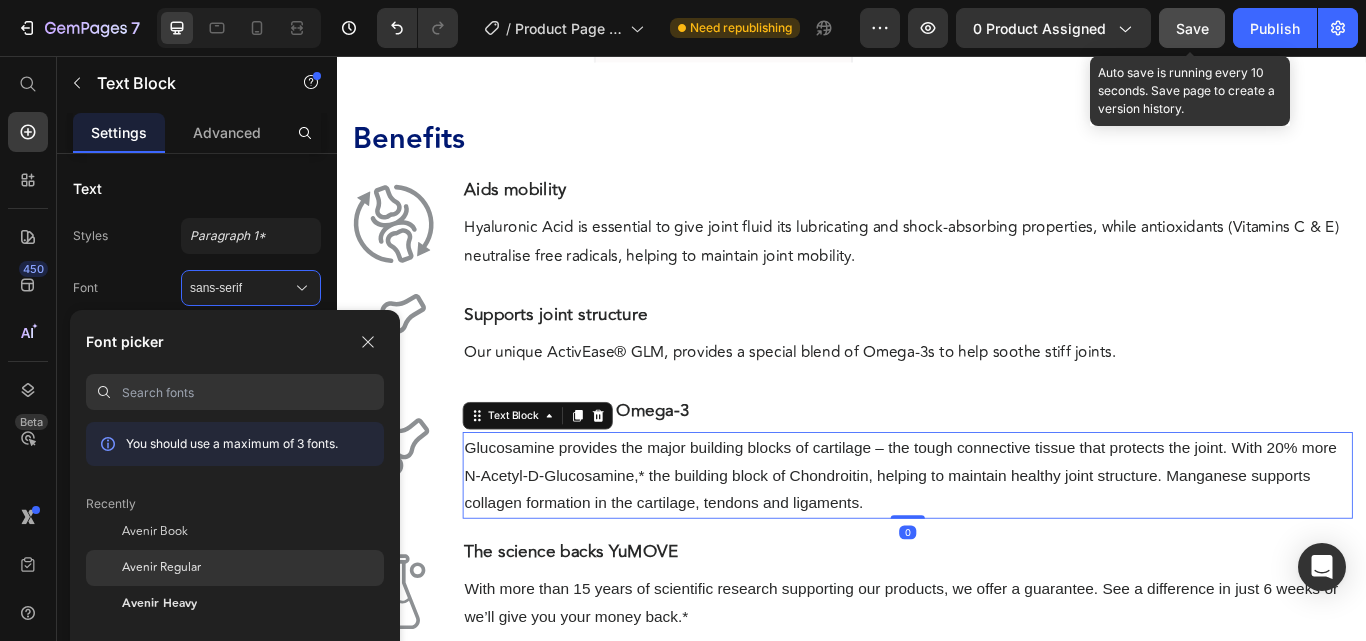 click on "Avenir Regular" at bounding box center (161, 568) 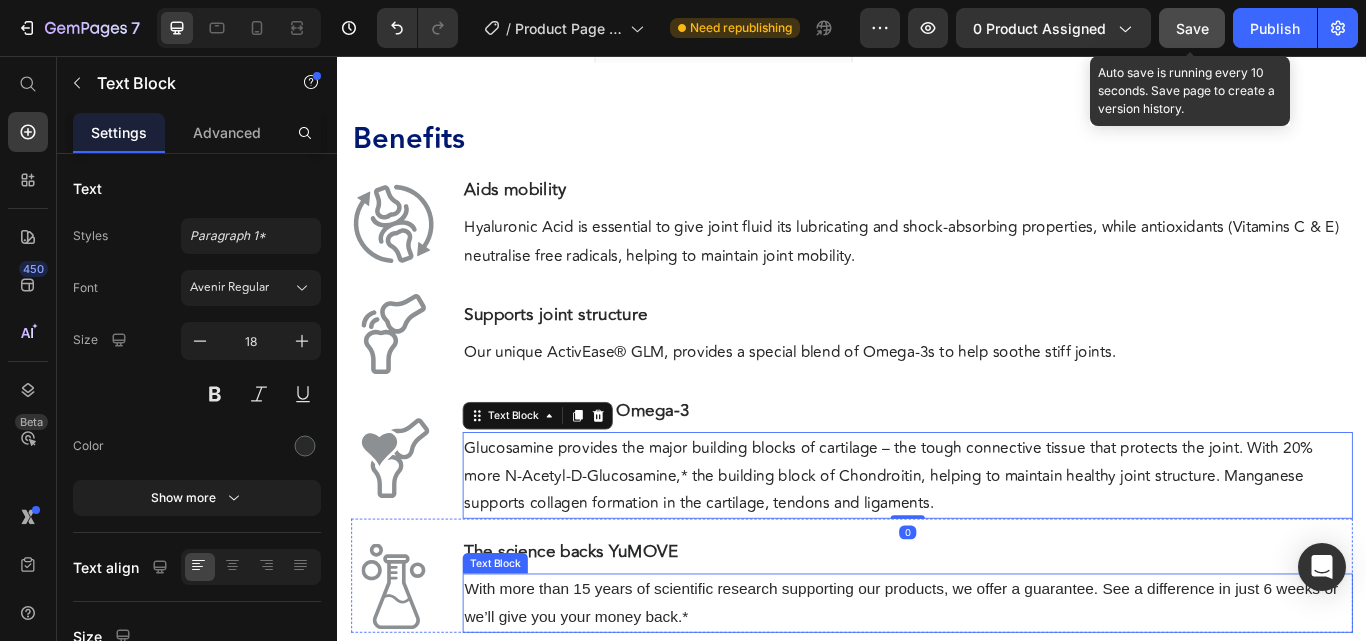 click on "With more than 15 years of scientific research supporting our products, we offer a guarantee. See a difference in just 6 weeks or we’ll give you your money back.*" at bounding box center (1002, 694) 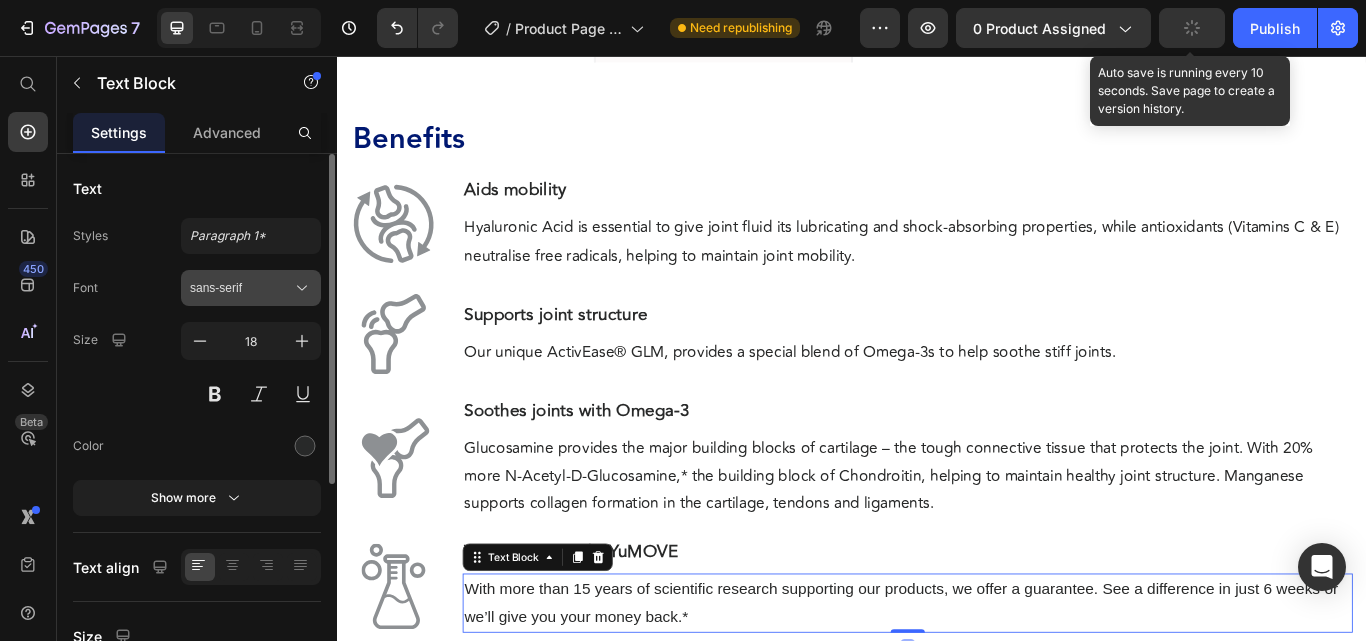 click on "sans-serif" at bounding box center (241, 288) 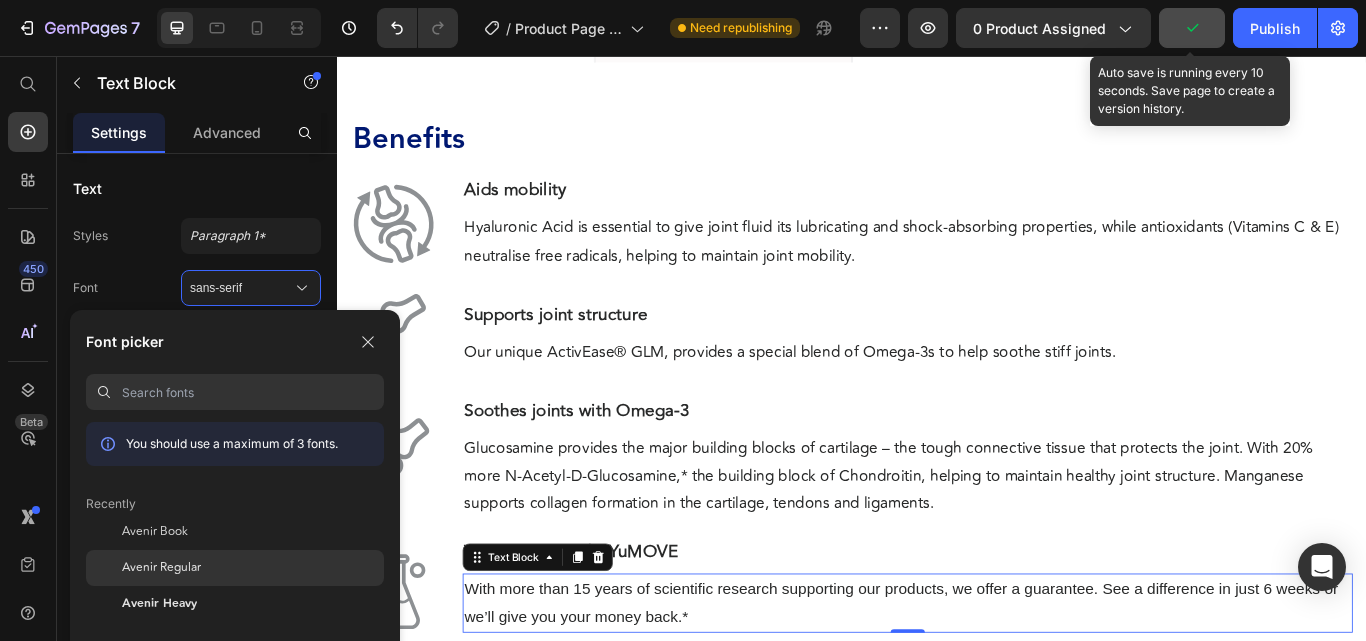 click on "Avenir Regular" at bounding box center [161, 568] 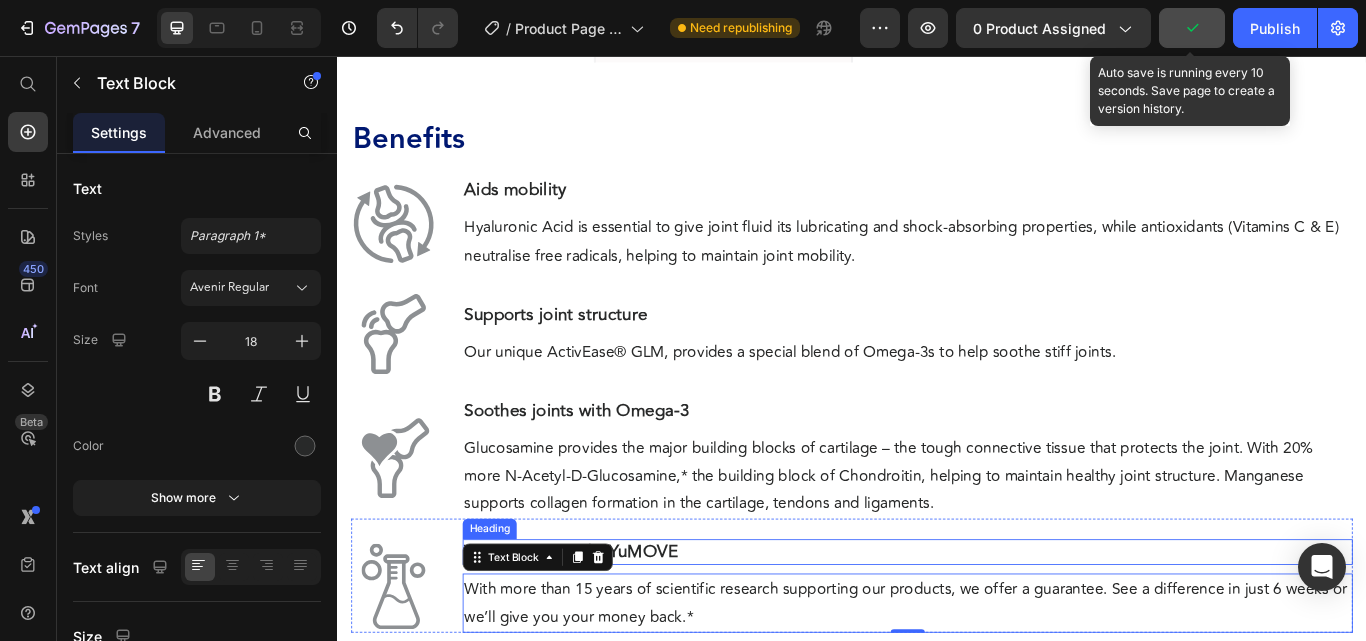 click on "The science backs YuMOVE" at bounding box center (1002, 635) 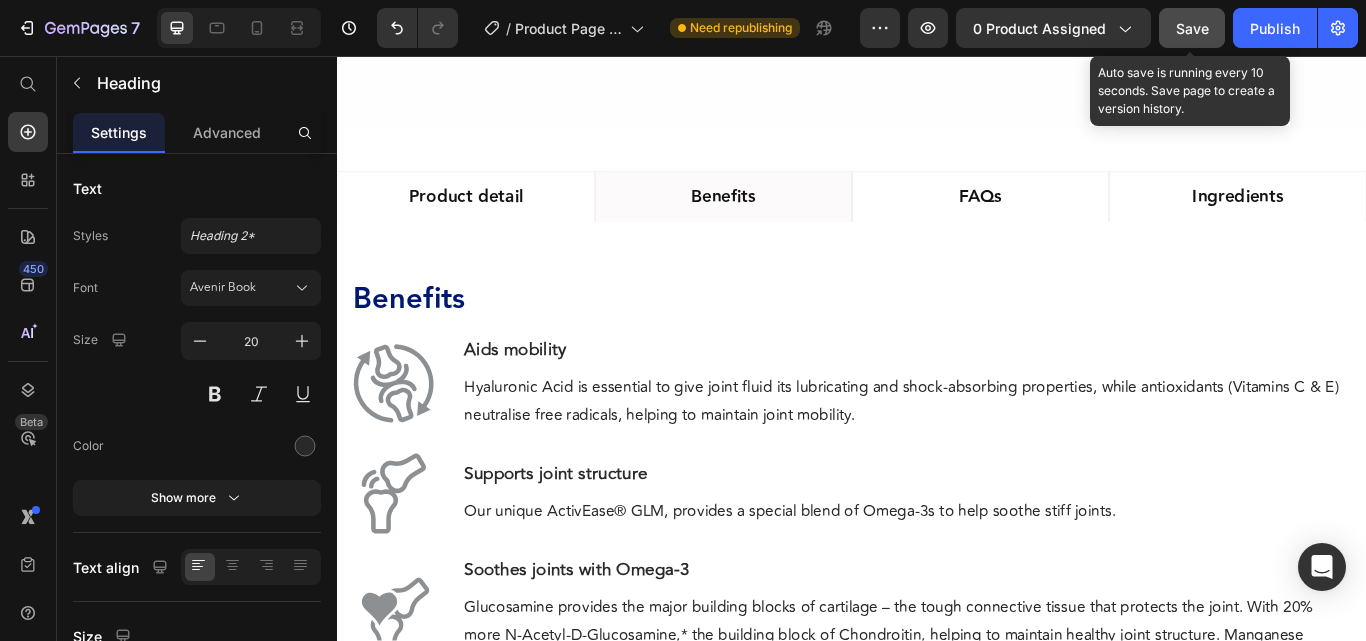 scroll, scrollTop: 662, scrollLeft: 0, axis: vertical 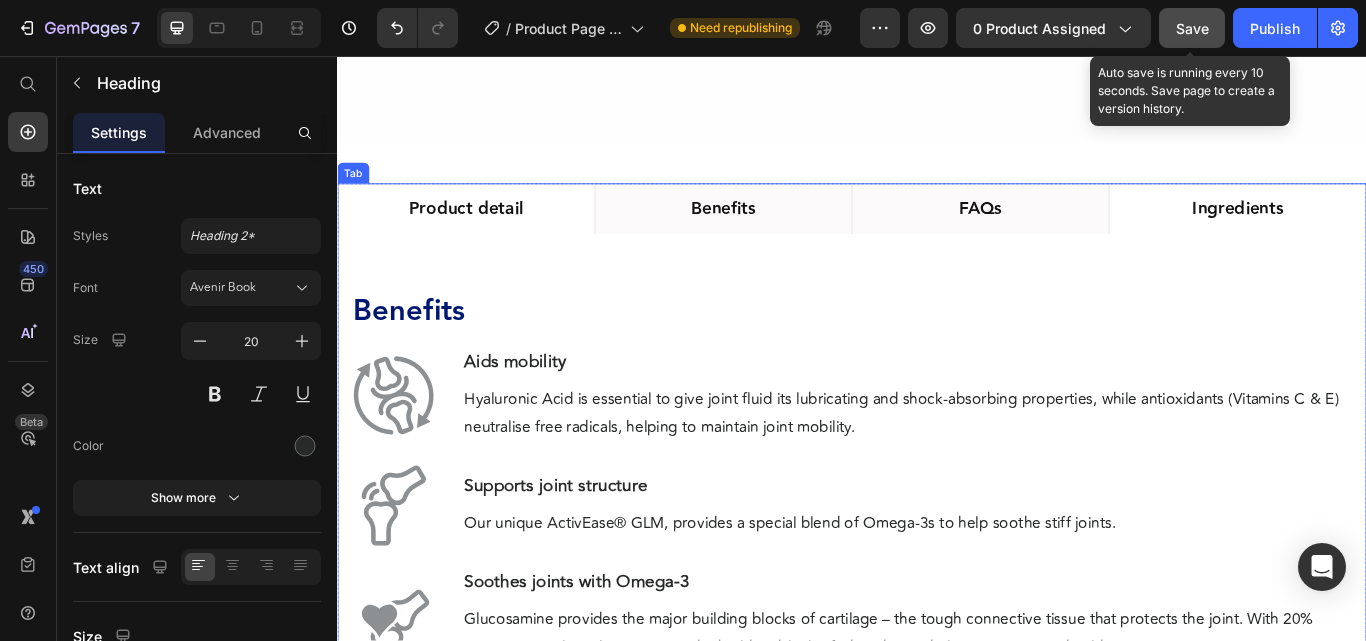 click on "FAQs" at bounding box center (1087, 234) 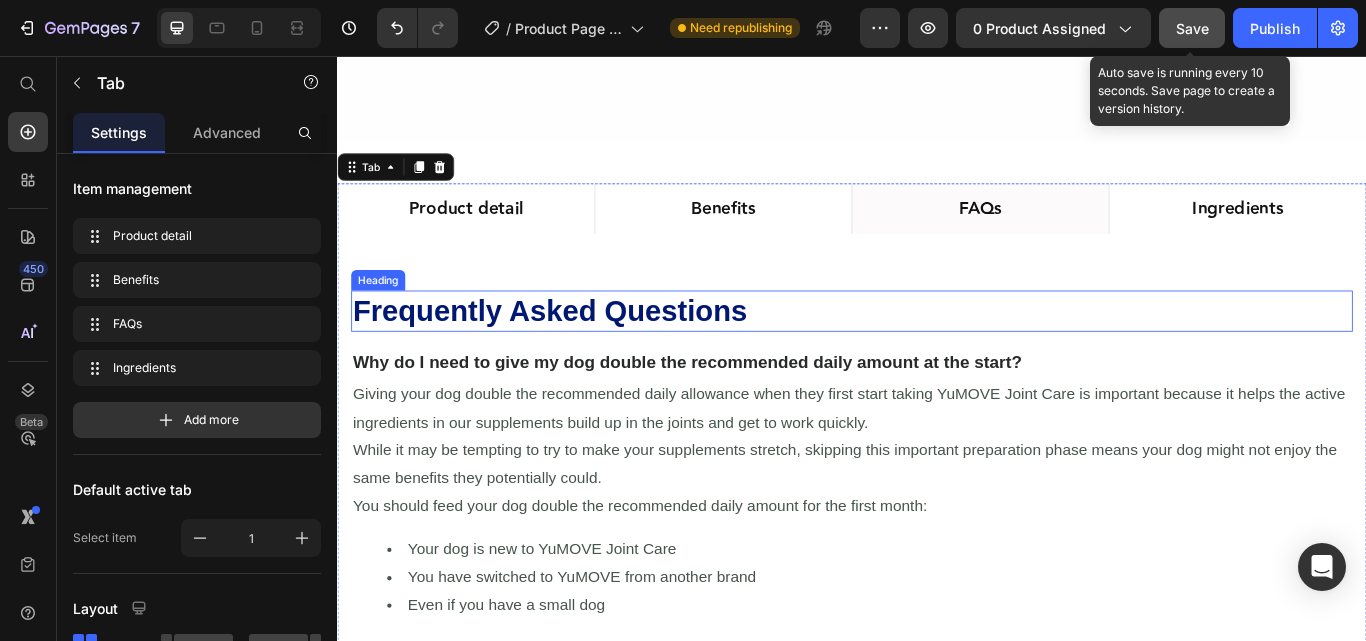 click on "Frequently Asked Questions" at bounding box center [585, 354] 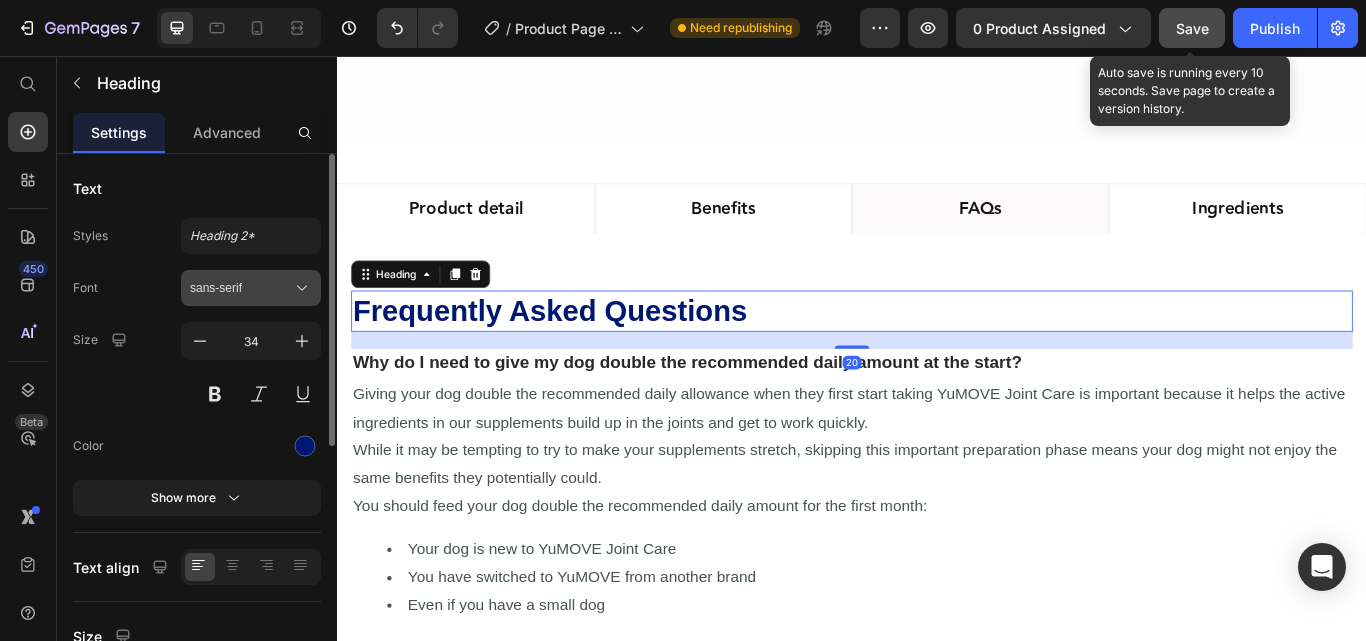 click on "sans-serif" at bounding box center (251, 288) 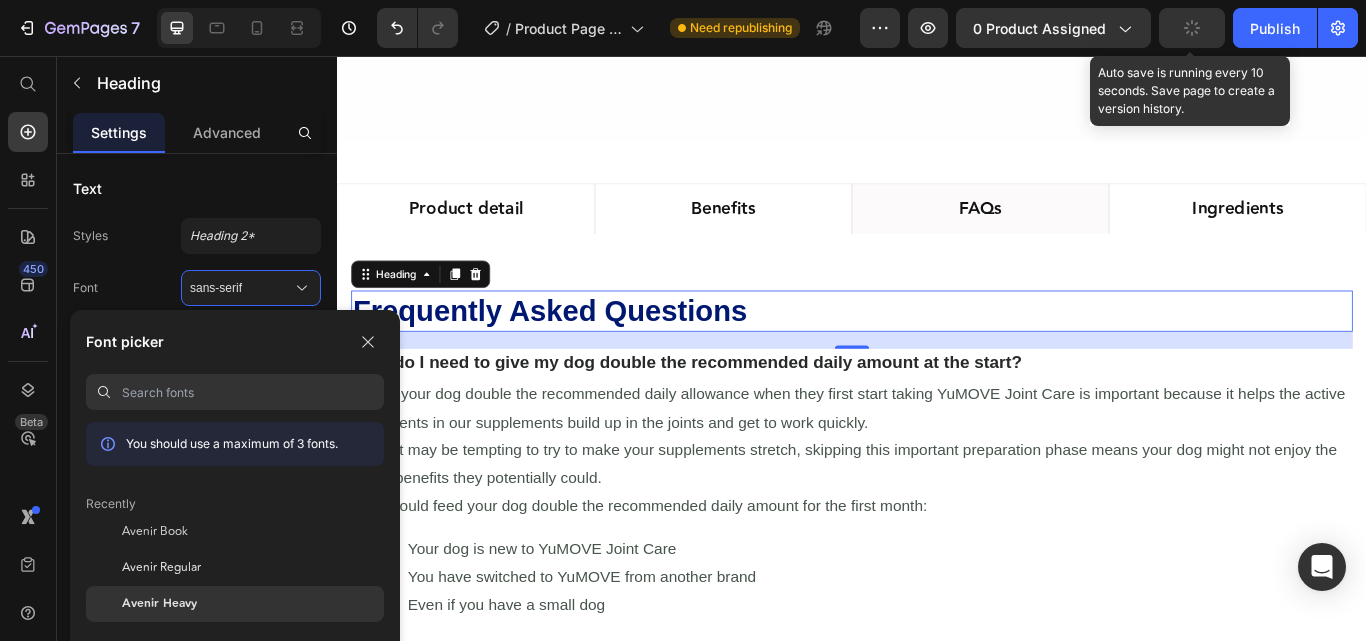 drag, startPoint x: 180, startPoint y: 598, endPoint x: 331, endPoint y: 397, distance: 251.40009 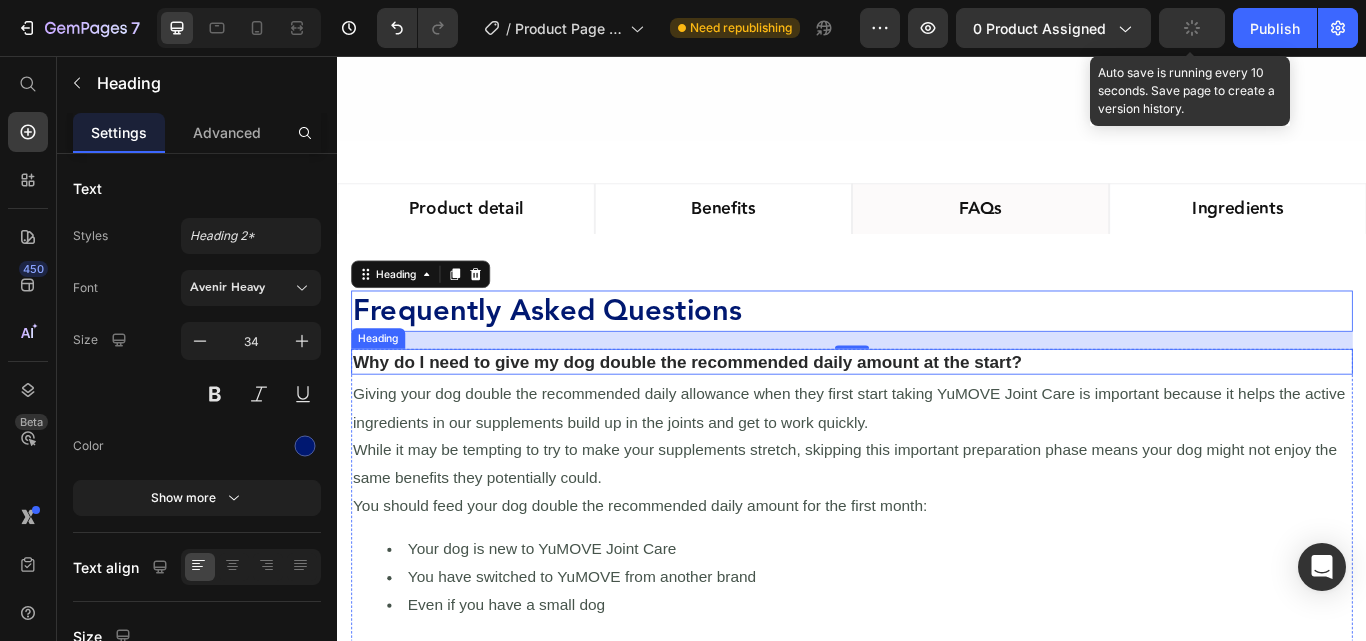 click on "Why do I need to give my dog double the recommended daily amount at the start?" at bounding box center [937, 413] 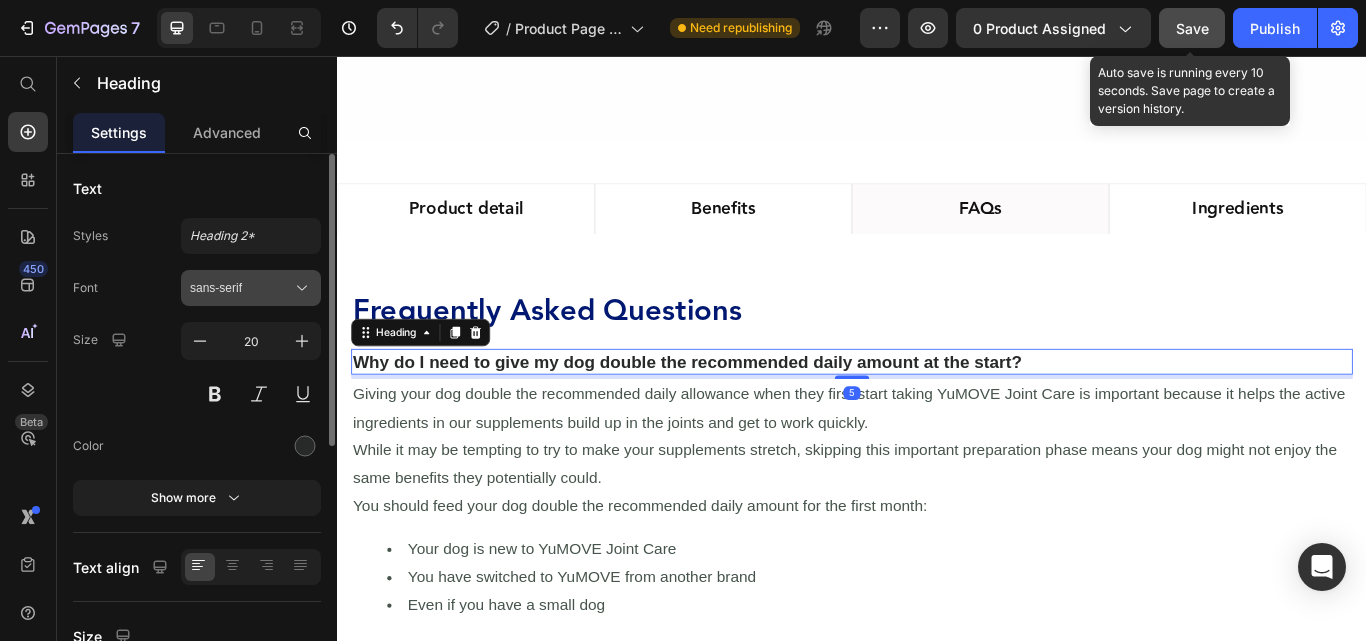 click on "sans-serif" at bounding box center (251, 288) 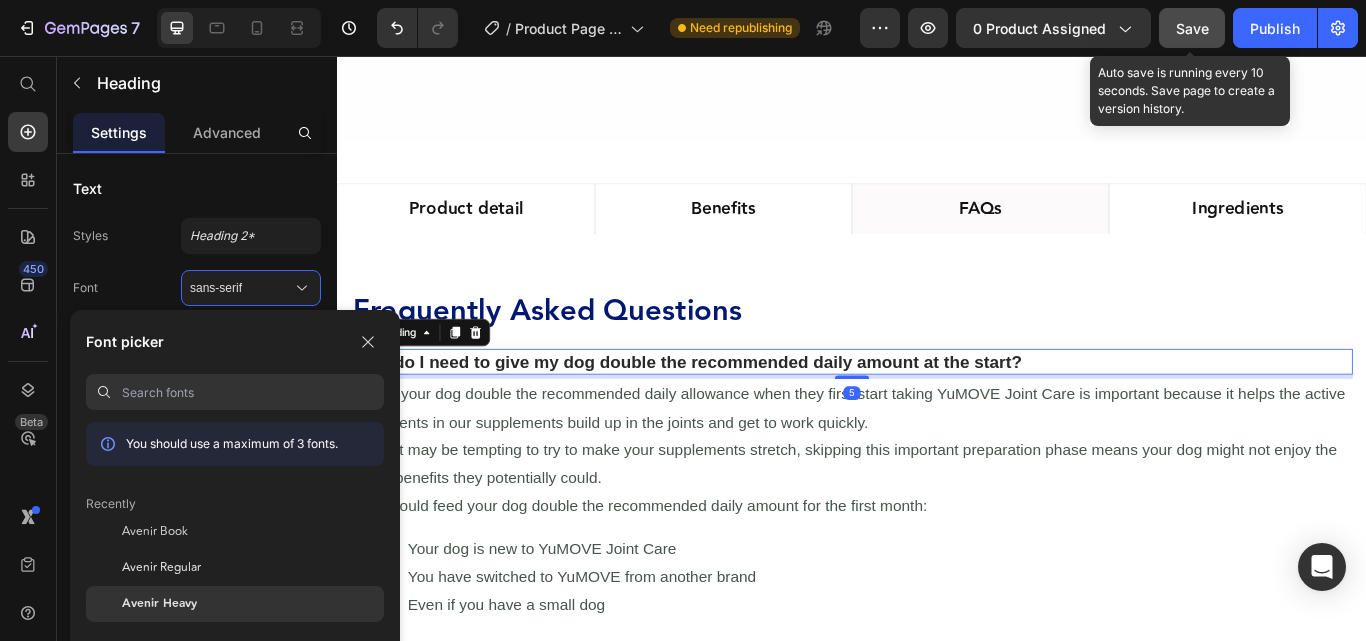 click on "Avenir Heavy" 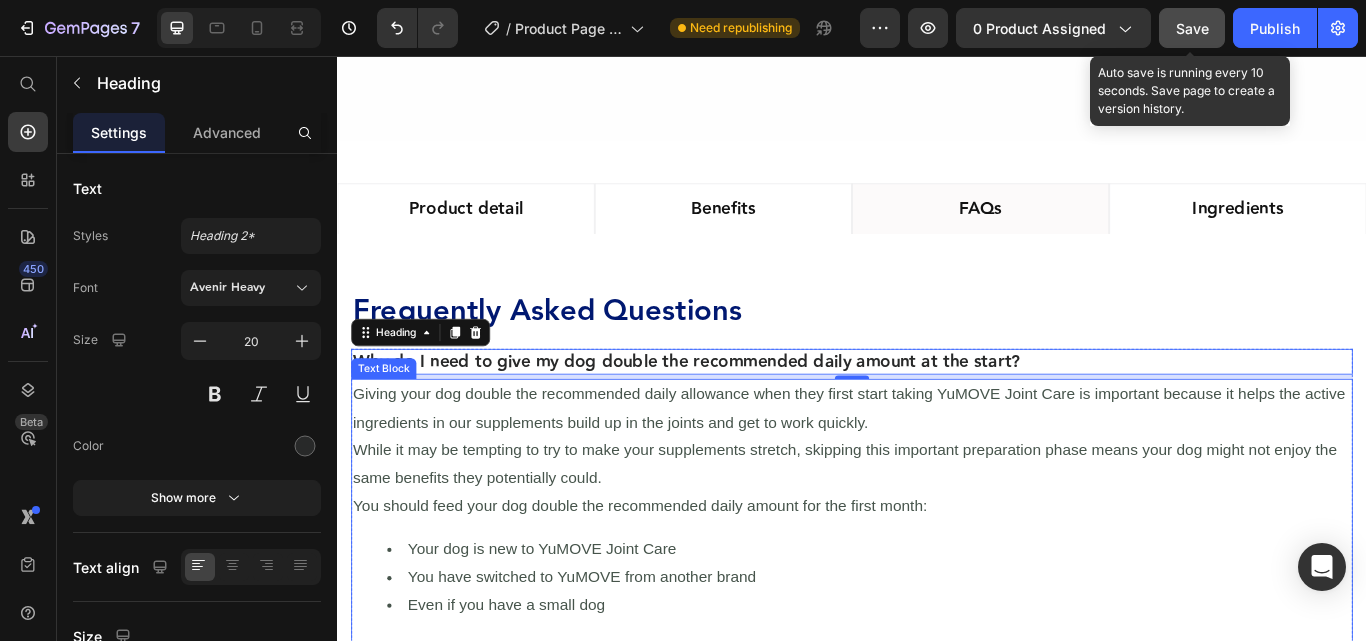 click on "Giving your dog double the recommended daily allowance when they first start taking YuMOVE Joint Care is important because it helps the active ingredients in our supplements build up in the joints and get to work quickly." at bounding box center [937, 467] 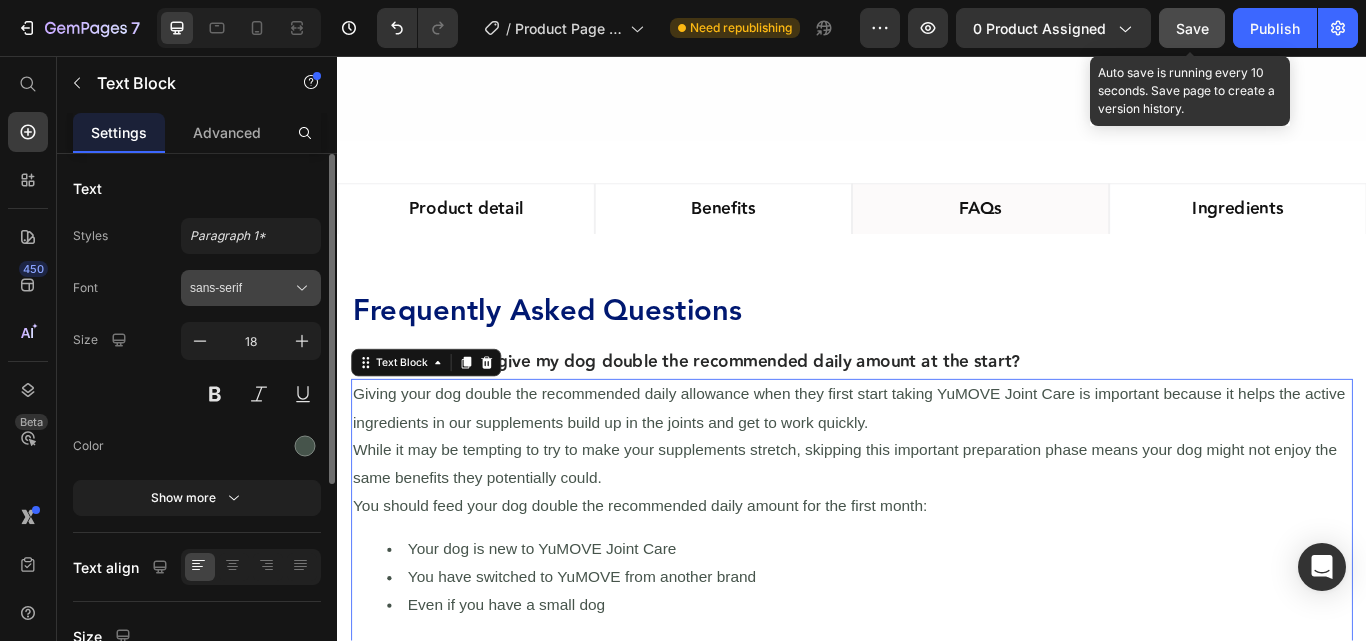 click on "sans-serif" at bounding box center (241, 288) 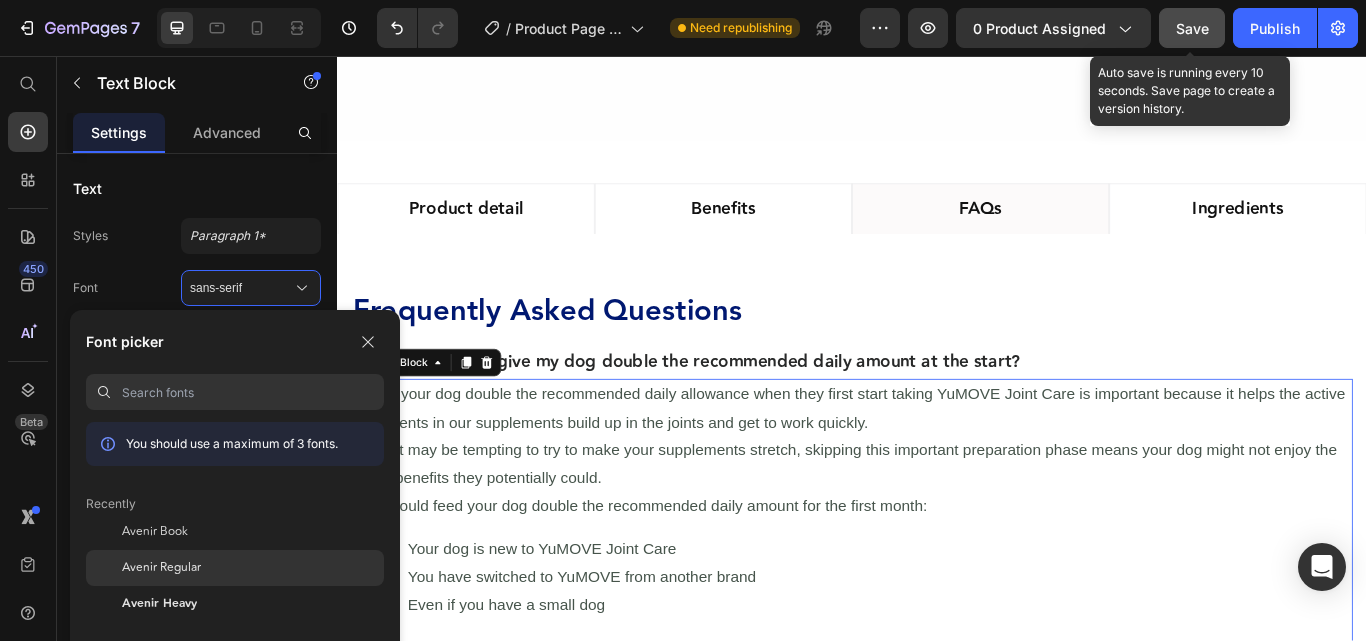 click on "Avenir Regular" 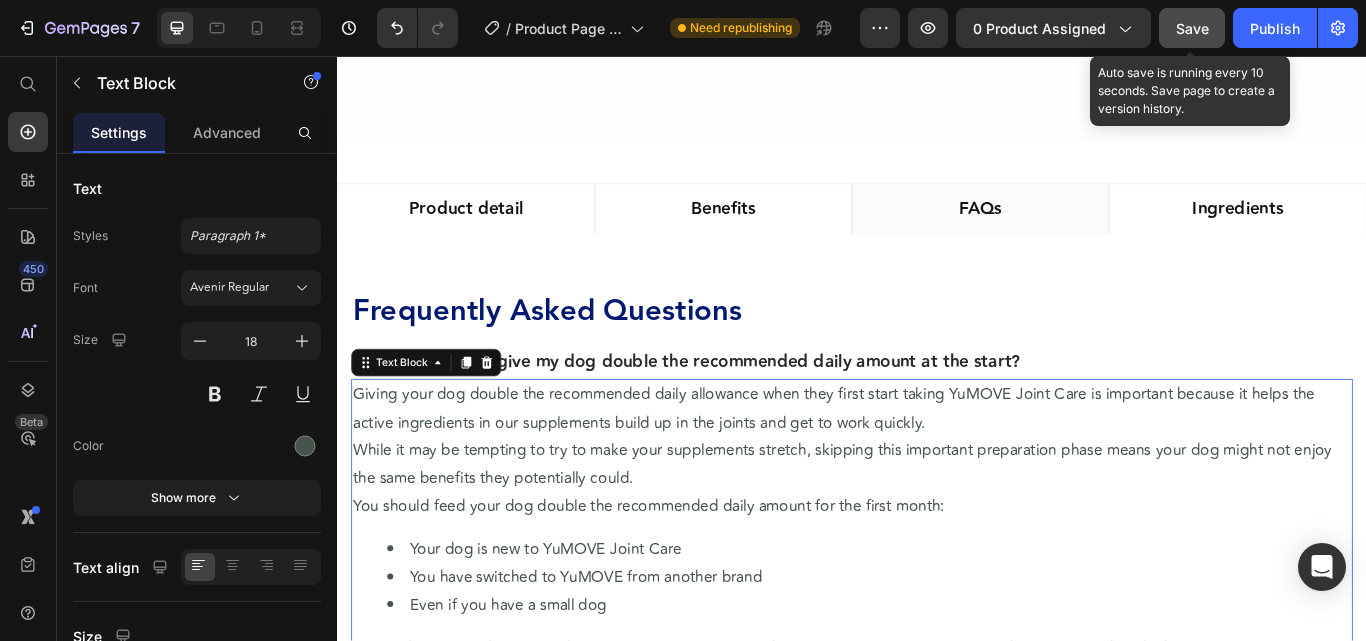click on "Does it matter if I skip days?" at bounding box center [490, 790] 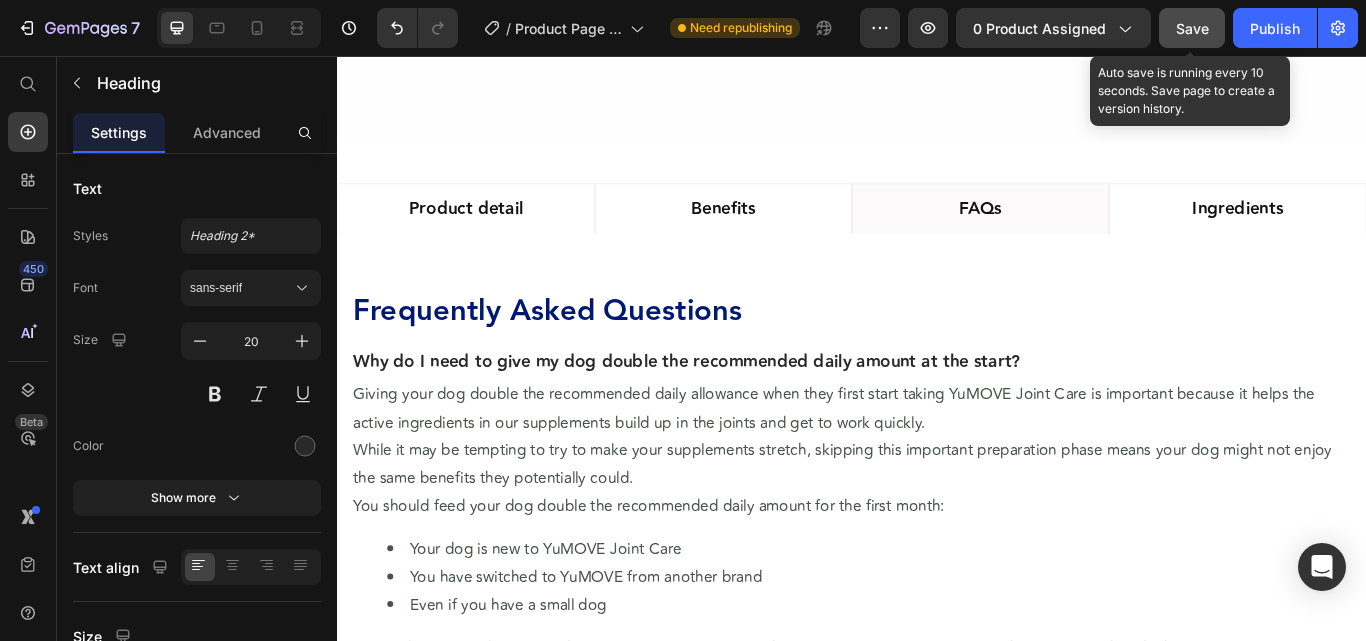 scroll, scrollTop: 1062, scrollLeft: 0, axis: vertical 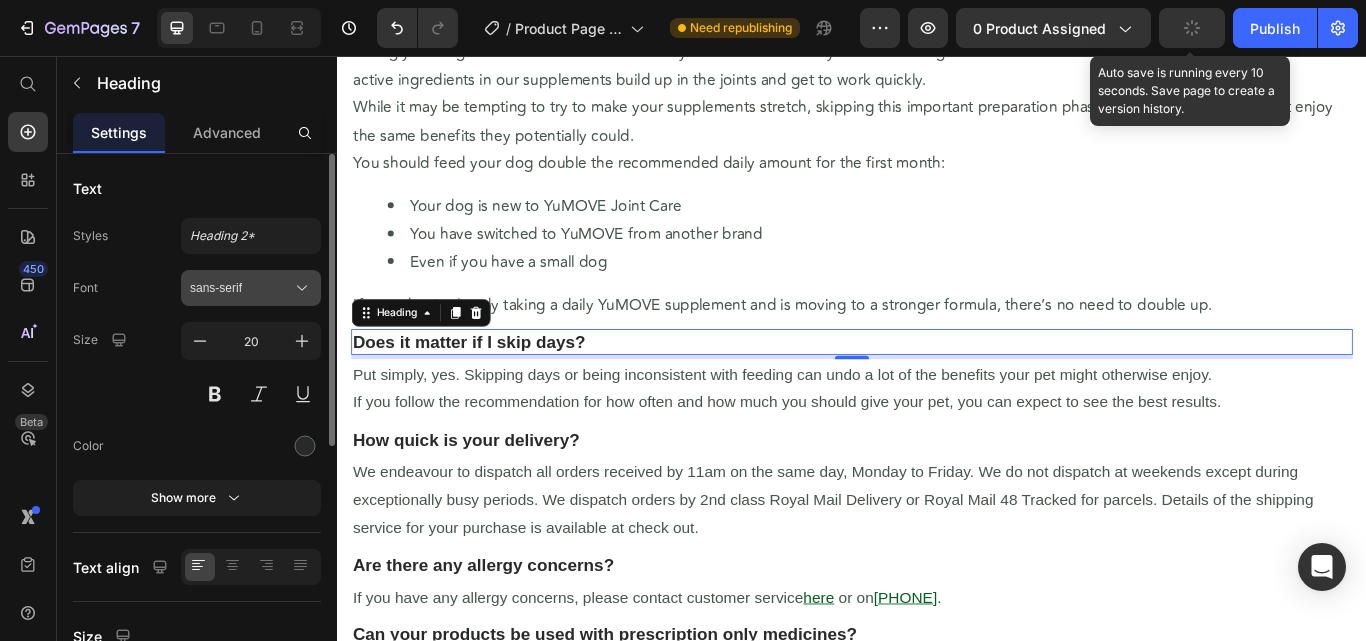 click on "sans-serif" at bounding box center [241, 288] 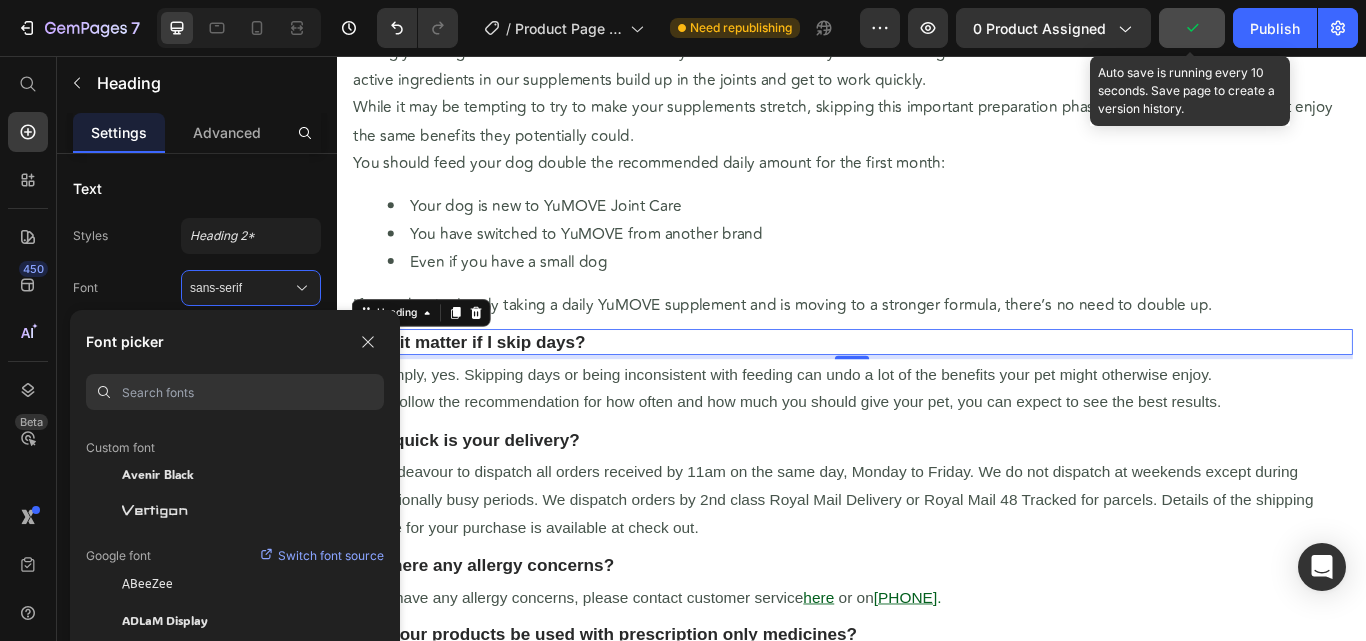 scroll, scrollTop: 100, scrollLeft: 0, axis: vertical 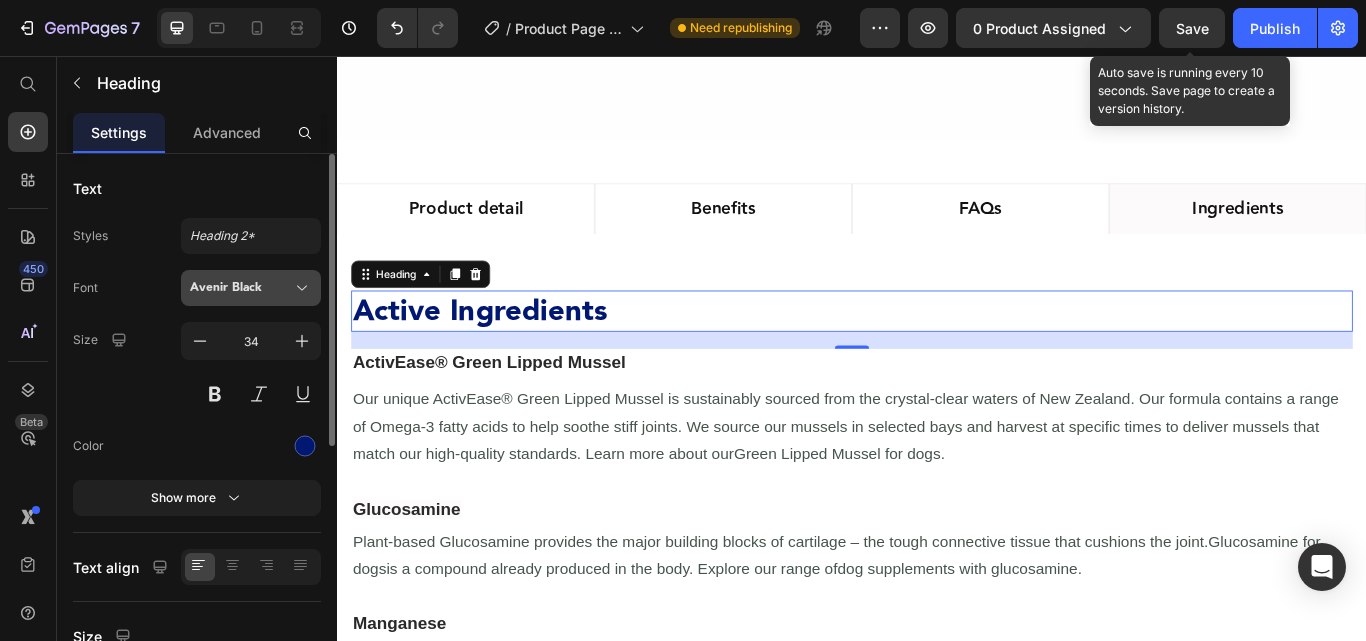 click on "Avenir Black" at bounding box center [241, 288] 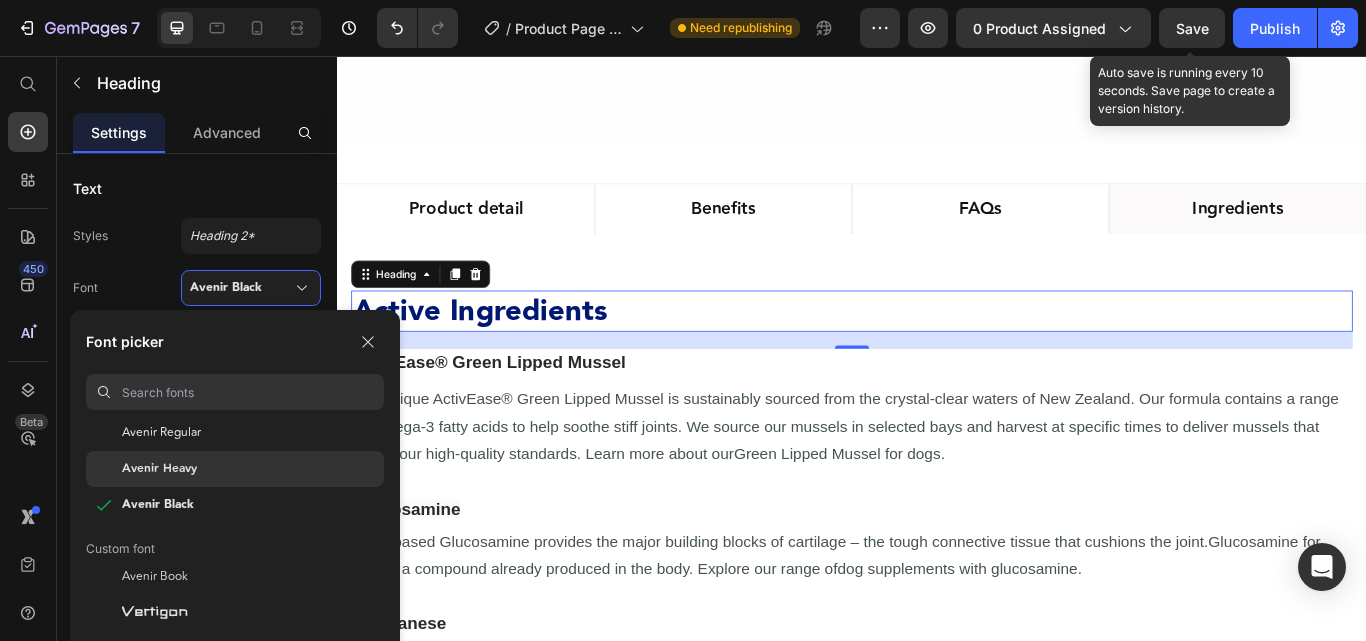 scroll, scrollTop: 100, scrollLeft: 0, axis: vertical 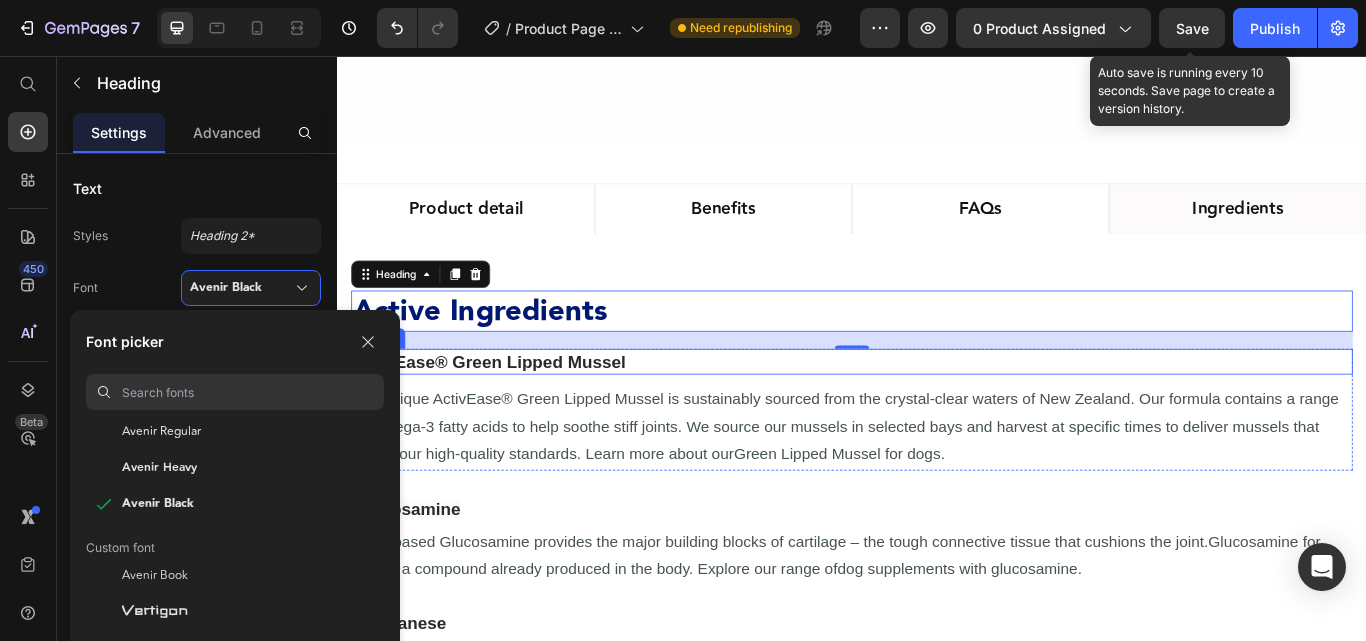 click on "ActivEase® Green Lipped Mussel" at bounding box center (937, 413) 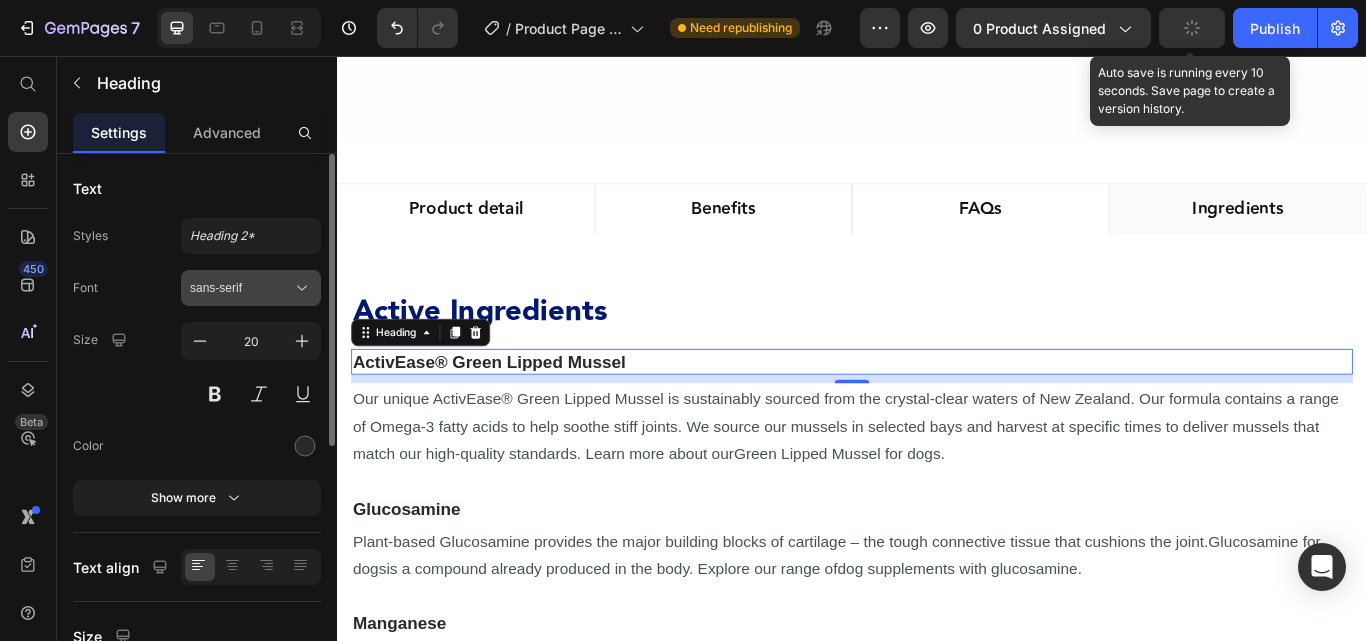 click on "sans-serif" at bounding box center (241, 288) 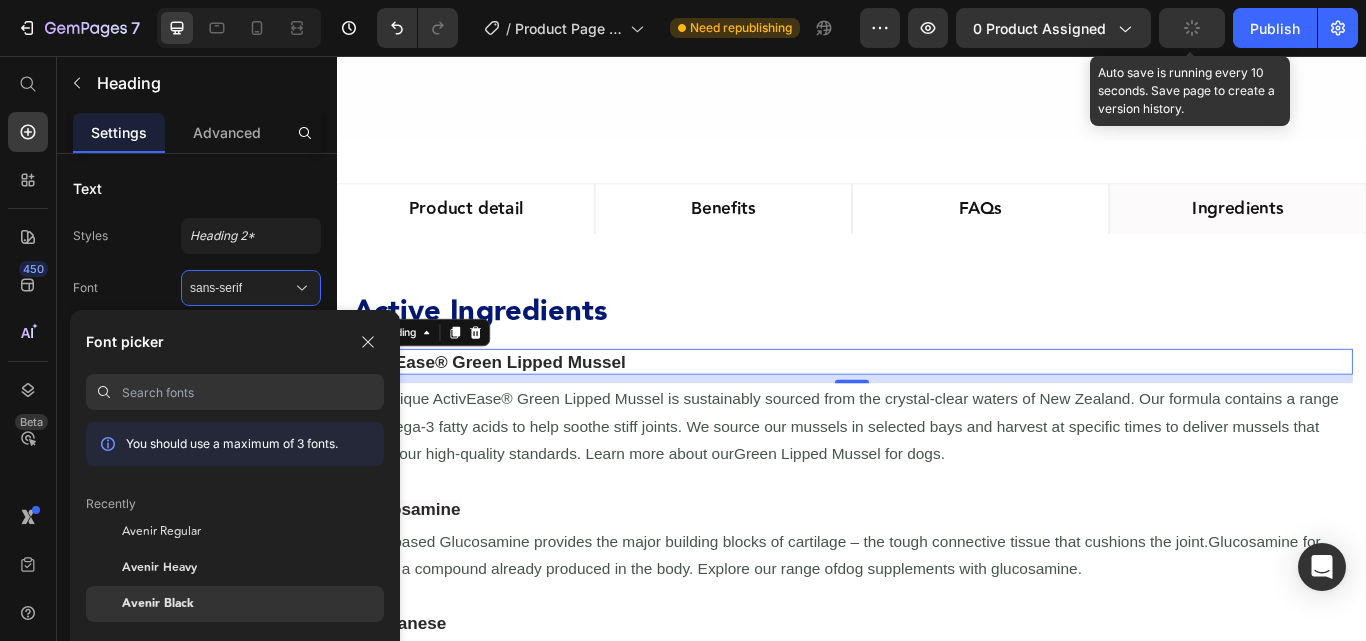 click on "Avenir Black" at bounding box center [158, 604] 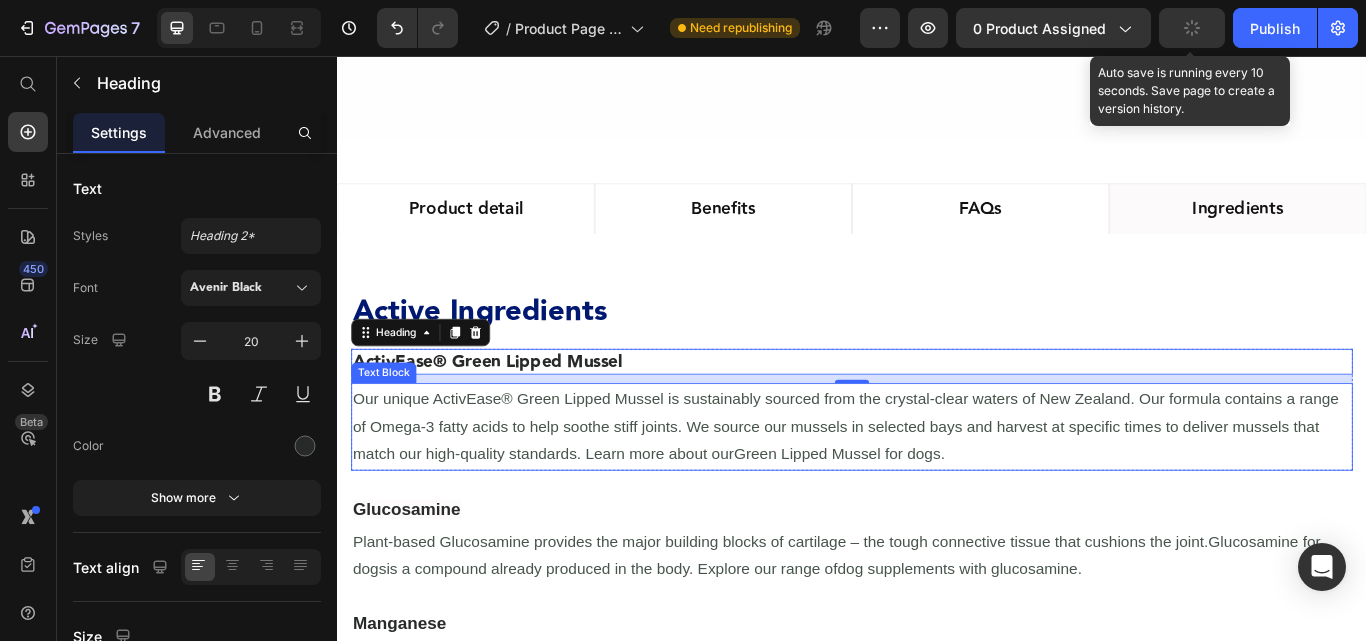 click on "Our unique ActivEase® Green Lipped Mussel is sustainably sourced from the crystal-clear waters of New Zealand. Our formula contains a range of Omega-3 fatty acids to help soothe stiff joints. We source our mussels in selected bays and harvest at specific times to deliver mussels that match our high-quality standards. Learn more about our  Green Lipped Mussel for dogs." at bounding box center [937, 488] 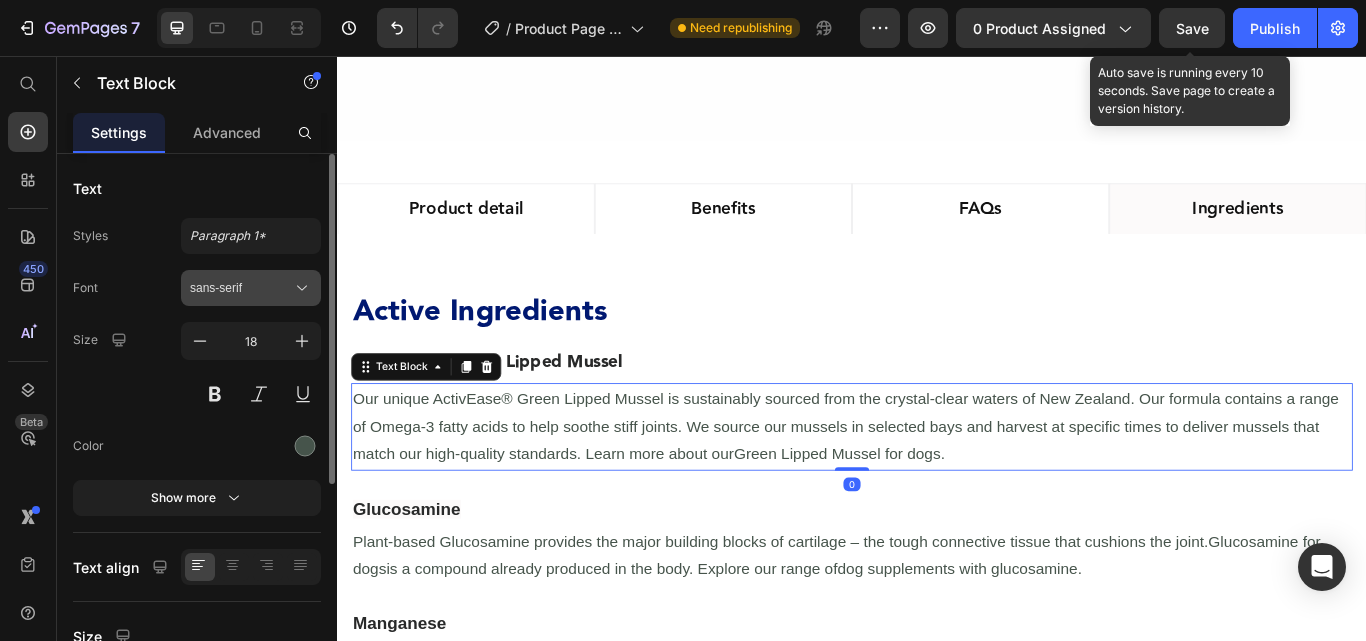 click on "sans-serif" at bounding box center [241, 288] 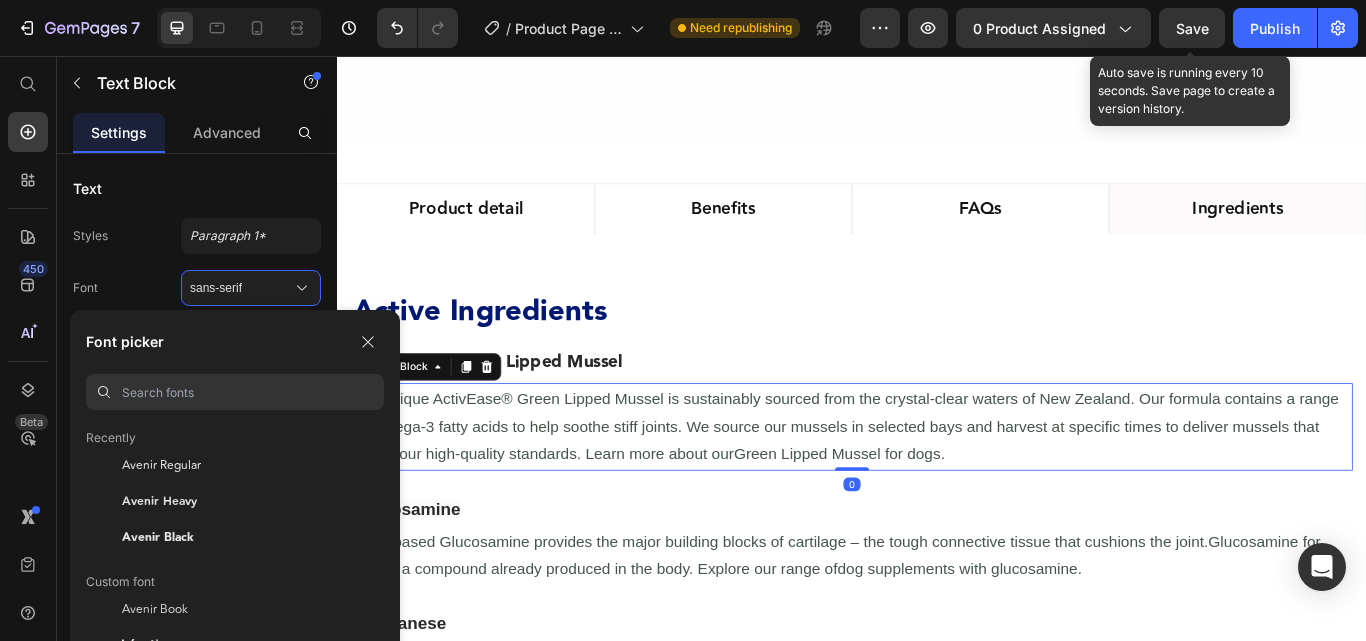 scroll, scrollTop: 100, scrollLeft: 0, axis: vertical 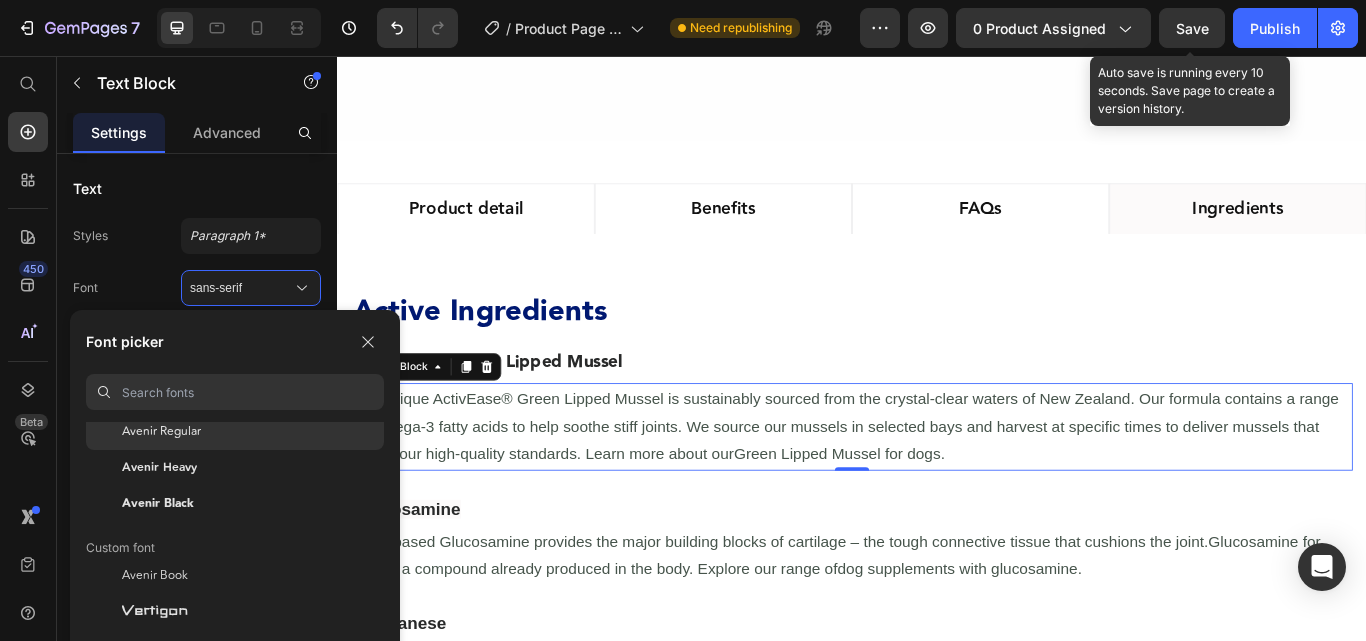 click on "Avenir Regular" at bounding box center (161, 432) 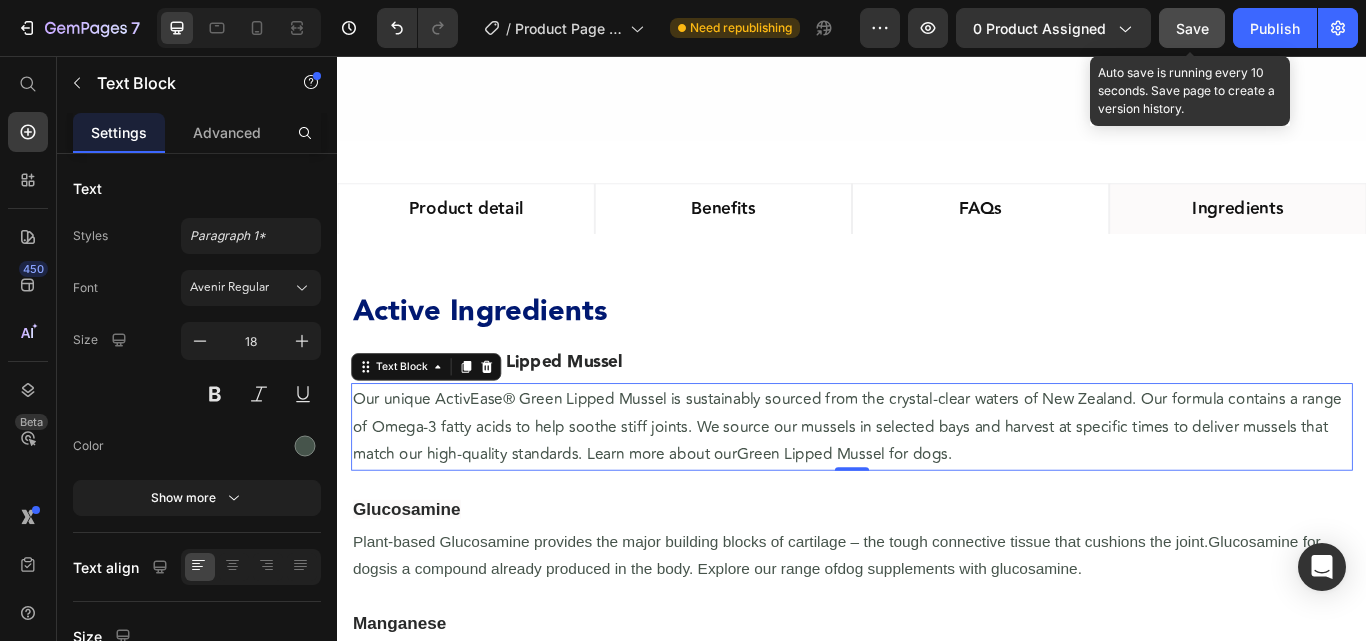 click on "Save" at bounding box center (1192, 28) 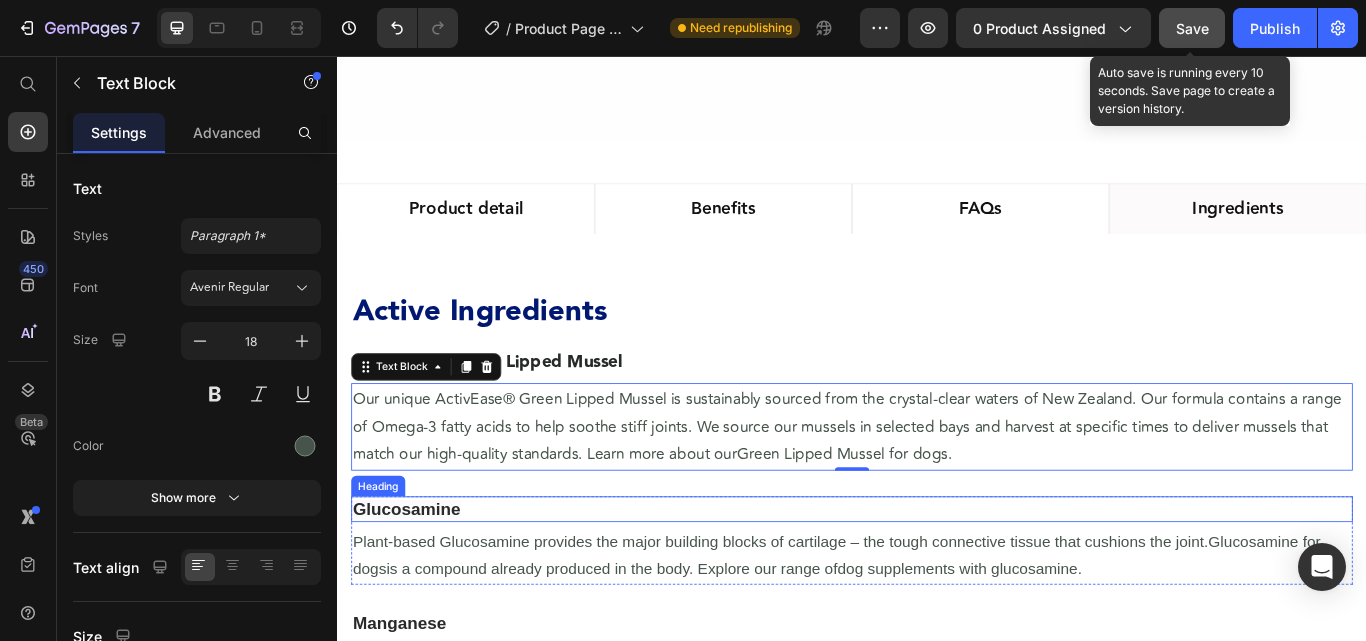 click on "Glucosamine" at bounding box center (418, 585) 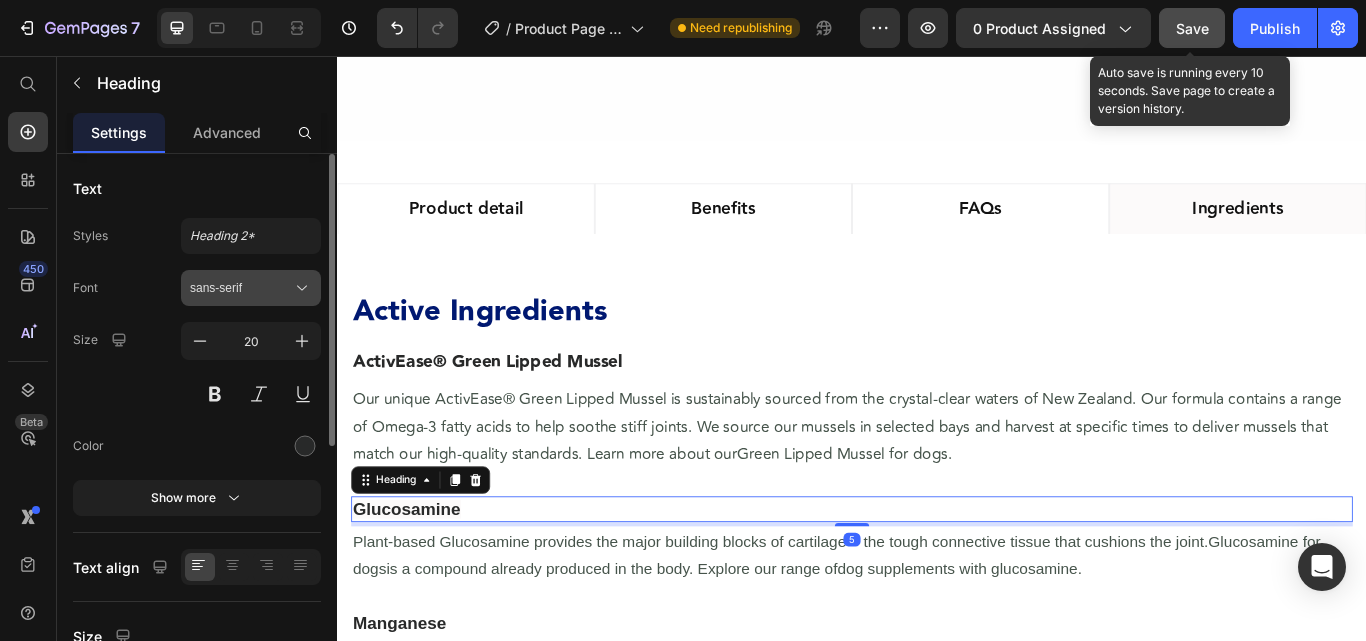 click on "sans-serif" at bounding box center (251, 288) 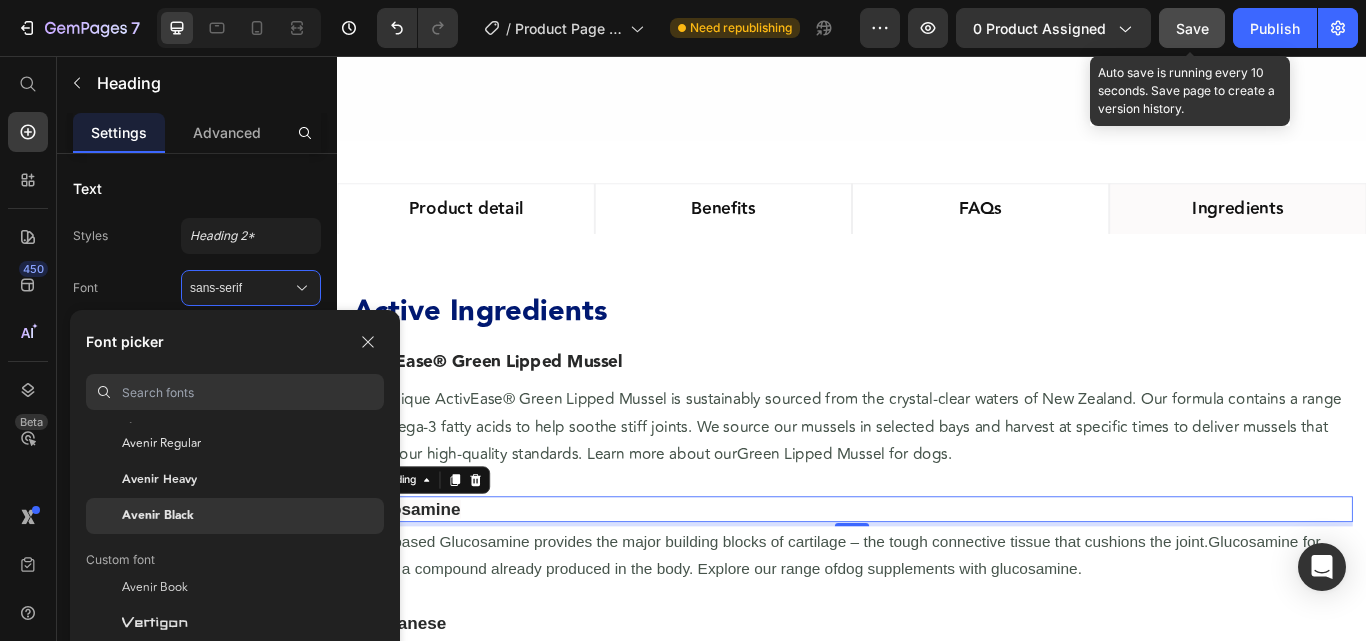 scroll, scrollTop: 100, scrollLeft: 0, axis: vertical 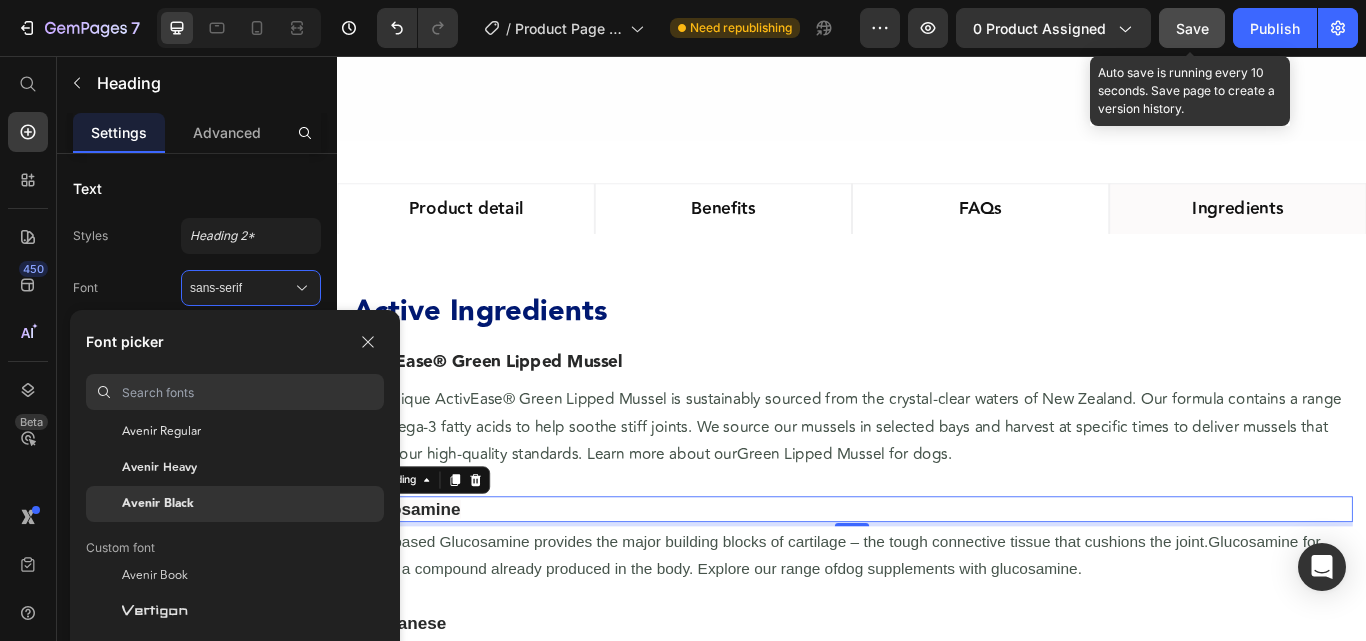 click on "Avenir Black" 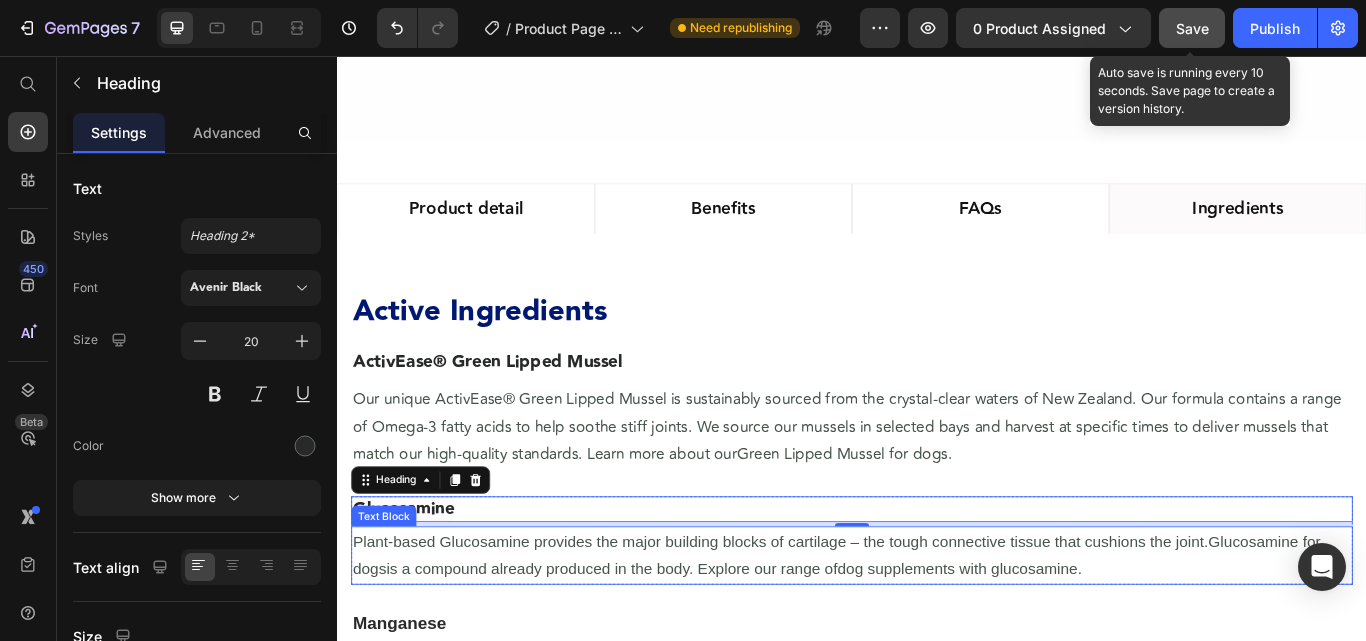 click on "Plant-based Glucosamine provides the major building blocks of cartilage – the tough connective tissue that cushions the joint.  Glucosamine for dogs  is a compound already produced in the body. Explore our range of  dog supplements with glucosamine ." at bounding box center [937, 639] 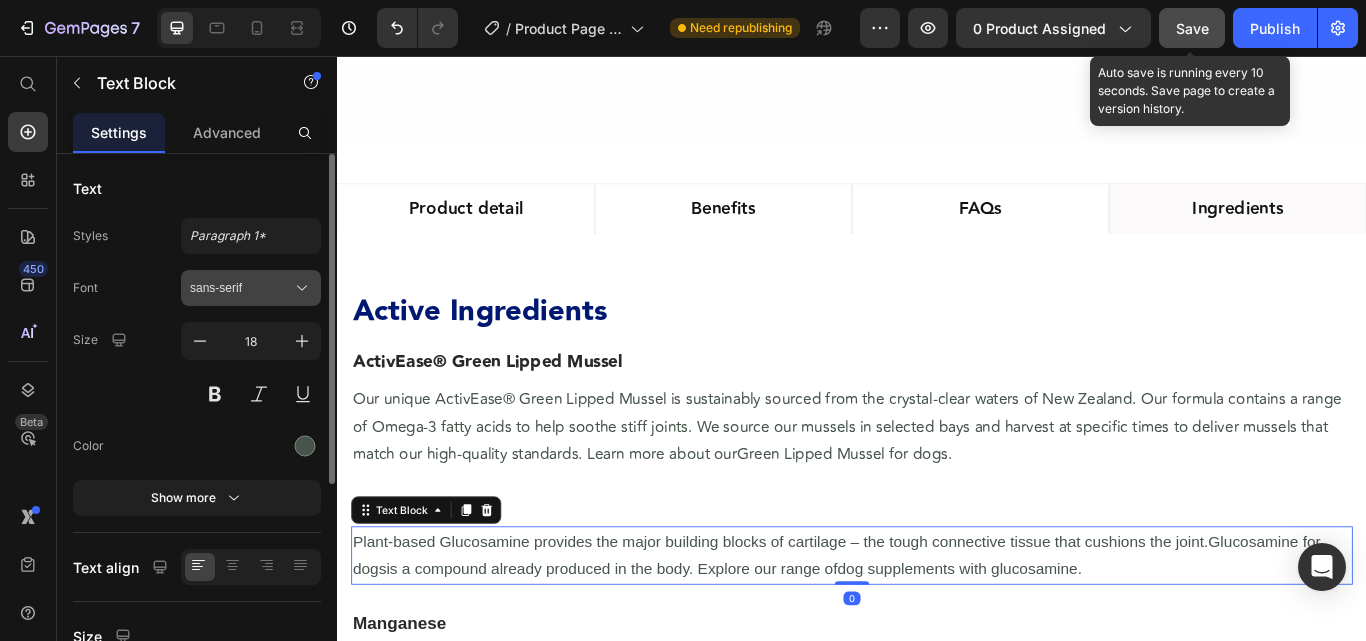 click on "sans-serif" at bounding box center (251, 288) 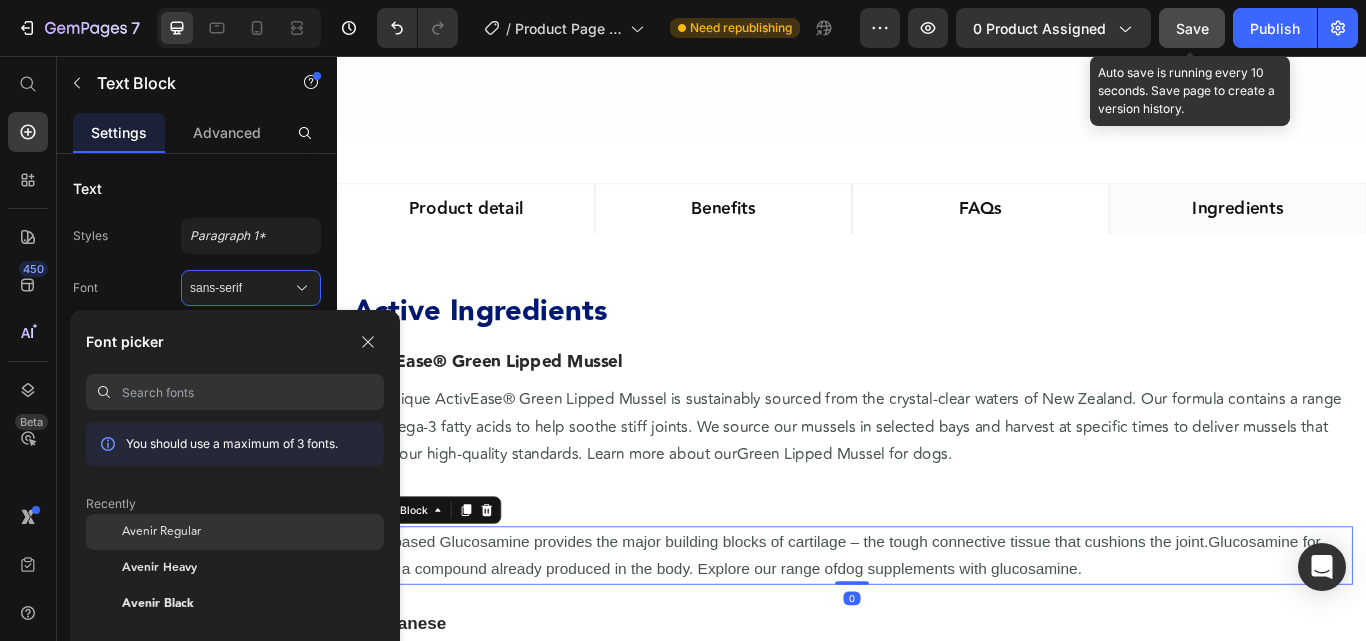 click on "Avenir Regular" at bounding box center (161, 532) 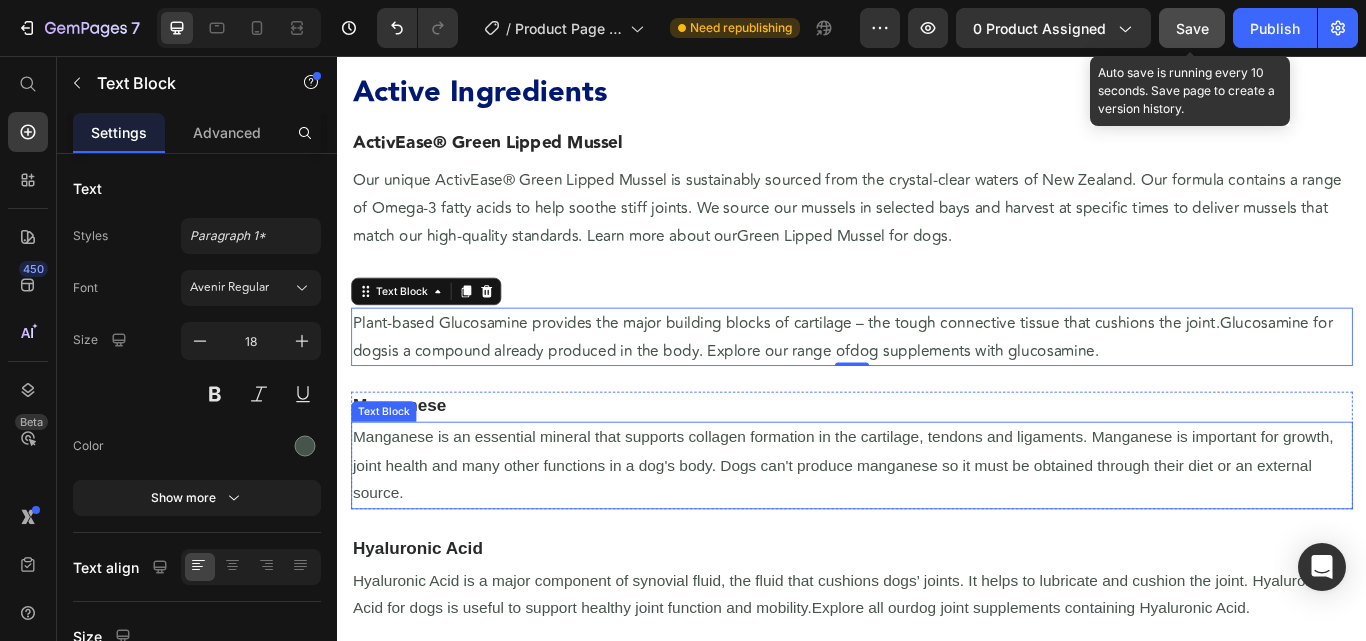 scroll, scrollTop: 962, scrollLeft: 0, axis: vertical 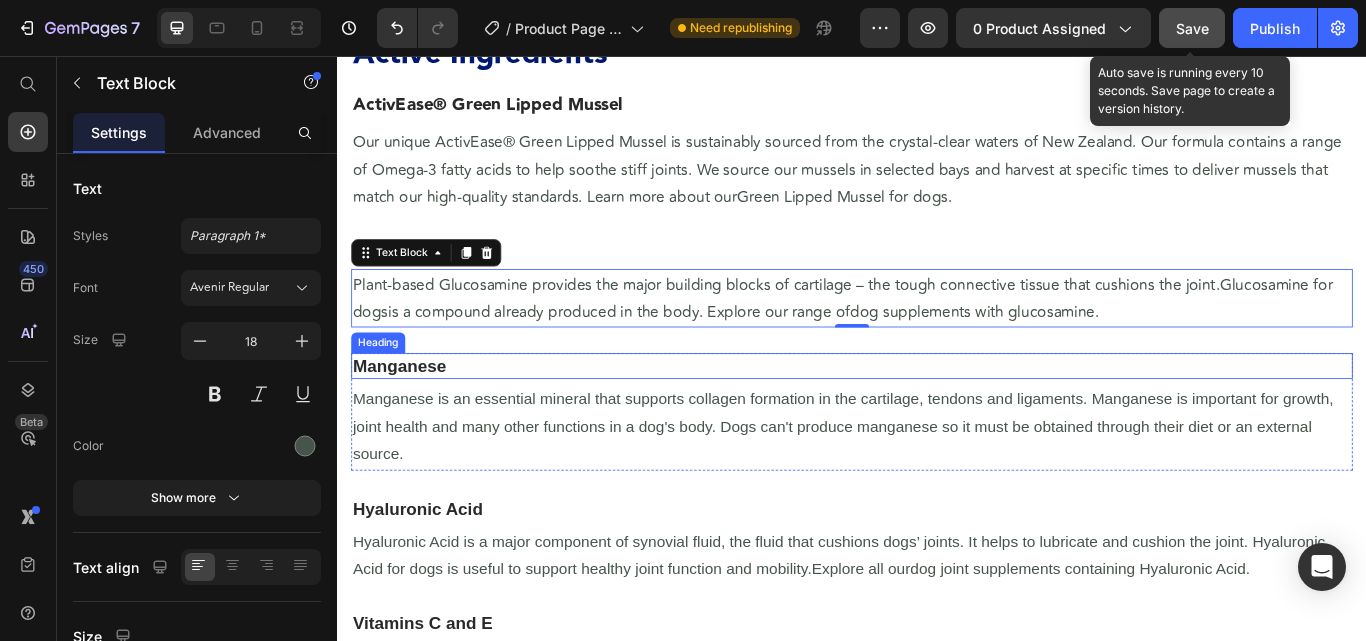 click on "Manganese" at bounding box center (409, 418) 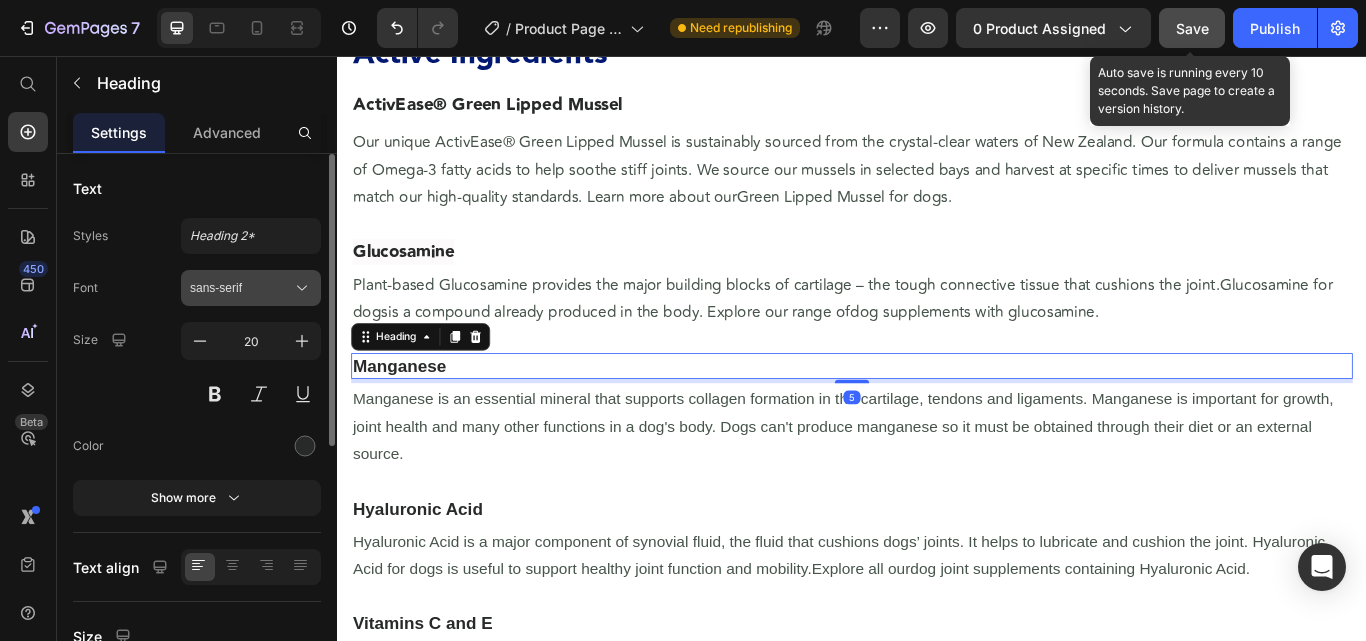 click on "sans-serif" at bounding box center (251, 288) 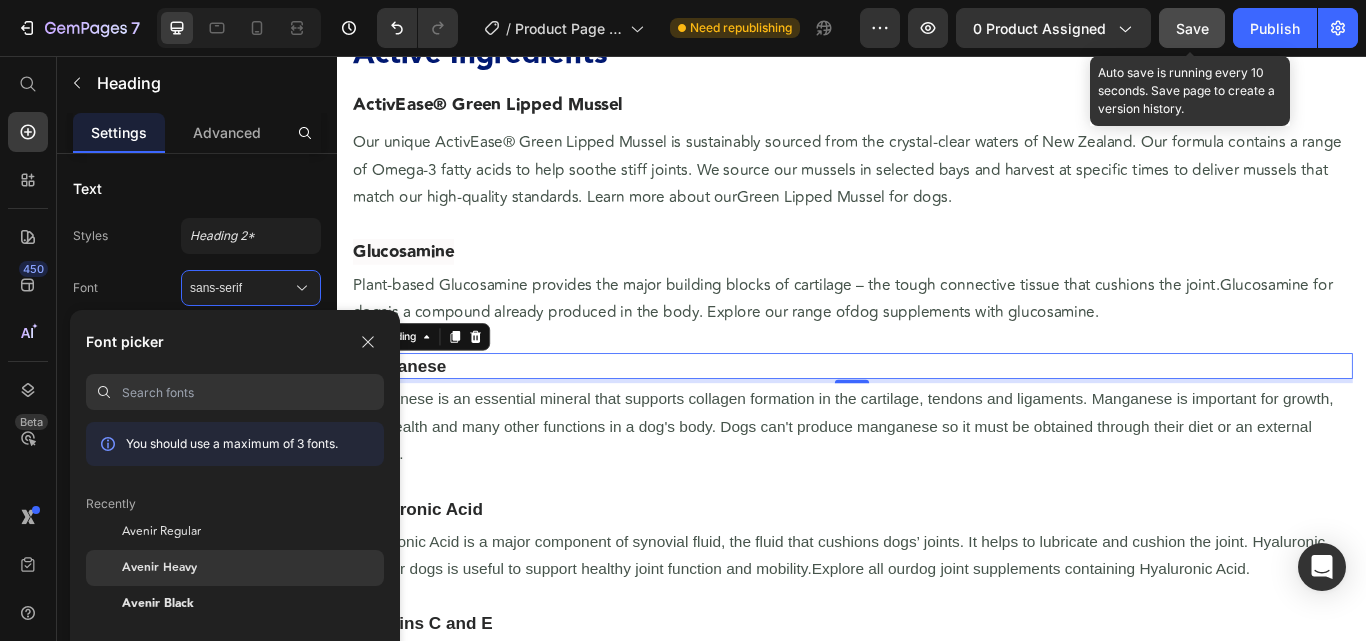 click on "Avenir Heavy" 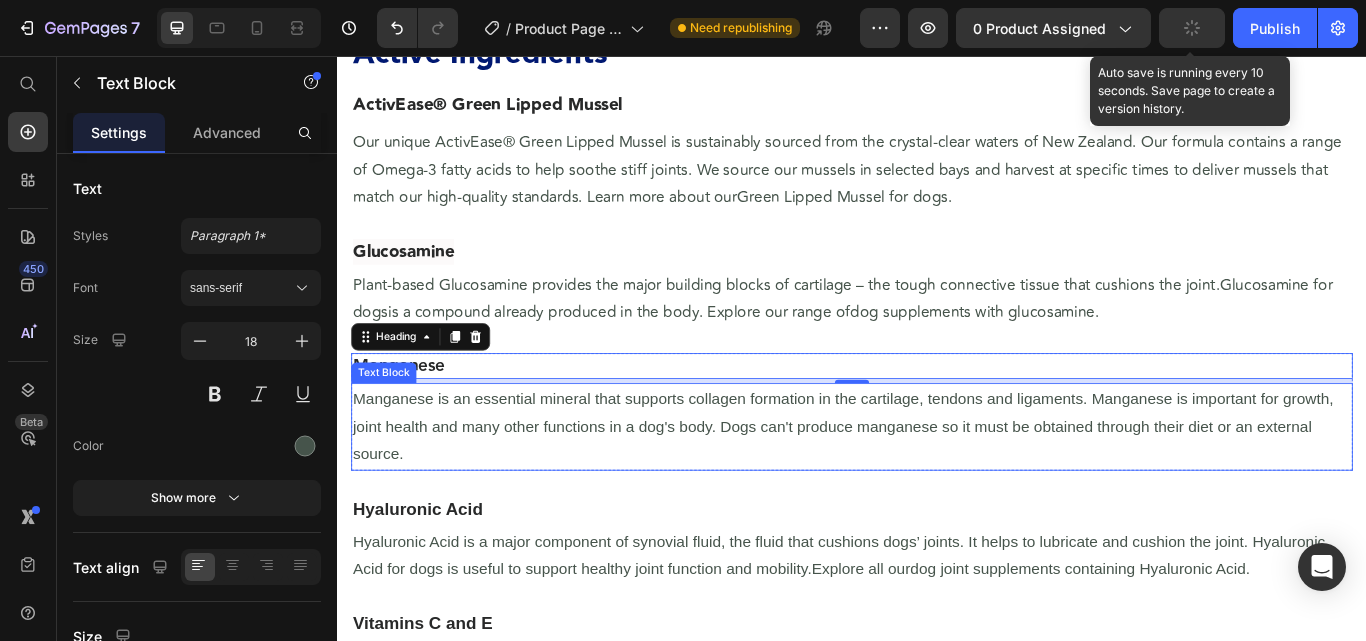 click on "Manganese is an essential mineral that supports collagen formation in the cartilage, tendons and ligaments. Manganese is important for growth, joint health and many other functions in a dog's body. Dogs can't produce manganese so it must be obtained through their diet or an external source." at bounding box center [937, 488] 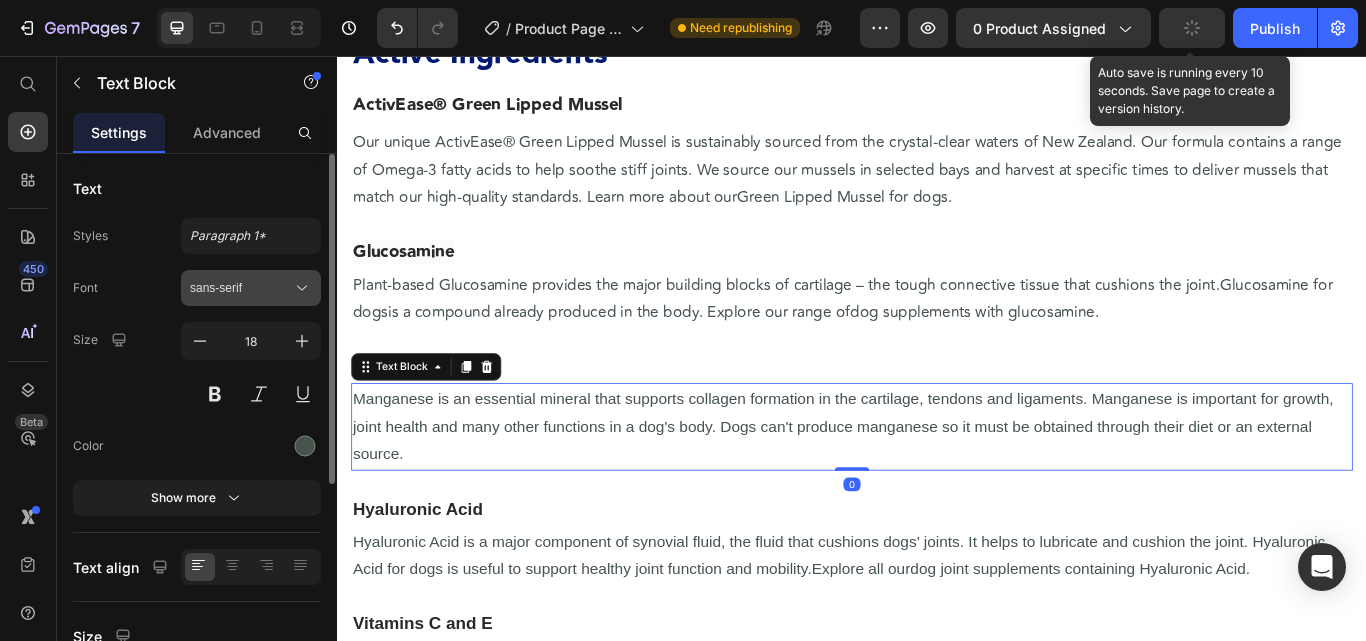 click on "sans-serif" at bounding box center [251, 288] 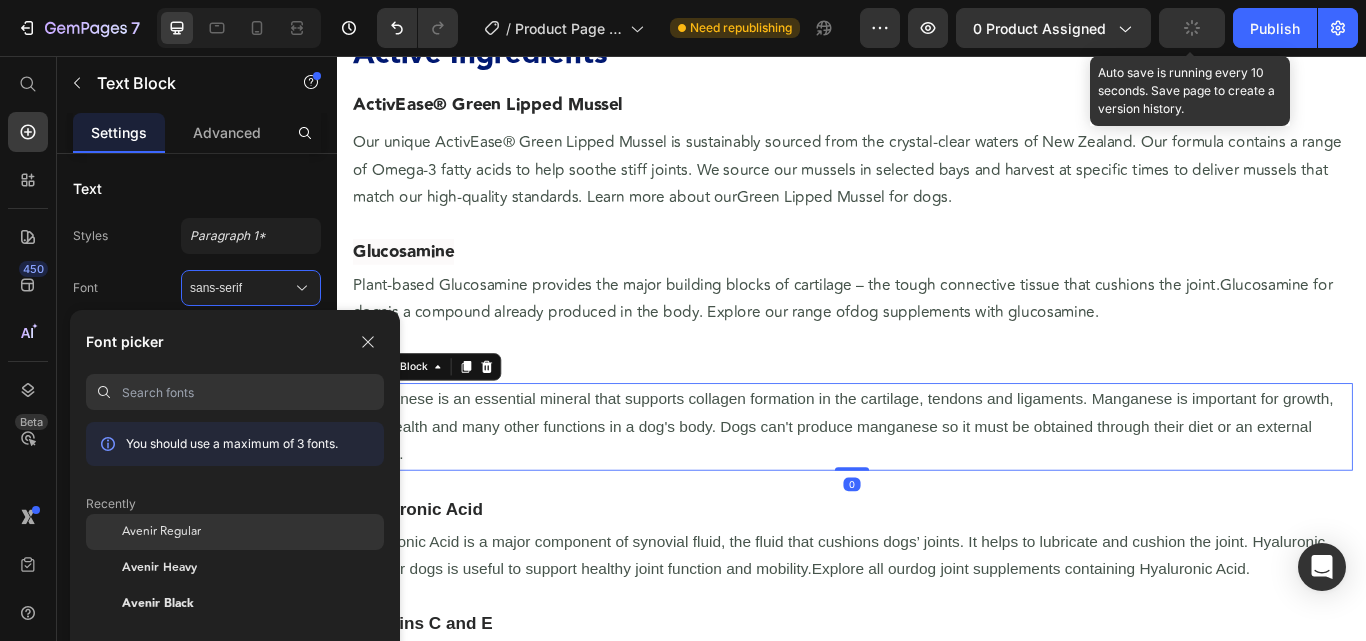 click on "Avenir Regular" at bounding box center (161, 532) 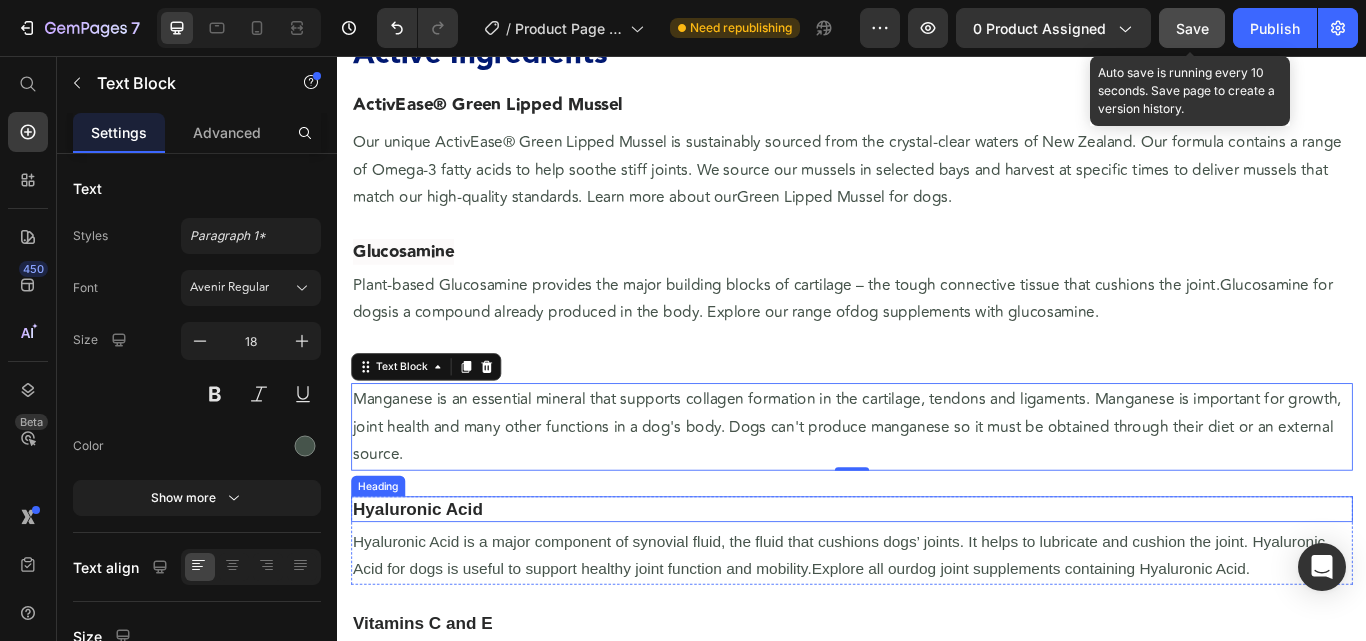 click on "Hyaluronic Acid" at bounding box center (937, 585) 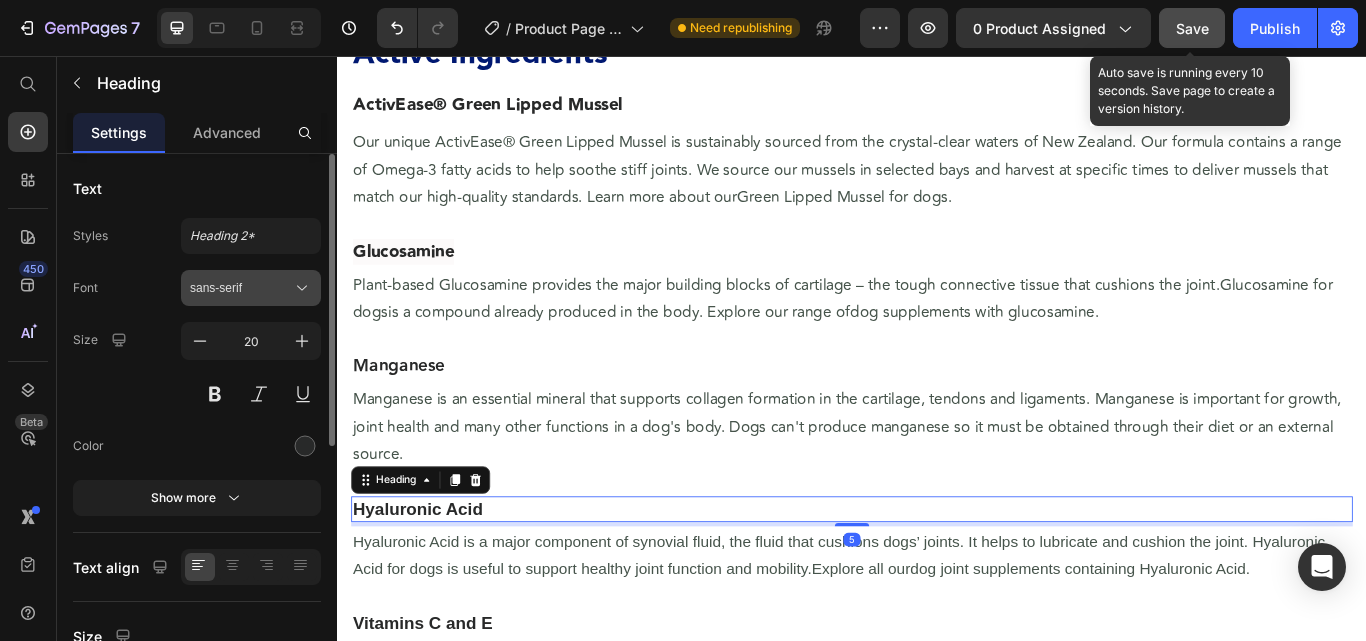 click on "sans-serif" at bounding box center [241, 288] 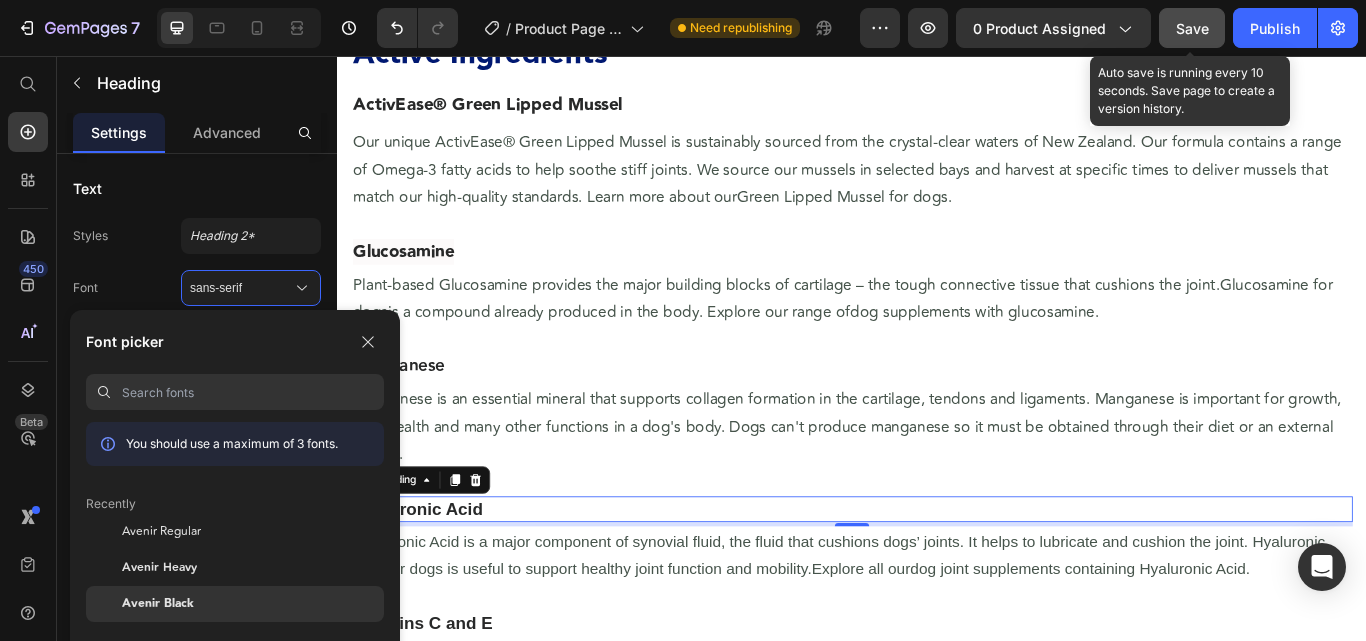 click on "Avenir Black" 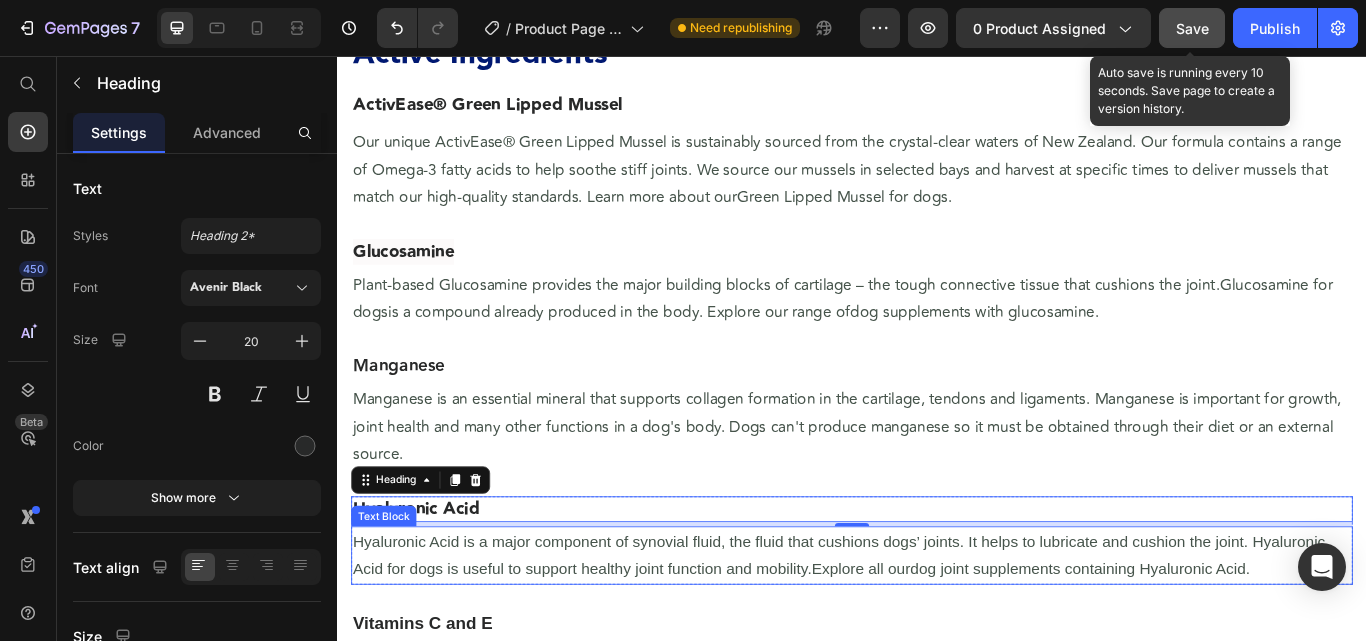 click on "Hyaluronic Acid is a major component of synovial fluid, the fluid that cushions dogs’ joints. It helps to lubricate and cushion the joint. Hyaluronic Acid for dogs is useful to support healthy joint function and mobility.Explore all our  dog joint supplements containing Hyaluronic Acid ." at bounding box center [937, 639] 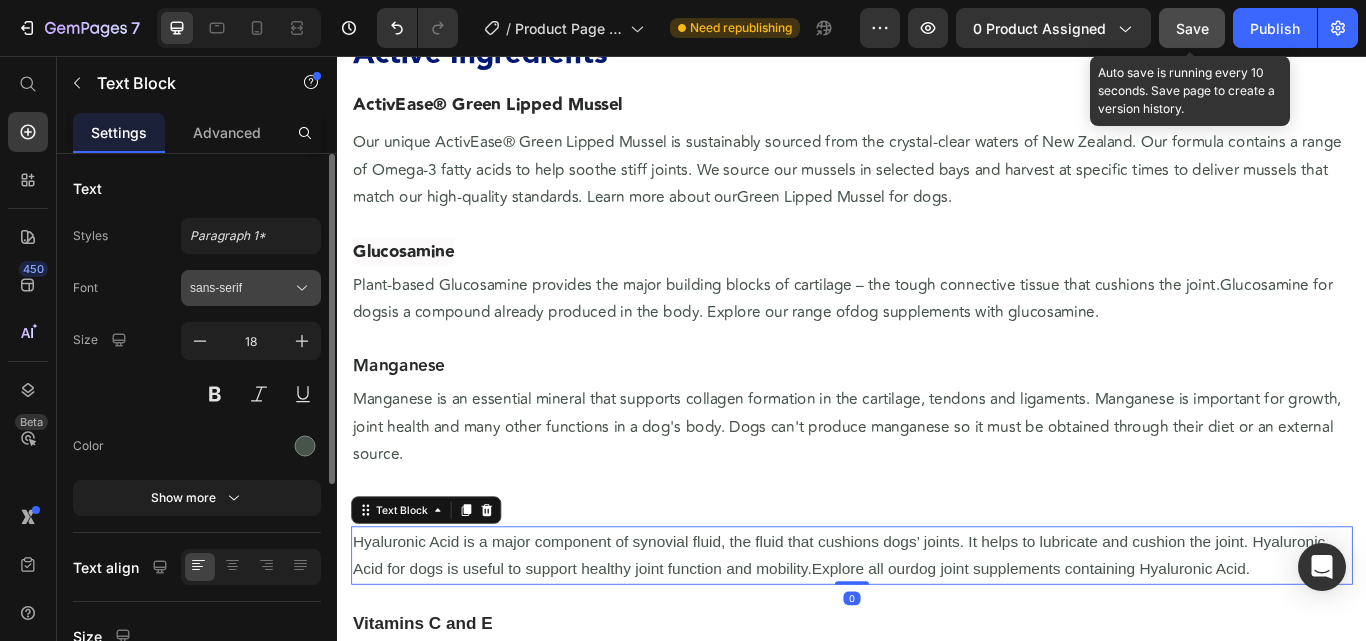 click on "sans-serif" at bounding box center [241, 288] 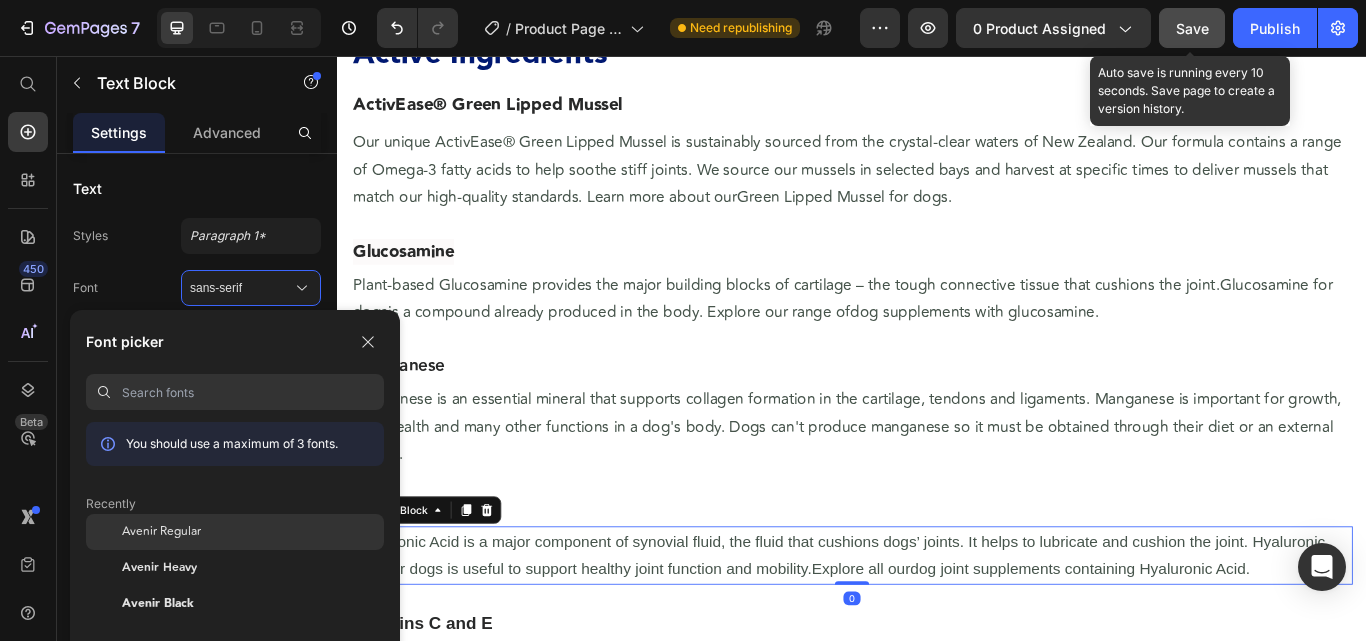click on "Avenir Regular" at bounding box center (161, 532) 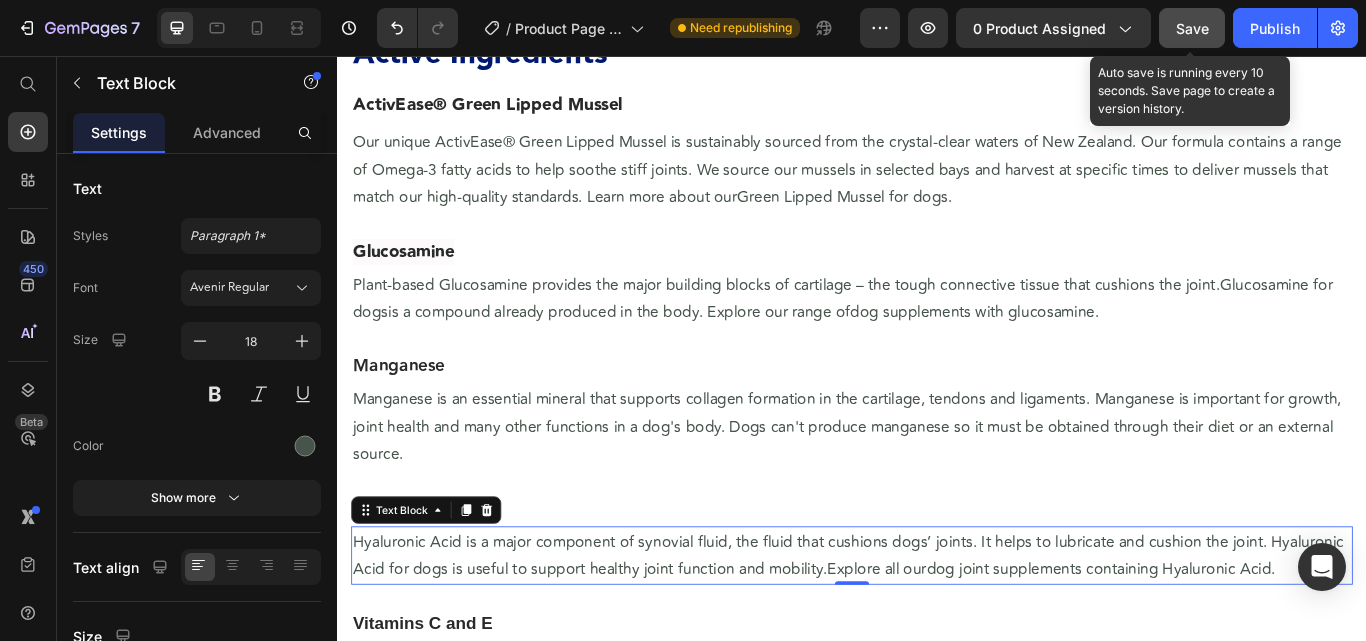 scroll, scrollTop: 1048, scrollLeft: 0, axis: vertical 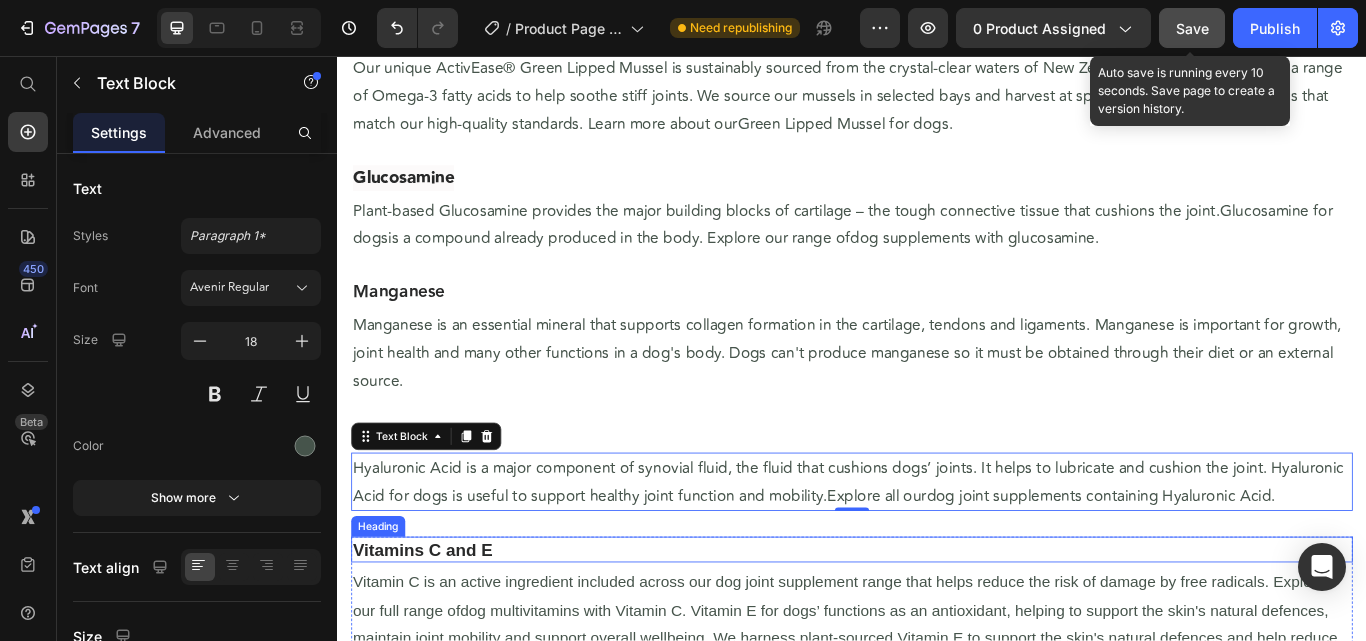click on "Vitamins C and E" at bounding box center (436, 632) 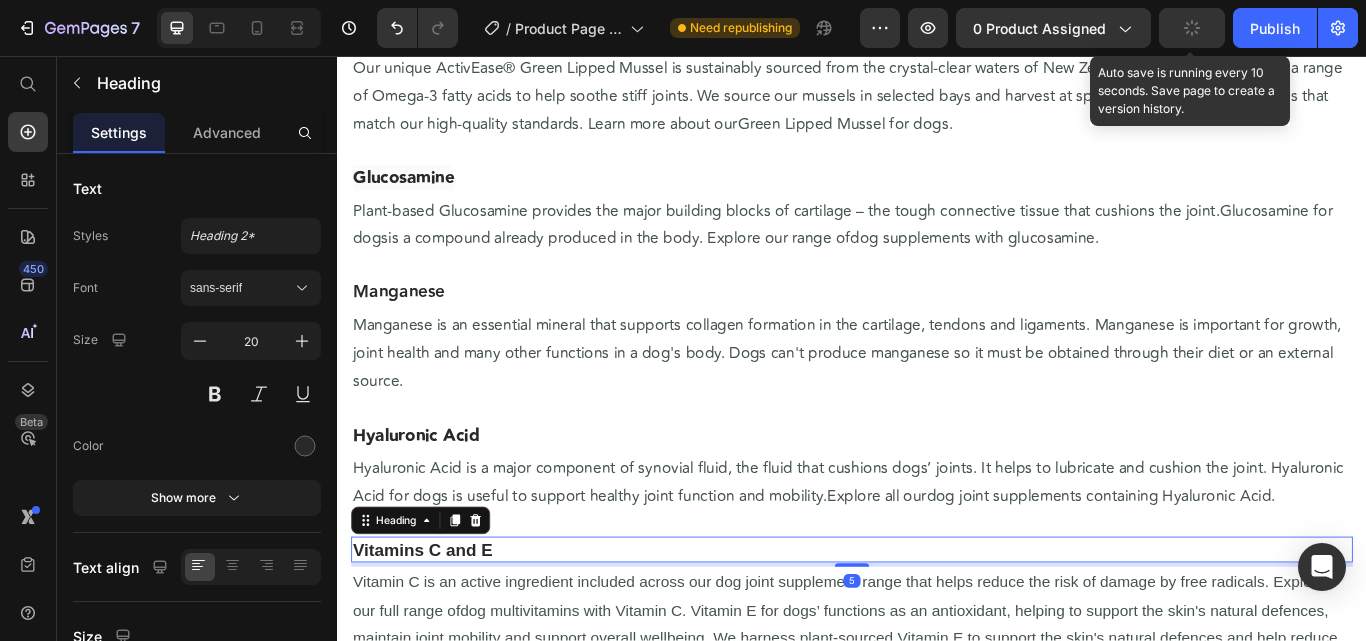 scroll, scrollTop: 1162, scrollLeft: 0, axis: vertical 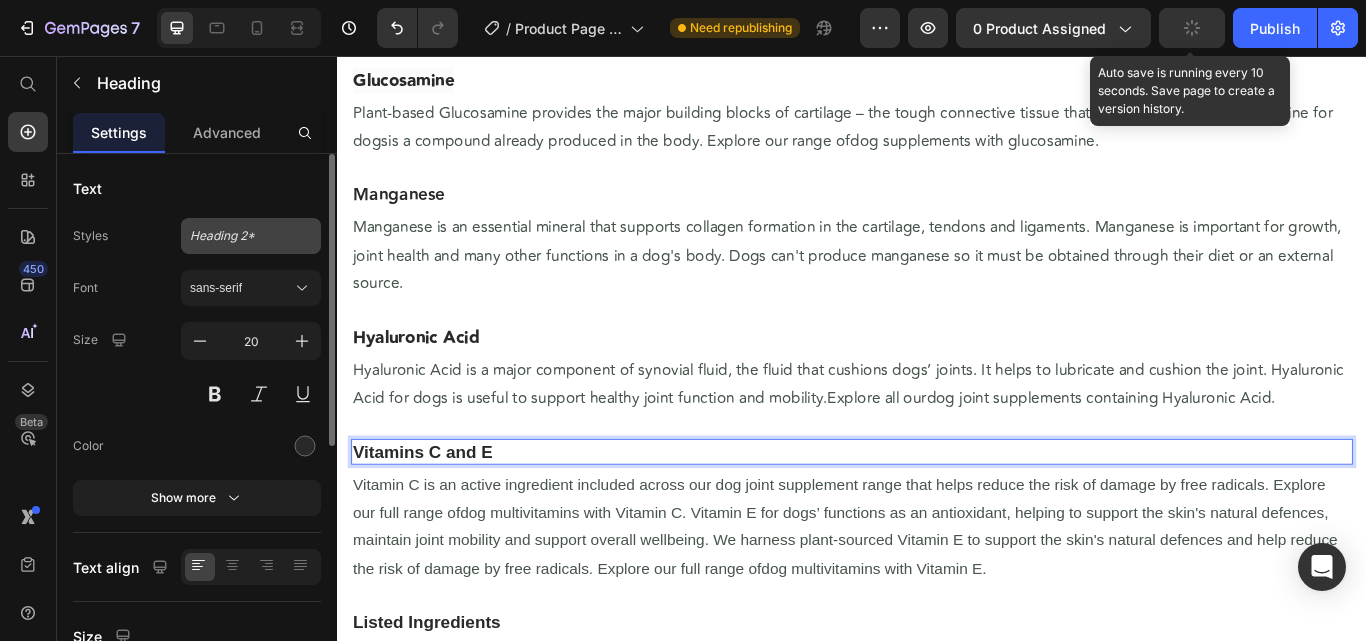 click on "Heading 2*" at bounding box center (251, 236) 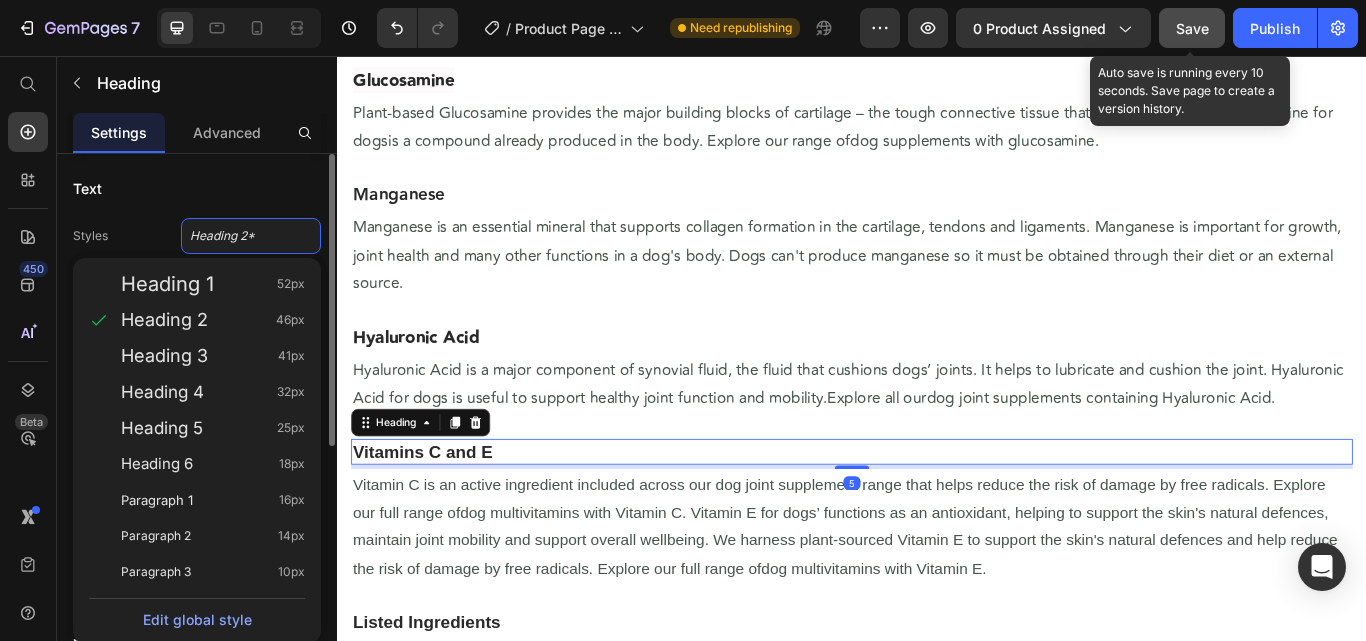 click on "Styles Heading 2* Heading 1 52px Heading 2 46px Heading 3 41px Heading 4 32px Heading 5 25px Heading 6 18px Paragraph 1 16px Paragraph 2 14px Paragraph 3 10px  Edit global style" at bounding box center [197, 236] 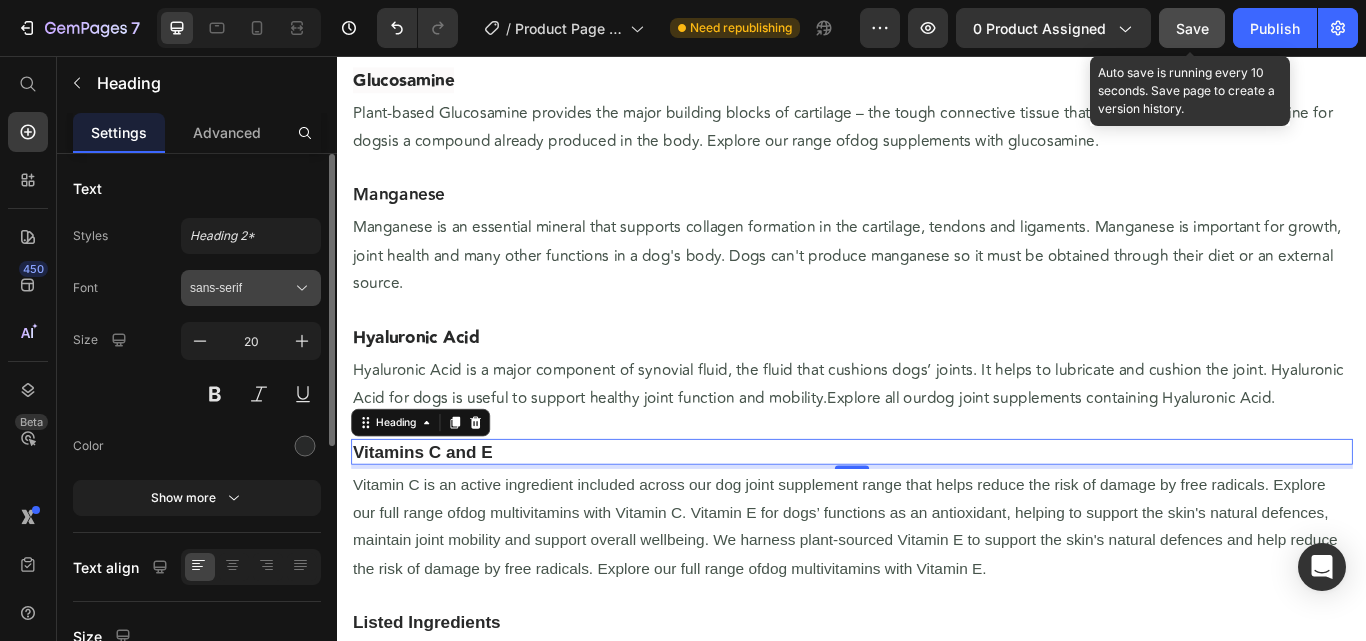 click on "sans-serif" at bounding box center [241, 288] 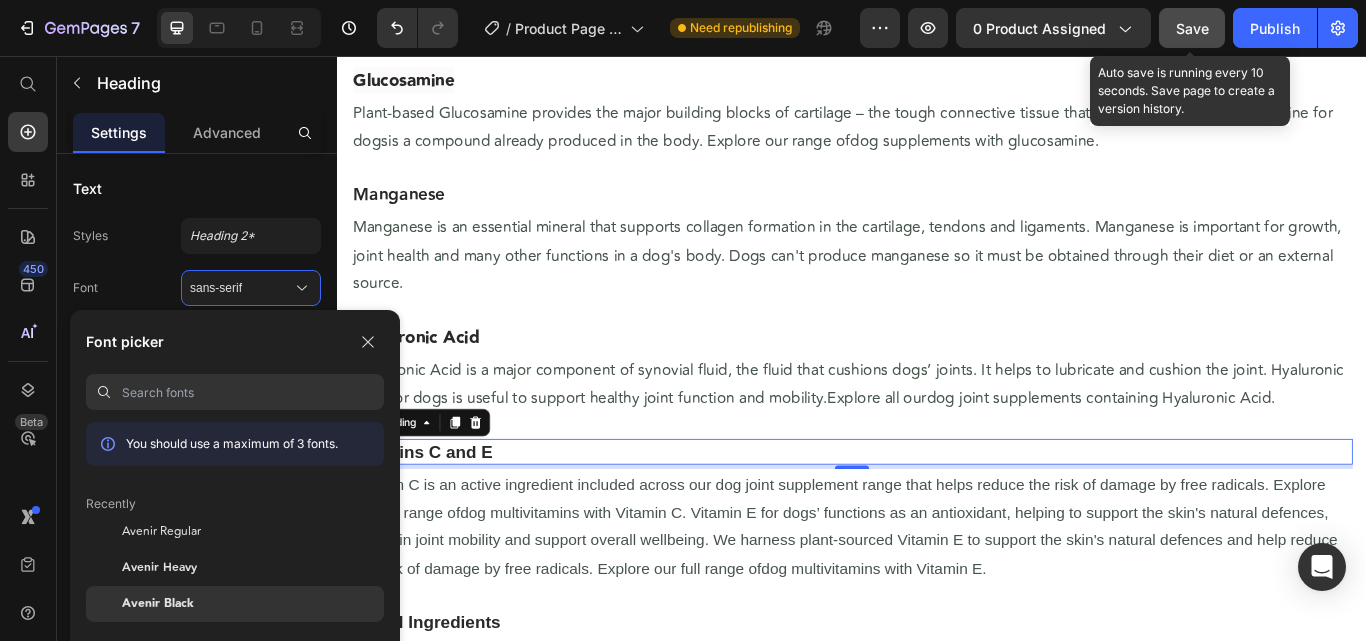 click on "Avenir Black" at bounding box center [158, 604] 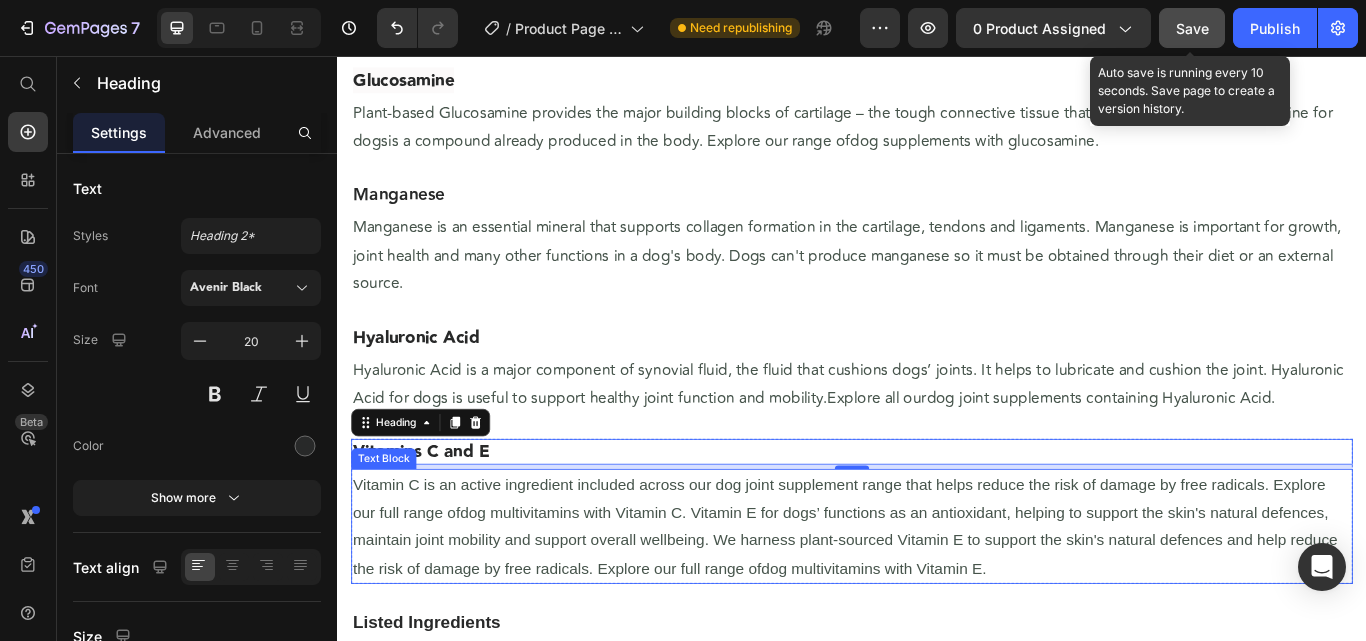 click on "Vitamin C is an active ingredient included across our dog joint supplement range that helps reduce the risk of damage by free radicals. Explore our full range of  dog multivitamins with Vitamin C . Vitamin E for dogs’ functions as an antioxidant, helping to support the skin's natural defences, maintain joint mobility and support overall wellbeing. We harness plant-sourced Vitamin E to support the skin's natural defences and help reduce the risk of damage by free radicals. Explore our full range of  dog multivitamins with Vitamin E ." at bounding box center (937, 605) 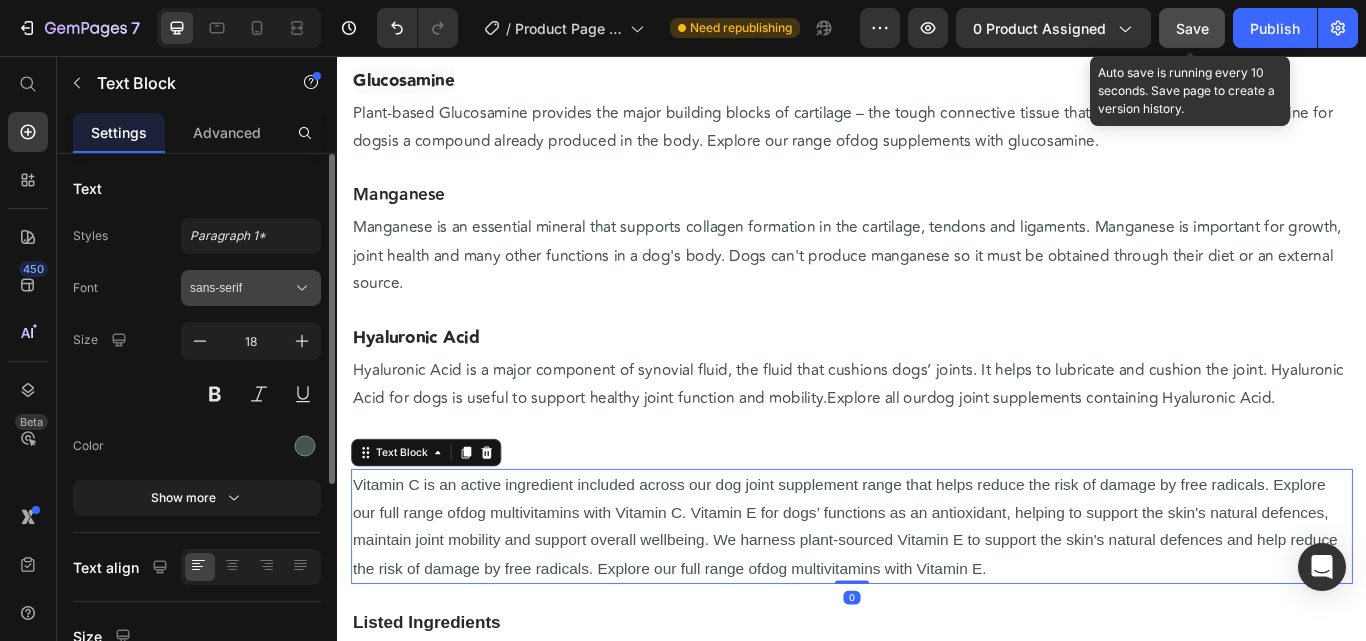 click on "sans-serif" at bounding box center (241, 288) 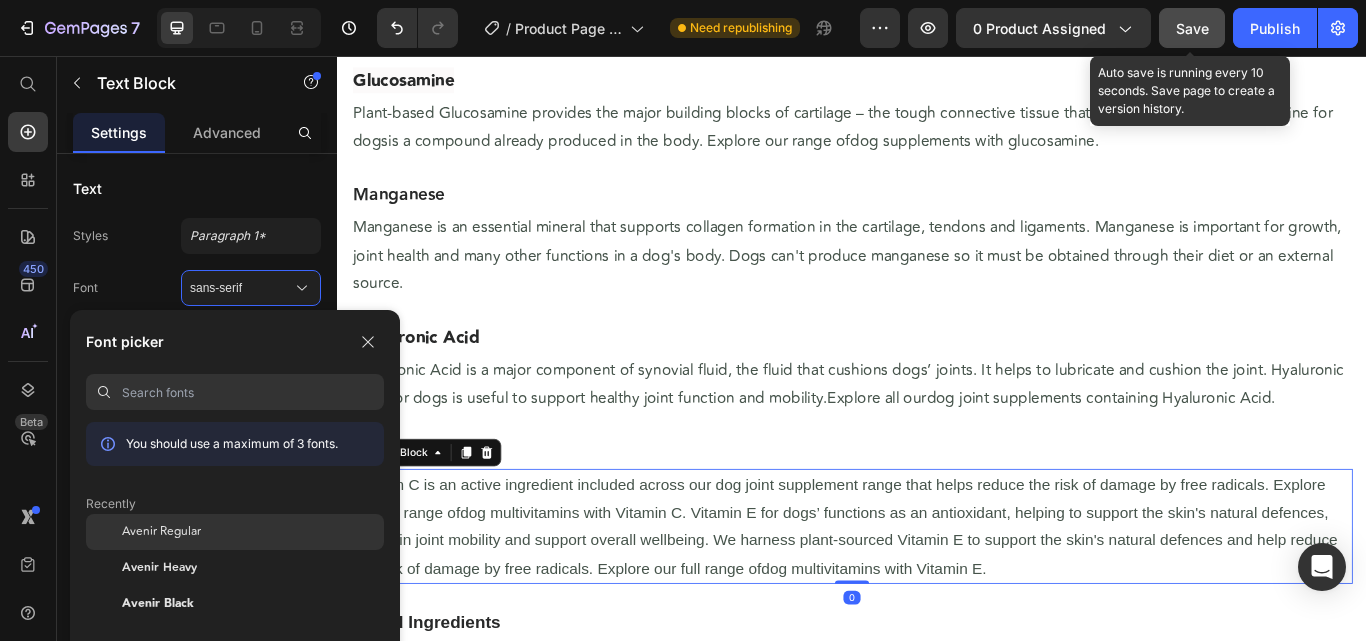 click on "Avenir Regular" at bounding box center (161, 532) 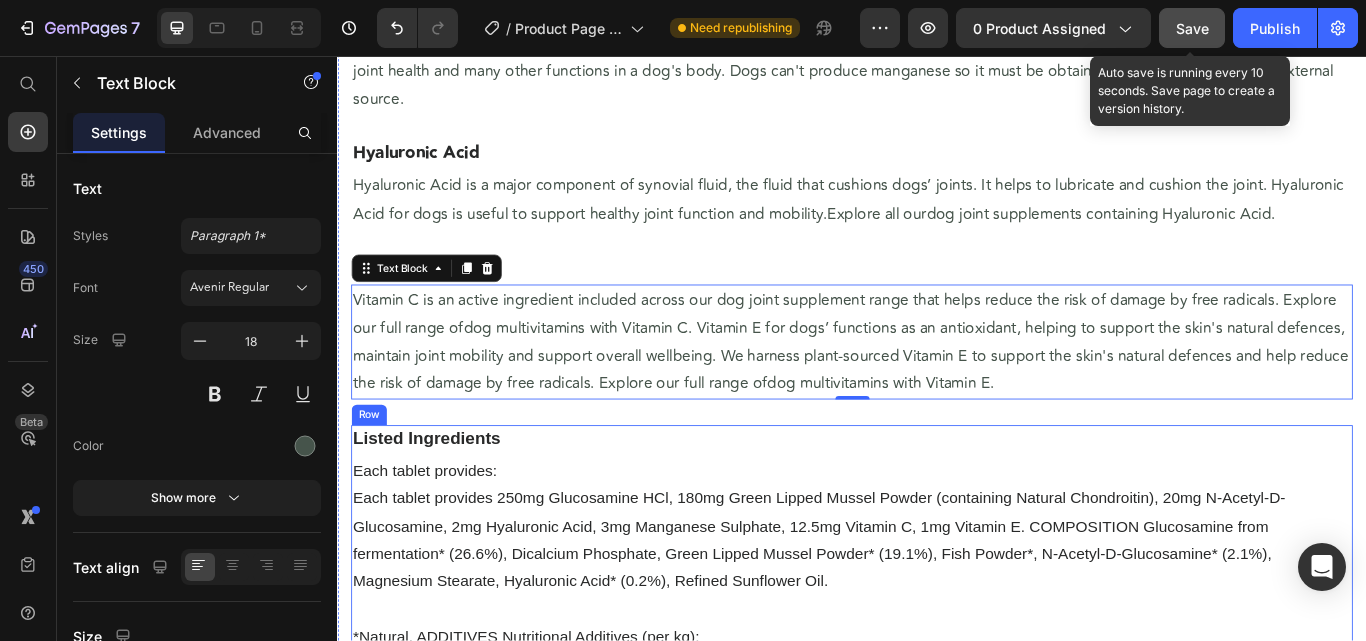 scroll, scrollTop: 1462, scrollLeft: 0, axis: vertical 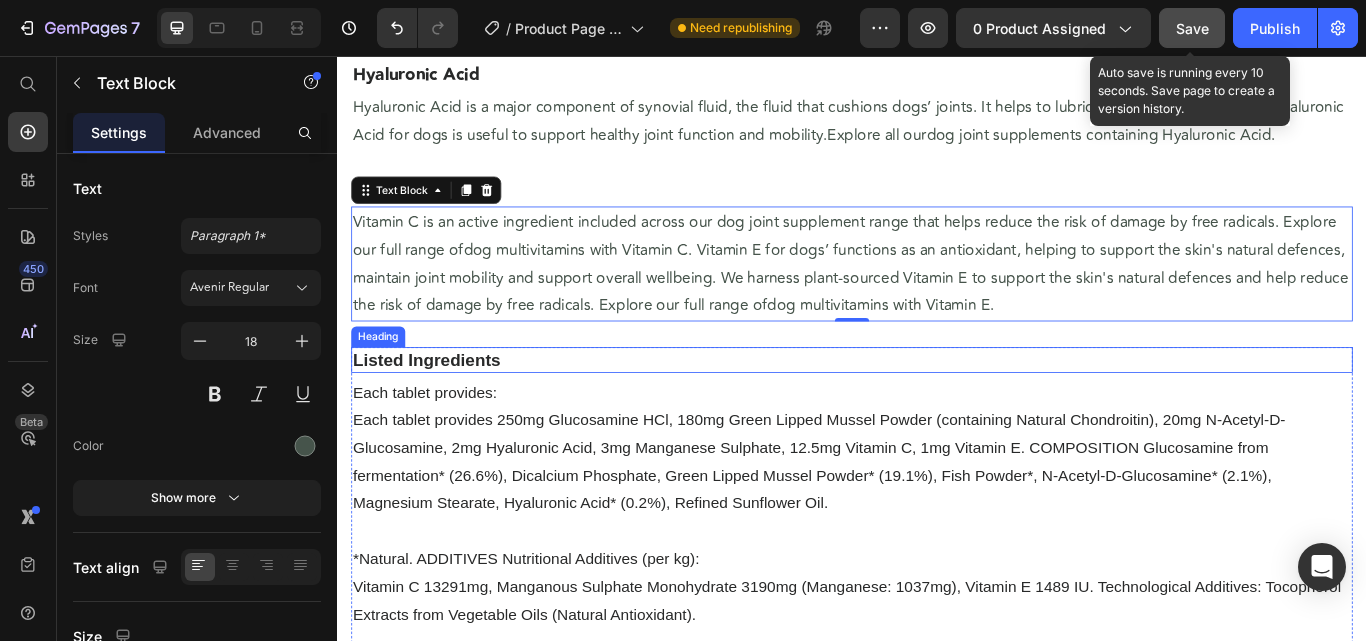 click on "Listed Ingredients" at bounding box center (441, 411) 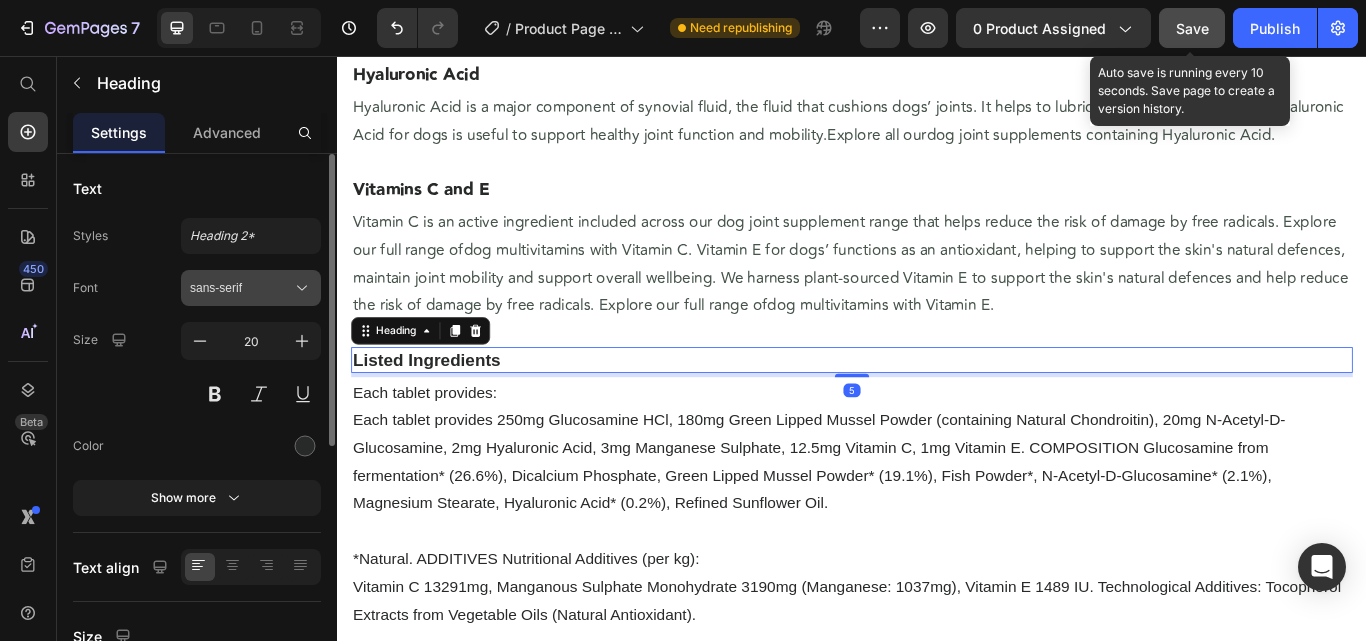 click on "sans-serif" at bounding box center (241, 288) 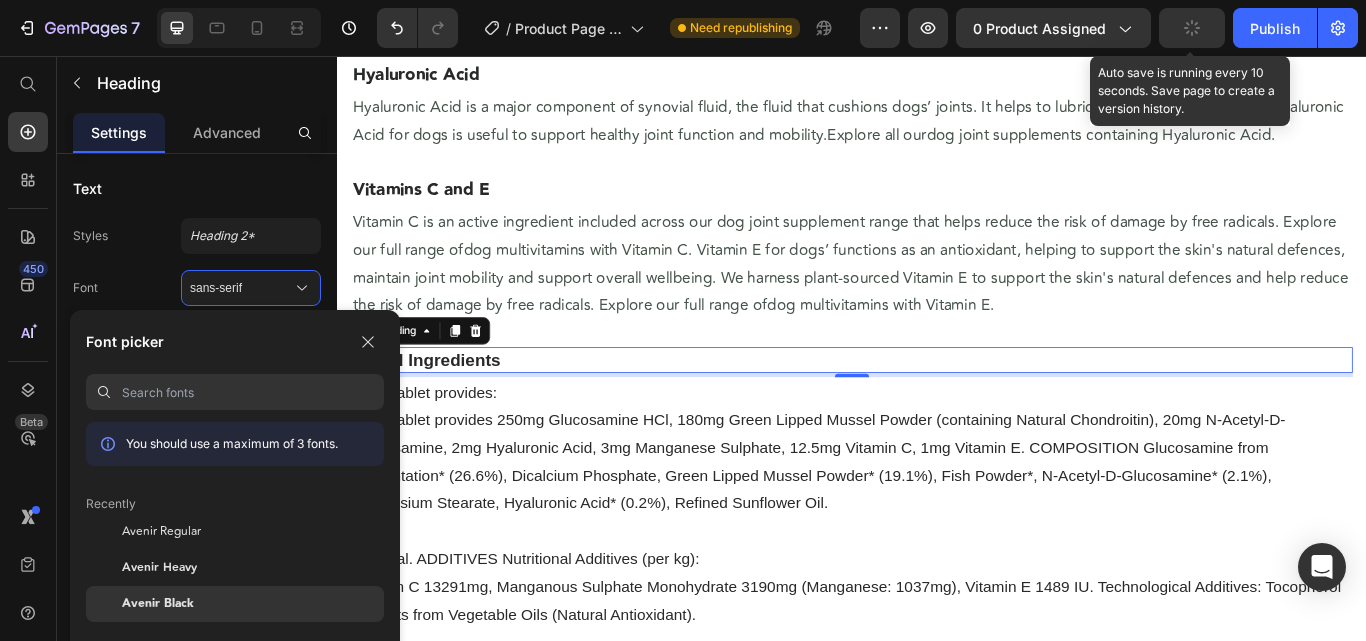 click on "Avenir Black" 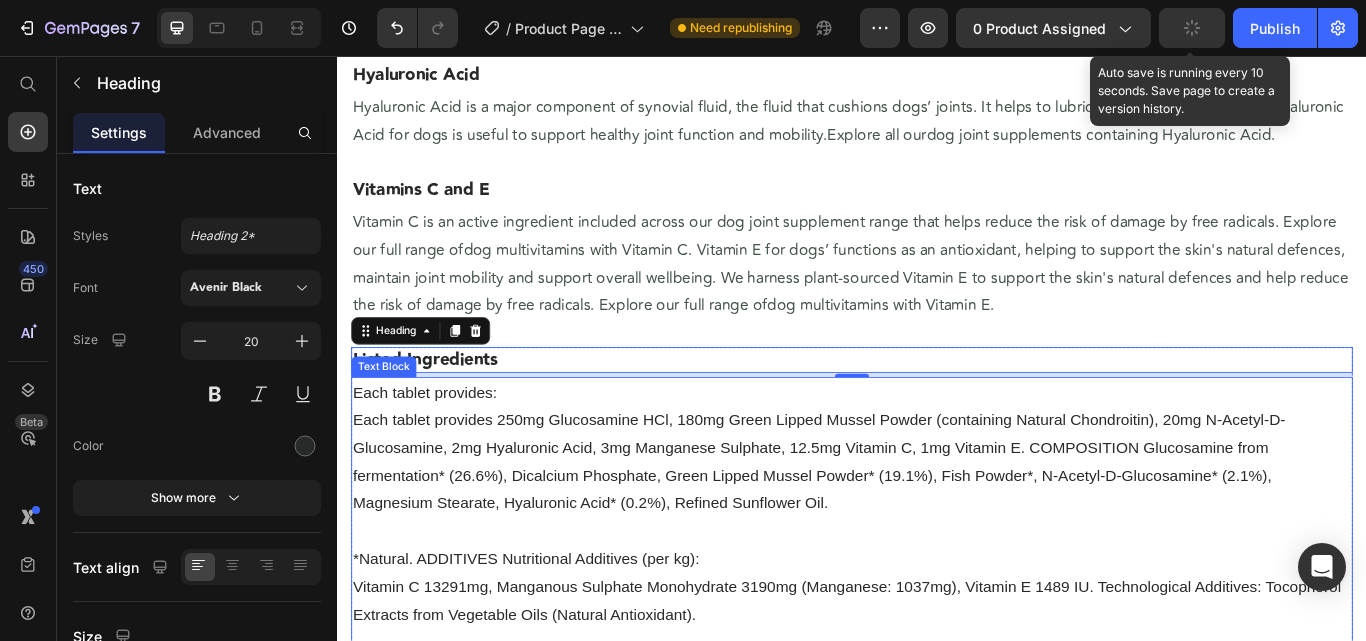 click on "Each tablet provides: Each tablet provides 250mg Glucosamine HCl, 180mg Green Lipped Mussel Powder (containing Natural Chondroitin), 20mg N-Acetyl-D-Glucosamine, 2mg Hyaluronic Acid, 3mg Manganese Sulphate, 12.5mg Vitamin C, 1mg Vitamin E. COMPOSITION Glucosamine from fermentation* (26.6%), Dicalcium Phosphate, Green Lipped Mussel Powder* (19.1%), Fish Powder*, N-Acetyl-D-Glucosamine* (2.1%), Magnesium Stearate, Hyaluronic Acid* (0.2%), Refined Sunflower Oil. *Natural. ADDITIVES Nutritional Additives (per kg): Vitamin C 13291mg, Manganous Sulphate Monohydrate 3190mg (Manganese: 1037mg), Vitamin E 1489 IU. Technological Additives: Tocopherol Extracts from Vegetable Oils (Natural Antioxidant). * If your dog suffers from any allergies, please reach out to our customer care team for specific advice" at bounding box center (937, 611) 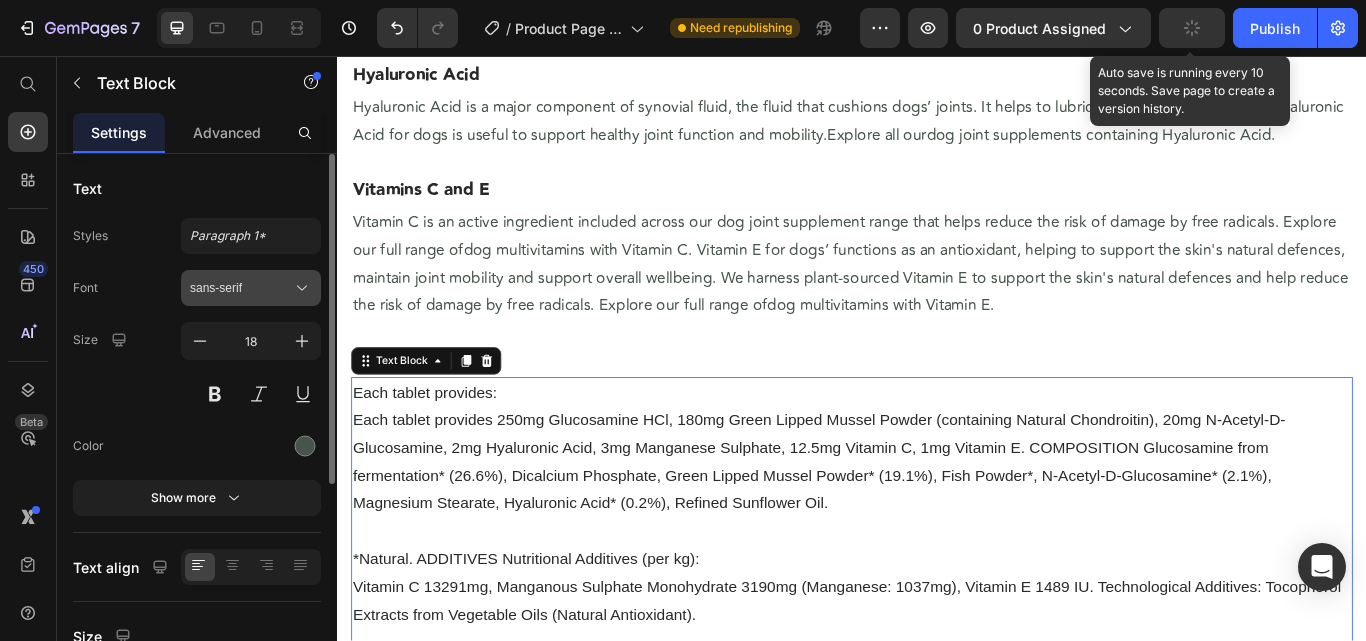click on "sans-serif" at bounding box center [241, 288] 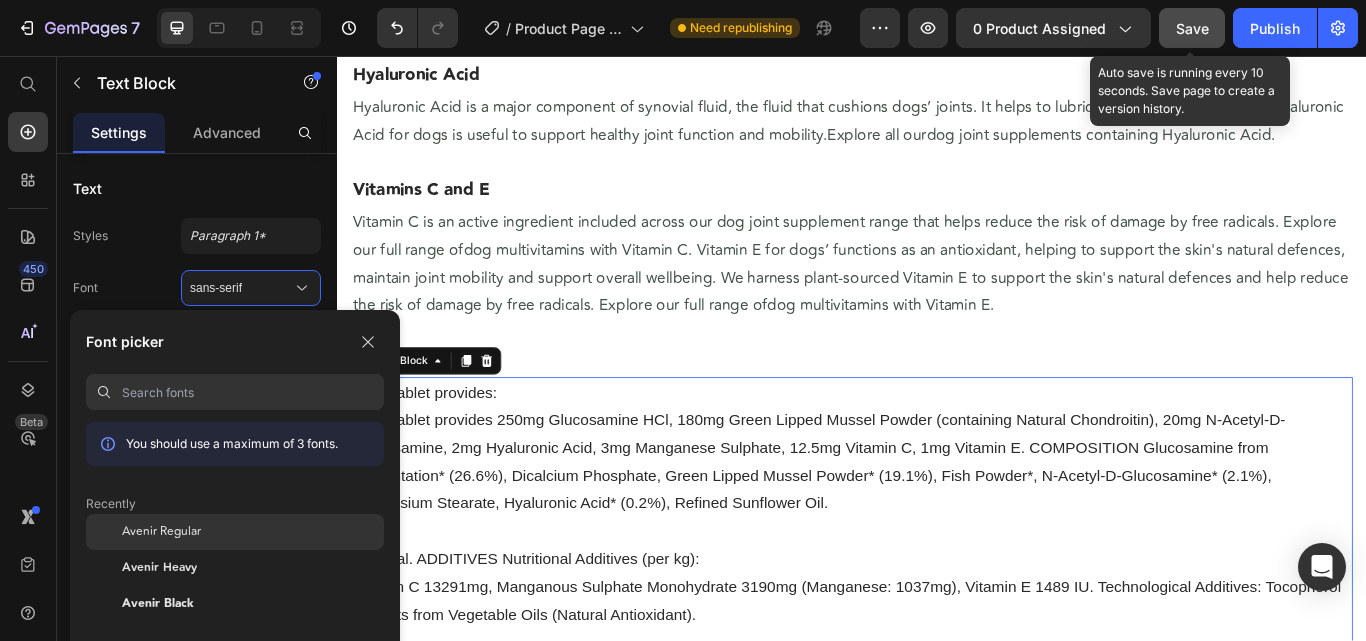 click on "Avenir Regular" at bounding box center [161, 532] 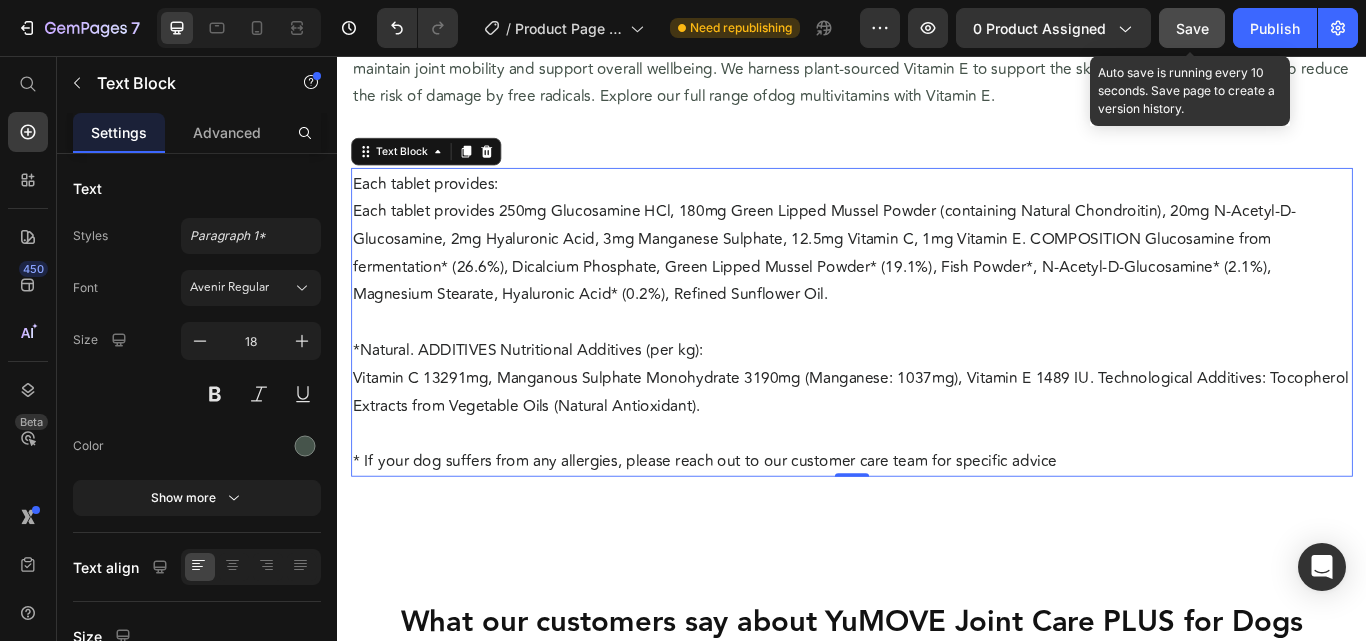 scroll, scrollTop: 1762, scrollLeft: 0, axis: vertical 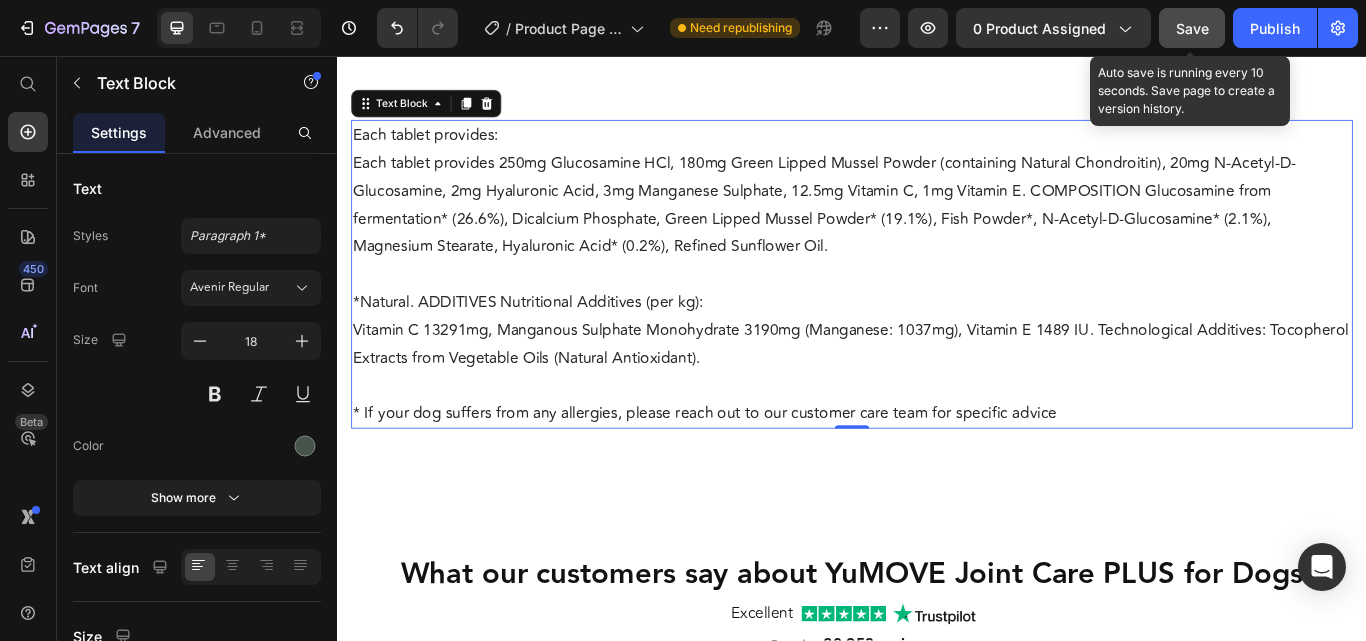 click on "Save" at bounding box center (1192, 28) 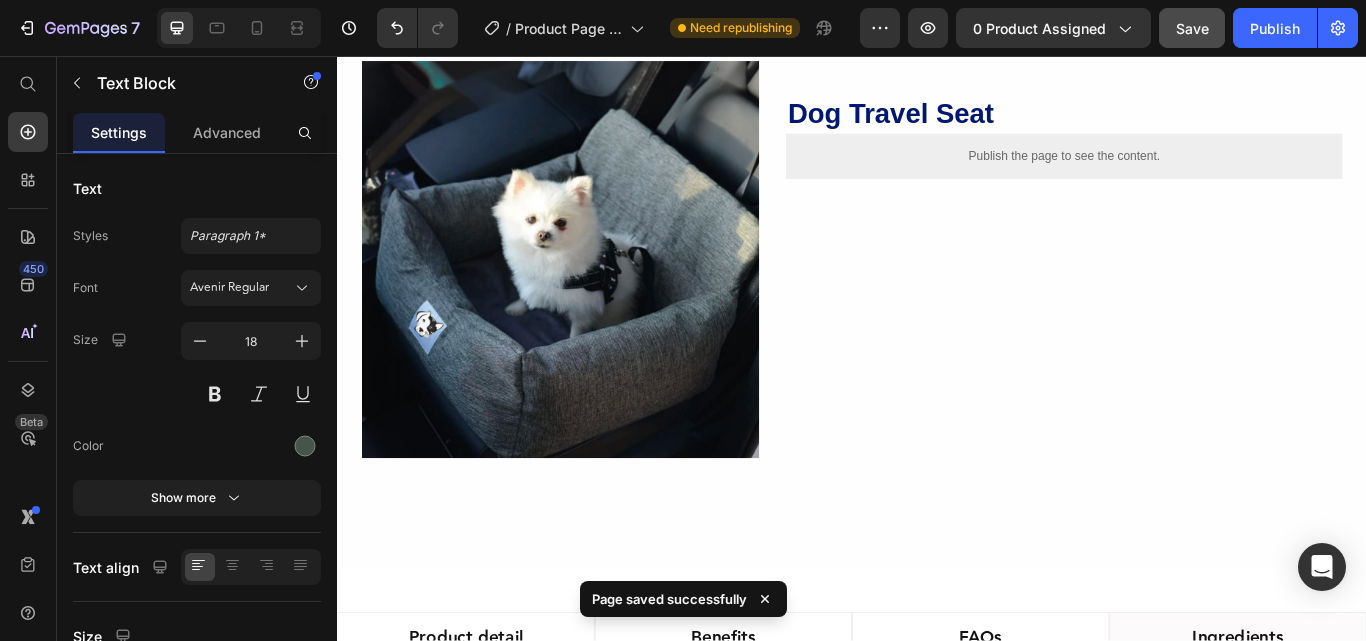 scroll, scrollTop: 0, scrollLeft: 0, axis: both 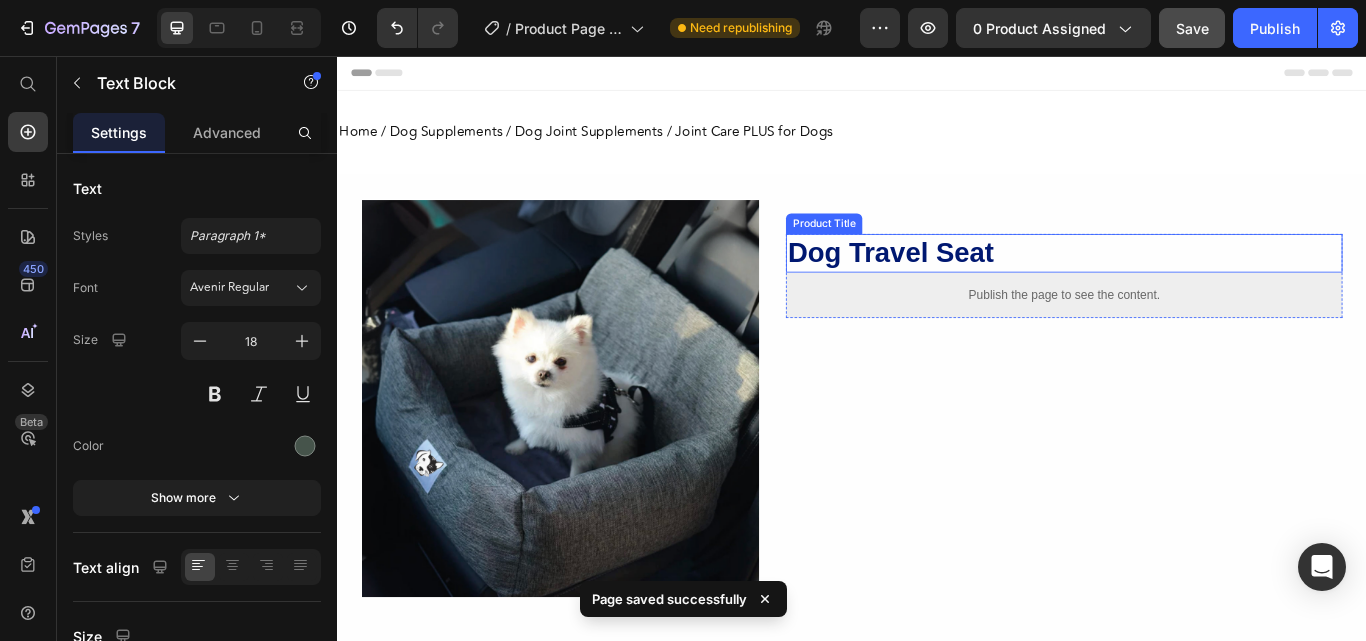 click on "Dog Travel Seat" at bounding box center [1184, 287] 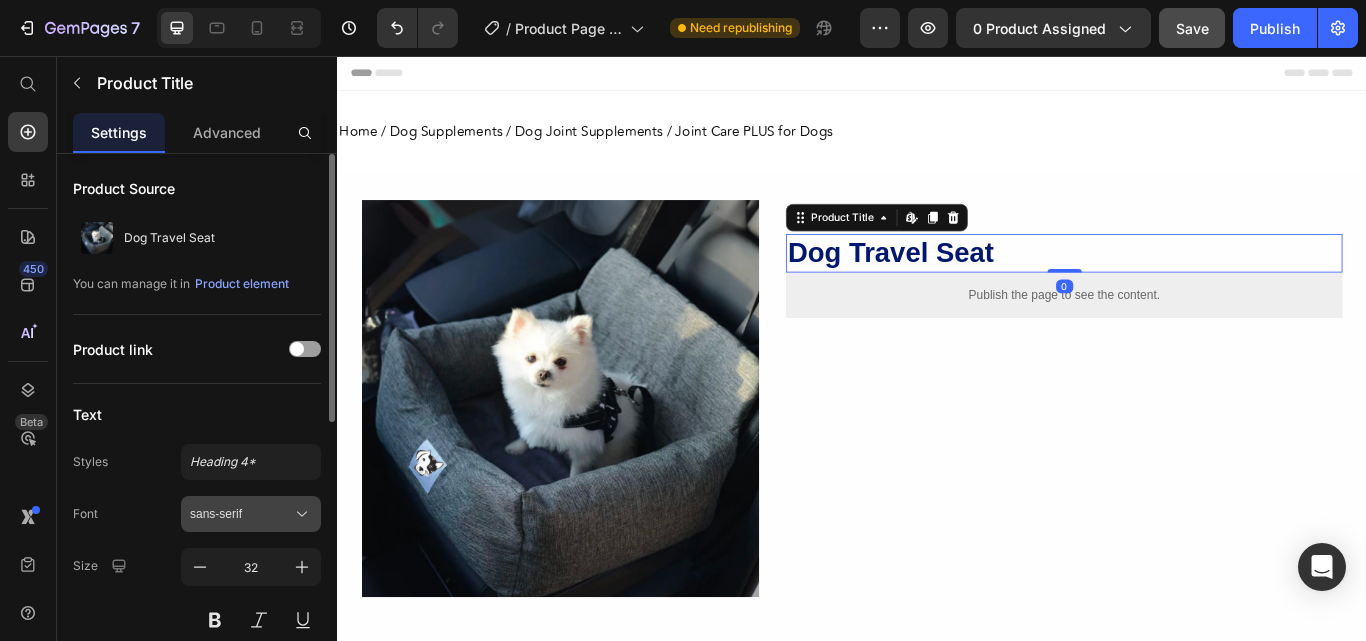 click on "sans-serif" at bounding box center [241, 514] 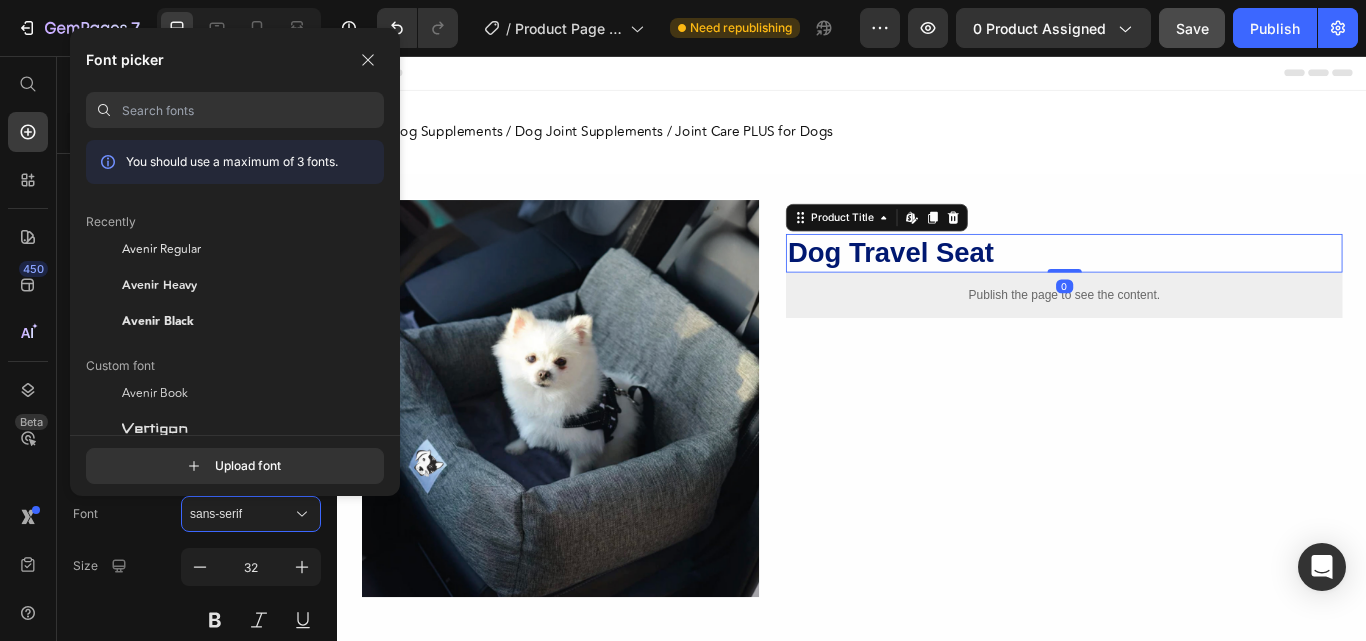 click on "Font sans-serif" at bounding box center [197, 514] 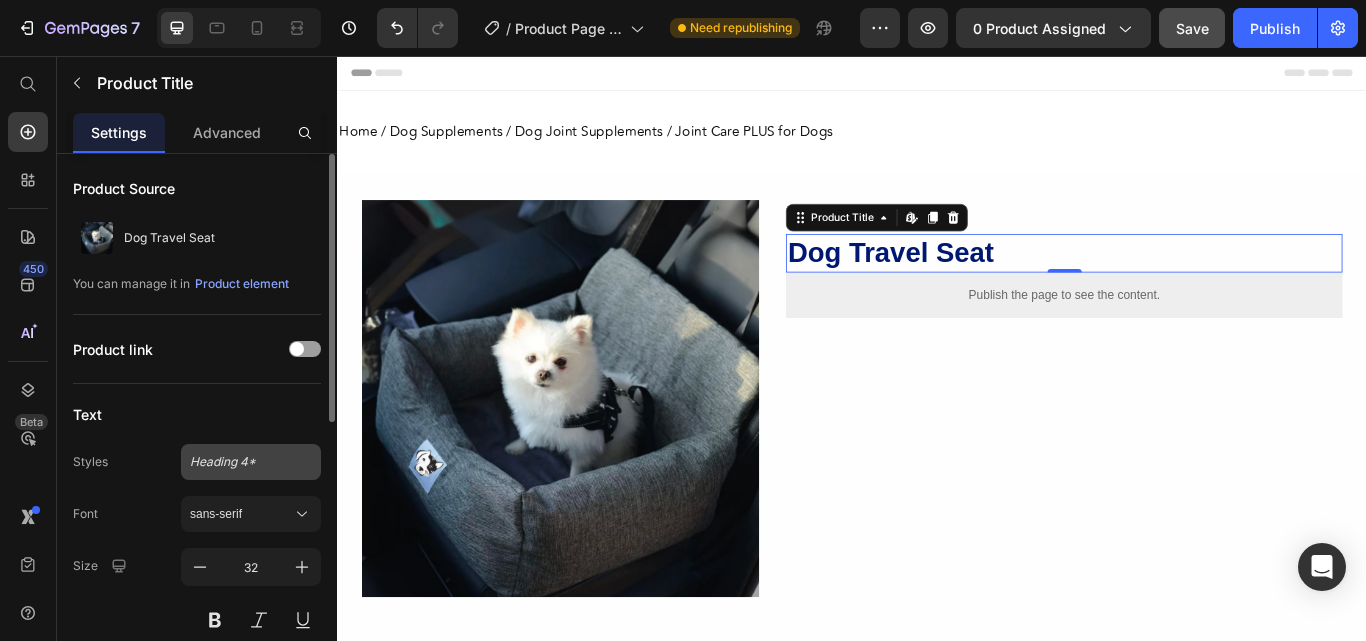 click on "Heading 4*" 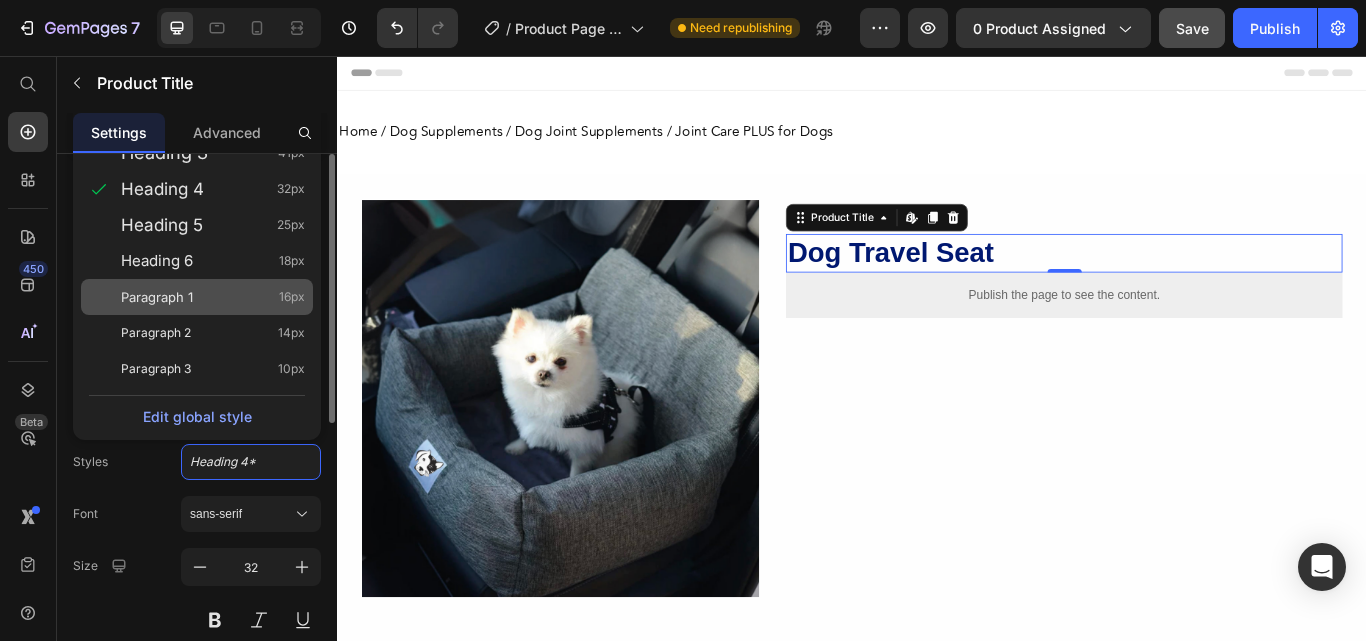 scroll, scrollTop: 0, scrollLeft: 0, axis: both 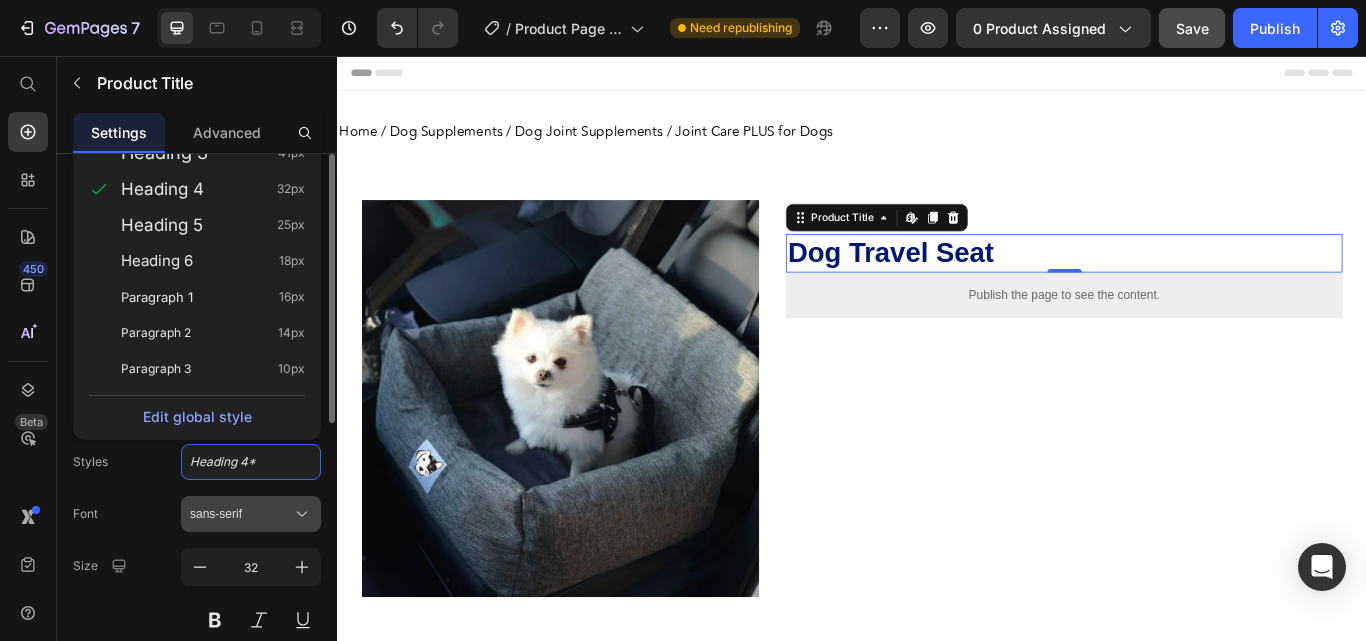 click on "sans-serif" at bounding box center (241, 514) 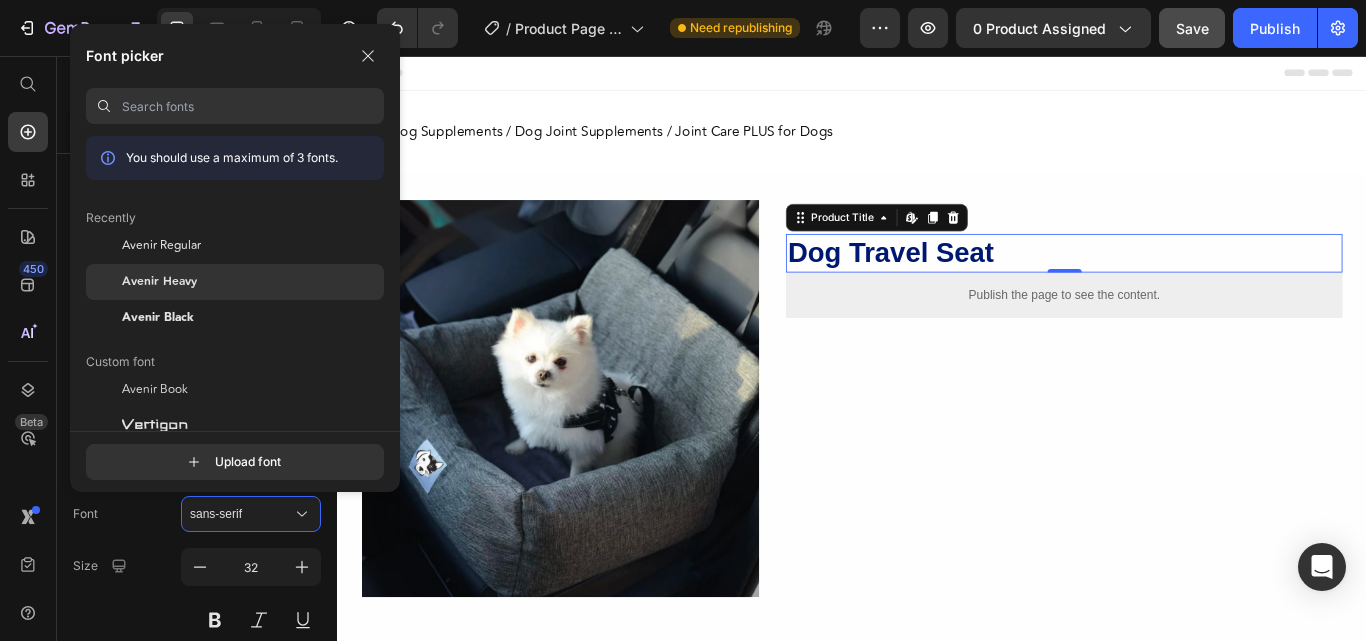 click on "Avenir Heavy" at bounding box center (159, 282) 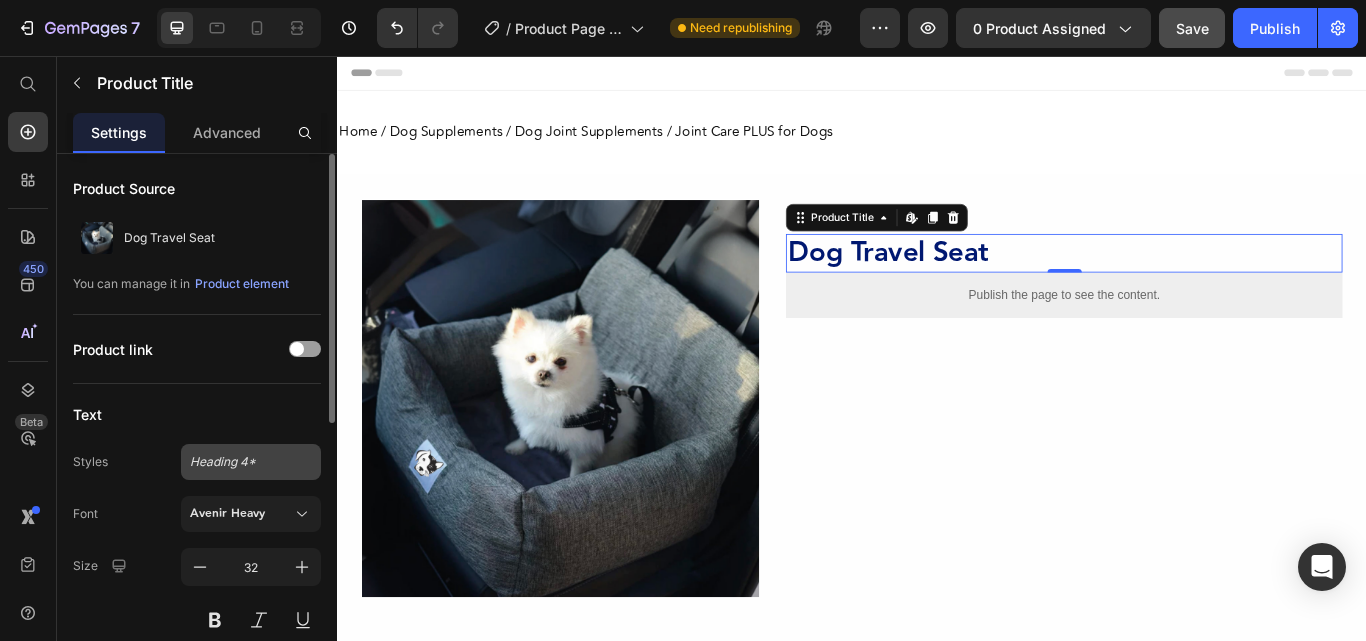 click on "Heading 4*" 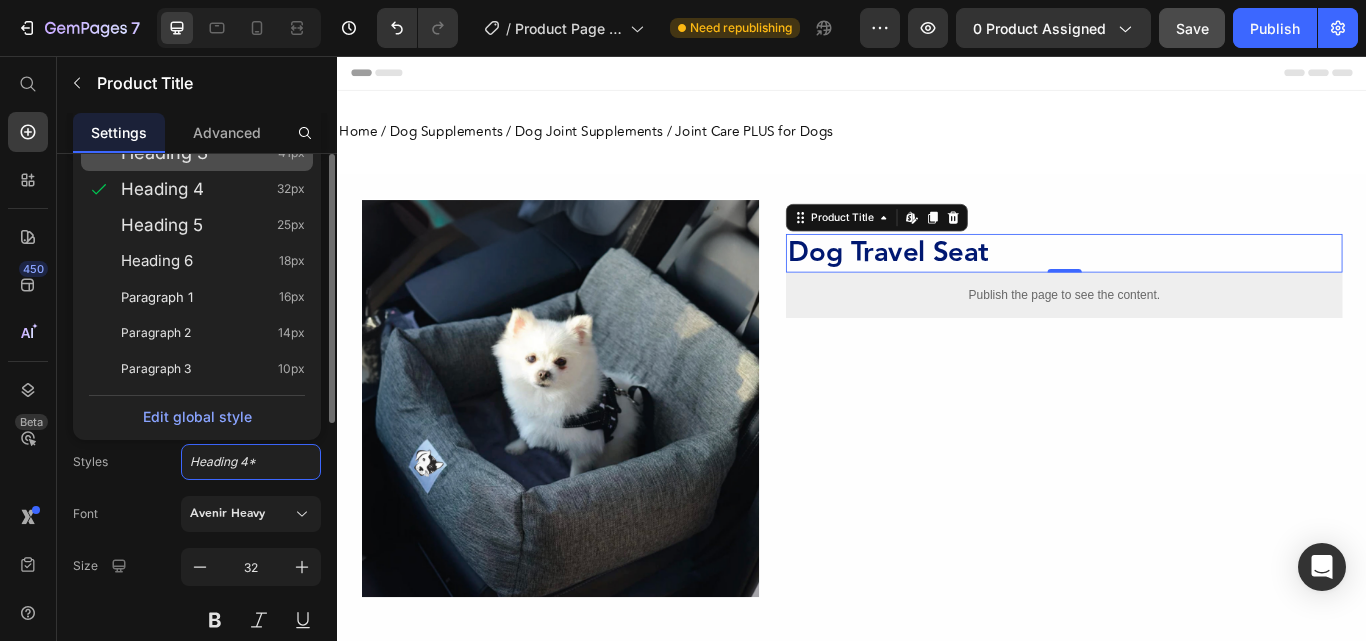 click on "Heading 3 41px" 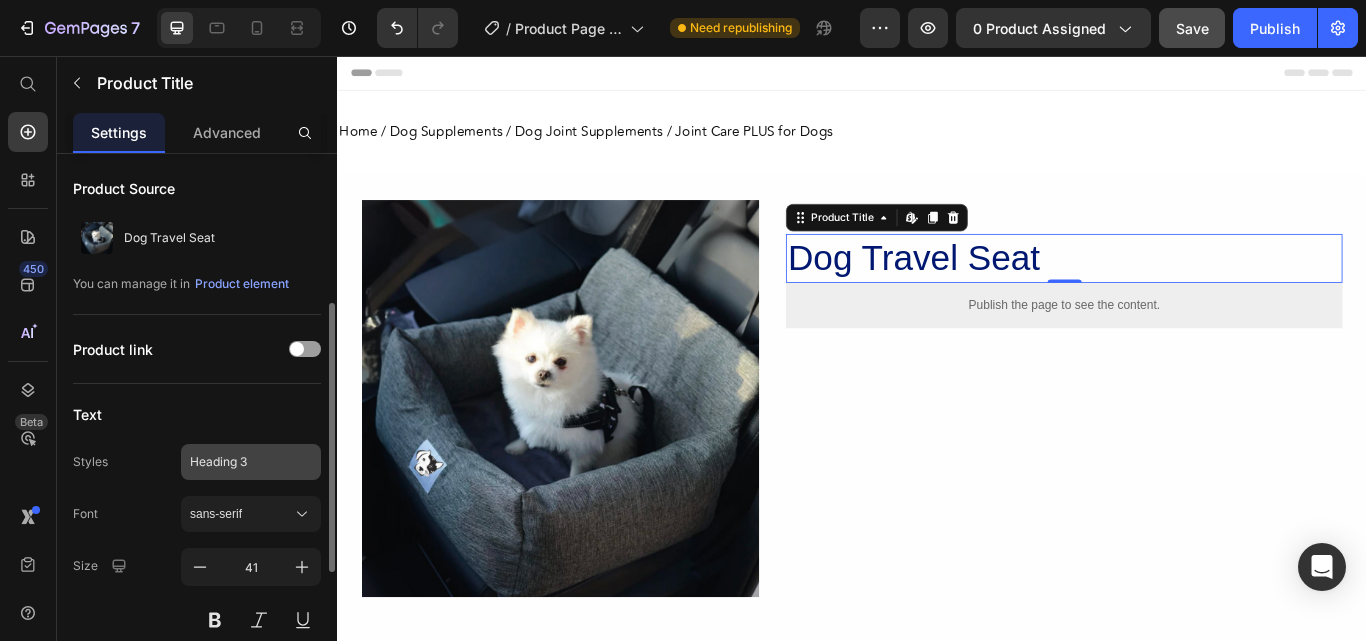 scroll, scrollTop: 100, scrollLeft: 0, axis: vertical 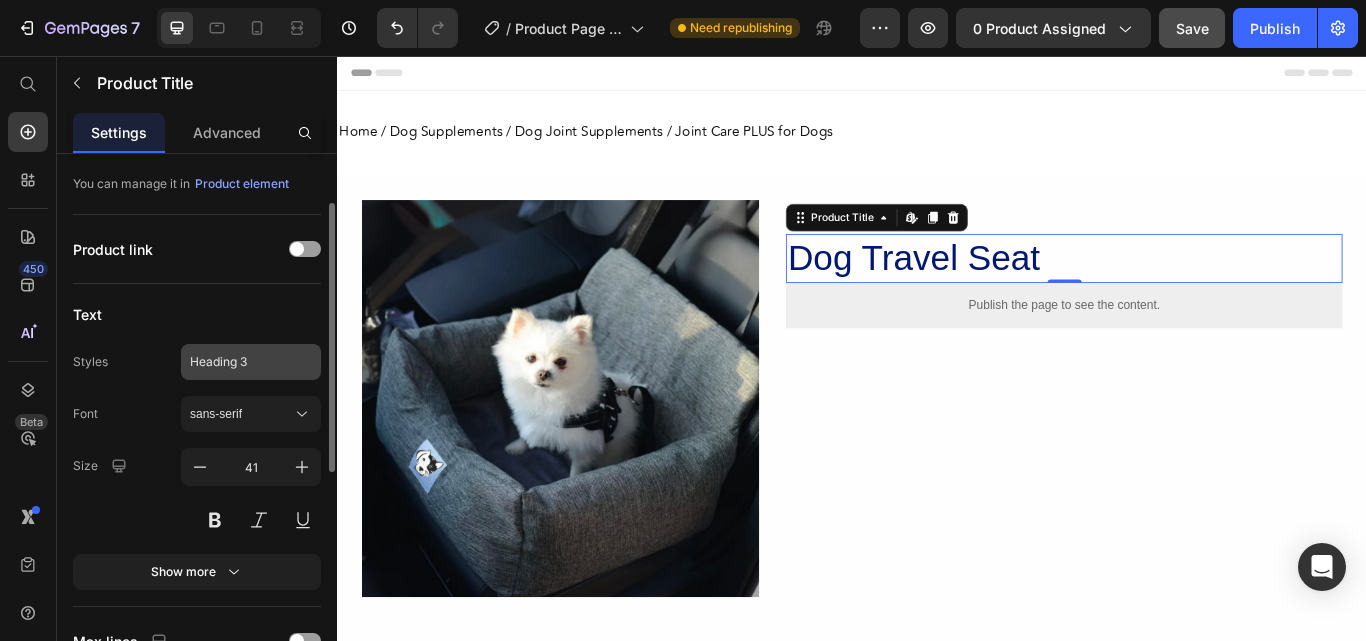 click on "Heading 3" at bounding box center (239, 362) 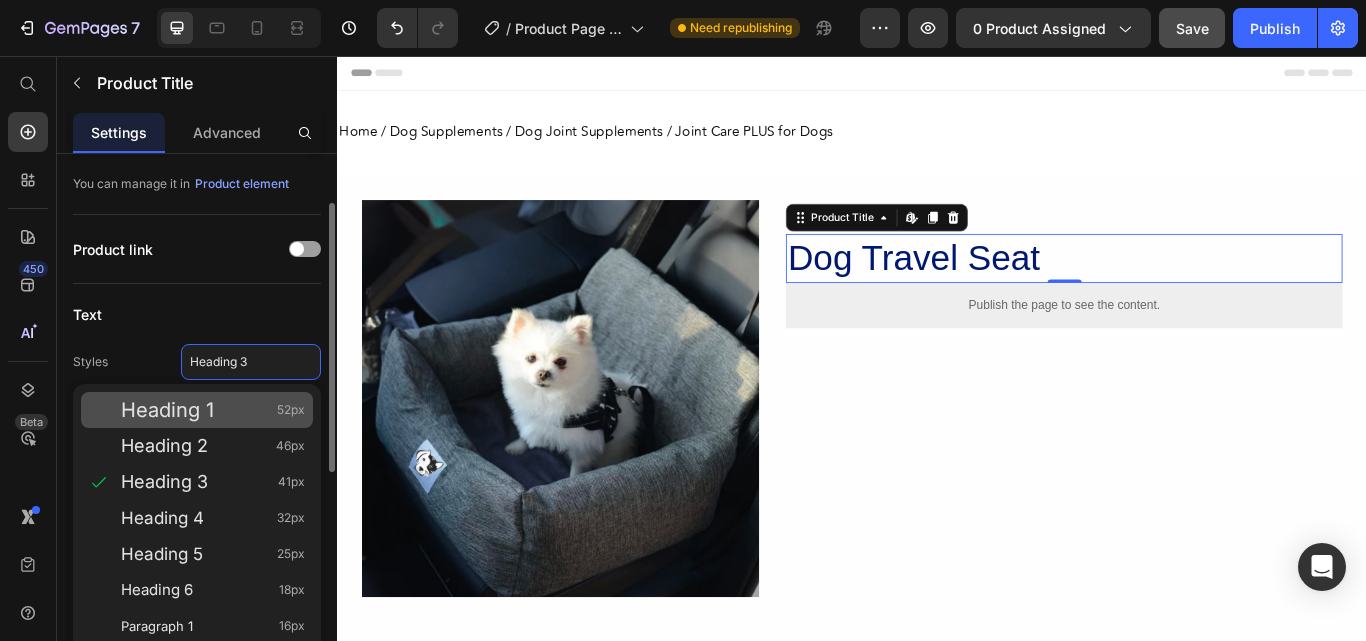 click on "Heading 1" at bounding box center [167, 410] 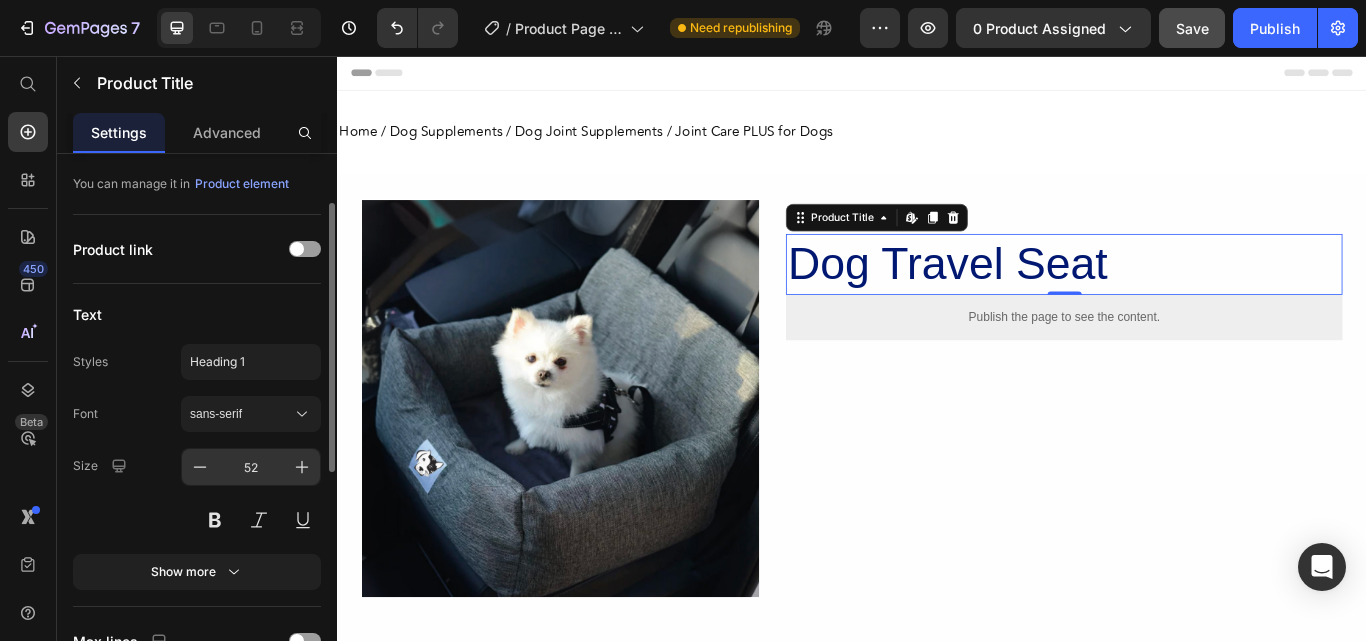 click on "52" at bounding box center (251, 467) 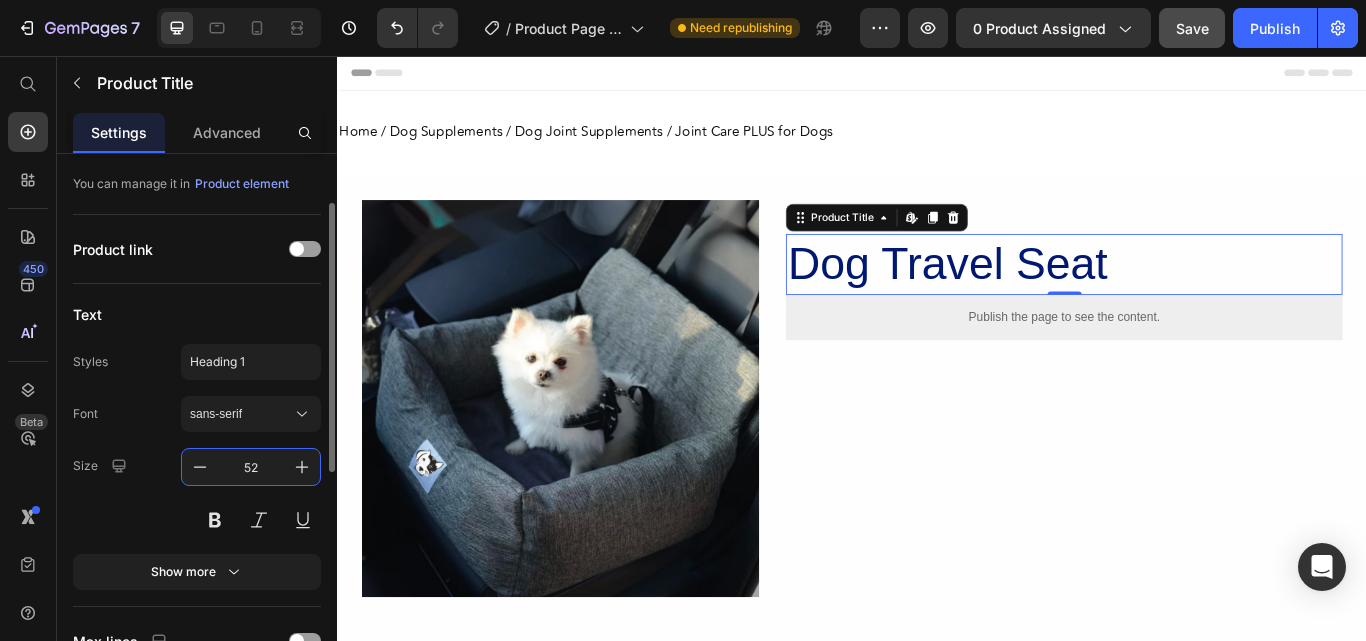 click on "52" at bounding box center [251, 467] 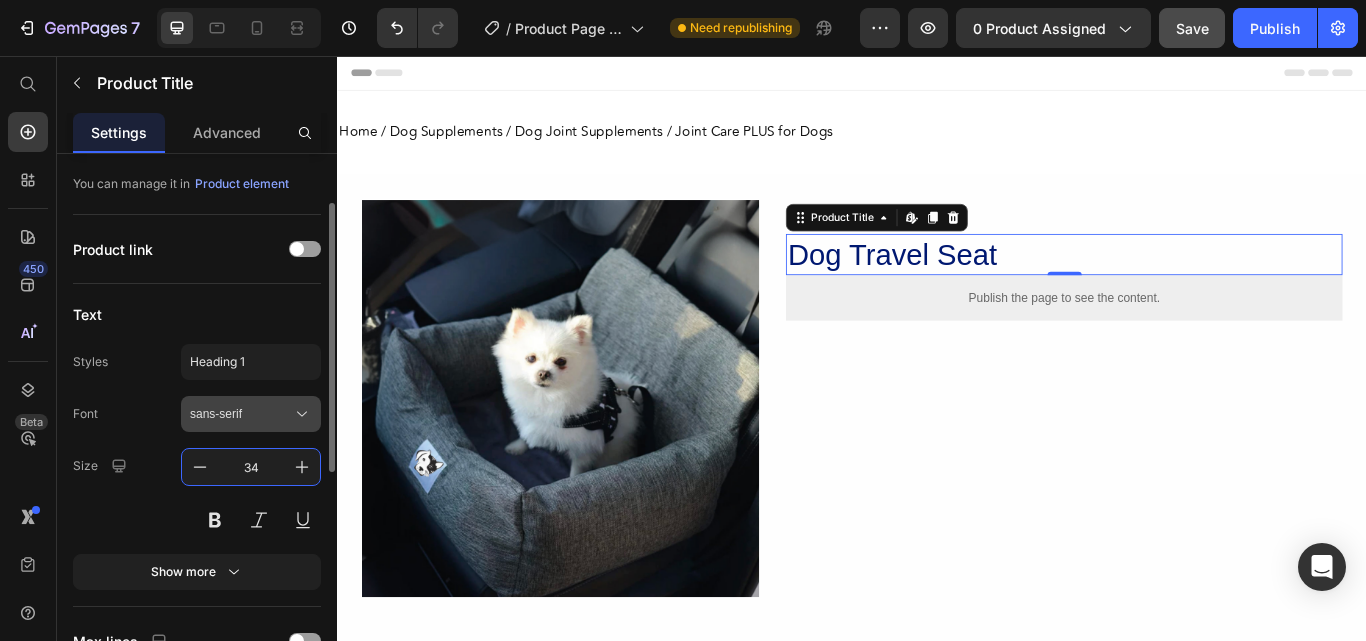 type on "34" 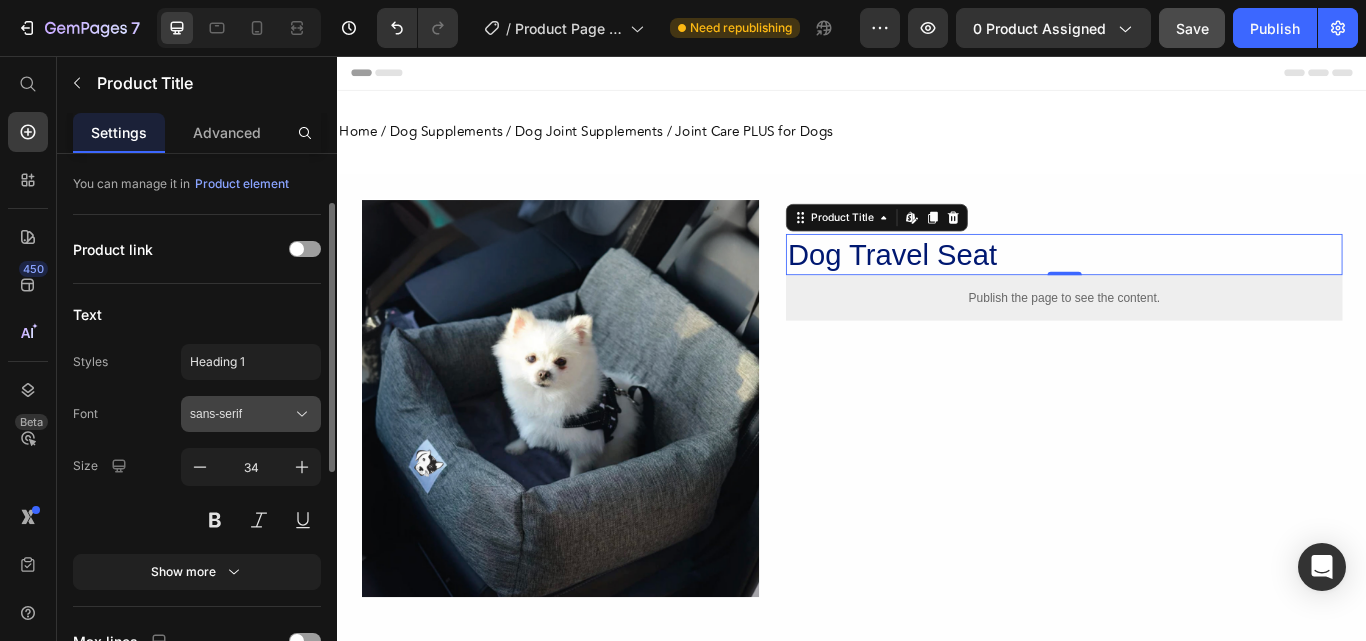 click on "sans-serif" at bounding box center (241, 414) 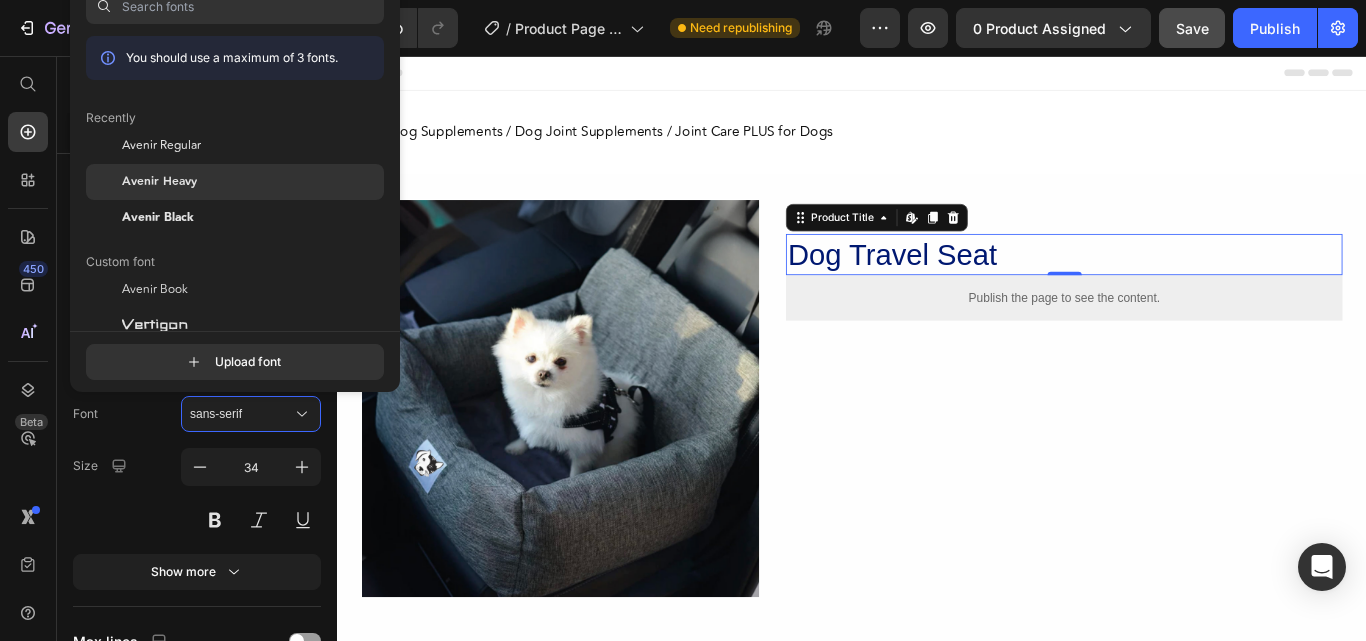 click on "Avenir Heavy" 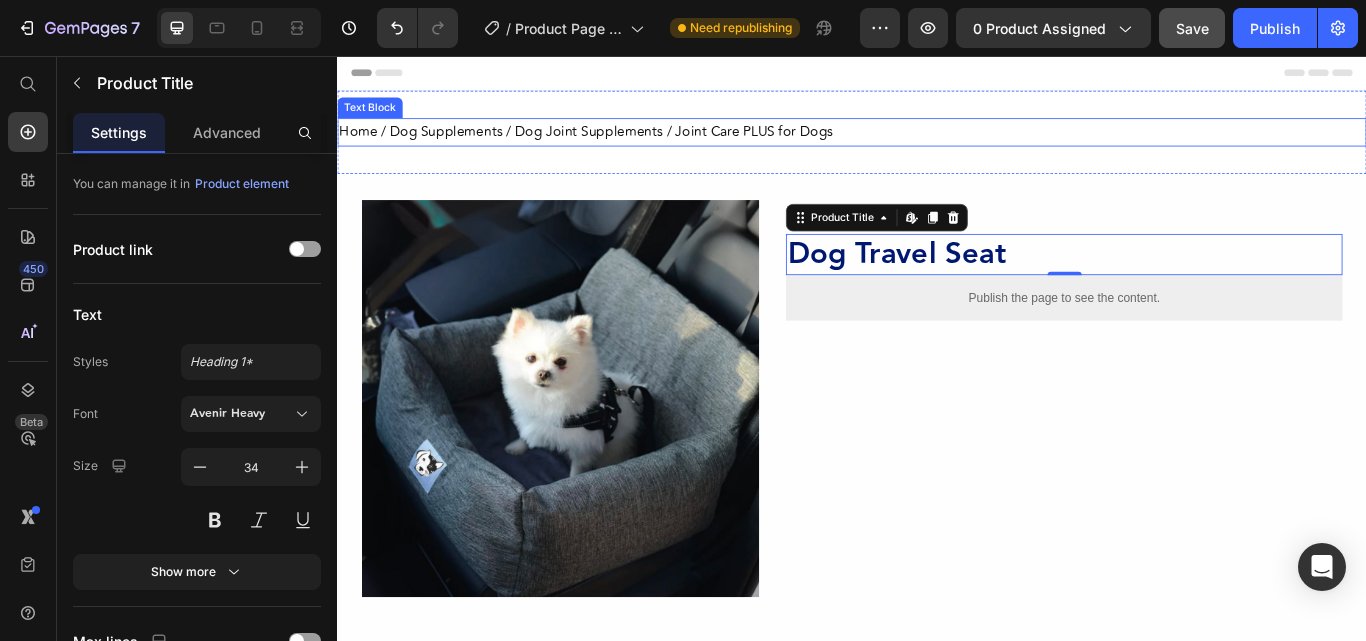 click on "Home / Dog Supplements / Dog Joint Supplements / Joint Care PLUS for Dogs" at bounding box center (937, 145) 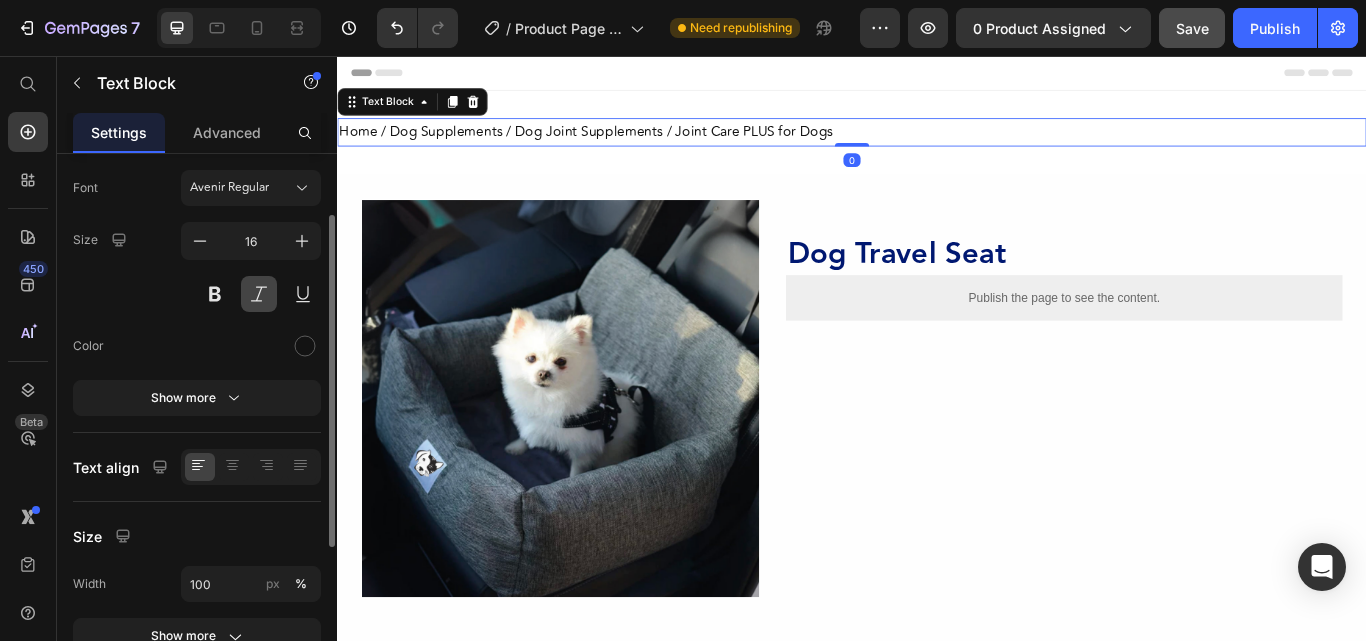 scroll, scrollTop: 0, scrollLeft: 0, axis: both 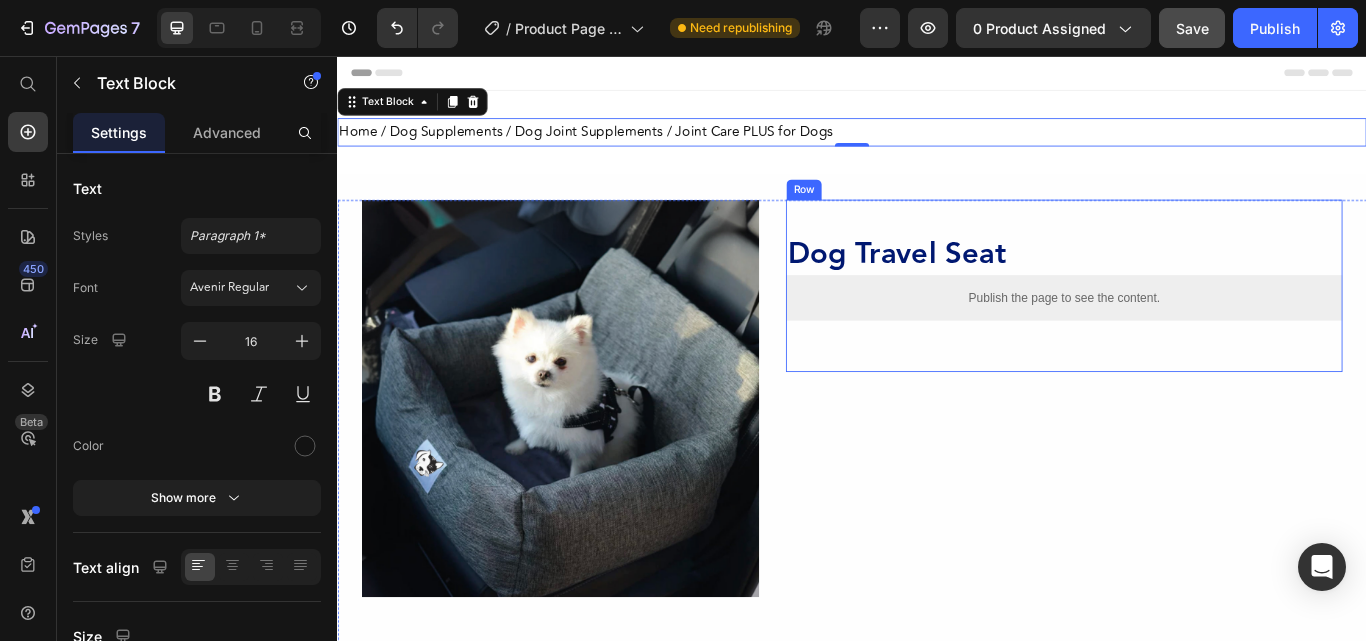 click on "Dog Travel Seat Product Title
Publish the page to see the content.
Custom Code Row Row" at bounding box center [1184, 324] 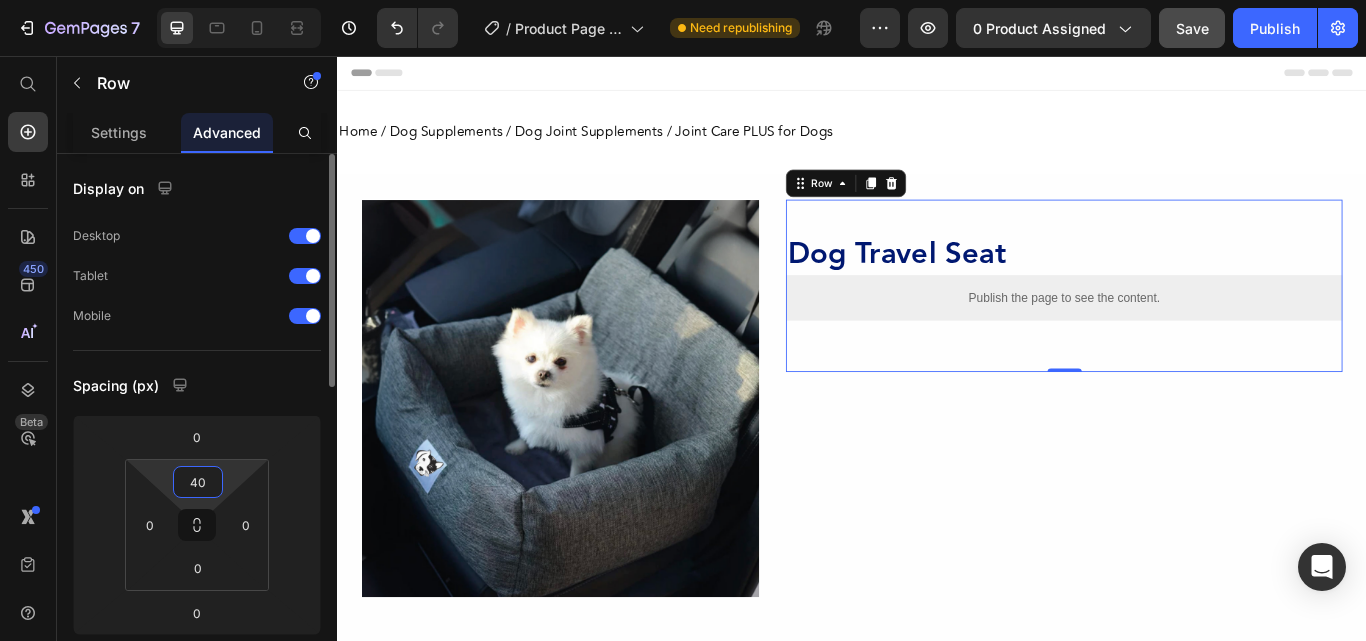 click on "40" at bounding box center (198, 482) 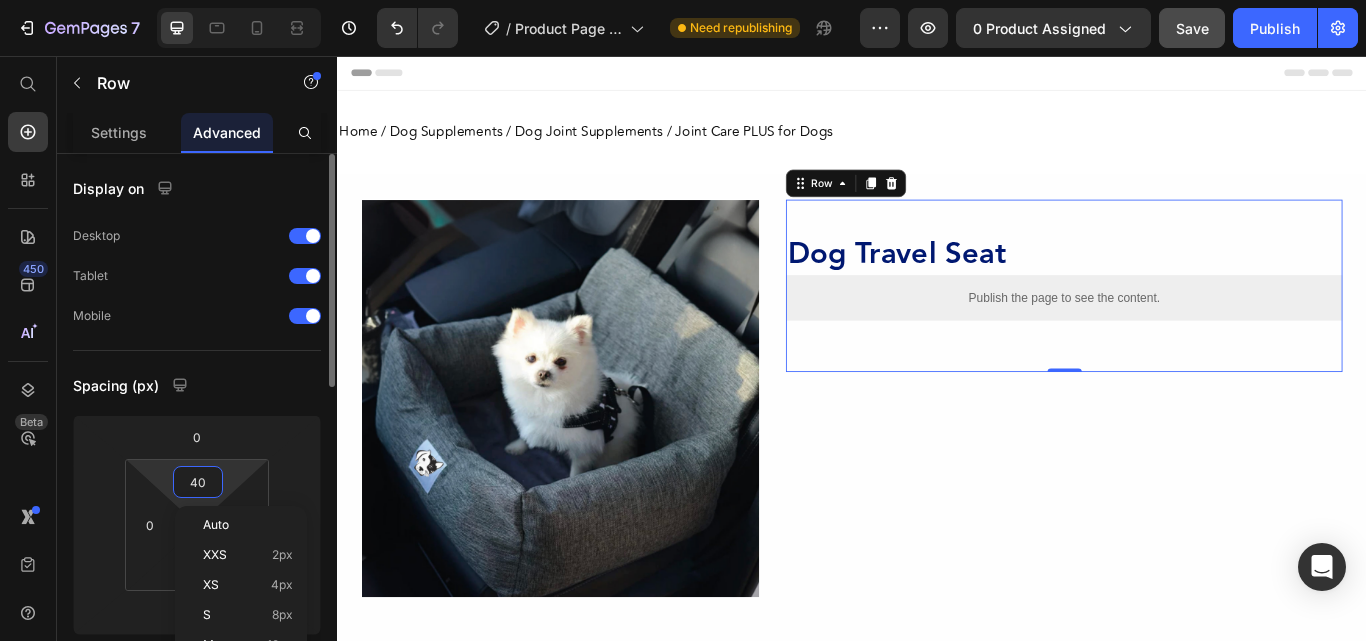 type on "0" 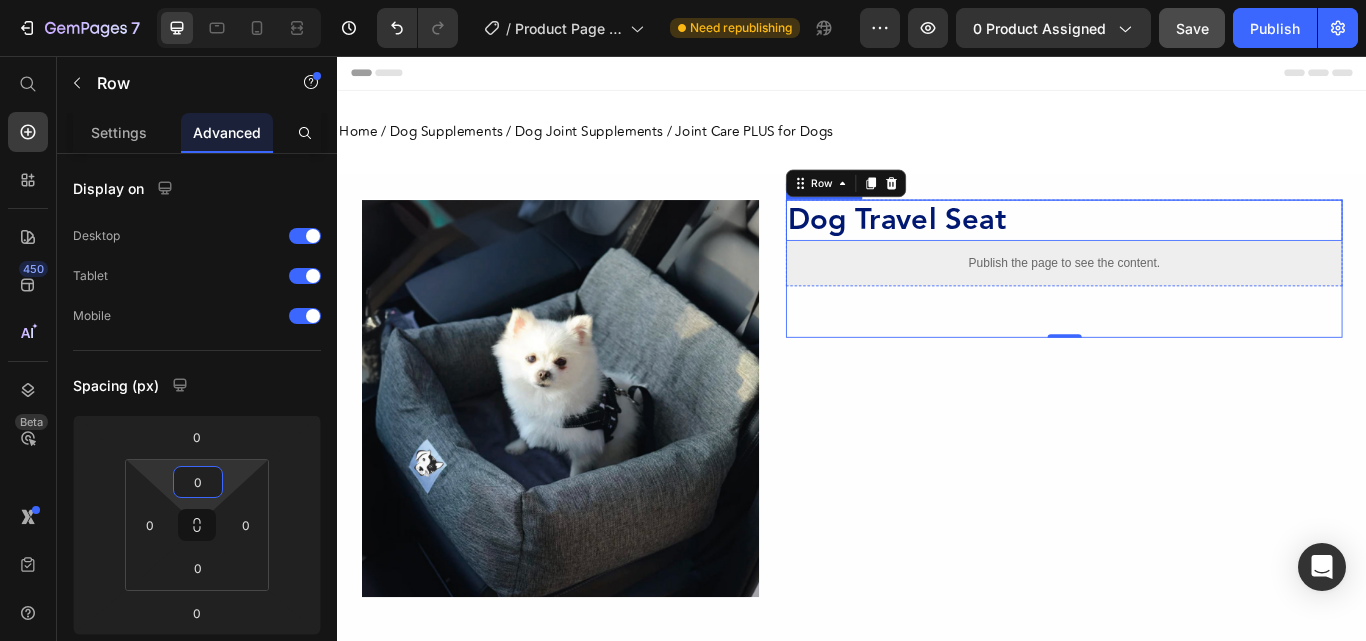 click on "Dog Travel Seat" at bounding box center [1184, 248] 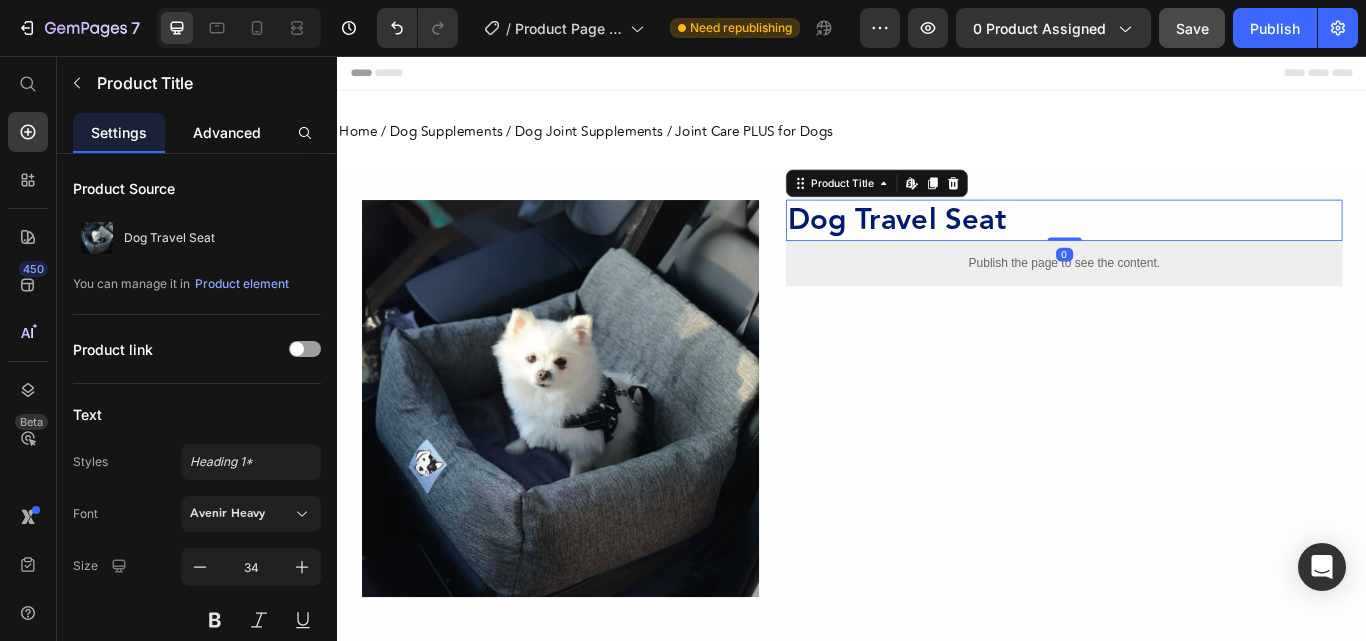 click on "Advanced" 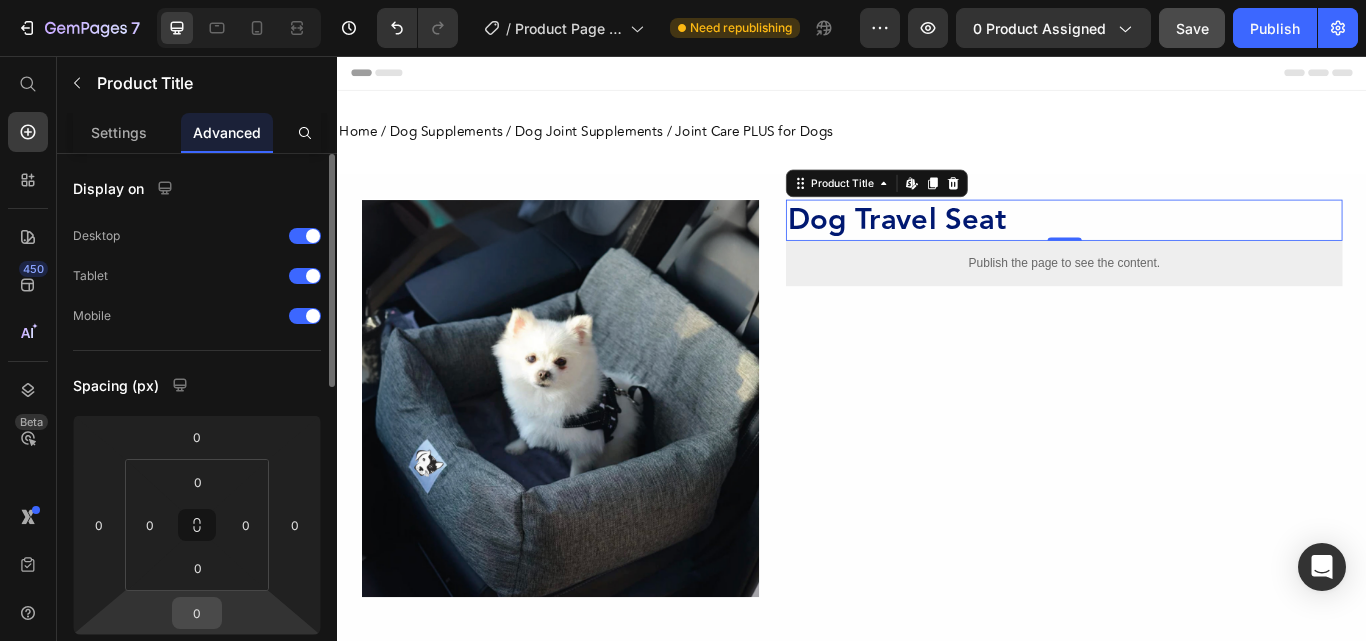 click on "0" at bounding box center [197, 613] 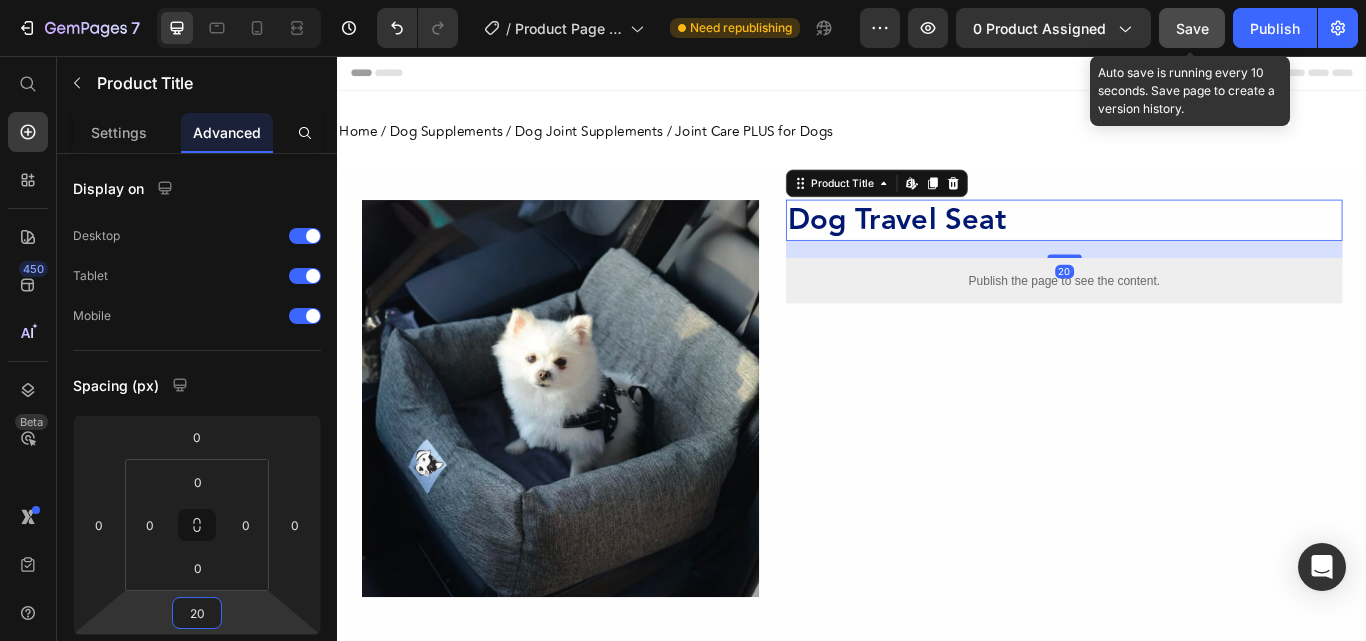 type on "20" 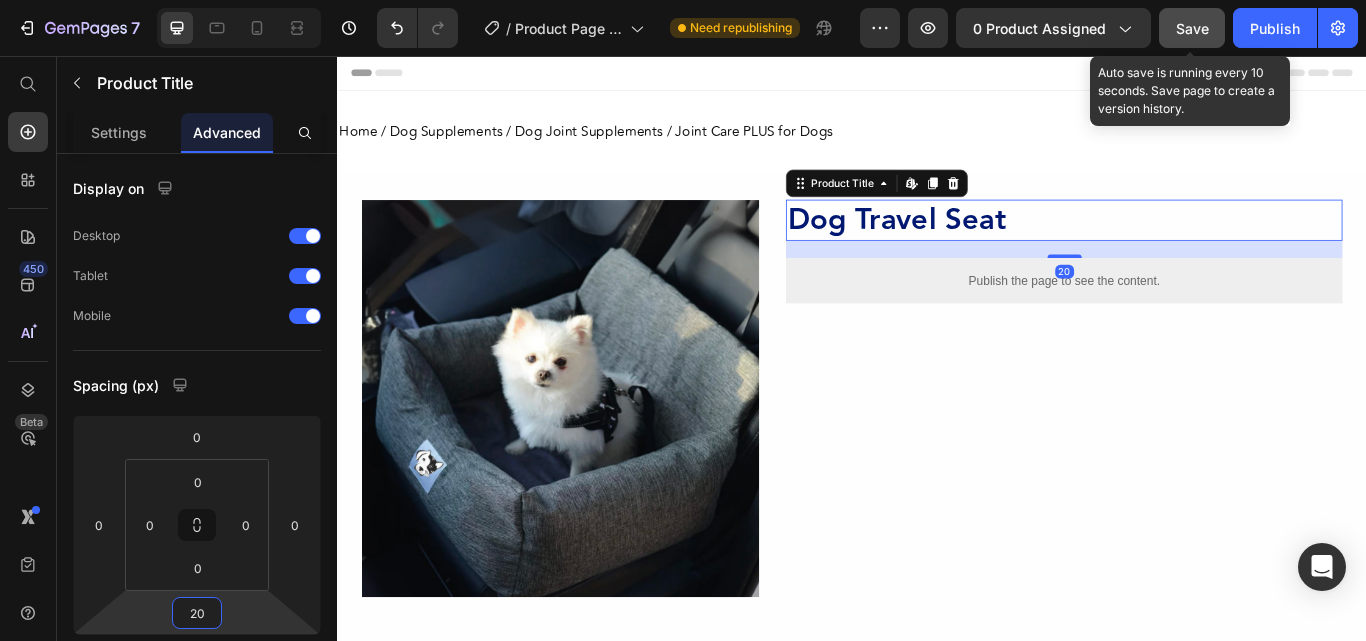 click on "Save" at bounding box center [1192, 28] 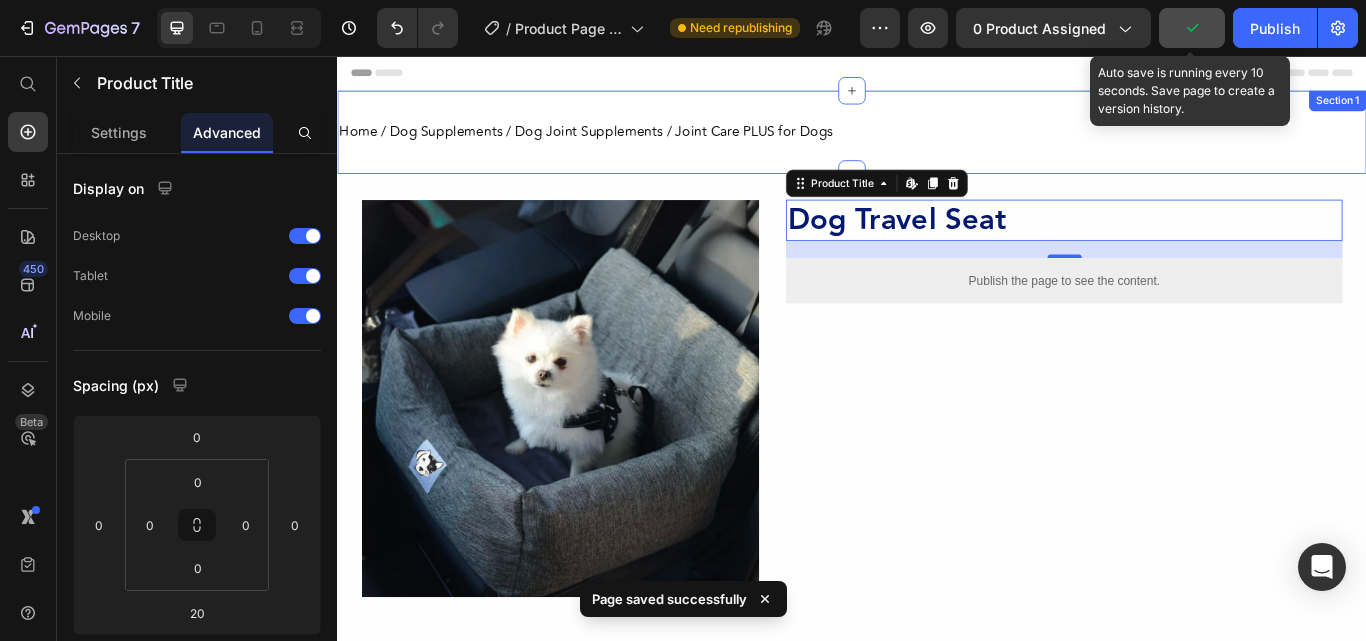 click on "Home / Dog Supplements / Dog Joint Supplements / Joint Care PLUS for Dogs Text Block Section 1" at bounding box center [937, 145] 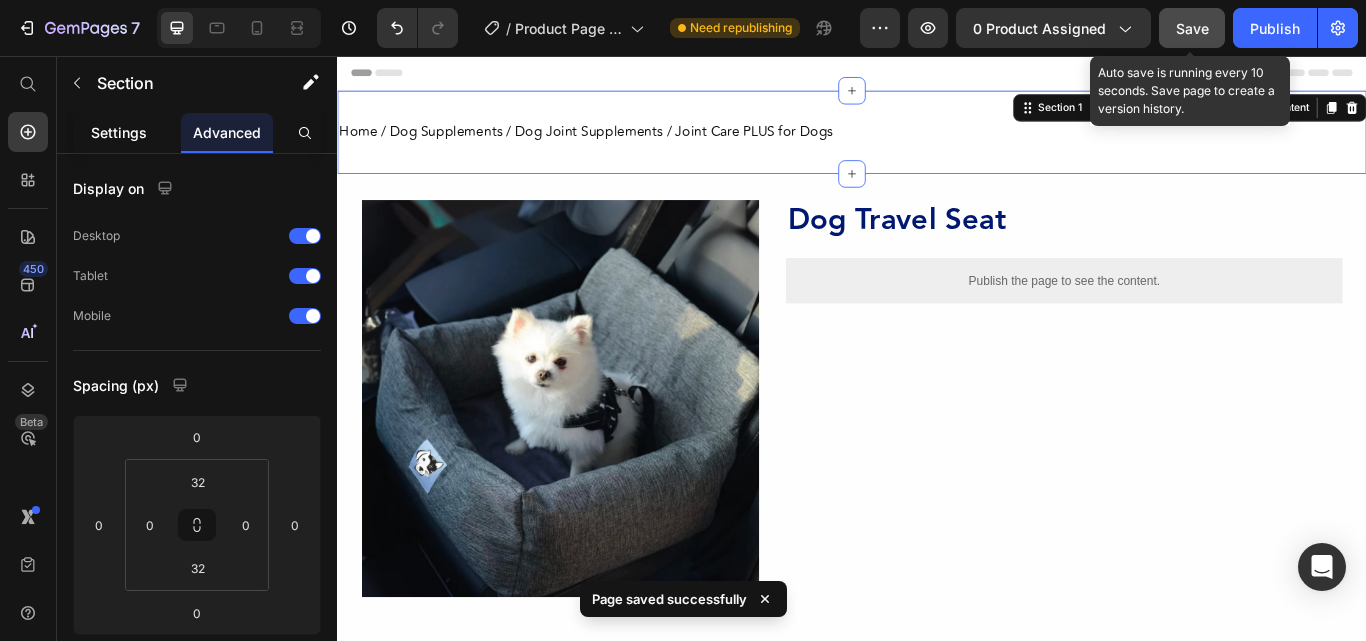 click on "Settings" at bounding box center [119, 132] 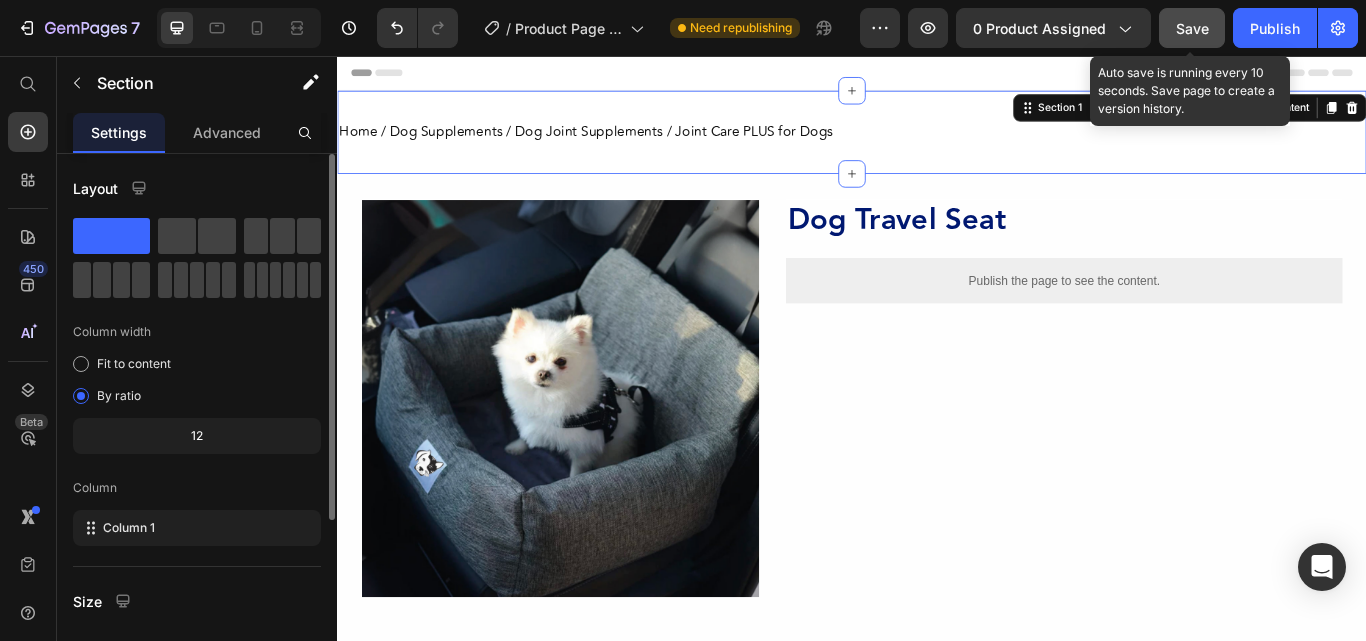 scroll, scrollTop: 264, scrollLeft: 0, axis: vertical 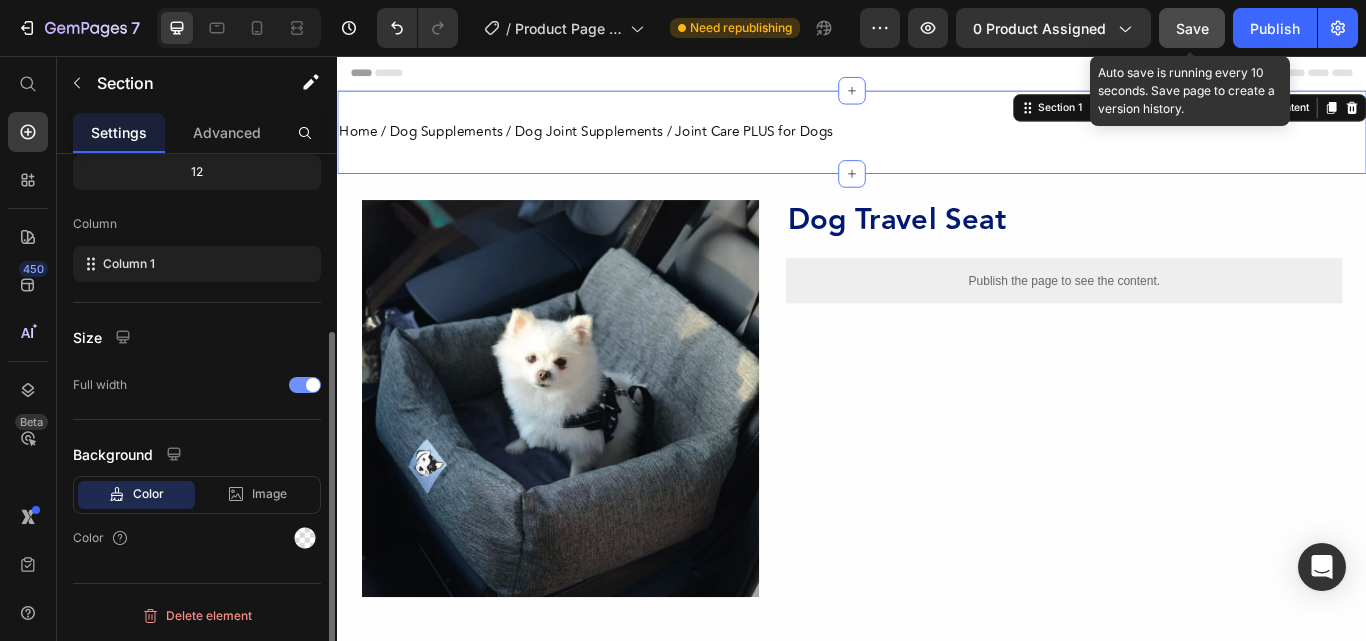 click 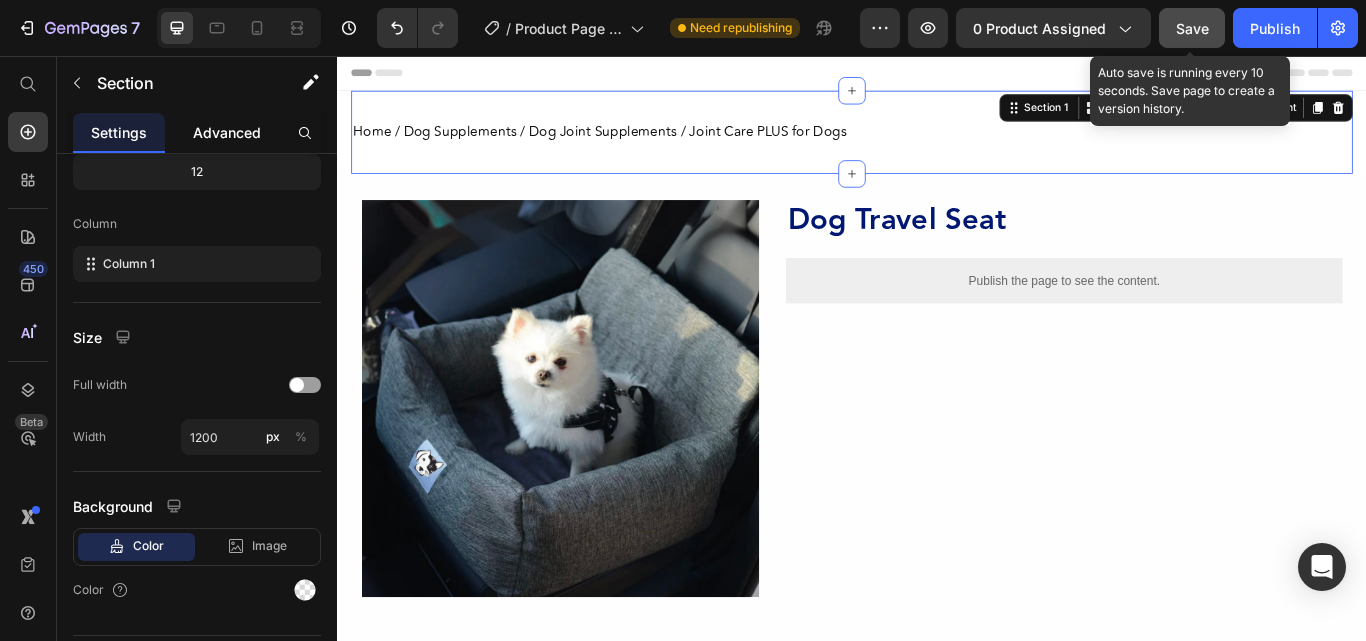 click on "Advanced" at bounding box center (227, 132) 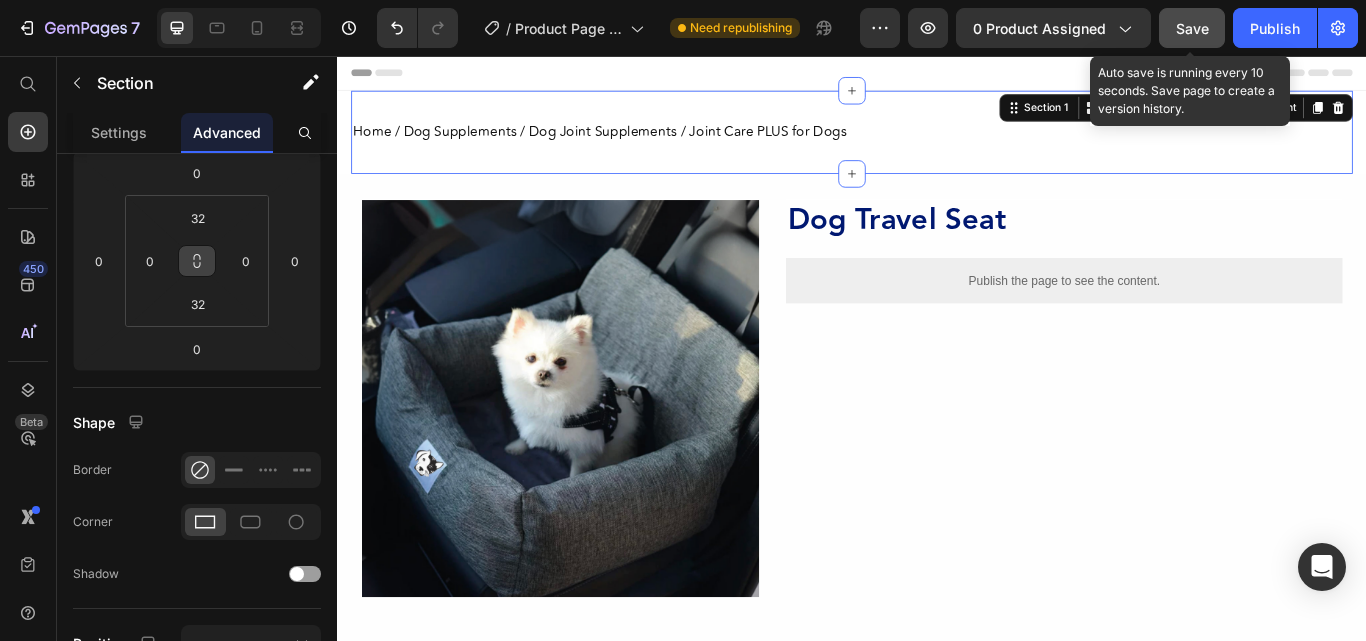 scroll, scrollTop: 0, scrollLeft: 0, axis: both 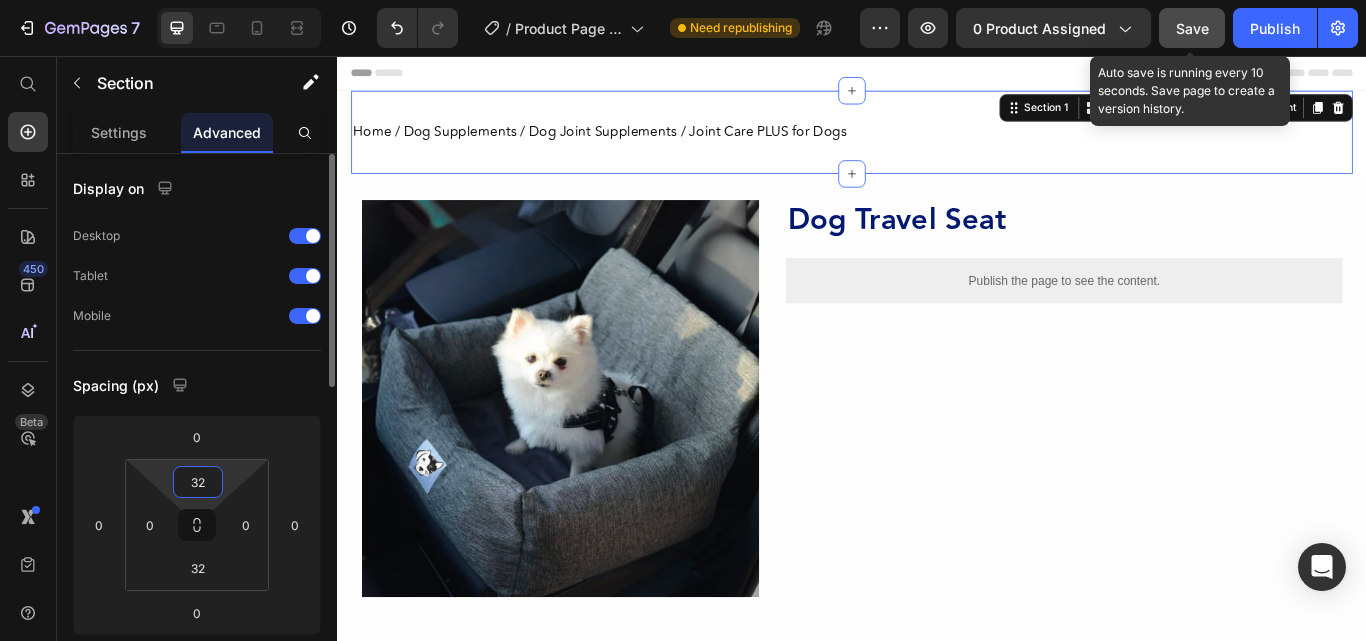 click on "32" at bounding box center [198, 482] 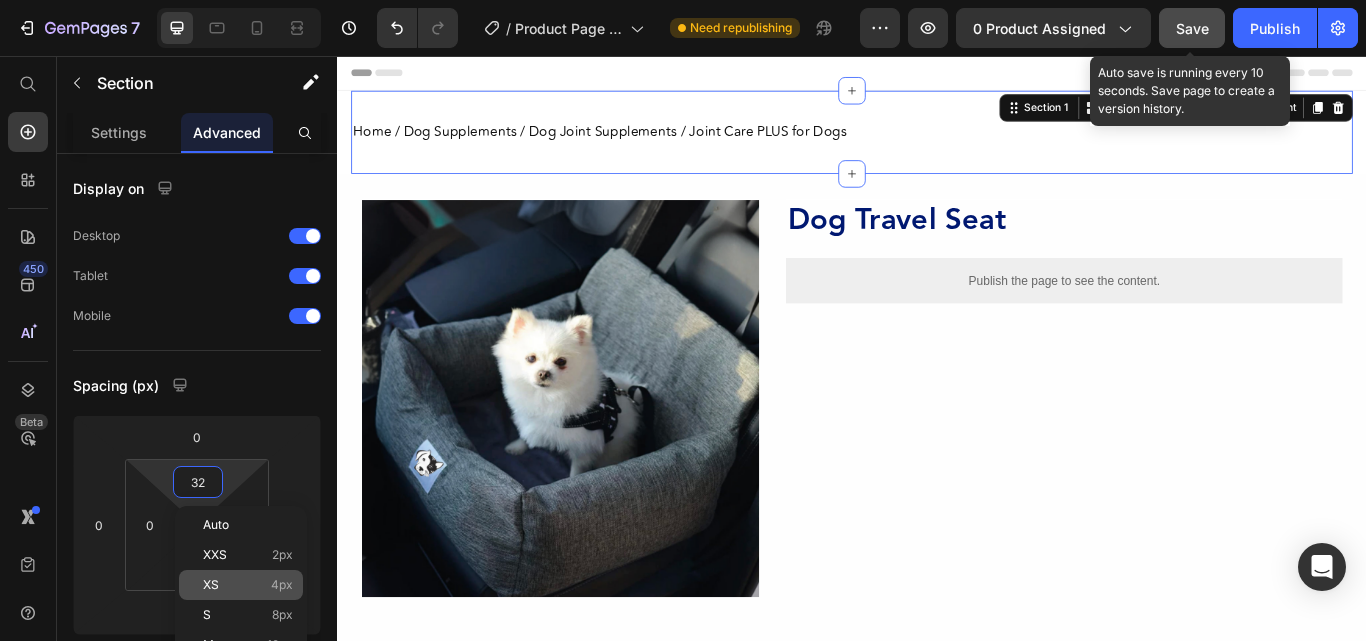 click on "XXS 2px" 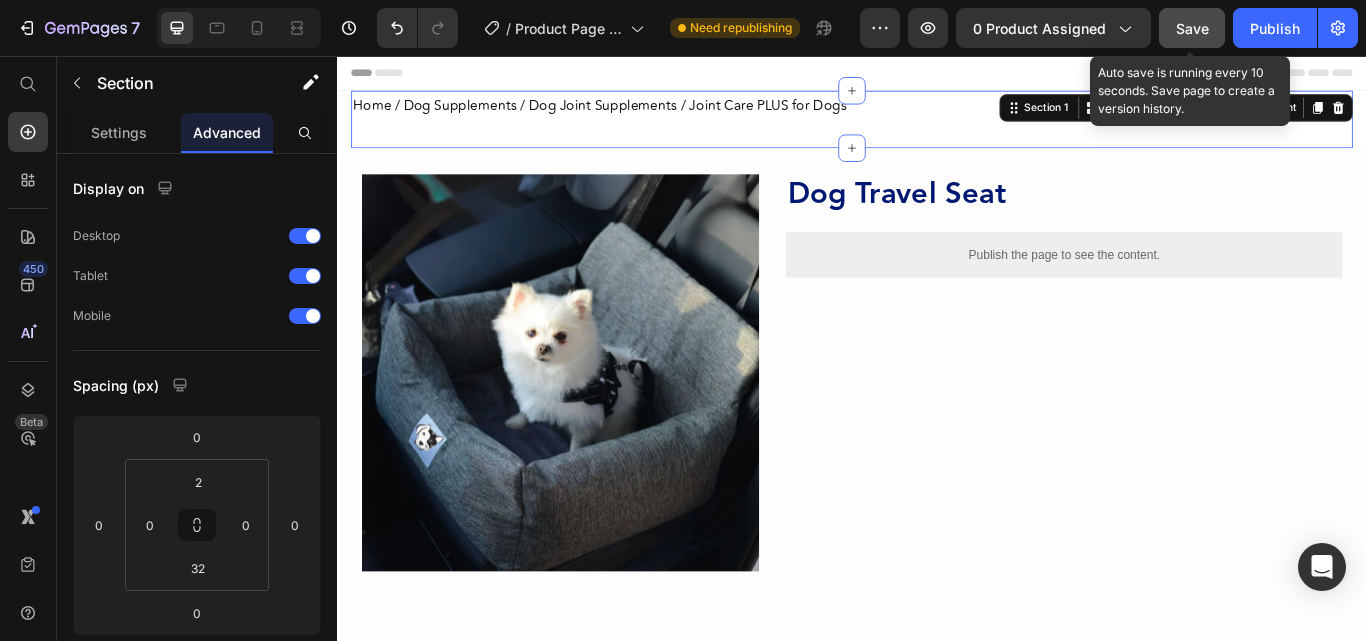 click on "7  Version history  /  Product Page - Yu MOVE Joint Care PLUS for Dogs Need republishing Preview 0 product assigned  Save  Auto save is running every 10 seconds. Save page to create a version history.  Publish  450 Beta Start with Sections Elements Hero Section Product Detail Brands Trusted Badges Guarantee Product Breakdown How to use Testimonials Compare Bundle FAQs Social Proof Brand Story Product List Collection Blog List Contact Sticky Add to Cart Custom Footer Browse Library 450 Layout
Row
Row
Row
Row Text
Heading
Text Block Button
Button
Button" at bounding box center (683, 0) 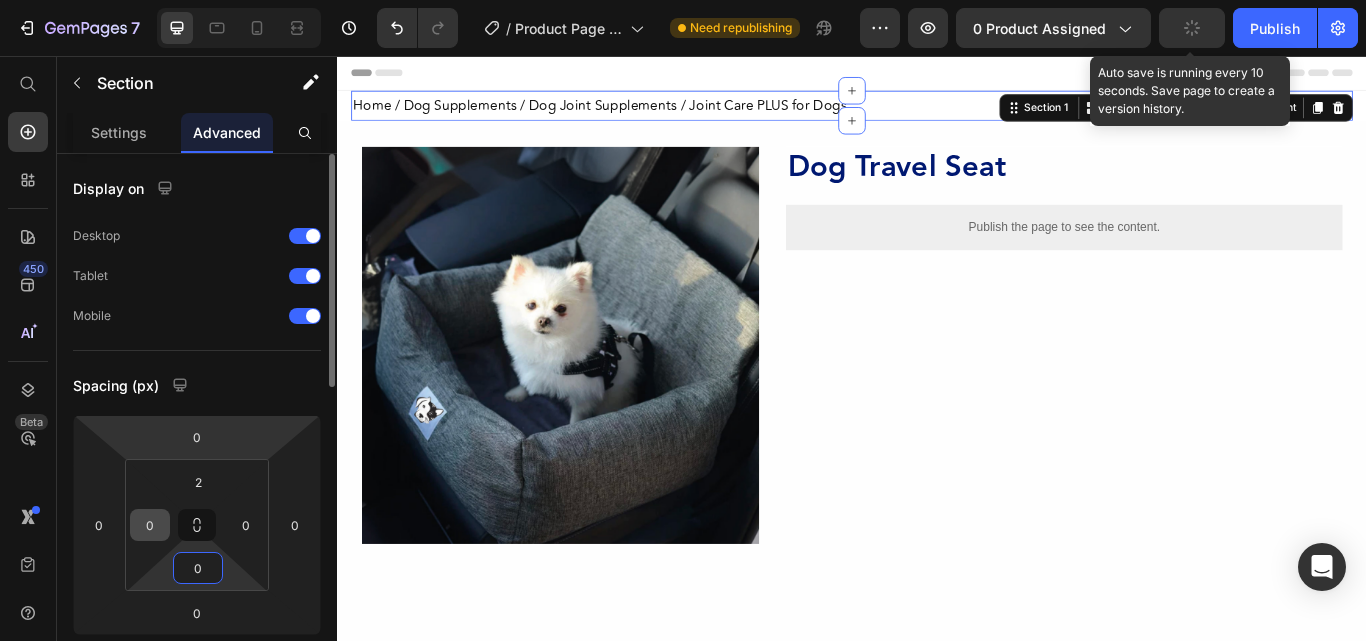 type on "0" 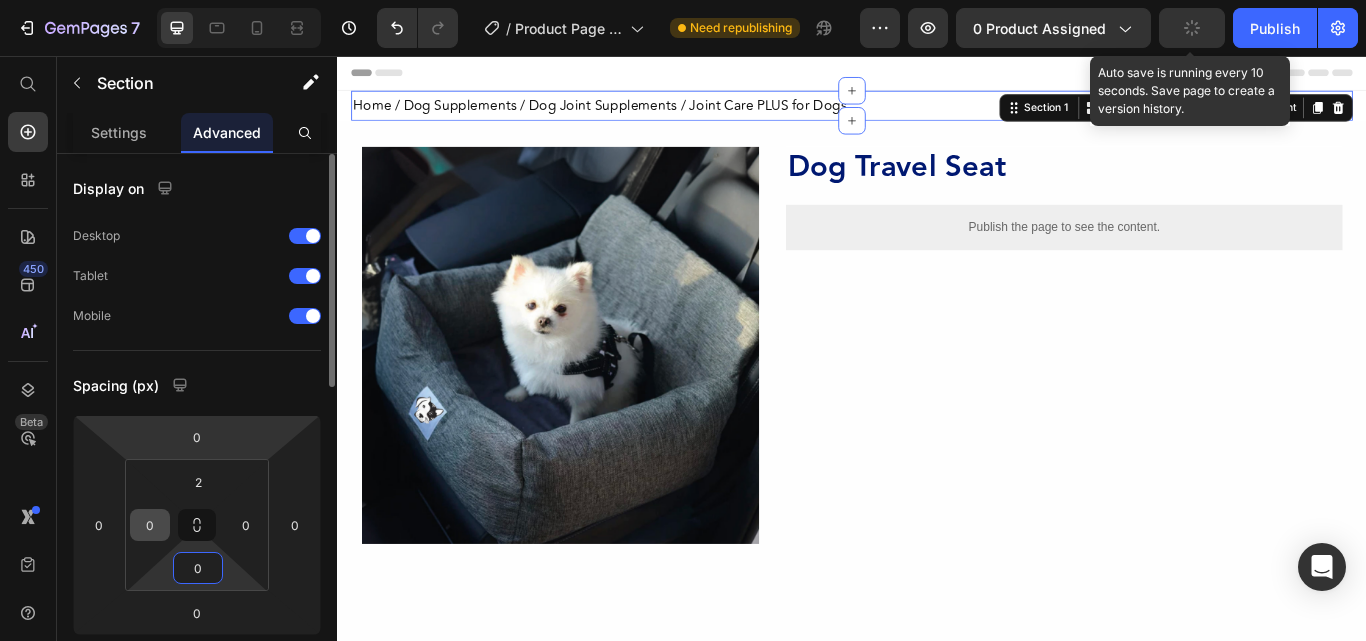 click on "0" at bounding box center [150, 525] 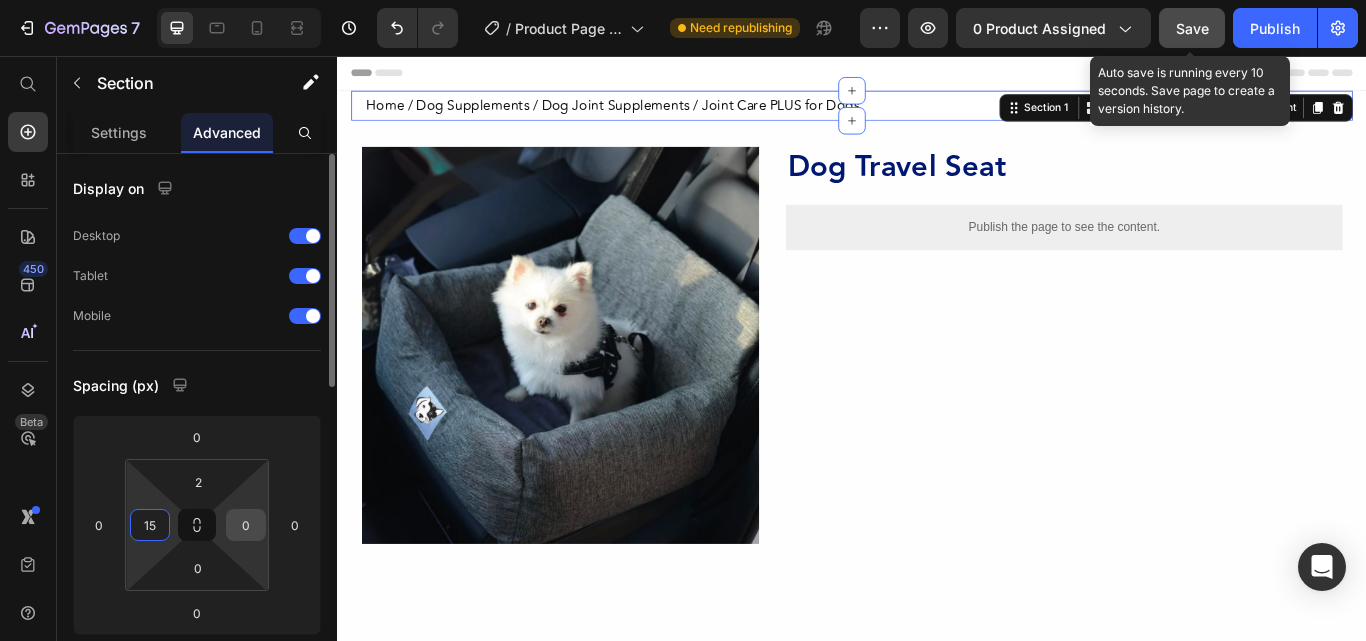 type on "15" 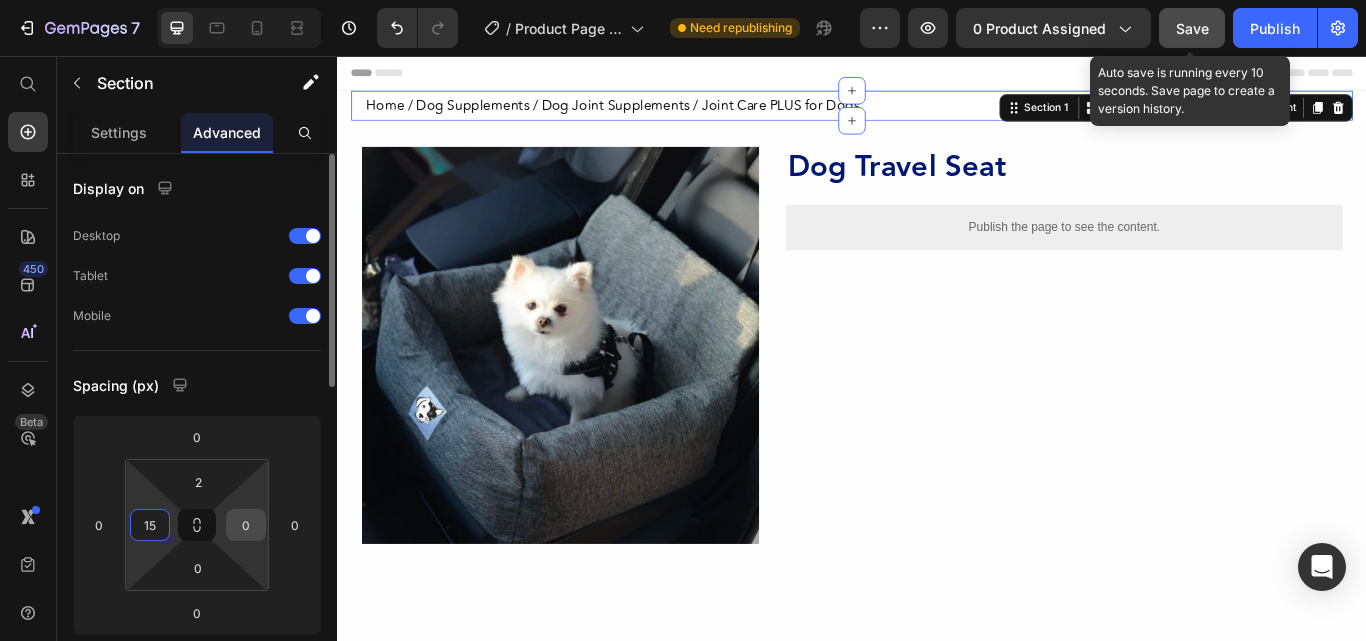 click on "0" at bounding box center (246, 525) 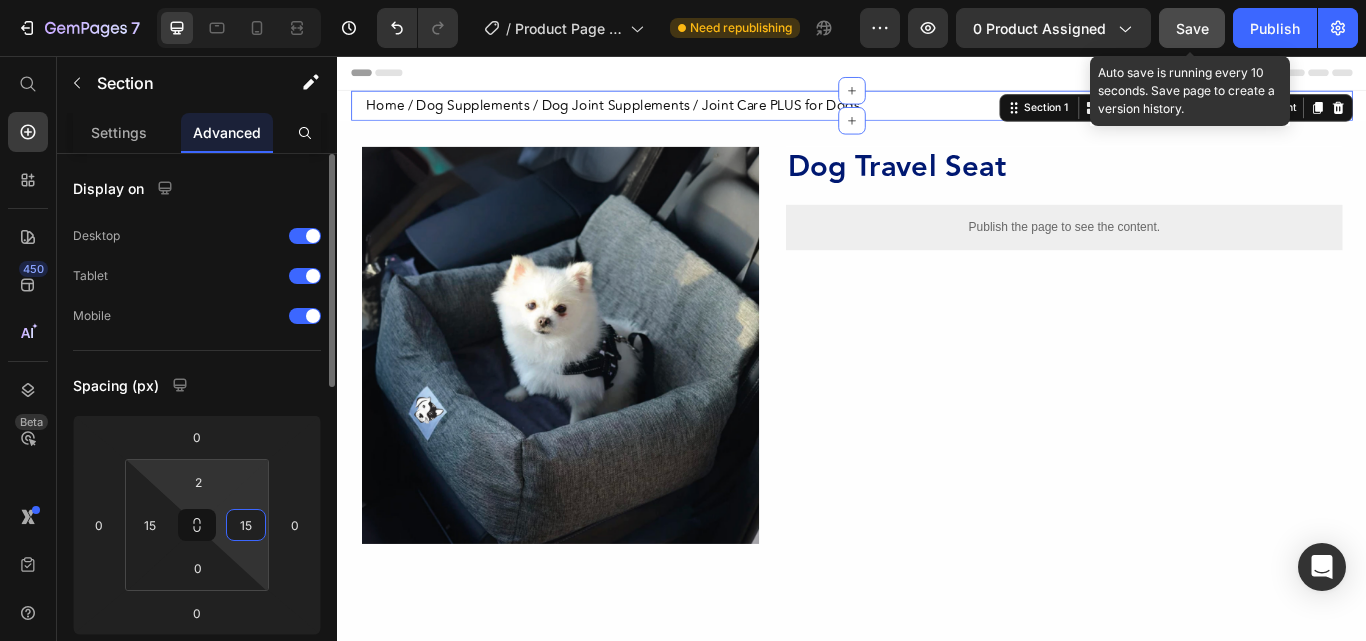 type on "15" 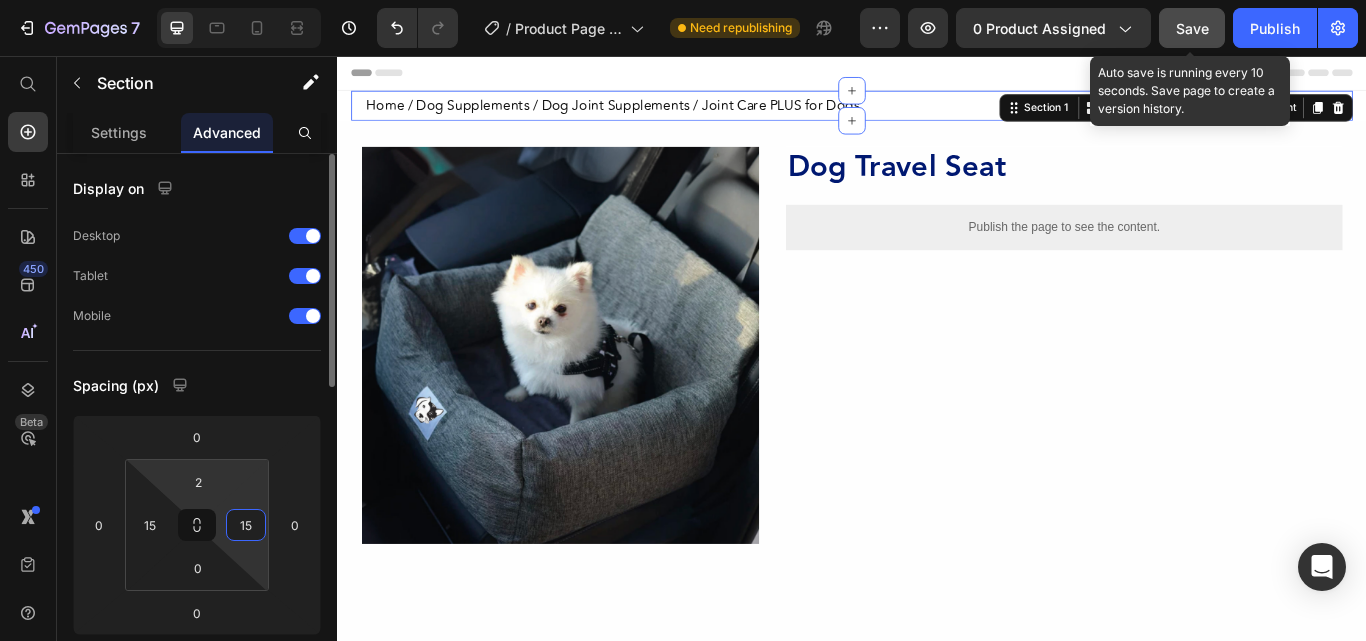 click on "7  Version history  /  Product Page - Yu MOVE Joint Care PLUS for Dogs Need republishing Preview 0 product assigned  Save  Auto save is running every 10 seconds. Save page to create a version history.  Publish  450 Beta Start with Sections Elements Hero Section Product Detail Brands Trusted Badges Guarantee Product Breakdown How to use Testimonials Compare Bundle FAQs Social Proof Brand Story Product List Collection Blog List Contact Sticky Add to Cart Custom Footer Browse Library 450 Layout
Row
Row
Row
Row Text
Heading
Text Block Button
Button
Button" at bounding box center (683, 0) 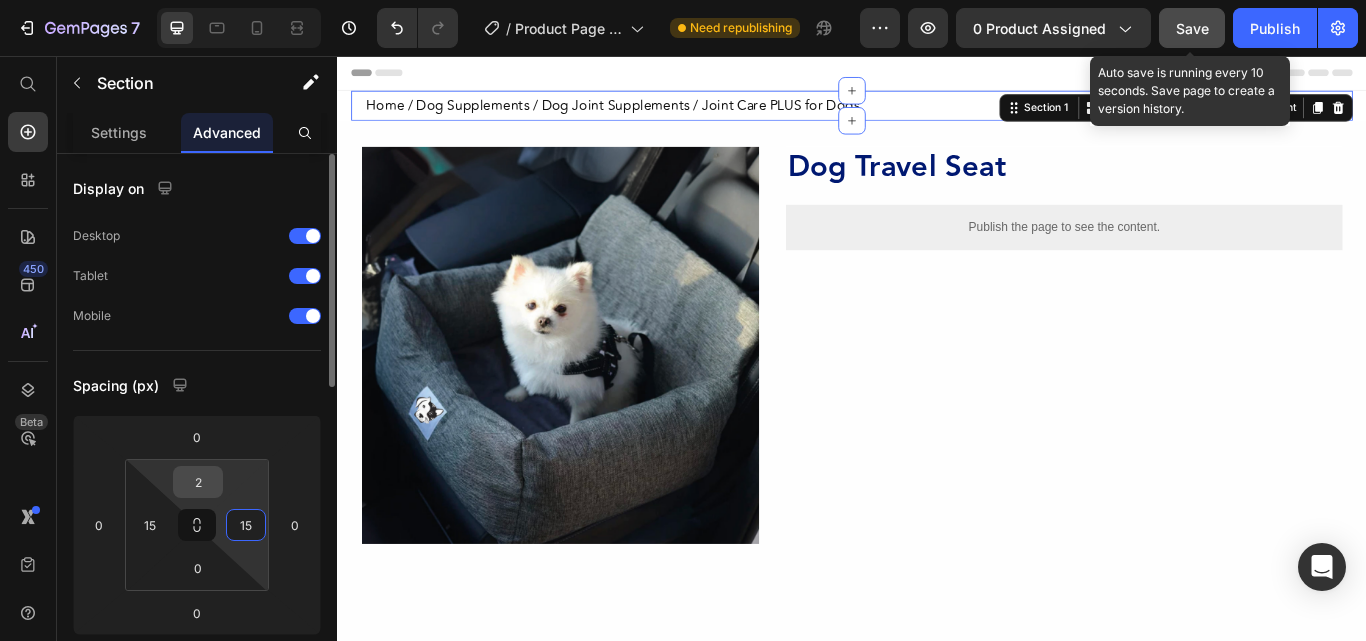 click on "2" at bounding box center (198, 482) 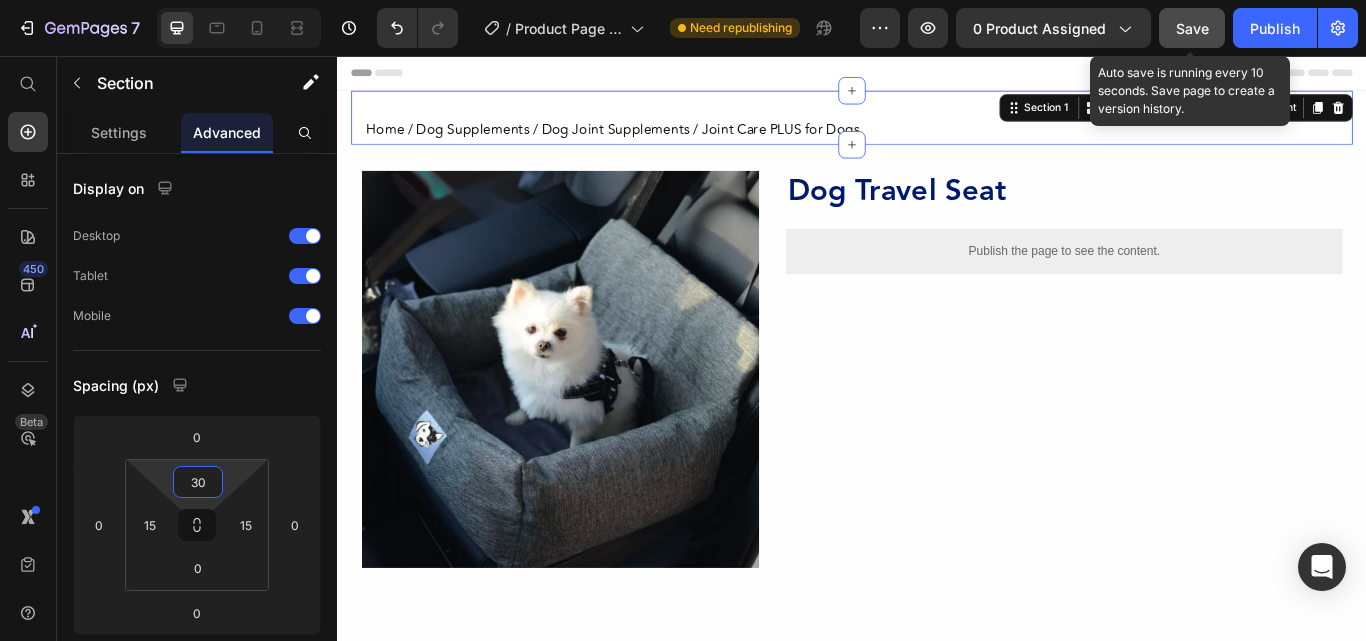 type on "30" 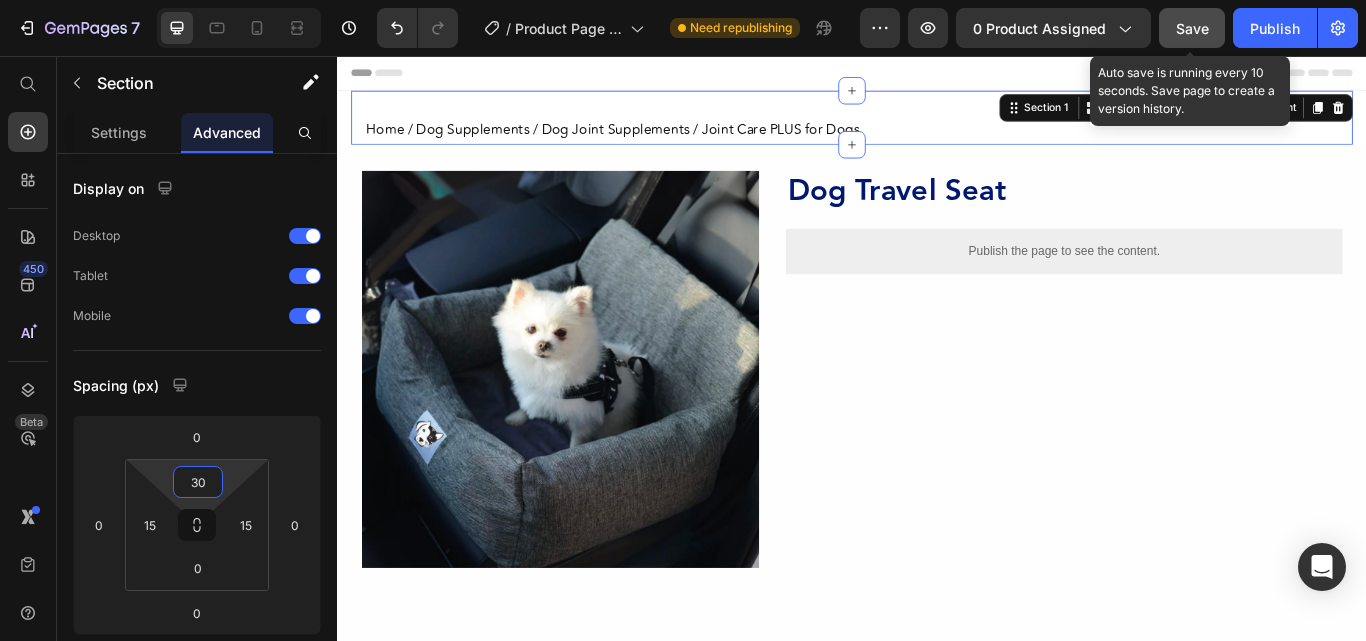 click on "Save" at bounding box center [1192, 28] 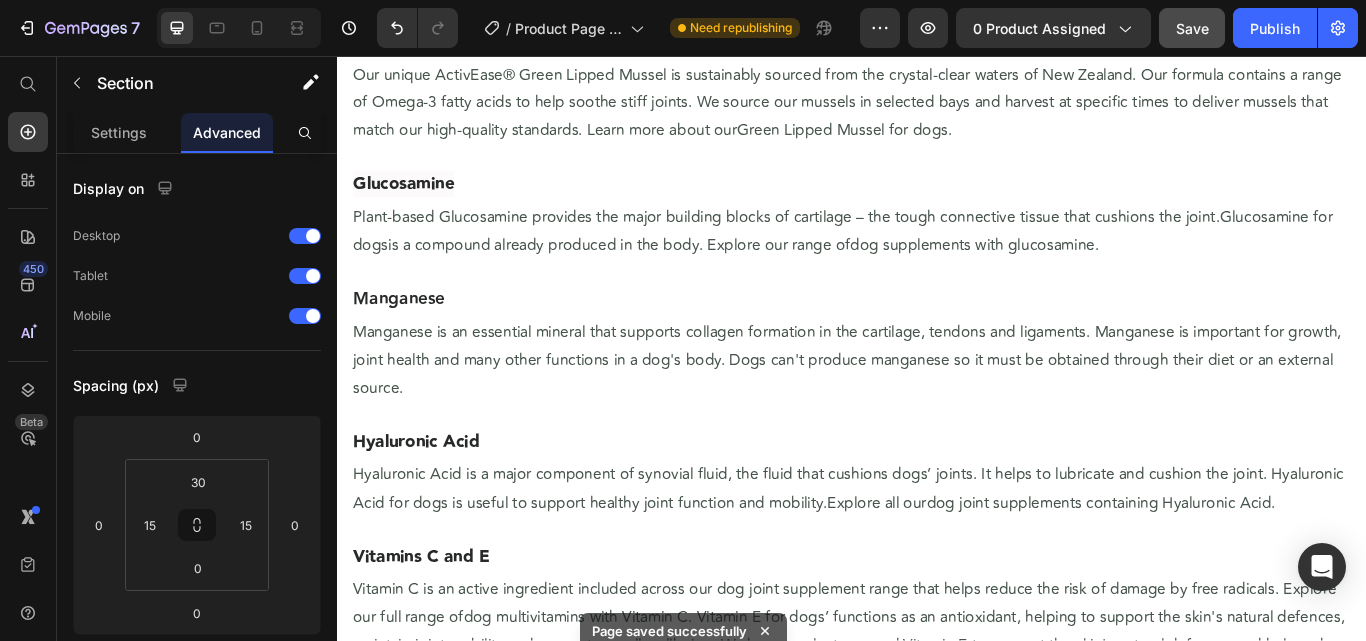 scroll, scrollTop: 2300, scrollLeft: 0, axis: vertical 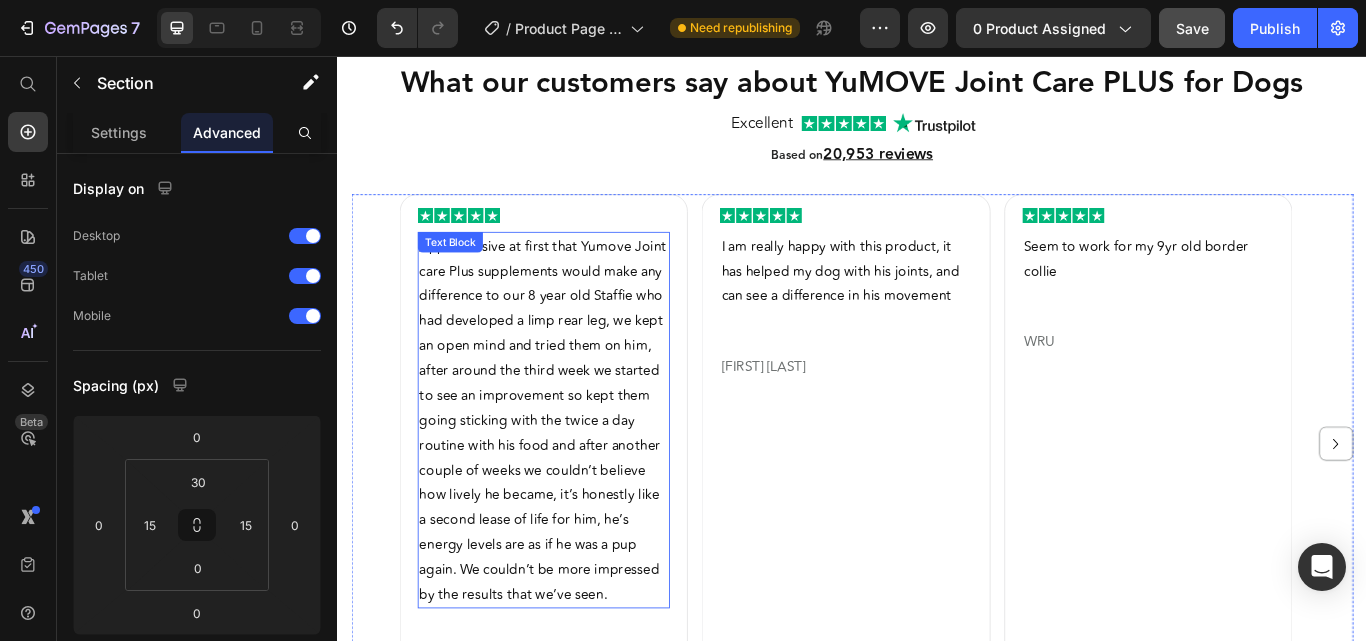 click on "Apprehensive at first that Yumove Joint care Plus supplements would make any difference to our 8 year old Staffie who had developed a limp rear leg, we kept an open mind and tried them on him, after around the third week we started to see an improvement so kept them going sticking with the twice a day routine with his food and after another couple of weeks we couldn’t believe how lively he became, it’s honestly like a second lease of life for him, he’s energy levels are as if he was a pup again. We couldn’t be more impressed by the results that we’ve seen." at bounding box center (576, 482) 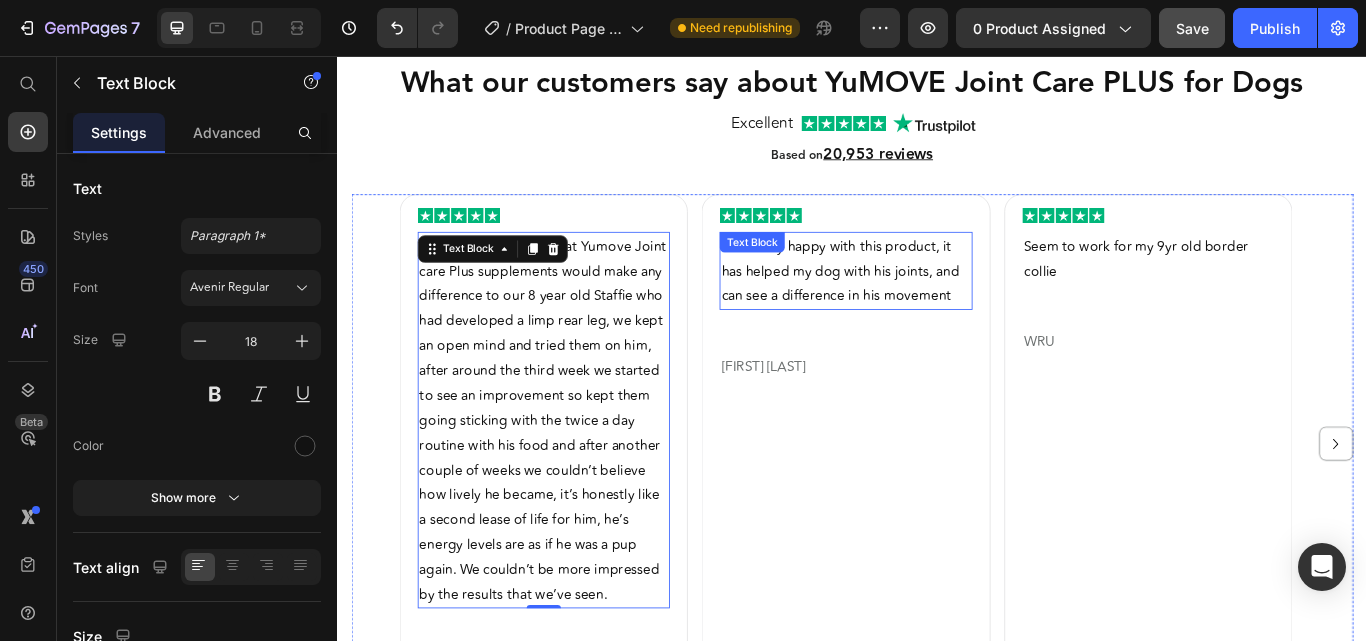 click on "I am really happy with this product, it has helped my dog with his joints, and can see a difference in his movement" at bounding box center [922, 308] 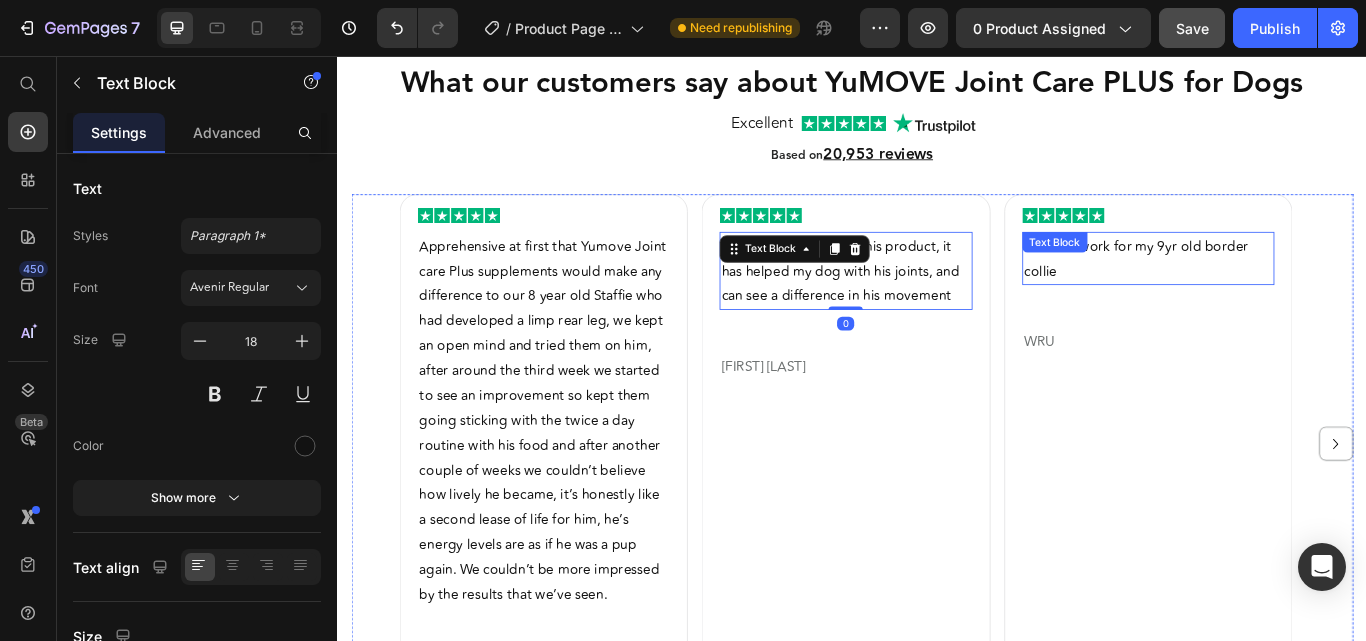 click on "Seem to work for my 9yr old border collie Text Block" at bounding box center [1282, 293] 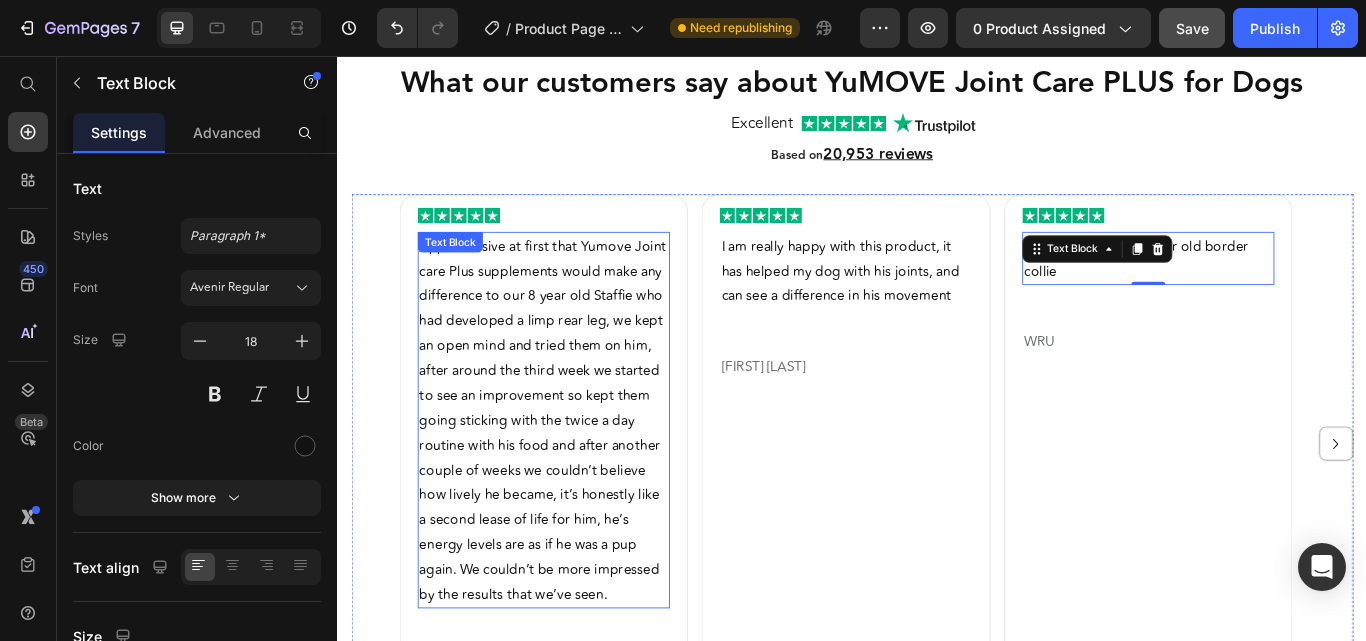 click on "Apprehensive at first that Yumove Joint care Plus supplements would make any difference to our 8 year old Staffie who had developed a limp rear leg, we kept an open mind and tried them on him, after around the third week we started to see an improvement so kept them going sticking with the twice a day routine with his food and after another couple of weeks we couldn’t believe how lively he became, it’s honestly like a second lease of life for him, he’s energy levels are as if he was a pup again. We couldn’t be more impressed by the results that we’ve seen." at bounding box center [576, 482] 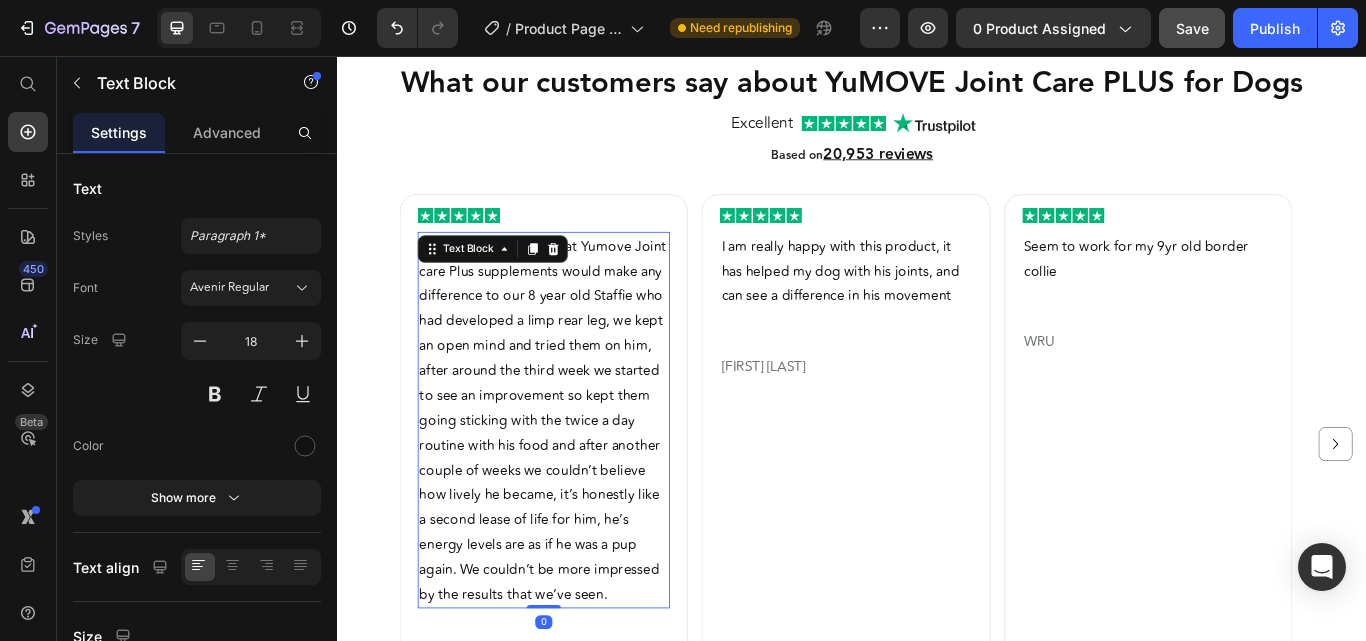 click on "Apprehensive at first that Yumove Joint care Plus supplements would make any difference to our 8 year old Staffie who had developed a limp rear leg, we kept an open mind and tried them on him, after around the third week we started to see an improvement so kept them going sticking with the twice a day routine with his food and after another couple of weeks we couldn’t believe how lively he became, it’s honestly like a second lease of life for him, he’s energy levels are as if he was a pup again. We couldn’t be more impressed by the results that we’ve seen." at bounding box center [576, 482] 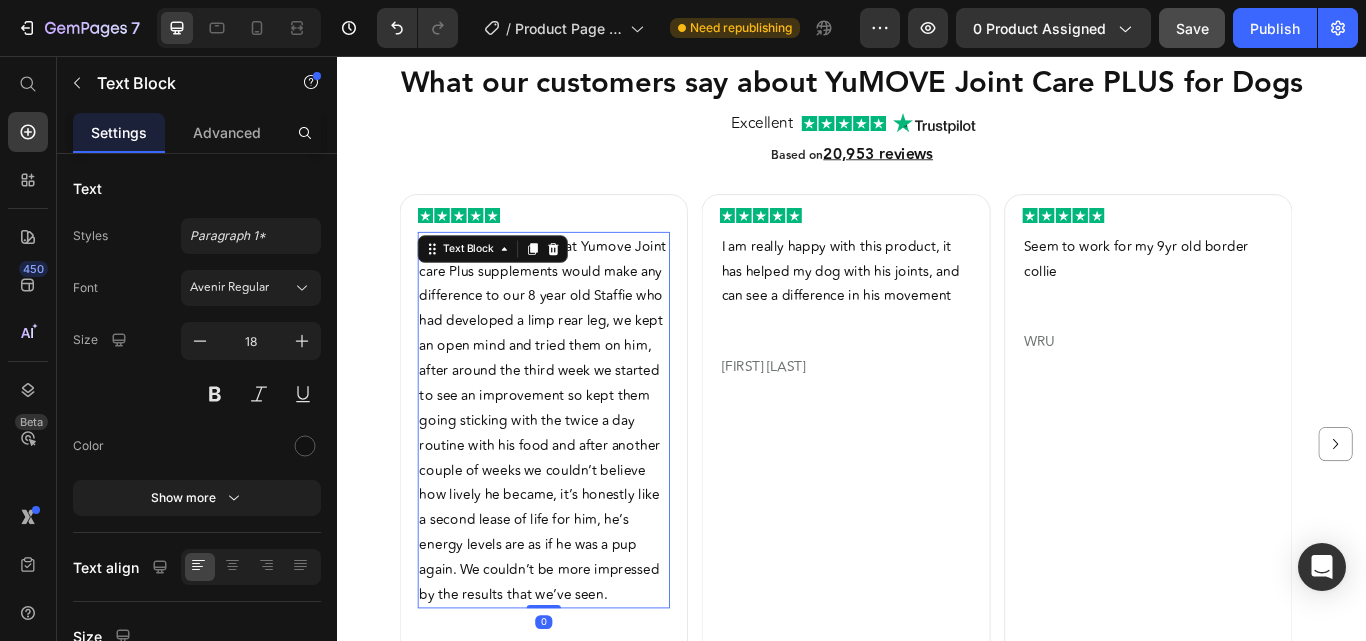 click on "Apprehensive at first that Yumove Joint care Plus supplements would make any difference to our 8 year old Staffie who had developed a limp rear leg, we kept an open mind and tried them on him, after around the third week we started to see an improvement so kept them going sticking with the twice a day routine with his food and after another couple of weeks we couldn’t believe how lively he became, it’s honestly like a second lease of life for him, he’s energy levels are as if he was a pup again. We couldn’t be more impressed by the results that we’ve seen." at bounding box center (576, 482) 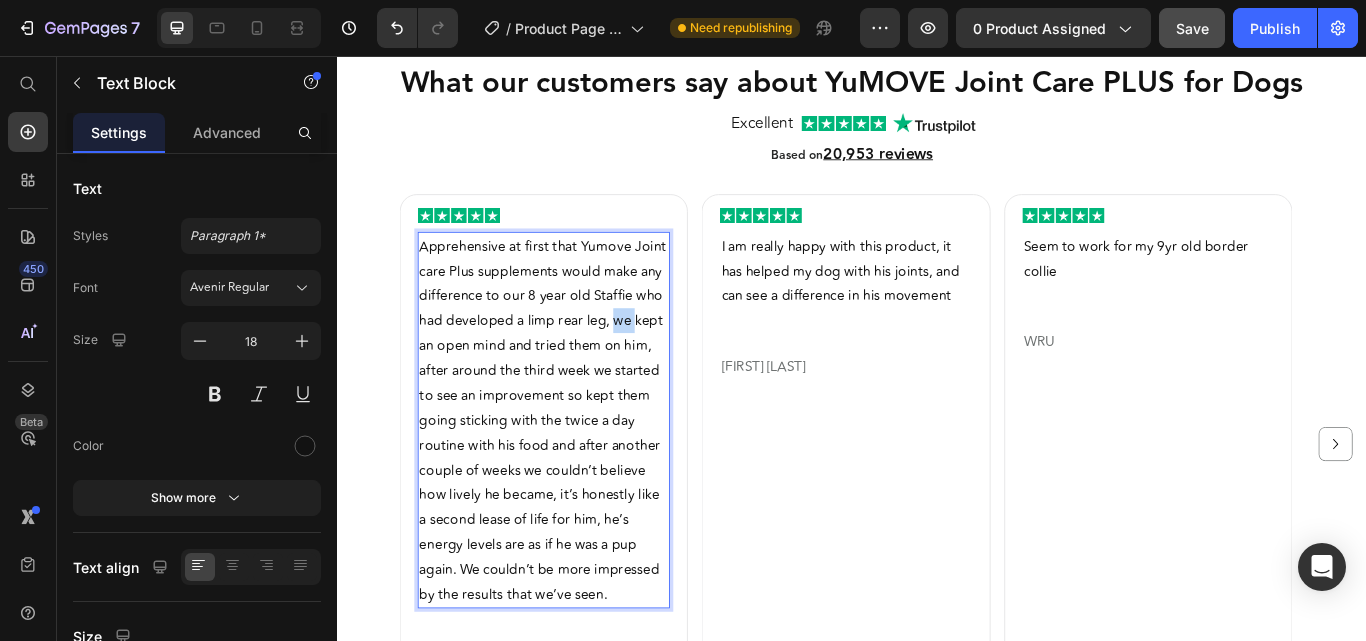 click on "Apprehensive at first that Yumove Joint care Plus supplements would make any difference to our 8 year old Staffie who had developed a limp rear leg, we kept an open mind and tried them on him, after around the third week we started to see an improvement so kept them going sticking with the twice a day routine with his food and after another couple of weeks we couldn’t believe how lively he became, it’s honestly like a second lease of life for him, he’s energy levels are as if he was a pup again. We couldn’t be more impressed by the results that we’ve seen." at bounding box center [576, 482] 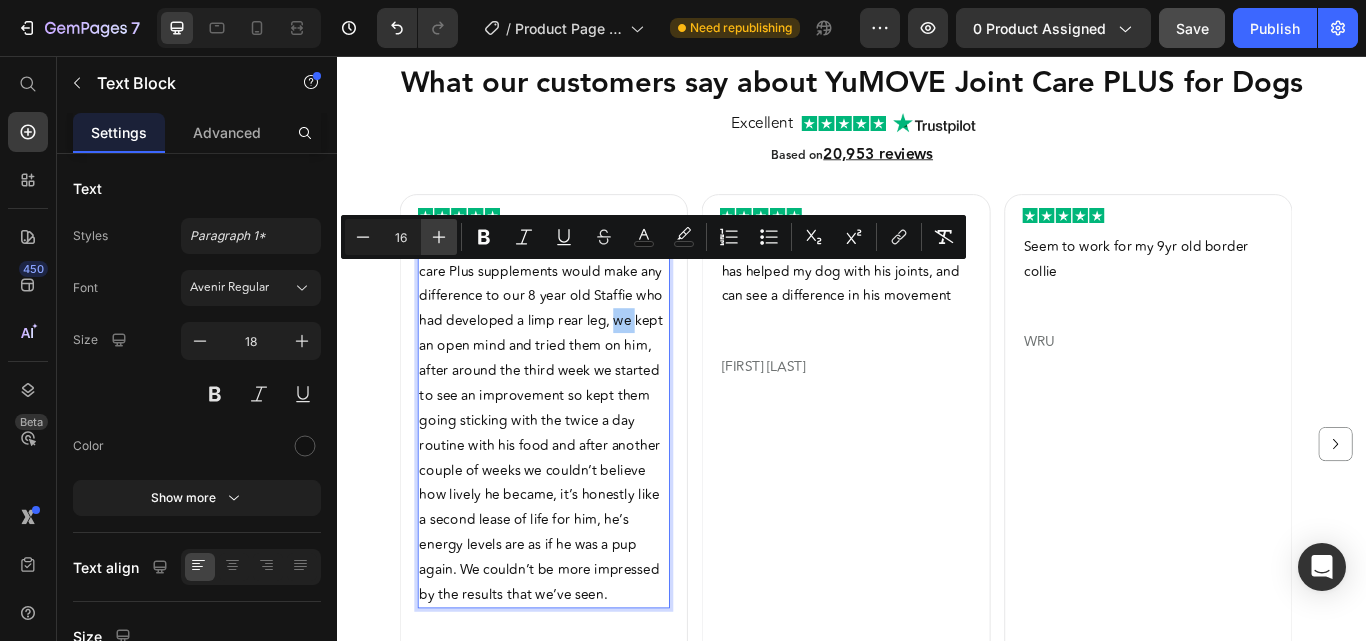 click 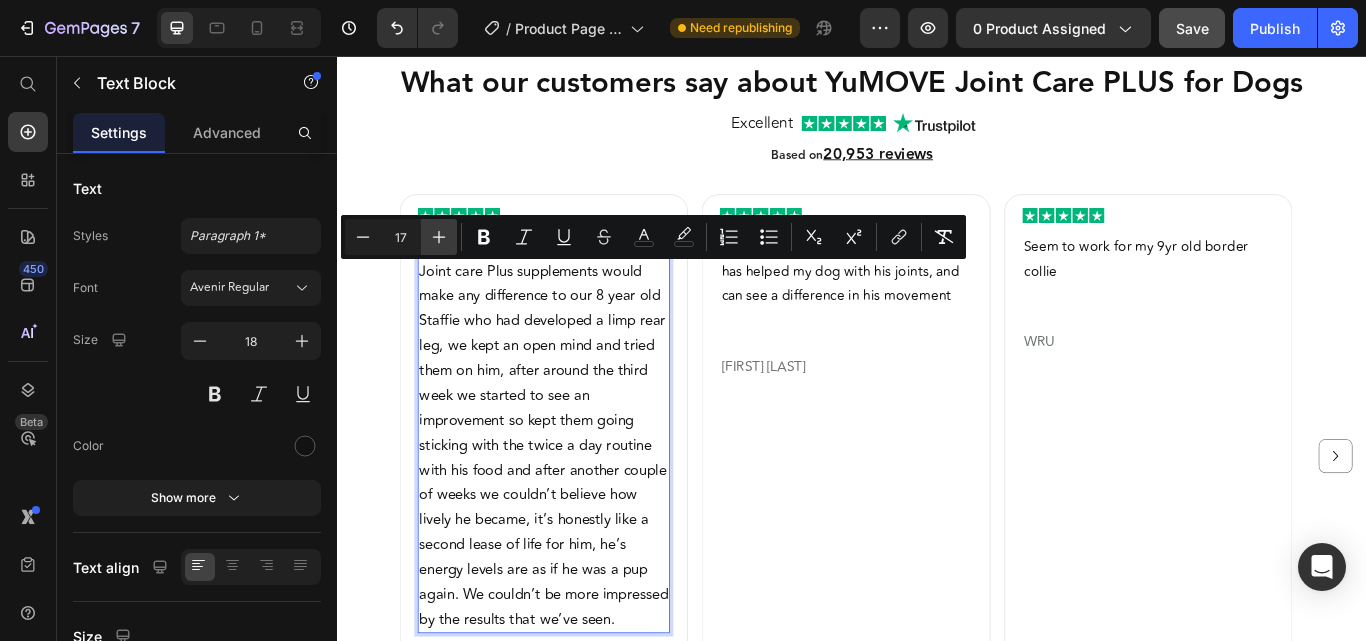 click 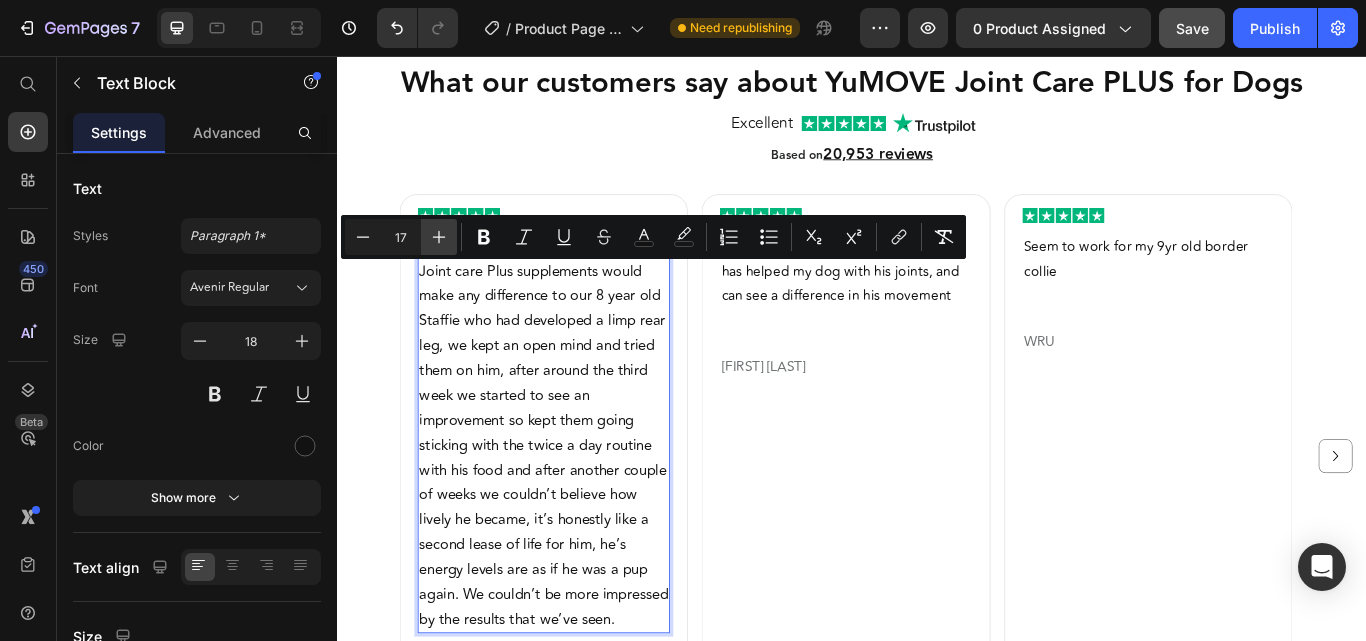 type on "18" 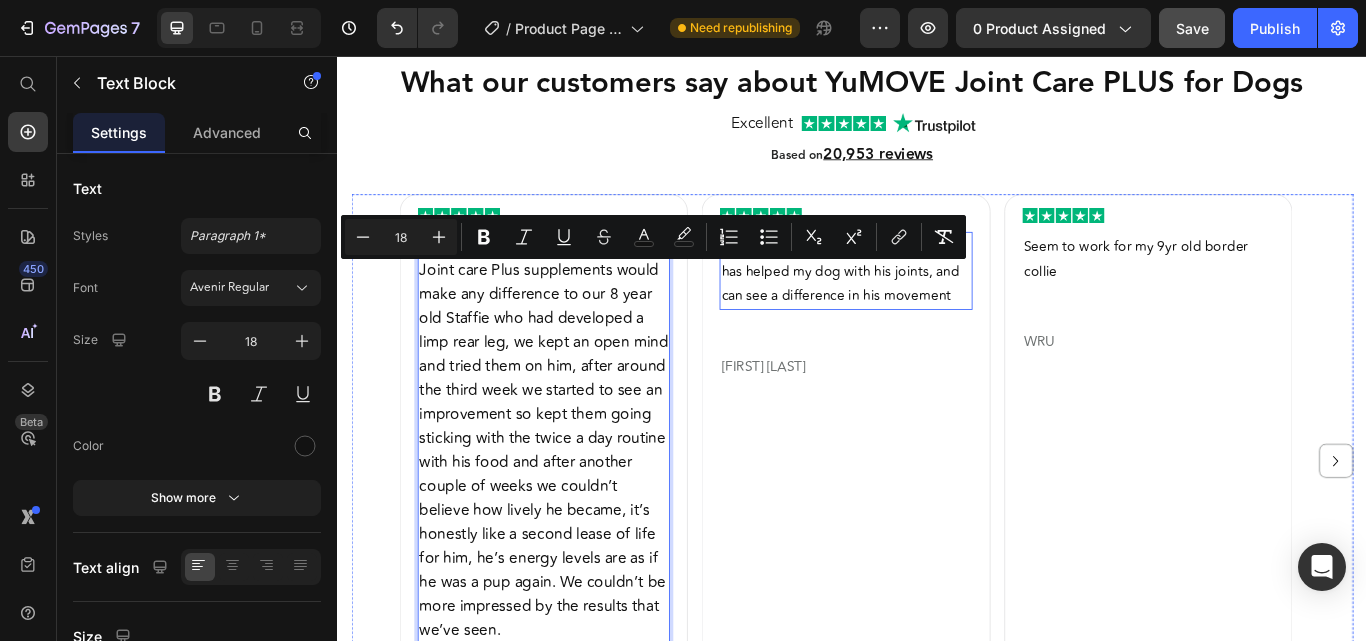 click on "I am really happy with this product, it has helped my dog with his joints, and can see a difference in his movement" at bounding box center [922, 308] 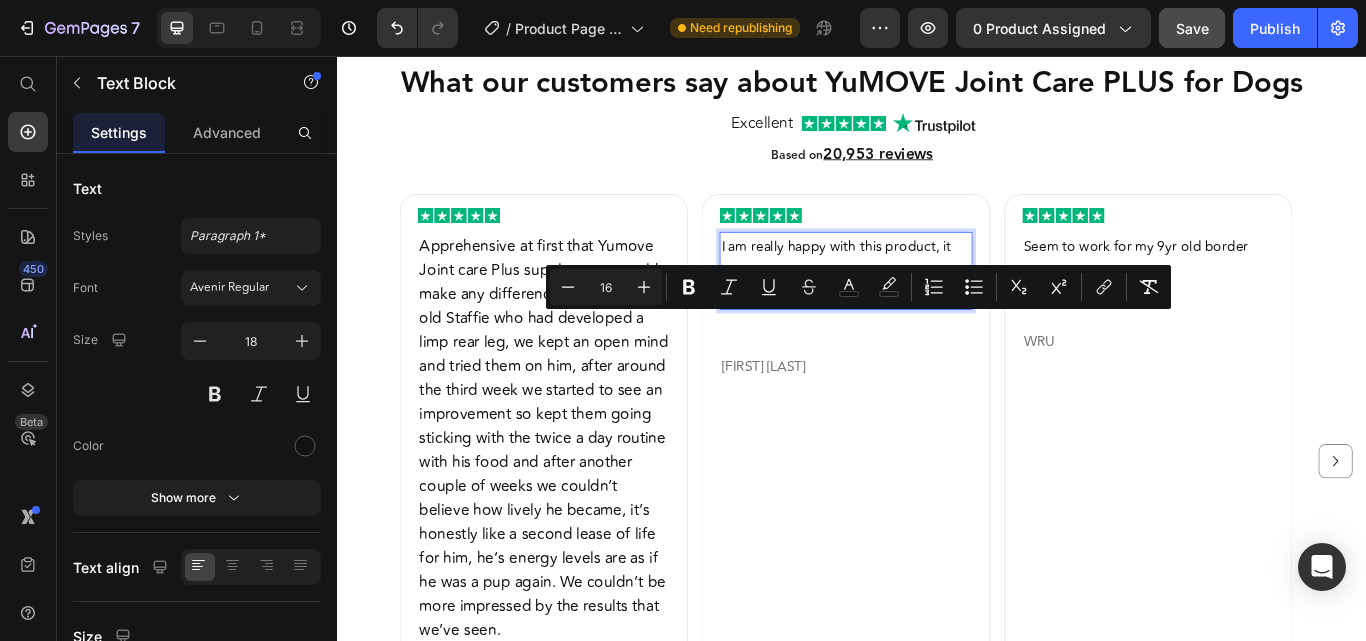 click on "I am really happy with this product, it has helped my dog with his joints, and can see a difference in his movement" at bounding box center [922, 308] 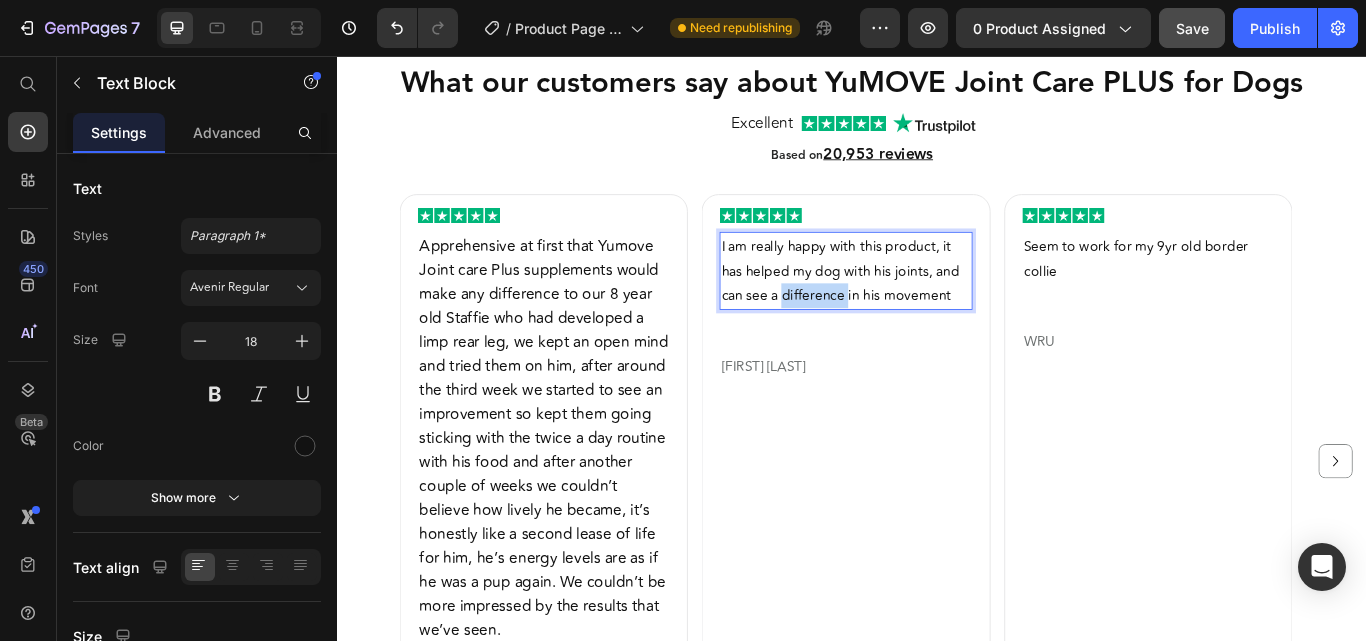 click on "I am really happy with this product, it has helped my dog with his joints, and can see a difference in his movement" at bounding box center [922, 308] 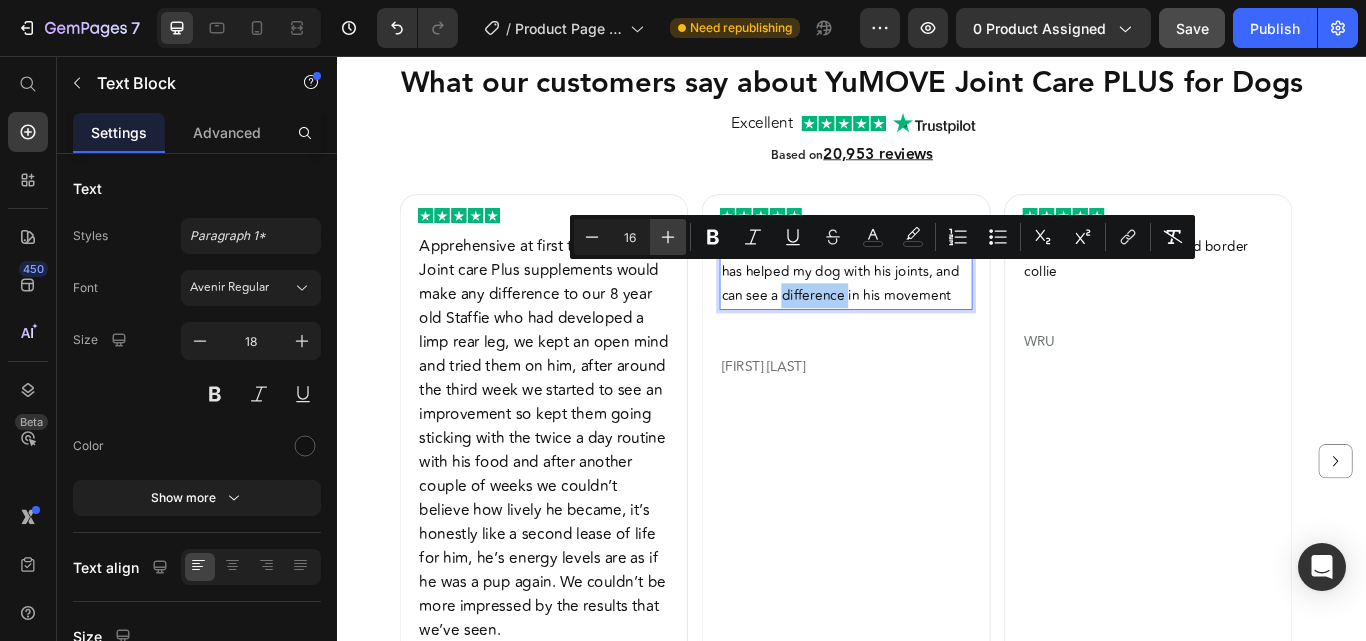 click 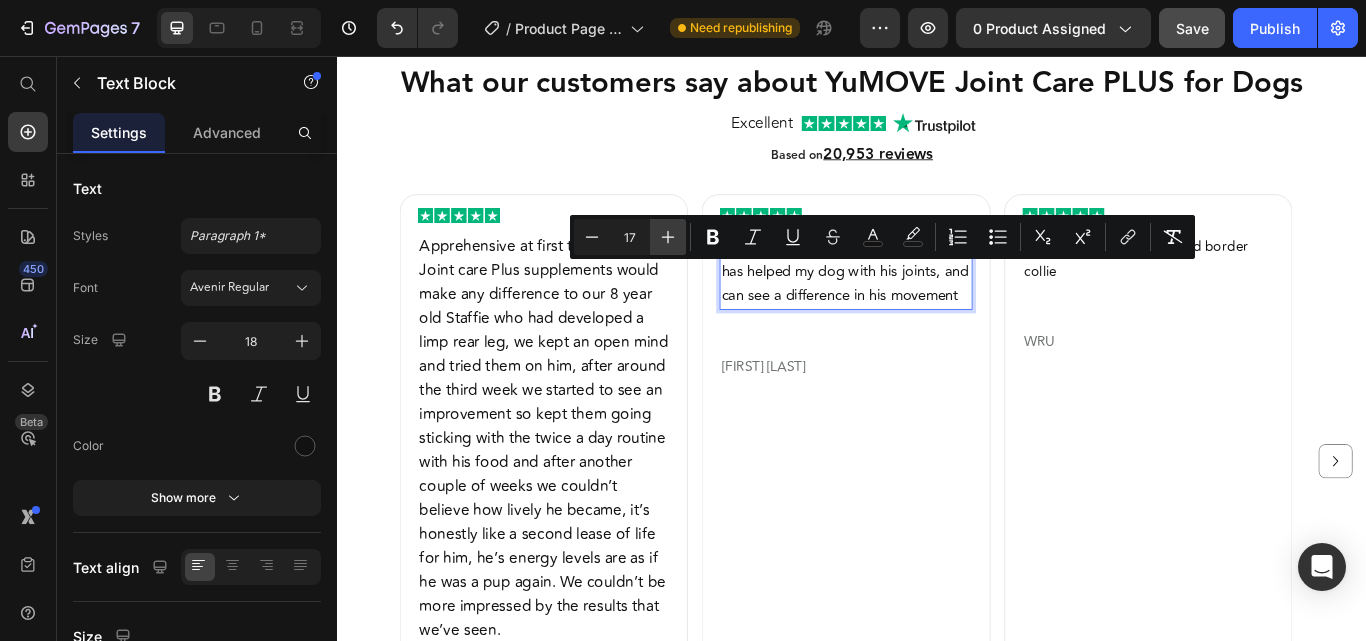 click 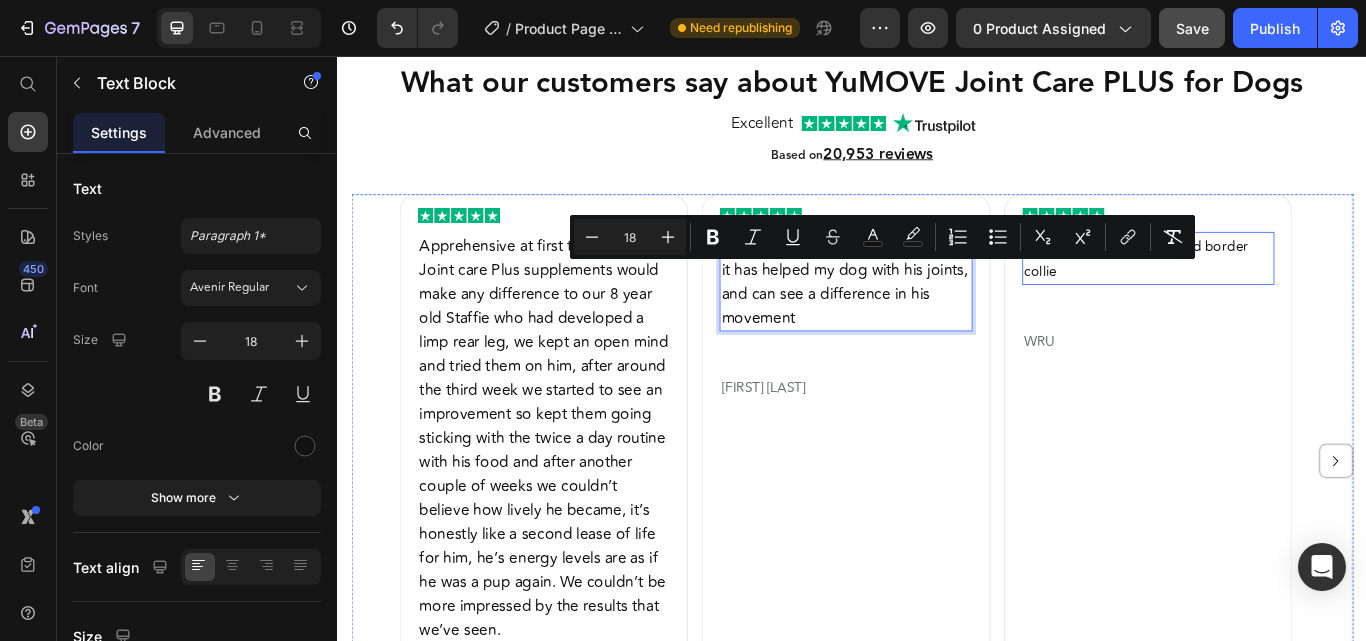click on "Seem to work for my 9yr old border collie Text Block" at bounding box center [1282, 293] 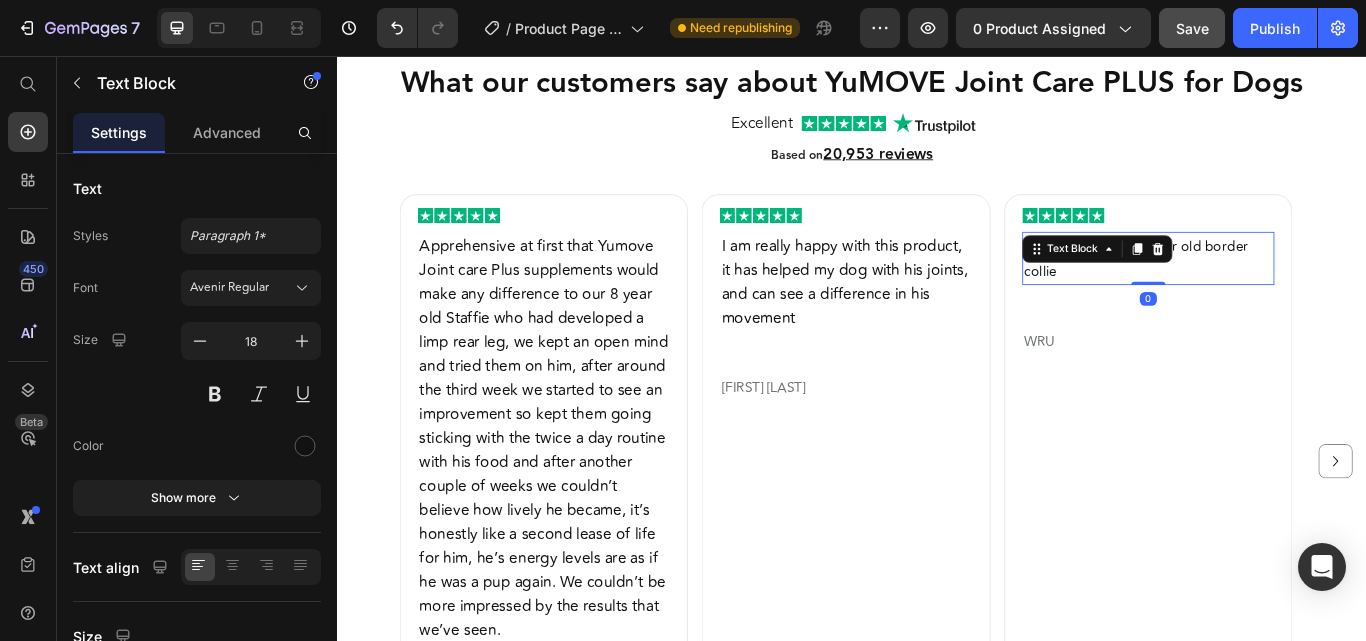 click on "Seem to work for my 9yr old border collie" at bounding box center [1268, 293] 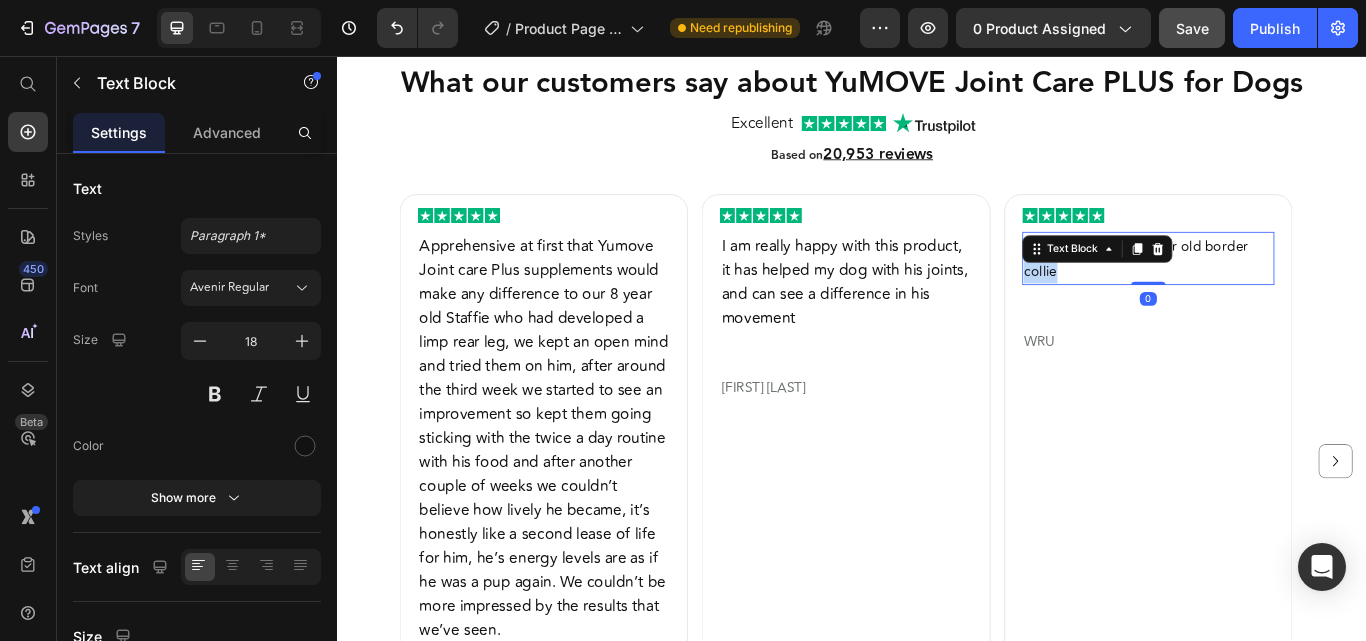 click on "Seem to work for my 9yr old border collie" at bounding box center (1268, 293) 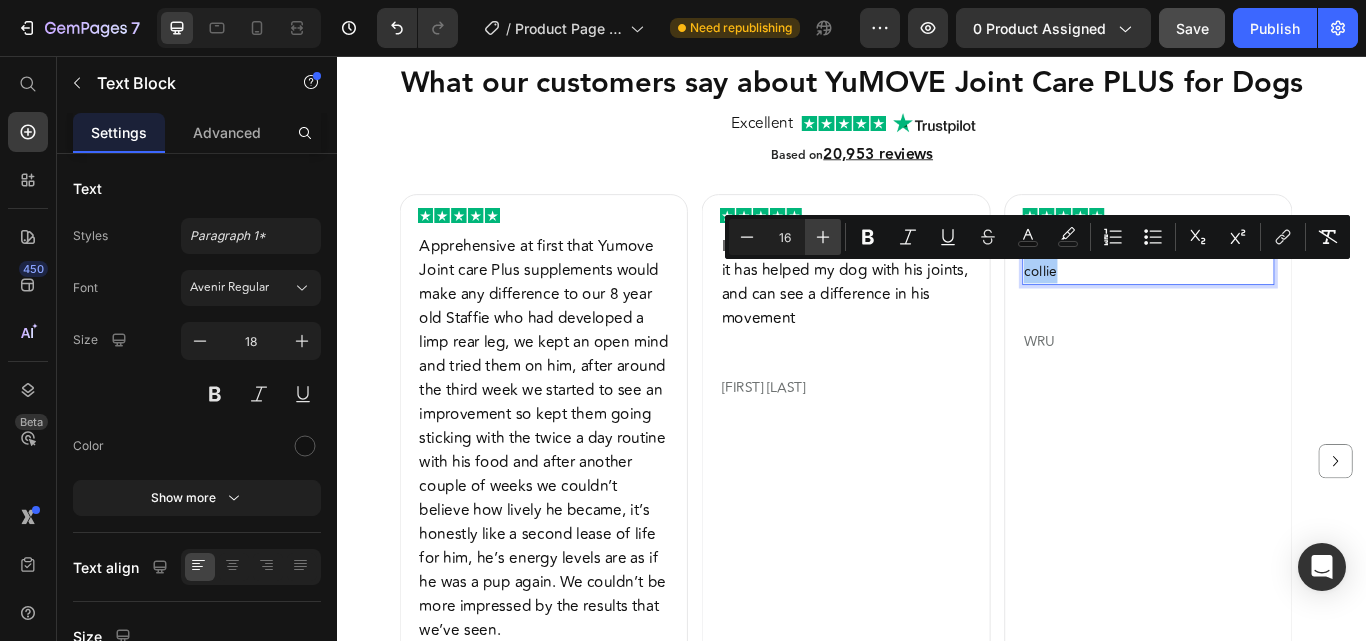 click 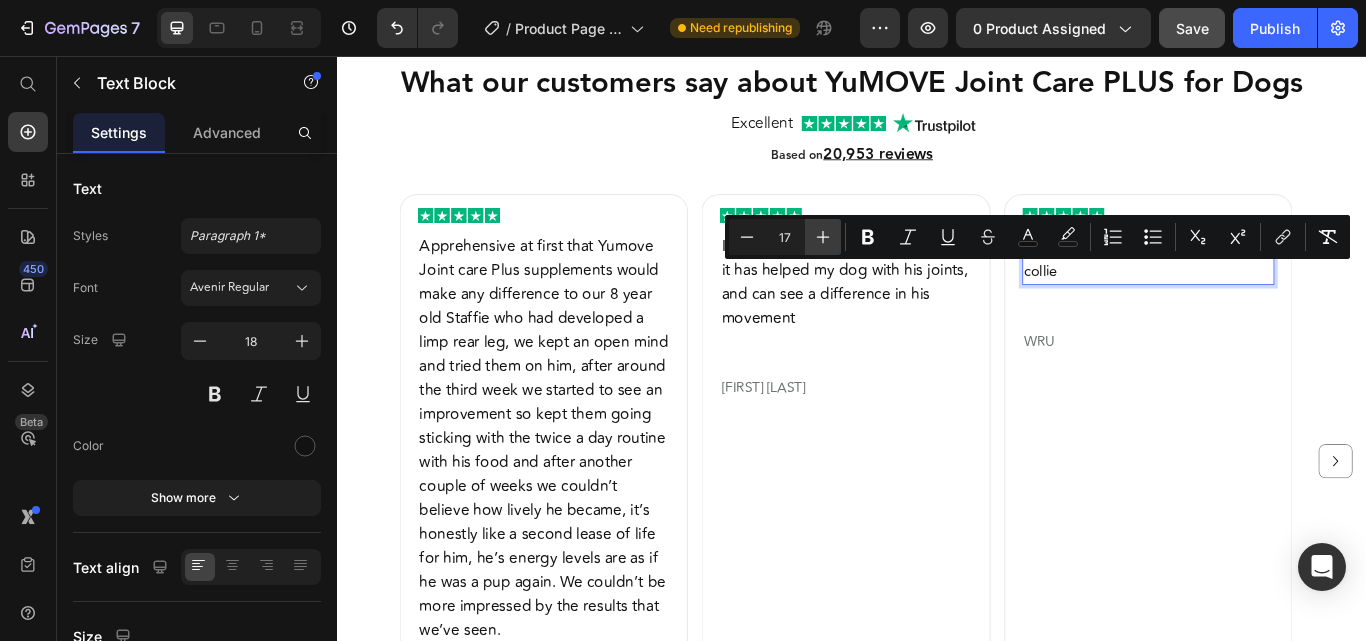 click 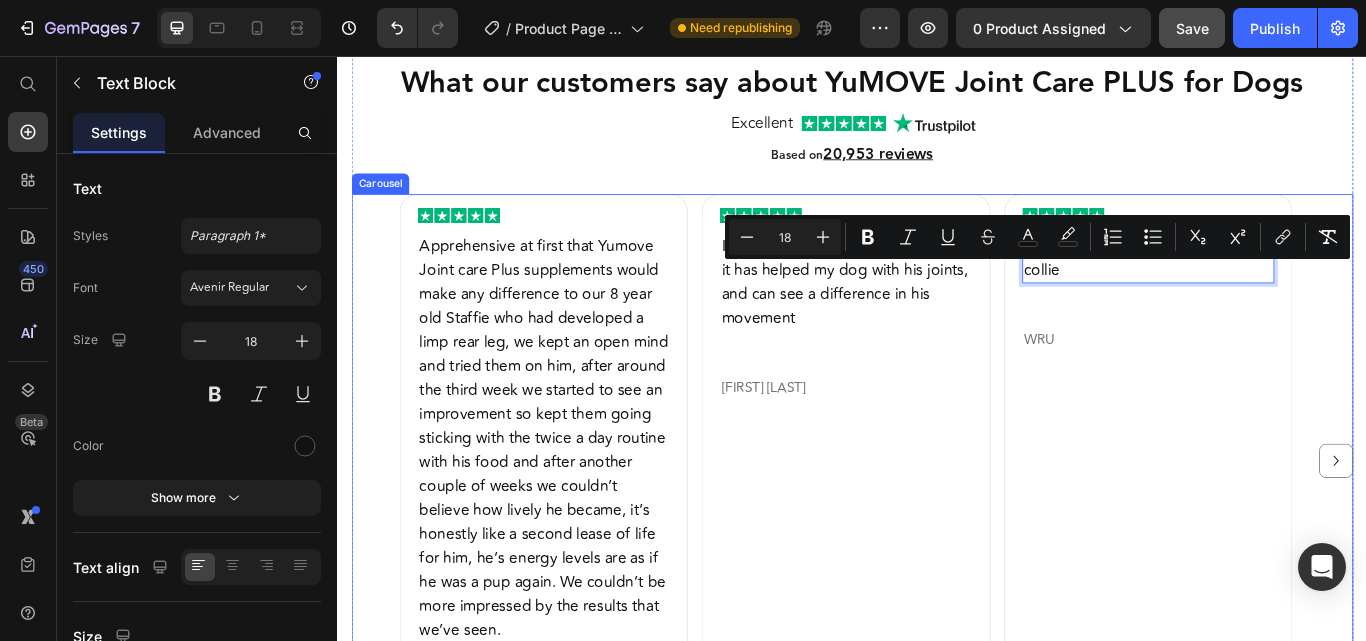 click 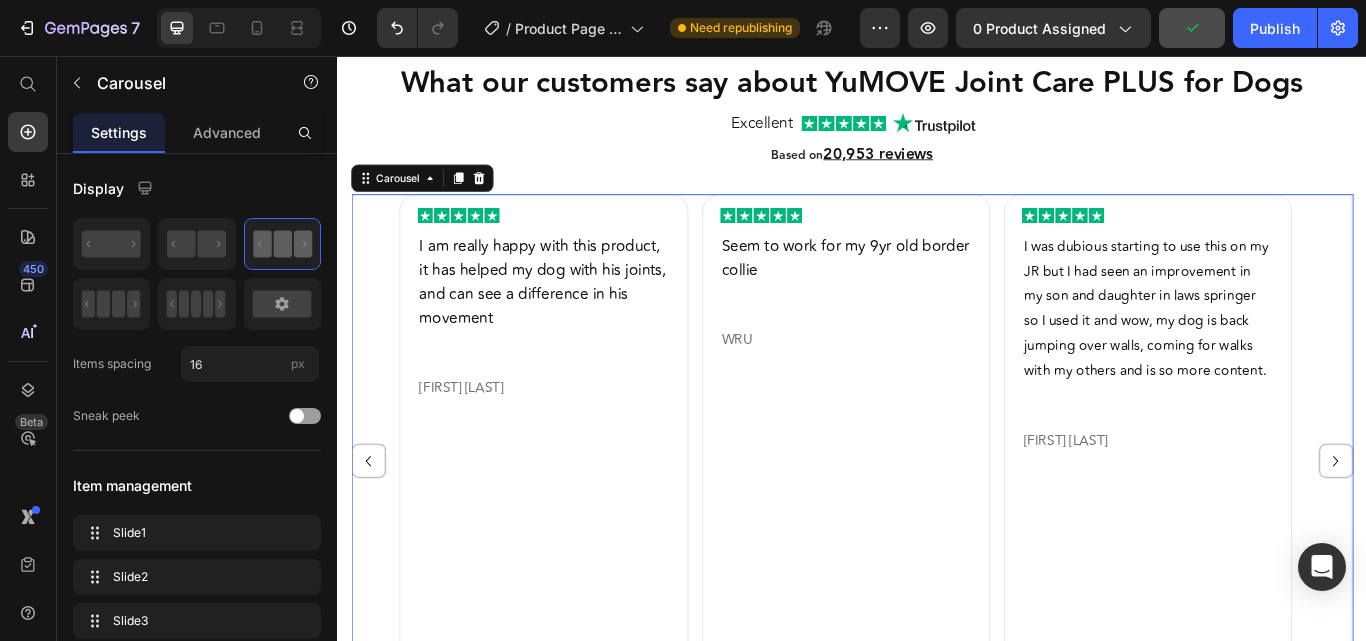 click on "I am really happy with this product, it has helped my dog with his joints, and can see a difference in his movement" at bounding box center [576, 320] 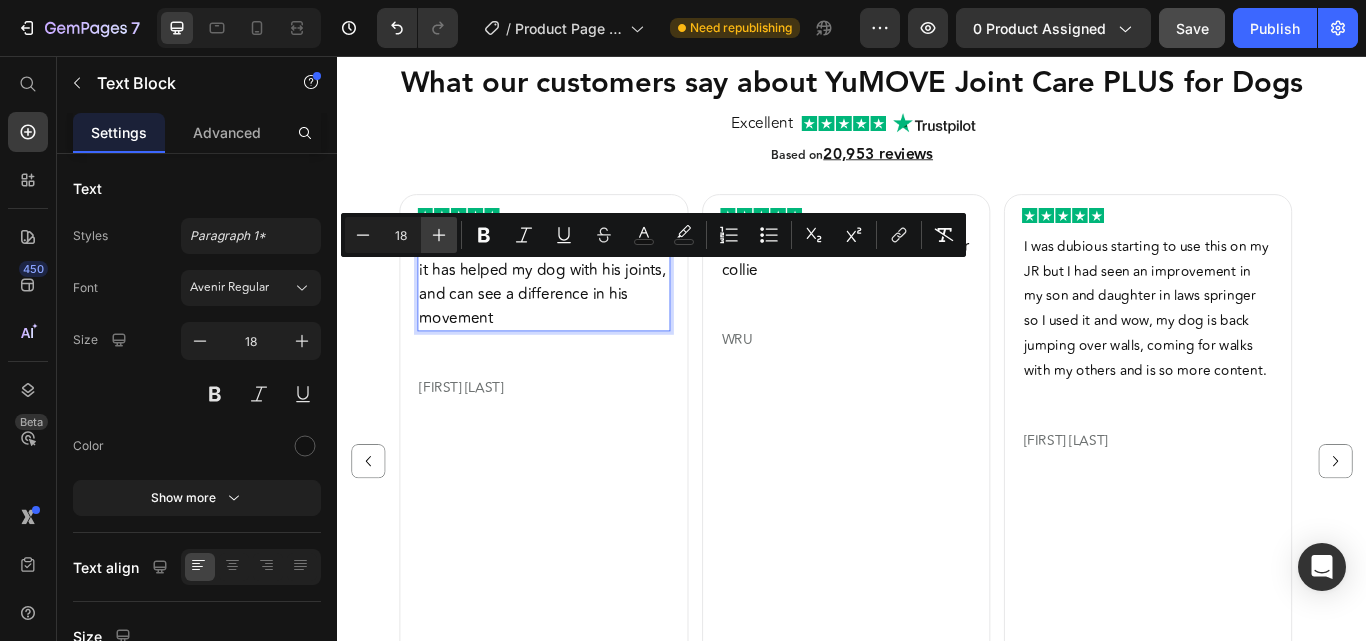 click 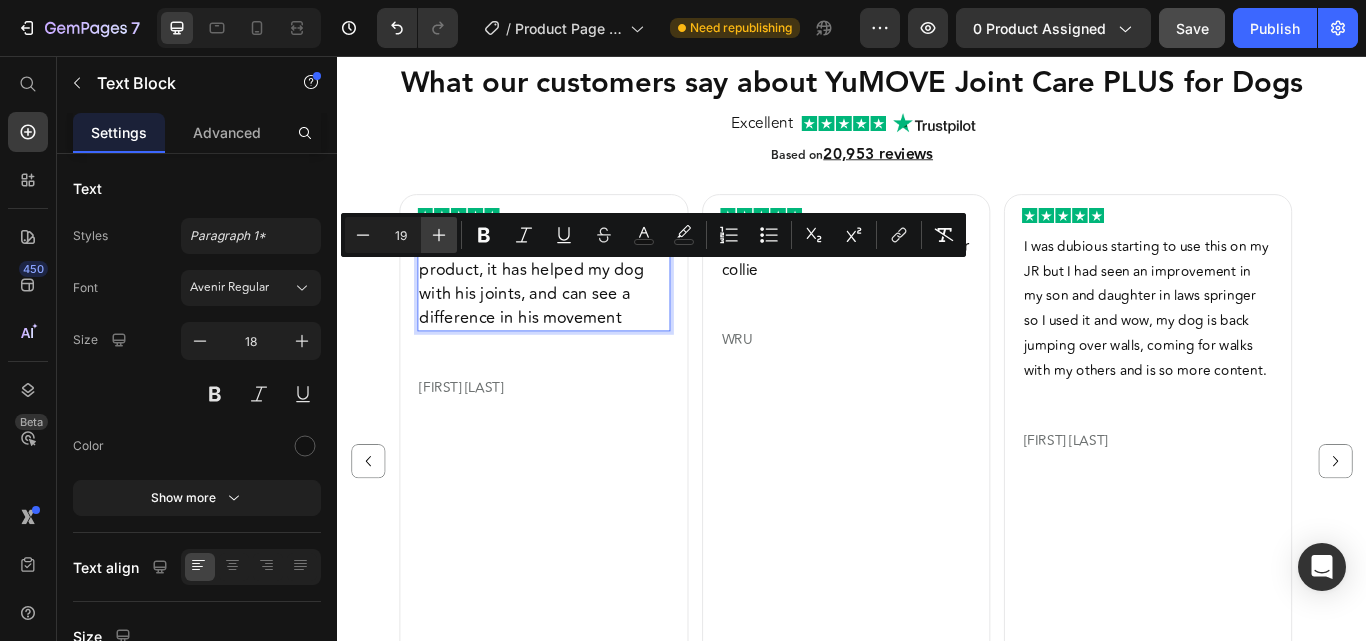 click 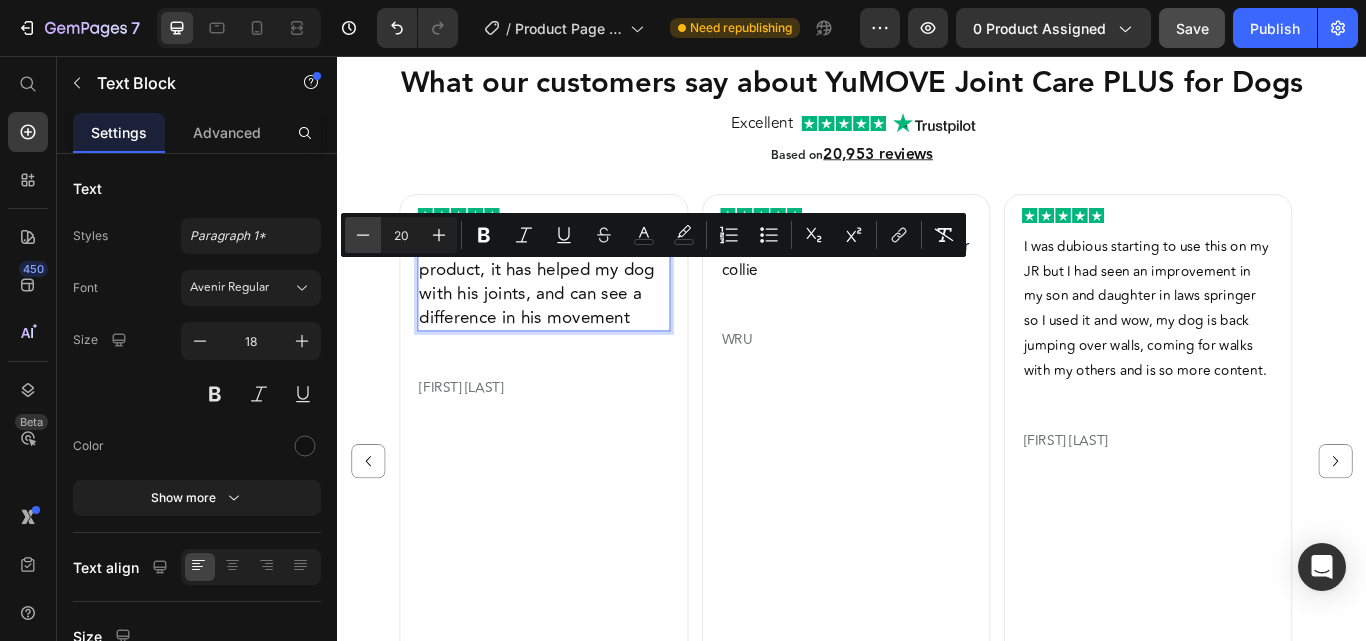 click on "Minus" at bounding box center (363, 235) 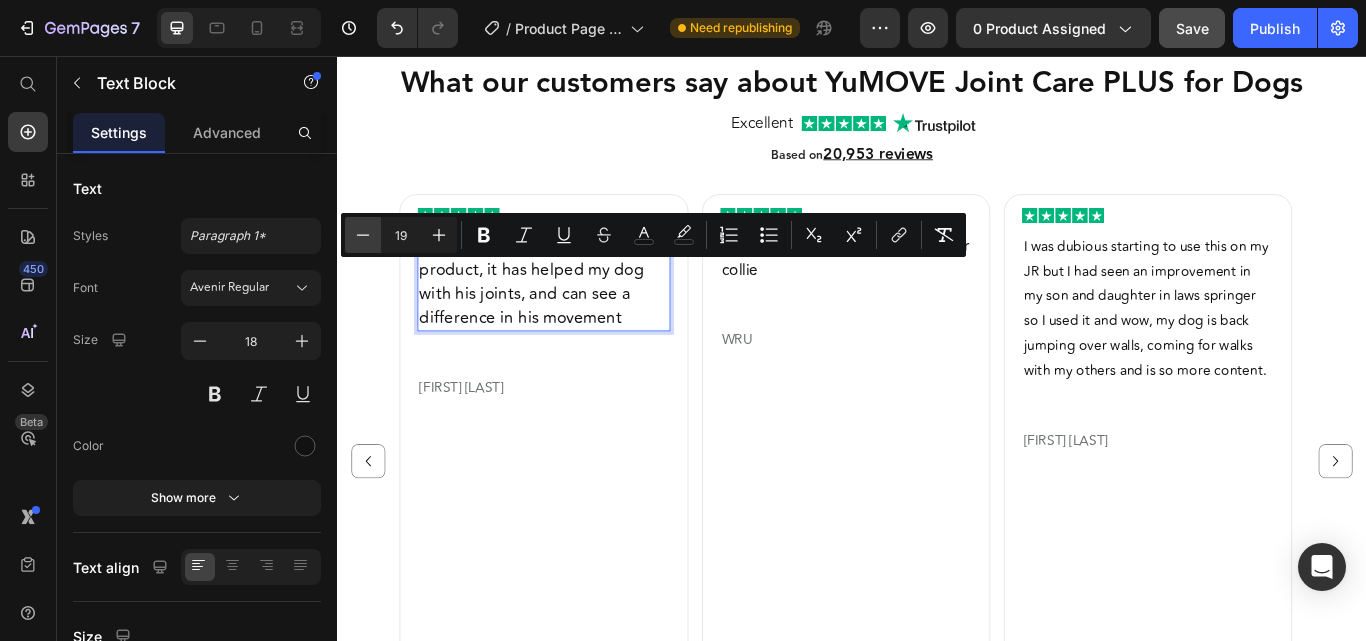 click on "Minus" at bounding box center (363, 235) 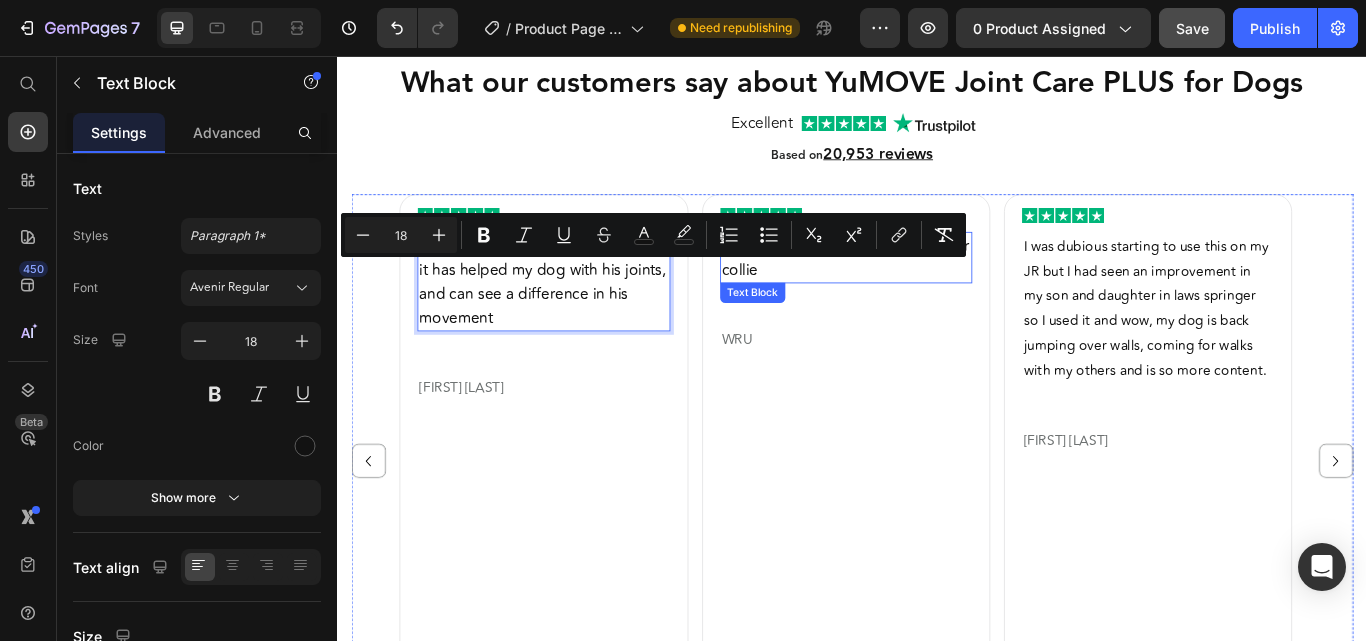 click on "Seem to work for my 9yr old border collie" at bounding box center (928, 292) 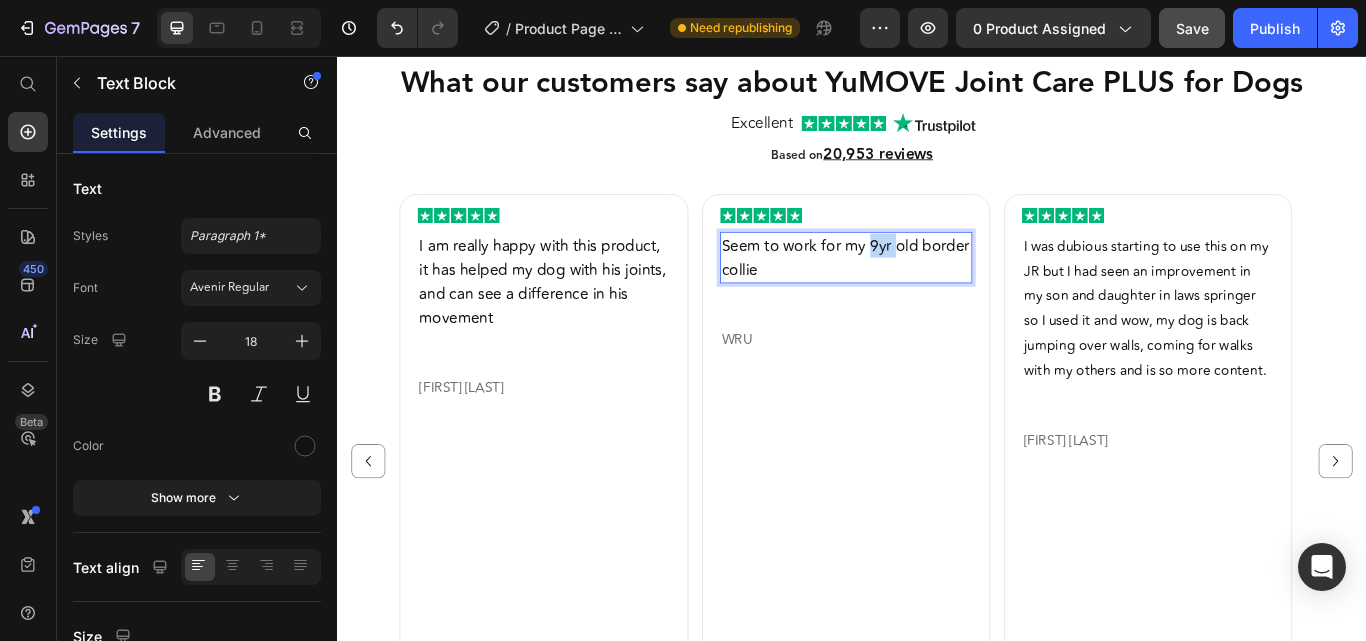 click on "Seem to work for my 9yr old border collie" at bounding box center [928, 292] 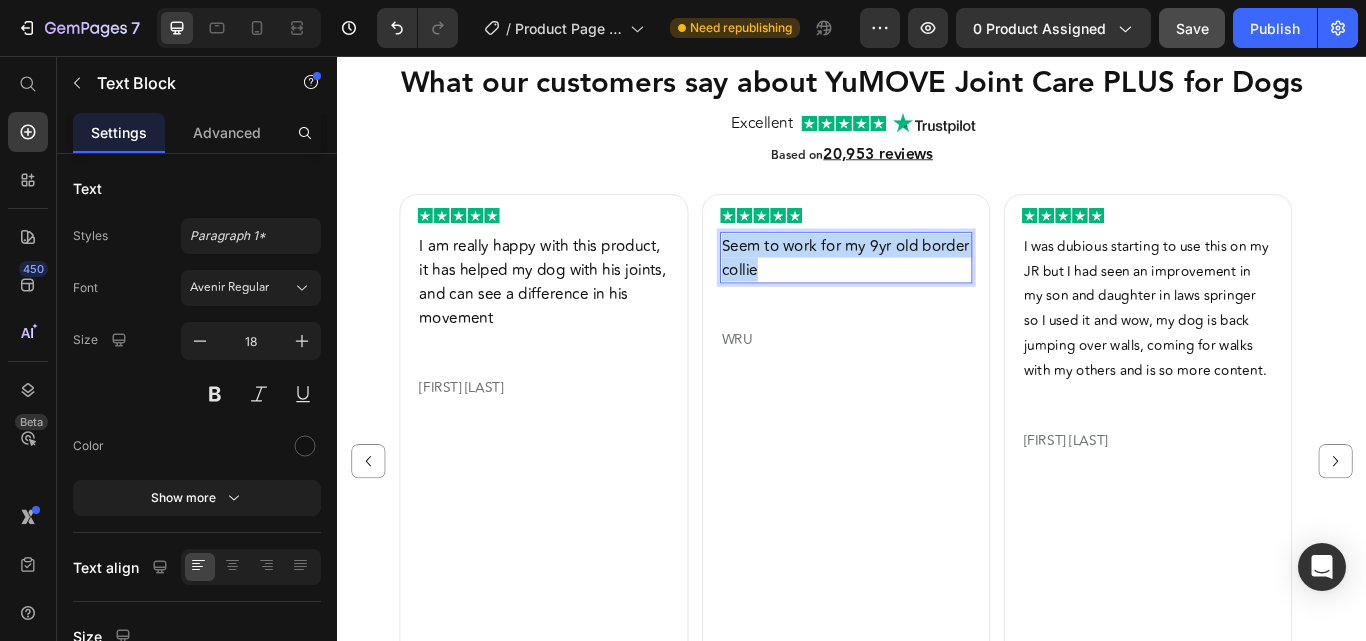 click on "Seem to work for my 9yr old border collie" at bounding box center [928, 292] 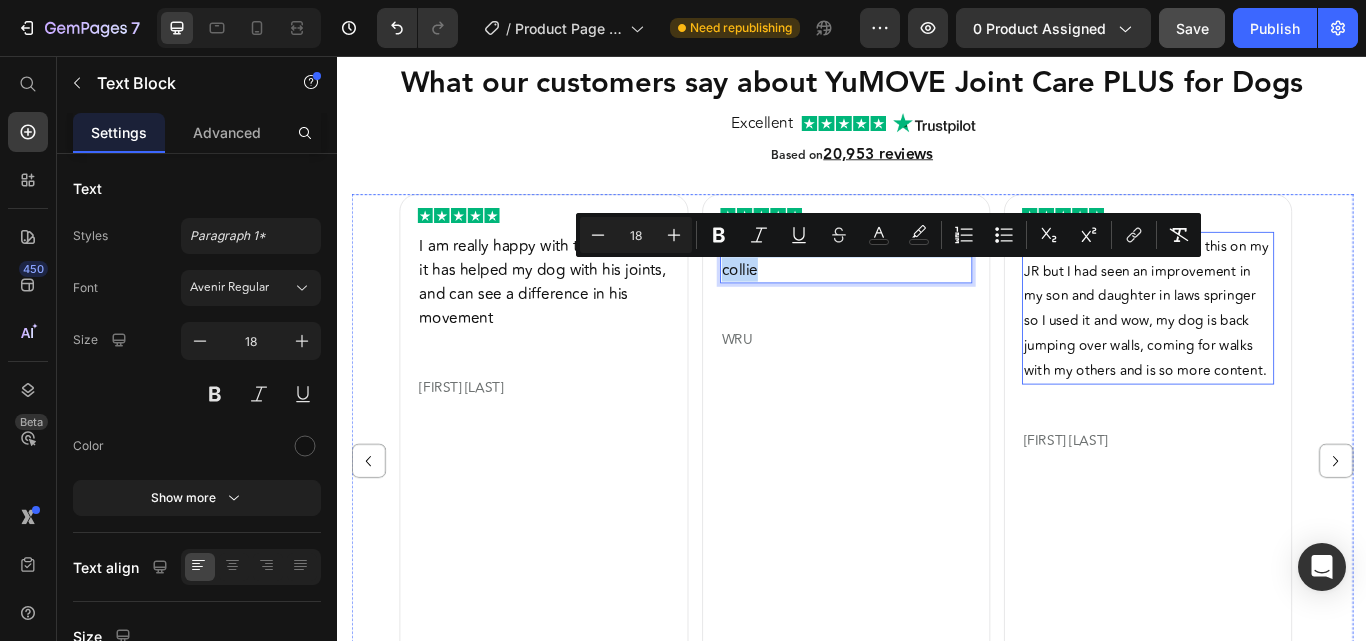 click on "I was dubious starting to use this on my JR but I had seen an improvement in my son and daughter in laws springer so I used it and wow, my dog is back jumping over walls, coming for walks with my others and is so more content." at bounding box center (1280, 351) 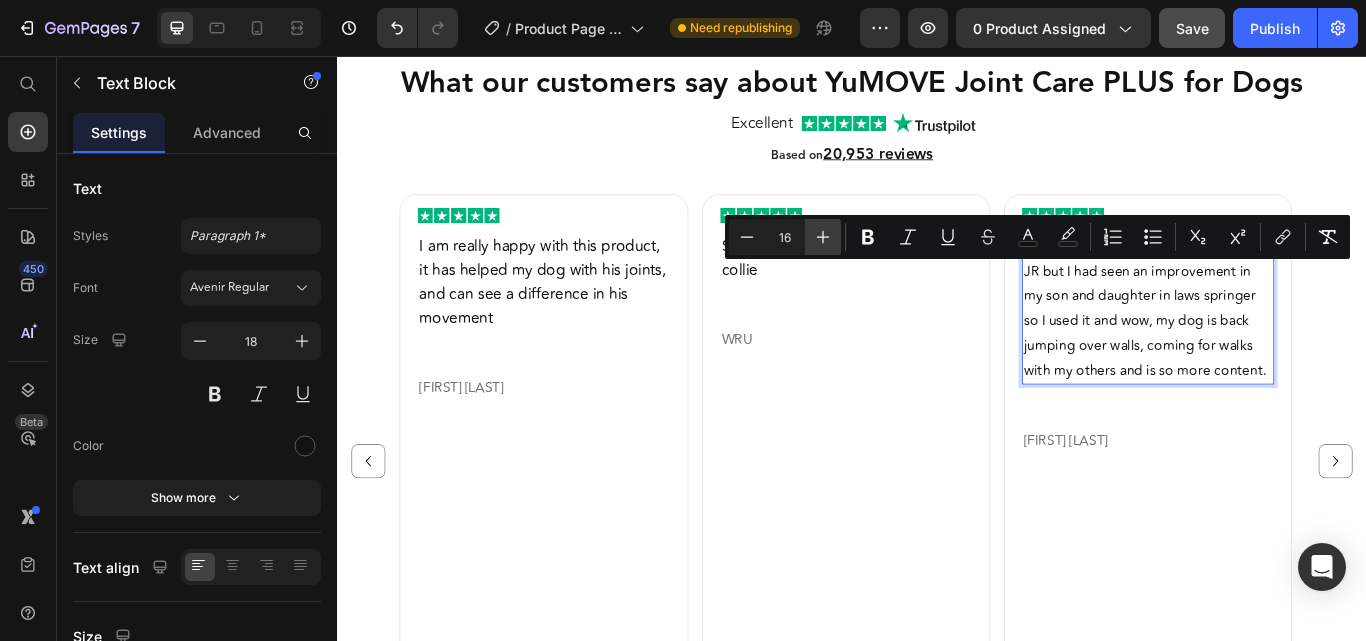 click 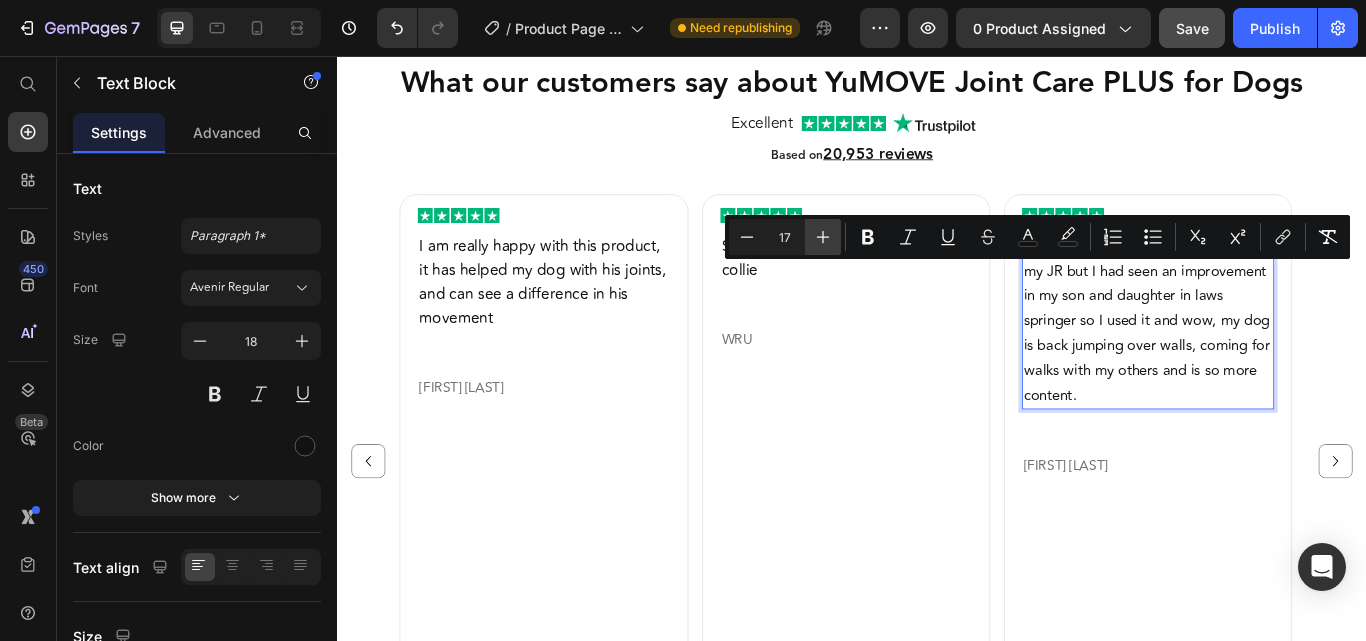 click 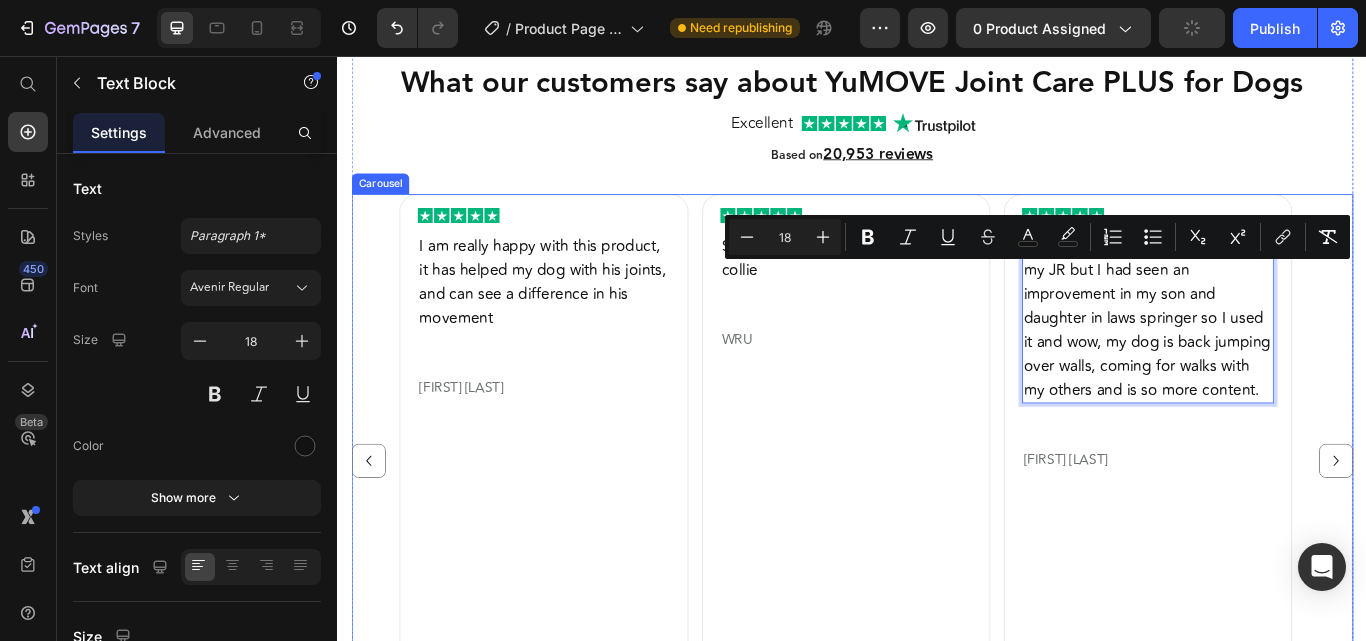 click at bounding box center [1501, 529] 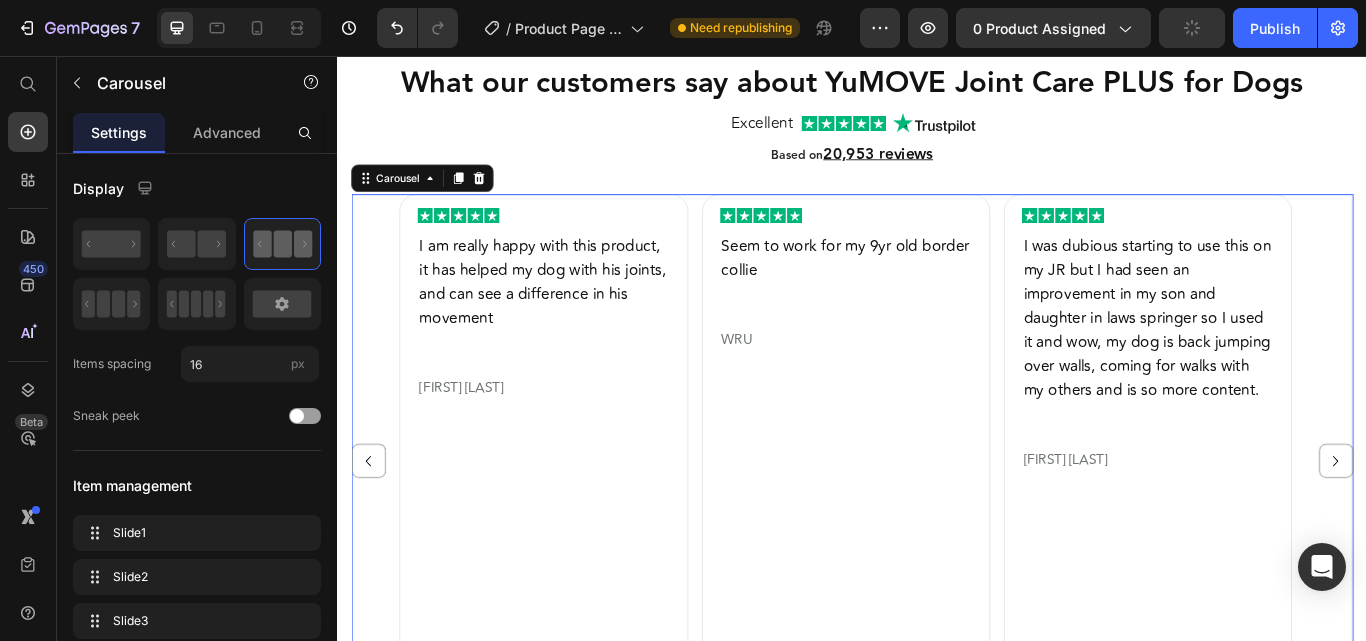 click 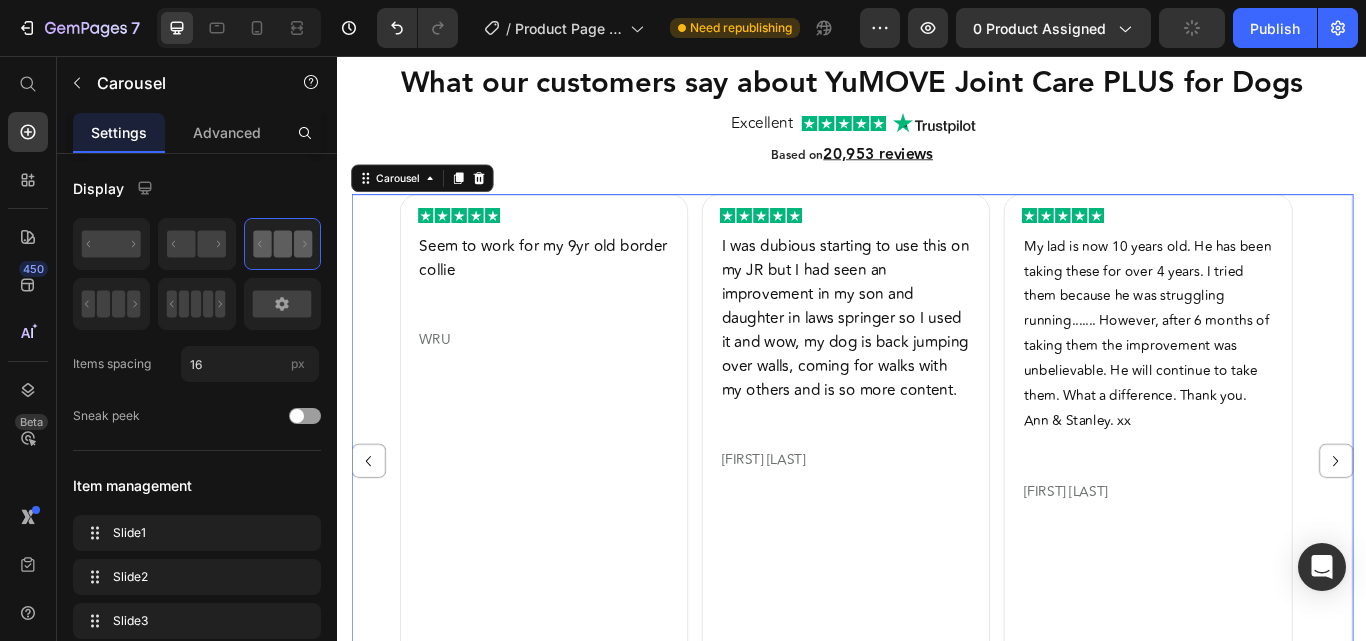 click 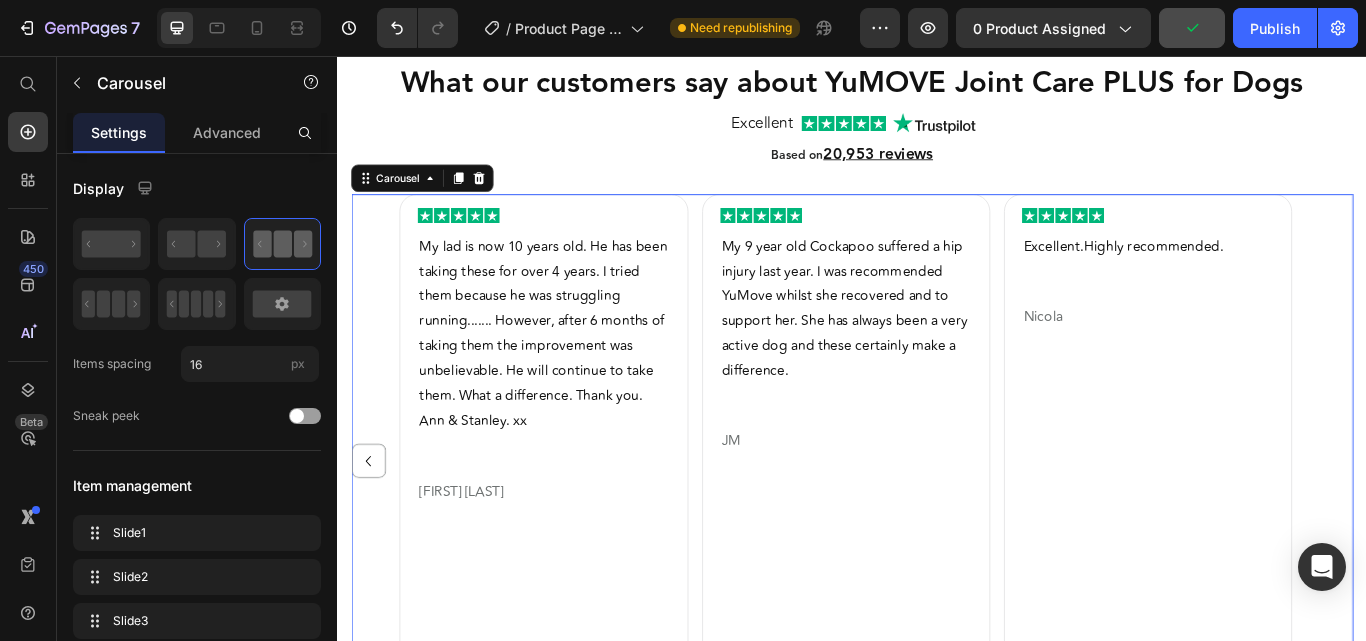 click on "Image Apprehensive at first that Yumove Joint care Plus supplements would make any difference to our 8 year old Staffie who had developed a limp rear leg, we kept an open mind and tried them on him, after around the third week we started to see an improvement so kept them going sticking with the twice a day routine with his food and after another couple of weeks we couldn’t believe how lively he became, it’s honestly like a second lease of life for him, he’s energy levels are as if he was a pup again. We couldn’t be more impressed by the results that we’ve seen.  Text Block Chris R Heading Row Image I am really happy with this product, it has helped my dog with his joints, and can see a difference in his movement  Text Block Molly Annandale Heading Row Image Seem to work for my 9yr old border collie Text Block WRU Heading Row Image Text Block Anne Davies Heading Row Image Text Block Ann Tomlins Heading Row Image Text Block JM Heading Row Image Nicola" at bounding box center (937, 529) 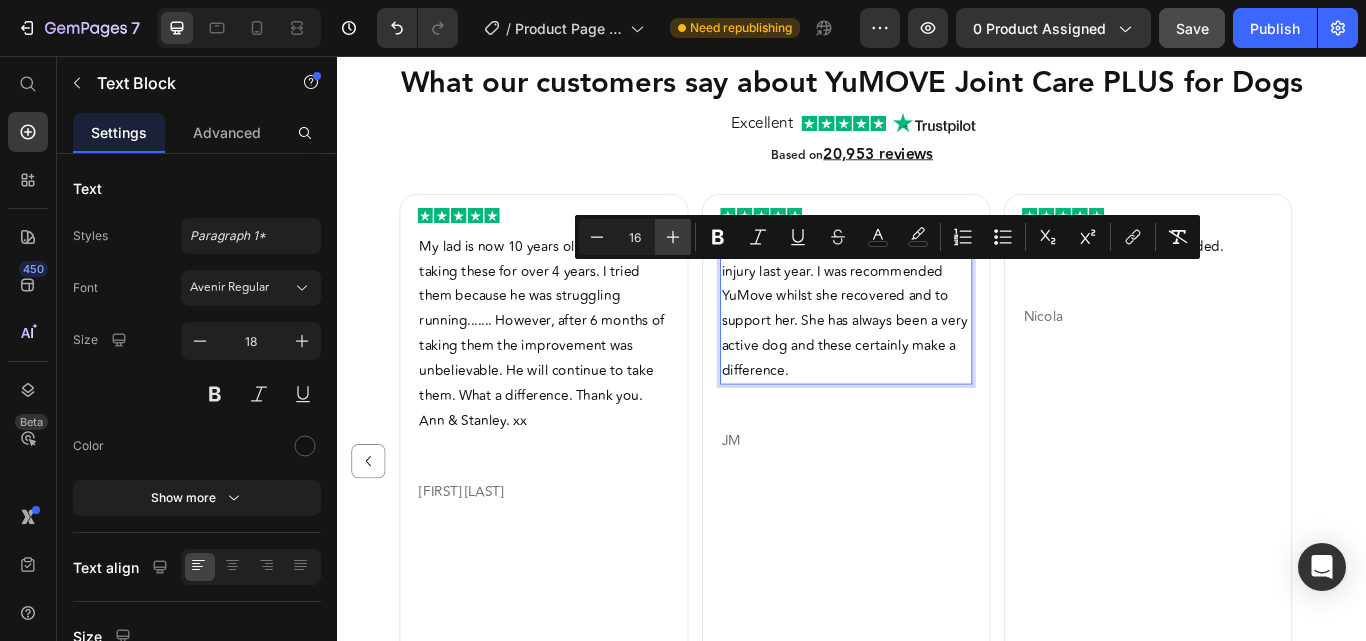 click 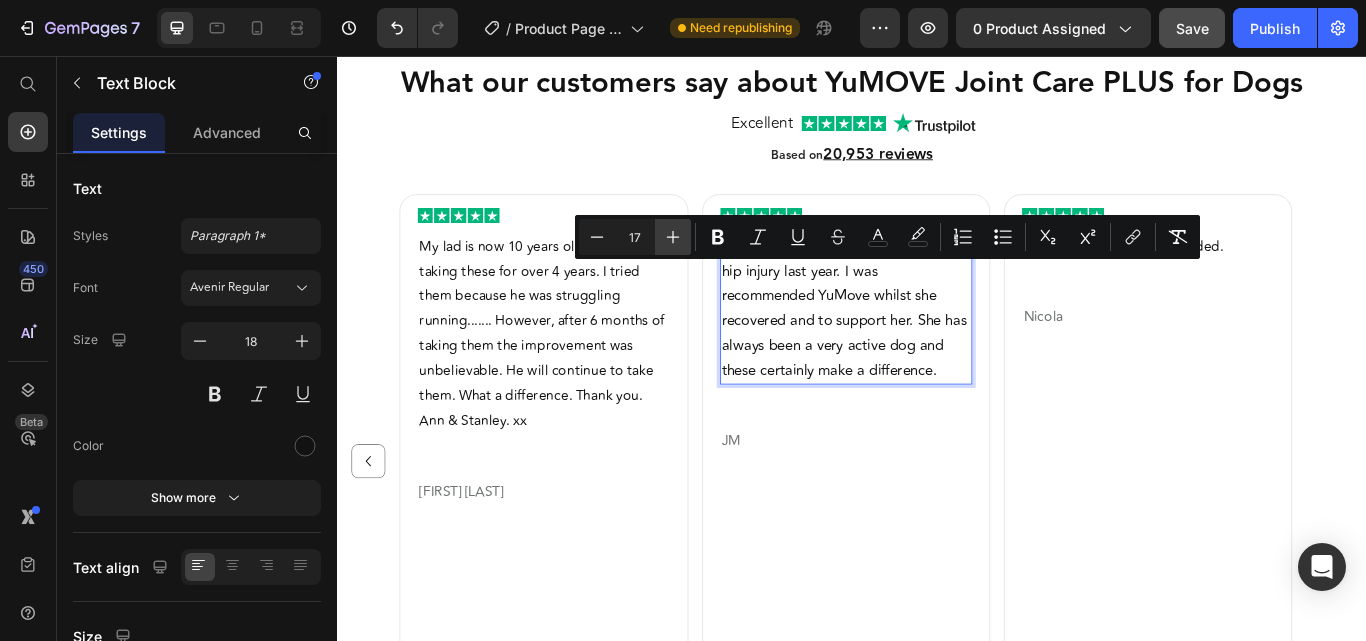 click 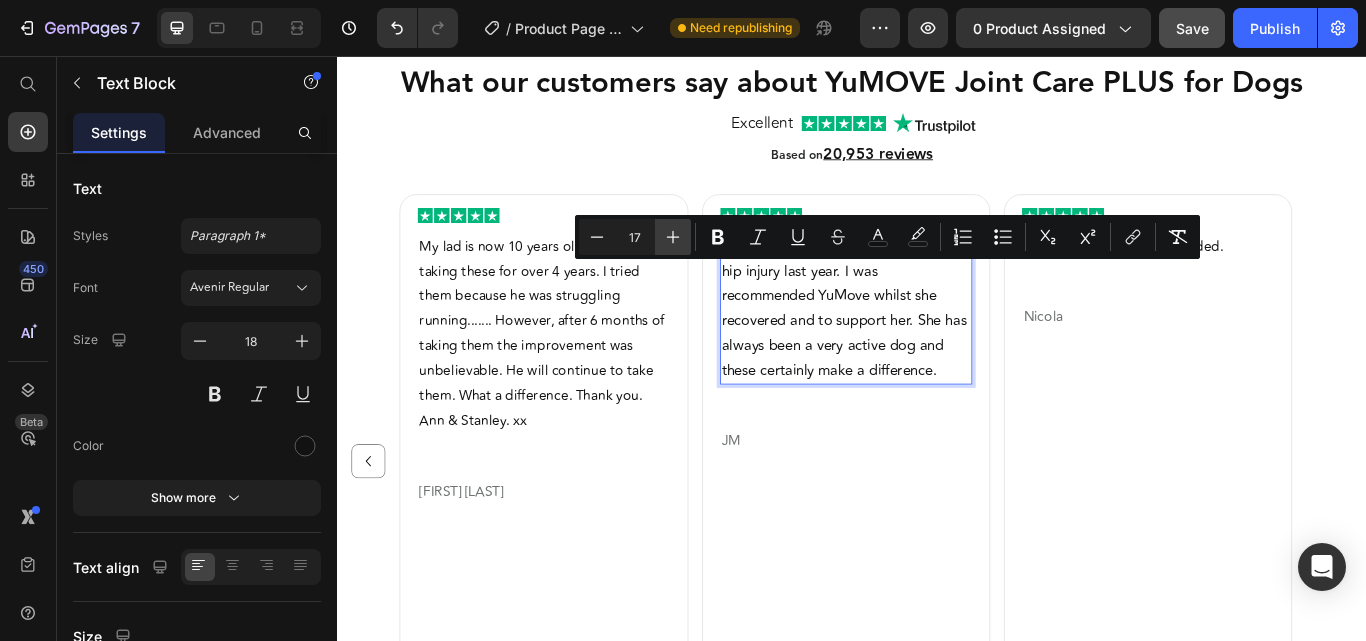 type on "18" 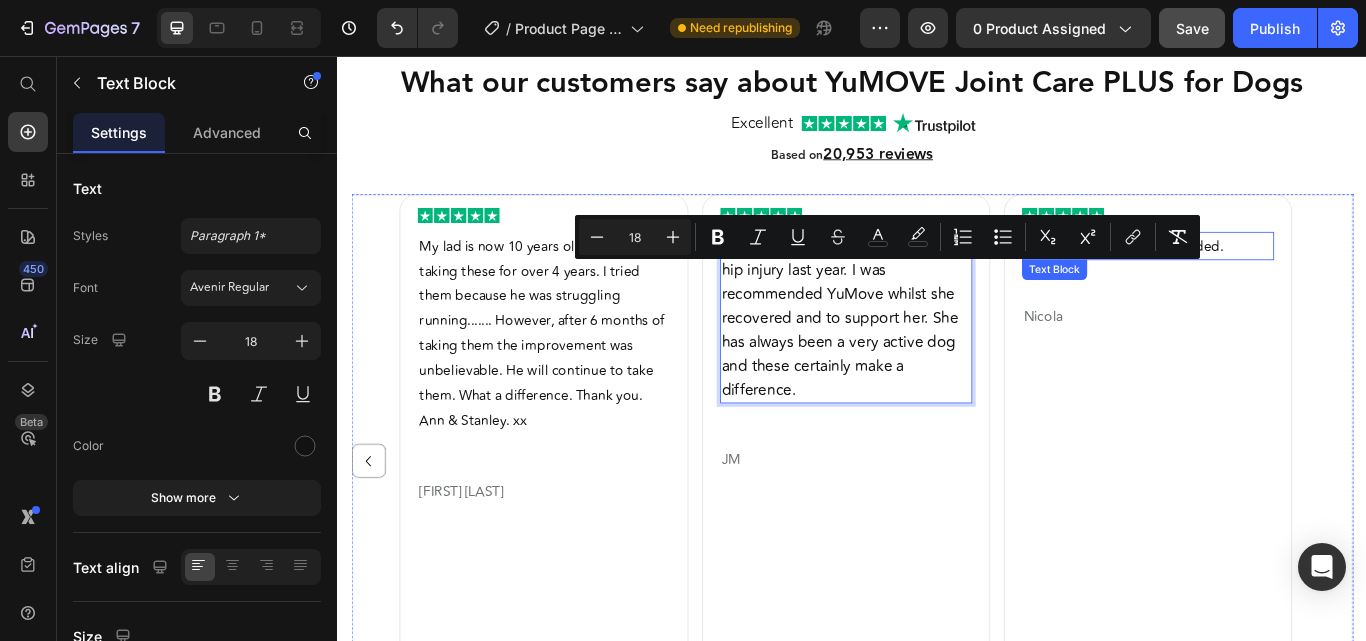 click on "Excellent.Highly recommended." at bounding box center [1253, 279] 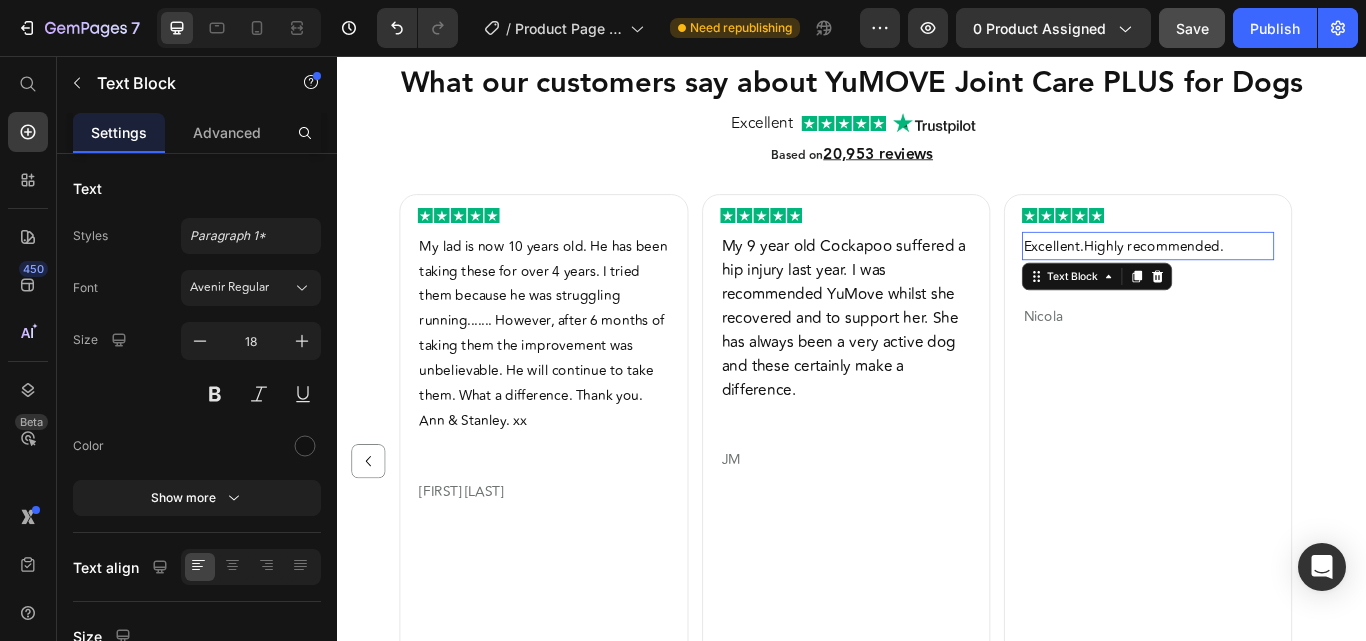 click on "Excellent.Highly recommended." at bounding box center (1253, 279) 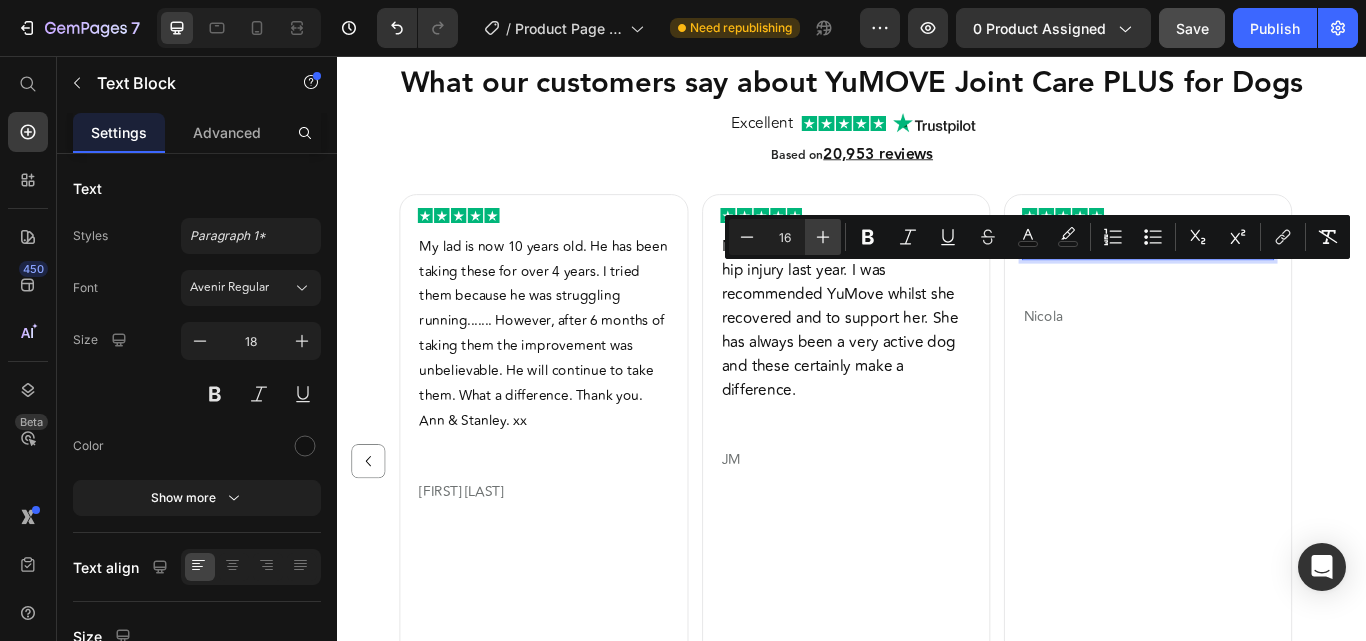 click 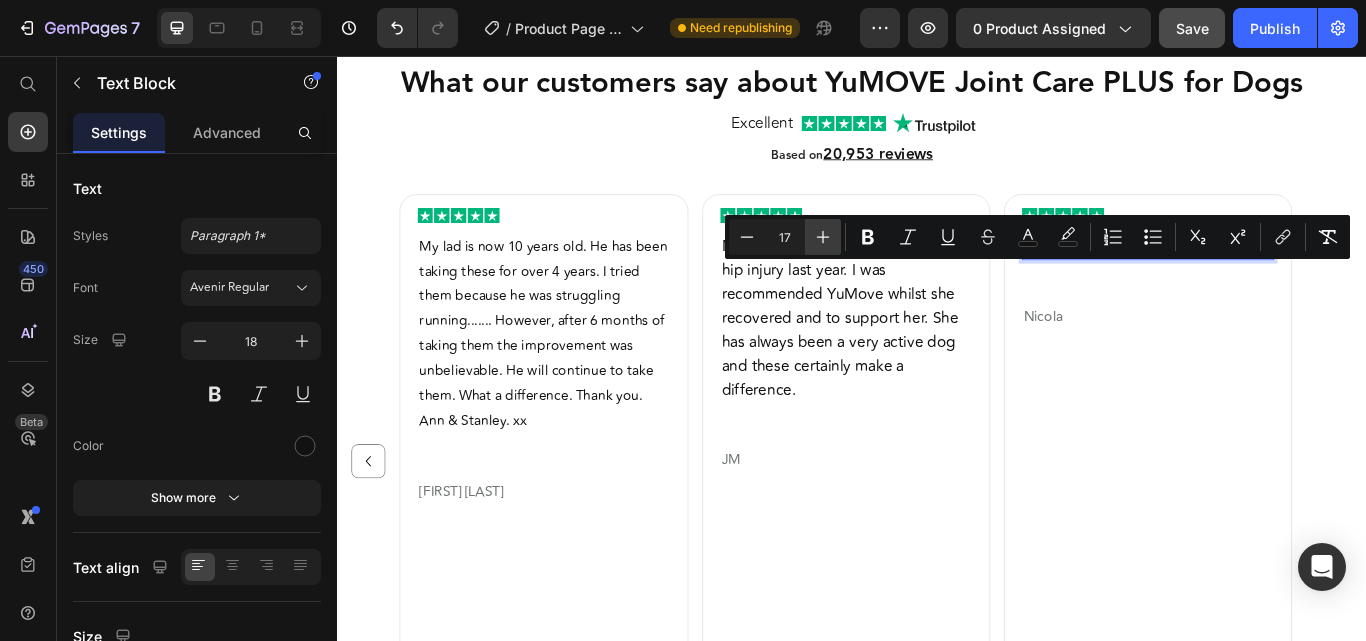 click 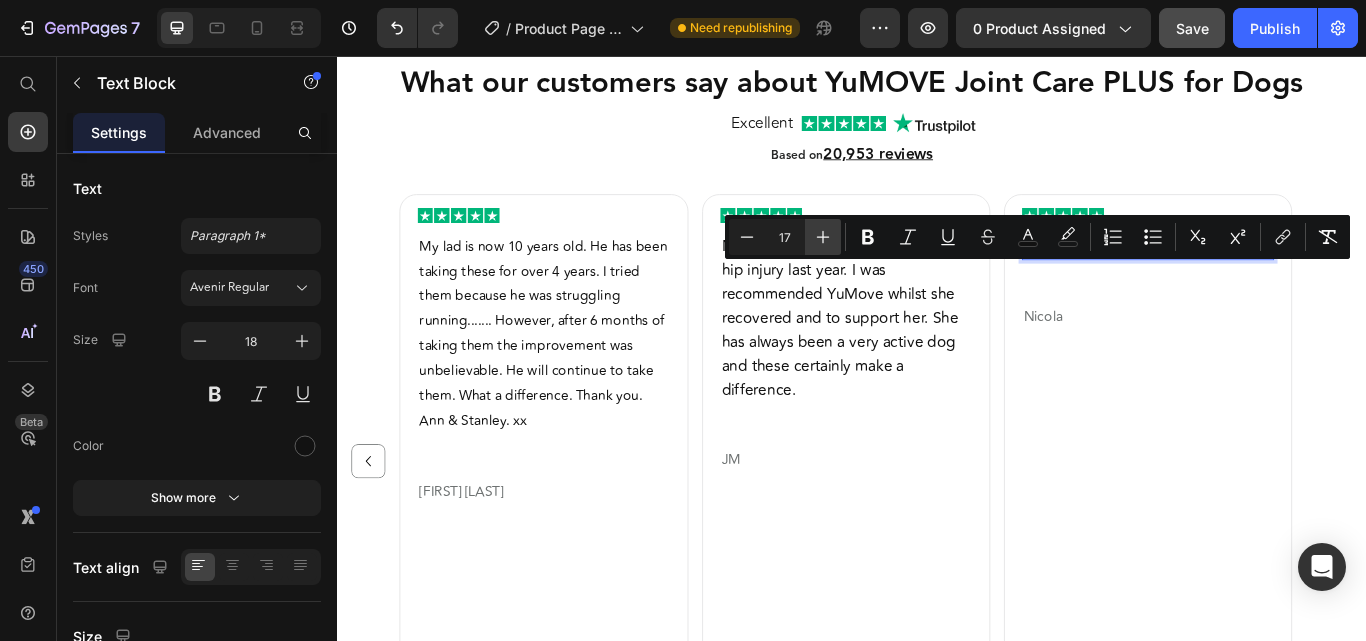 type on "18" 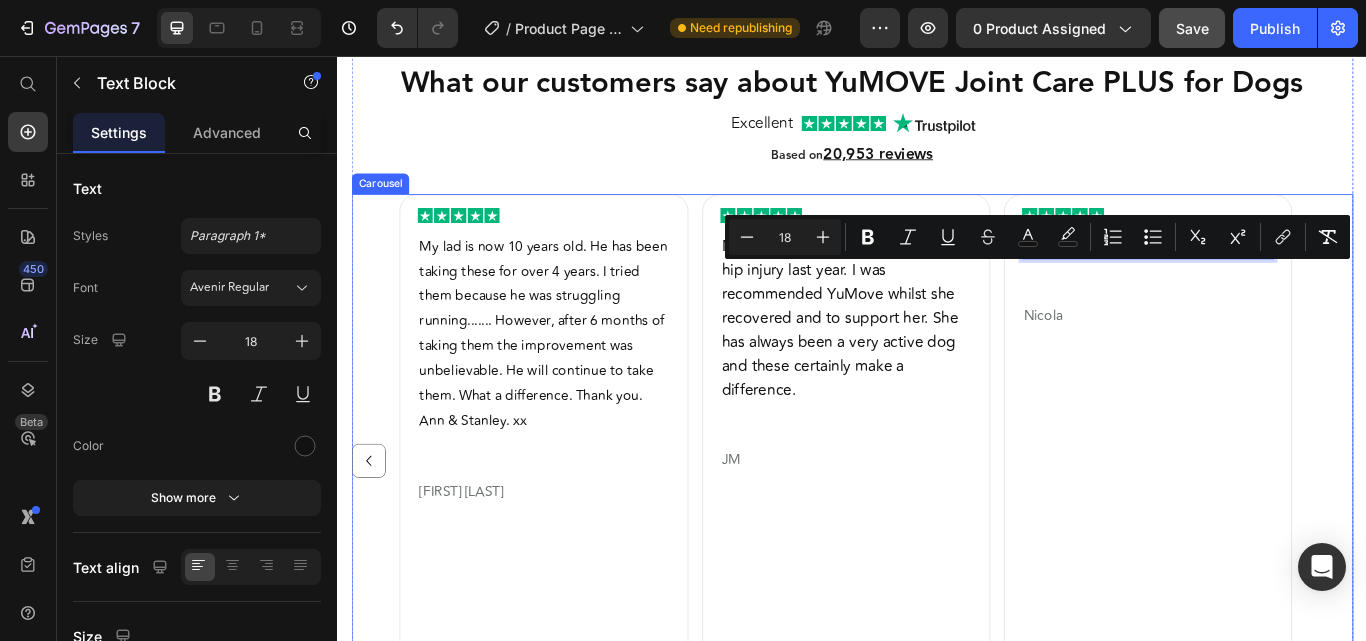 click on "Image Excellent.Highly recommended. Text Block   0 Nicola Heading Row" at bounding box center (1282, 529) 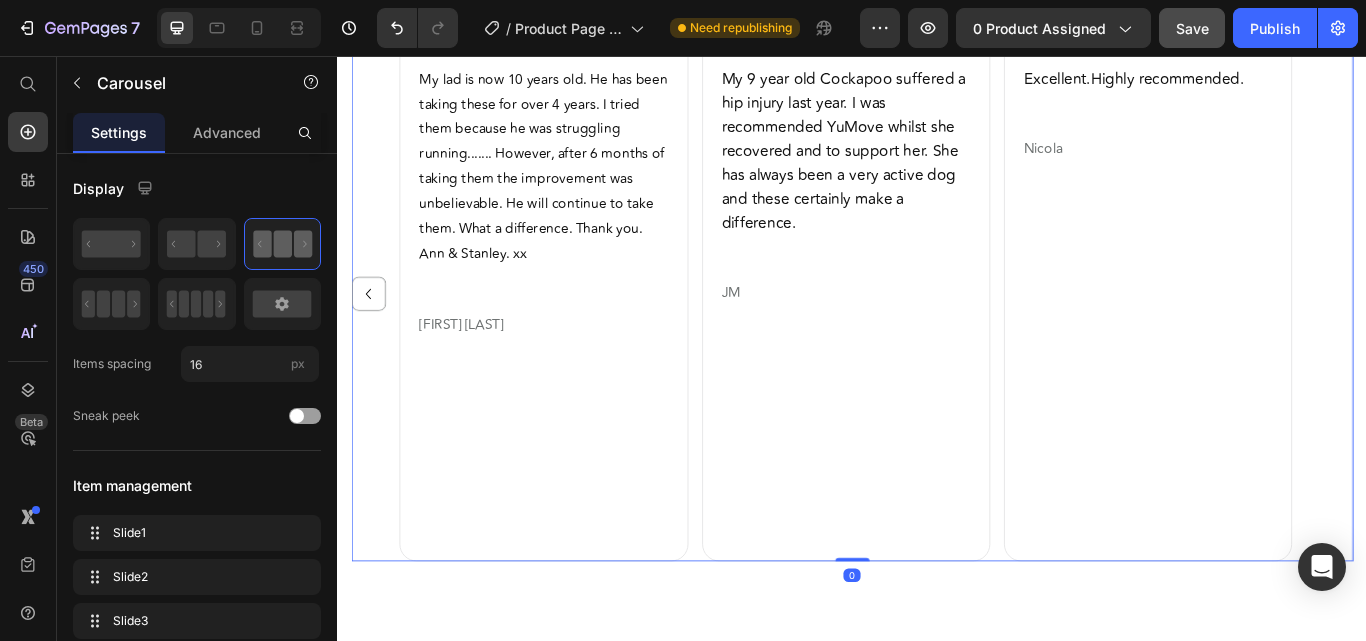 scroll, scrollTop: 2600, scrollLeft: 0, axis: vertical 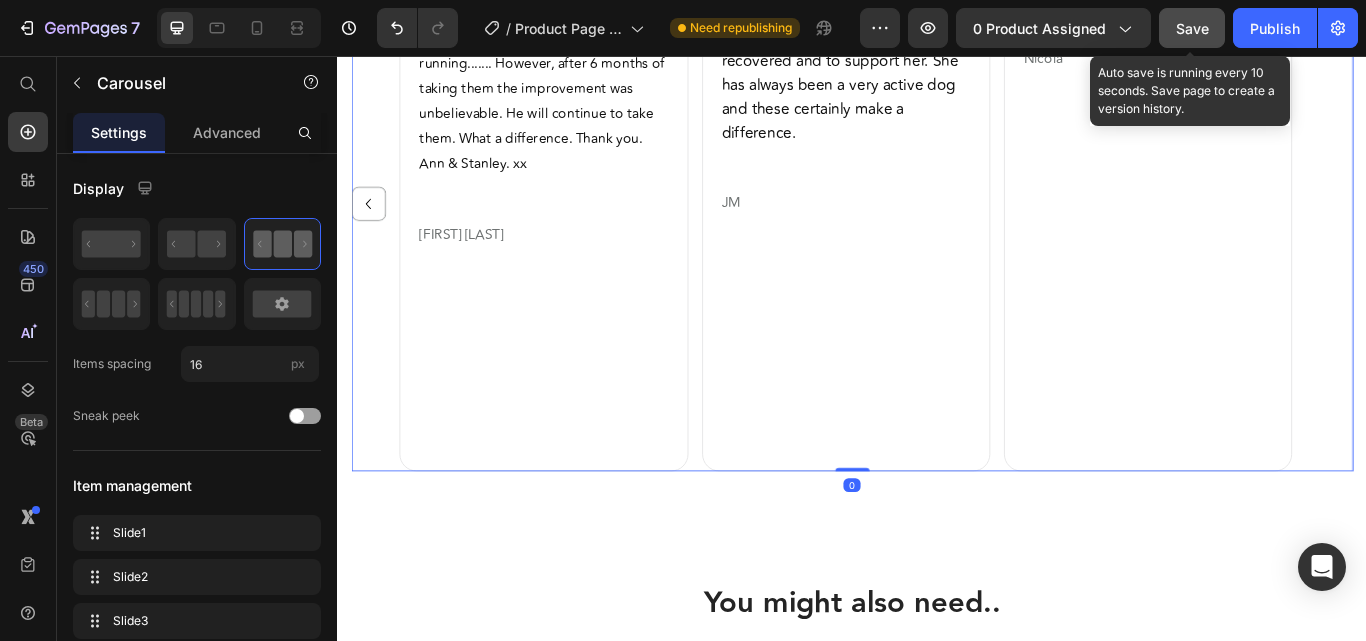 click on "Save" 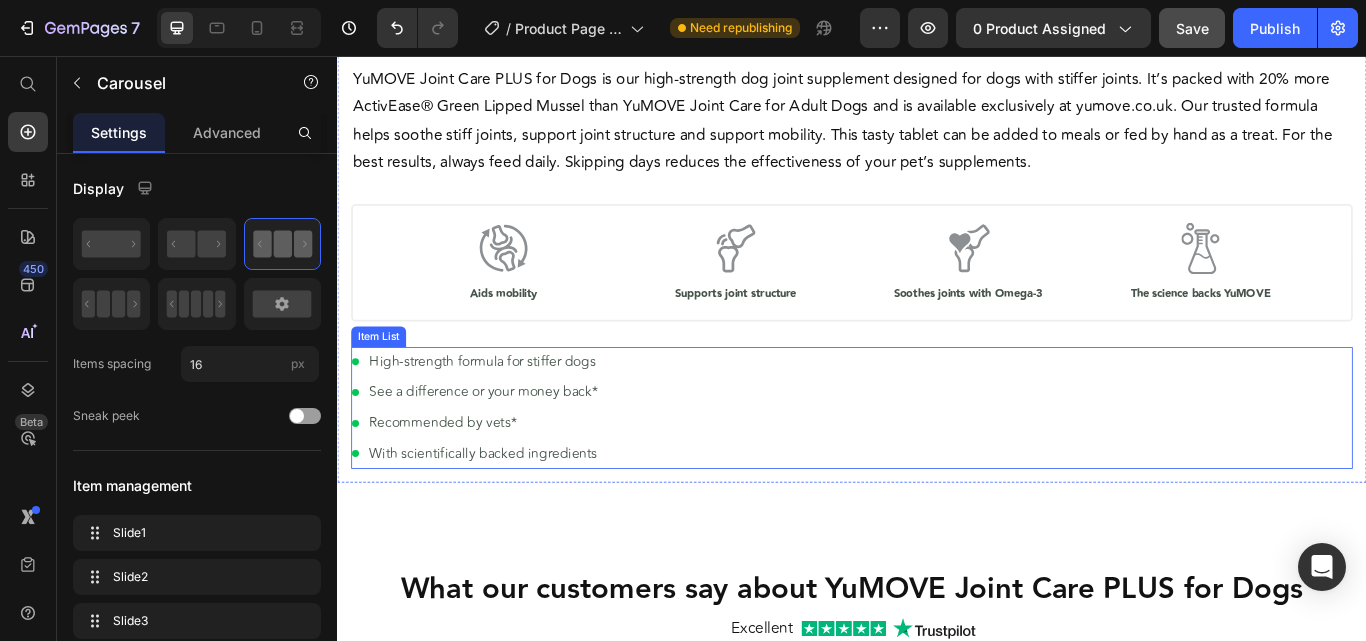 scroll, scrollTop: 1255, scrollLeft: 0, axis: vertical 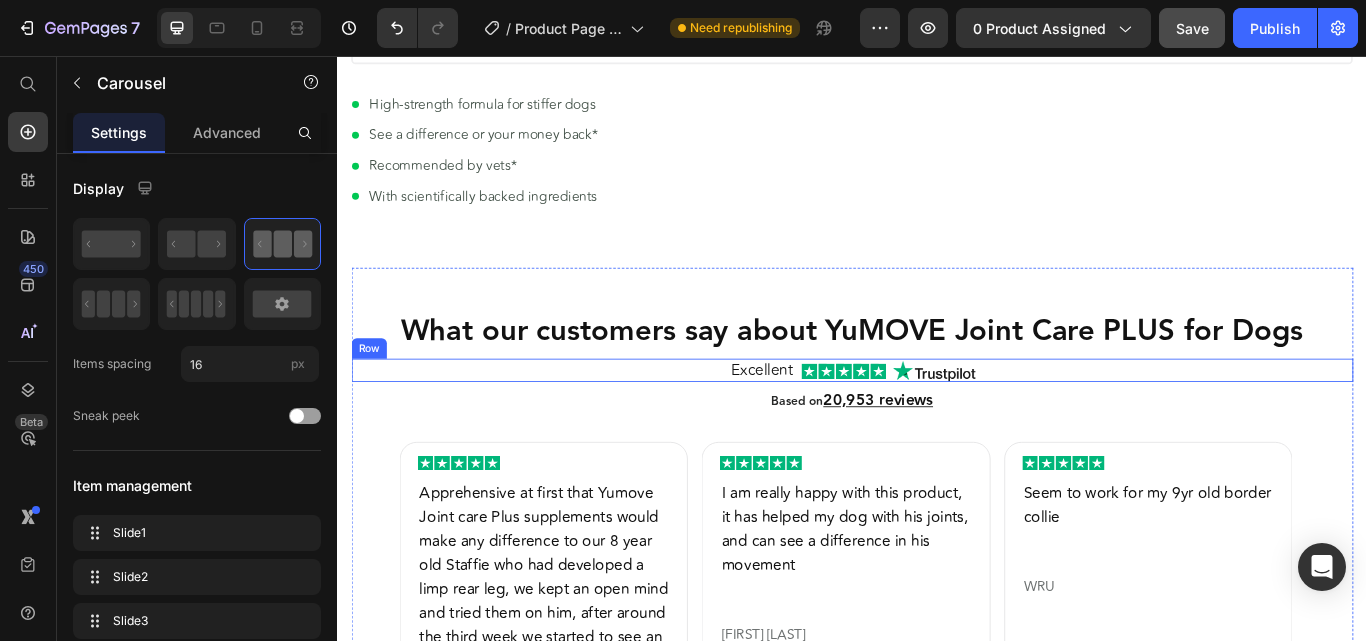 click on "Excellent Heading Image Image Row" at bounding box center (937, 423) 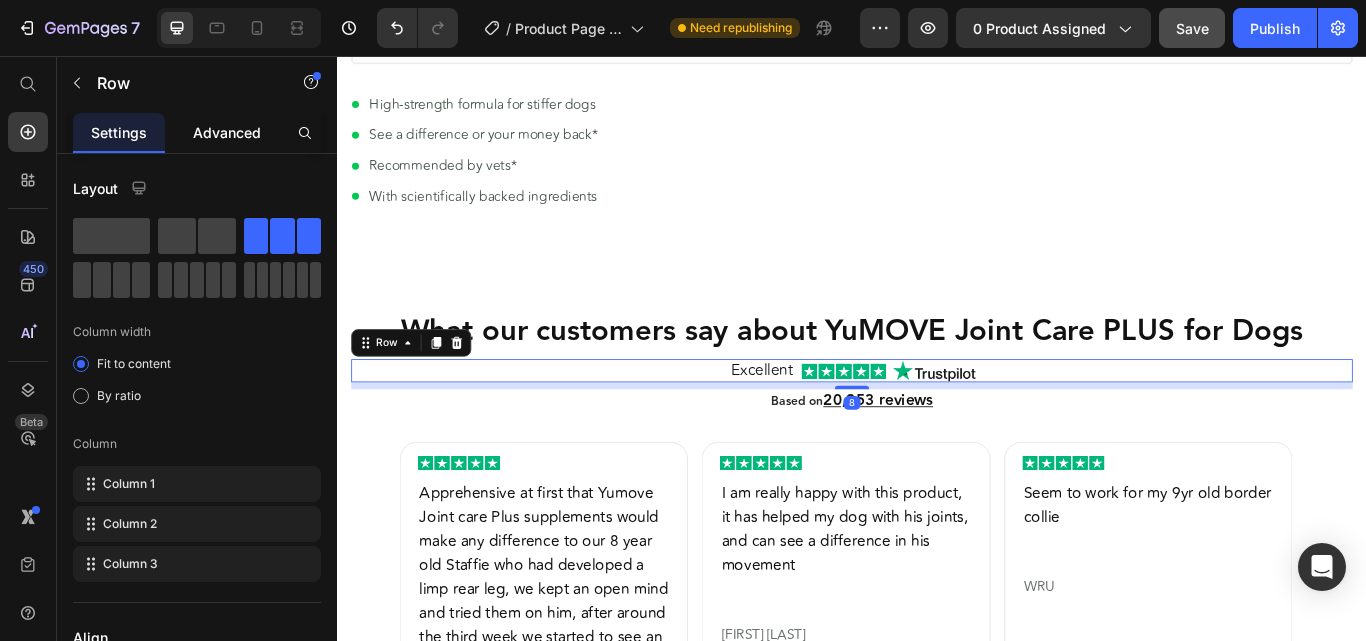 click on "Advanced" at bounding box center [227, 132] 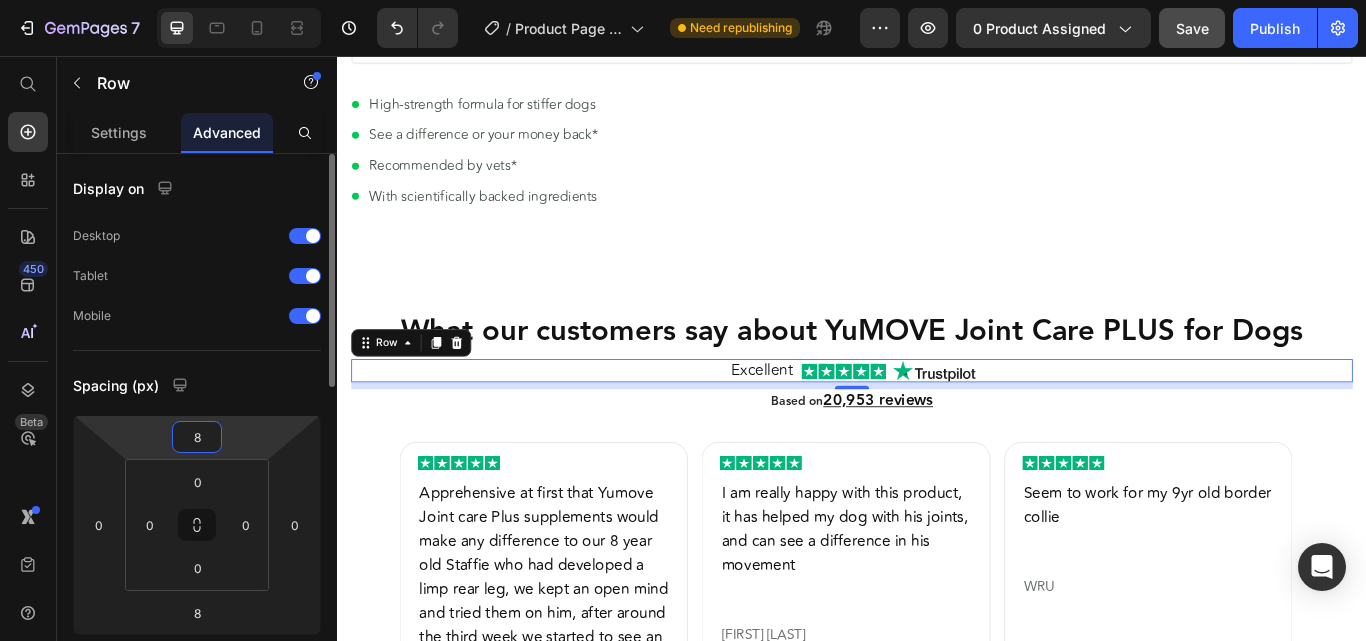 click on "8" at bounding box center (197, 437) 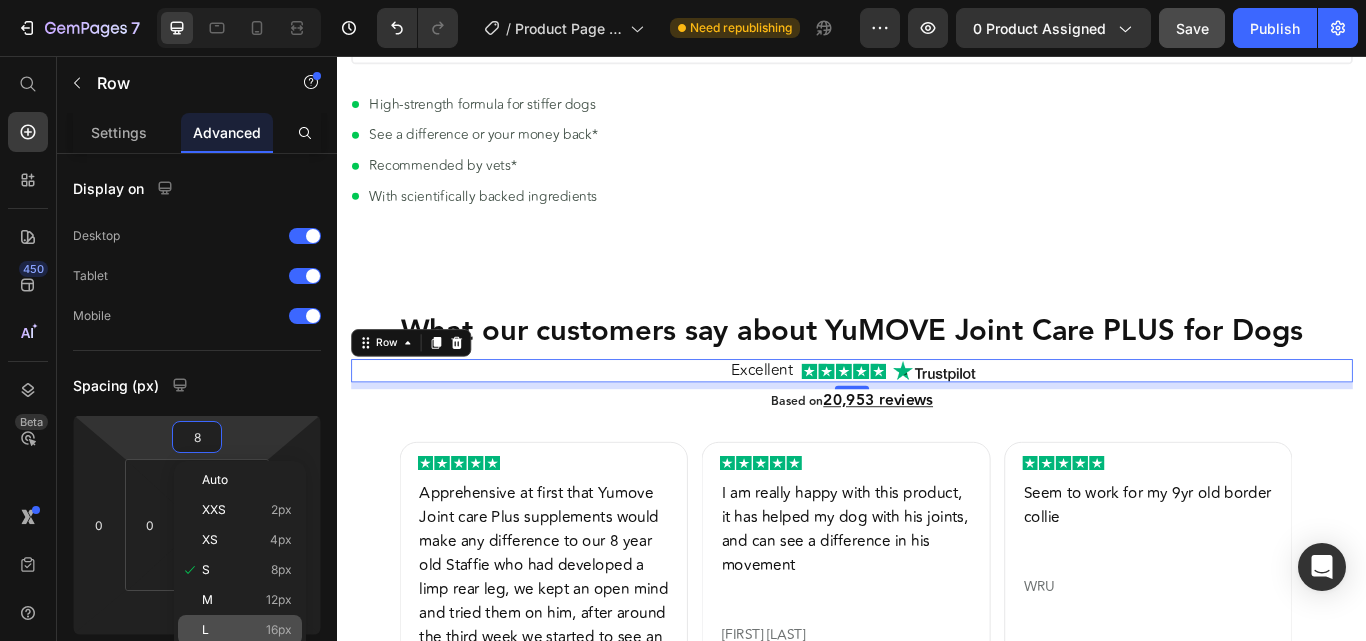 click on "L 16px" 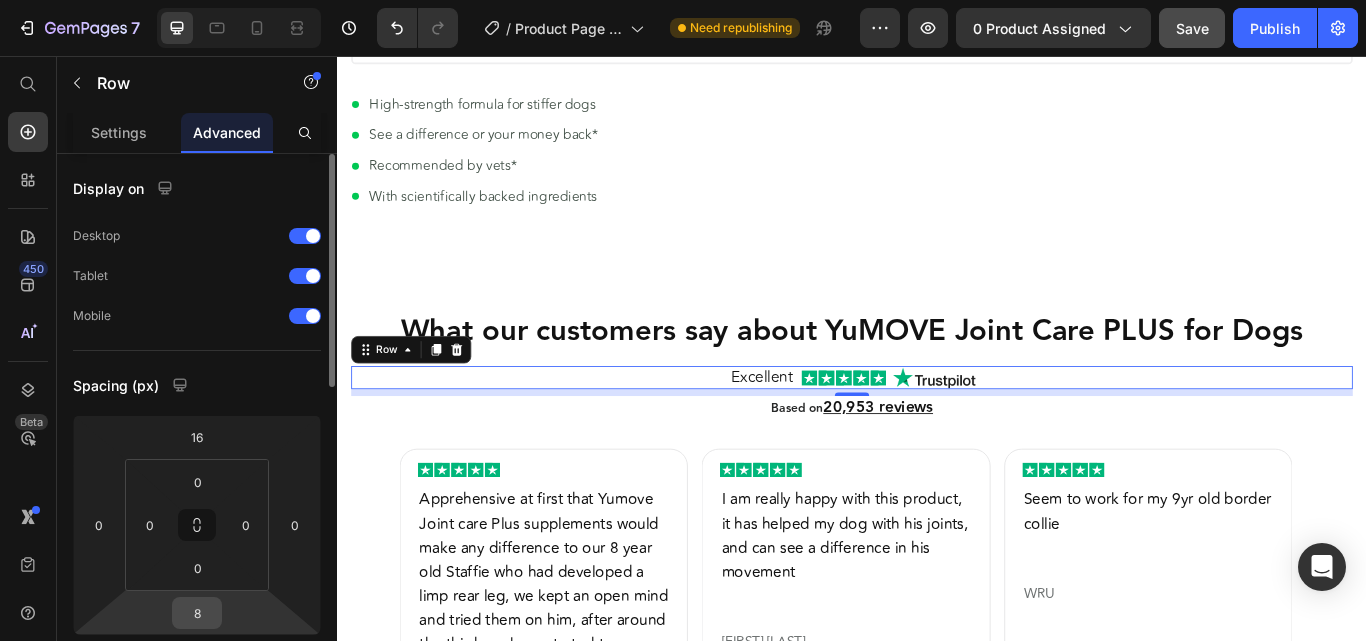 click on "8" at bounding box center [197, 613] 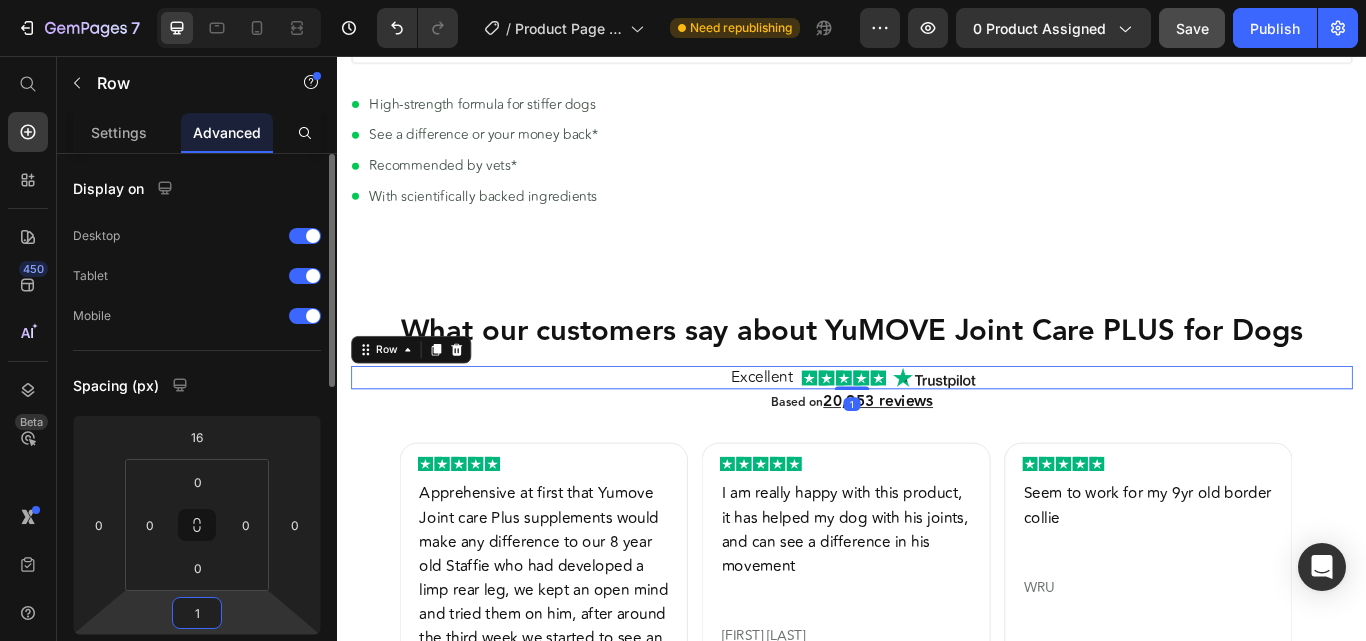 type on "16" 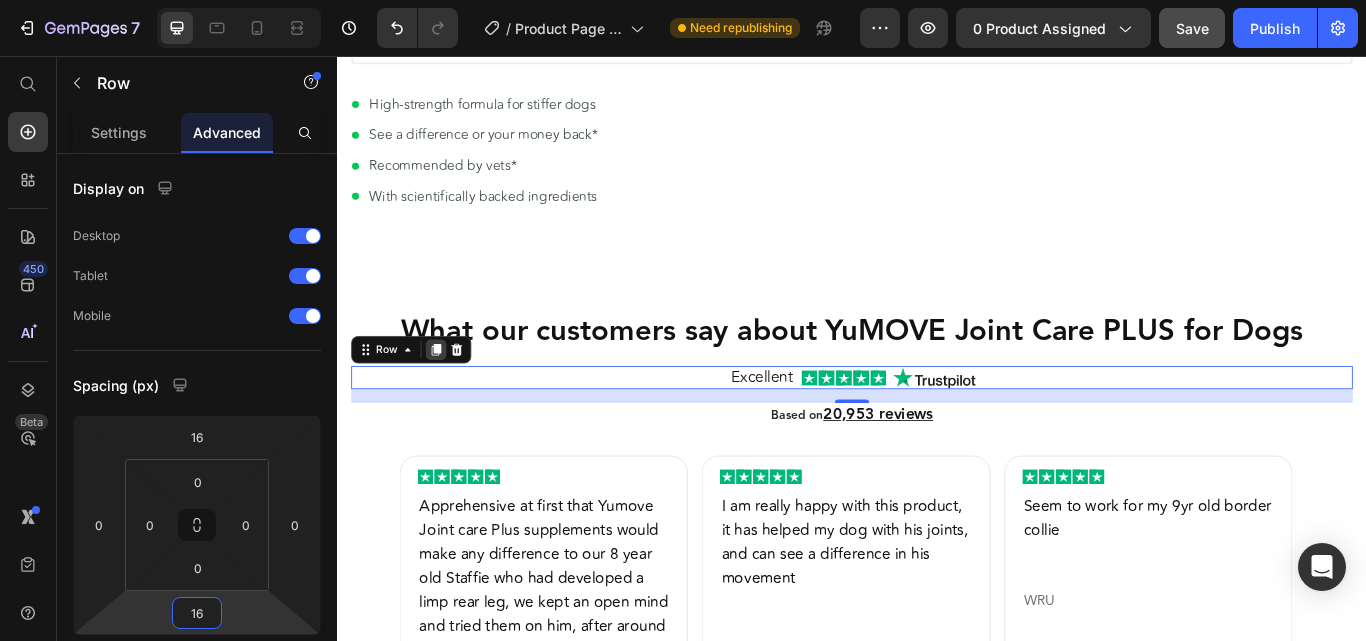 click 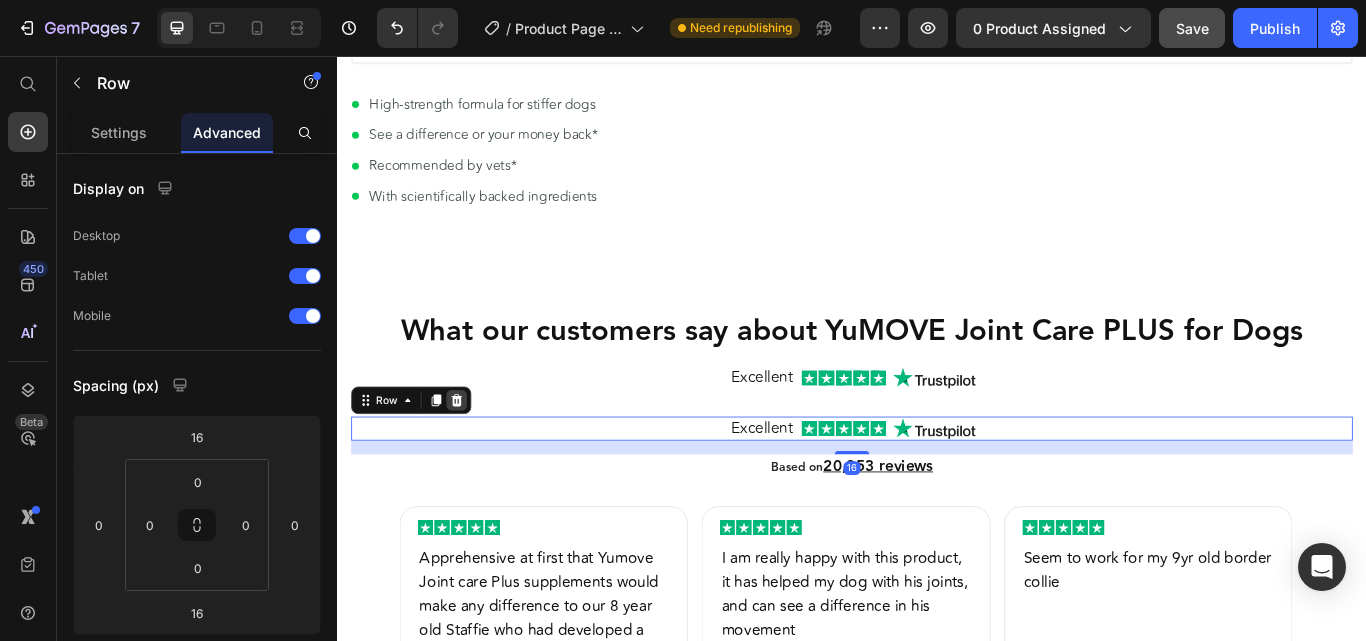 click 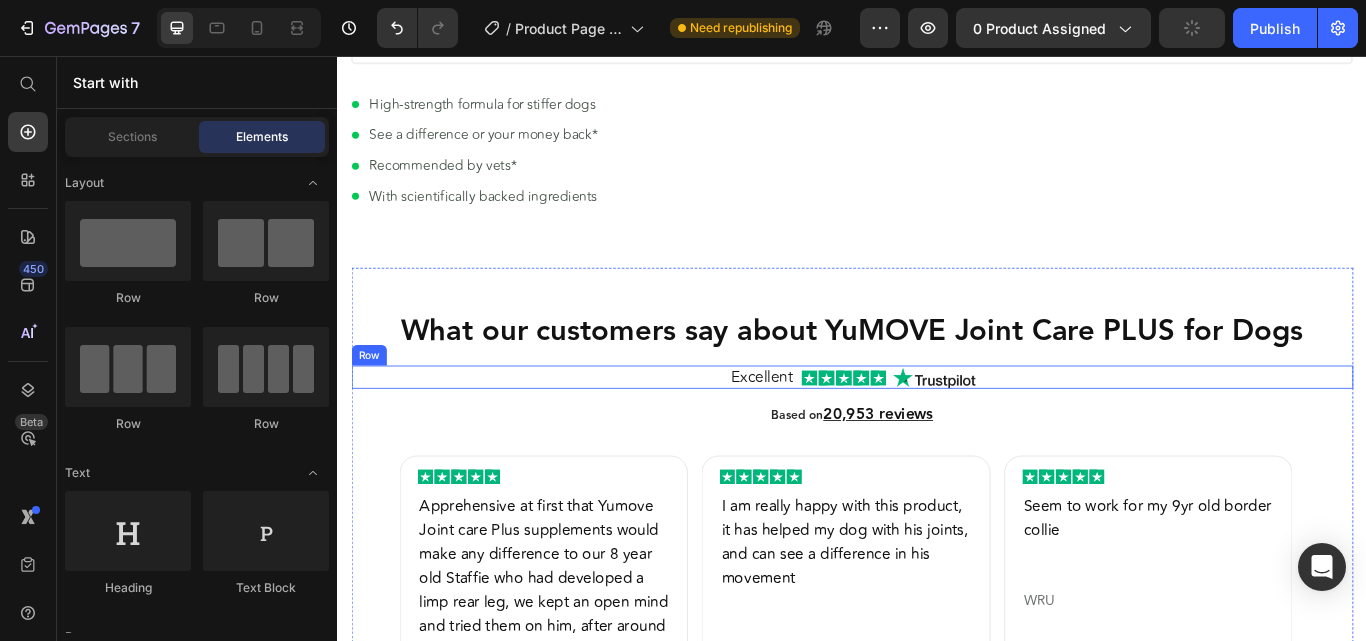 click on "Excellent Heading Image Image Row" at bounding box center (937, 431) 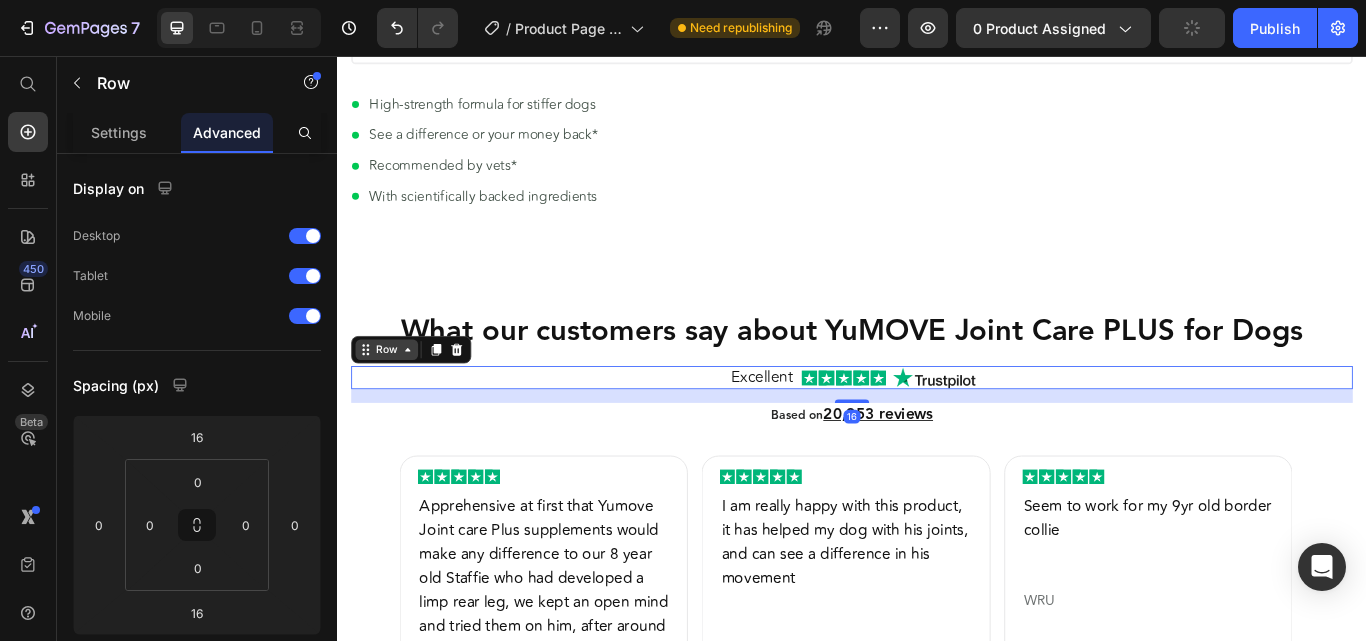 click on "Row" at bounding box center (394, 399) 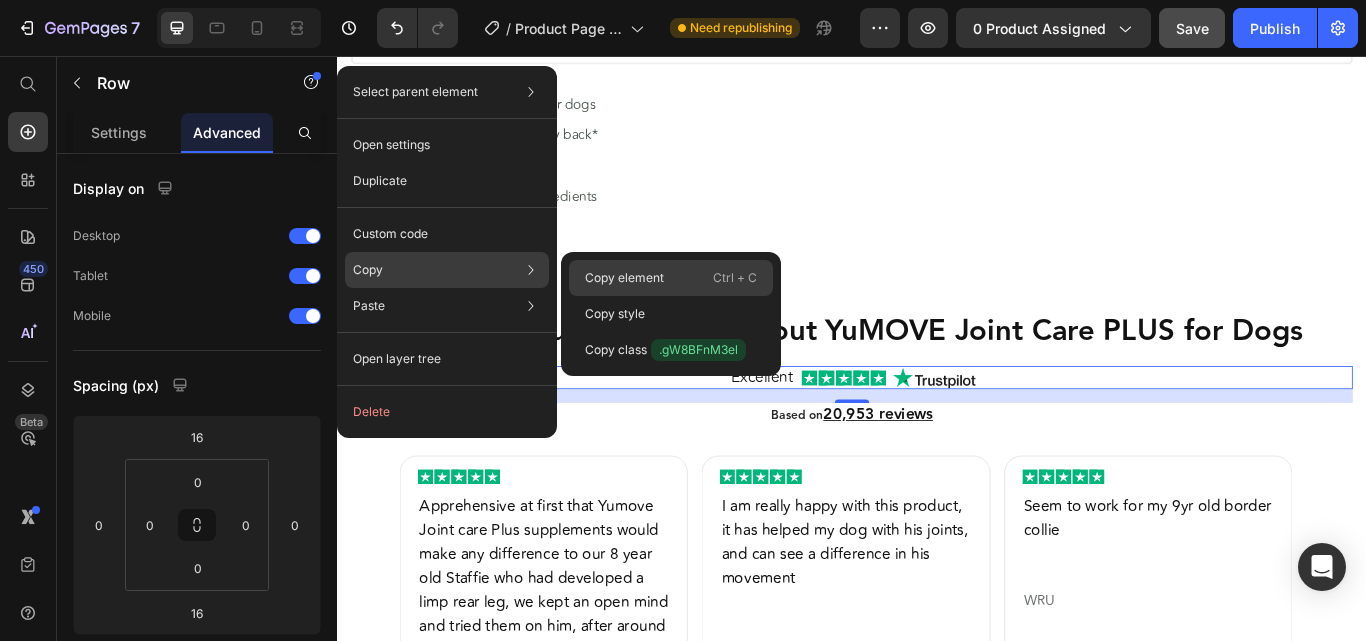 click on "Copy element  Ctrl + C" 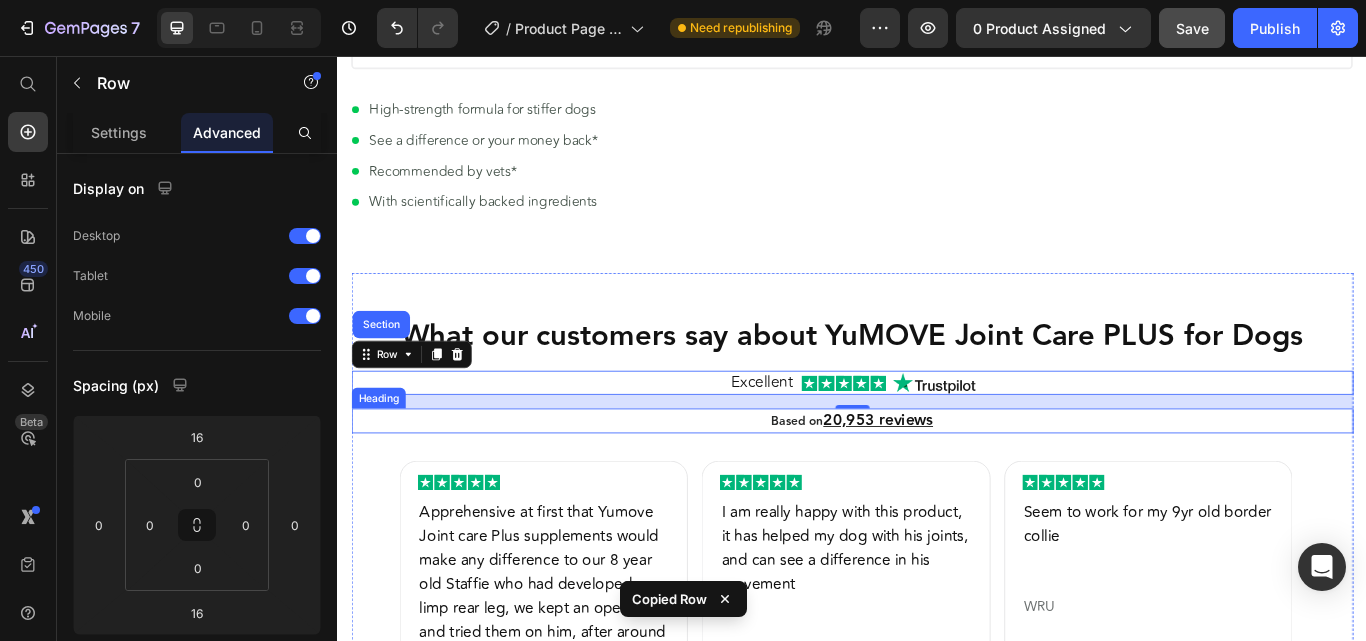 scroll, scrollTop: 0, scrollLeft: 0, axis: both 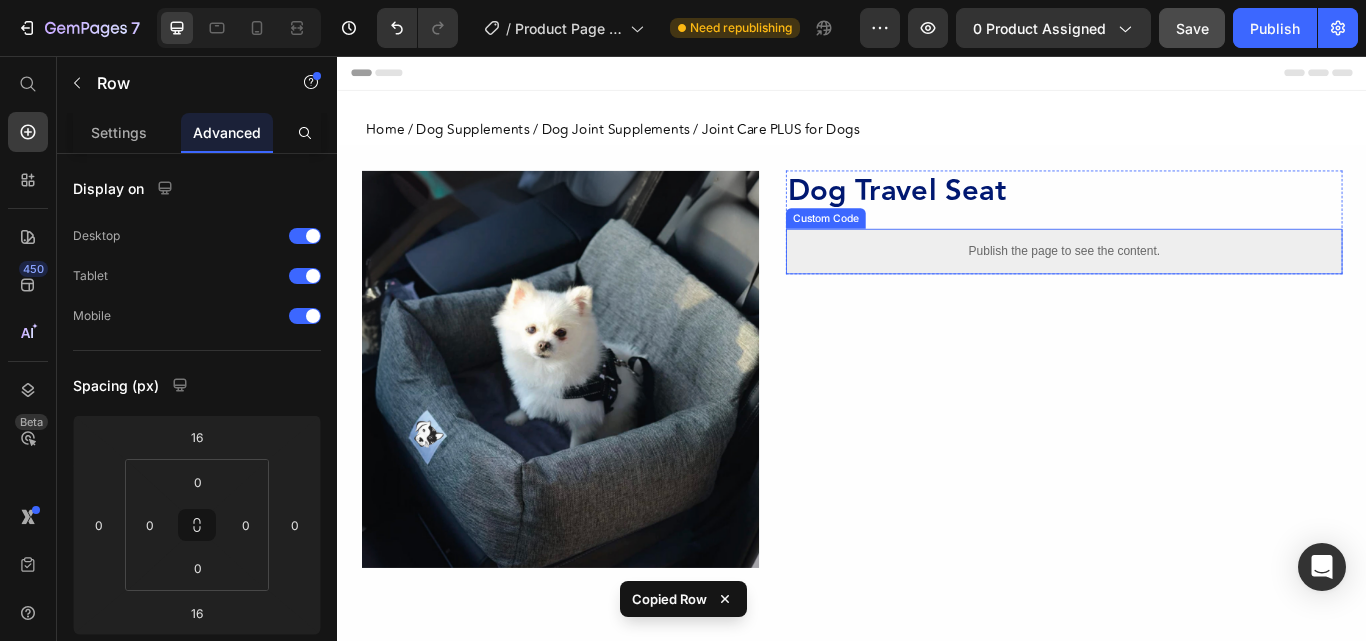 click on "Publish the page to see the content." at bounding box center (1184, 284) 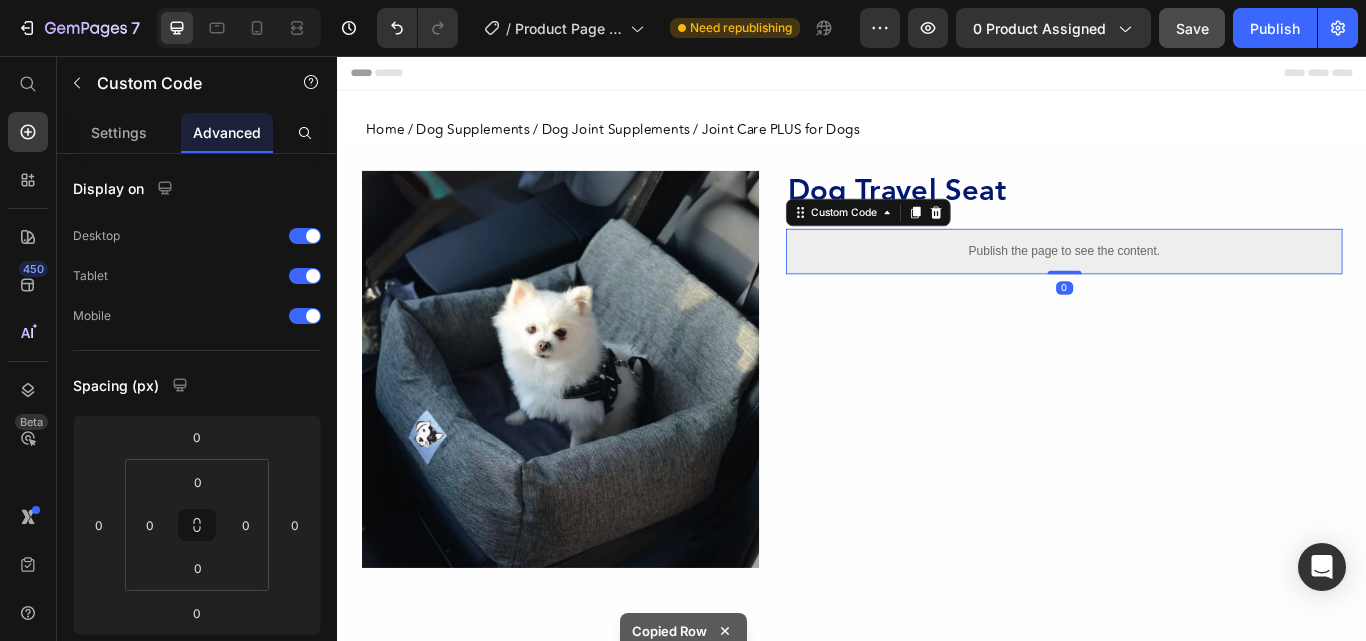 click on "Publish the page to see the content." at bounding box center (1184, 284) 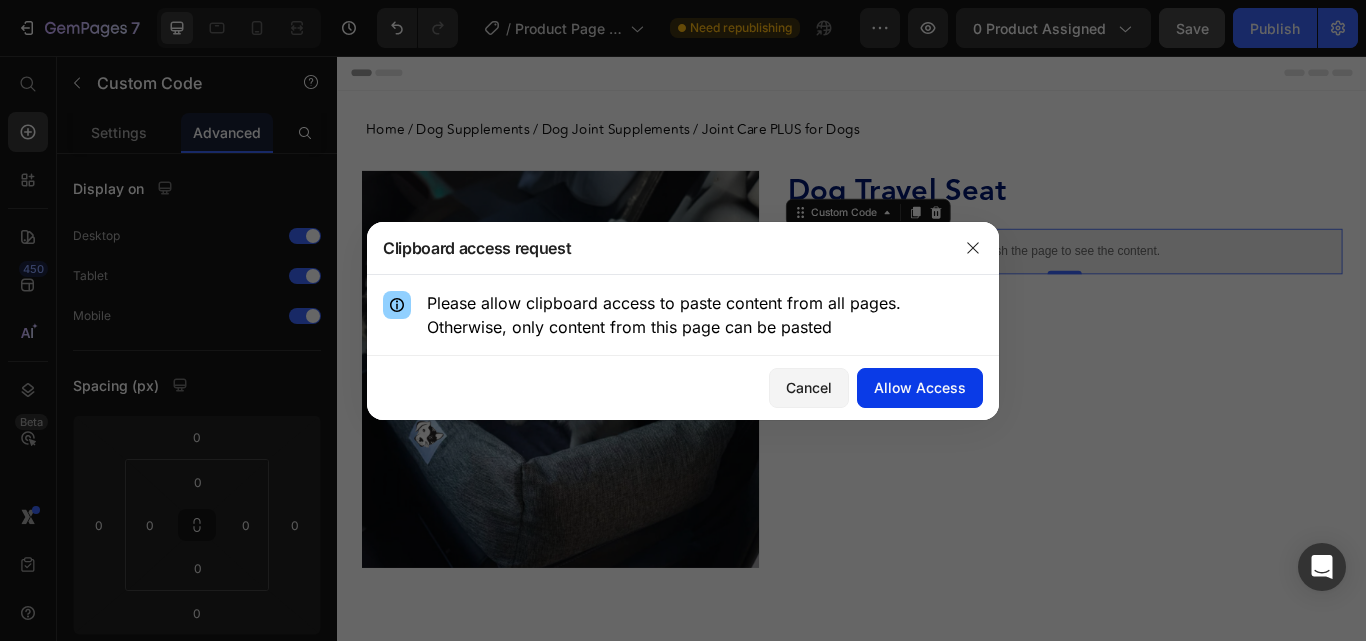 drag, startPoint x: 899, startPoint y: 389, endPoint x: 712, endPoint y: 384, distance: 187.06683 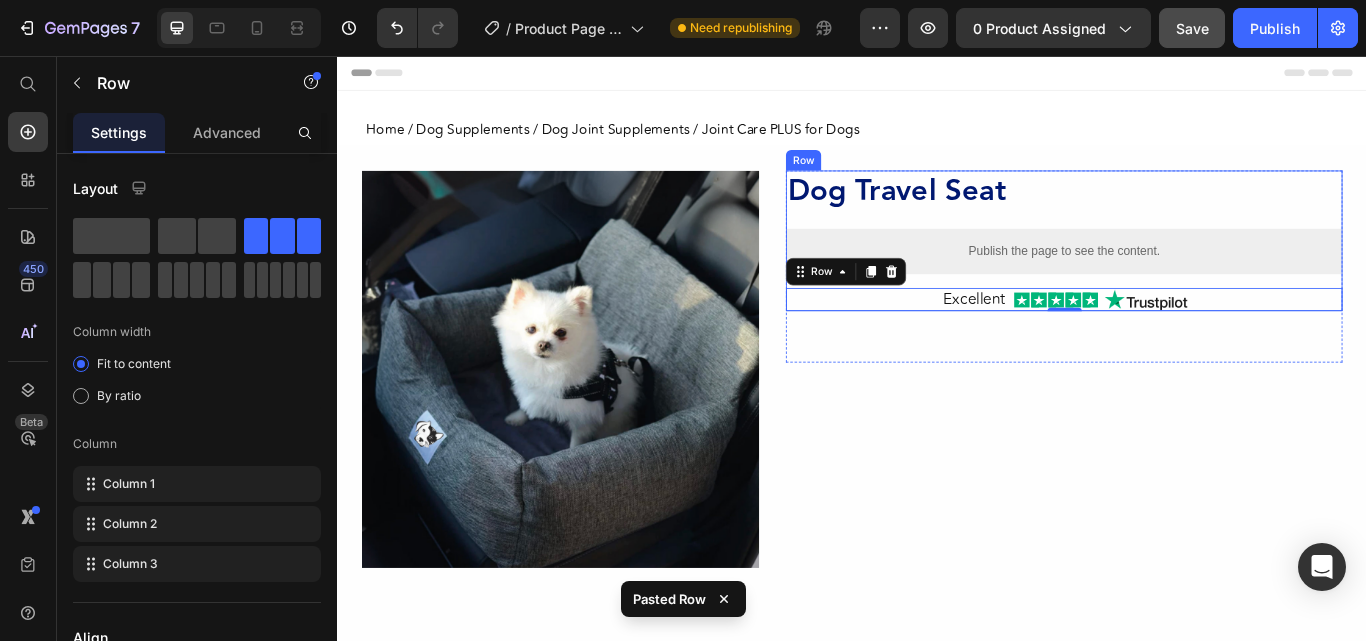 click on "Dog Travel Seat Product Title
Publish the page to see the content.
Custom Code Excellent Heading Image Image Row   0" at bounding box center (1184, 272) 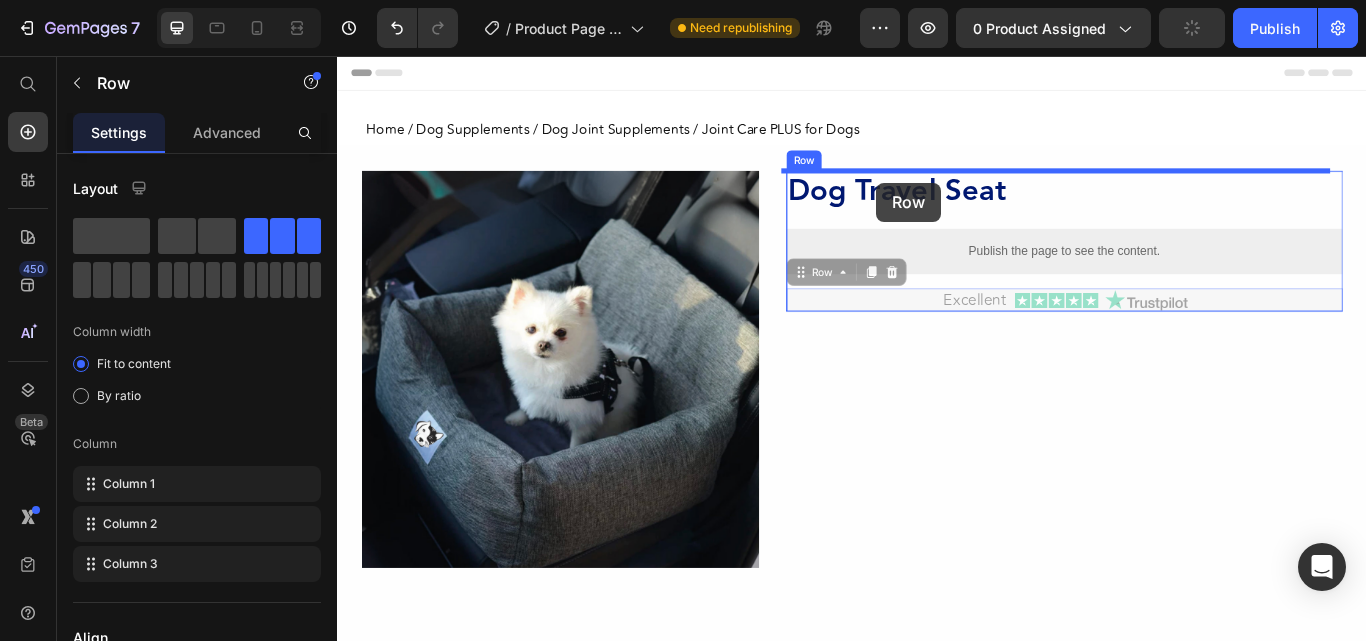 drag, startPoint x: 871, startPoint y: 319, endPoint x: 966, endPoint y: 204, distance: 149.16434 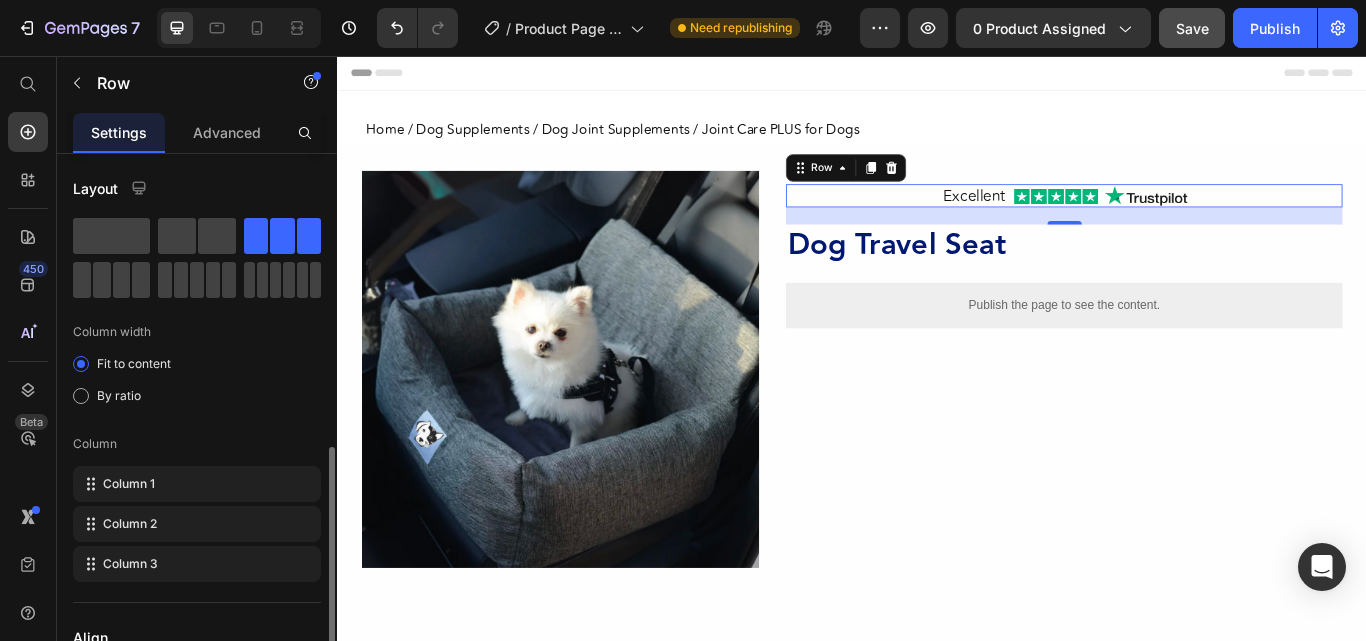 scroll, scrollTop: 200, scrollLeft: 0, axis: vertical 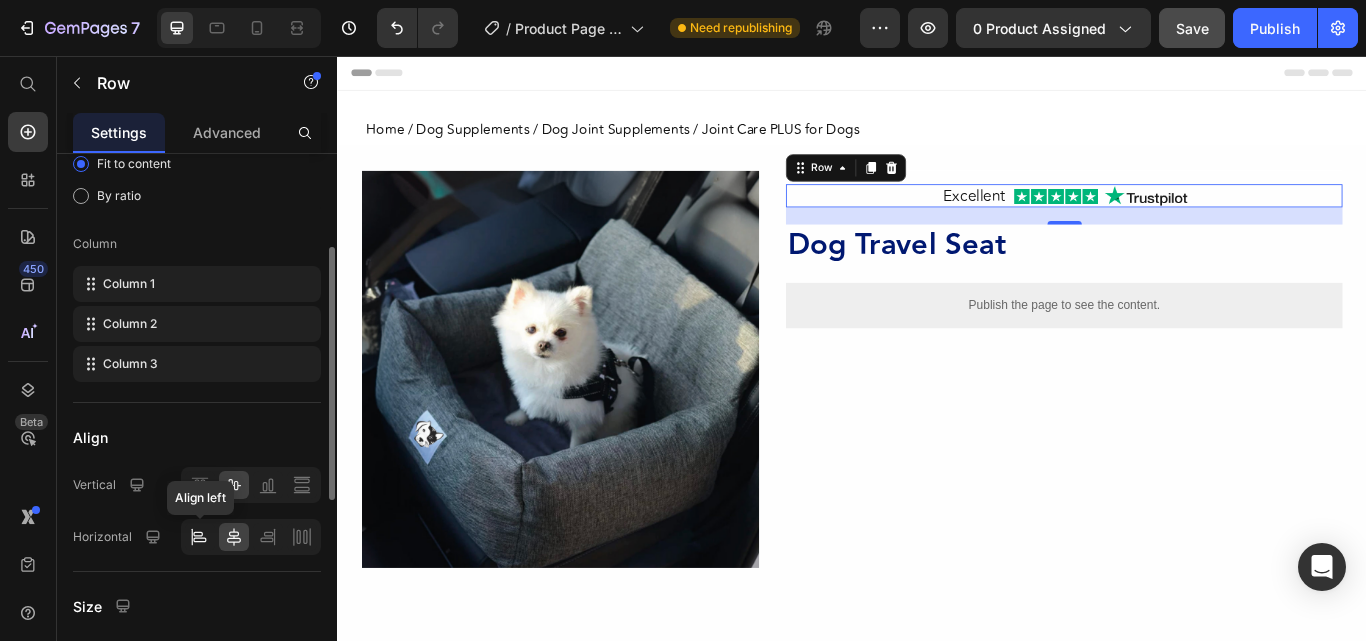 click 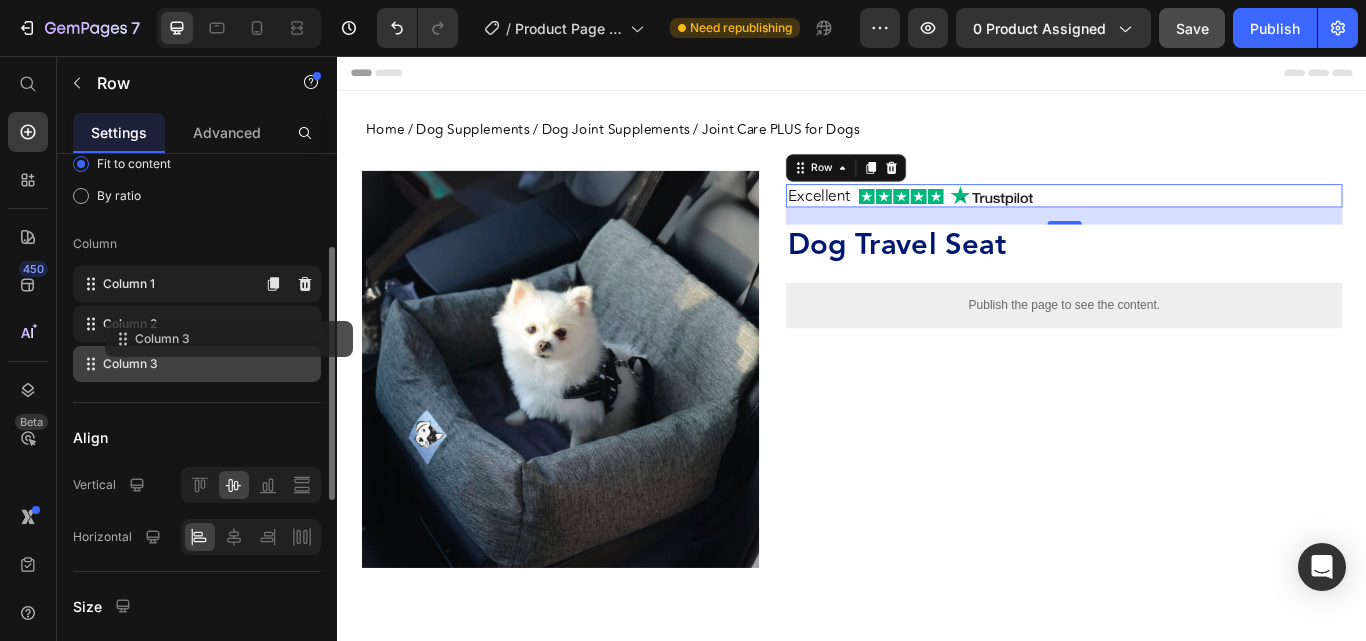 type 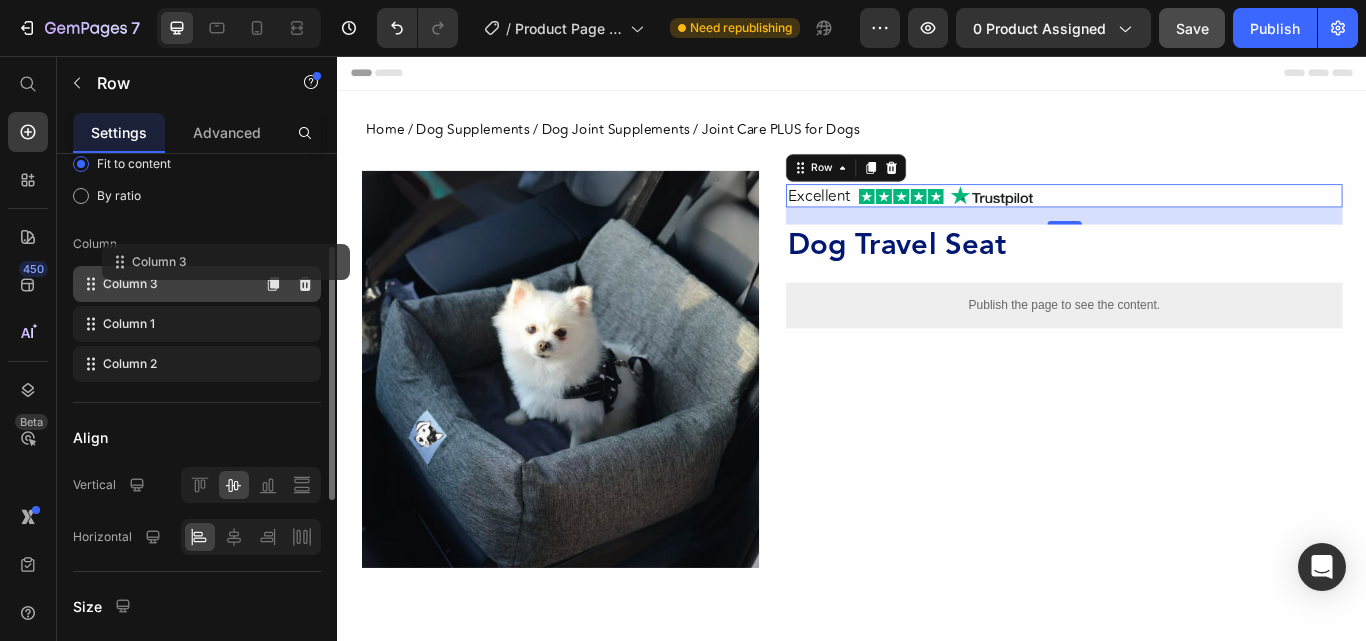 drag, startPoint x: 165, startPoint y: 375, endPoint x: 194, endPoint y: 269, distance: 109.89541 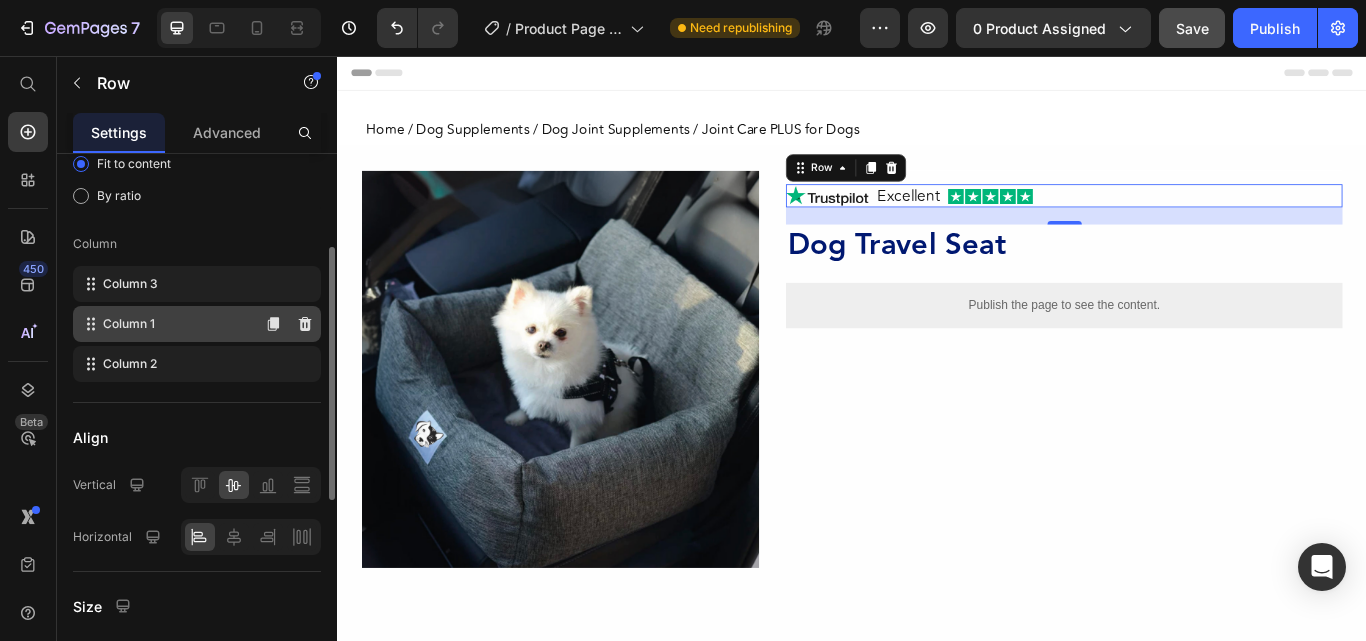 click on "Column 1" 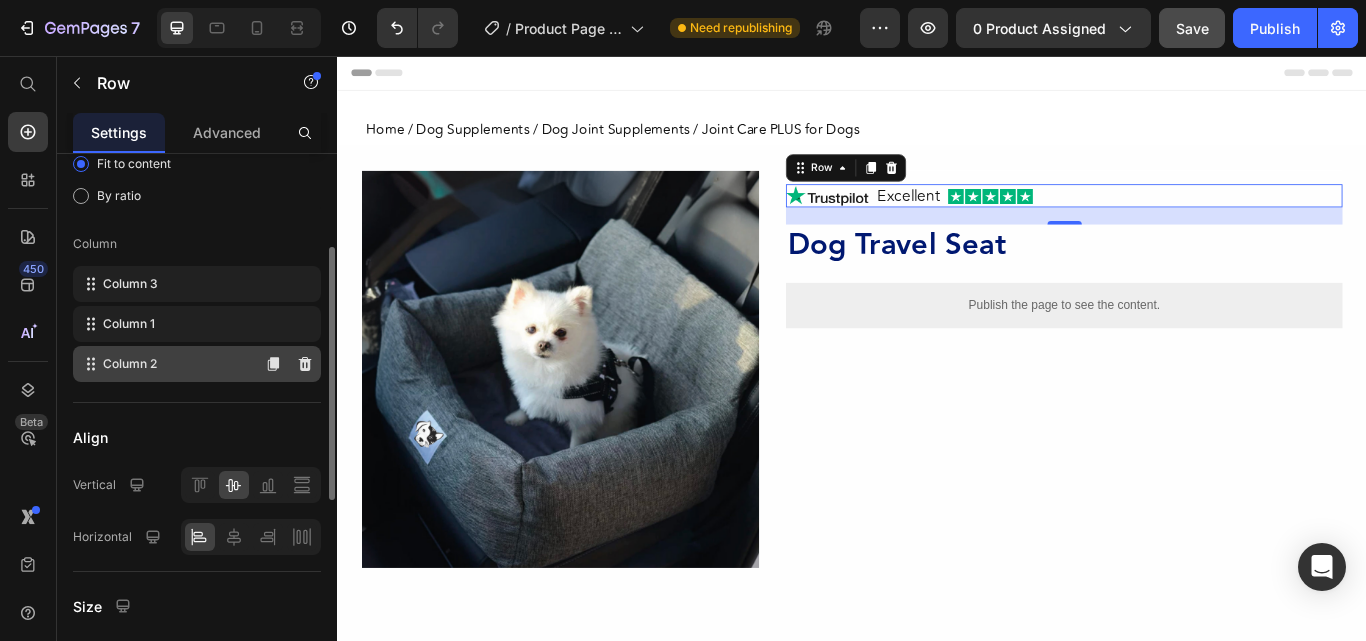 click on "Column 2" at bounding box center (130, 364) 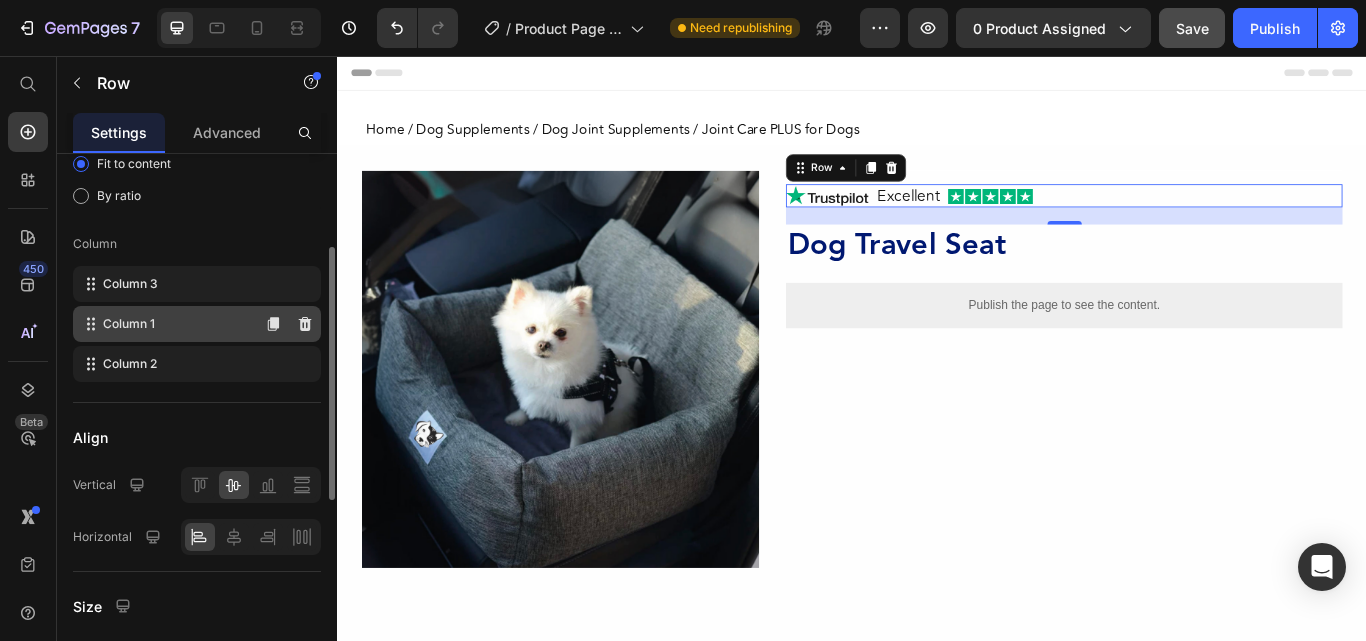 click on "Column 1" 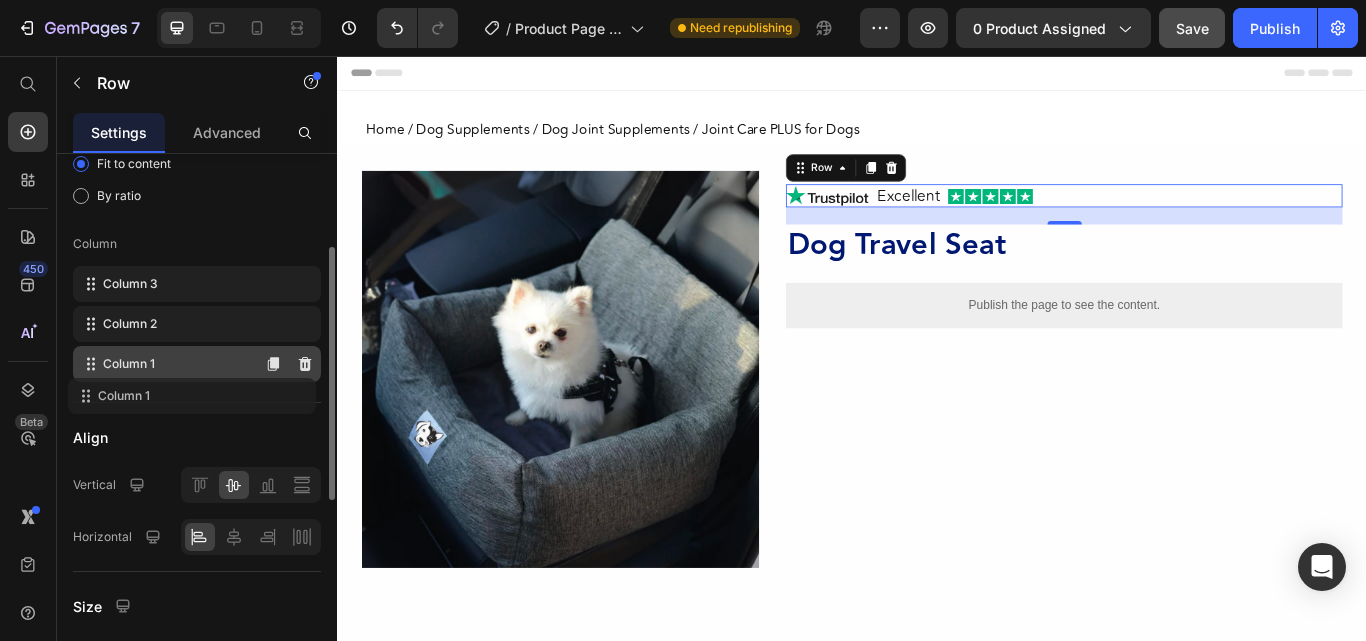 drag, startPoint x: 147, startPoint y: 309, endPoint x: 141, endPoint y: 380, distance: 71.25307 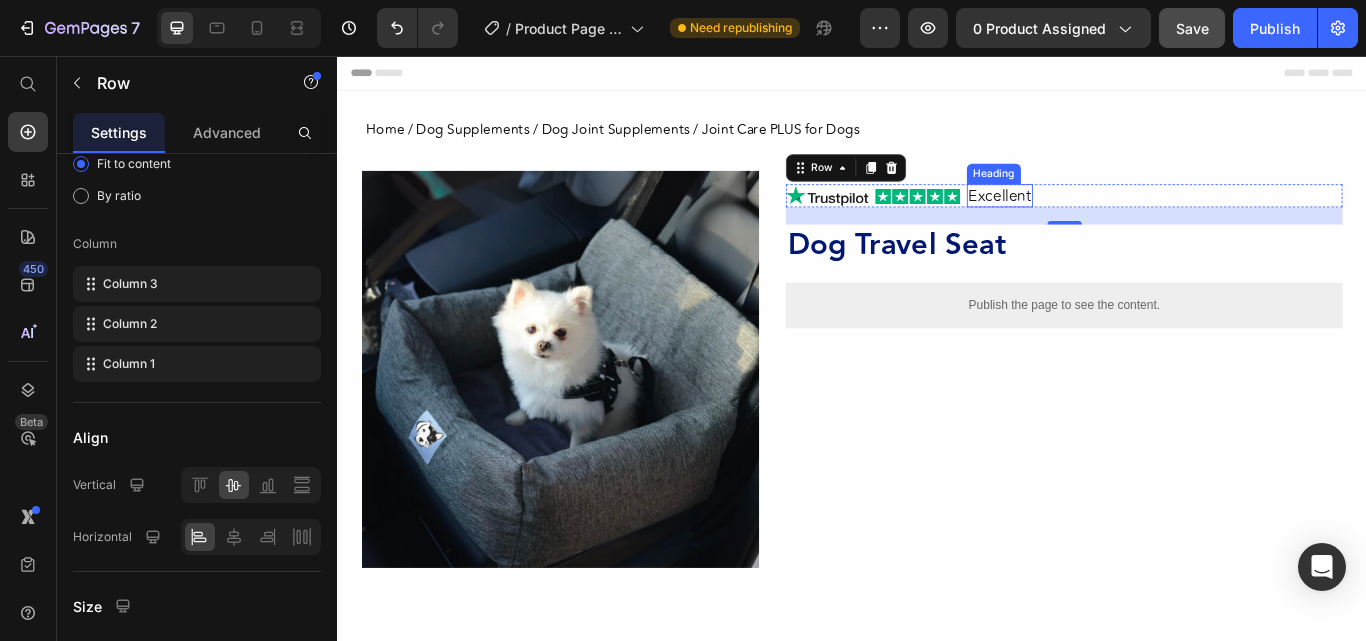 click on "Excellent" at bounding box center (1109, 219) 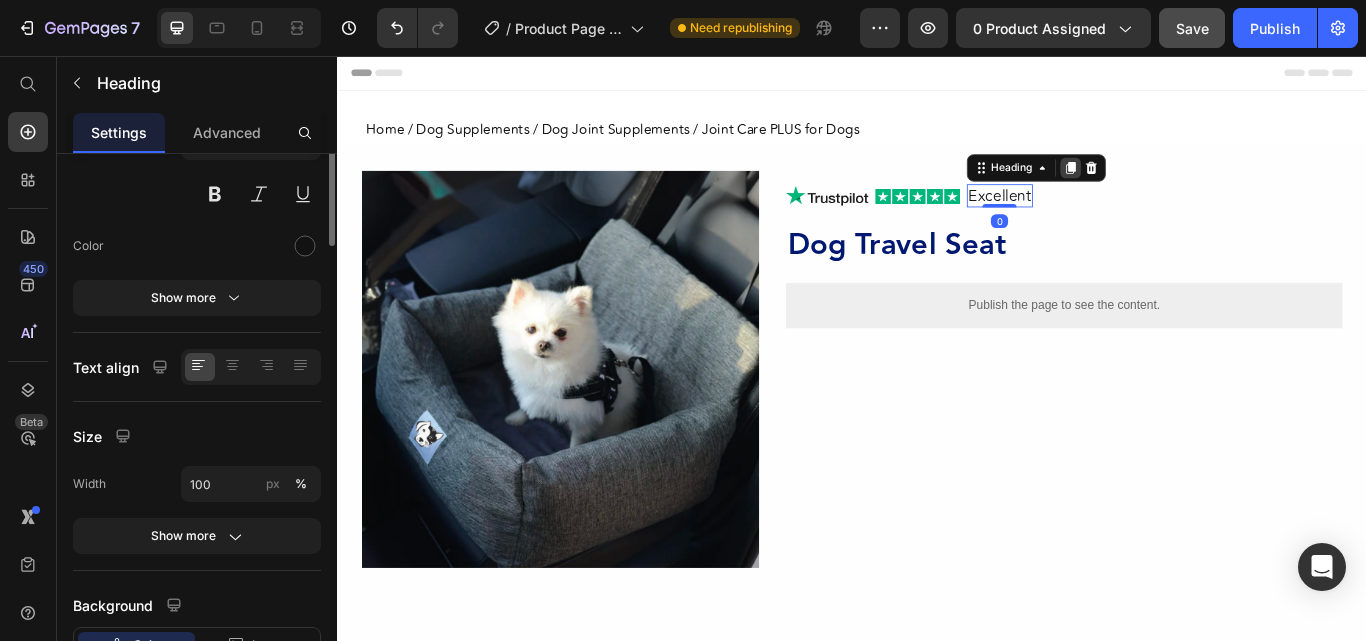 scroll, scrollTop: 0, scrollLeft: 0, axis: both 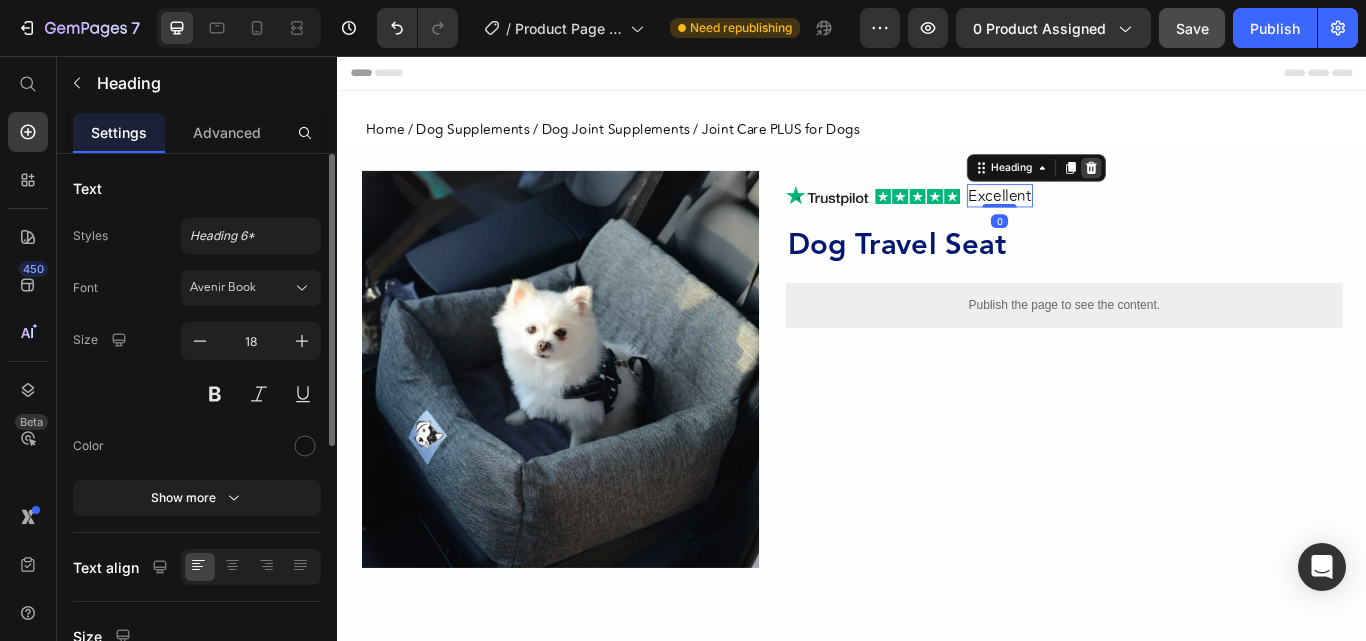 click 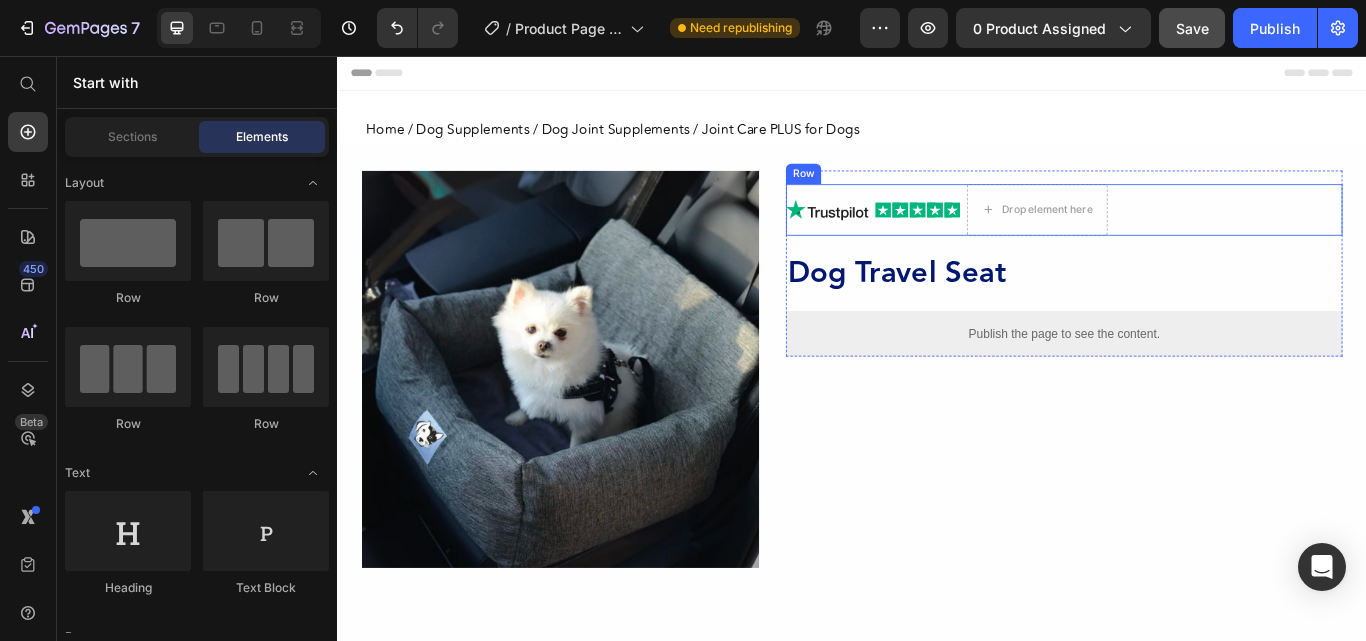 click on "Drop element here Image Image Row" at bounding box center (1184, 236) 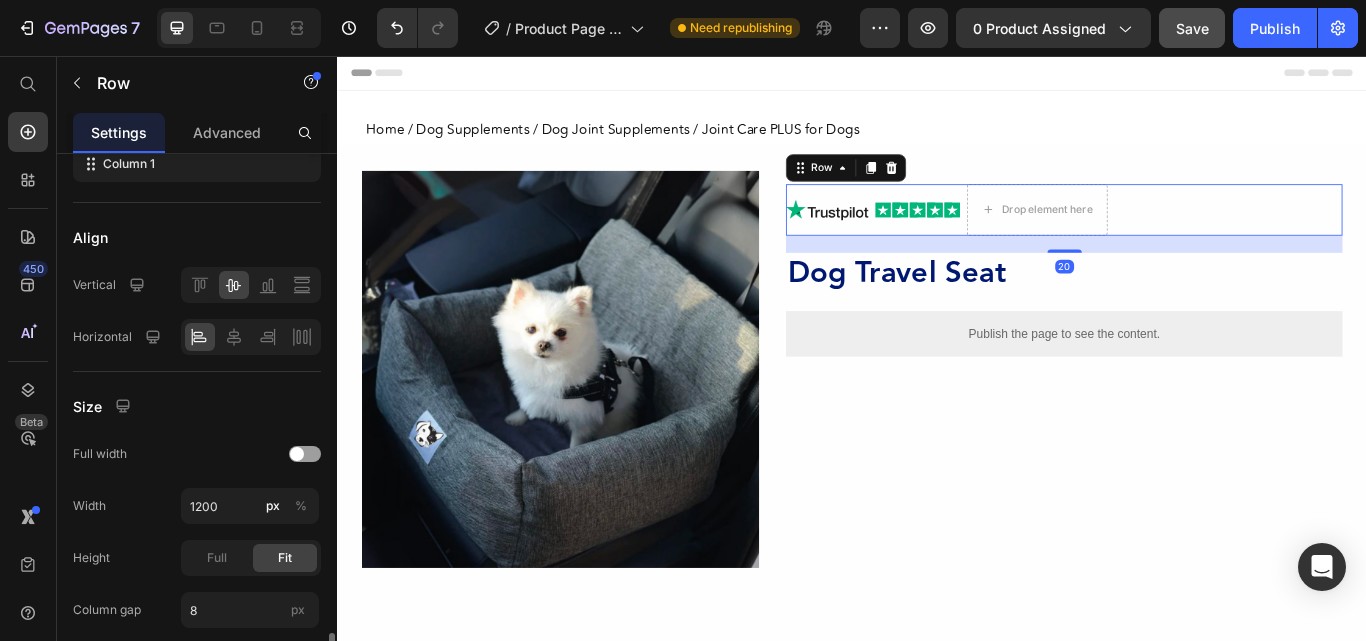 scroll, scrollTop: 625, scrollLeft: 0, axis: vertical 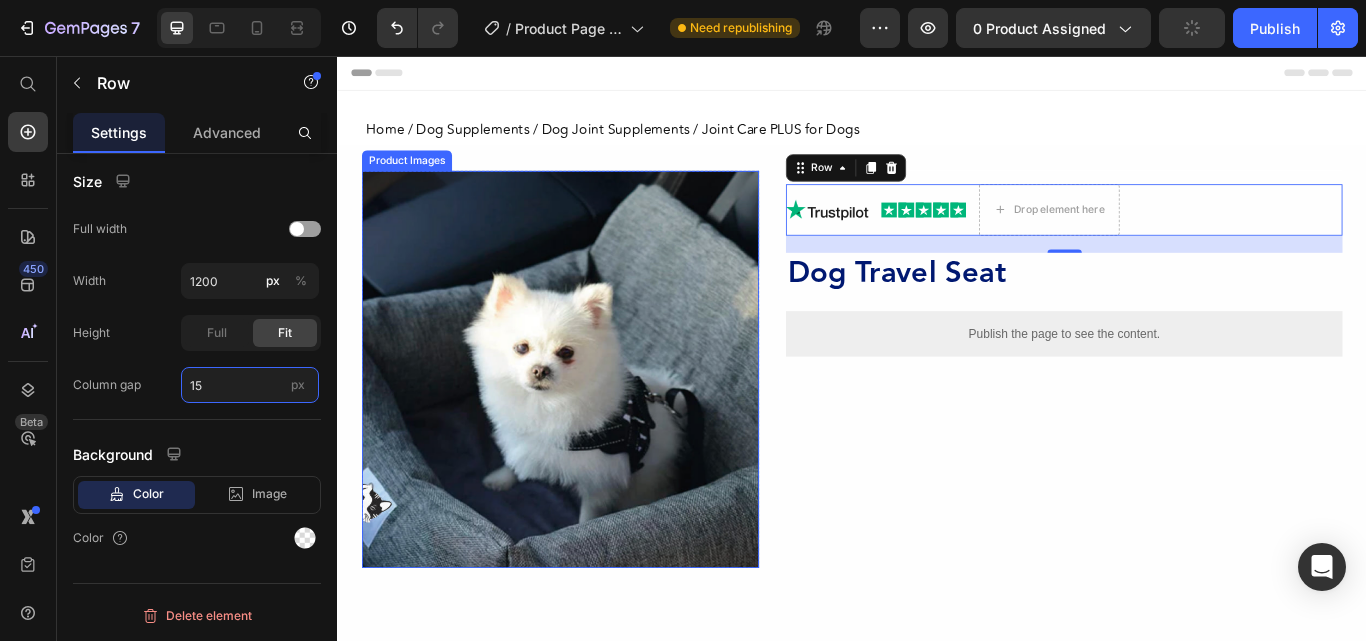 type on "8" 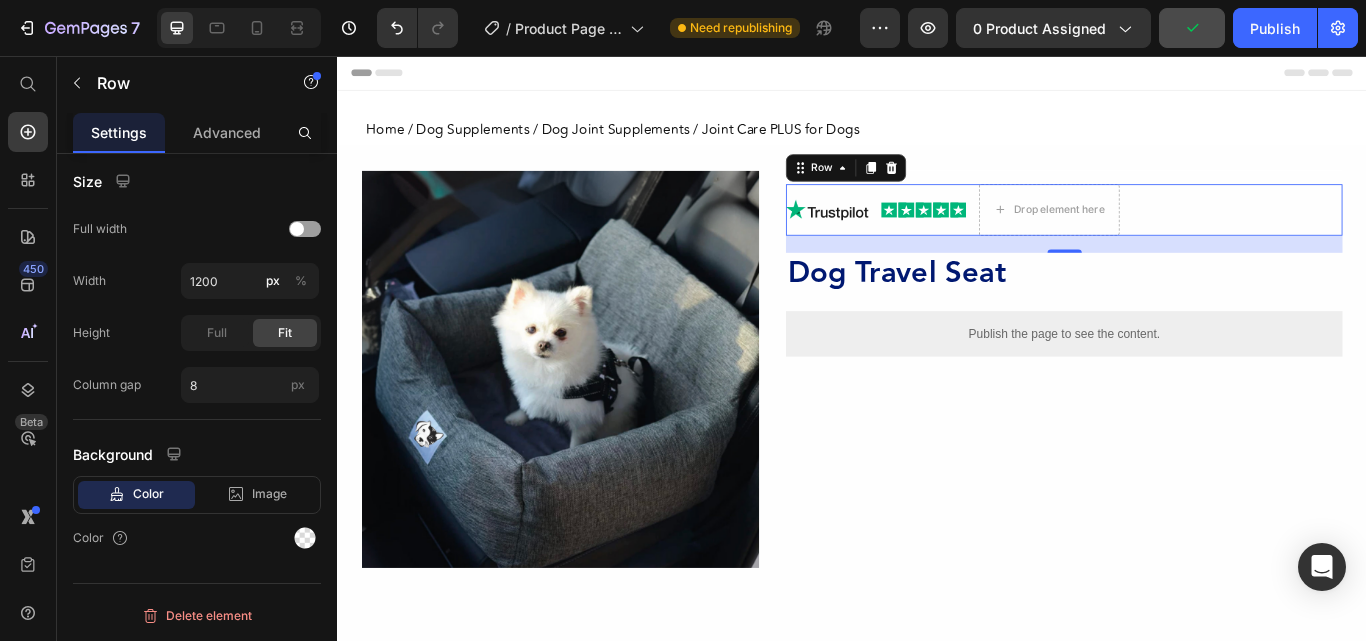 click 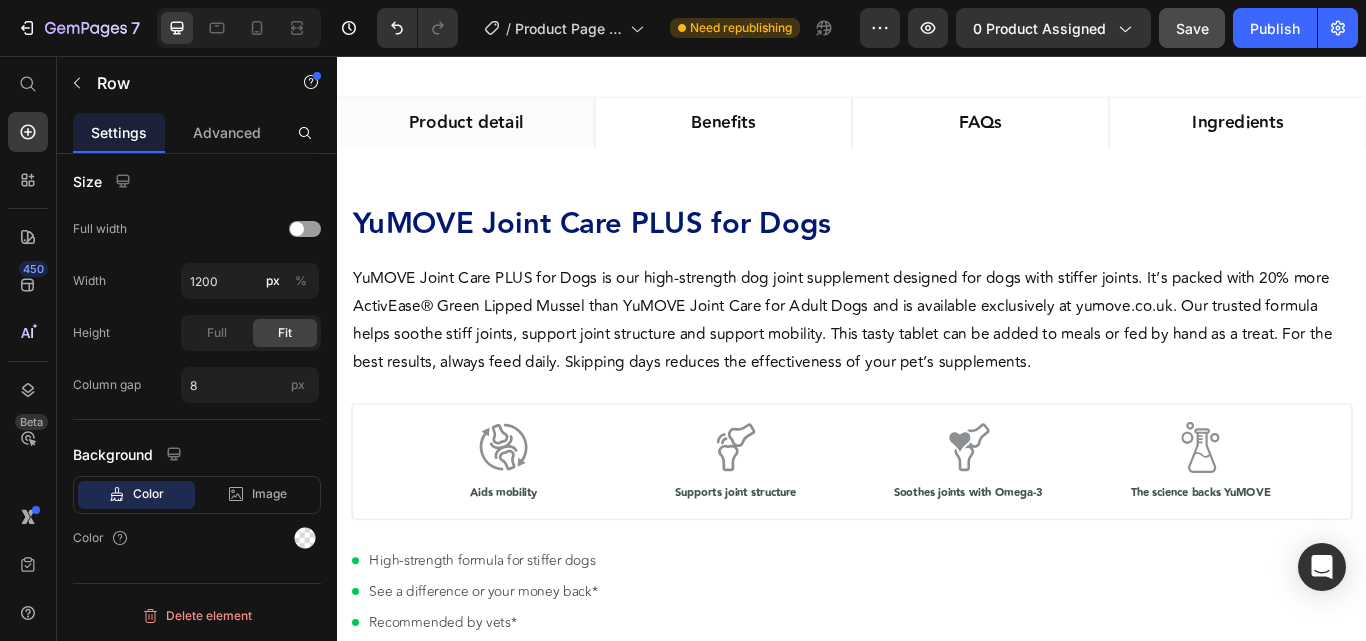 scroll, scrollTop: 1129, scrollLeft: 0, axis: vertical 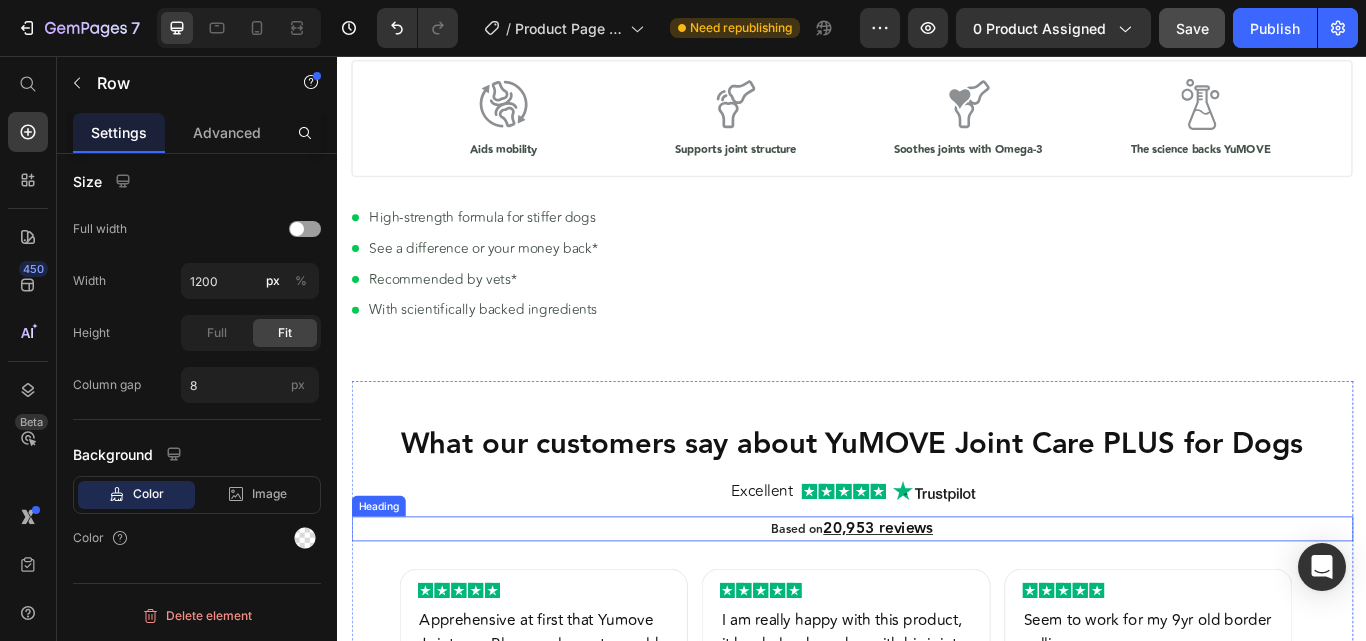click on "20,953 reviews" at bounding box center (968, 607) 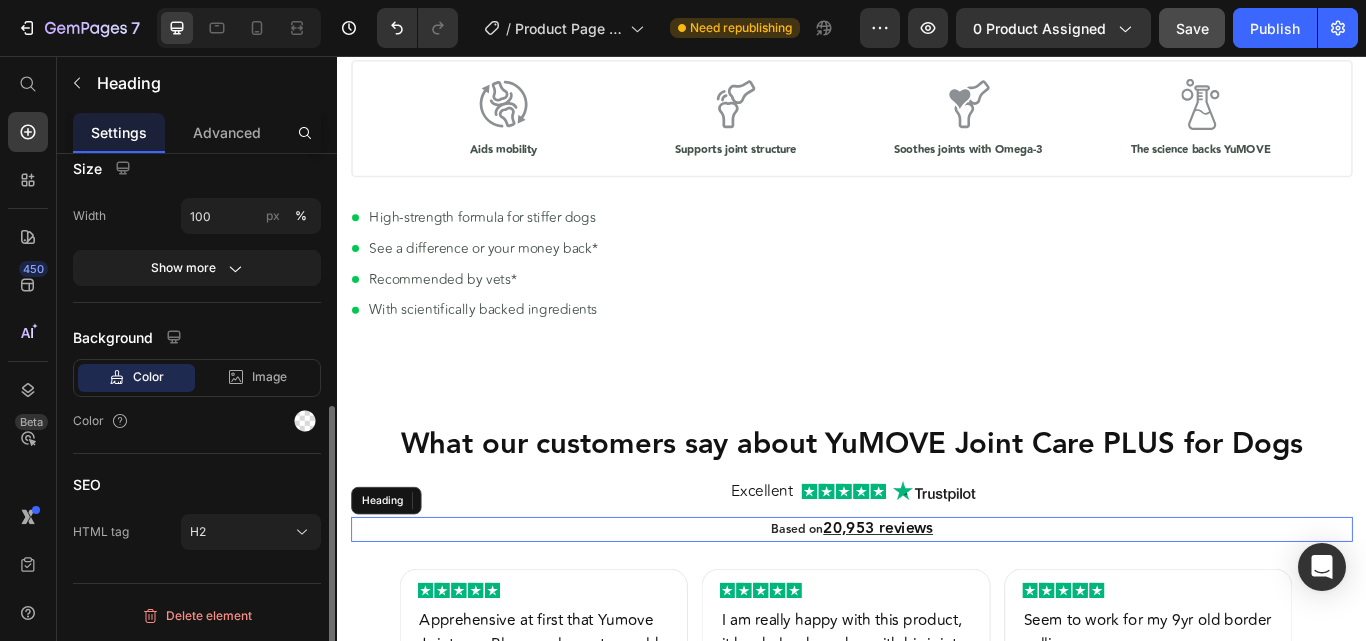 click on "20,953 reviews" at bounding box center [968, 607] 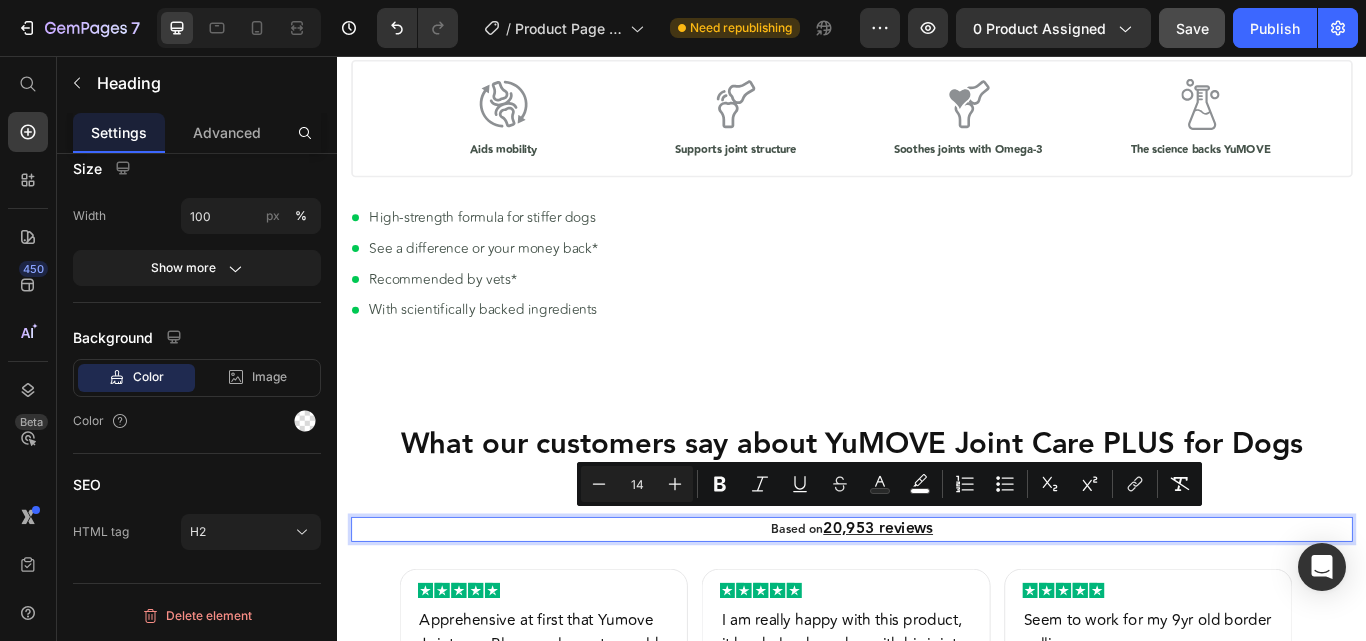 scroll, scrollTop: 0, scrollLeft: 0, axis: both 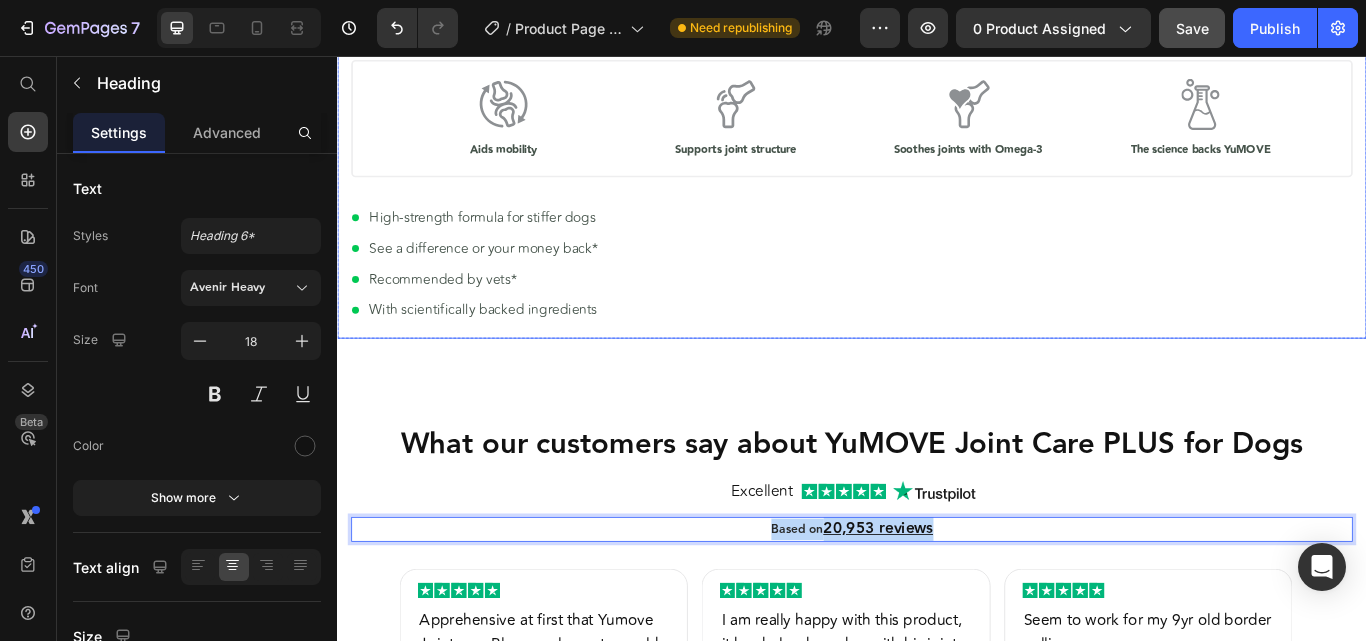 click on "Drop element here" at bounding box center (1153, -893) 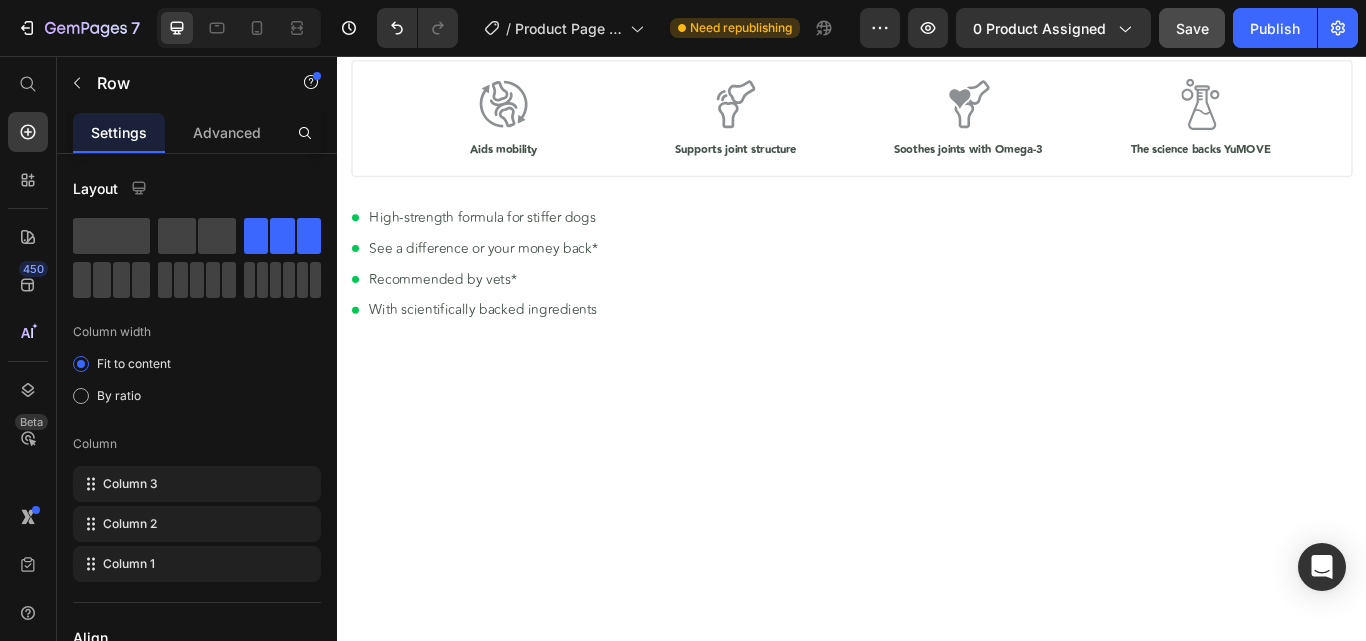 scroll, scrollTop: 0, scrollLeft: 0, axis: both 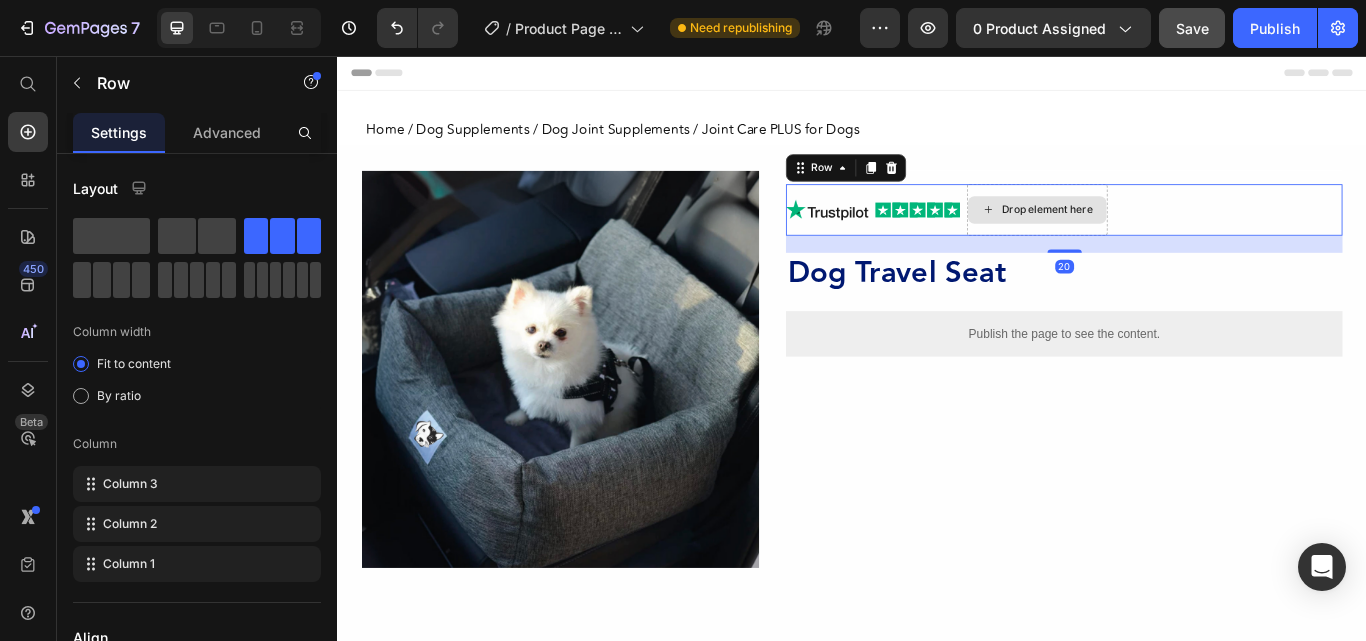 click on "Drop element here" at bounding box center (1165, 236) 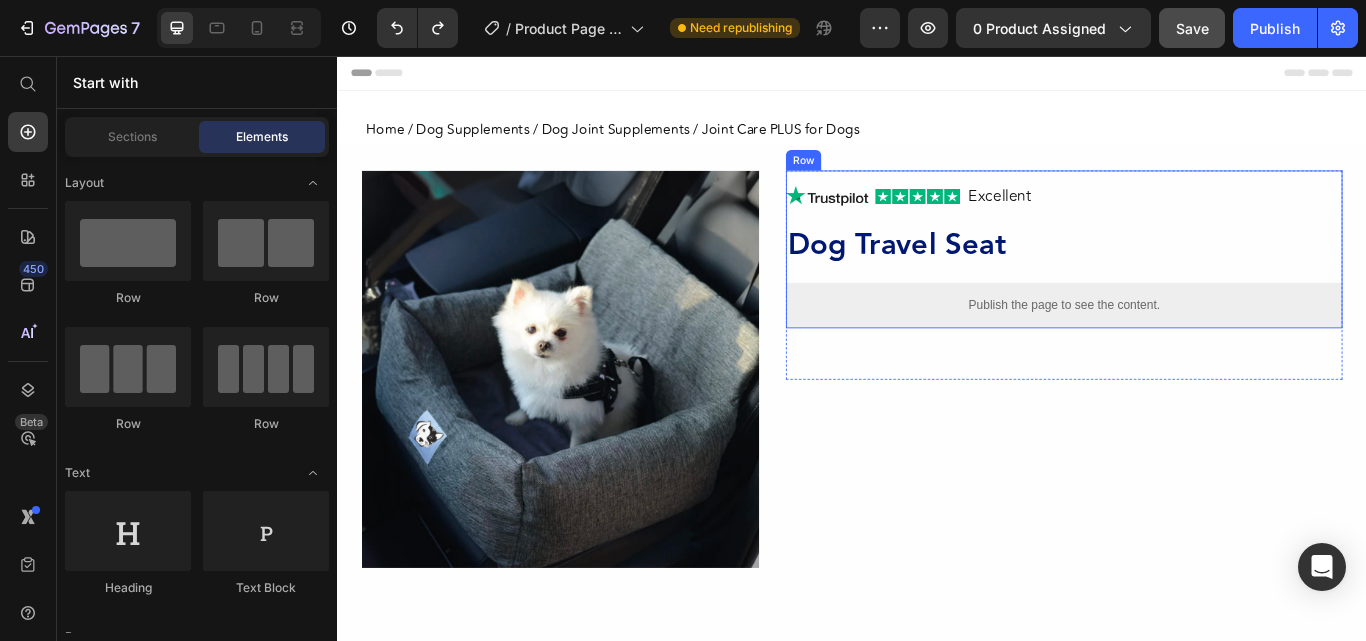 click on "Excellent" at bounding box center (1109, 219) 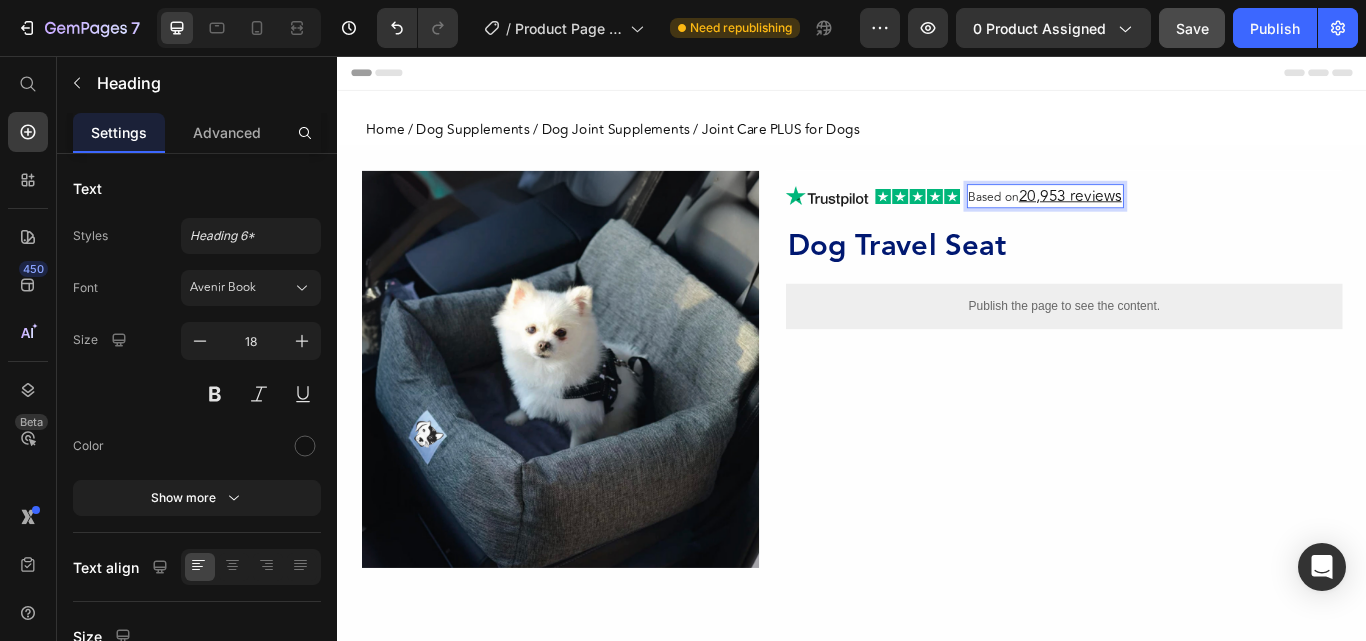 click on "20,953 reviews" at bounding box center (1192, 219) 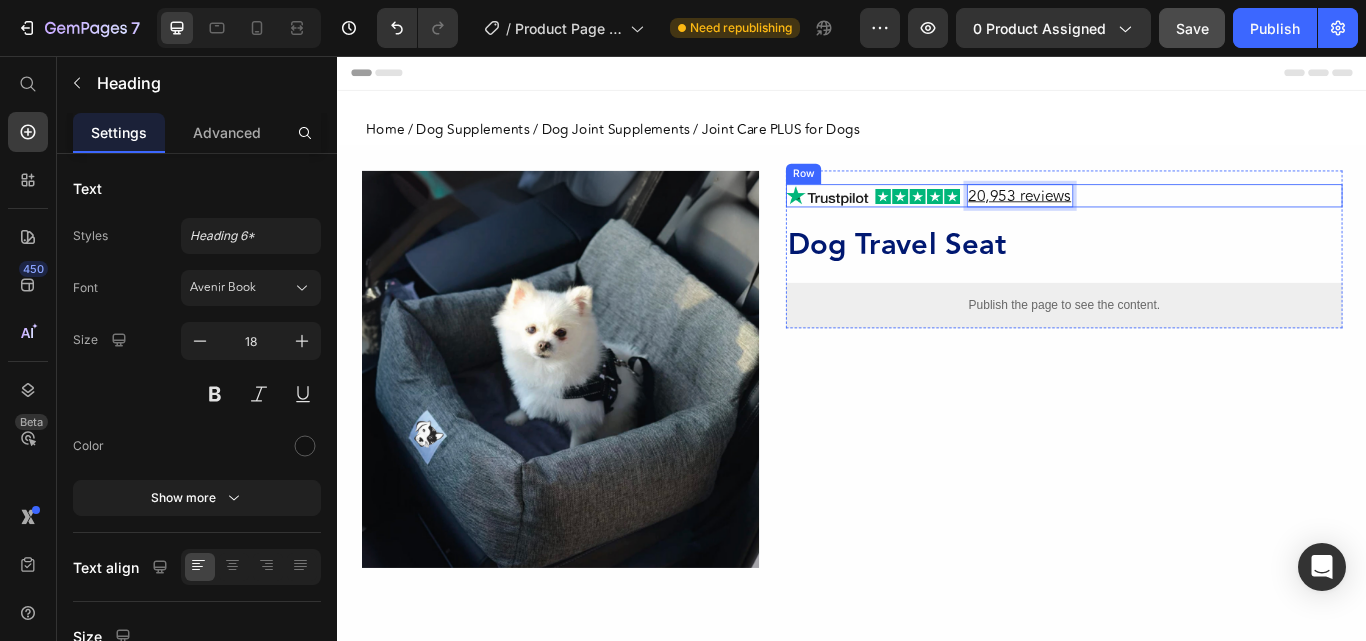 click on "⁠⁠⁠⁠⁠⁠⁠ 20,953 reviews Heading   0 Image Image Row" at bounding box center (1184, 219) 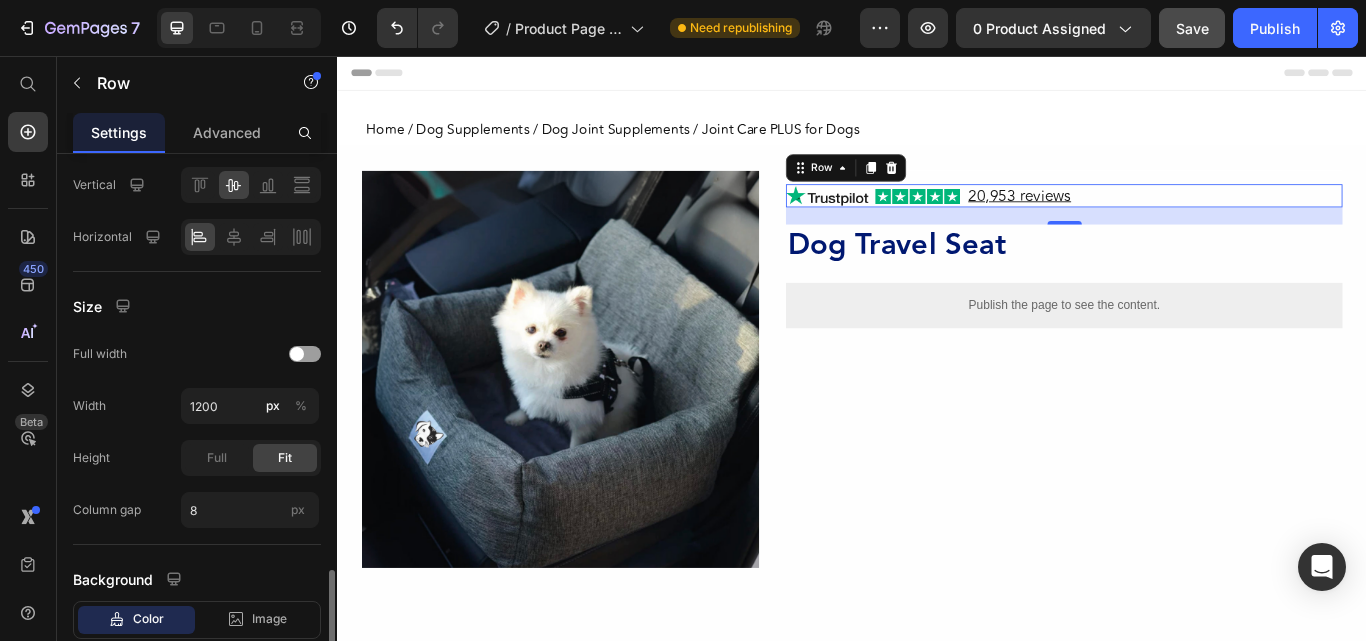 scroll, scrollTop: 625, scrollLeft: 0, axis: vertical 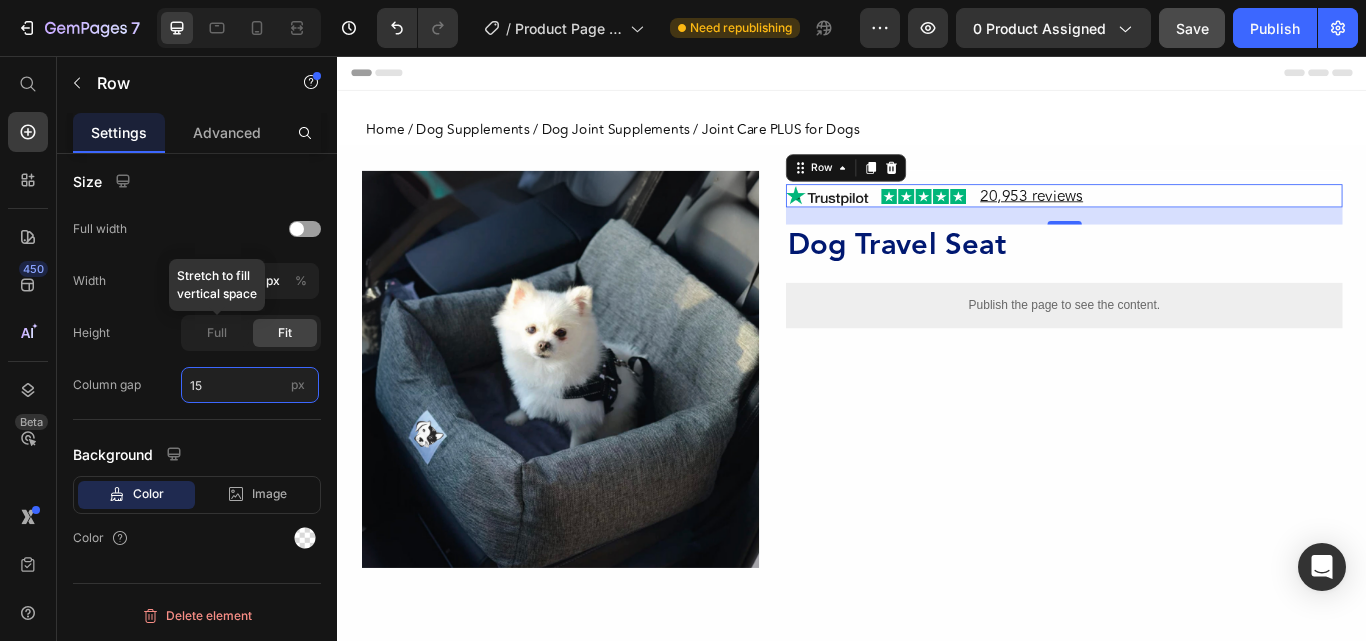 type on "15" 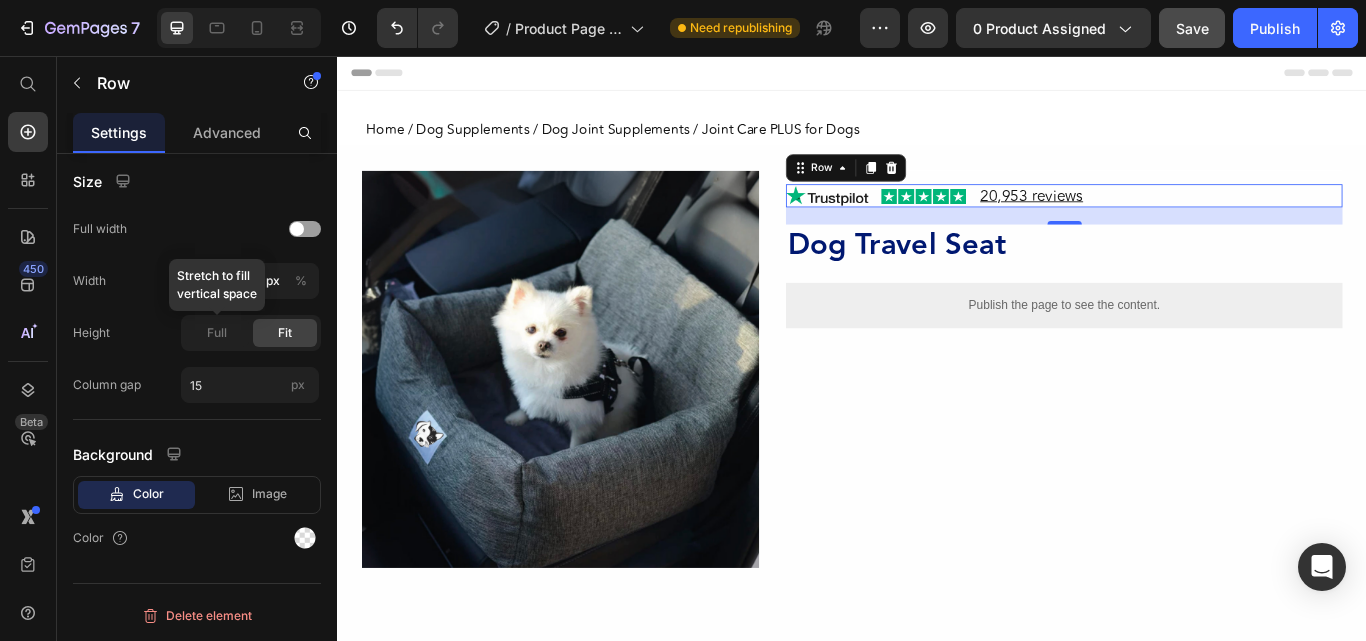 click on "Save" 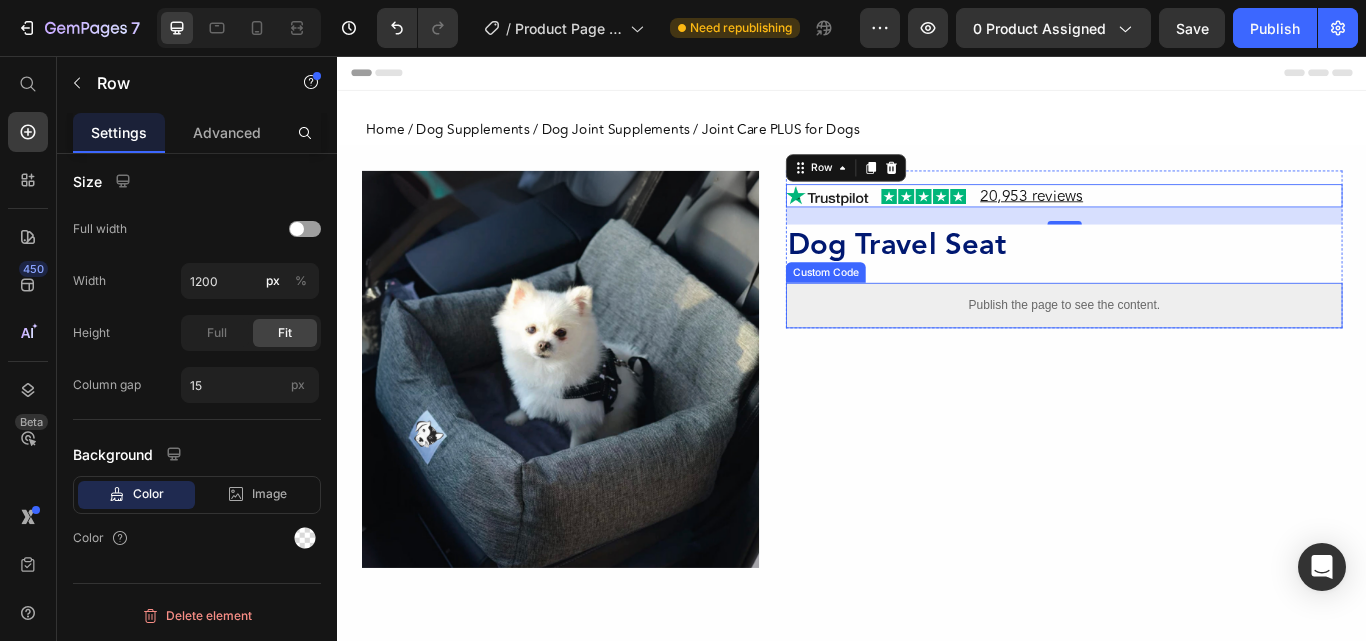 click on "Publish the page to see the content." at bounding box center [1184, 347] 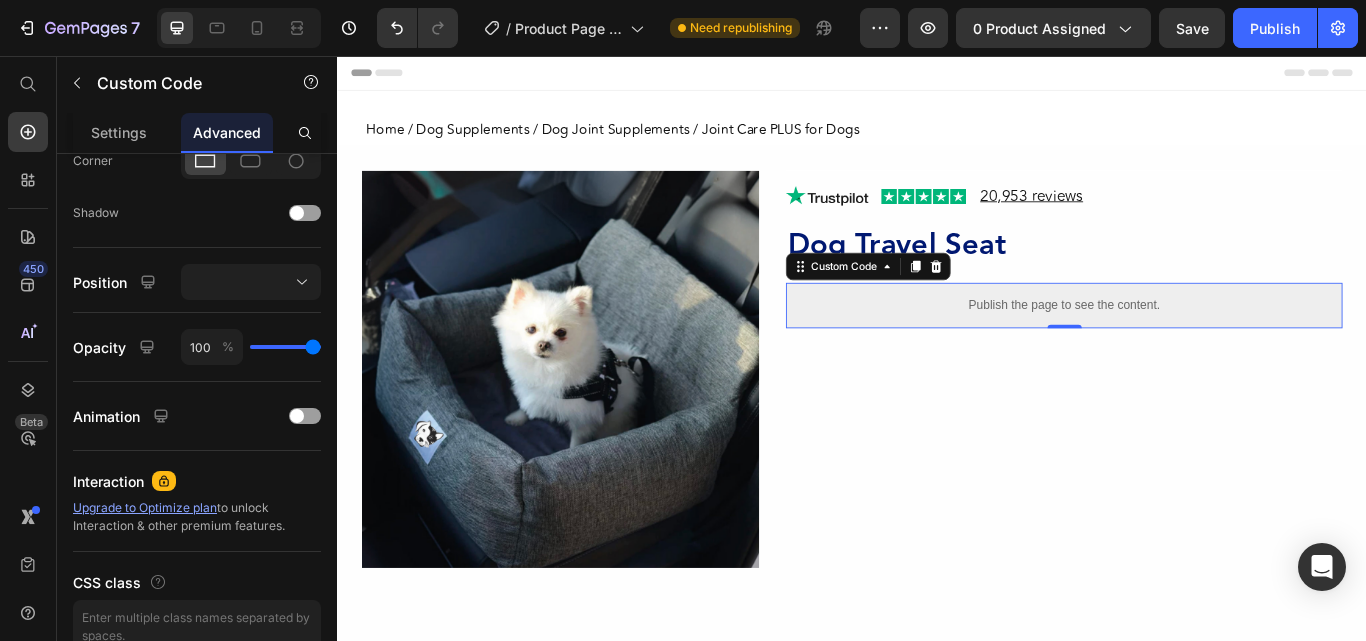 scroll, scrollTop: 0, scrollLeft: 0, axis: both 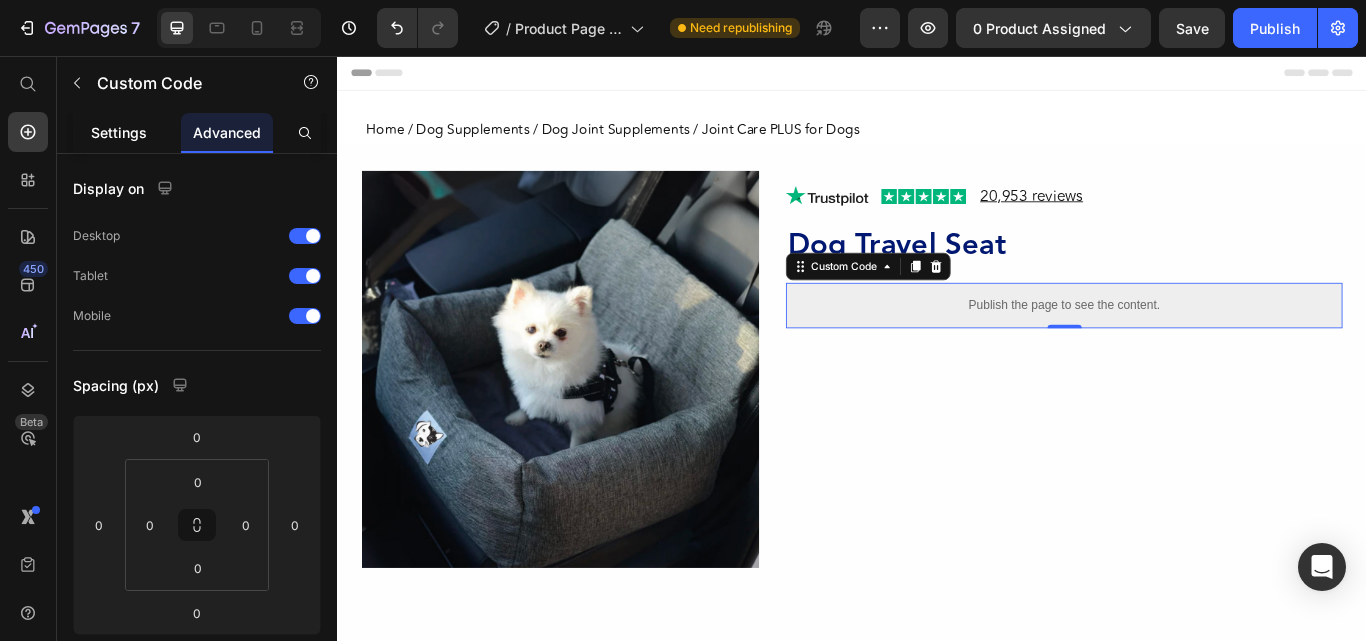 click on "Settings" at bounding box center [119, 132] 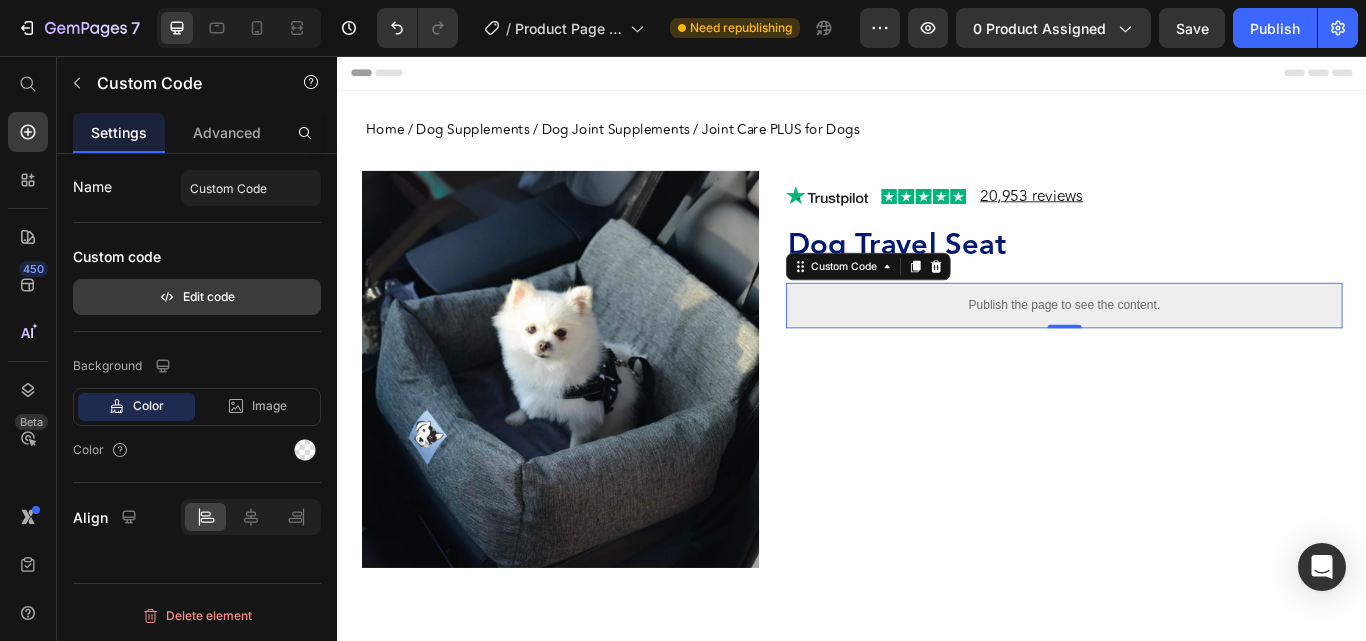 click on "Edit code" at bounding box center [197, 297] 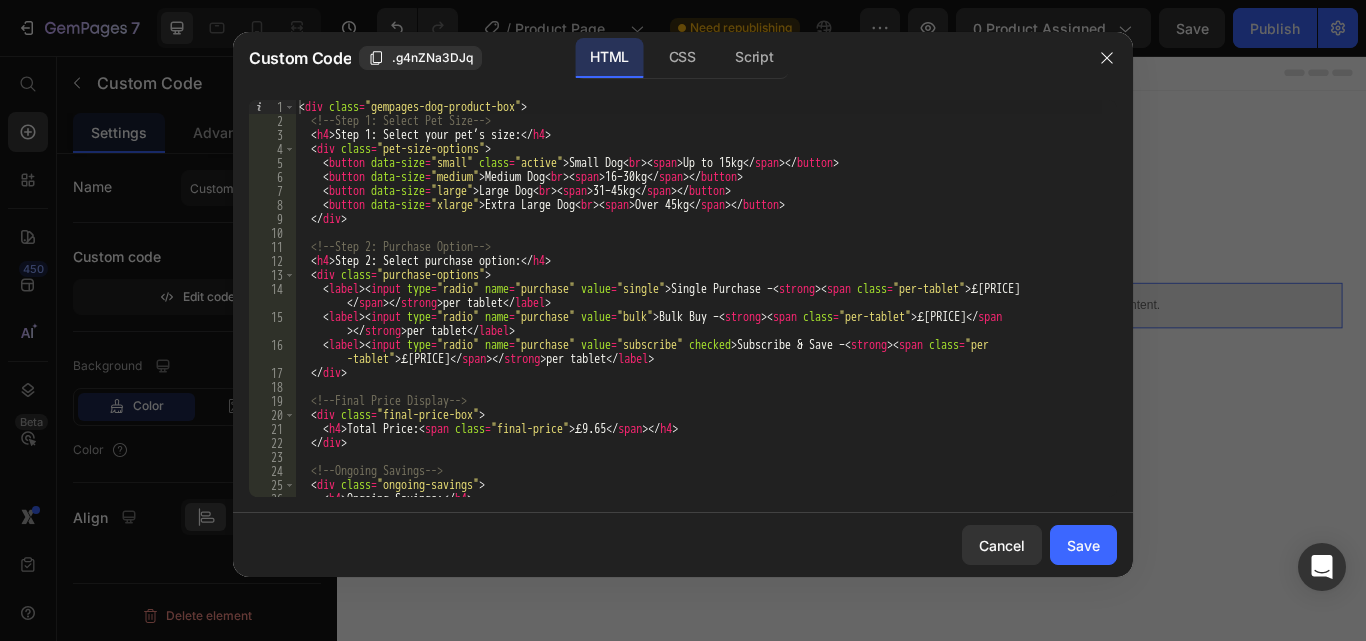 click on "< div   class = "gempages-dog-product-box" >    <!--  Step 1: Select Pet Size  -->    < h4 > Step 1: Select your pet’s size: </ h4 >    < div   class = "pet-size-options" >      < button   data-size = "small"   class = "active" > Small Dog < br > < span > Up to 15kg </ span > </ button >      < button   data-size = "medium" > Medium Dog < br > < span > 16–30kg </ span > </ button >      < button   data-size = "large" > Large Dog < br > < span > 31–45kg </ span > </ button >      < button   data-size = "xlarge" > Extra Large Dog < br > < span > Over 45kg </ span > </ button >    </ div >    <!--  Step 2: Purchase Option  -->    < h4 > Step 2: Select purchase option: </ h4 >    < div   class = "purchase-options" >      < label > < input   type = "radio"   name = "purchase"   value = "single" >  Single Purchase –  < strong > < span   class = "per-tablet" > £0.64          </ span > </ strong >  per tablet </ label >      < label > < input   type = "radio"   name = "purchase"   value = "bulk" > <" at bounding box center [698, 312] 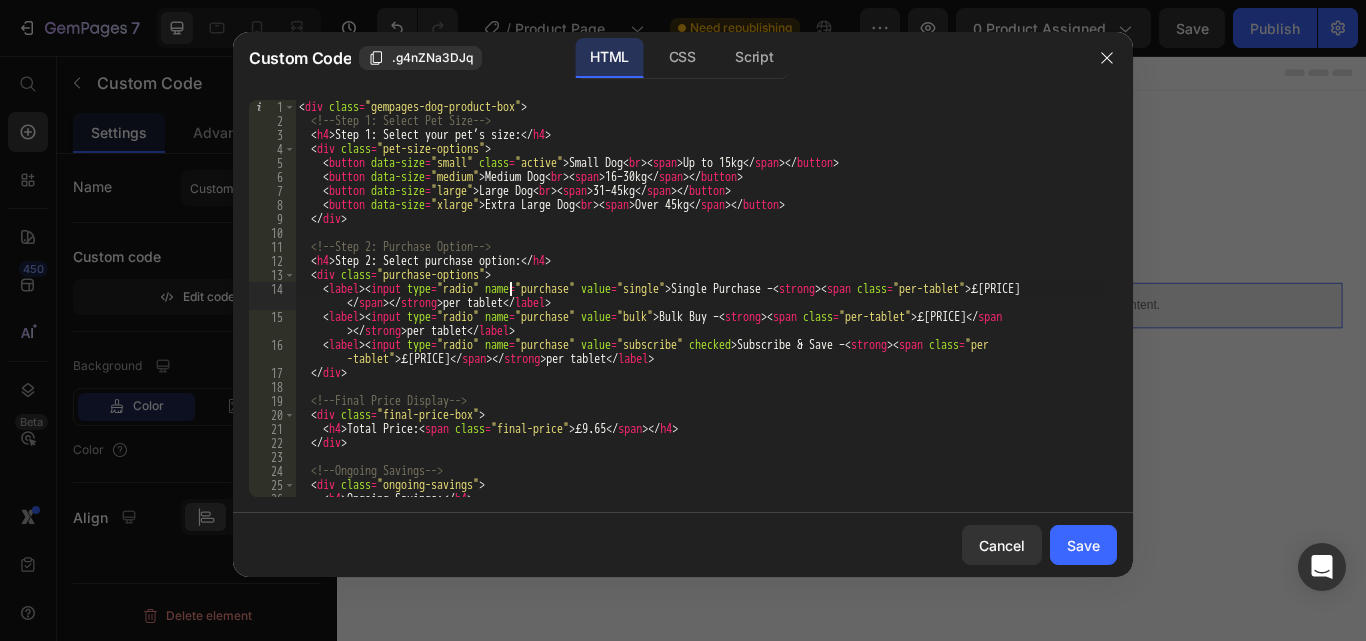 type on "</div>" 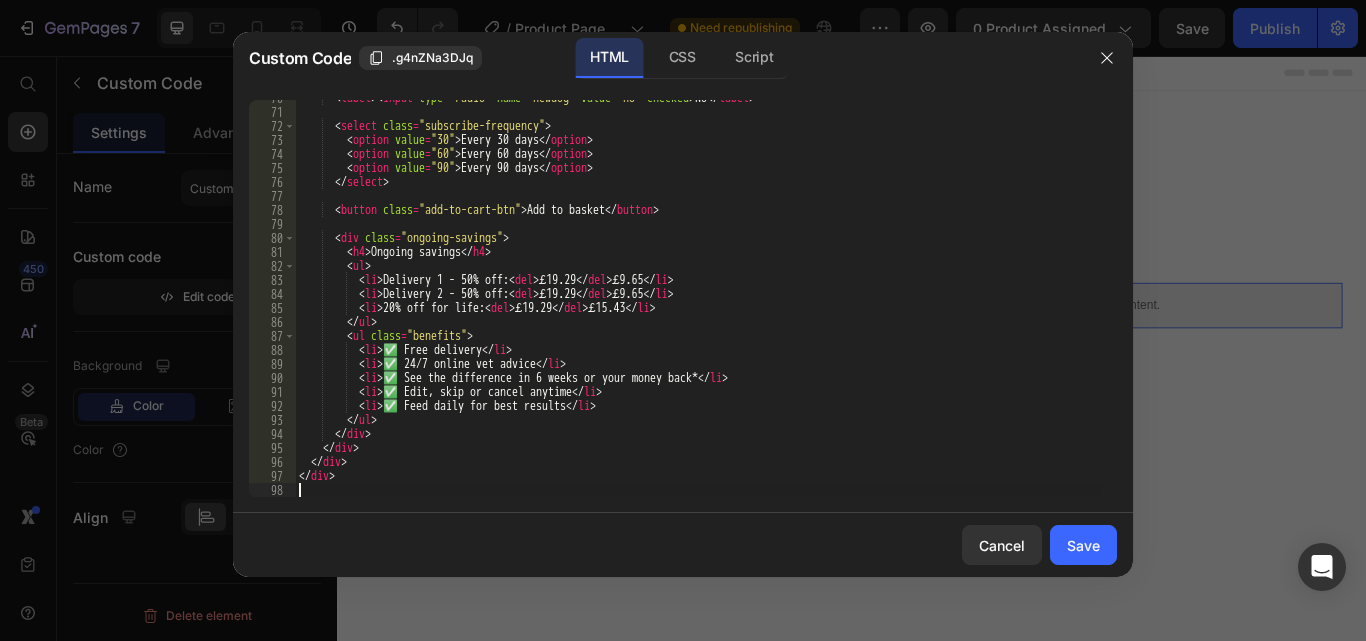 scroll, scrollTop: 975, scrollLeft: 0, axis: vertical 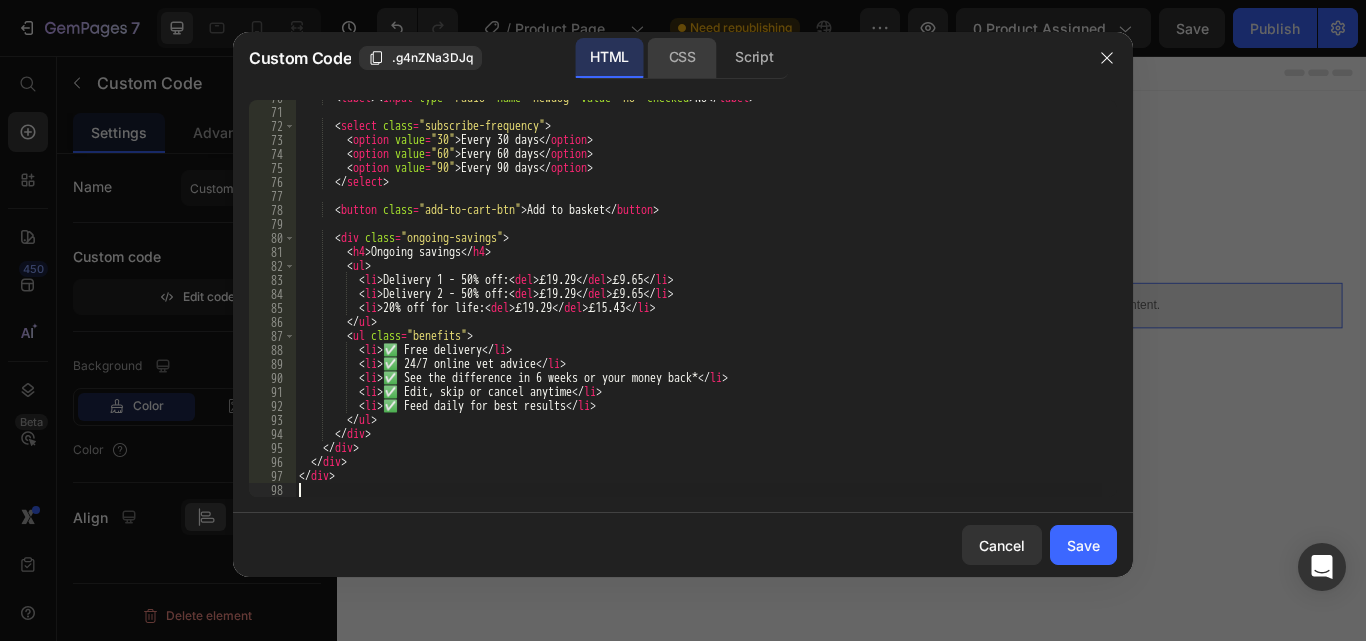 click on "CSS" 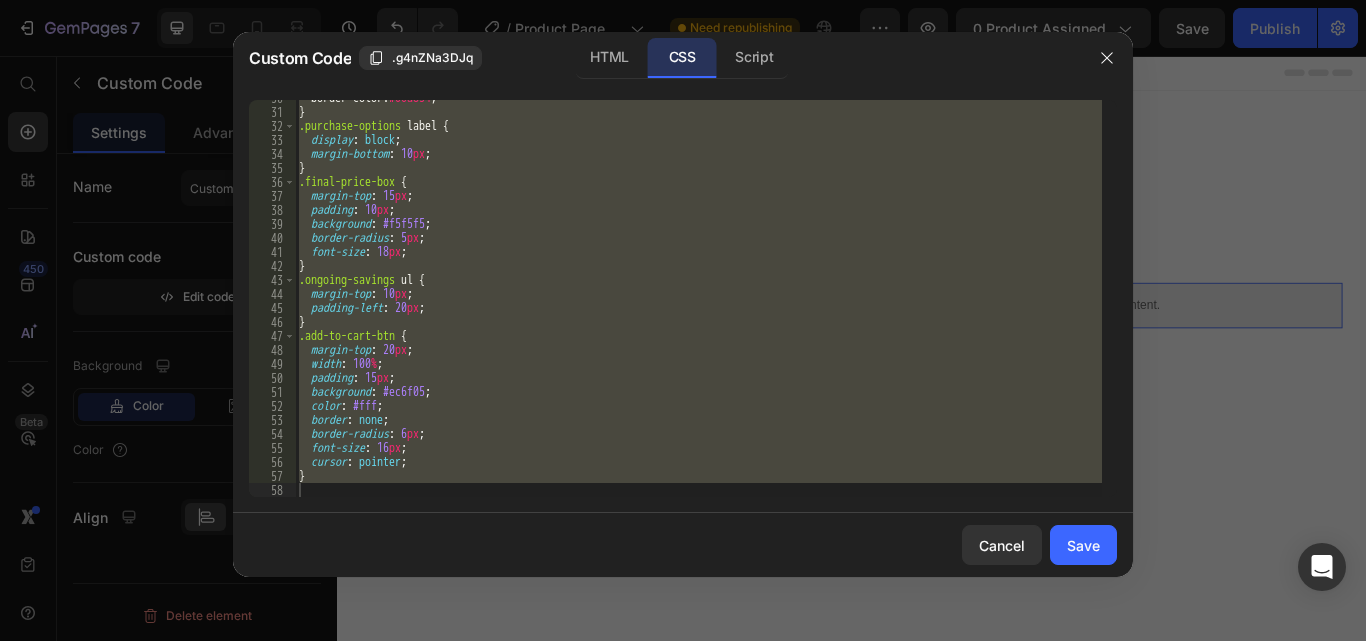 scroll, scrollTop: 415, scrollLeft: 0, axis: vertical 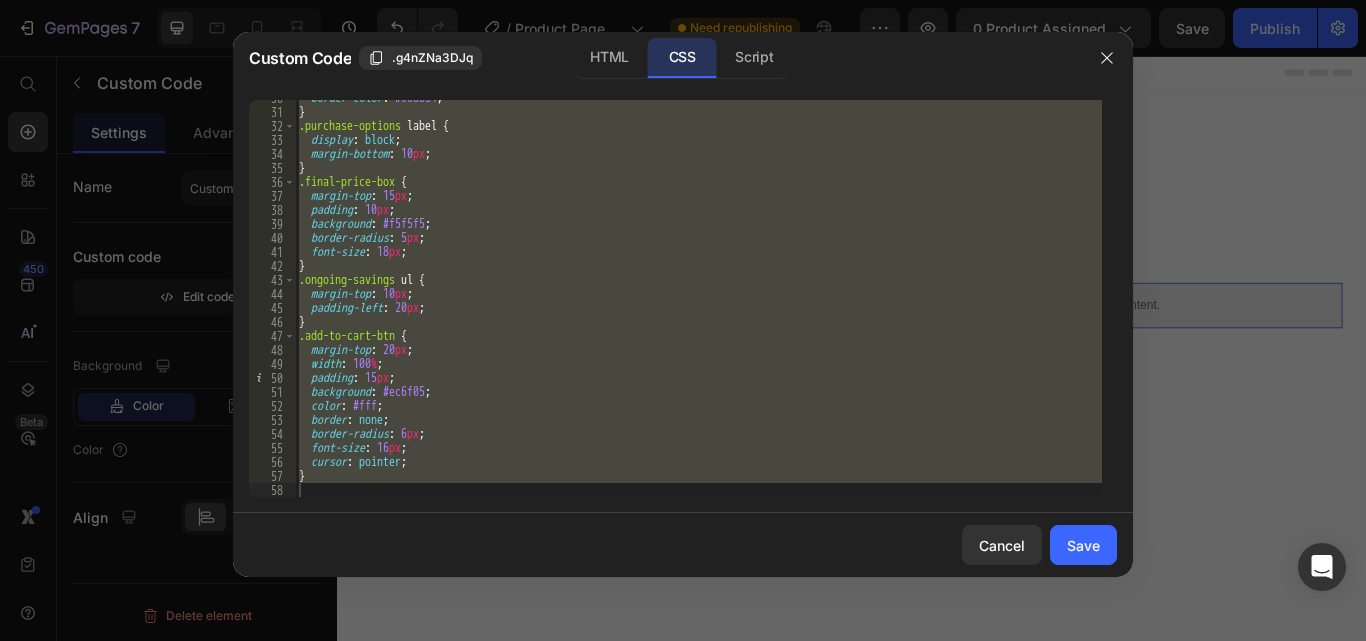 click on "border-color :   #00a854 ; } .purchase-options   label   {    display :   block ;    margin-bottom :   10 px ; } .final-price-box   {    margin-top :   15 px ;    padding :   10 px ;    background :   #f5f5f5 ;    border-radius :   5 px ;    font-size :   18 px ; } .ongoing-savings   ul   {    margin-top :   10 px ;    padding-left :   20 px ; } .add-to-cart-btn   {    margin-top :   20 px ;    width :   100 % ;    padding :   15 px ;    background :   #ec6f05 ;    color :   #fff ;    border :   none ;    border-radius :   6 px ;    font-size :   16 px ;    cursor :   pointer ; }" at bounding box center [698, 298] 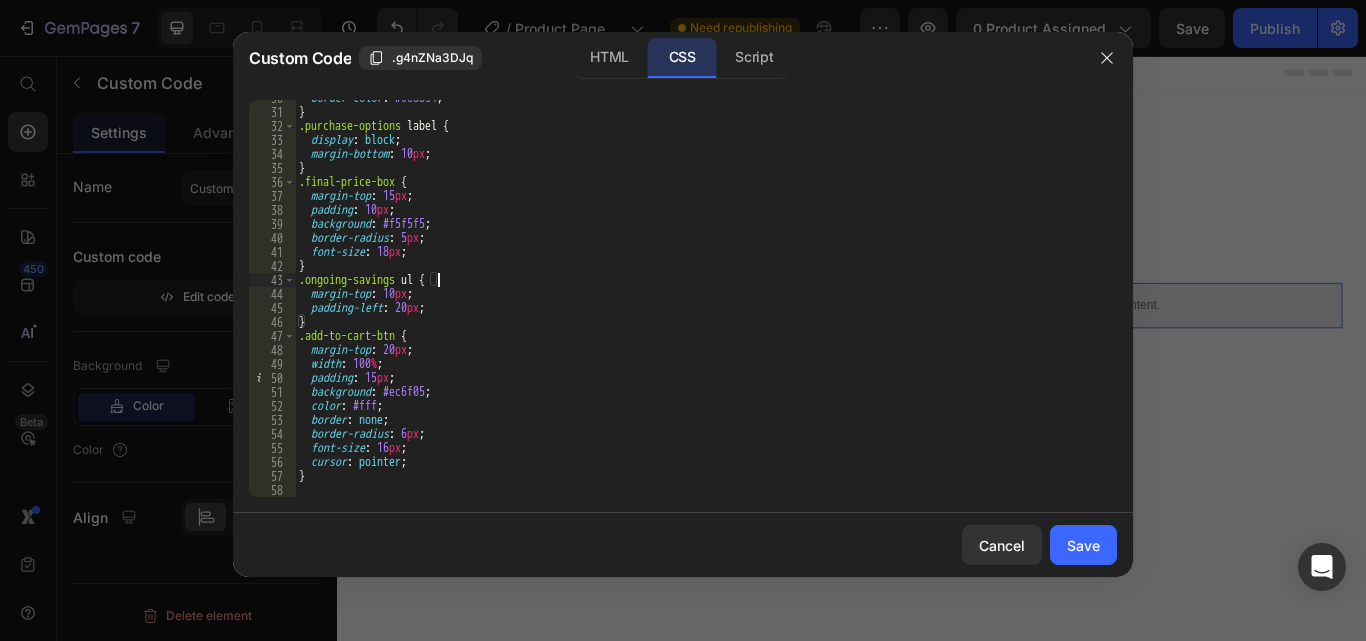 type on "}" 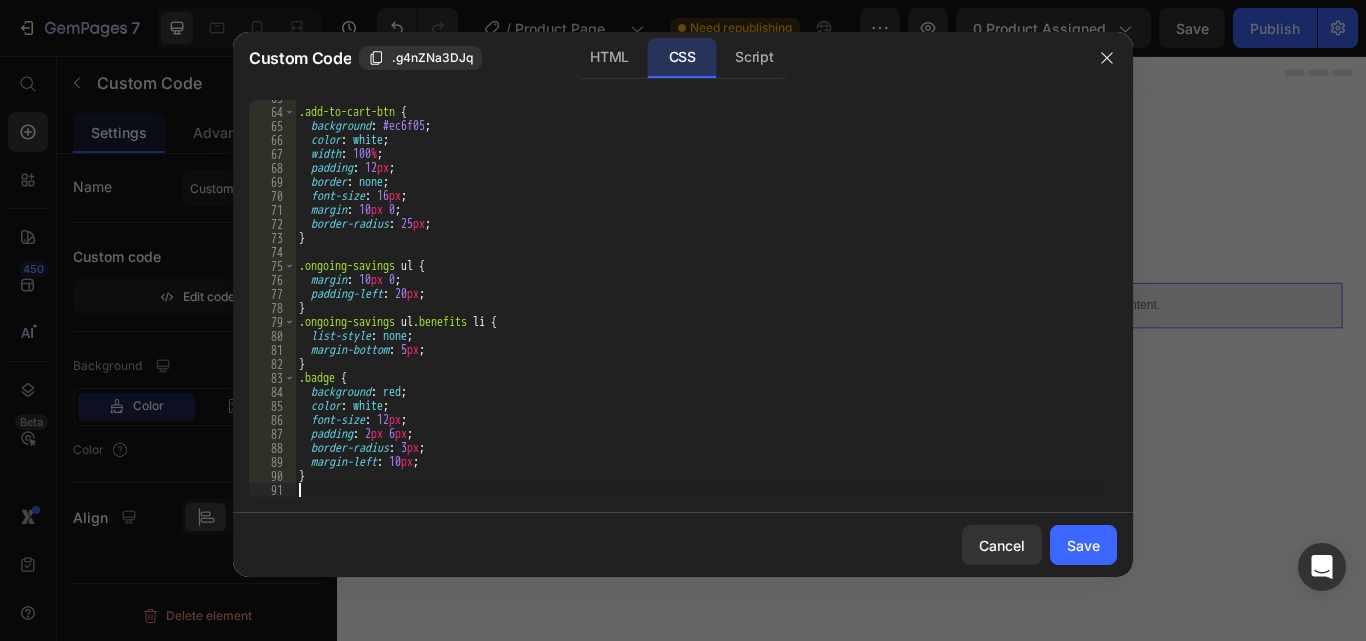 scroll, scrollTop: 877, scrollLeft: 0, axis: vertical 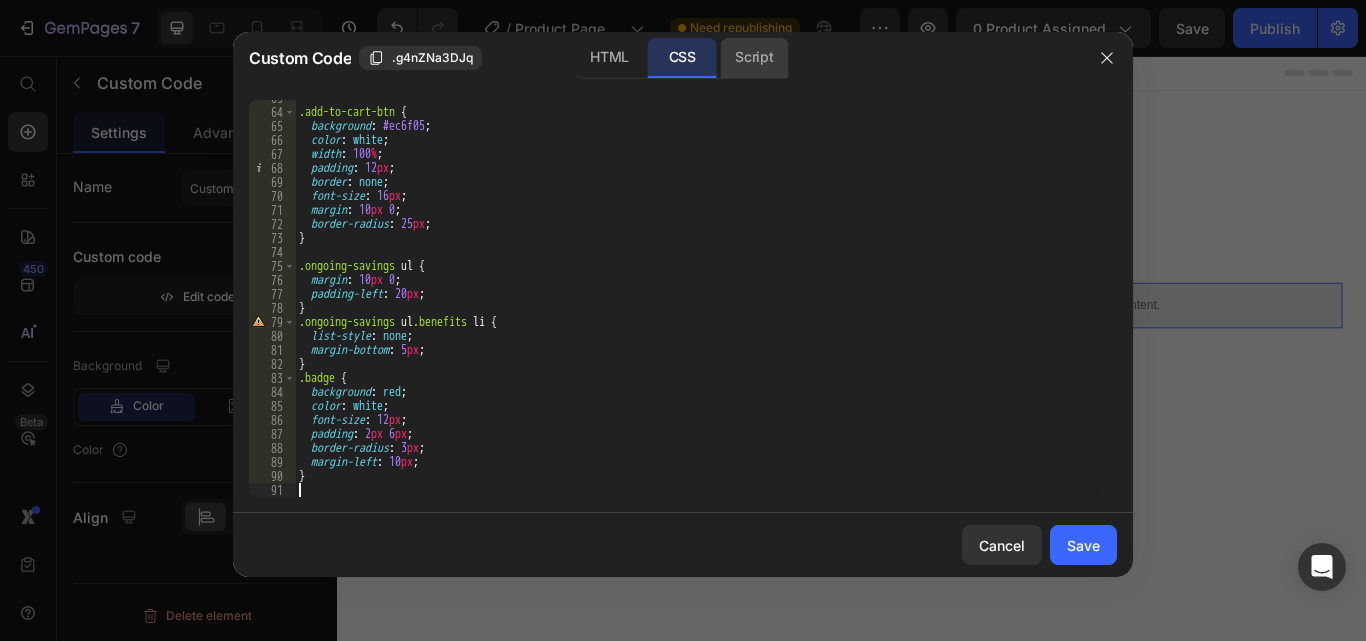 click on "Script" 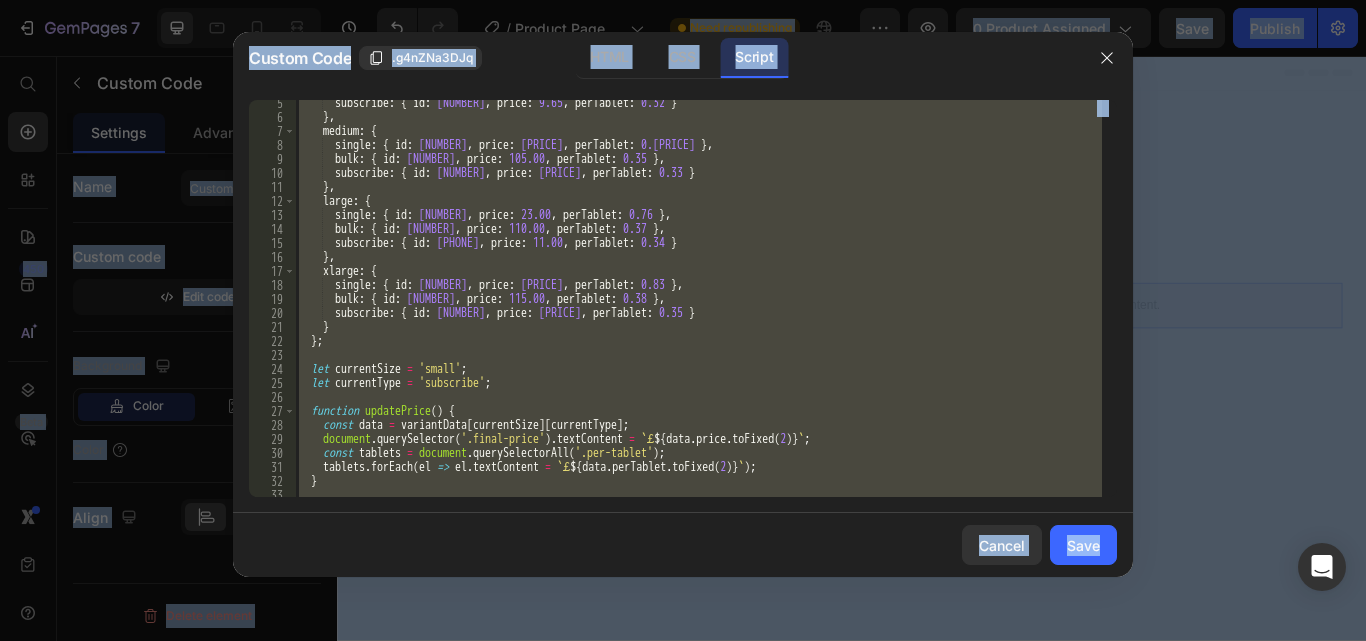 scroll, scrollTop: 60, scrollLeft: 0, axis: vertical 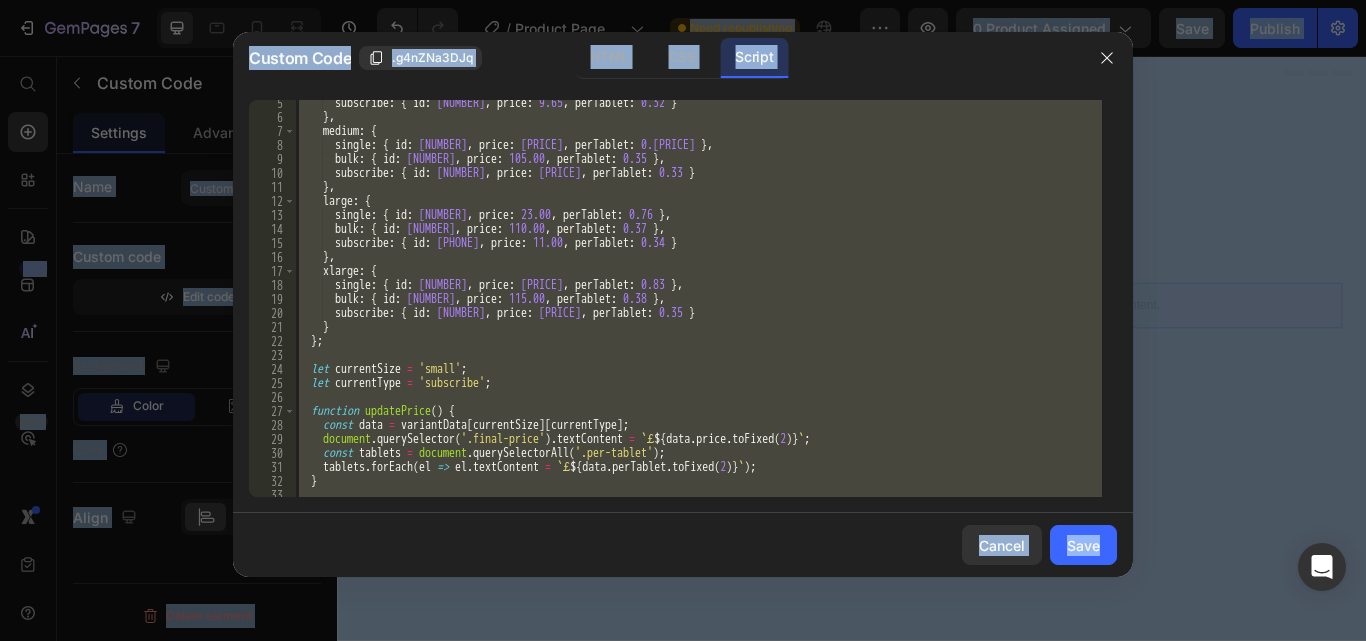 click on "subscribe :   {   id :   1234567892 ,   price :   9.65 ,   perTablet :   0.32   }      } ,      medium :   {         single :   {   id :   2234567890 ,   price :   21.00 ,   perTablet :   0.70   } ,         bulk :   {   id :   2234567891 ,   price :   105.00 ,   perTablet :   0.35   } ,         subscribe :   {   id :   2234567892 ,   price :   10.50 ,   perTablet :   0.33   }      } ,      large :   {         single :   {   id :   3234567890 ,   price :   23.00 ,   perTablet :   0.76   } ,         bulk :   {   id :   3234567891 ,   price :   110.00 ,   perTablet :   0.37   } ,         subscribe :   {   id :   3234567892 ,   price :   11.00 ,   perTablet :   0.34   }      } ,      xlarge :   {         single :   {   id :   4234567890 ,   price :   25.00 ,   perTablet :   0.83   } ,         bulk :   {   id :   4234567891 ,   price :   115.00 ,   perTablet :   0.38   } ,         subscribe :   {   id :   4234567892 ,   price :   11.50 ,   perTablet :   0.35   }      }    } ;    let   currentSize   =   ;" at bounding box center (698, 298) 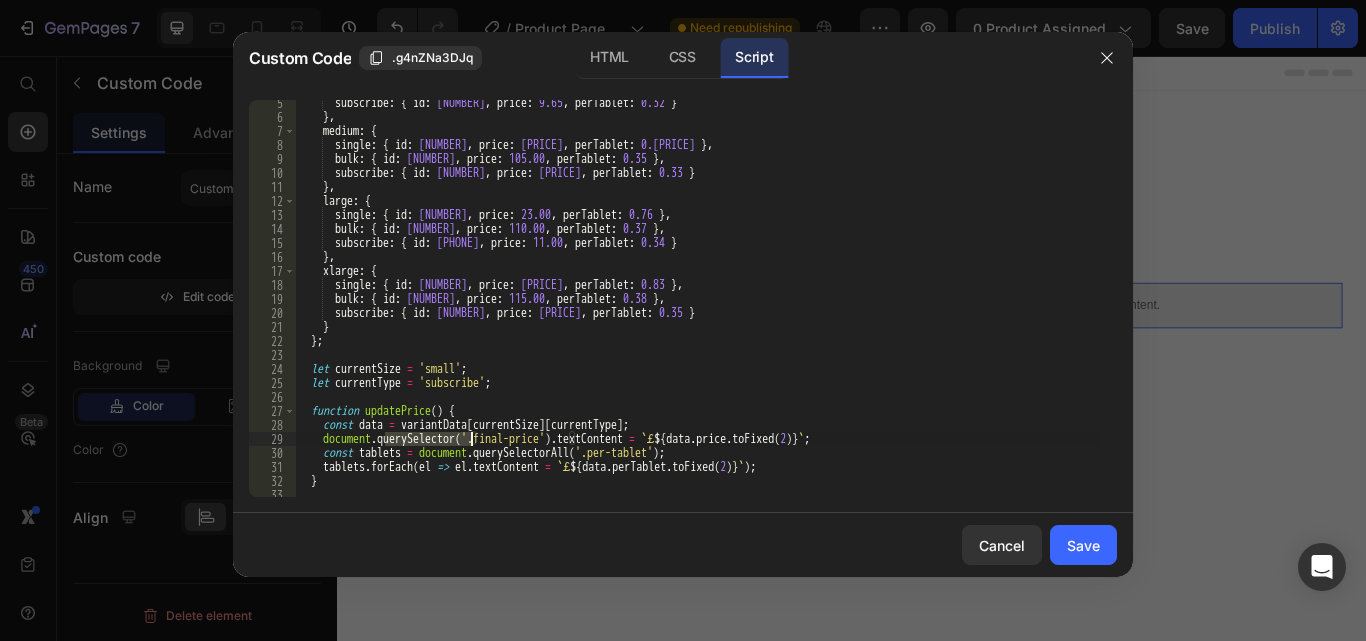 type on "document.('.final-price').textContent = `£${data.price.toFixed(2)}`;" 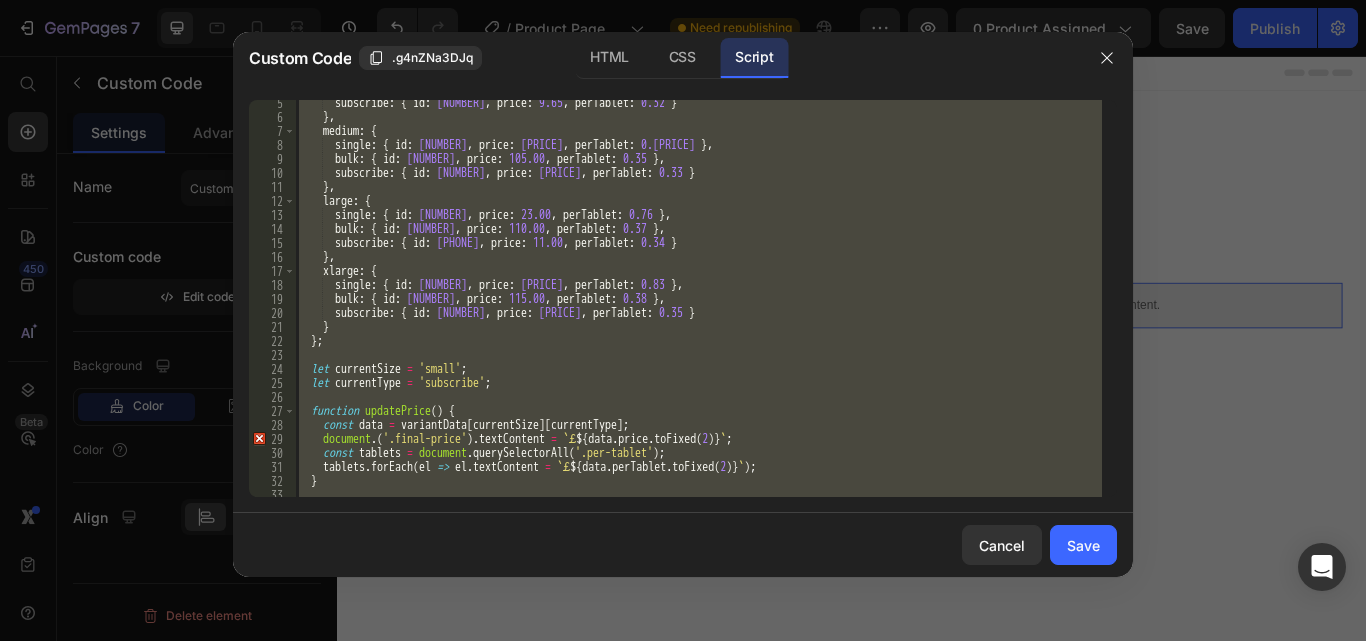 type 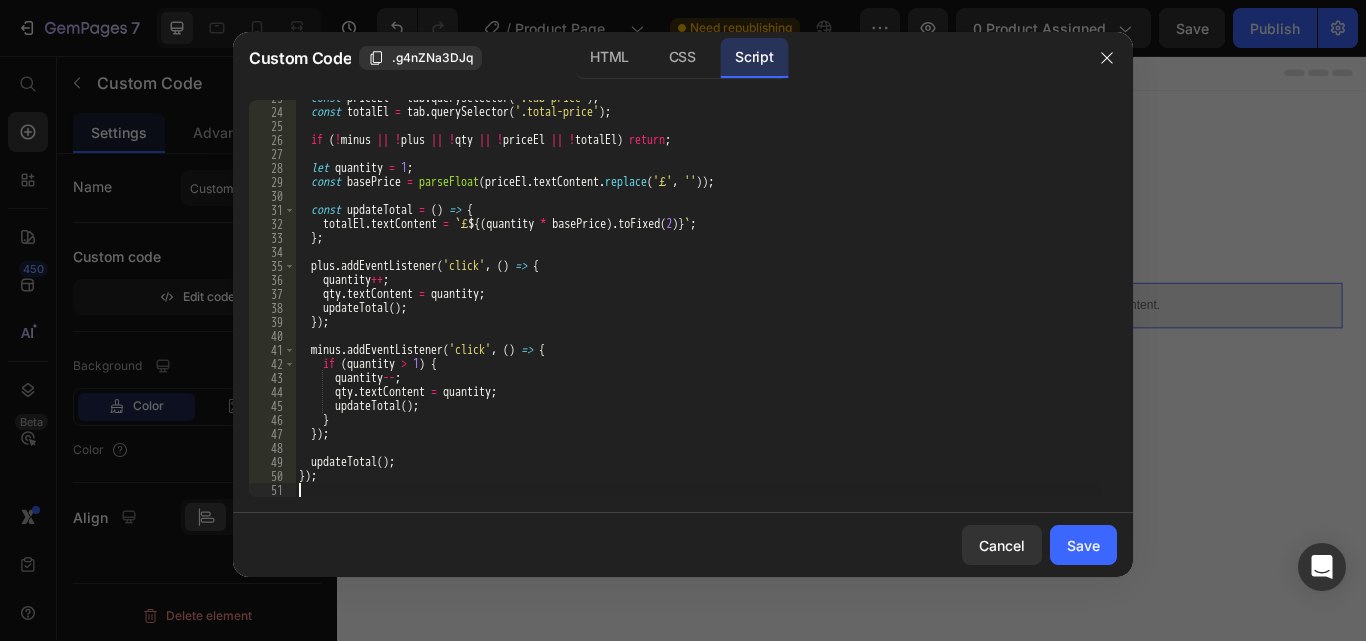 scroll, scrollTop: 317, scrollLeft: 0, axis: vertical 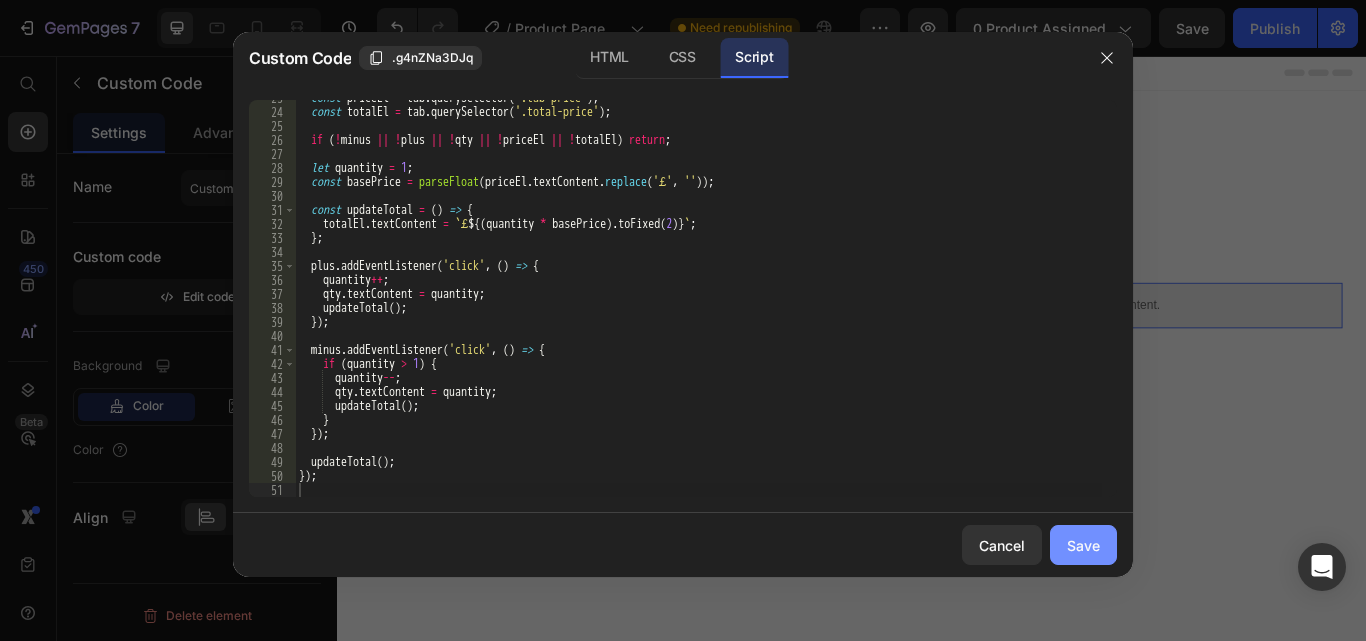 click on "Save" 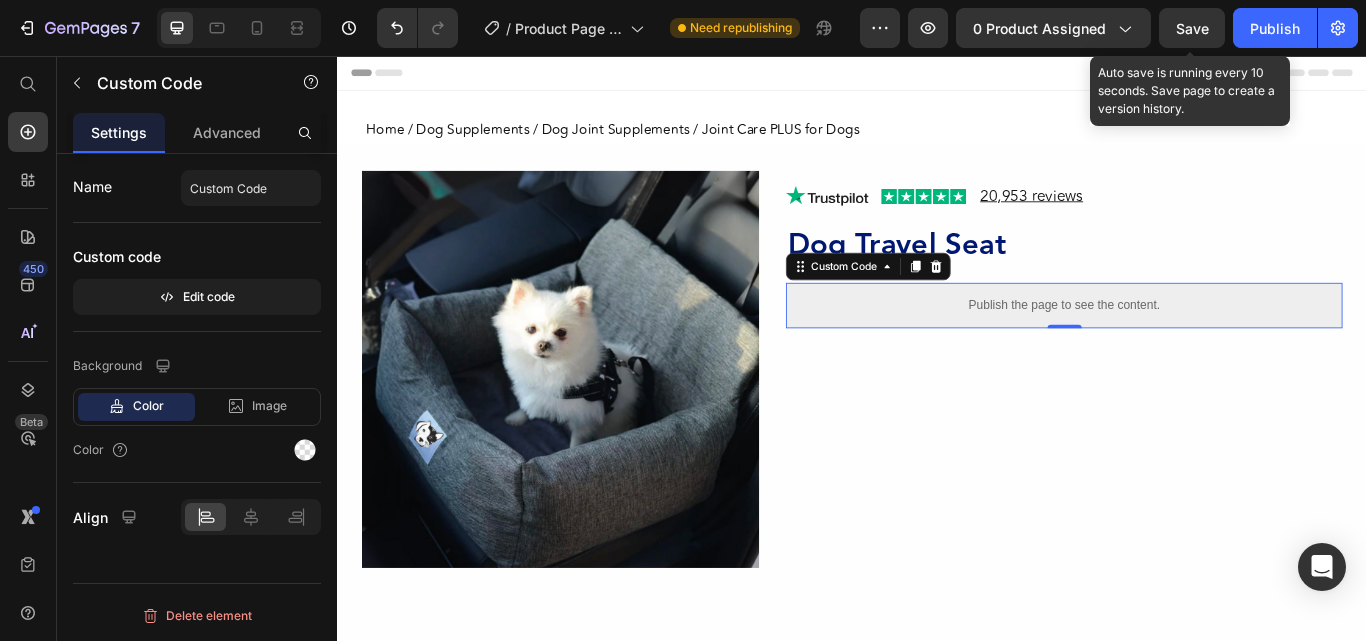 click on "Save" at bounding box center (1192, 28) 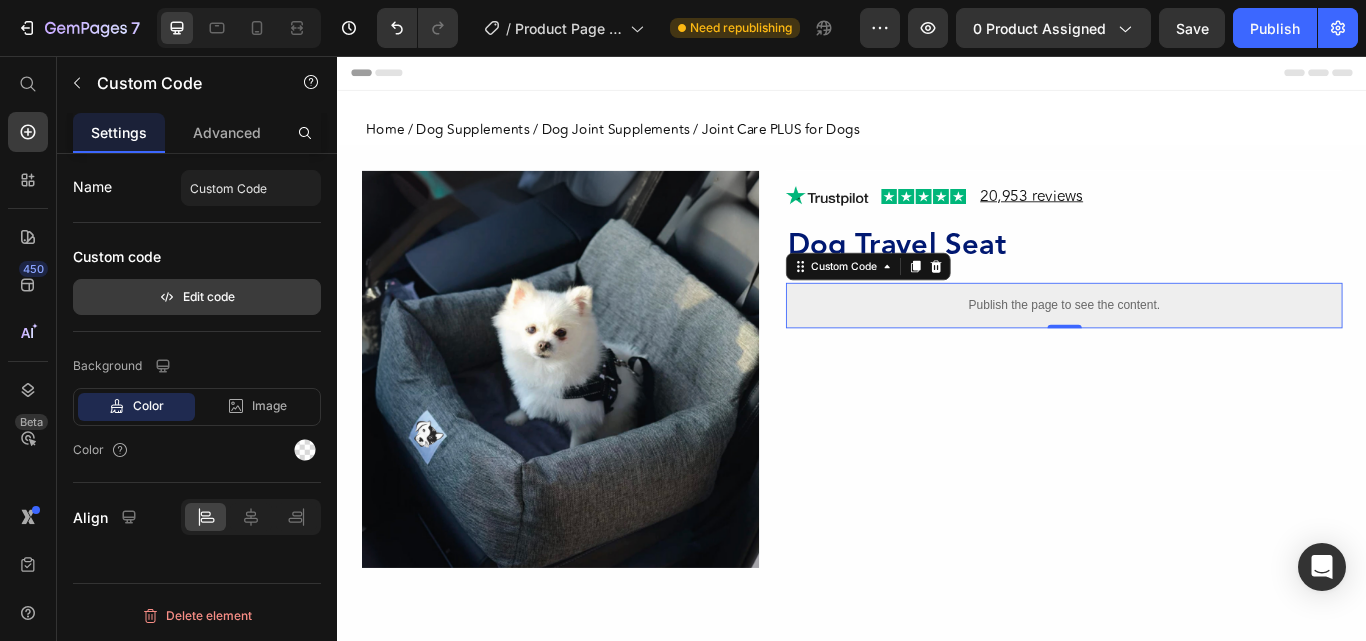 click on "Edit code" at bounding box center [197, 297] 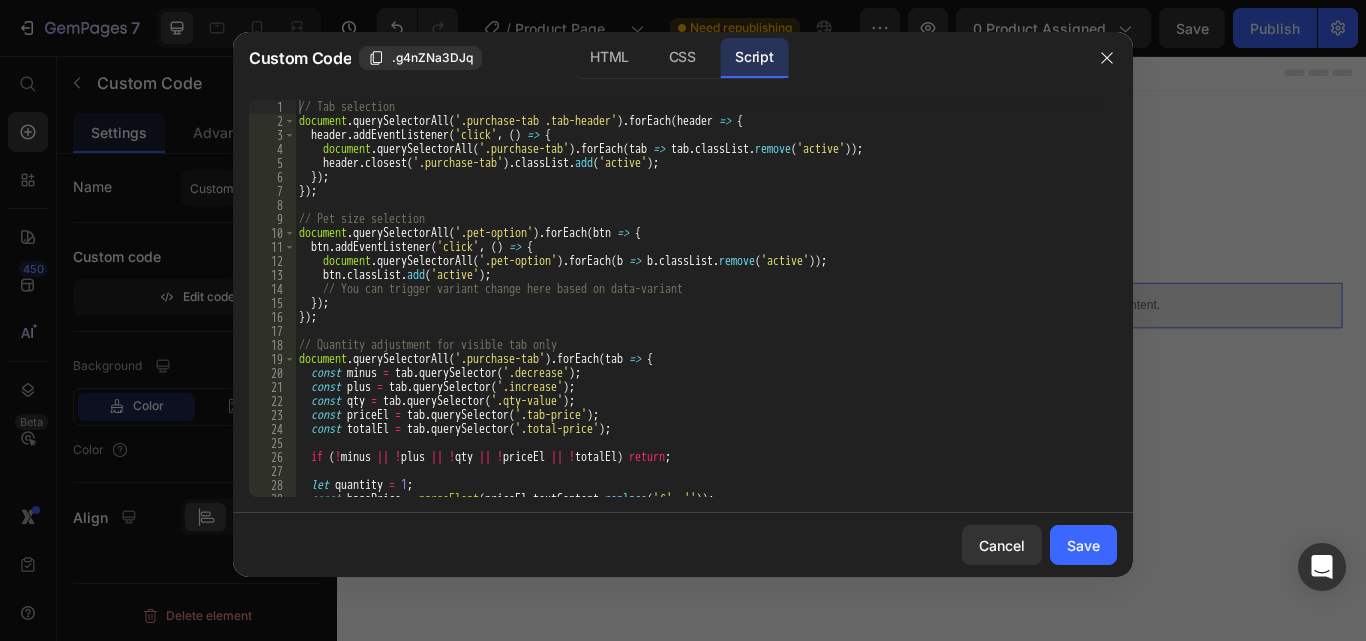 click on "// Tab selection document . querySelectorAll ( '.purchase-tab .tab-header' ) . forEach ( header   =>   {    header . addEventListener ( 'click' ,   ( )   =>   {      document . querySelectorAll ( '.purchase-tab' ) . forEach ( tab   =>   tab . classList . remove ( 'active' )) ;      header . closest ( '.purchase-tab' ) . classList . add ( 'active' ) ;    }) ; }) ; // Pet size selection document . querySelectorAll ( '.pet-option' ) . forEach ( btn   =>   {    btn . addEventListener ( 'click' ,   ( )   =>   {      document . querySelectorAll ( '.pet-option' ) . forEach ( b   =>   b . classList . remove ( 'active' )) ;      btn . classList . add ( 'active' ) ;      // You can trigger variant change here based on data-variant    }) ; }) ; // Quantity adjustment for visible tab only document . querySelectorAll ( '.purchase-tab' ) . forEach ( tab   =>   {    const   minus   =   tab . querySelector ( '.decrease' ) ;    const   plus   =   tab . querySelector ( '.increase' ) ;    const   qty   =   tab . querySelector (" at bounding box center [698, 312] 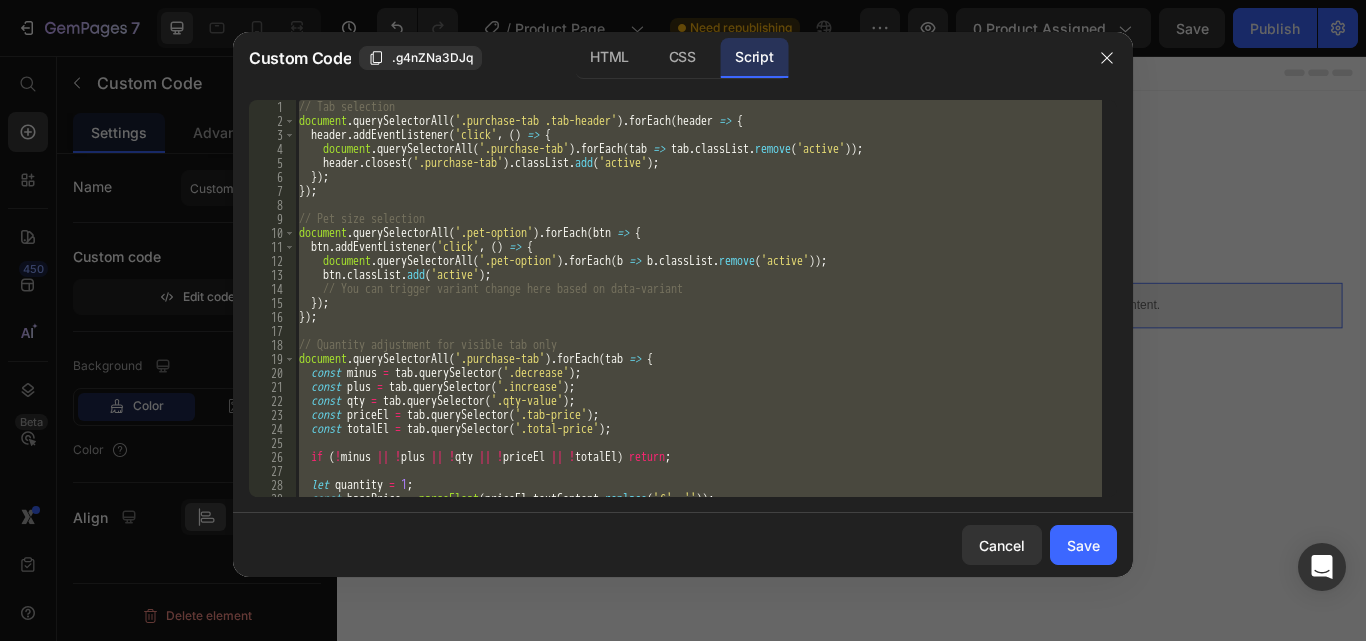 type on "});" 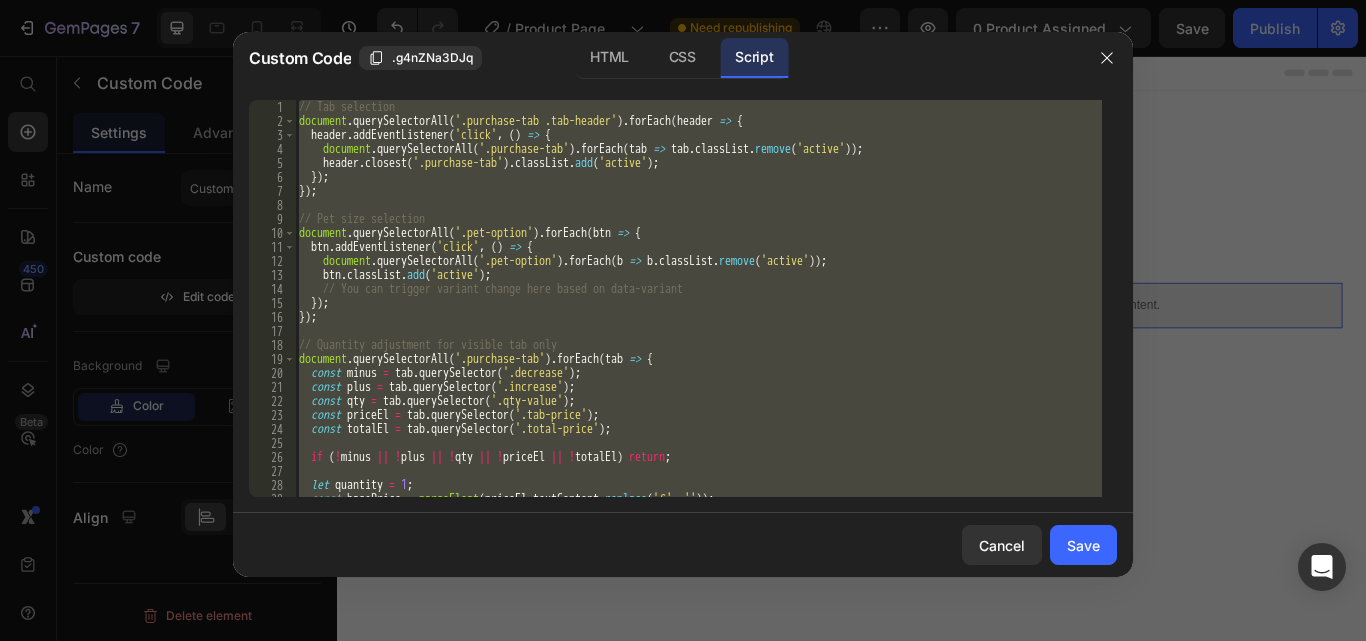 type 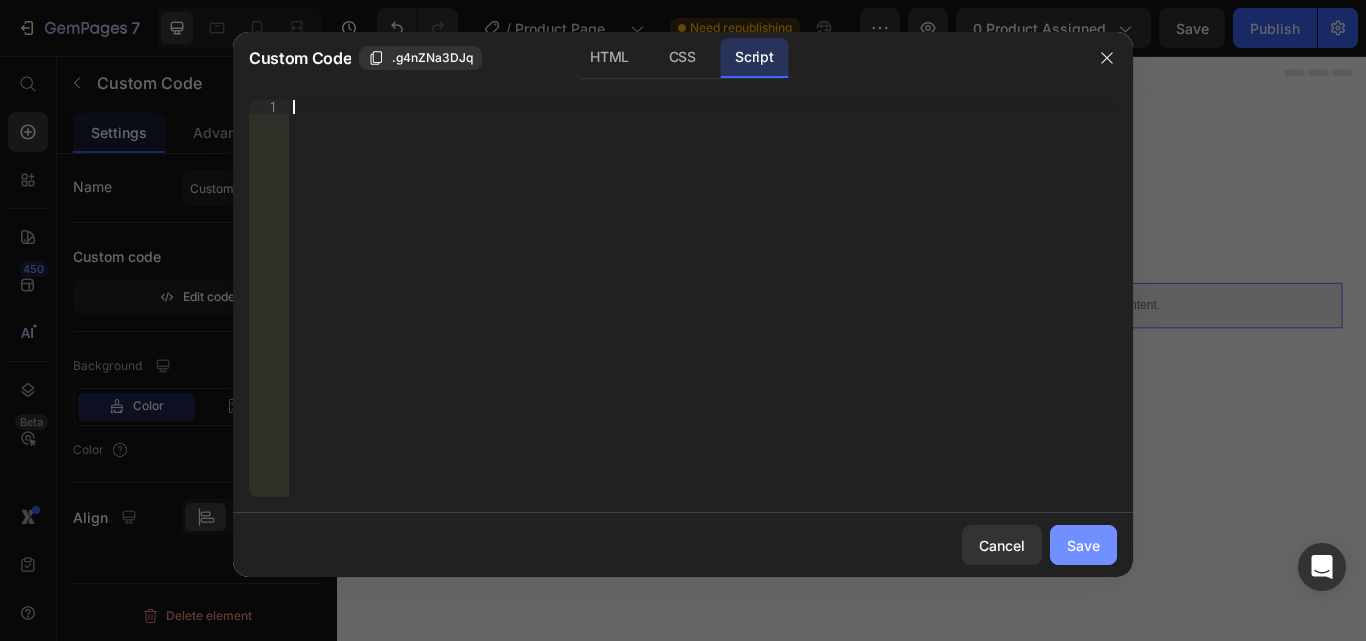 click on "Save" at bounding box center (1083, 545) 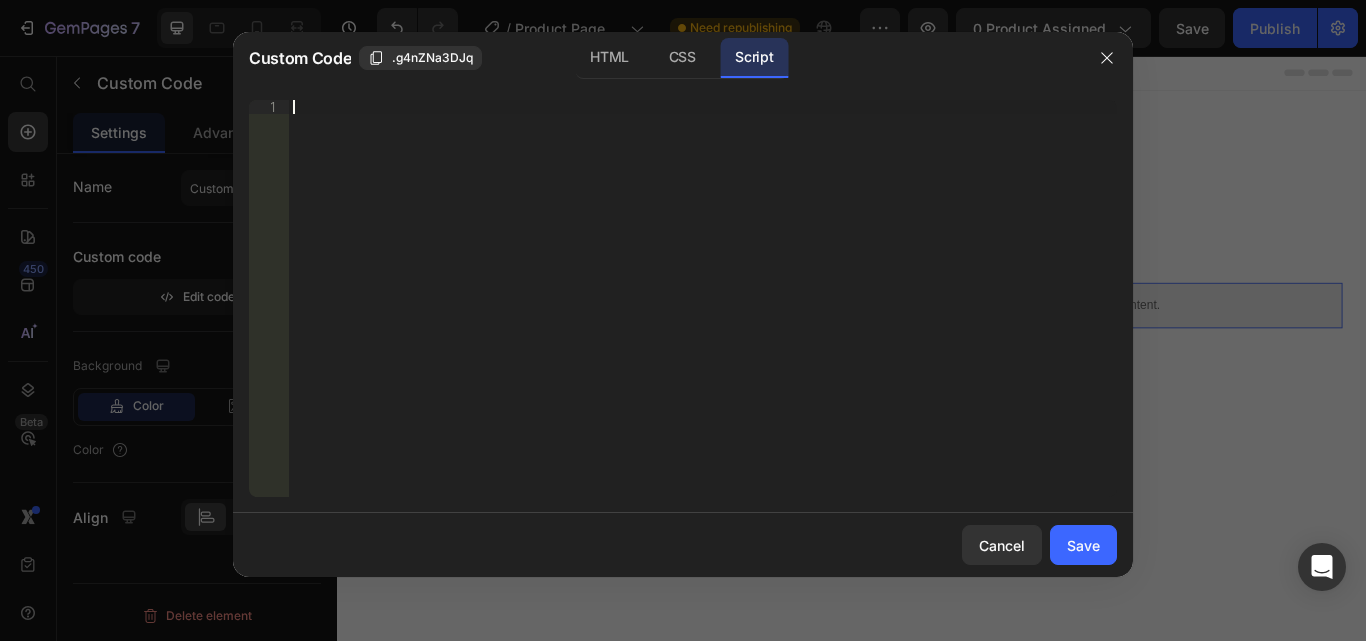 click on "⁠⁠⁠⁠⁠⁠⁠ 20,953 reviews Heading Image Image Row Dog Travel Seat Product Title
Publish the page to see the content.
Custom Code   0 Row Row" at bounding box center (1184, 471) 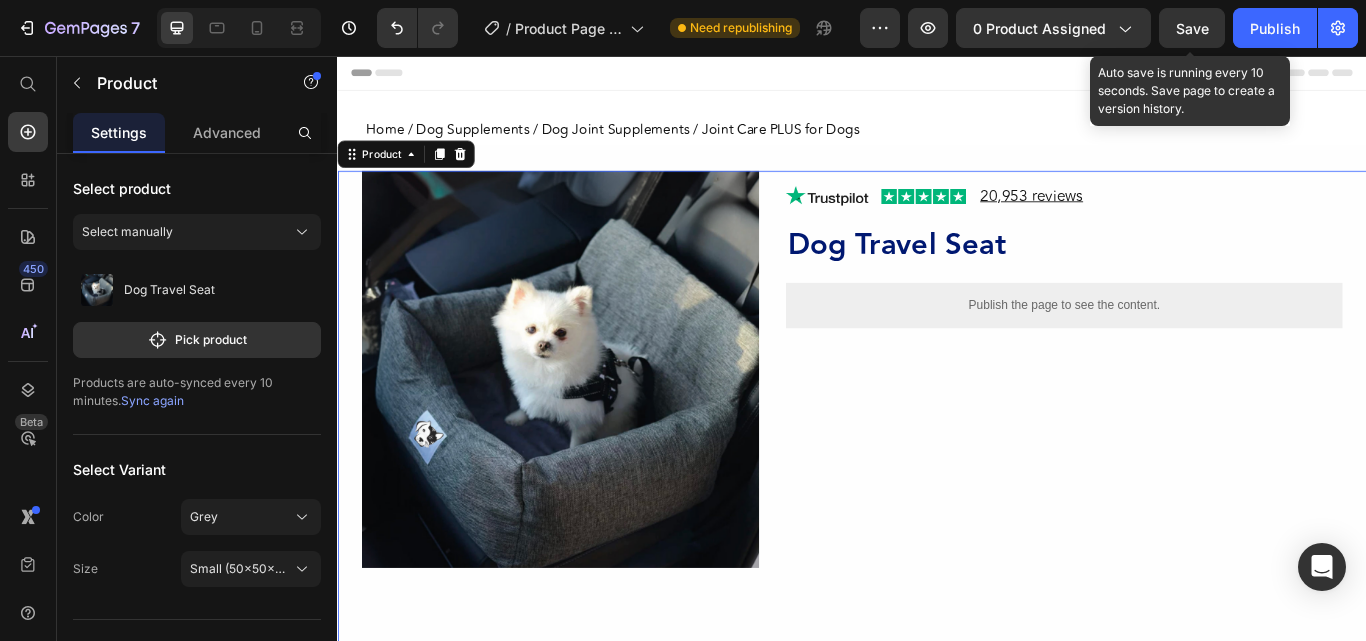 click on "Save" 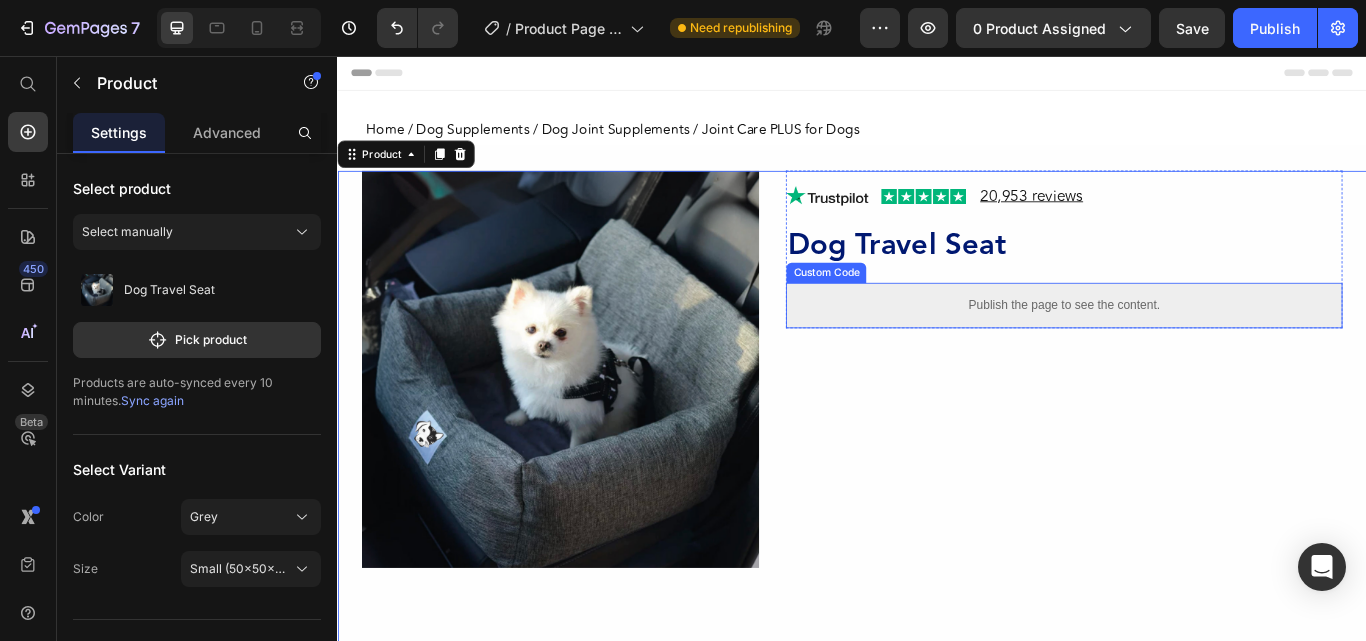 click on "Publish the page to see the content." at bounding box center (1184, 347) 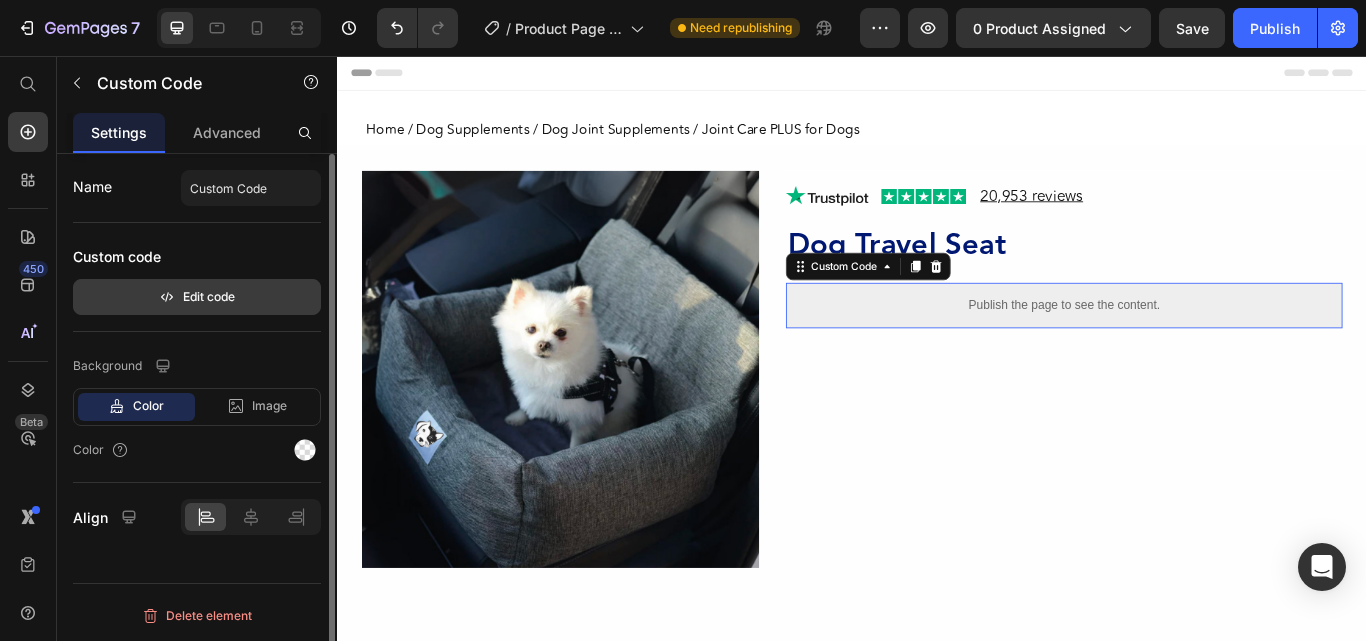 click on "Edit code" at bounding box center [197, 297] 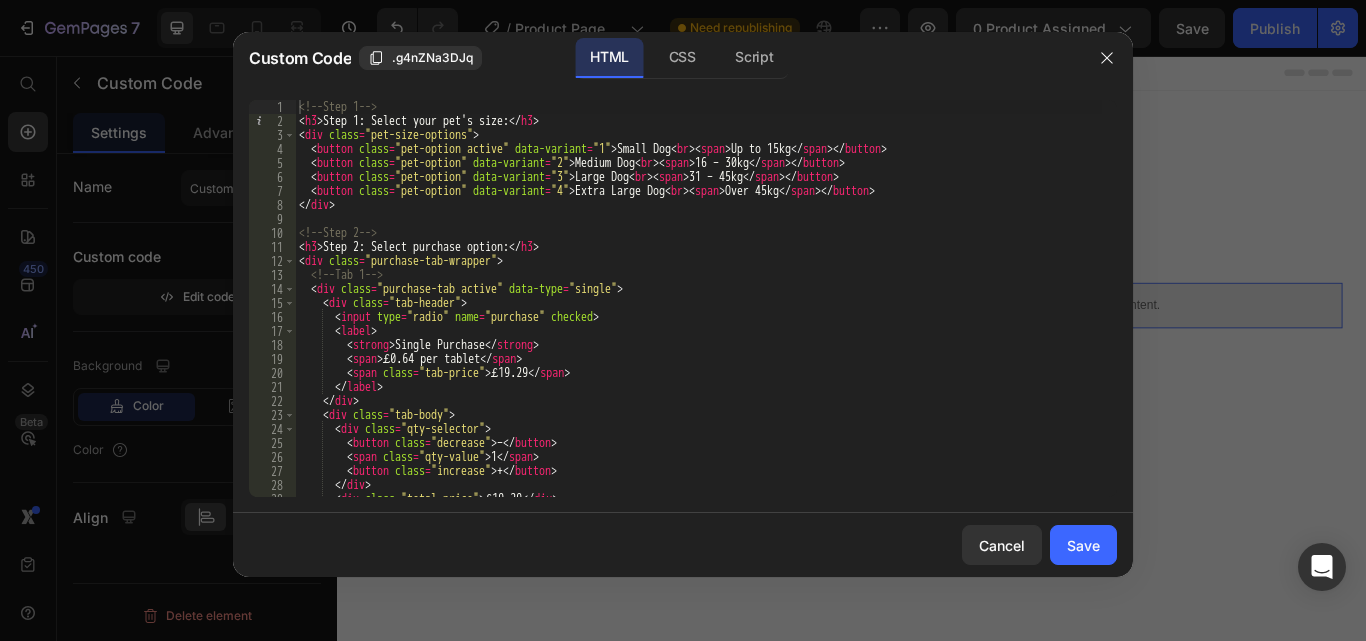 click on "<!--  Step 1  --> < h3 > Step 1: Select your pet's size: </ h3 > < div   class = "pet-size-options" >    < button   class = "pet-option active"   data-variant = "1" > Small Dog < br > < span > Up to 15kg </ span > </ button >    < button   class = "pet-option"   data-variant = "2" > Medium Dog < br > < span > 16 – 30kg </ span > </ button >    < button   class = "pet-option"   data-variant = "3" > Large Dog < br > < span > 31 – 45kg </ span > </ button >    < button   class = "pet-option"   data-variant = "4" > Extra Large Dog < br > < span > Over 45kg </ span > </ button > </ div > <!--  Step 2  --> < h3 > Step 2: Select purchase option: </ h3 > < div   class = "purchase-tab-wrapper" >    <!--  Tab 1  -->    < div   class = "purchase-tab active"   data-type = "single" >      < div   class = "tab-header" >         < input   type = "radio"   name = "purchase"   checked >         < label >           < strong > Single Purchase </ strong >           < span > £0.64 per tablet </ span >           < span   = >" at bounding box center (698, 312) 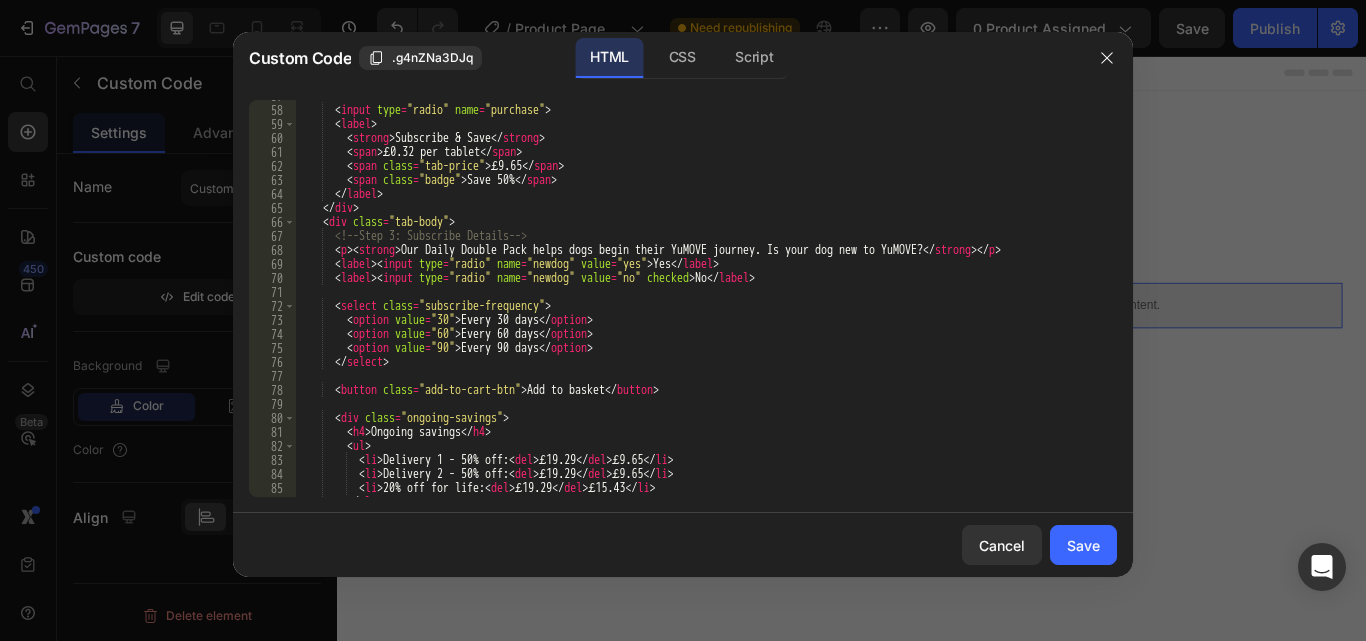 scroll, scrollTop: 795, scrollLeft: 0, axis: vertical 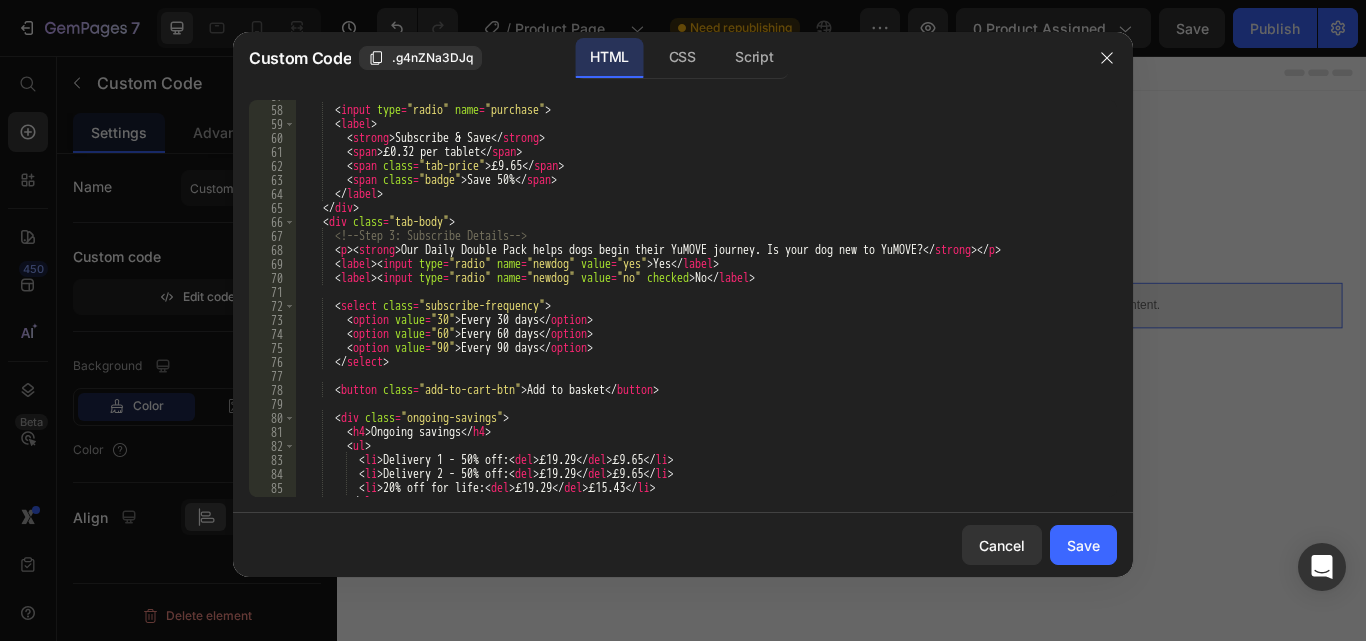 click on "< div   class = "tab-header" >         < input   type = "radio"   name = "purchase" >         < label >           < strong > Subscribe & Save </ strong >           < span > £0.32 per tablet </ span >           < span   class = "tab-price" > £9.65 </ span >           < span   class = "badge" > Save 50% </ span >         </ label >      </ div >      < div   class = "tab-body" >         <!--  Step 3: Subscribe Details  -->         < p > < strong > Our Daily Double Pack helps dogs begin their YuMOVE journey. Is your dog new to YuMOVE? </ strong > </ p >         < label > < input   type = "radio"   name = "newdog"   value = "yes" >  Yes </ label >         < label > < input   type = "radio"   name = "newdog"   value = "no"   checked >  No </ label >         < select   class = "subscribe-frequency" >           < option   value = "30" > Every 30 days </ option >           < option   value = "60" > Every 60 days </ option >           < option   value = "90" > Every 90 days </ option >         </ select >" at bounding box center [698, 301] 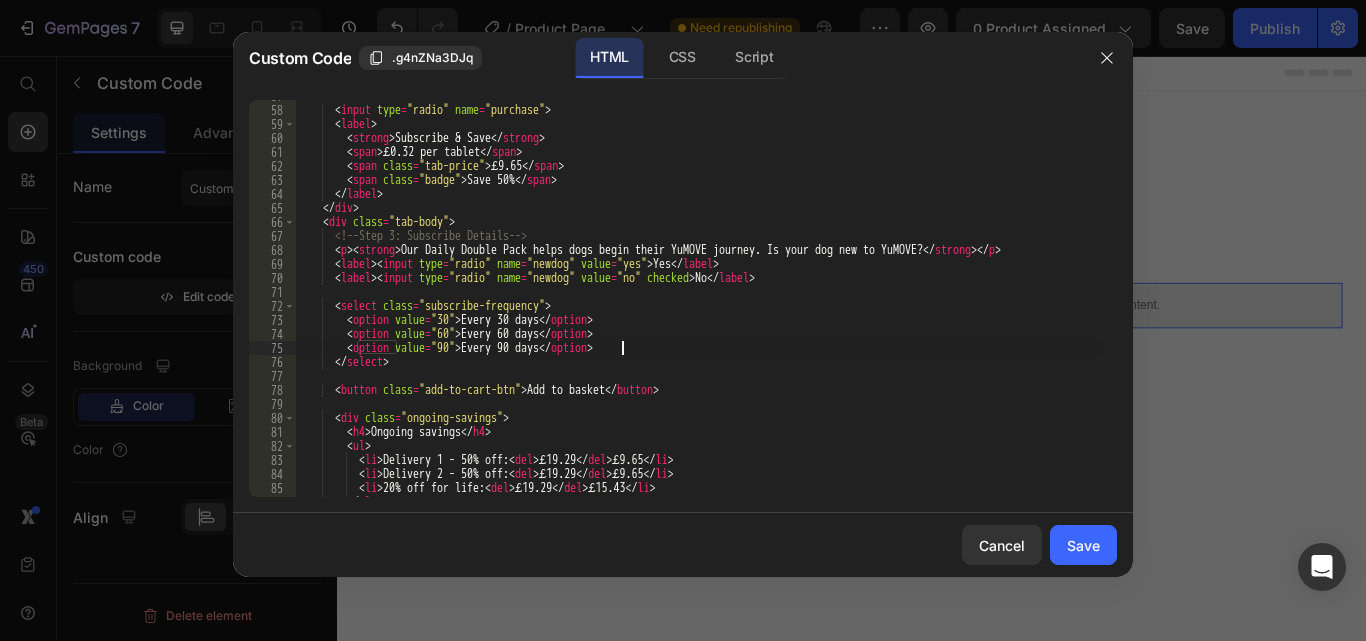 click on "< div   class = "tab-header" >         < input   type = "radio"   name = "purchase" >         < label >           < strong > Subscribe & Save </ strong >           < span > £0.32 per tablet </ span >           < span   class = "tab-price" > £9.65 </ span >           < span   class = "badge" > Save 50% </ span >         </ label >      </ div >      < div   class = "tab-body" >         <!--  Step 3: Subscribe Details  -->         < p > < strong > Our Daily Double Pack helps dogs begin their YuMOVE journey. Is your dog new to YuMOVE? </ strong > </ p >         < label > < input   type = "radio"   name = "newdog"   value = "yes" >  Yes </ label >         < label > < input   type = "radio"   name = "newdog"   value = "no"   checked >  No </ label >         < select   class = "subscribe-frequency" >           < option   value = "30" > Every 30 days </ option >           < option   value = "60" > Every 60 days </ option >           < option   value = "90" > Every 90 days </ option >         </ select >" at bounding box center [698, 301] 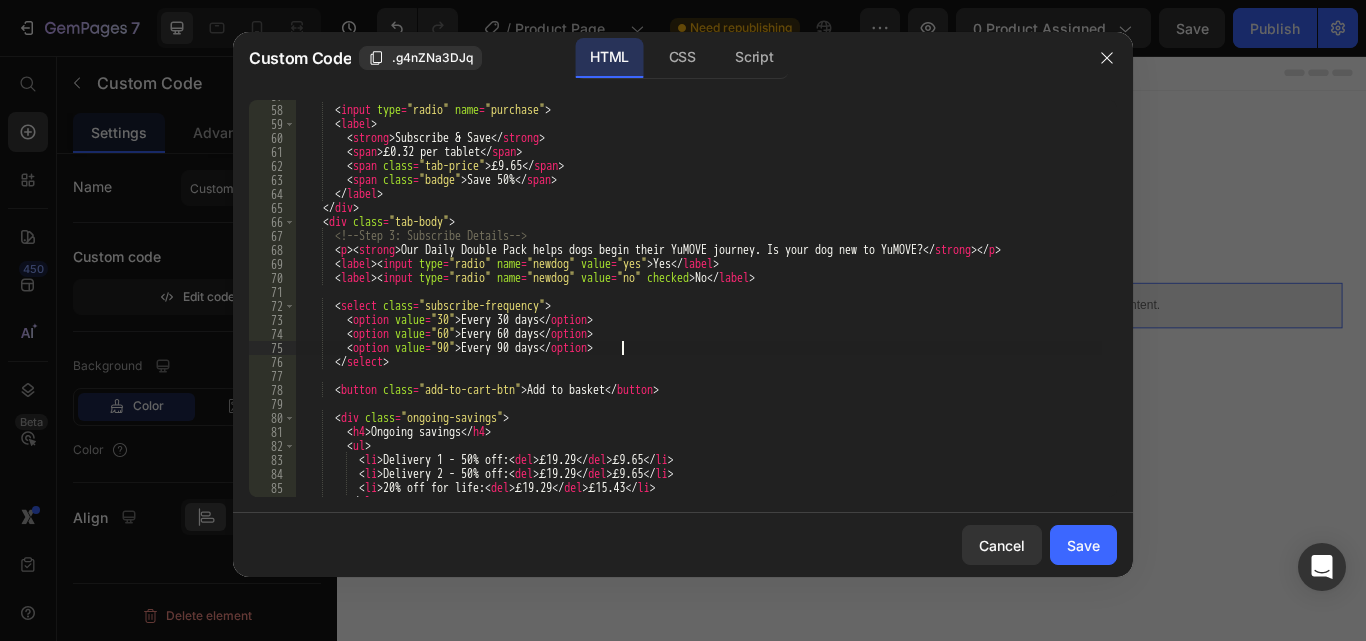 type on "</div>" 